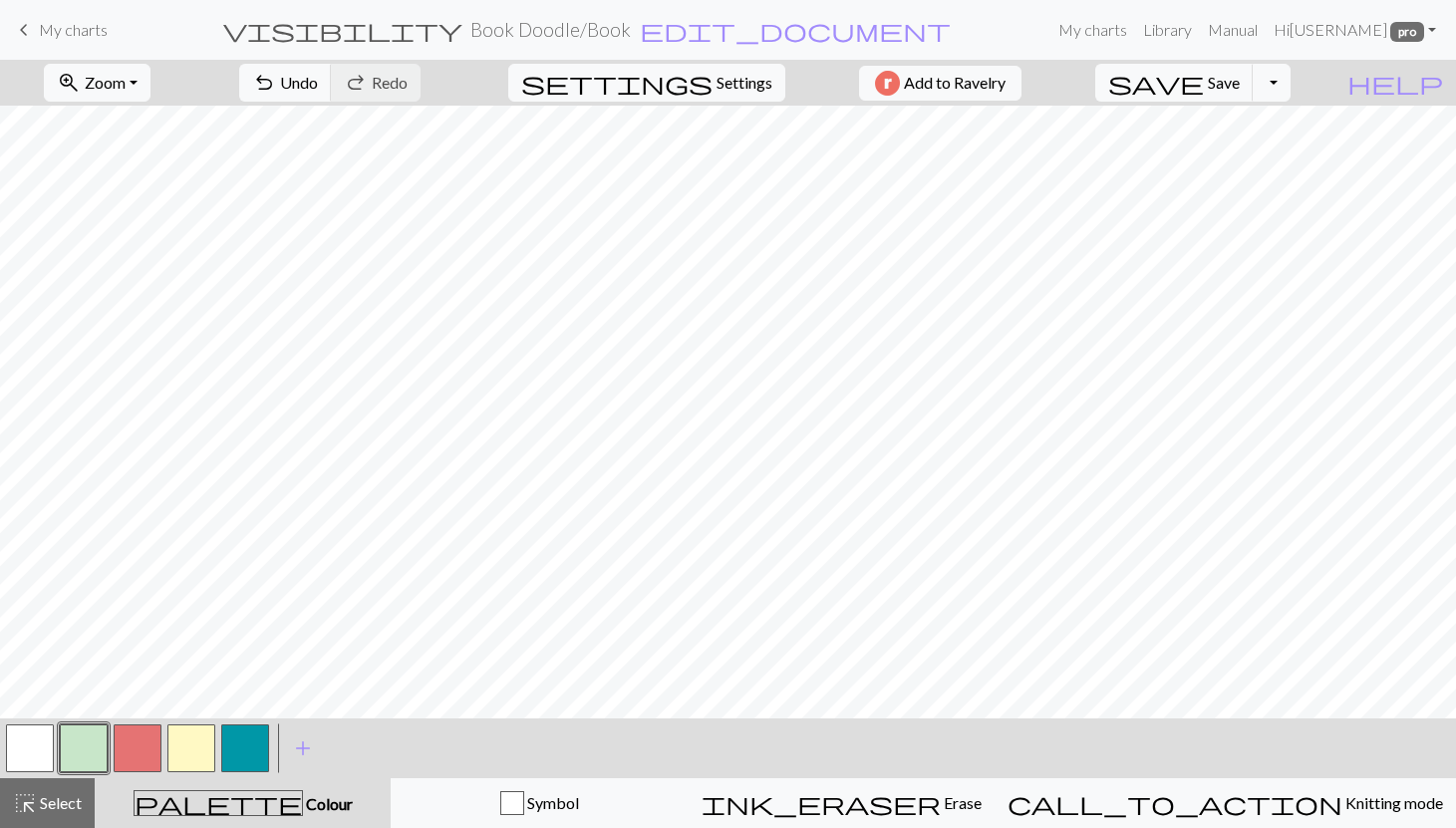 scroll, scrollTop: 0, scrollLeft: 0, axis: both 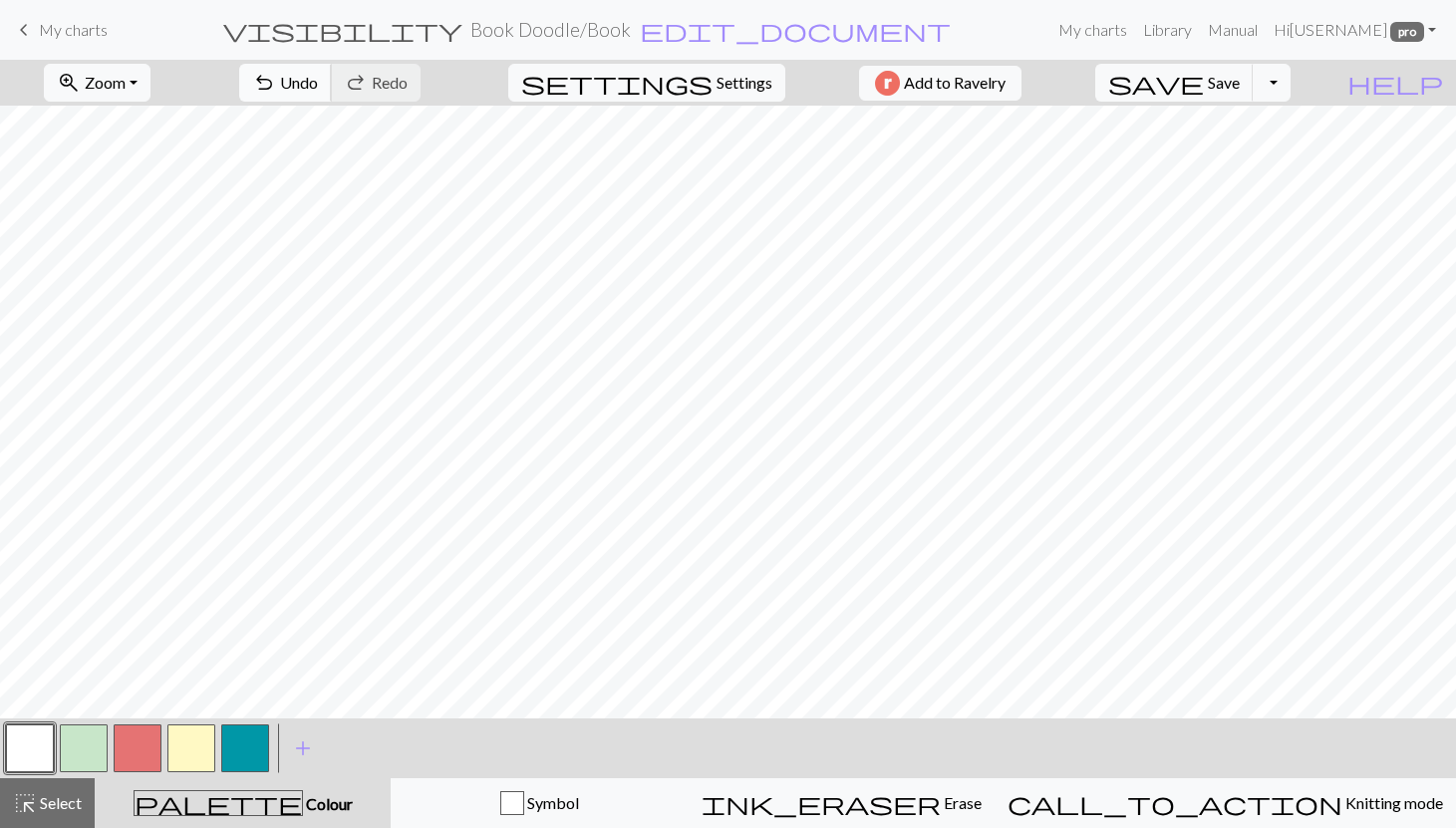 click on "Undo" at bounding box center [299, 82] 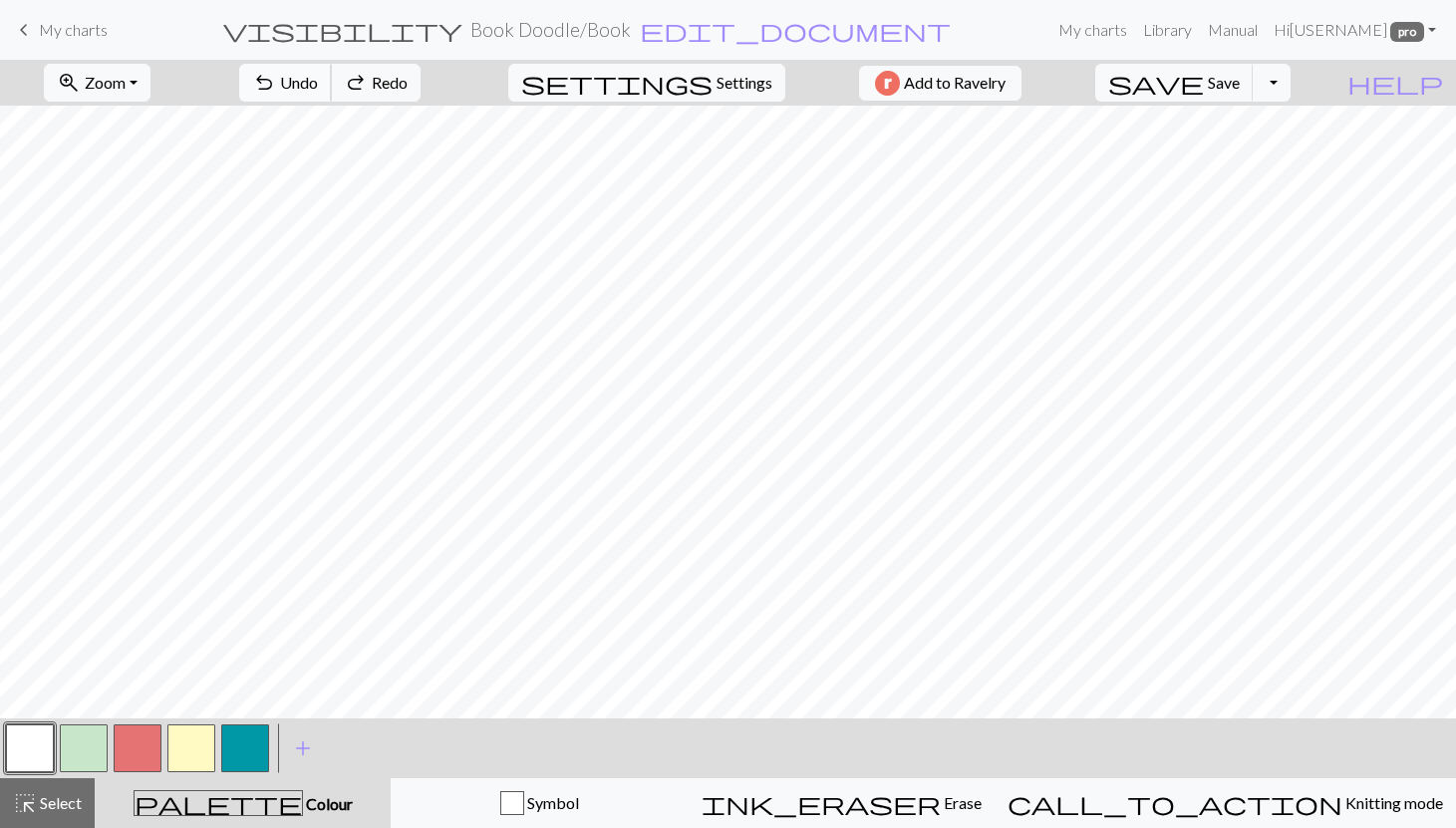 click on "Undo" at bounding box center [299, 82] 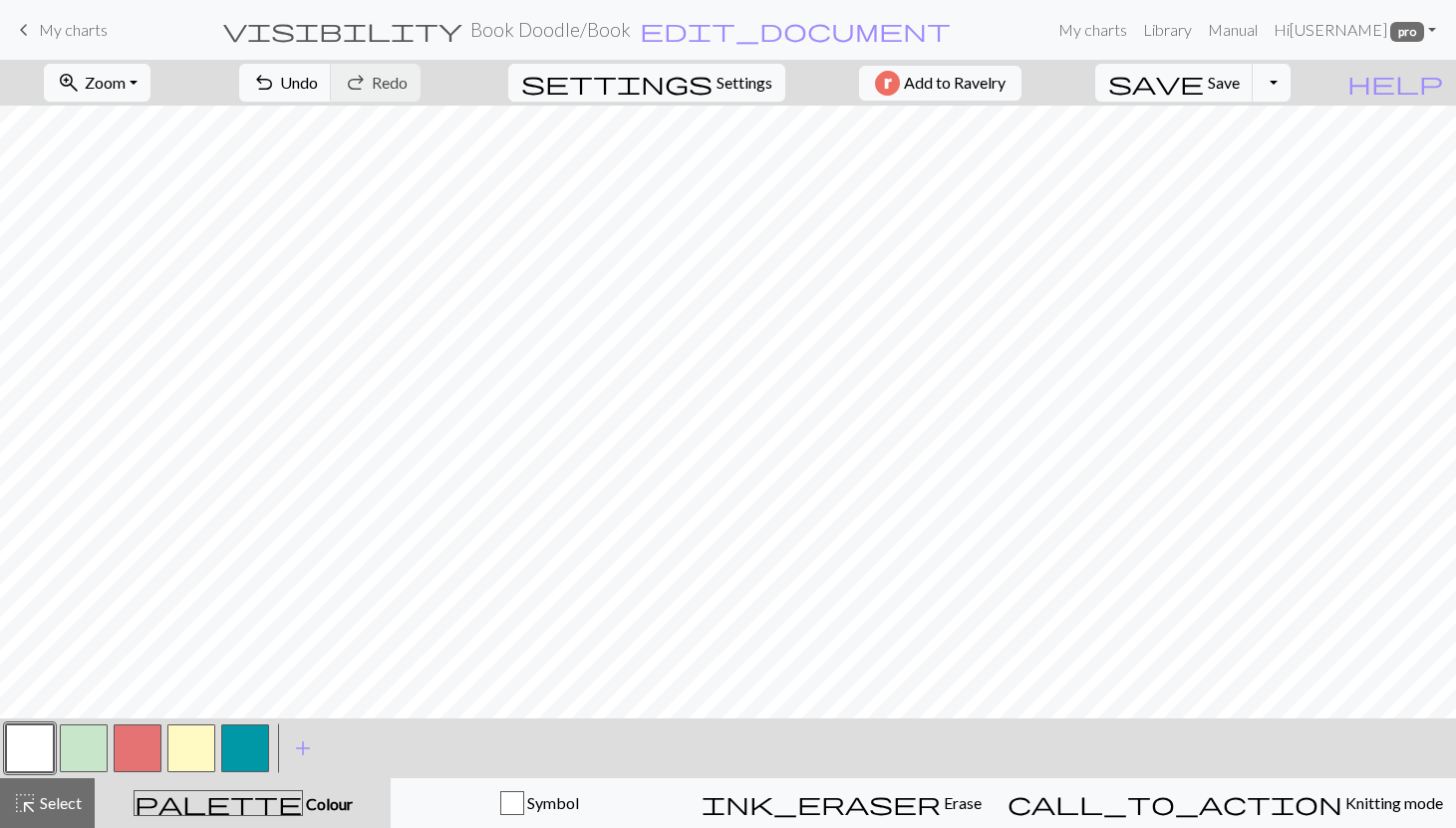 click at bounding box center (245, 748) 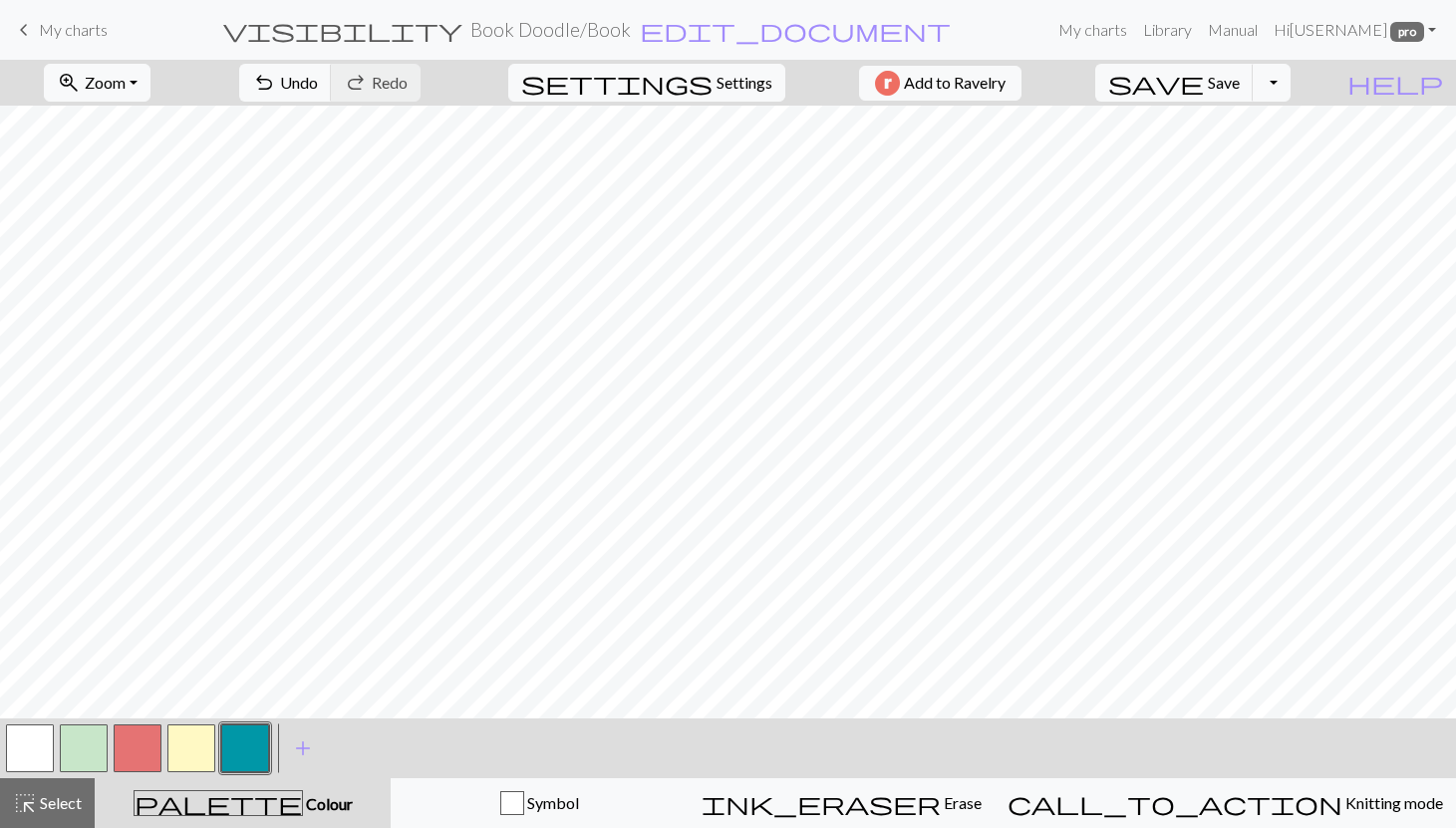 click at bounding box center (30, 748) 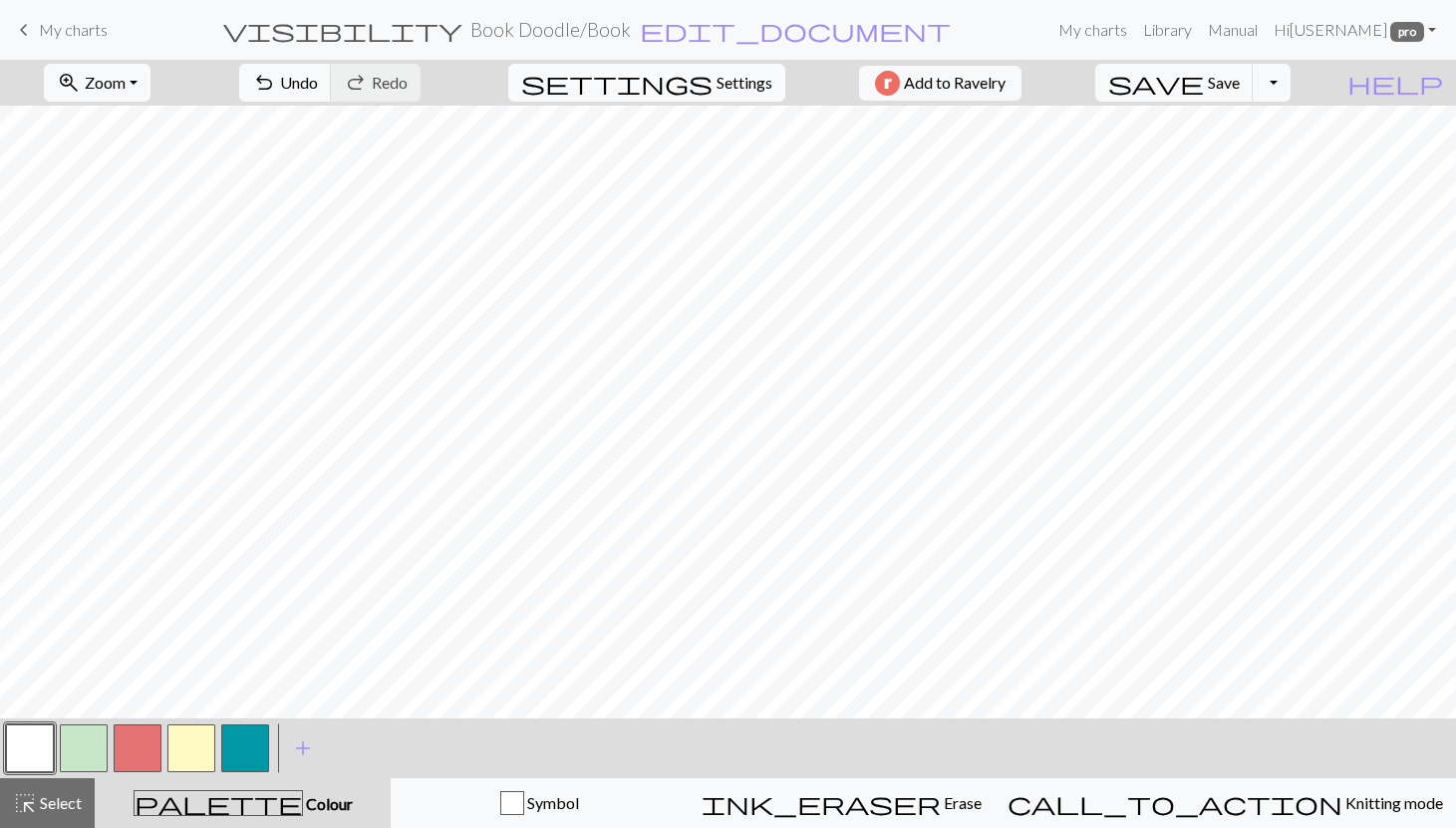 click on "Settings" at bounding box center [744, 83] 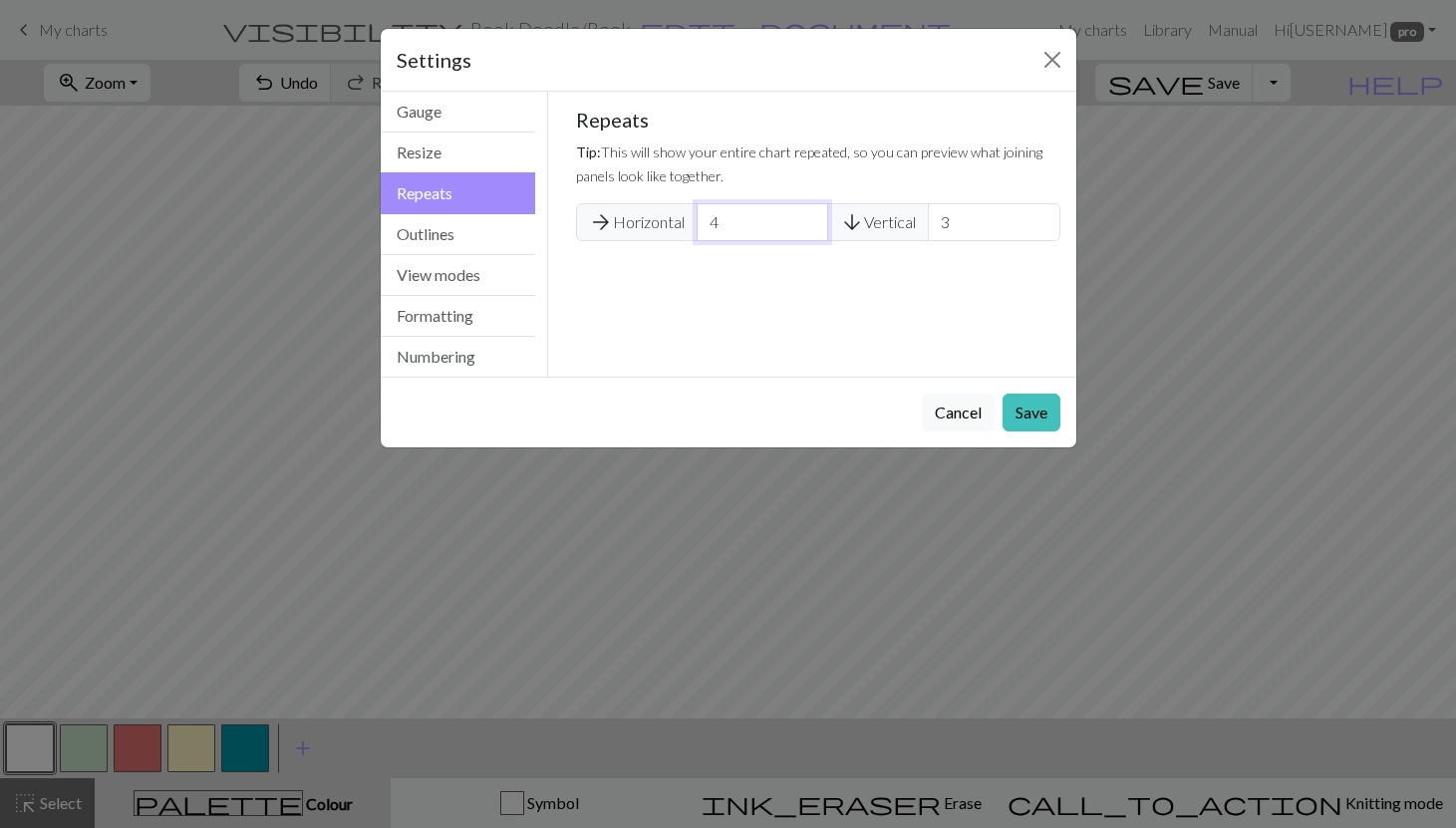 click on "4" at bounding box center [762, 222] 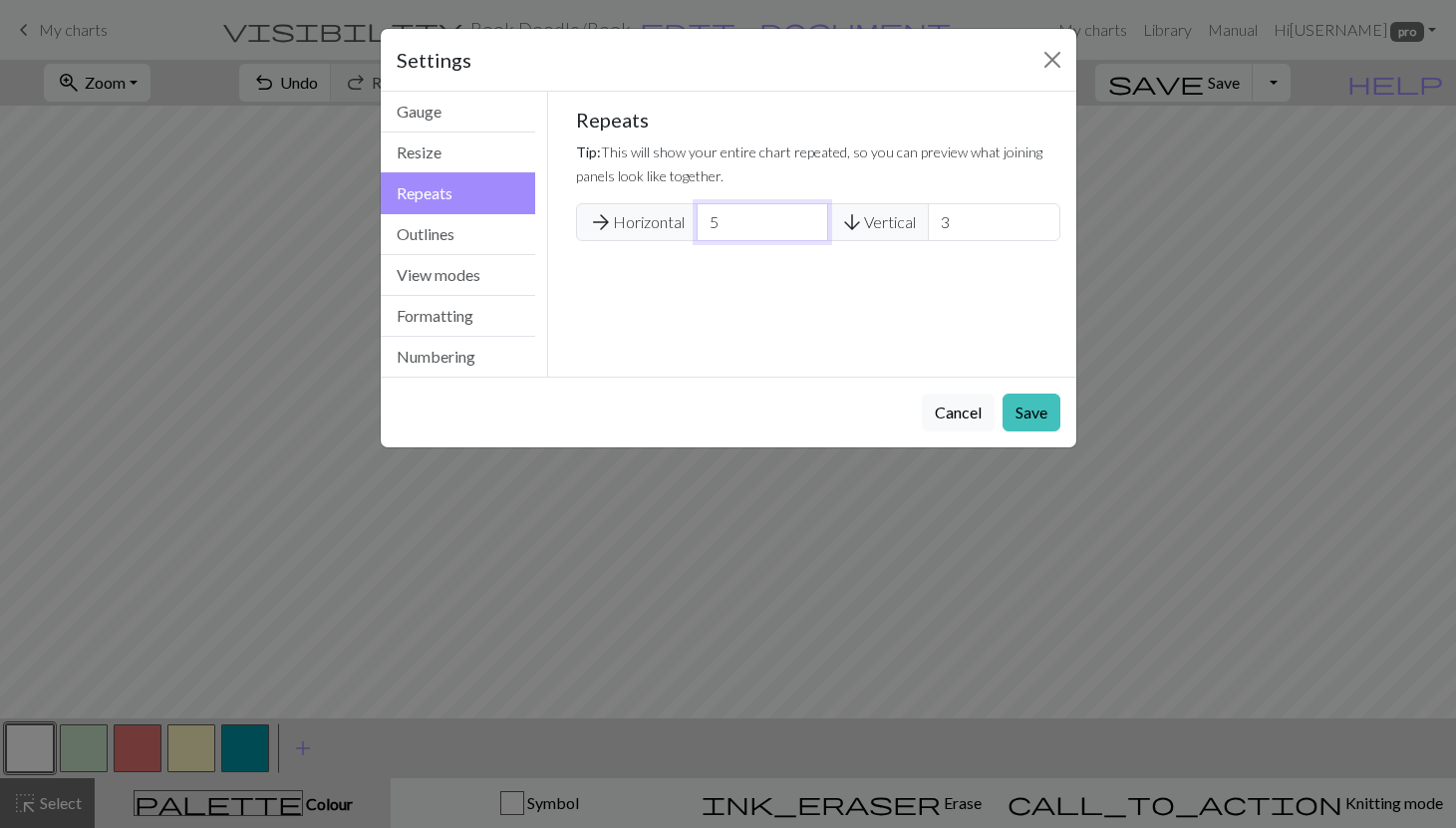 click on "5" at bounding box center [762, 222] 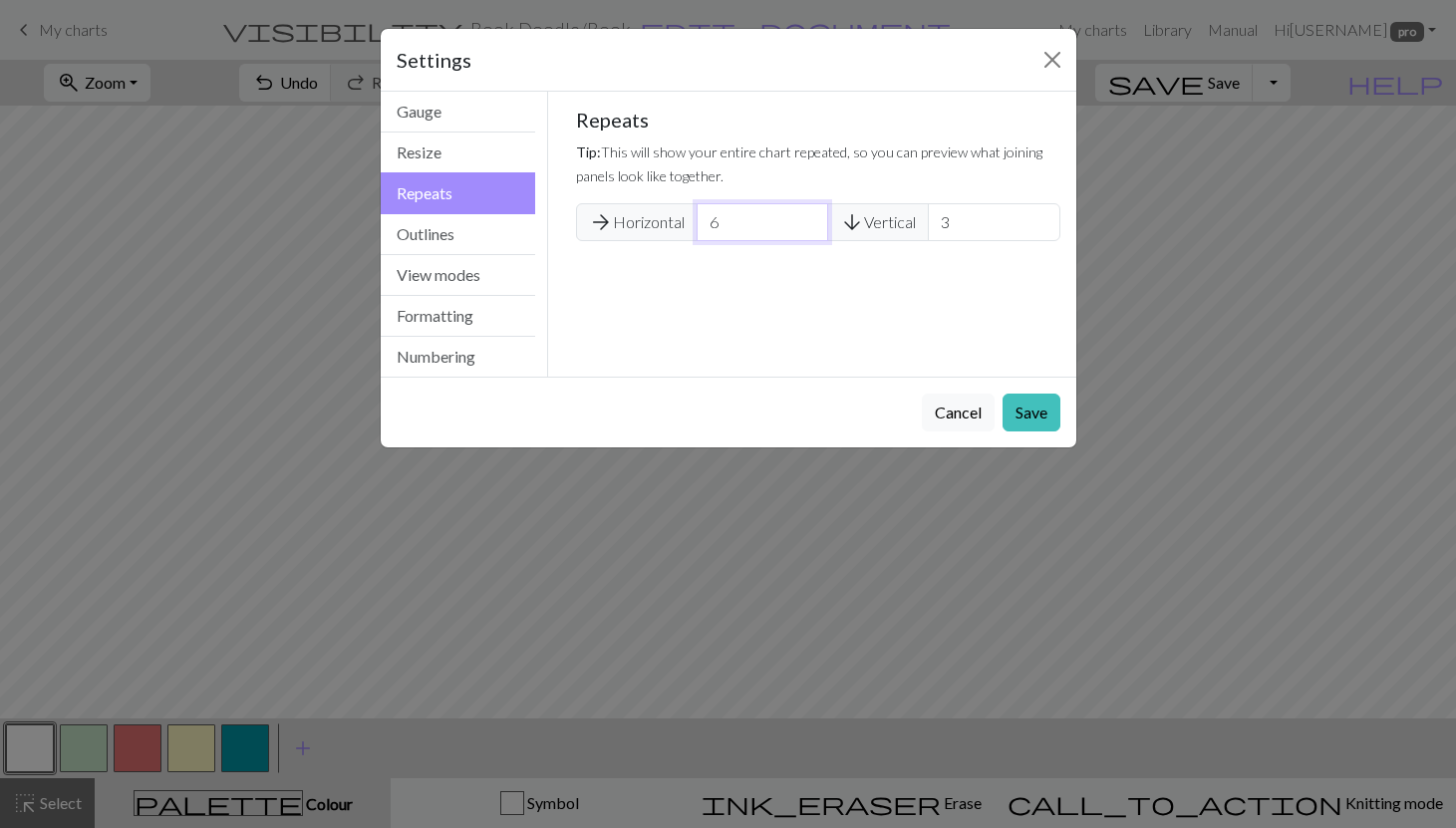 type on "6" 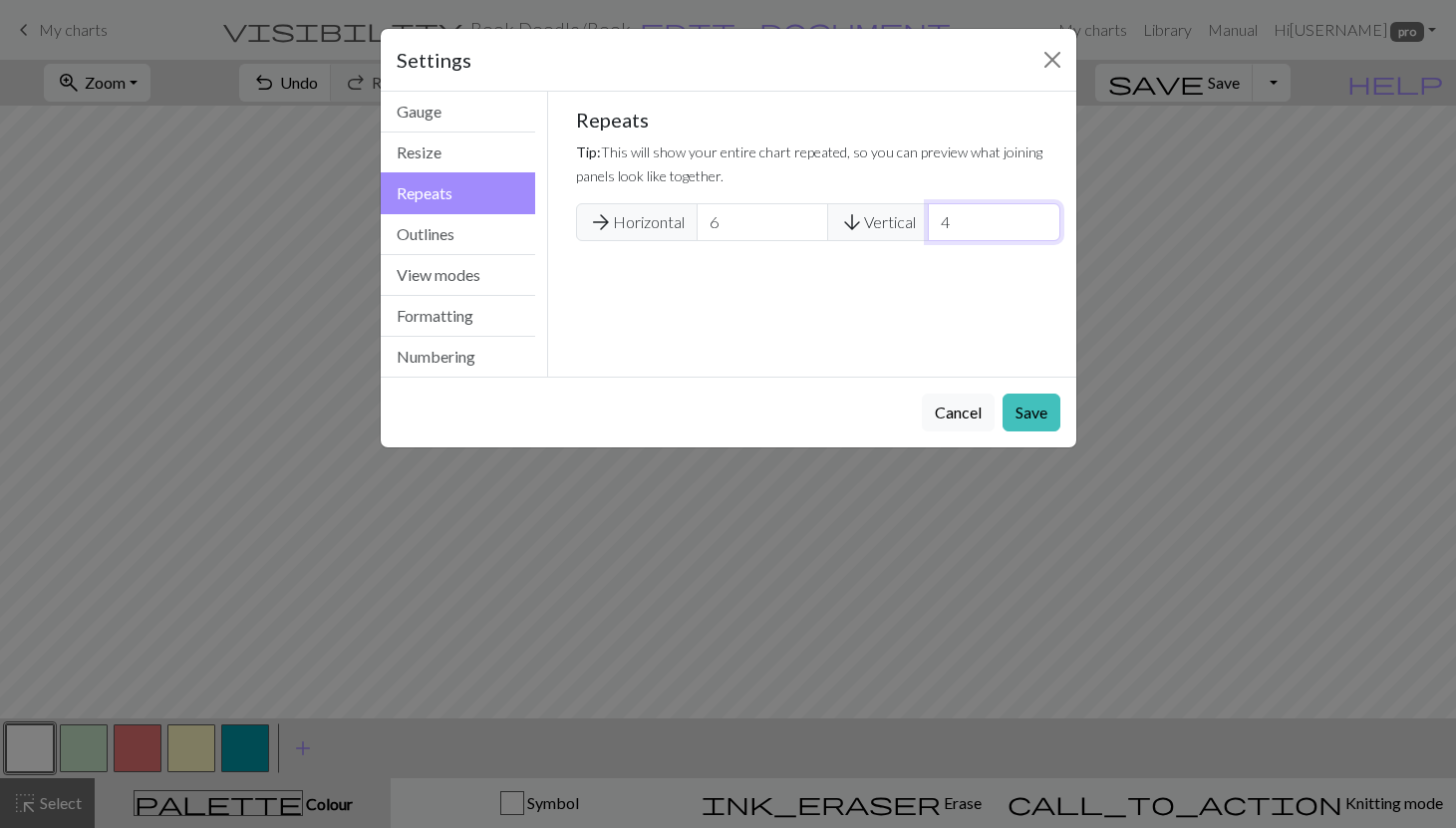 click on "4" at bounding box center (994, 222) 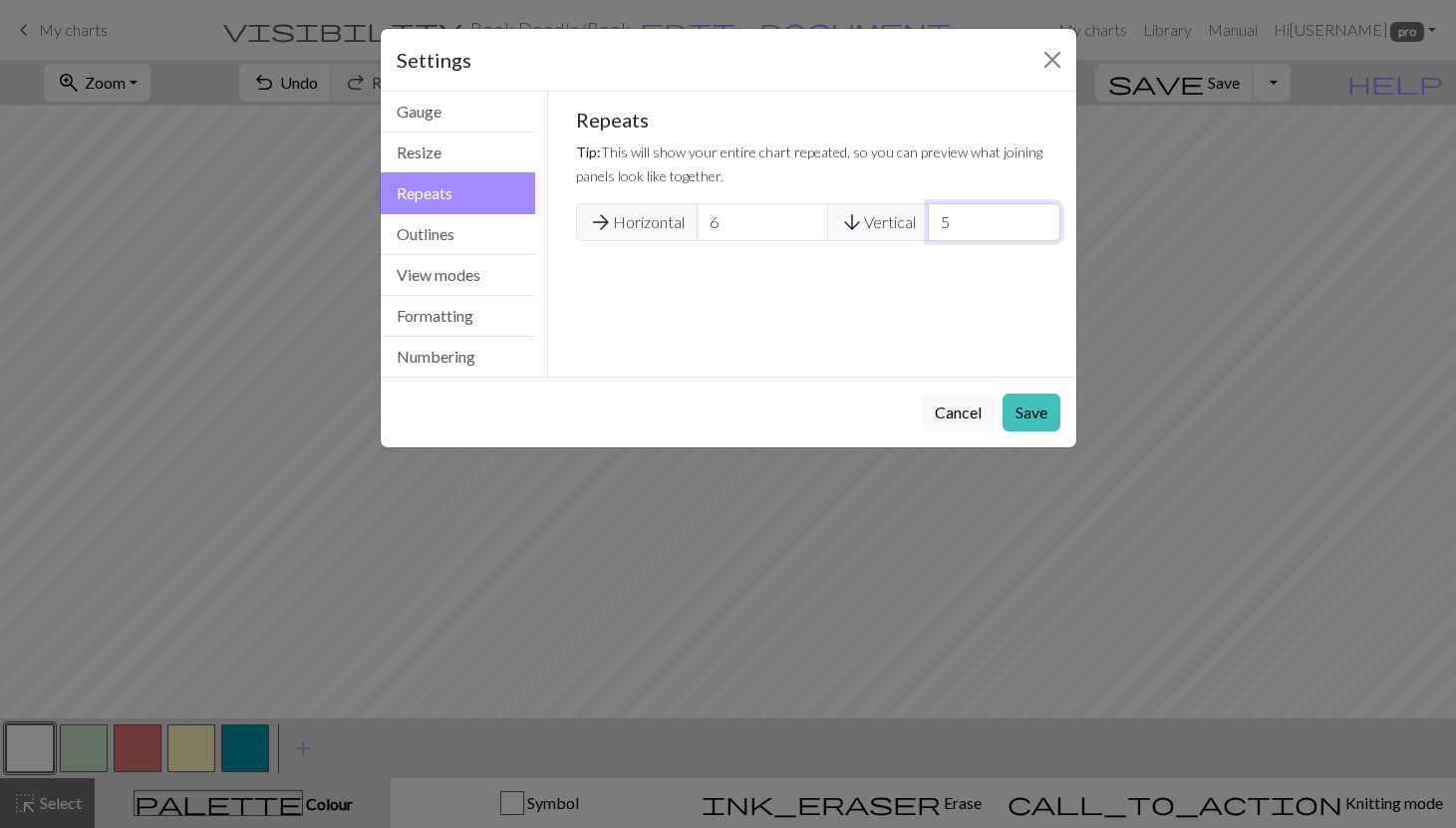 click on "5" at bounding box center (994, 222) 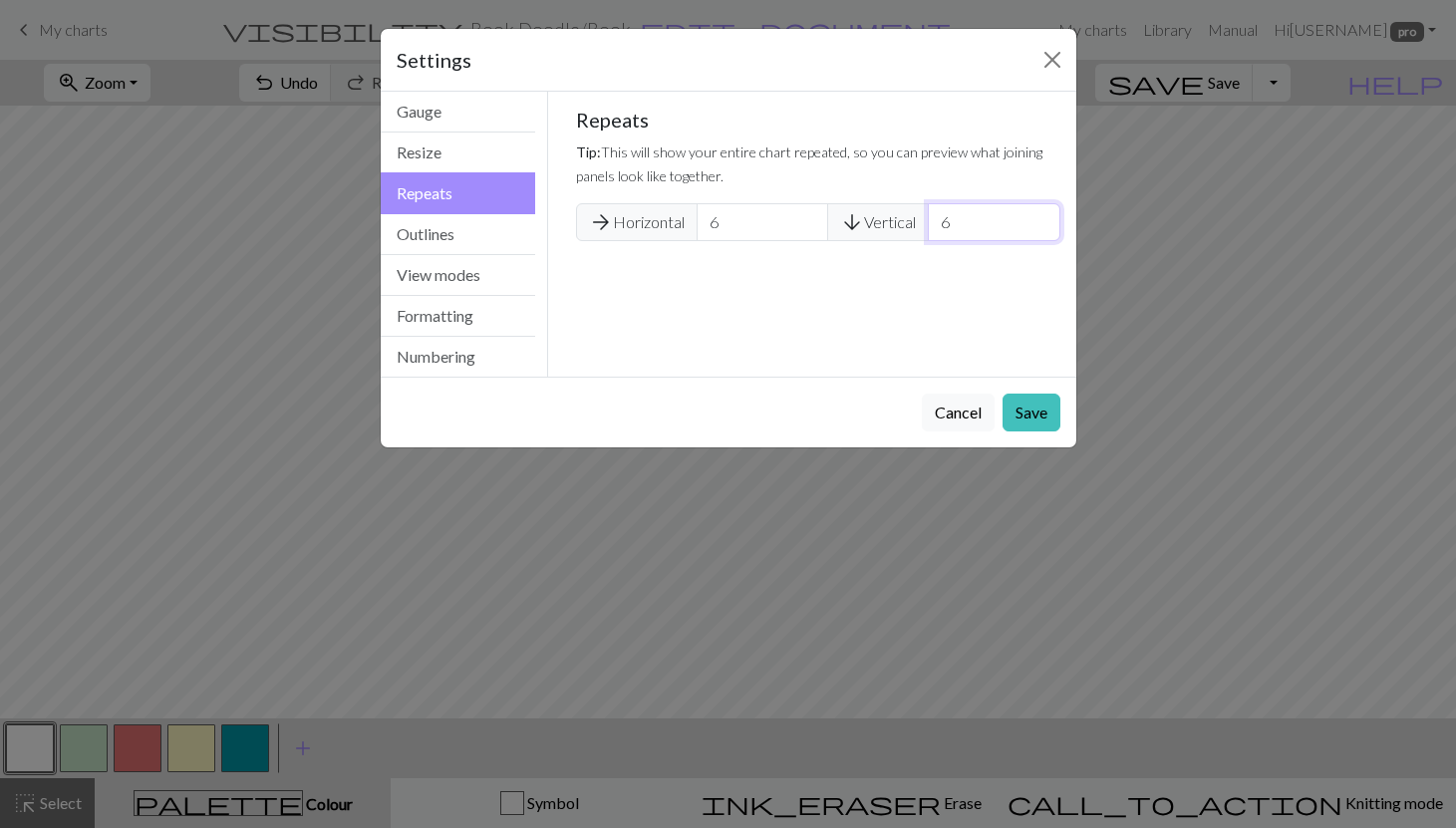 type on "6" 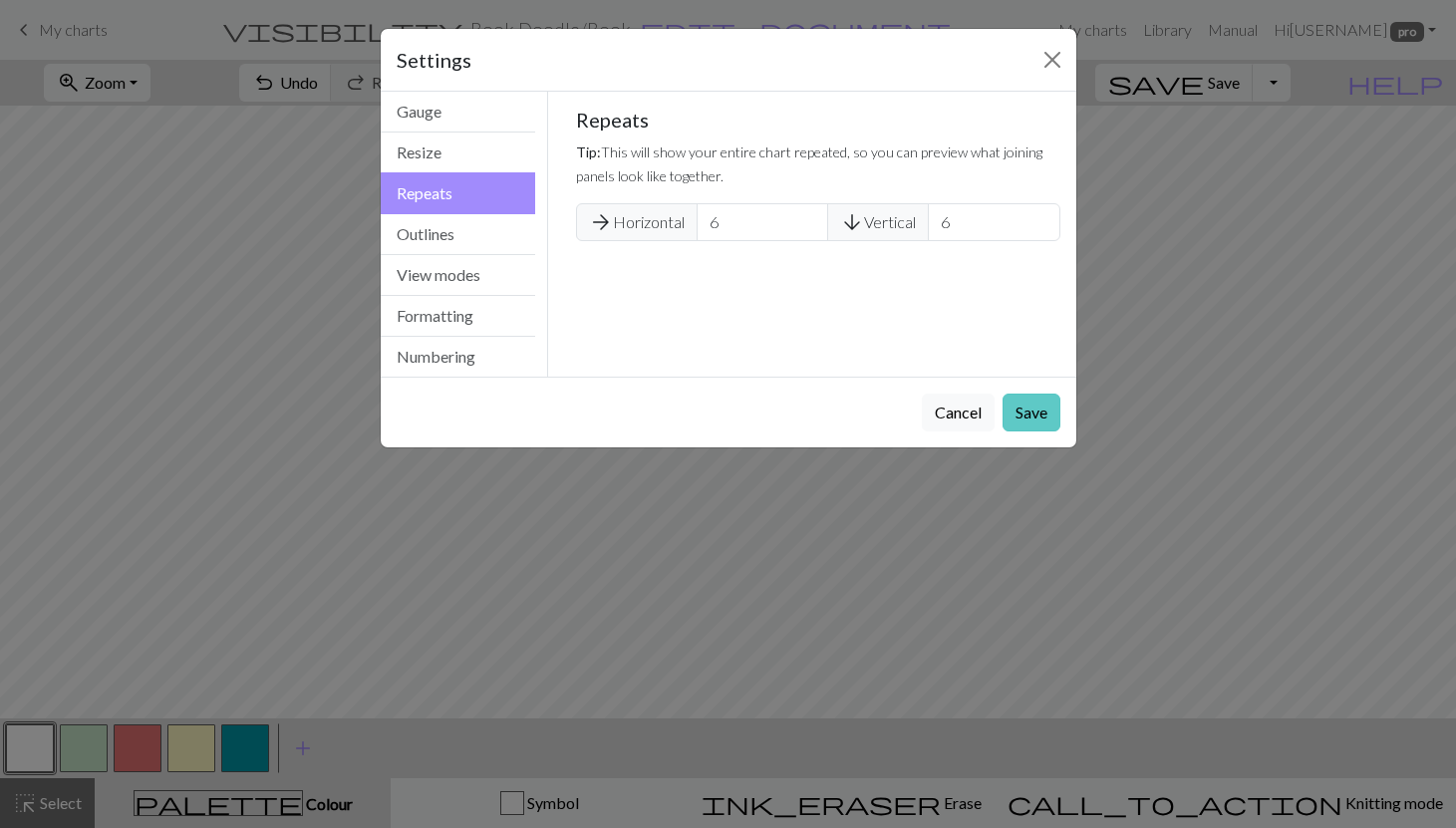 click on "Save" at bounding box center [1031, 413] 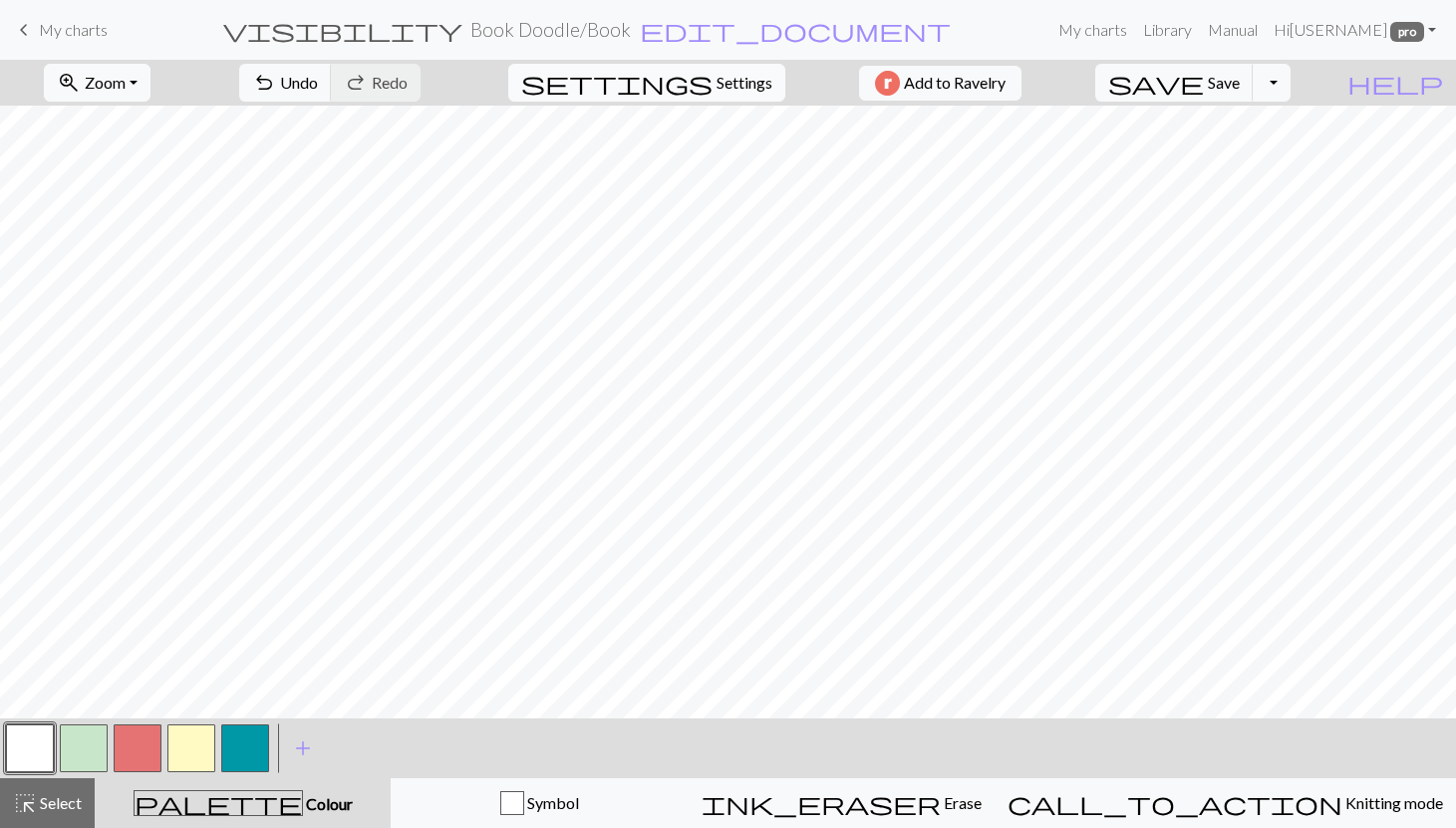 click on "settings" at bounding box center (617, 83) 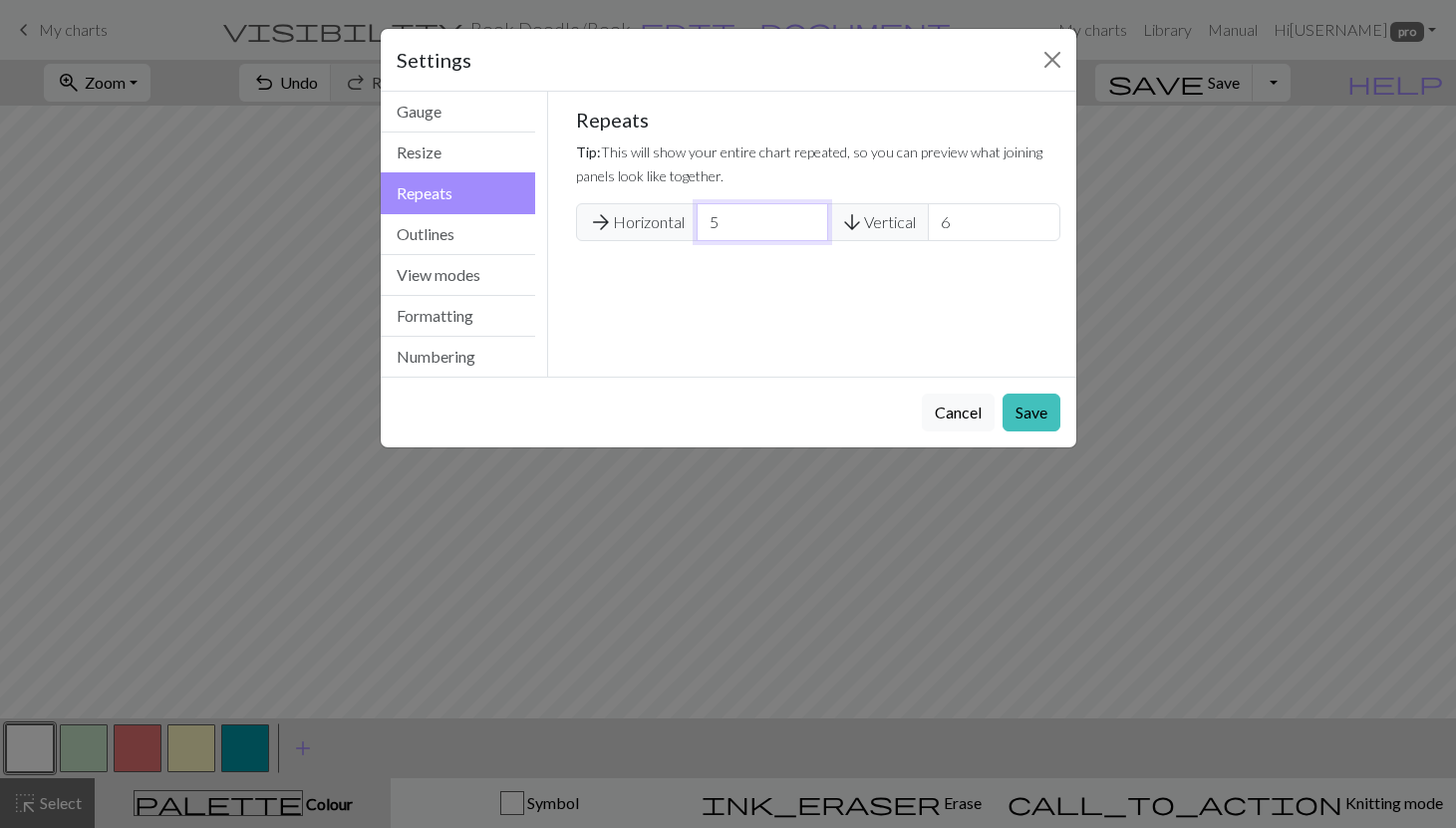 click on "5" at bounding box center [762, 222] 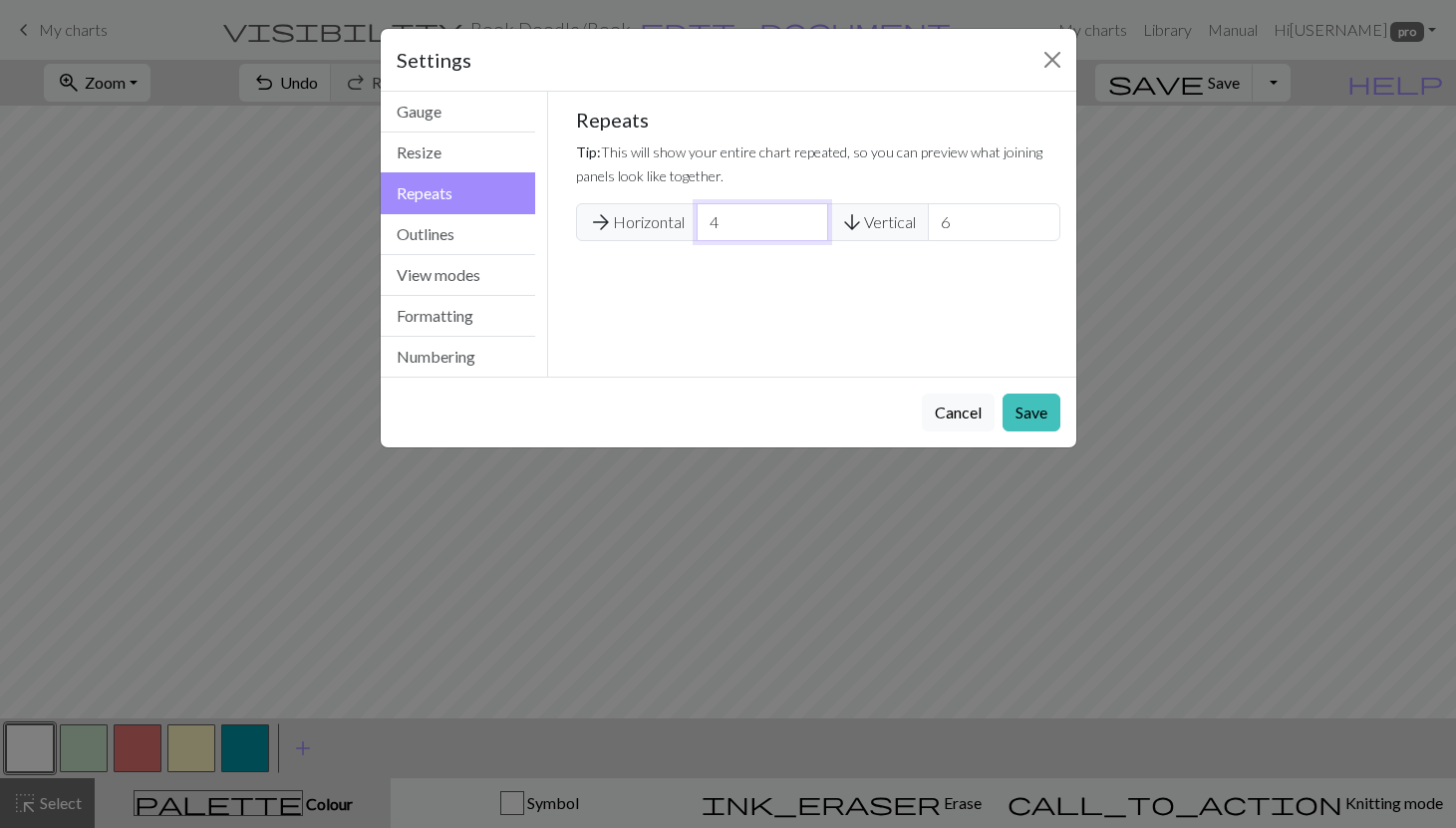 type on "4" 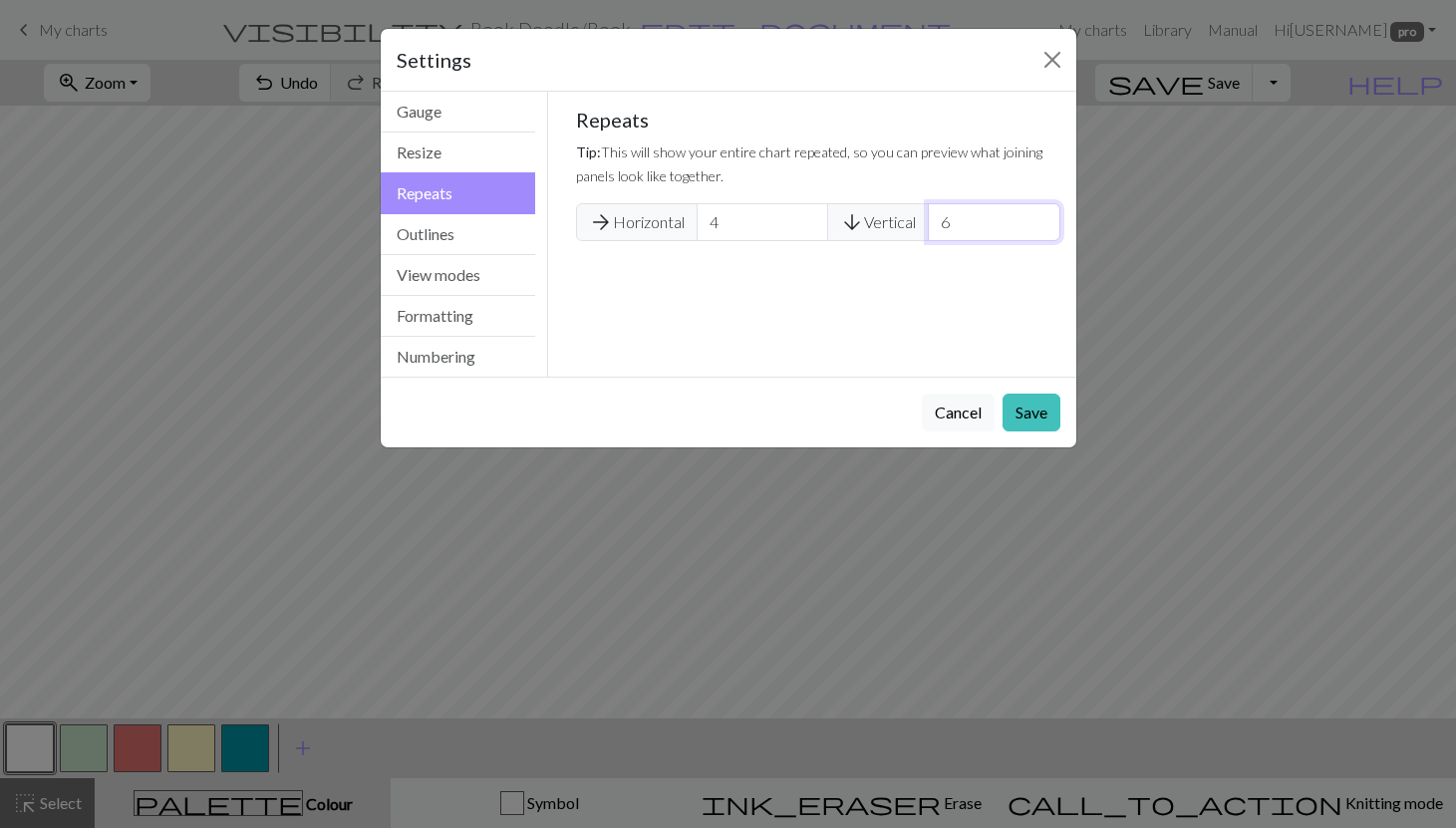 click on "6" at bounding box center (994, 222) 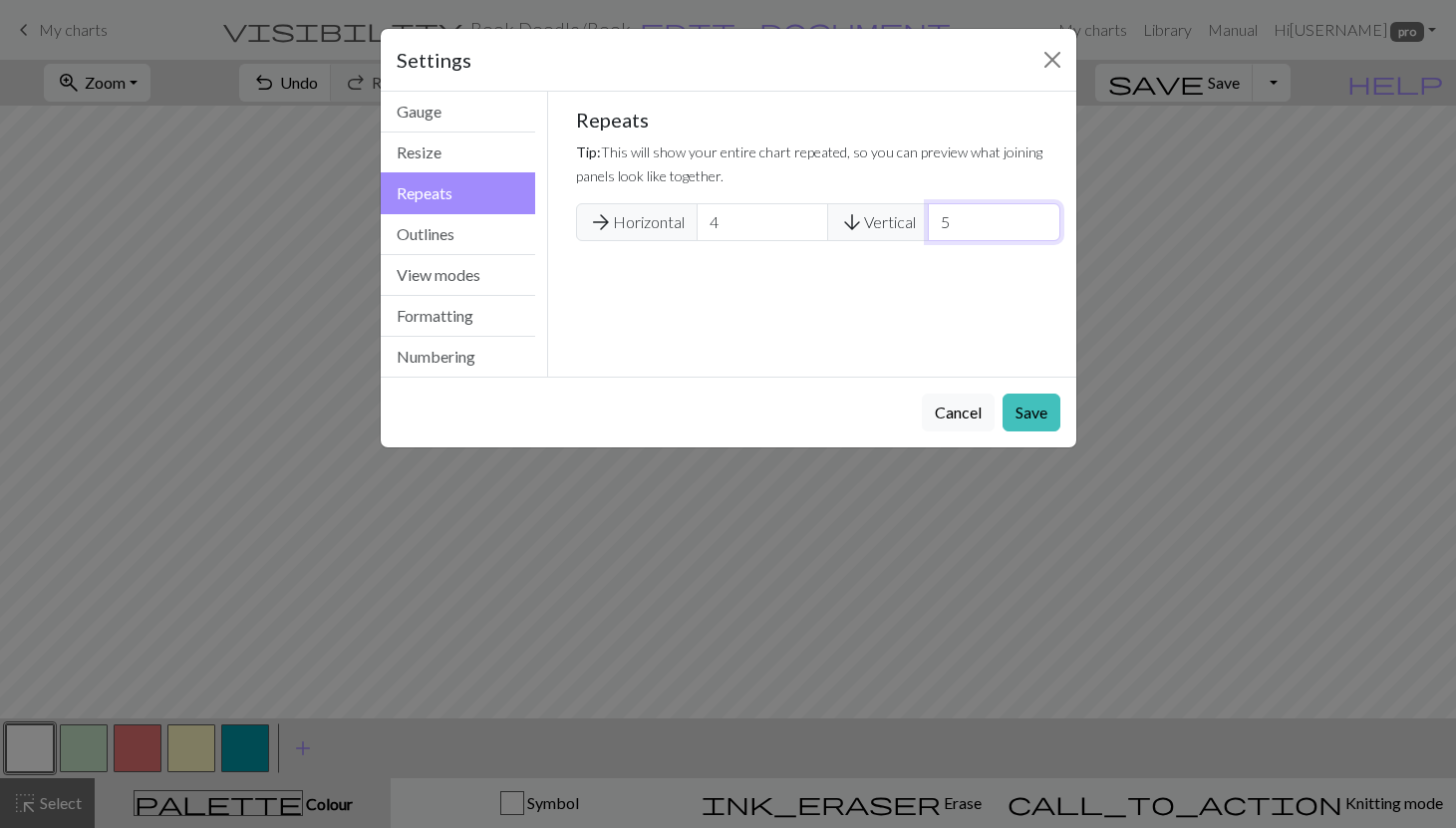 click on "5" at bounding box center [994, 222] 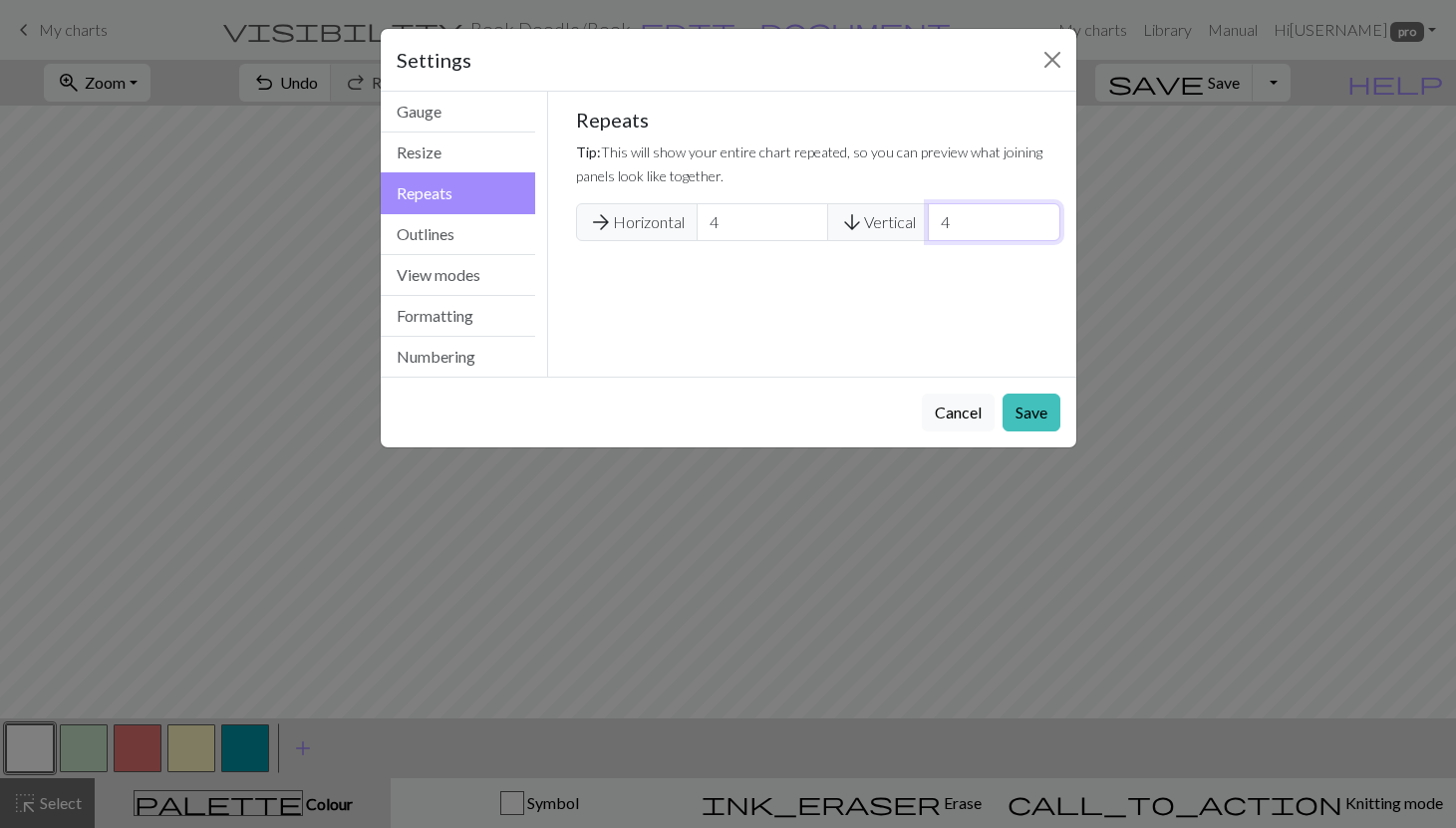 type on "4" 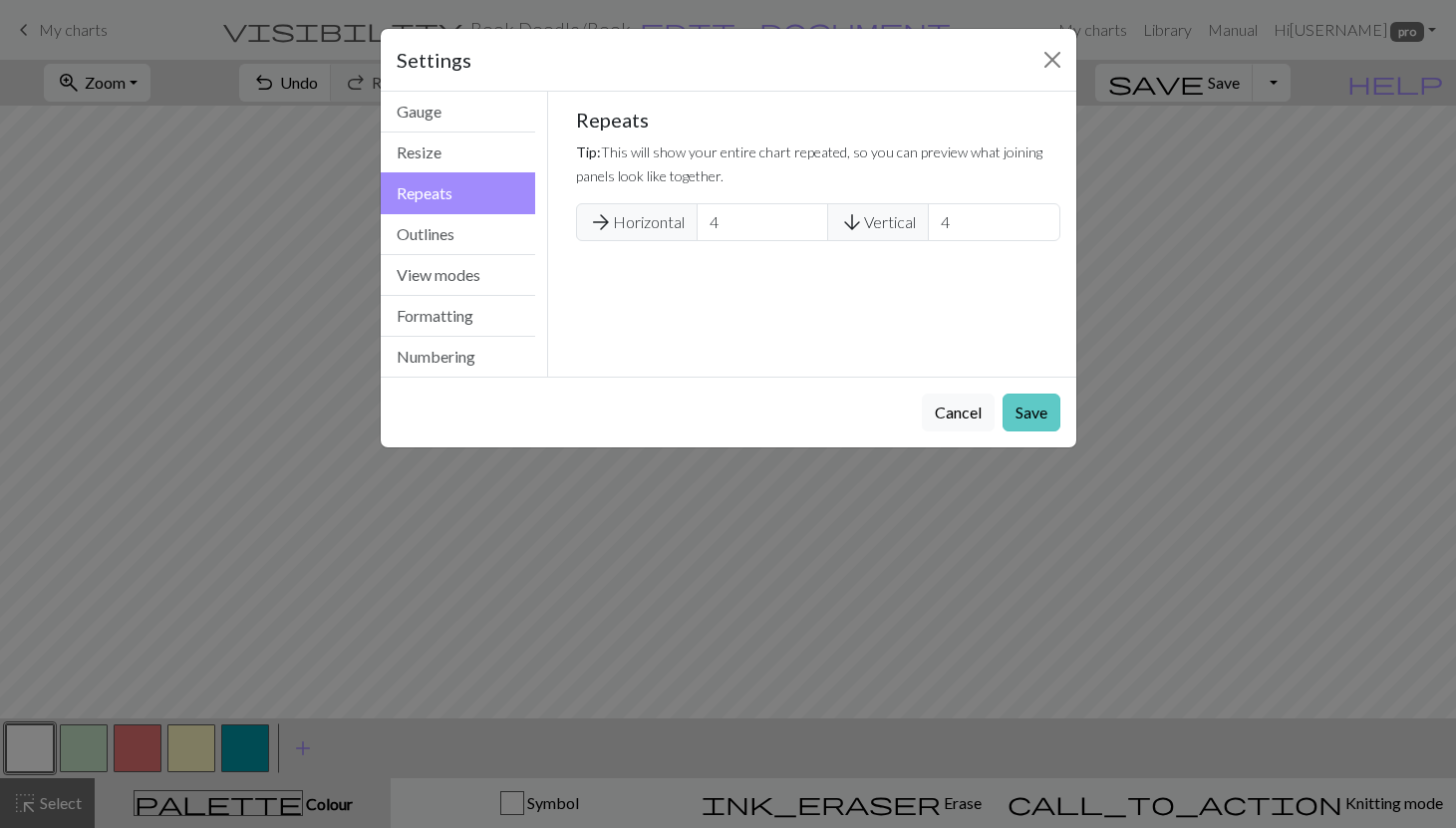 click on "Save" at bounding box center [1031, 413] 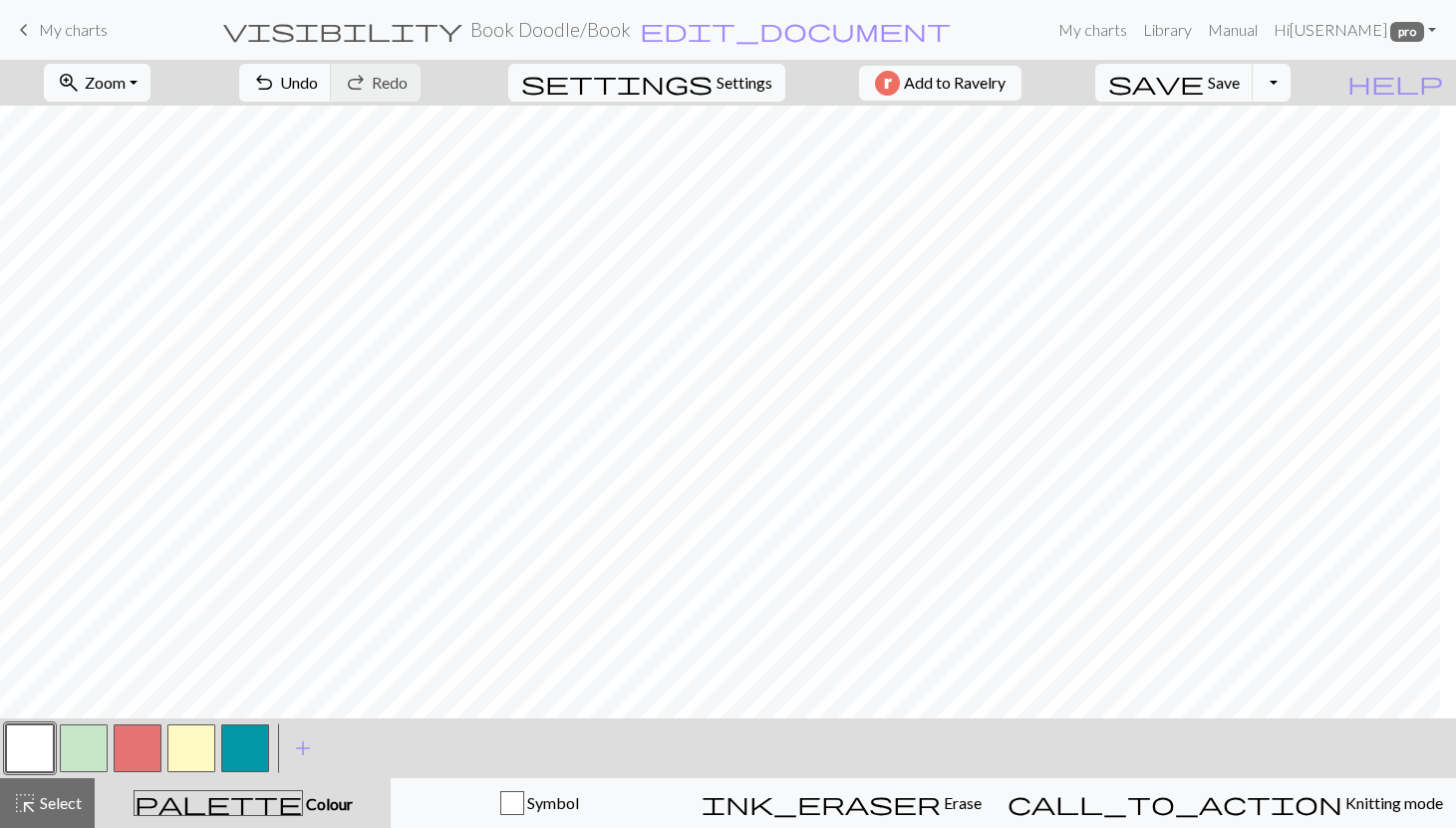 scroll, scrollTop: 0, scrollLeft: 0, axis: both 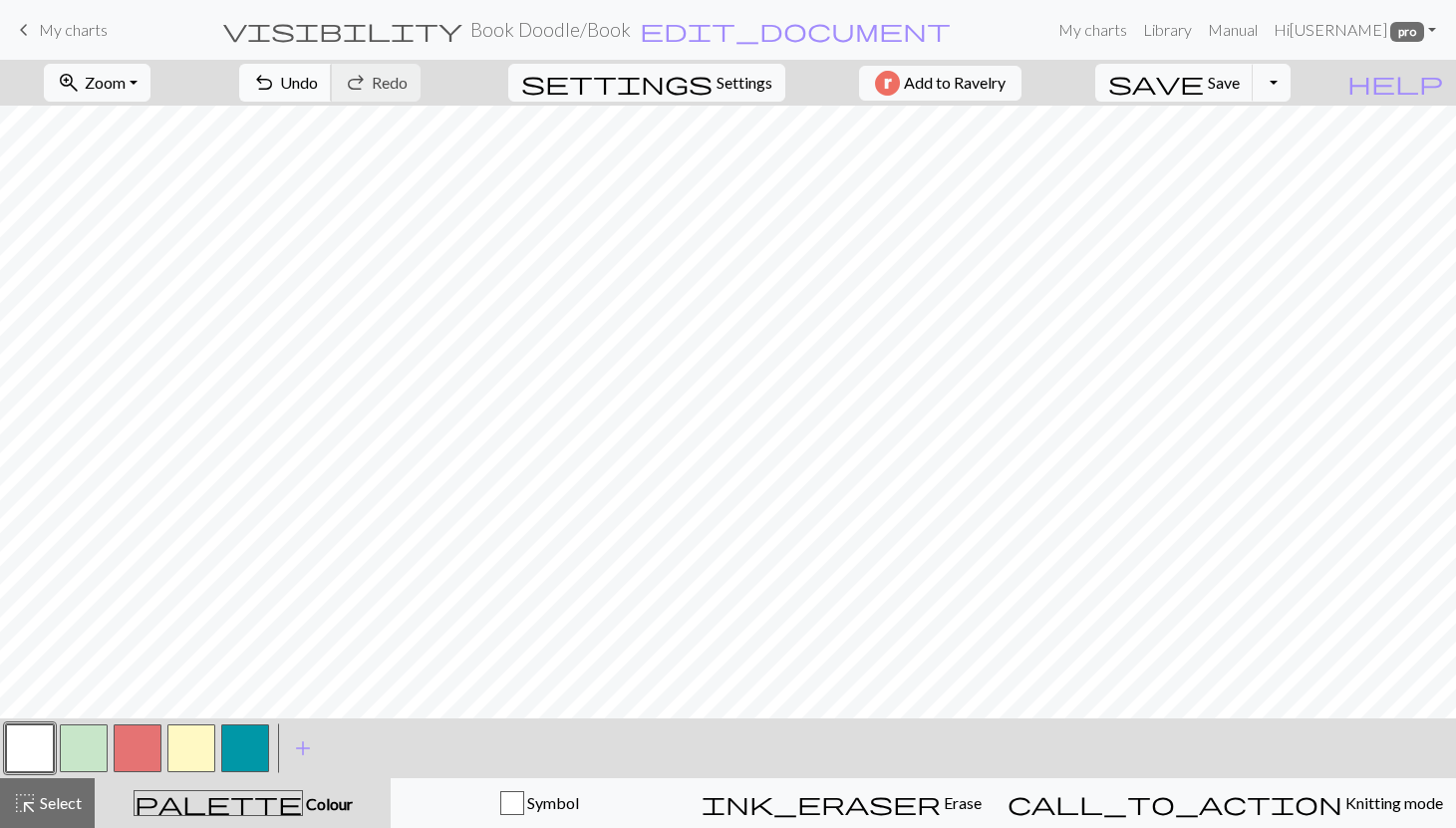 click on "Undo" at bounding box center [299, 82] 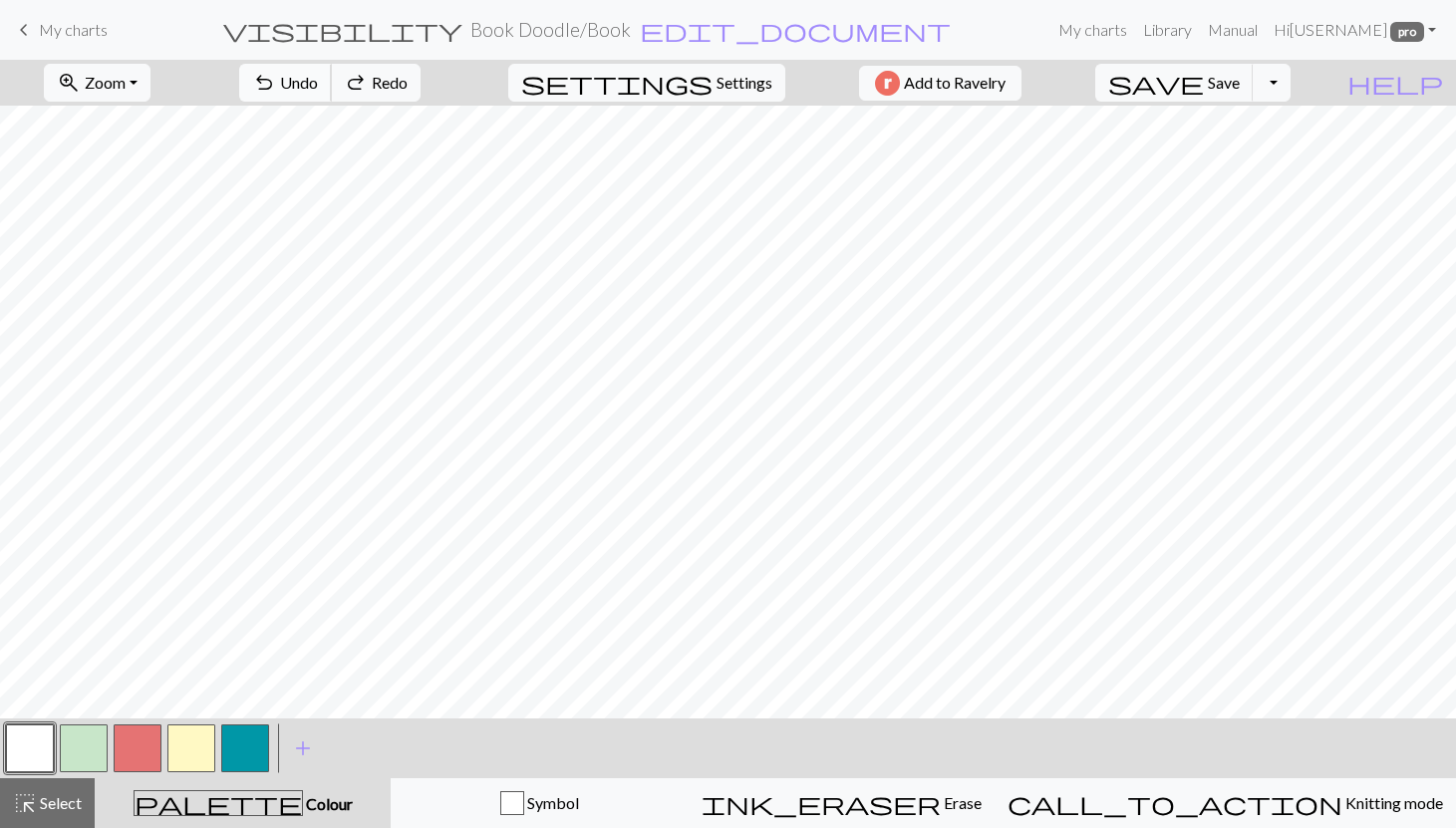 click on "Undo" at bounding box center (299, 82) 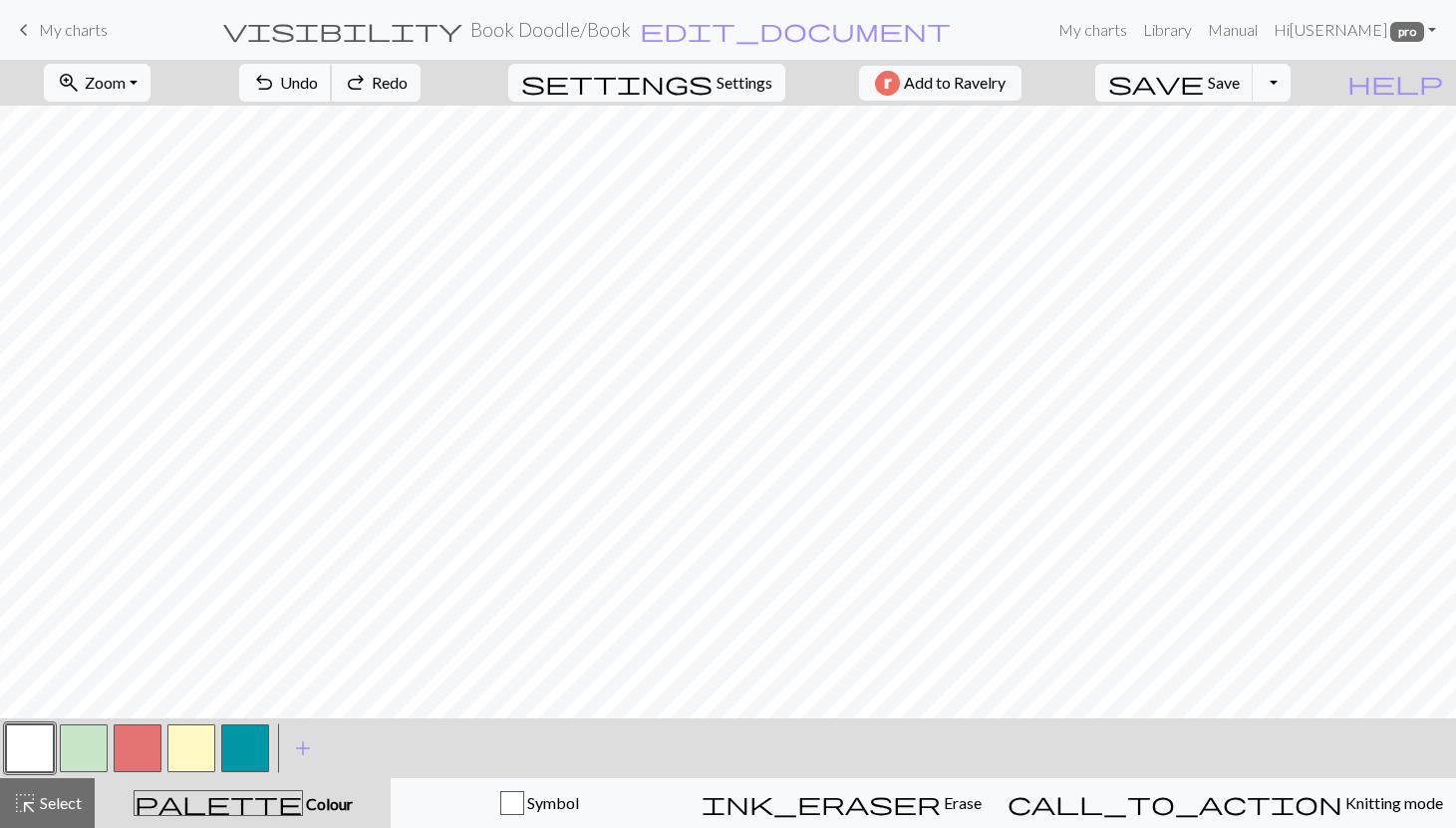 click on "Undo" at bounding box center [299, 82] 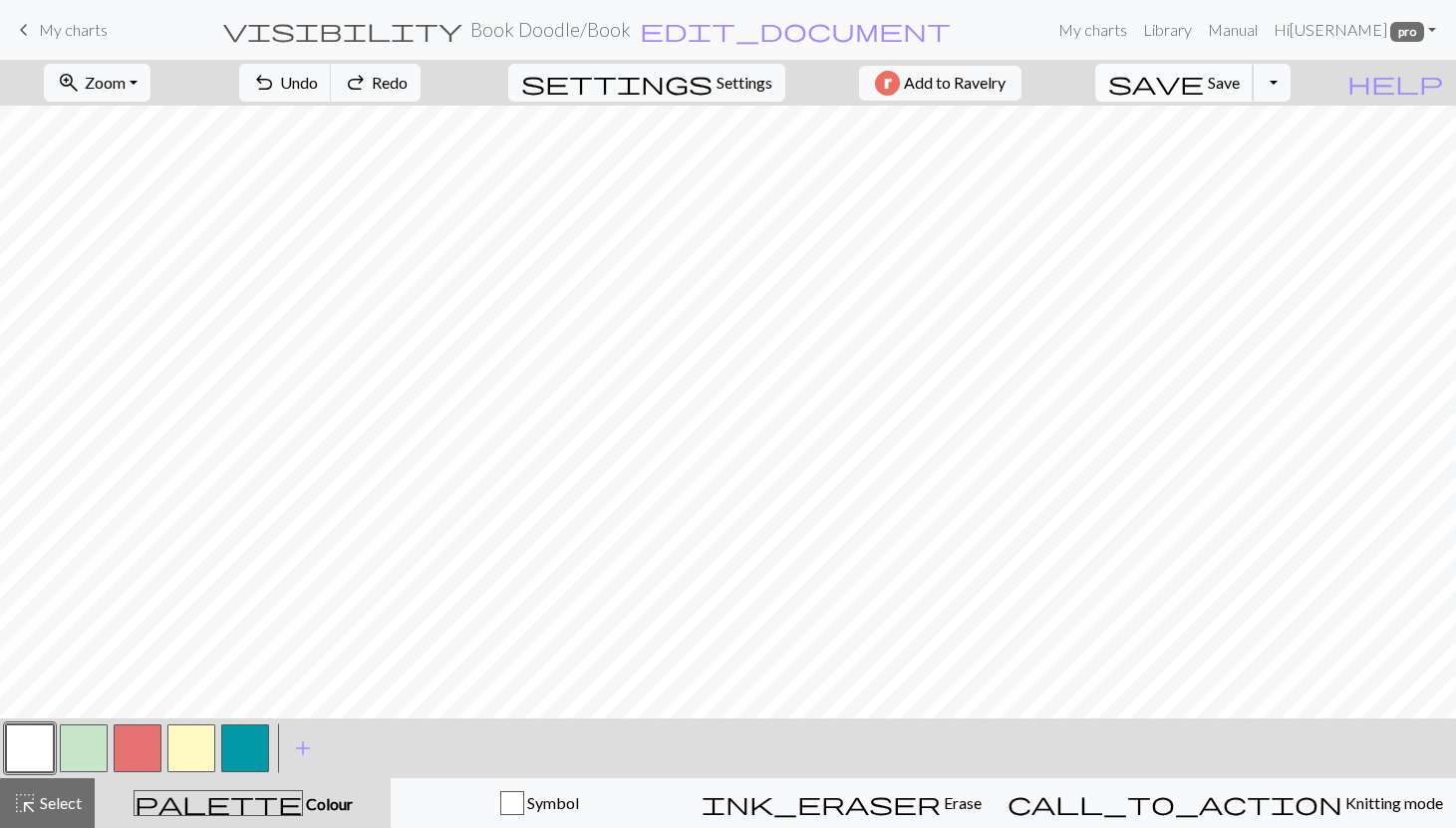 click on "save" at bounding box center [1156, 83] 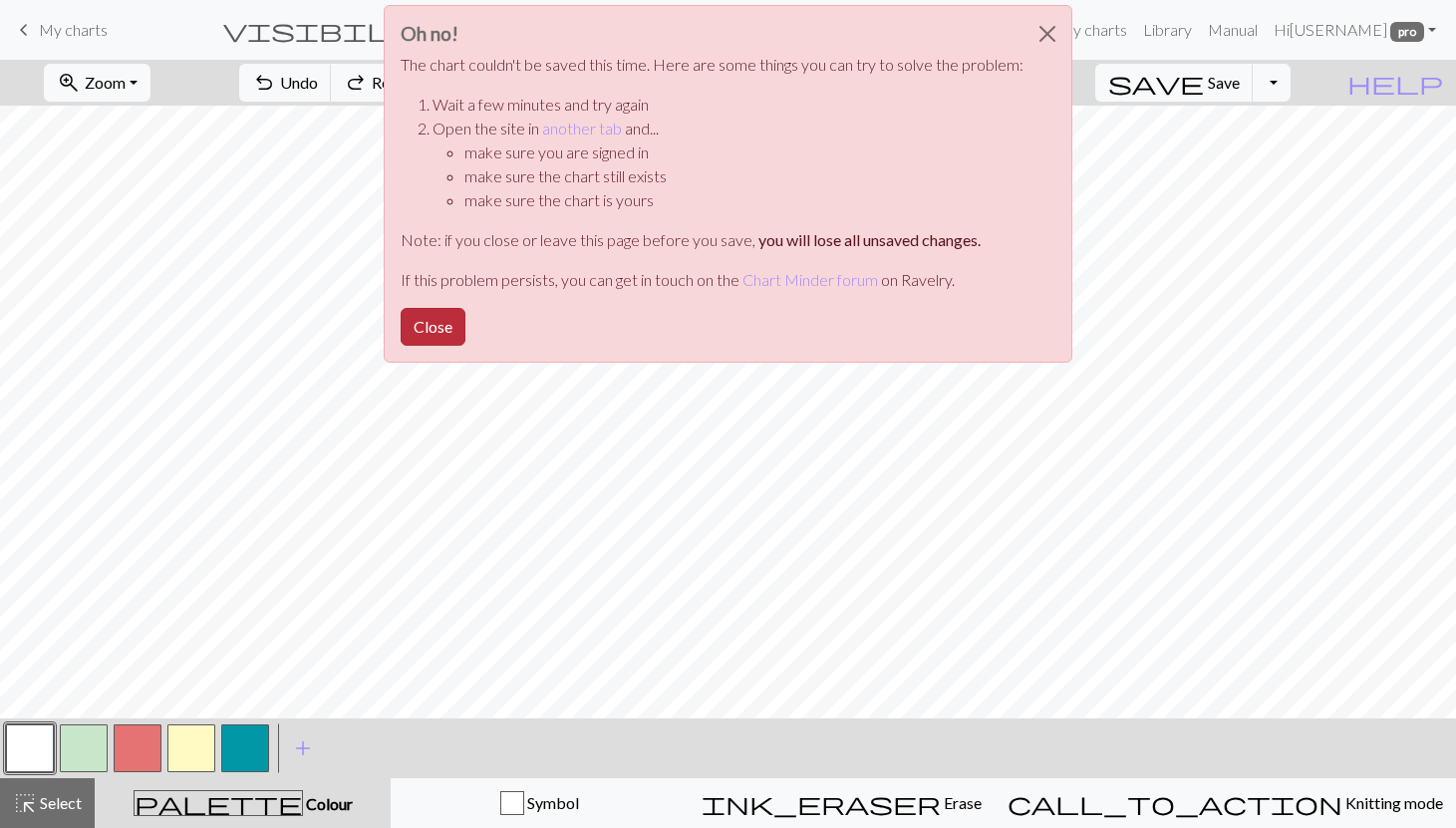 click on "Close" at bounding box center [433, 327] 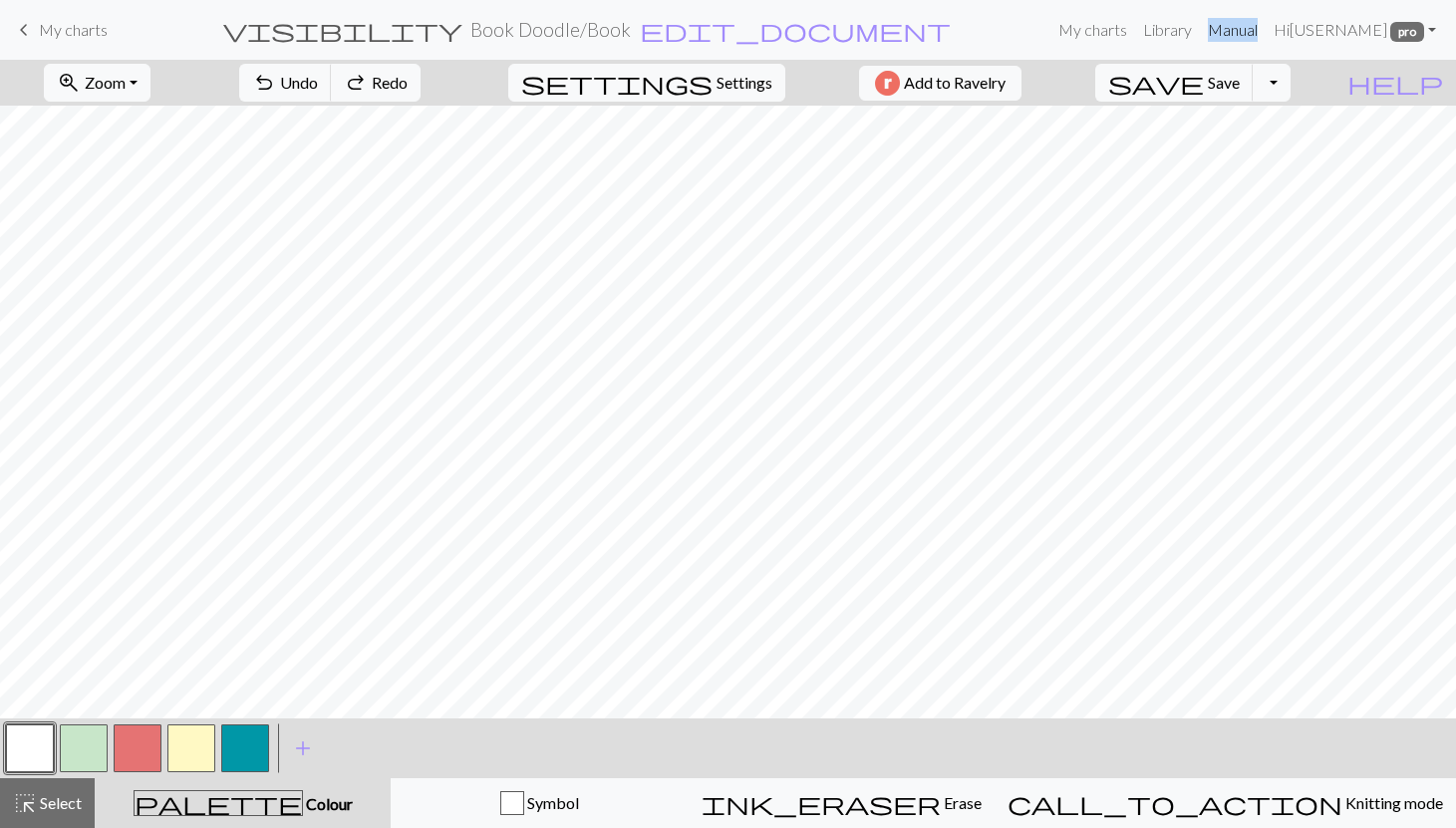 click on "My charts" at bounding box center [73, 29] 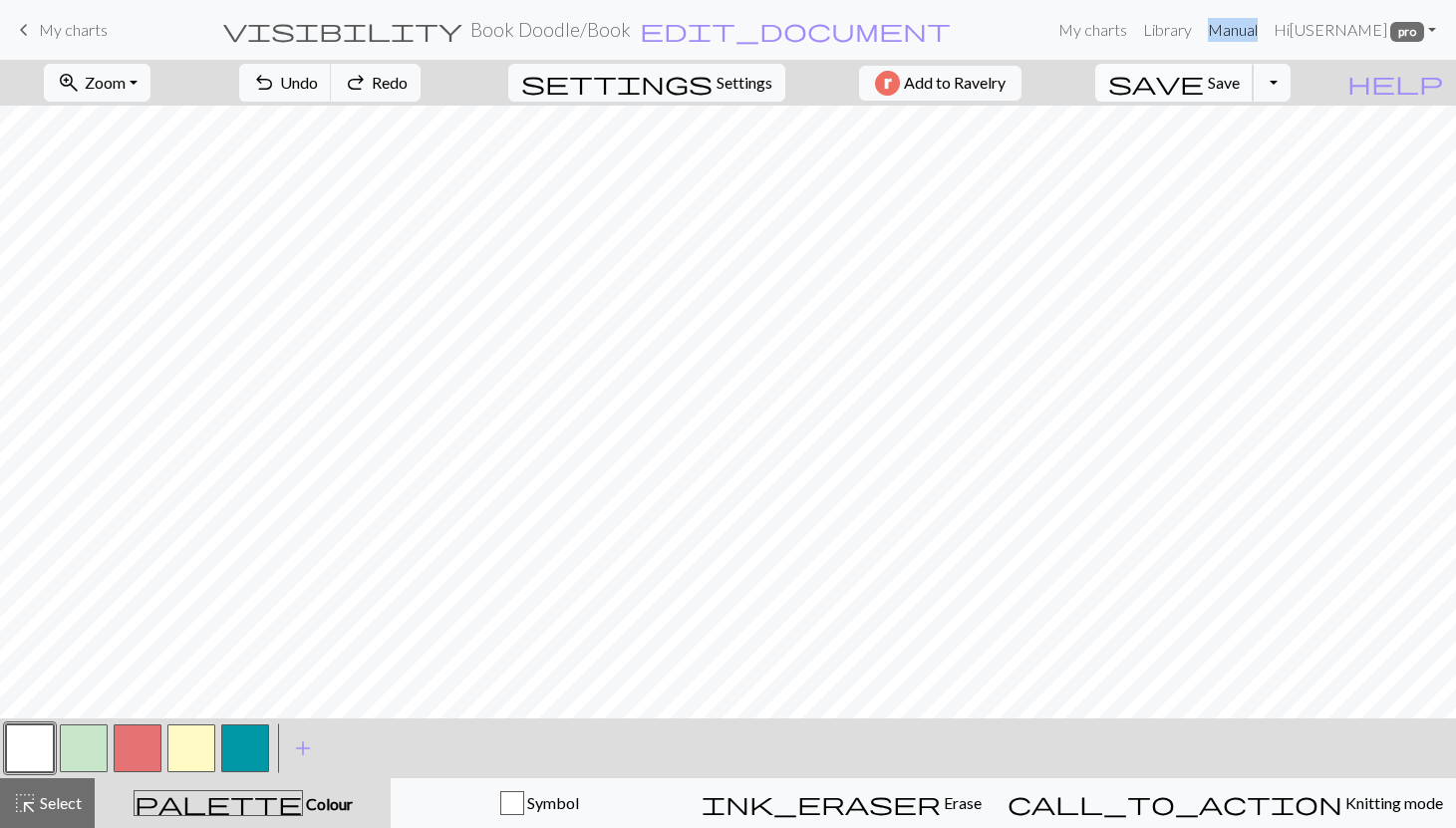 click on "save Save Save" at bounding box center [1174, 83] 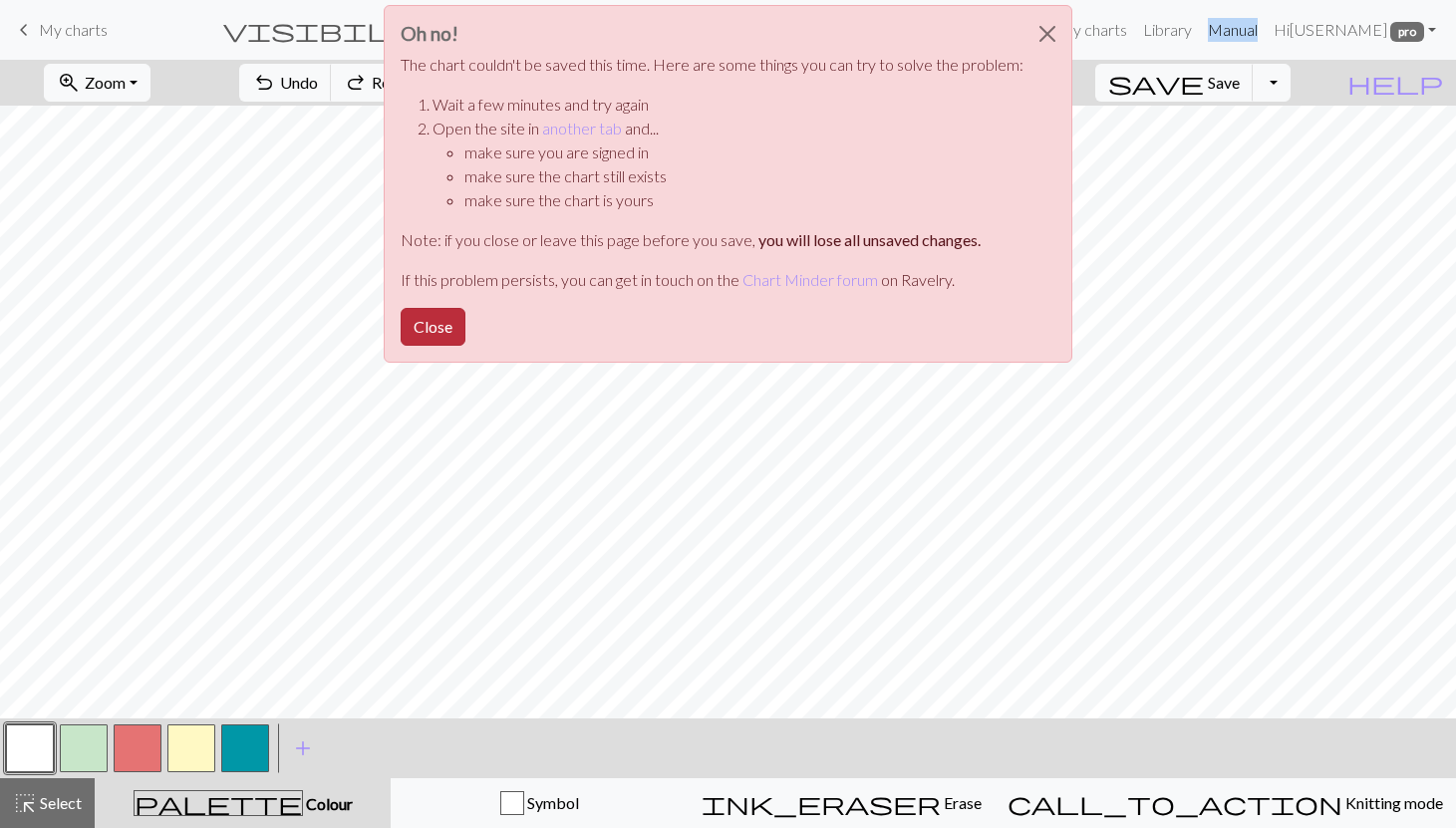 click on "Close" at bounding box center [433, 327] 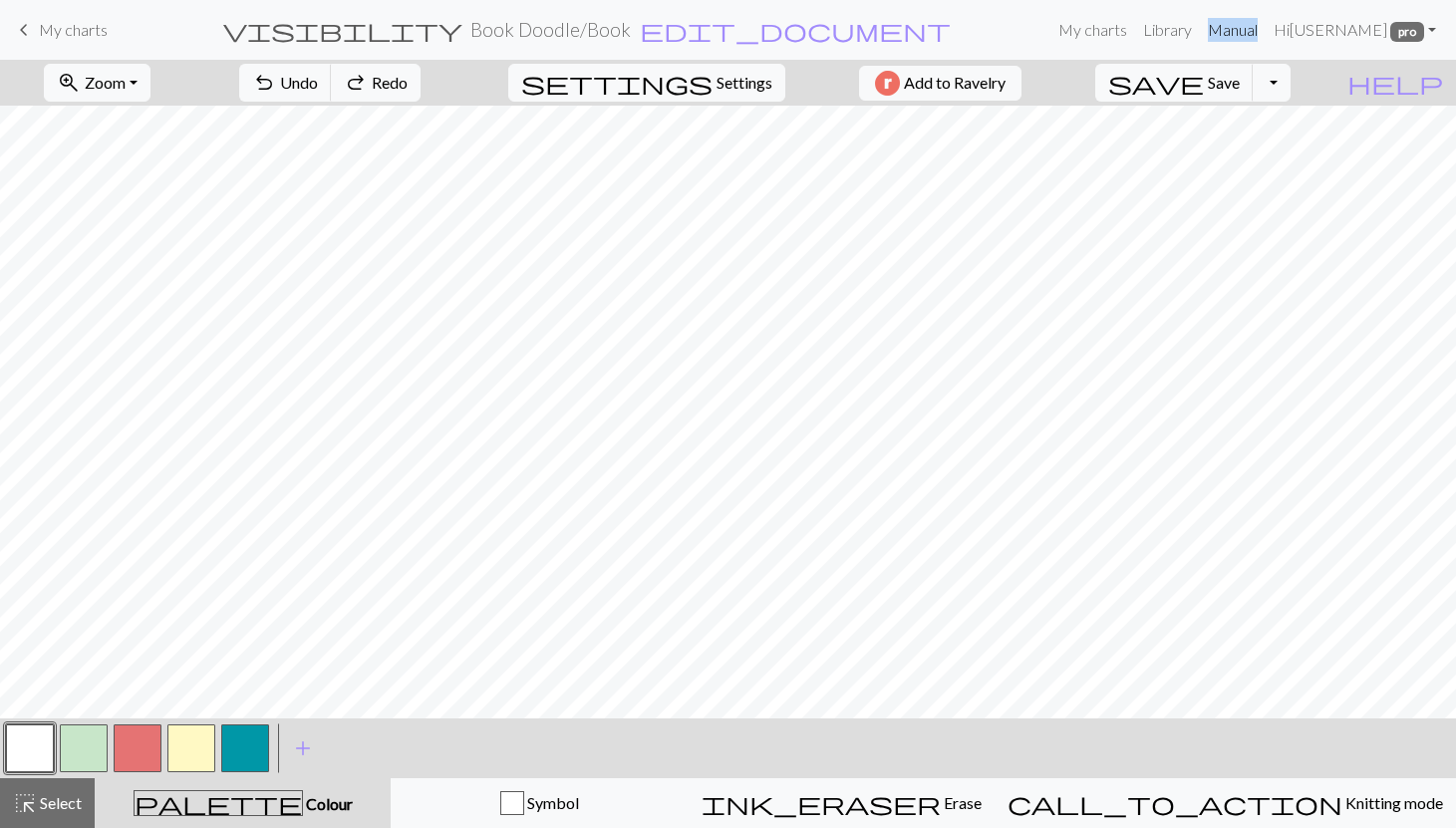 click on "My charts" at bounding box center (73, 29) 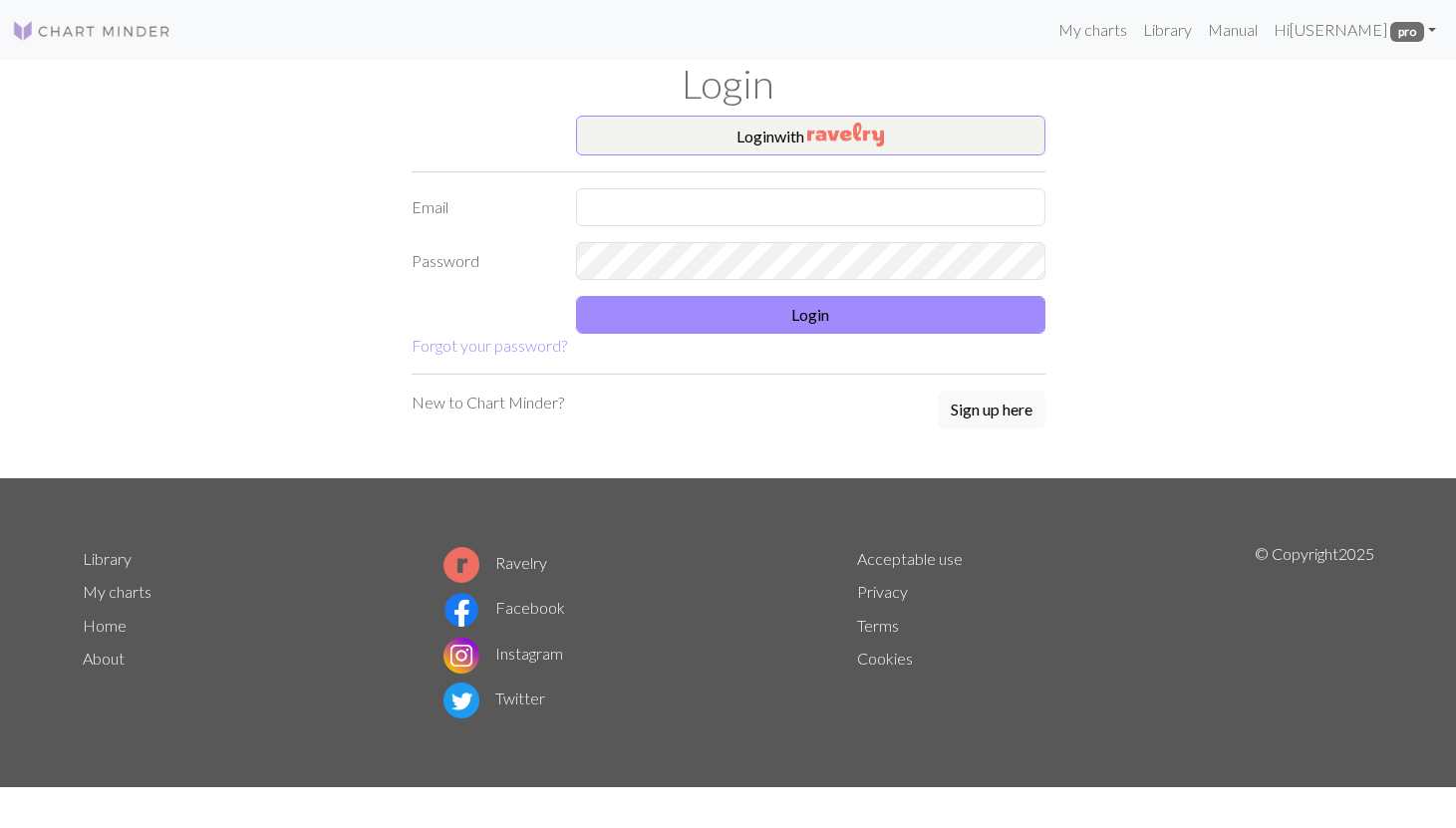 click on "Login  with   Email Password Login Forgot your password?" at bounding box center (728, 236) 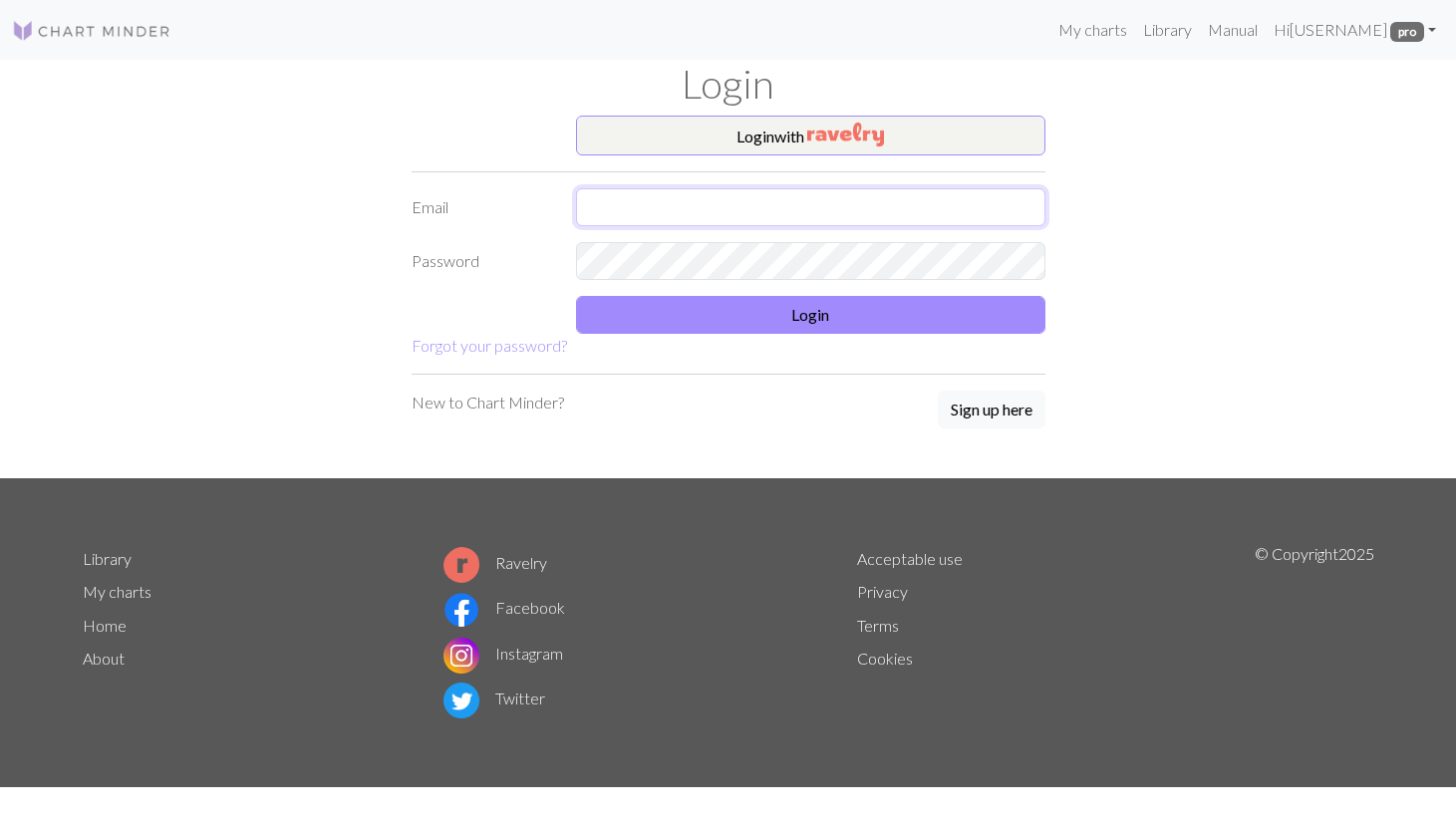 click at bounding box center [810, 207] 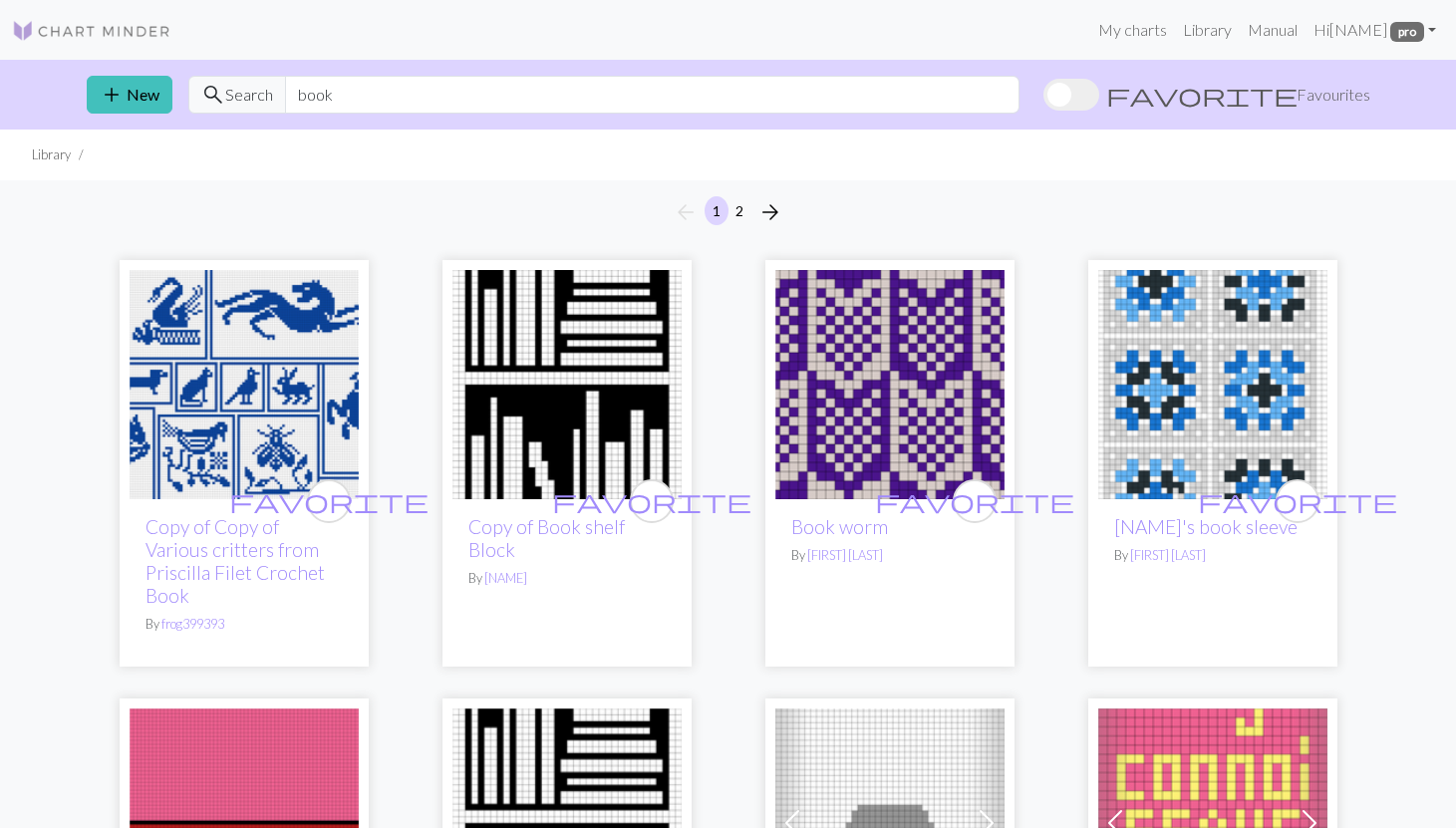 scroll, scrollTop: 2410, scrollLeft: 0, axis: vertical 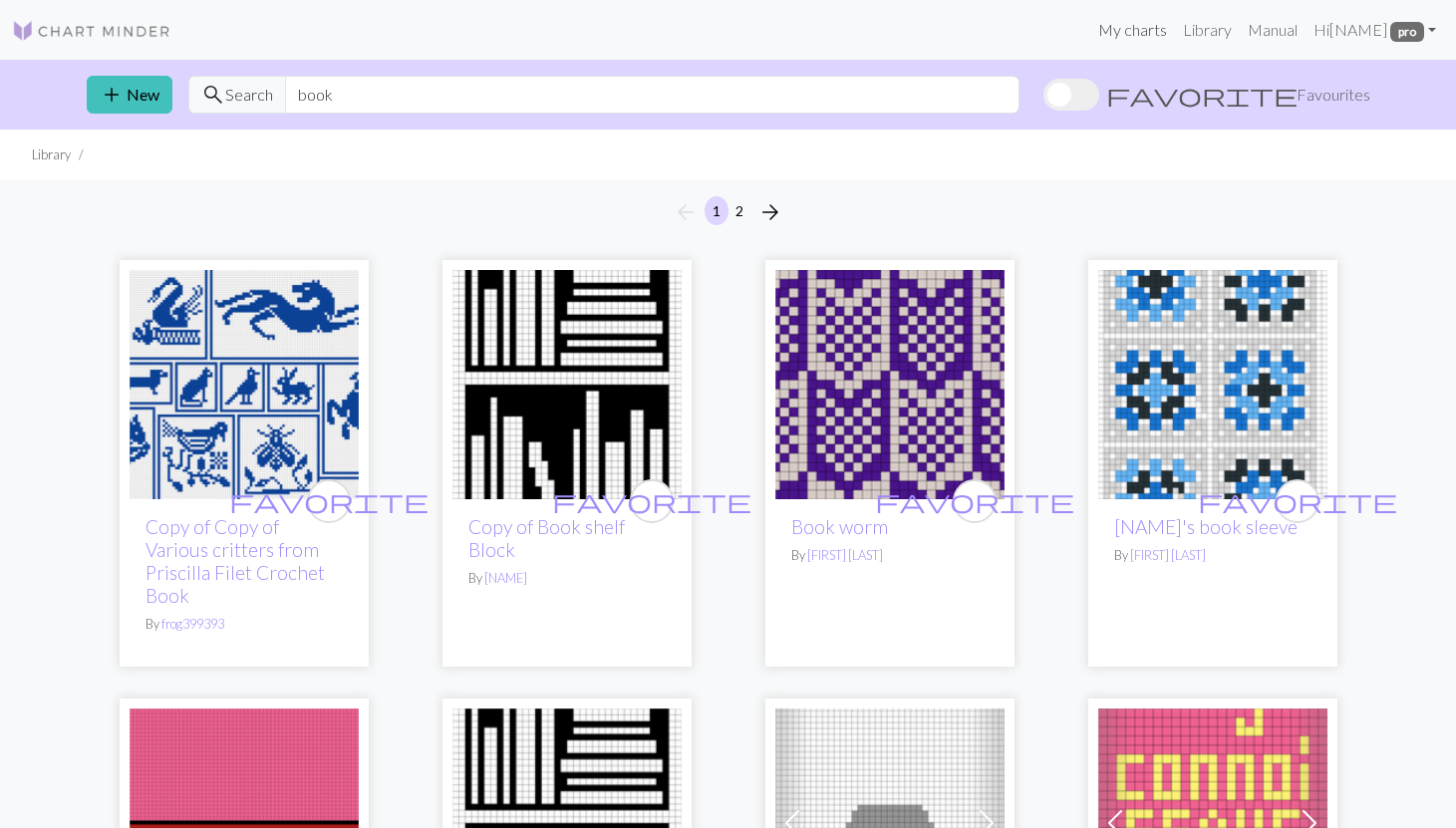 click on "My charts" at bounding box center (1132, 30) 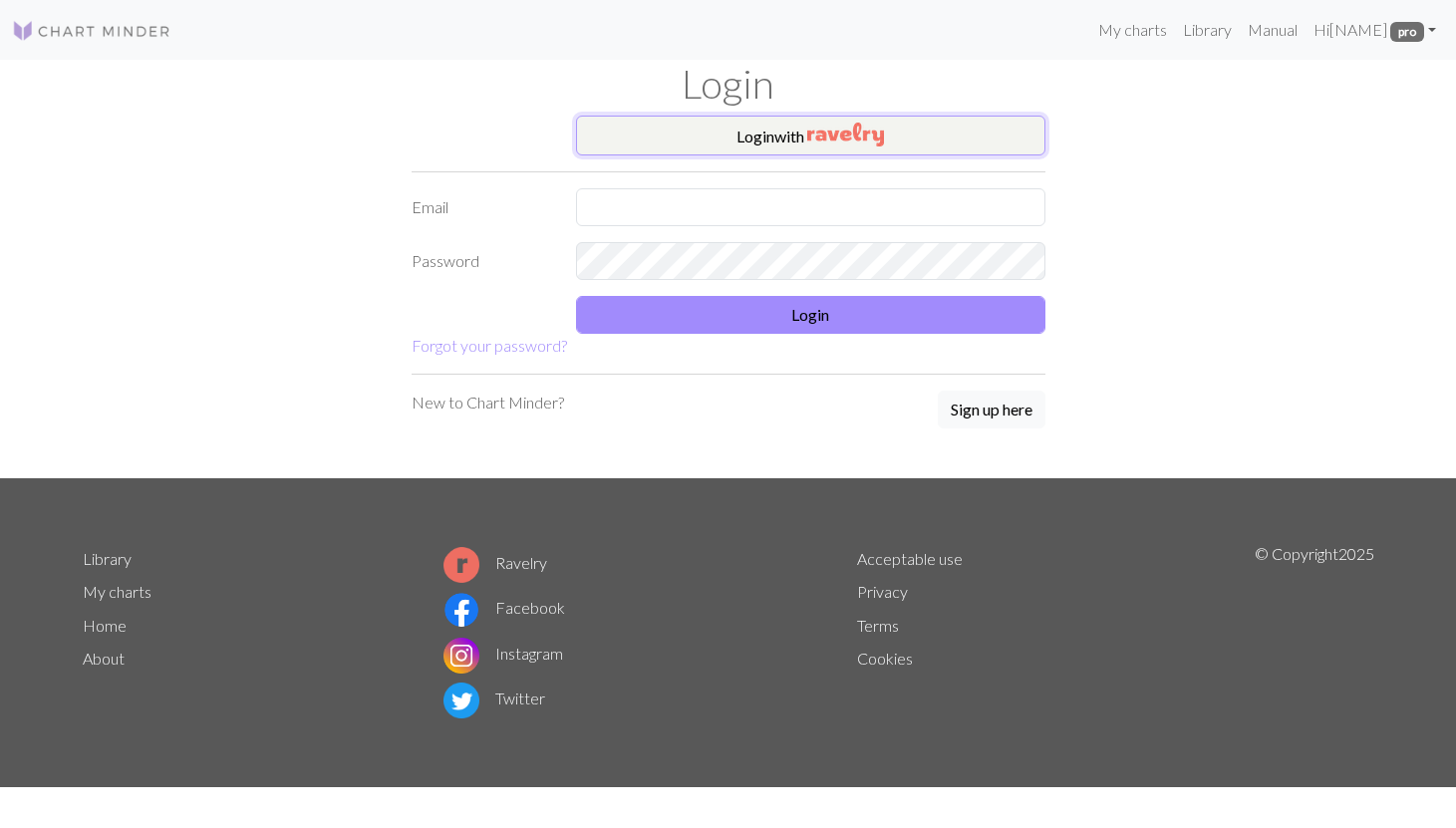 click on "Login  with" at bounding box center [810, 136] 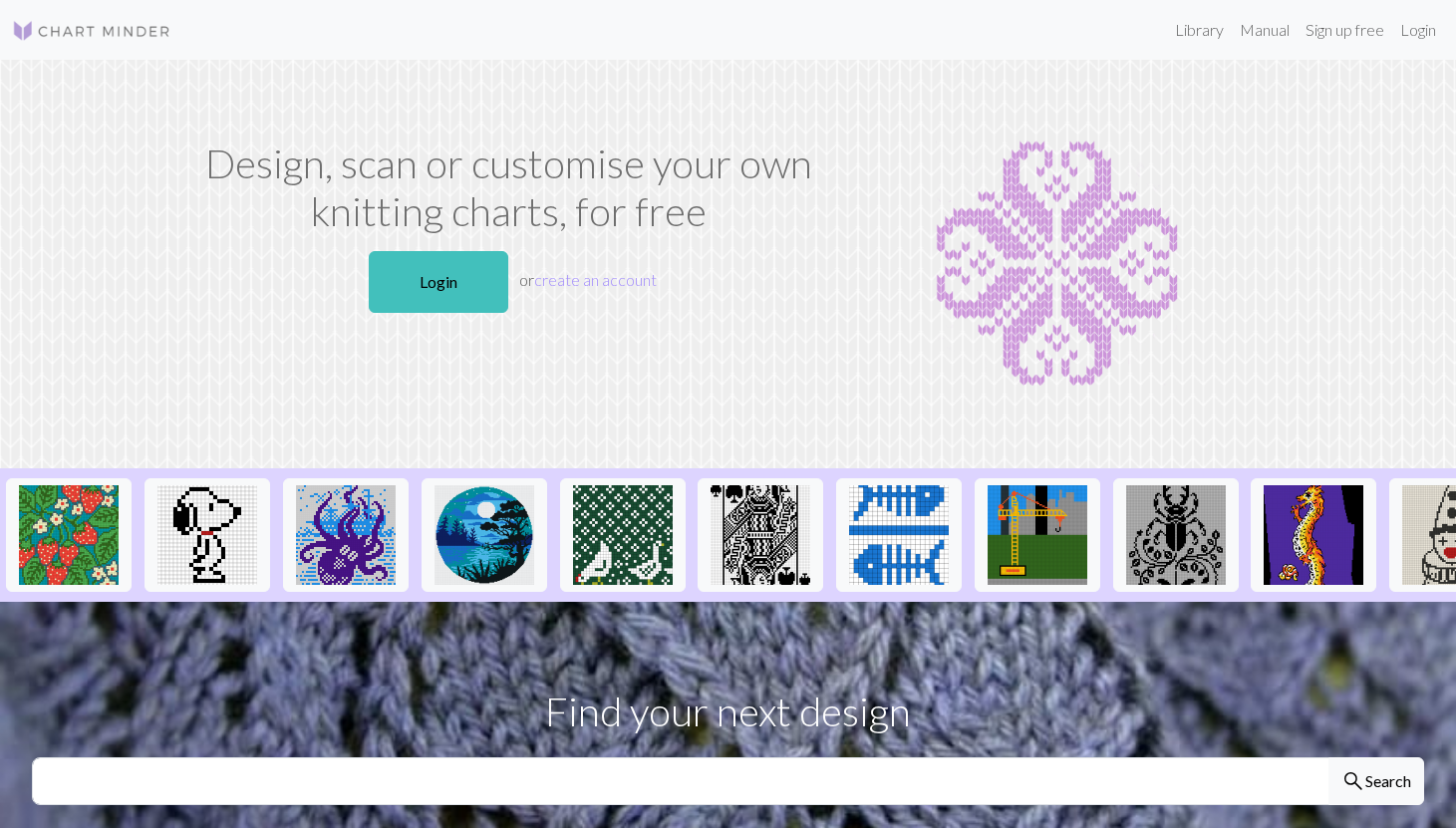scroll, scrollTop: 0, scrollLeft: 0, axis: both 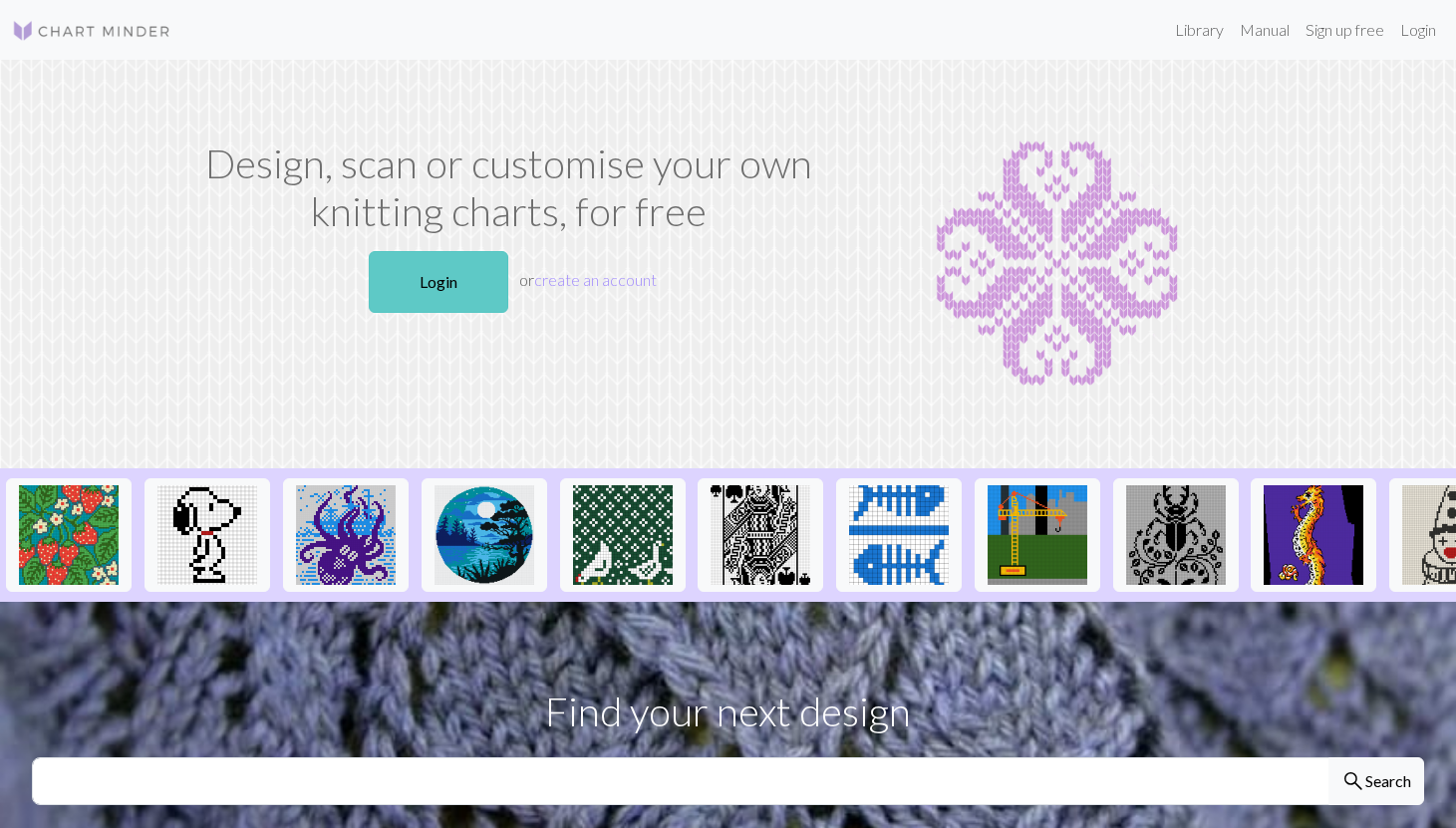 click on "Login" at bounding box center [438, 282] 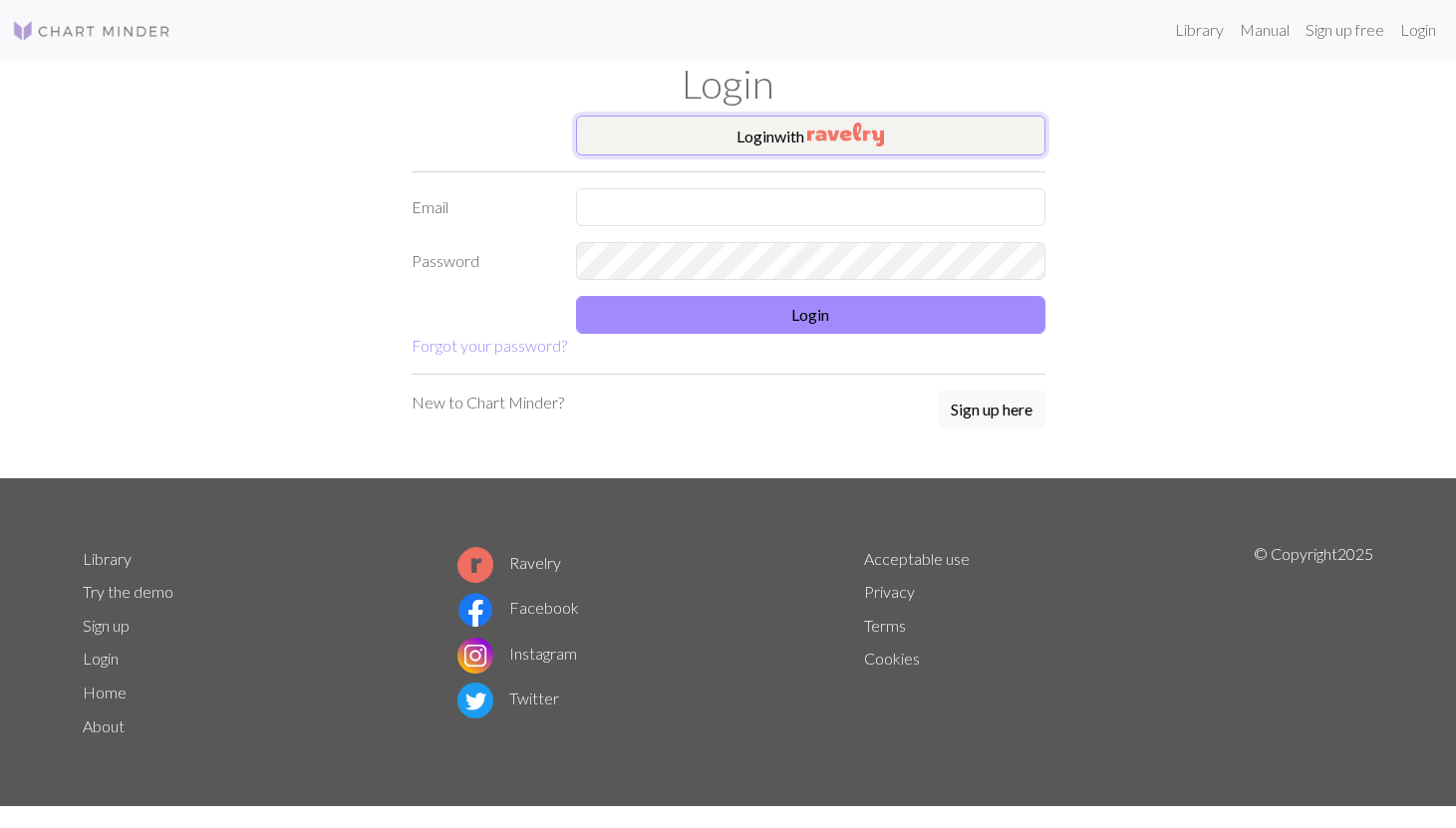 click at bounding box center (845, 135) 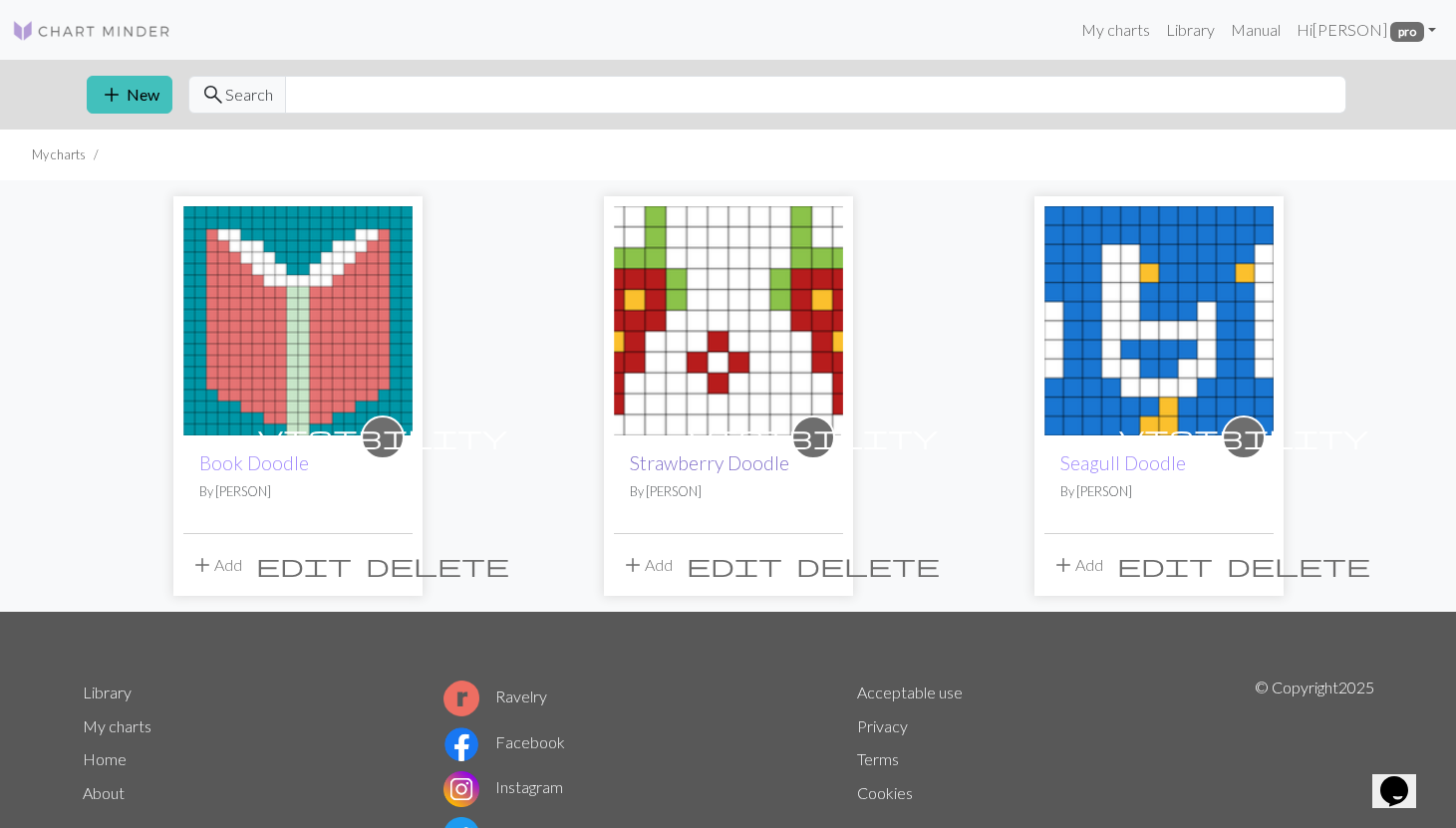 click on "Strawberry Doodle" at bounding box center (710, 462) 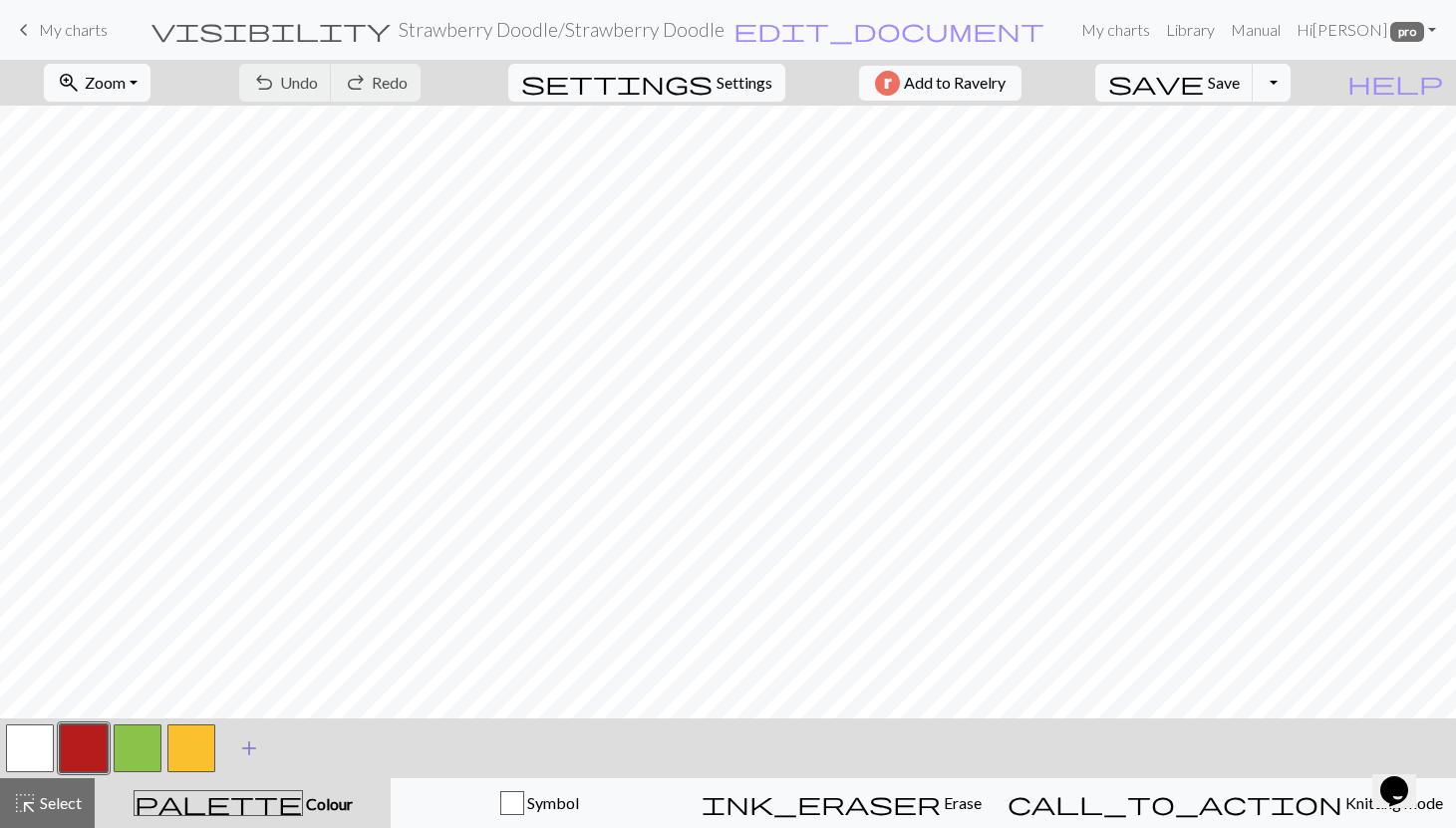 click on "add" at bounding box center [249, 748] 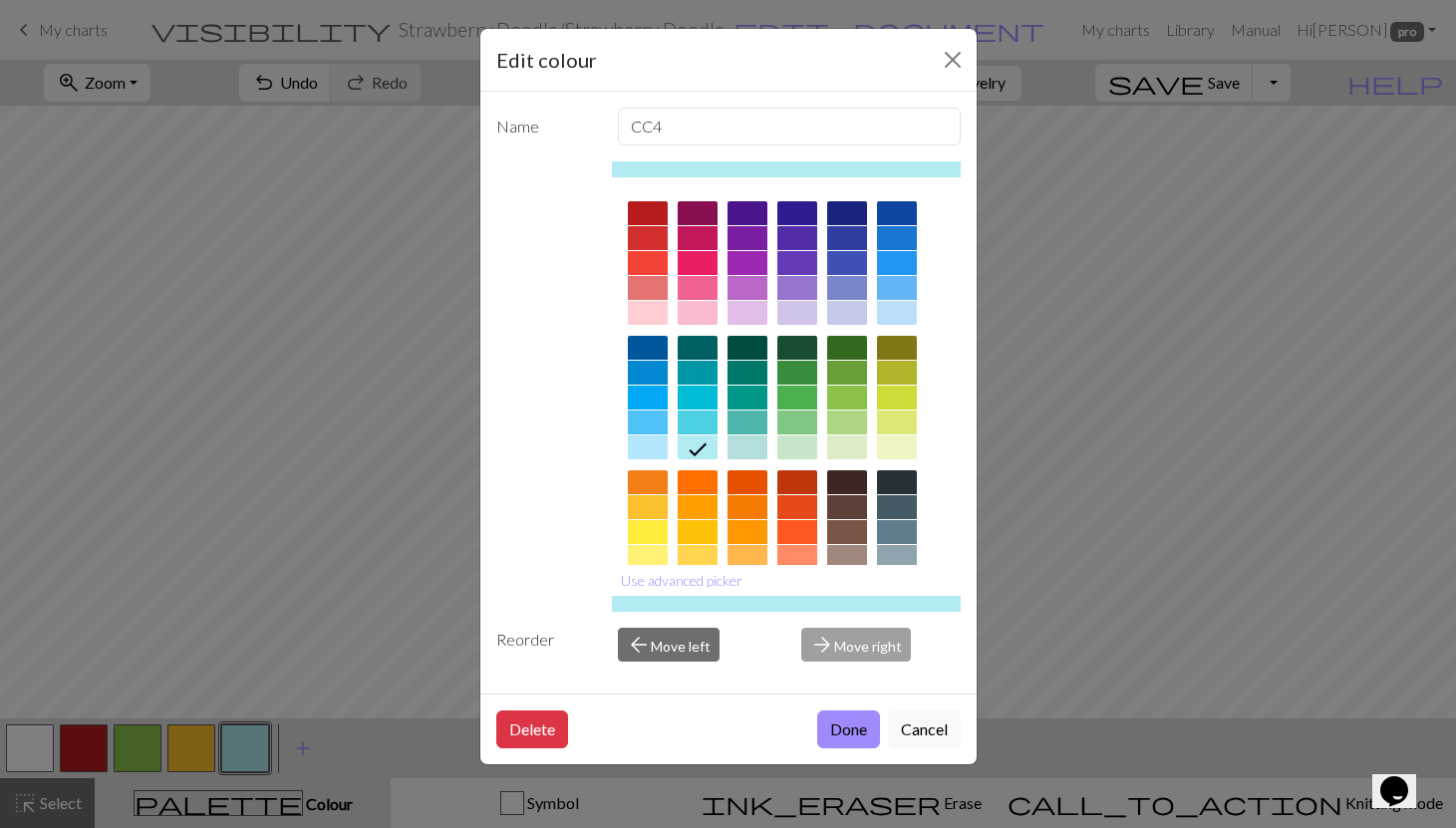 click at bounding box center (698, 373) 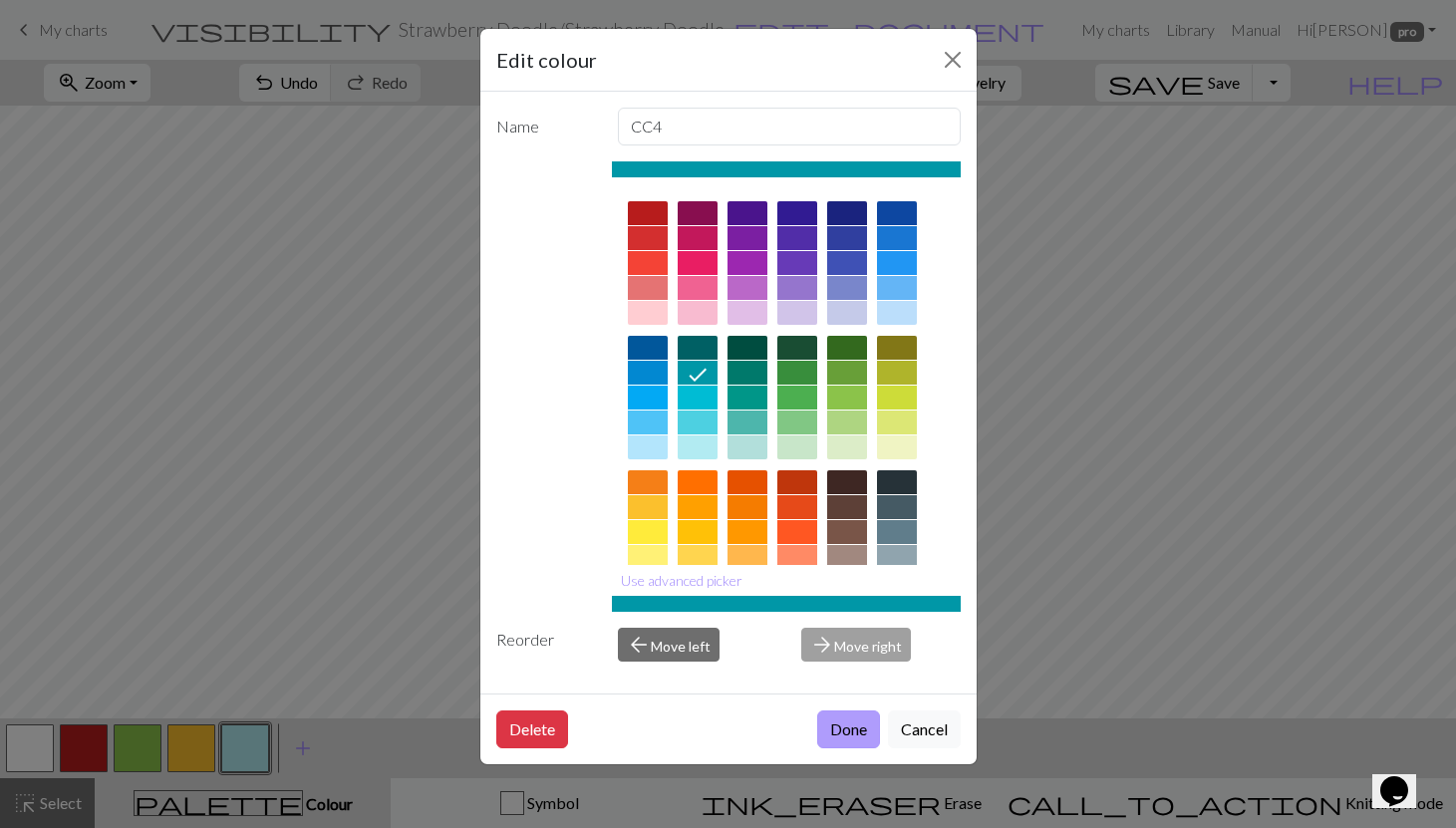 click on "Done" at bounding box center [848, 729] 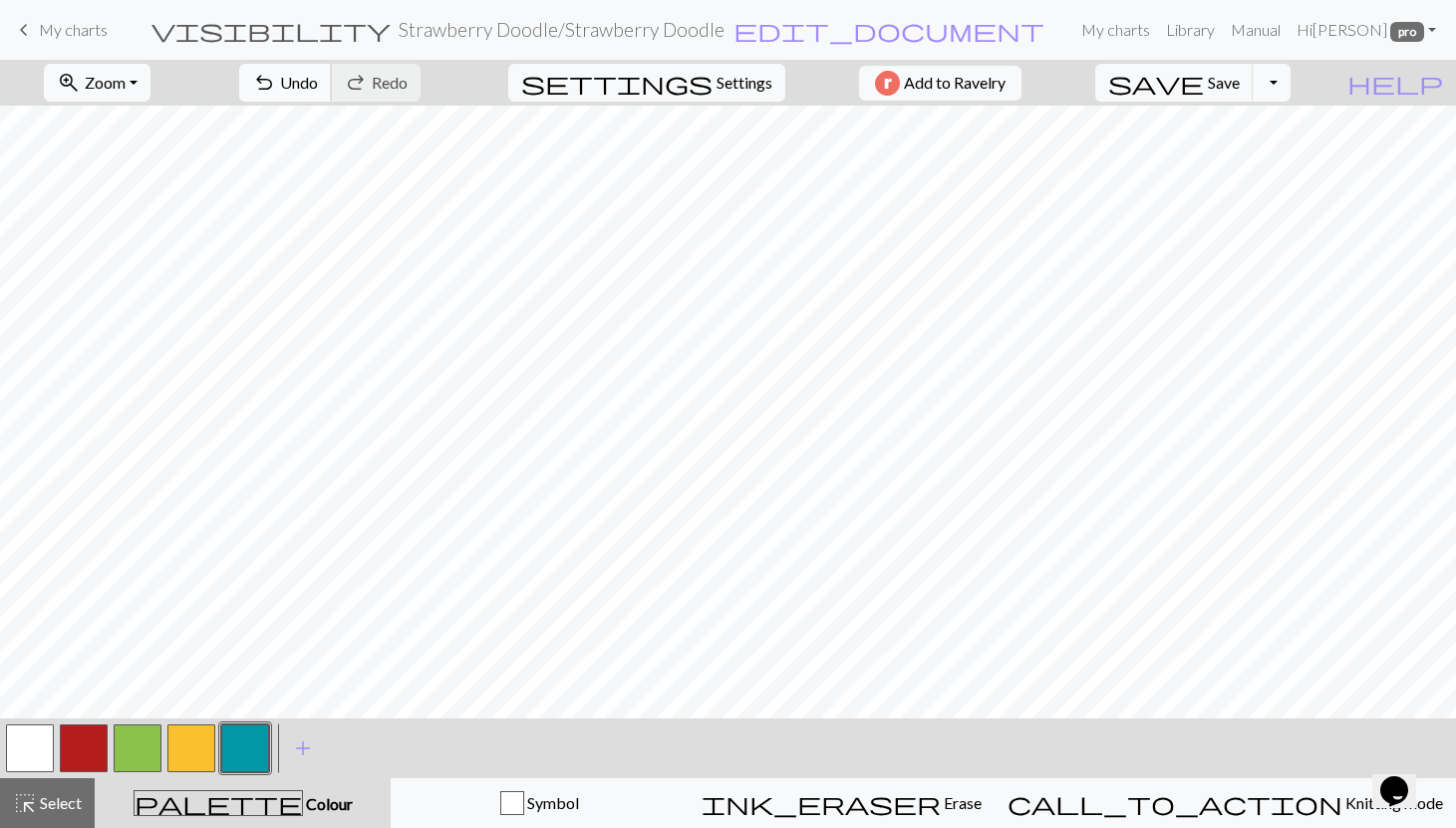 click on "Undo" at bounding box center (299, 82) 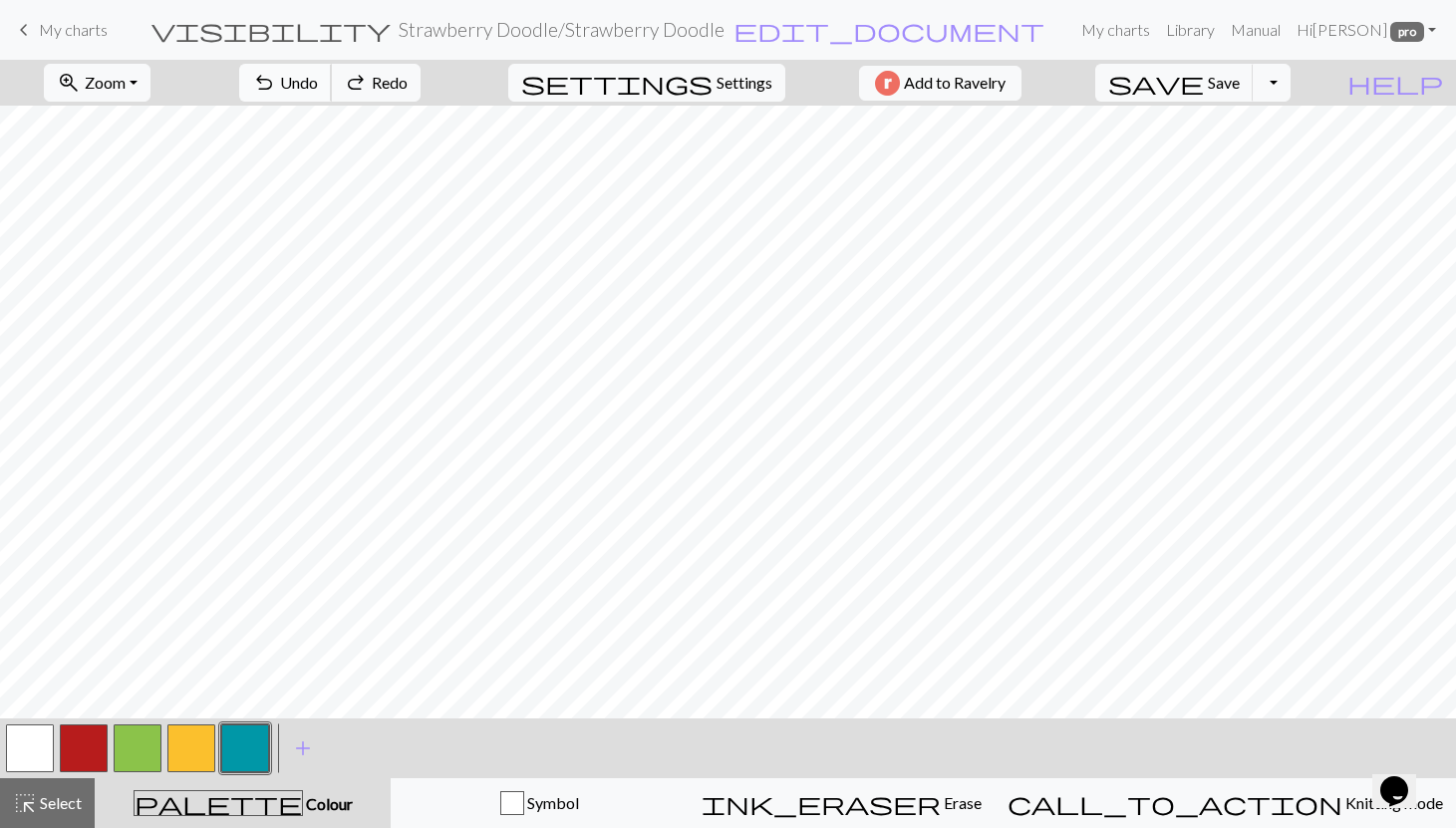 click on "Undo" at bounding box center [299, 82] 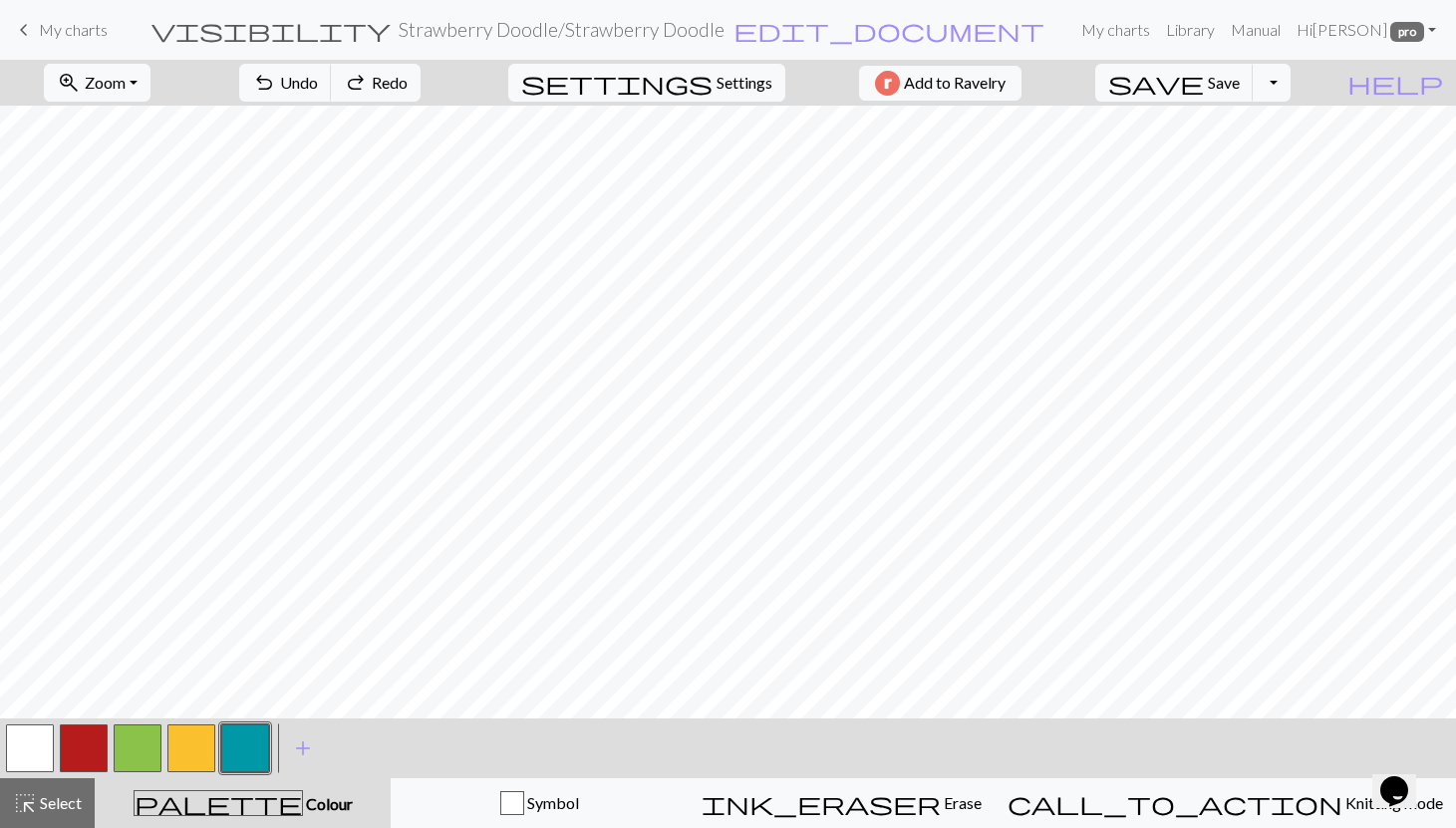 click at bounding box center (191, 748) 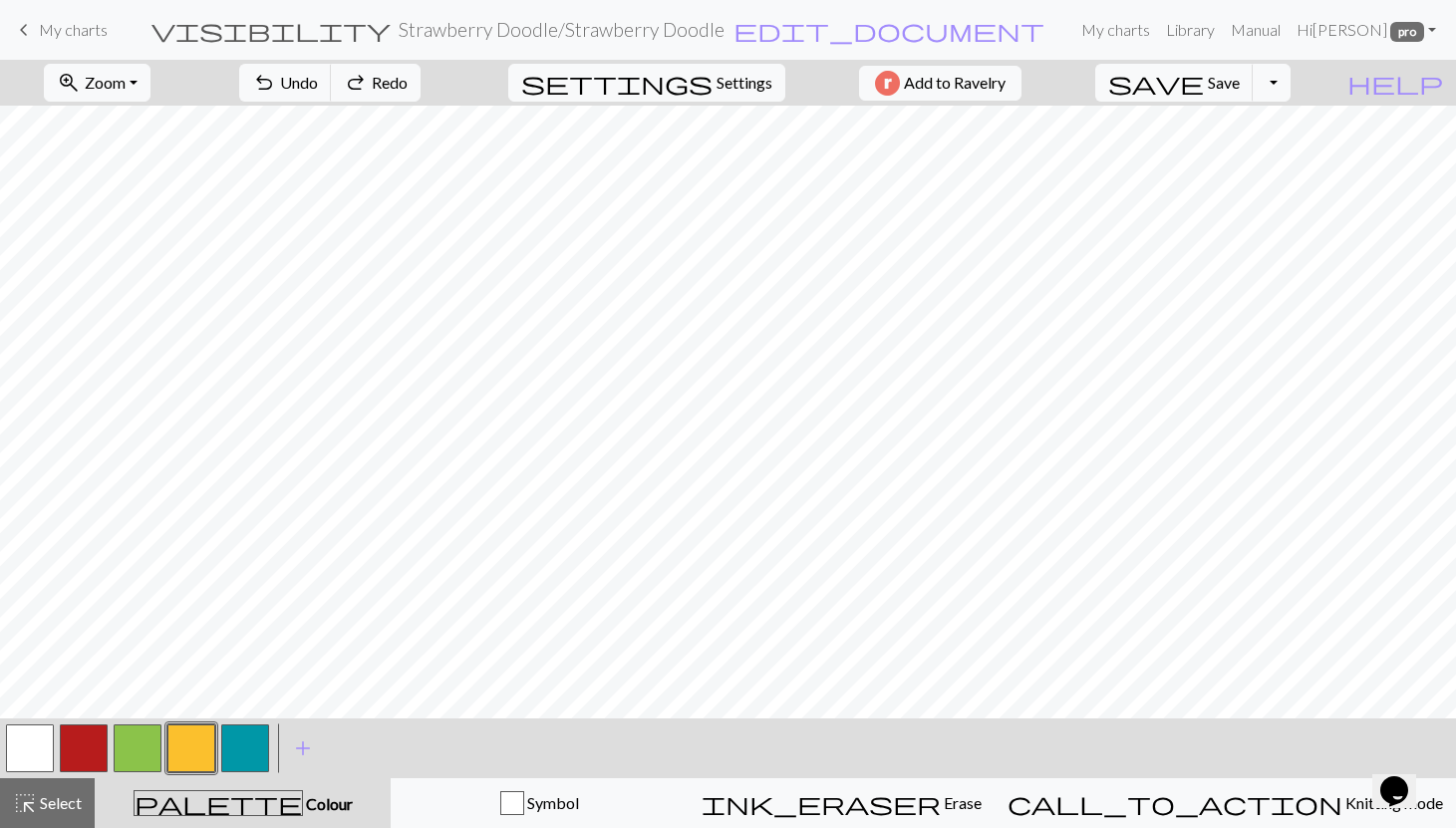 click at bounding box center [191, 748] 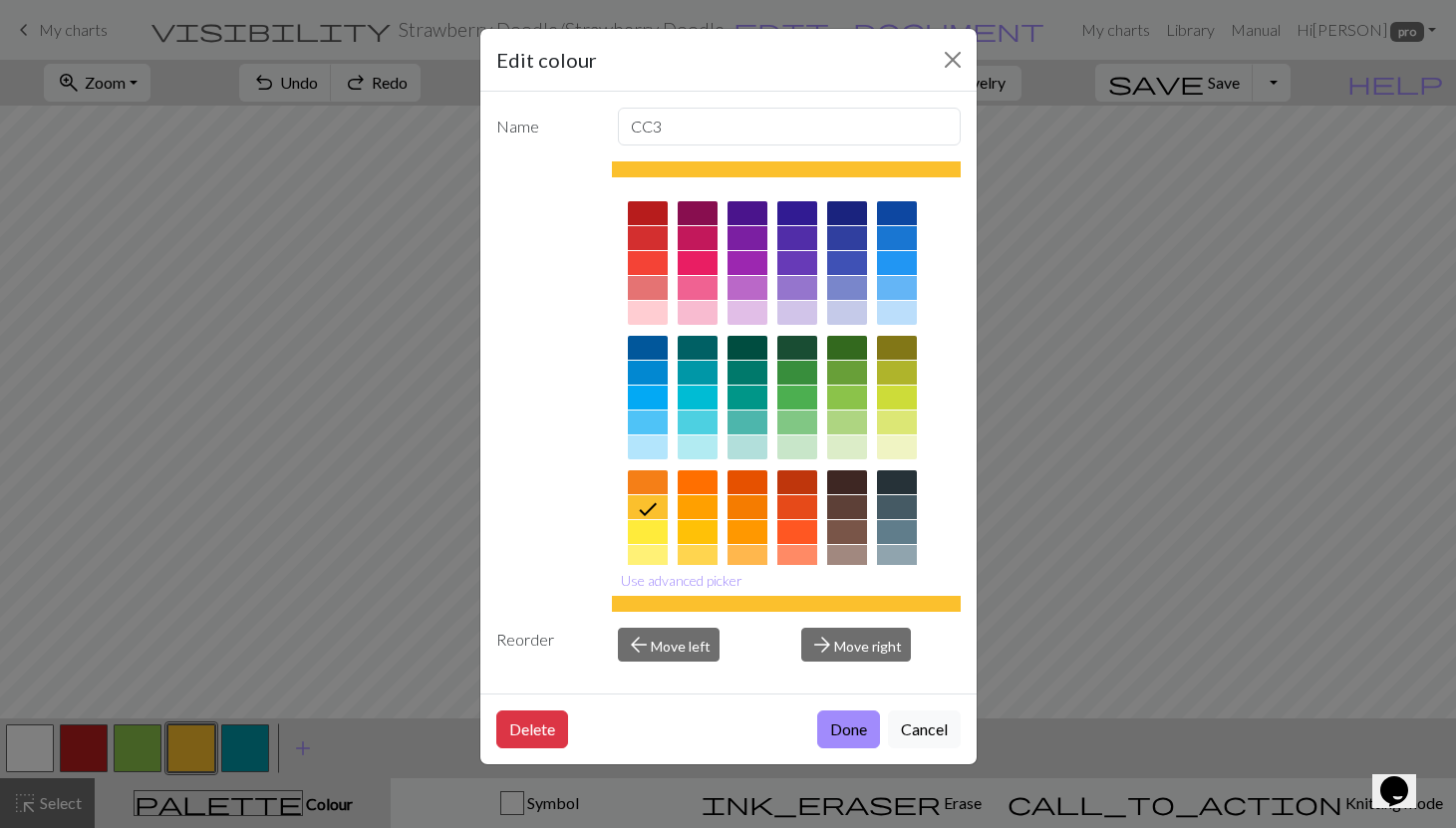 click at bounding box center (648, 557) 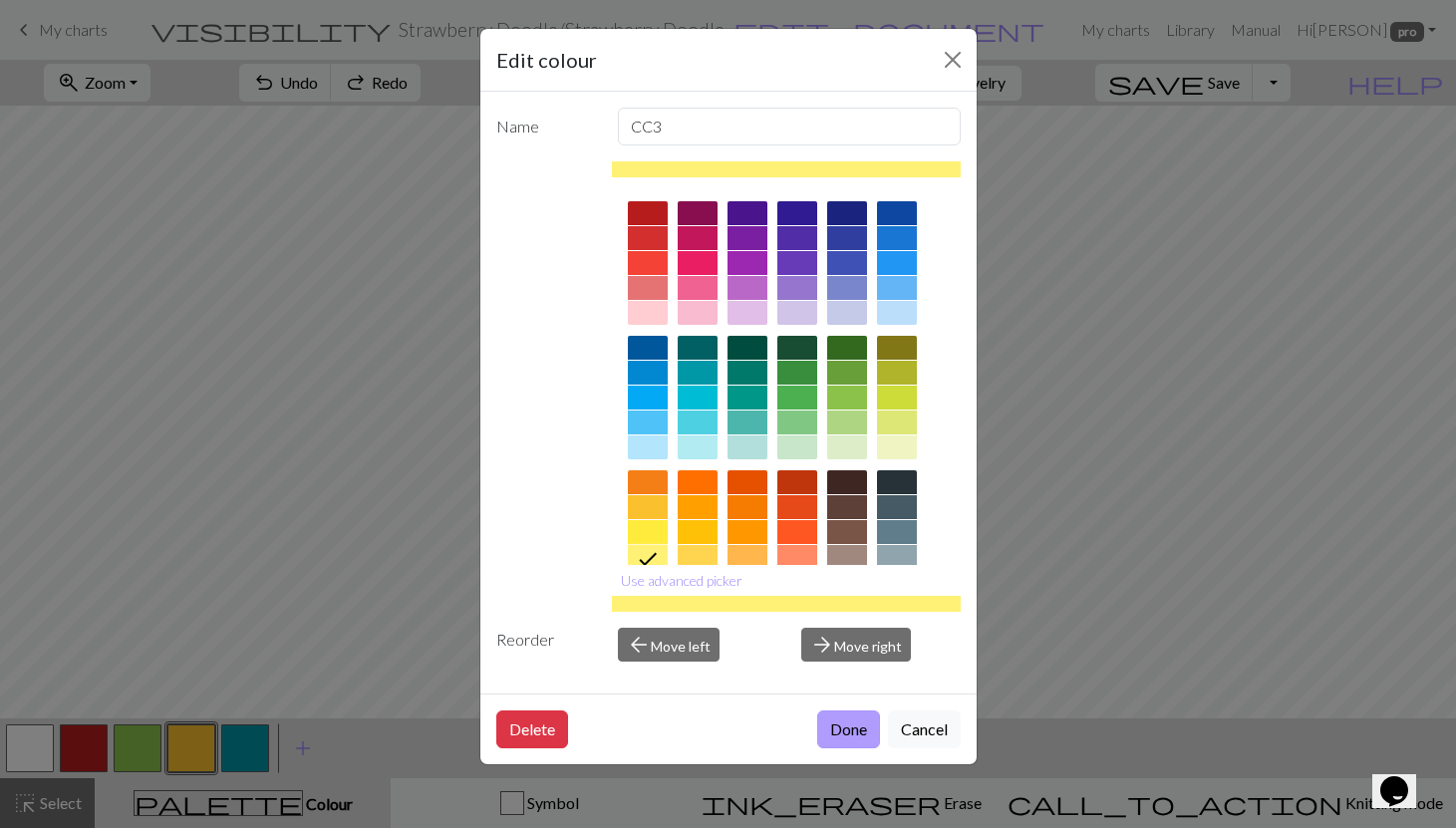 click on "Done" at bounding box center (848, 729) 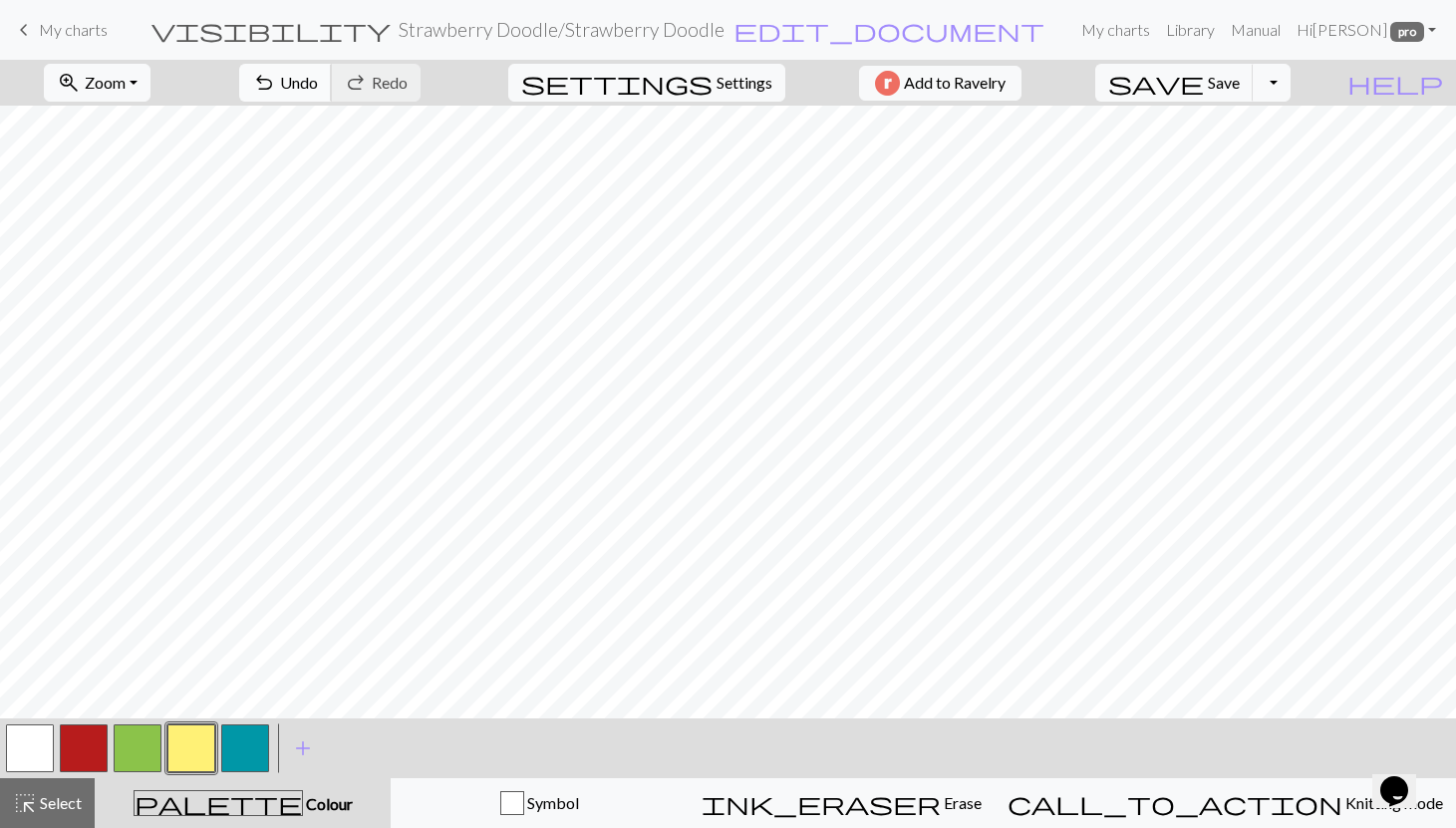 click on "undo" at bounding box center (264, 83) 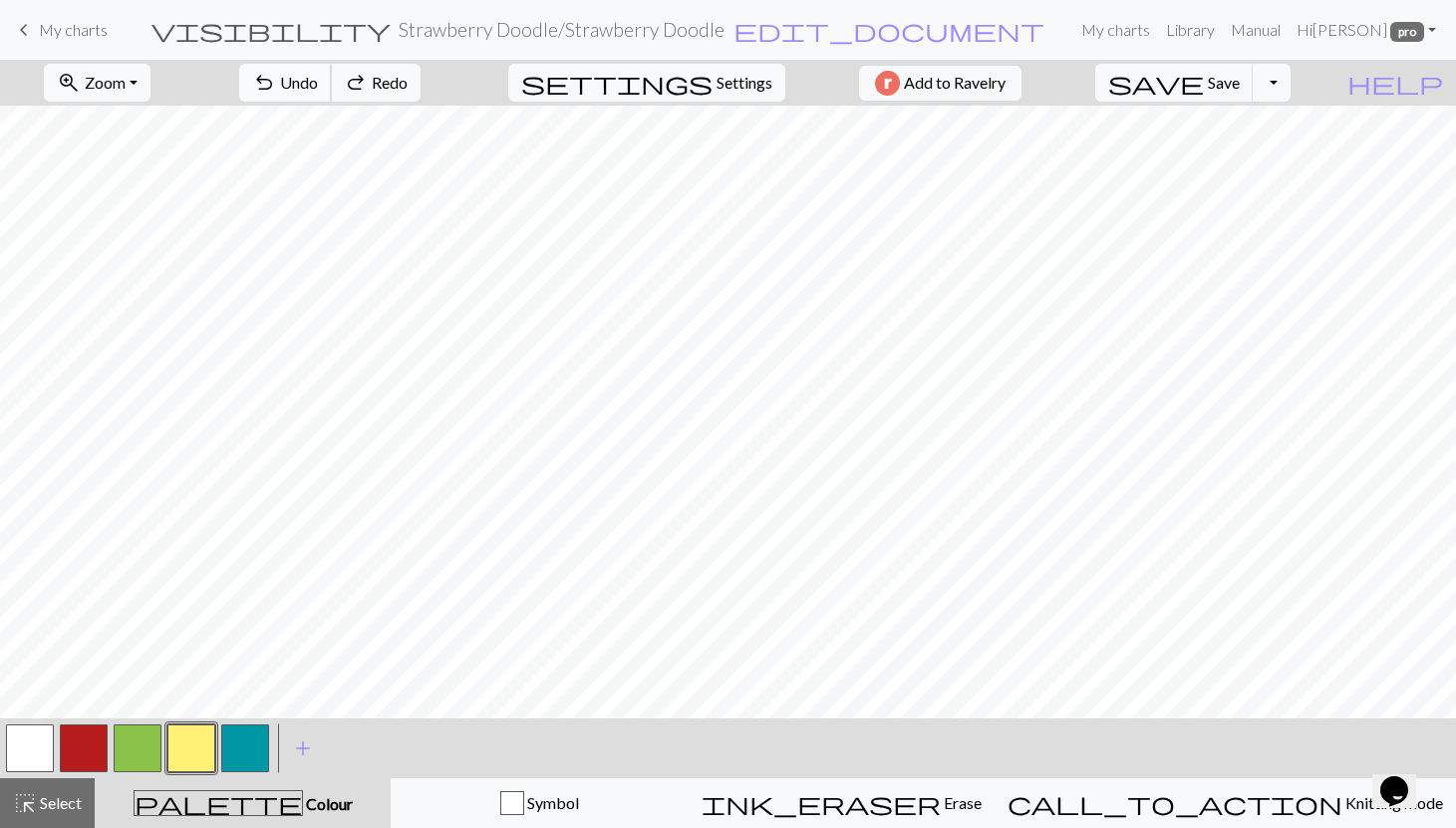 click on "undo" at bounding box center (264, 83) 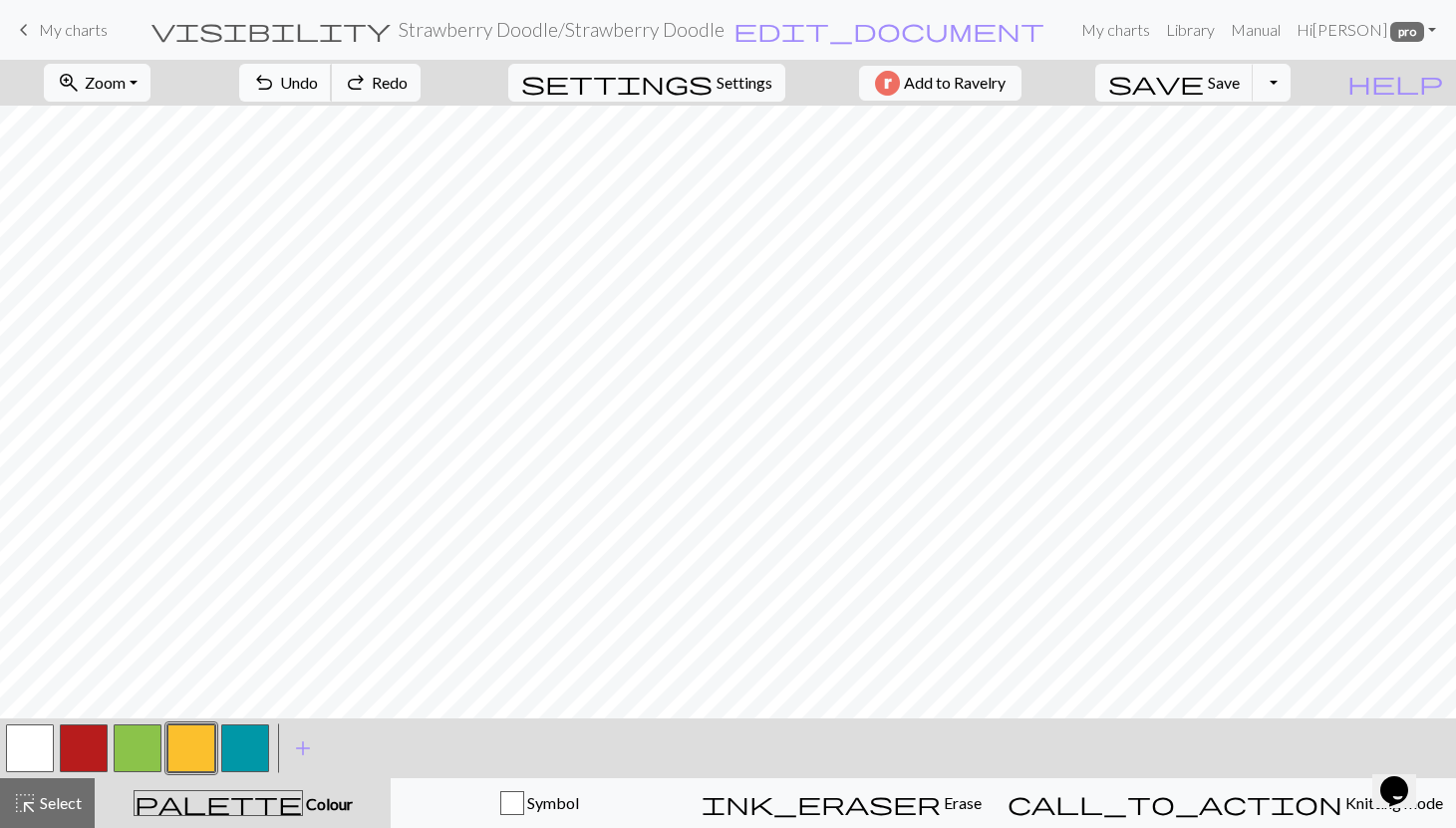 click on "undo" at bounding box center (264, 83) 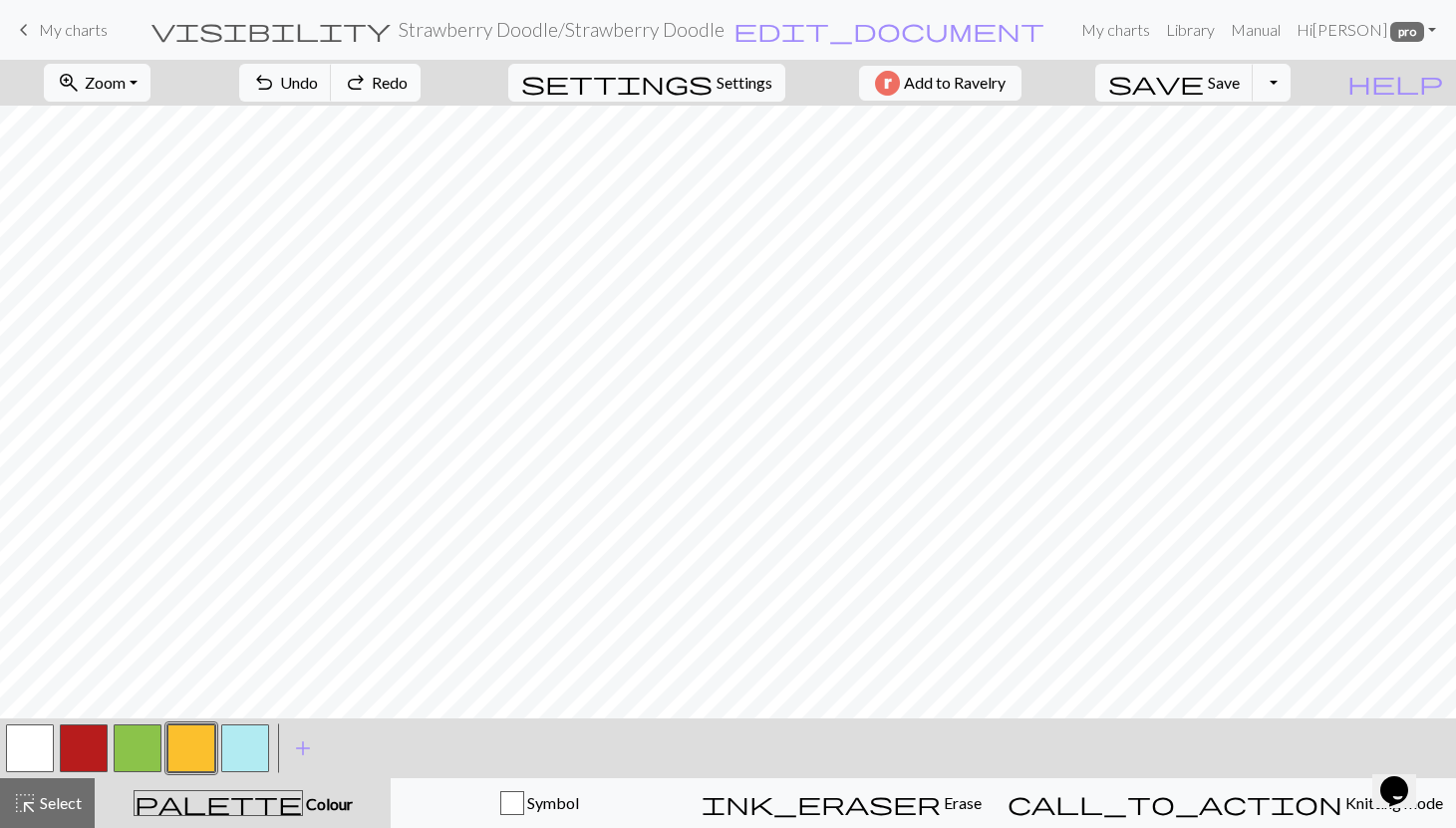 click on "redo" at bounding box center [356, 83] 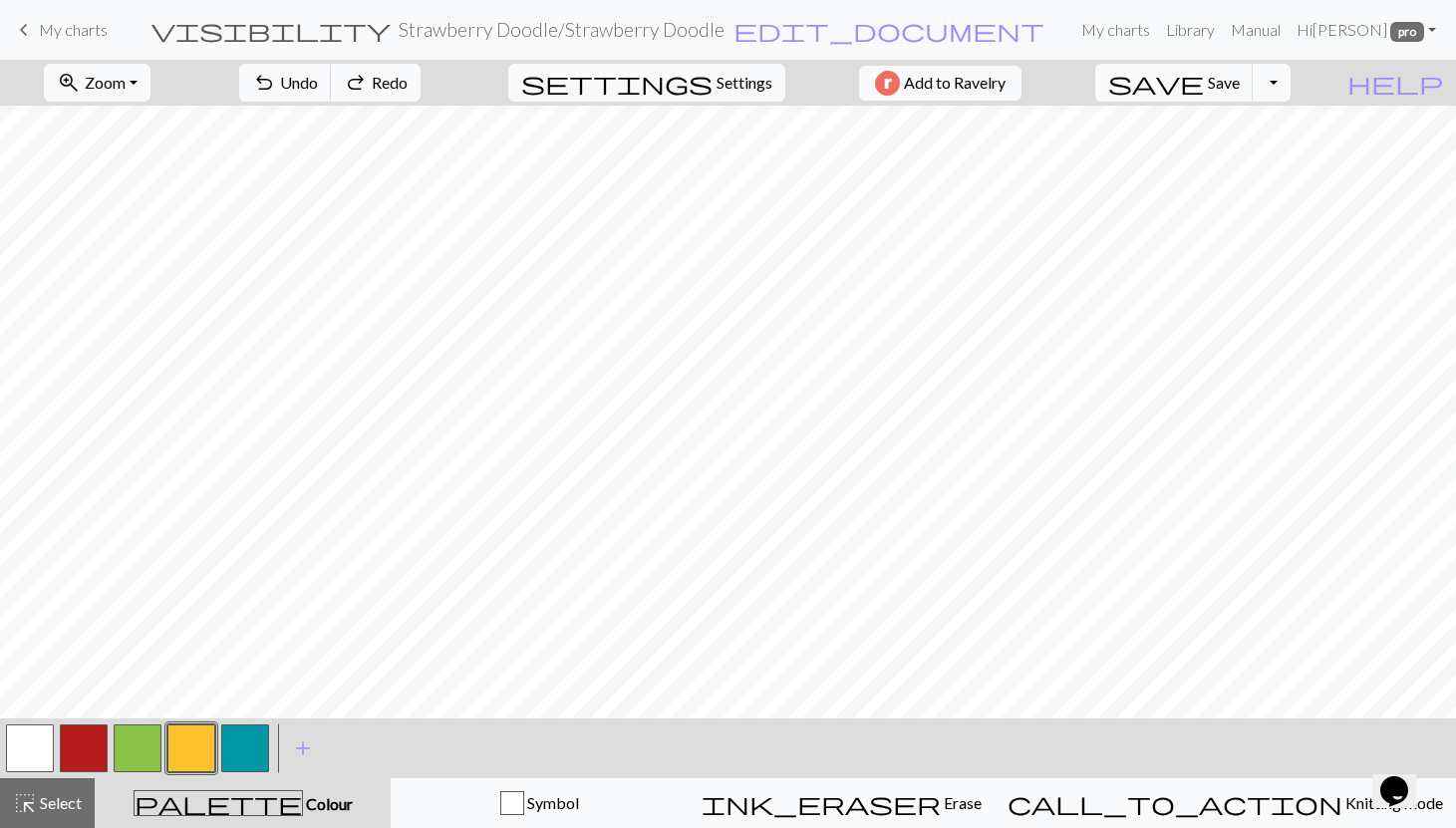 click on "redo" at bounding box center [356, 83] 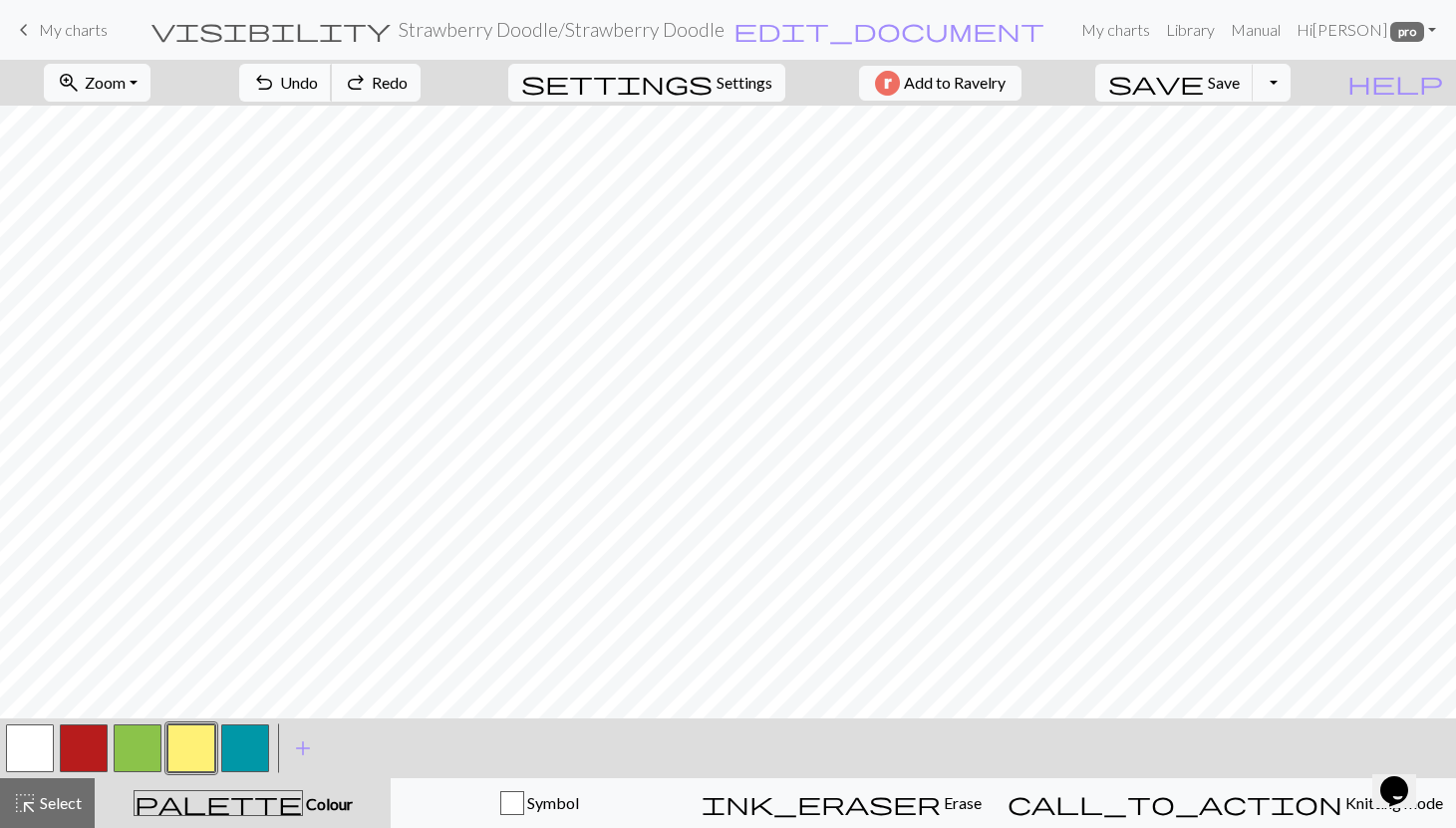 click on "undo" at bounding box center [264, 83] 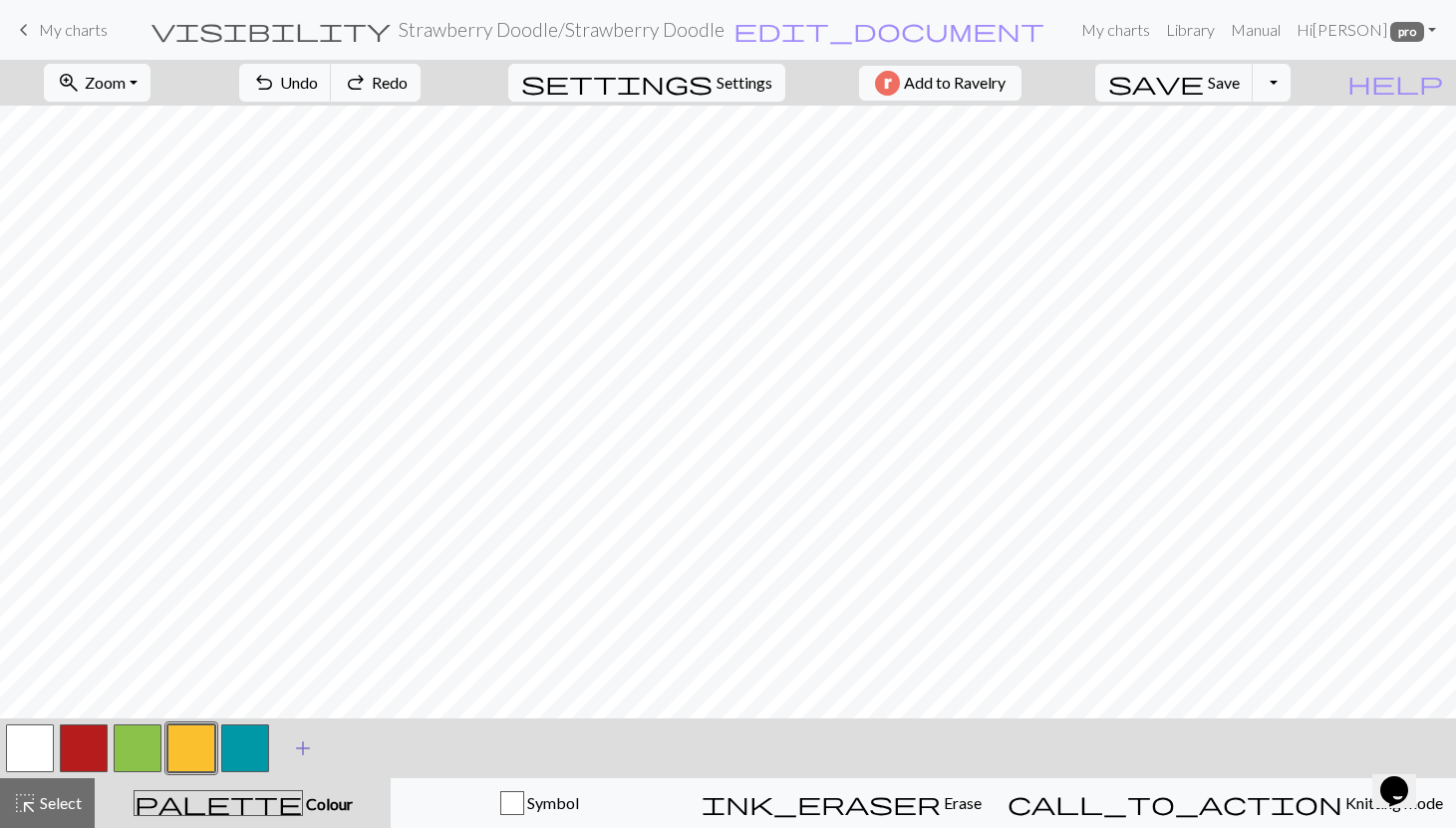 click on "add Add a  colour" at bounding box center (303, 748) 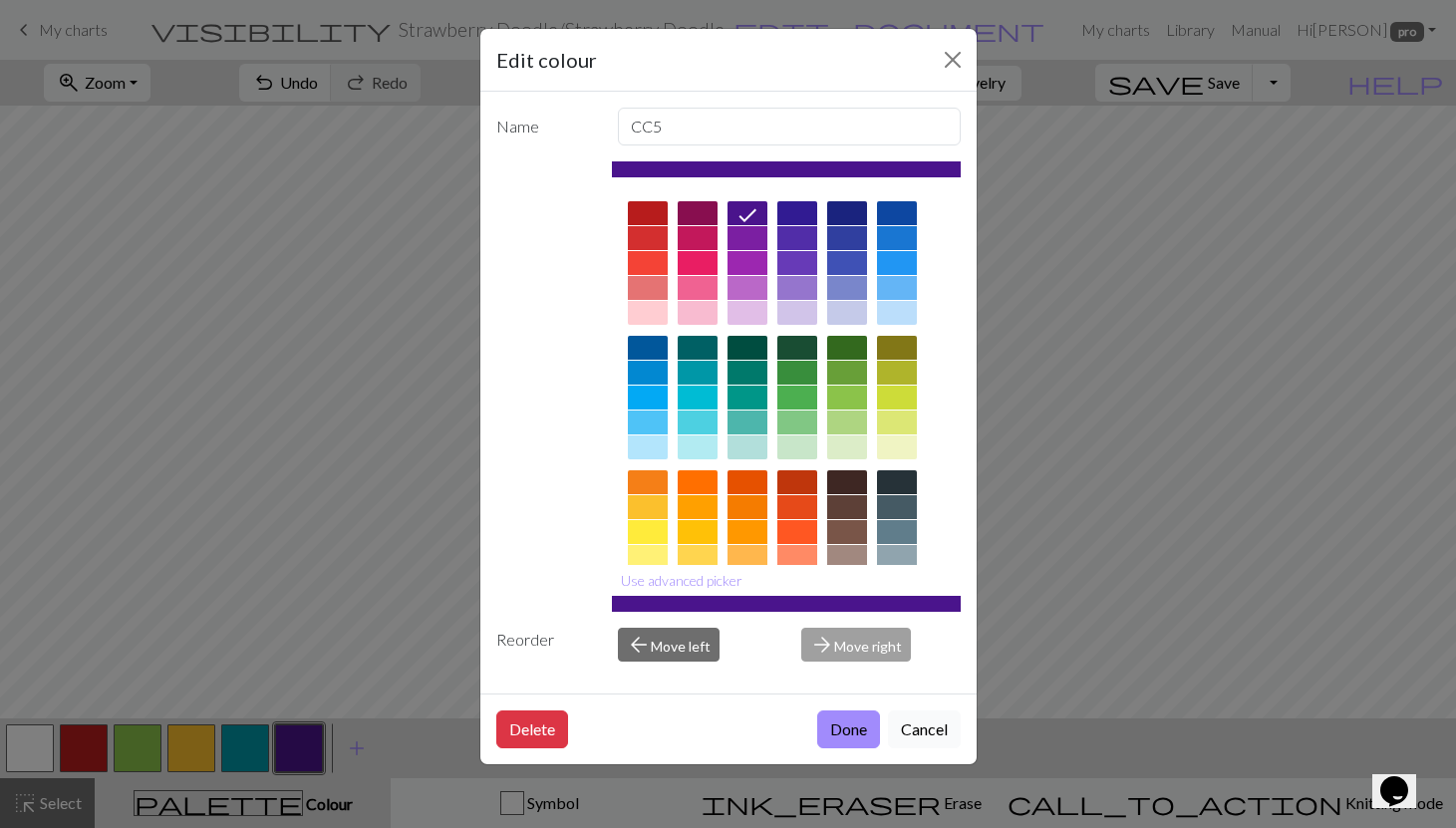 click on "Cancel" at bounding box center (924, 729) 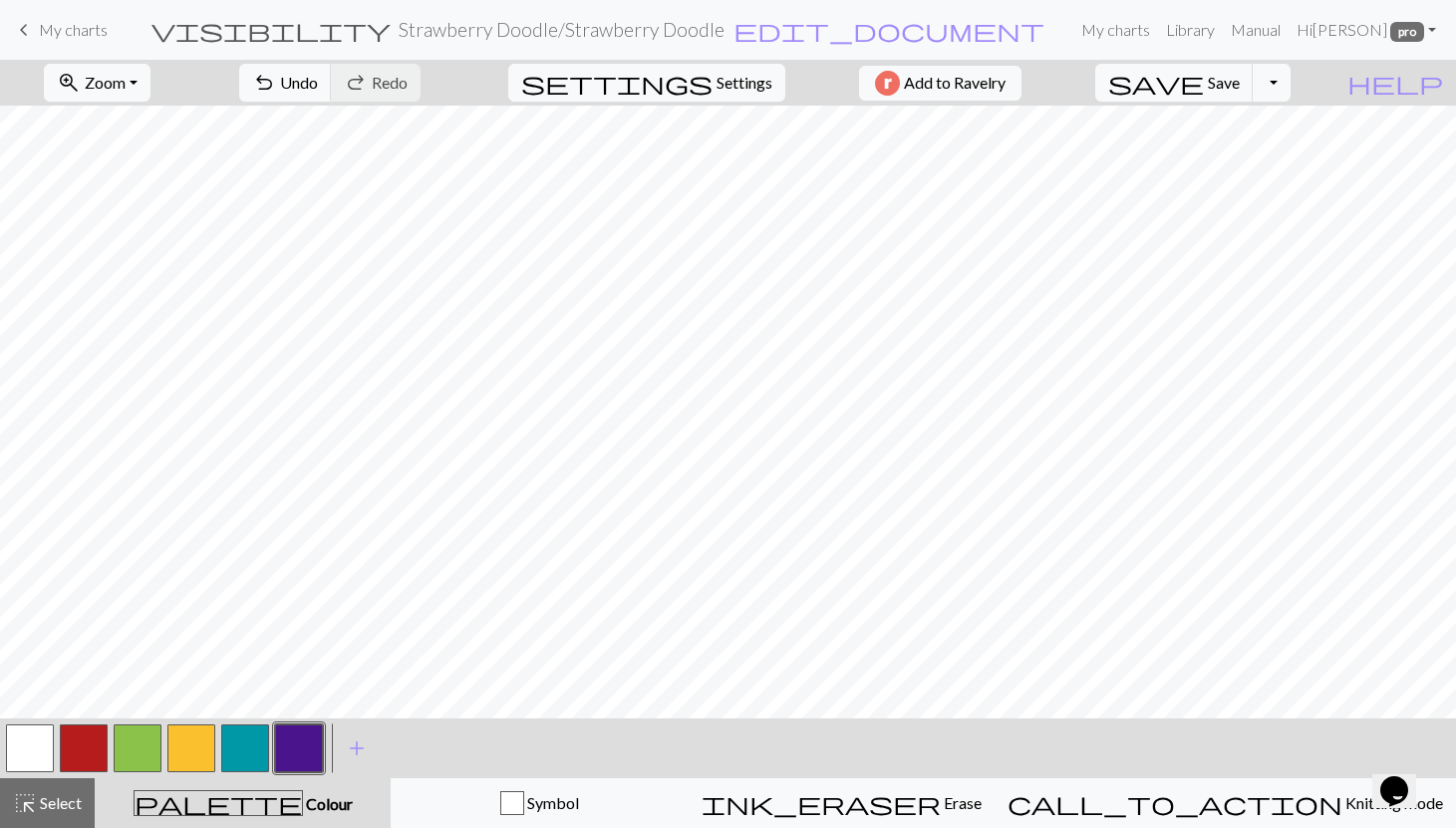 click on "My charts" at bounding box center [73, 29] 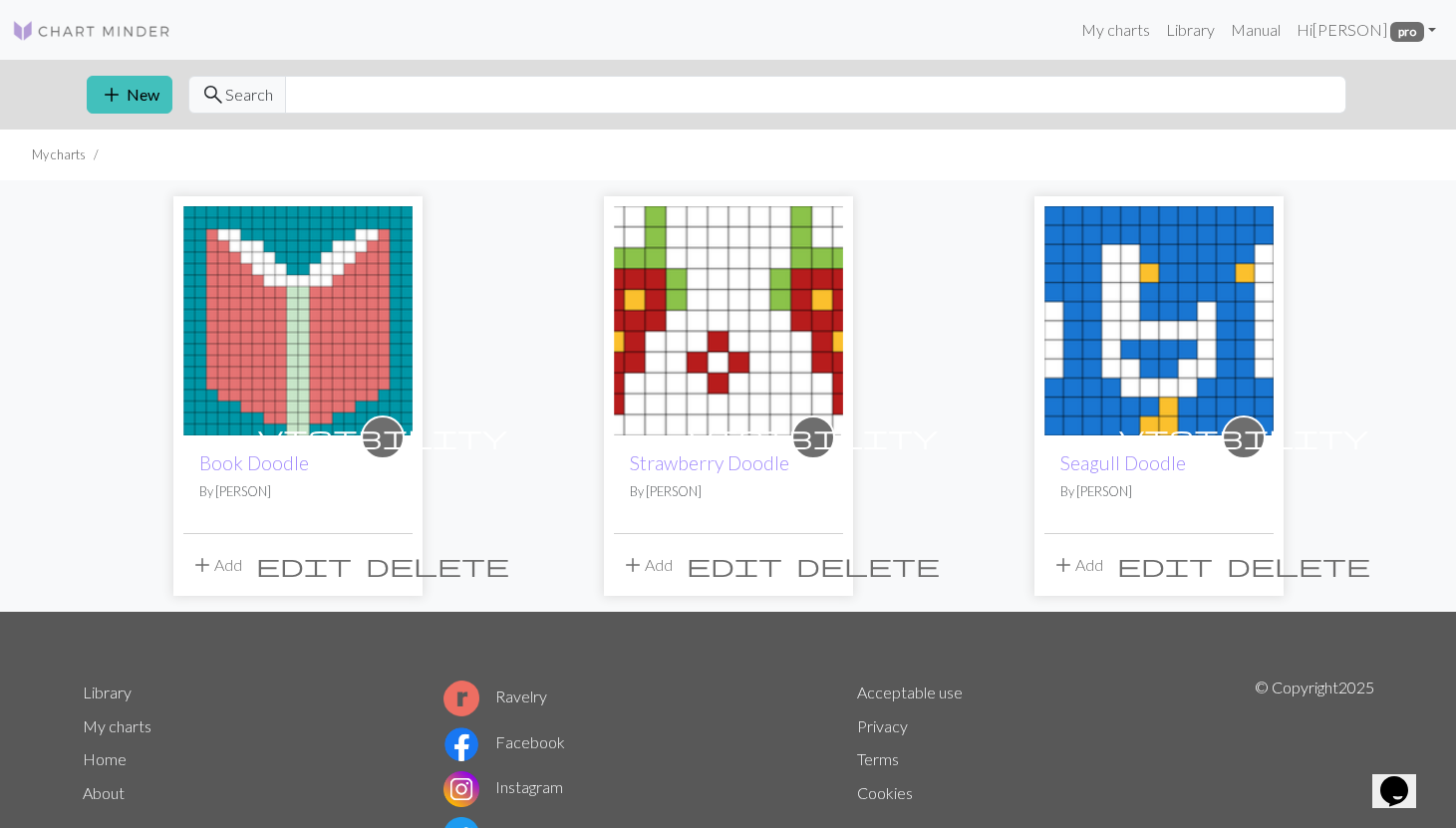 click at bounding box center [1159, 321] 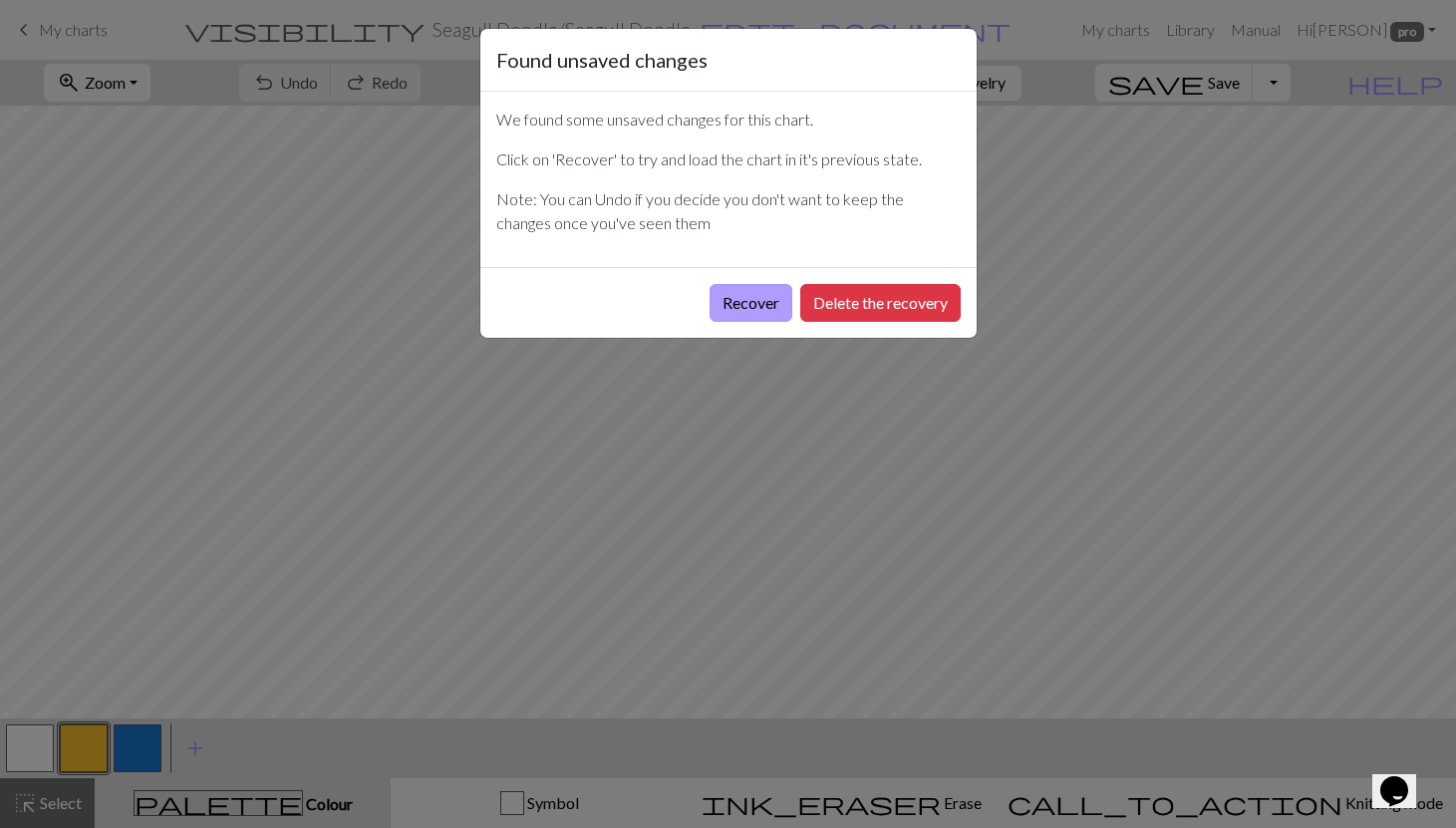 click on "Recover" at bounding box center [750, 303] 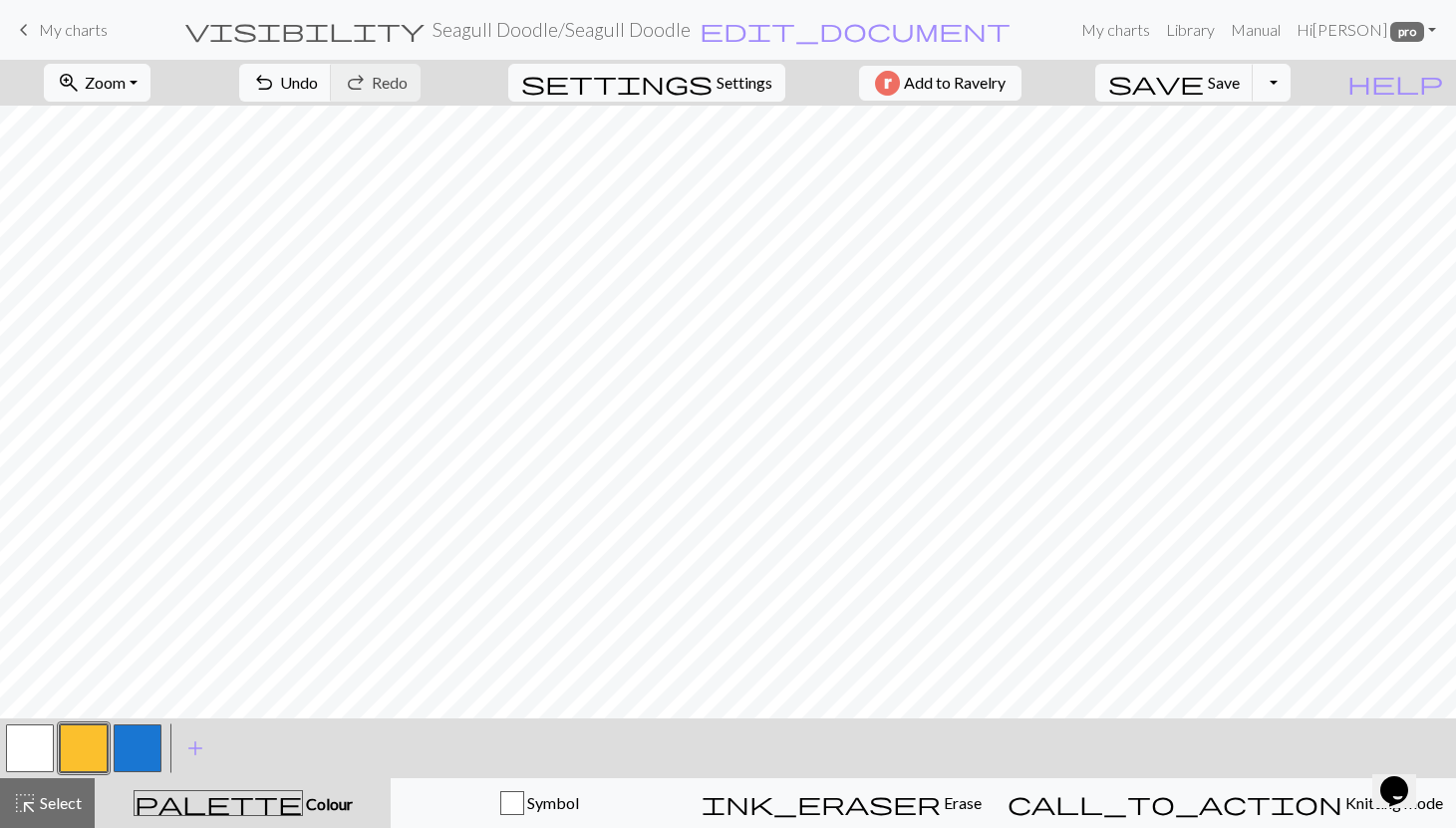 click at bounding box center (138, 748) 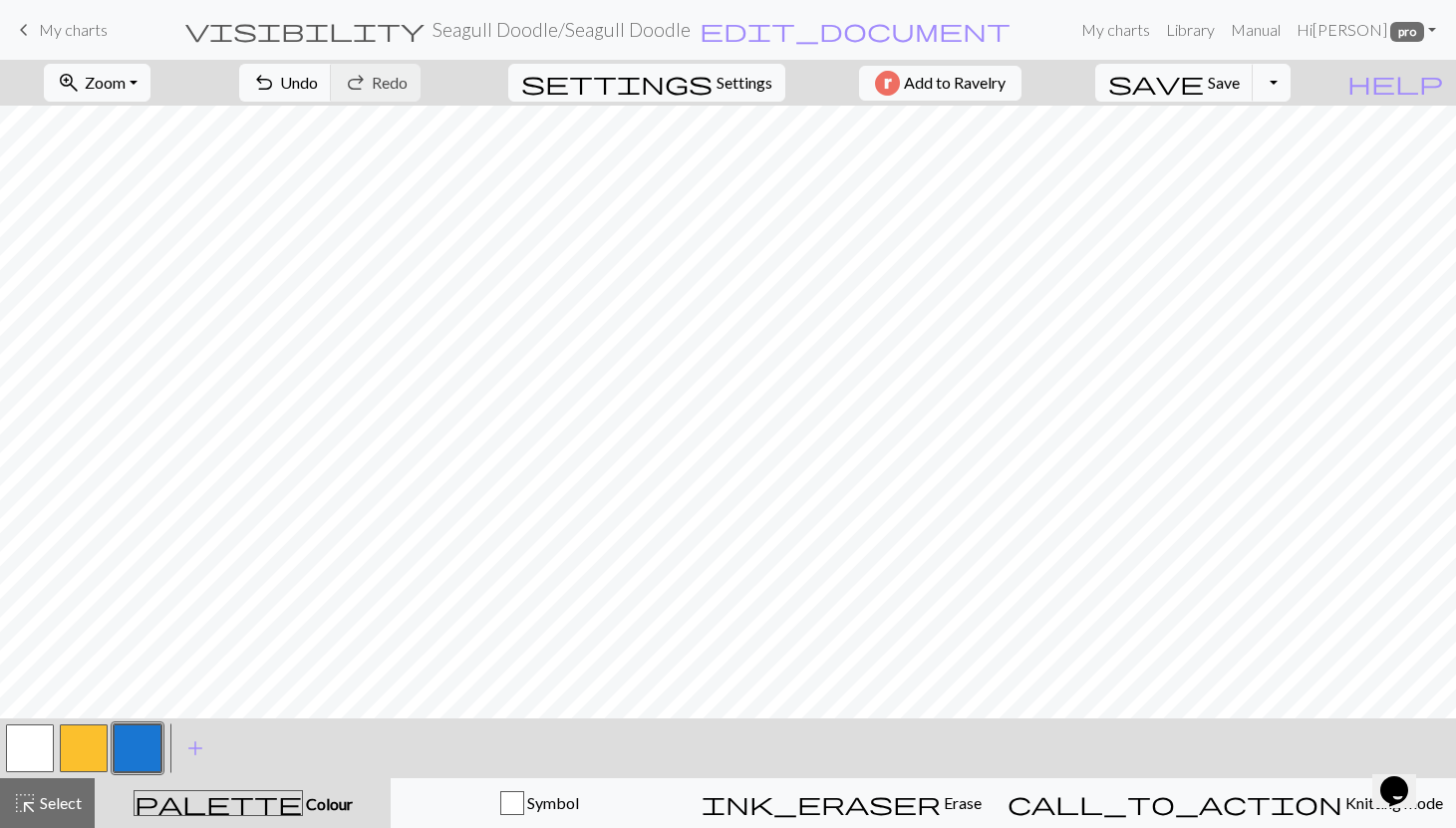 click at bounding box center (138, 748) 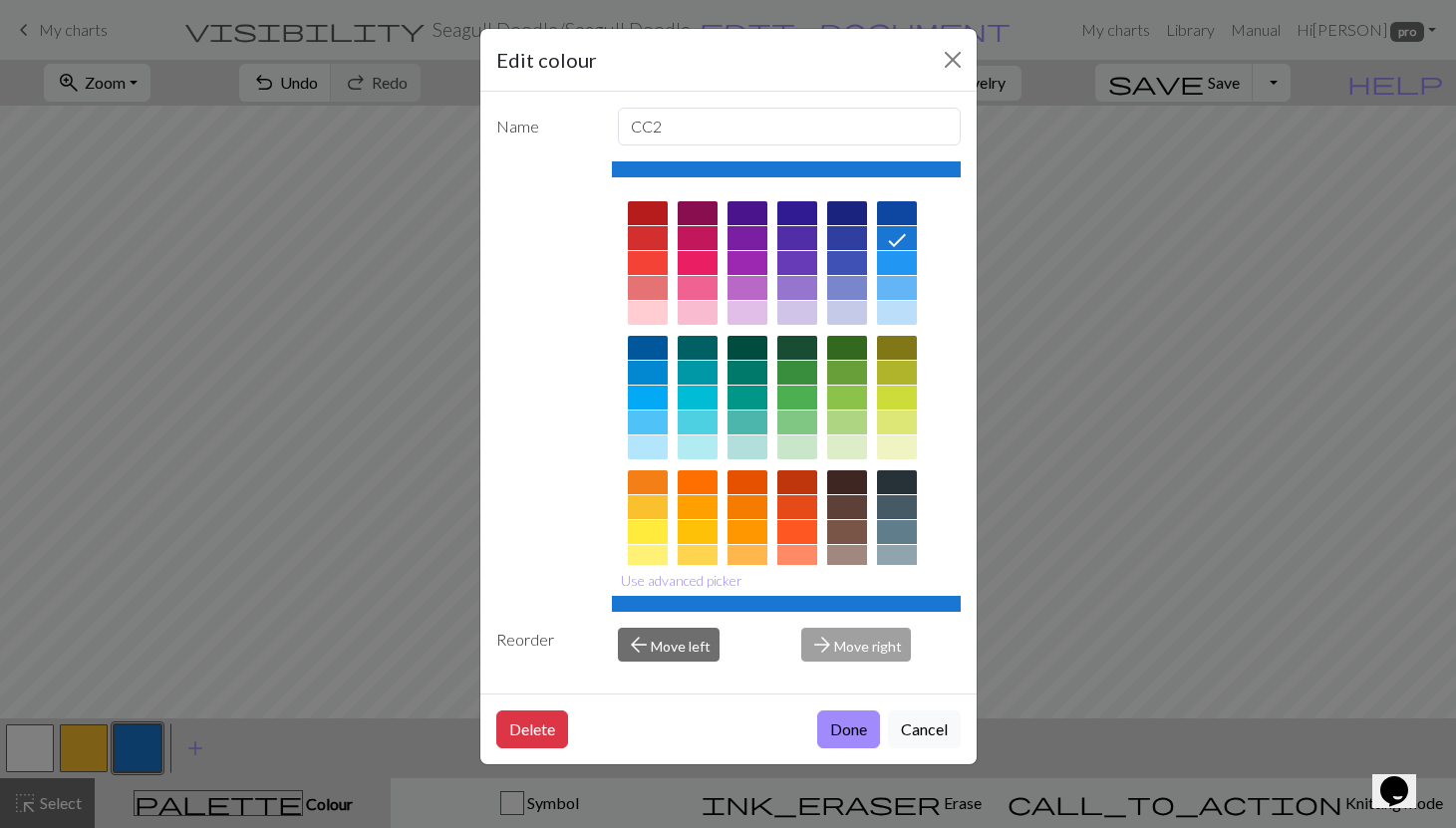 click at bounding box center (698, 373) 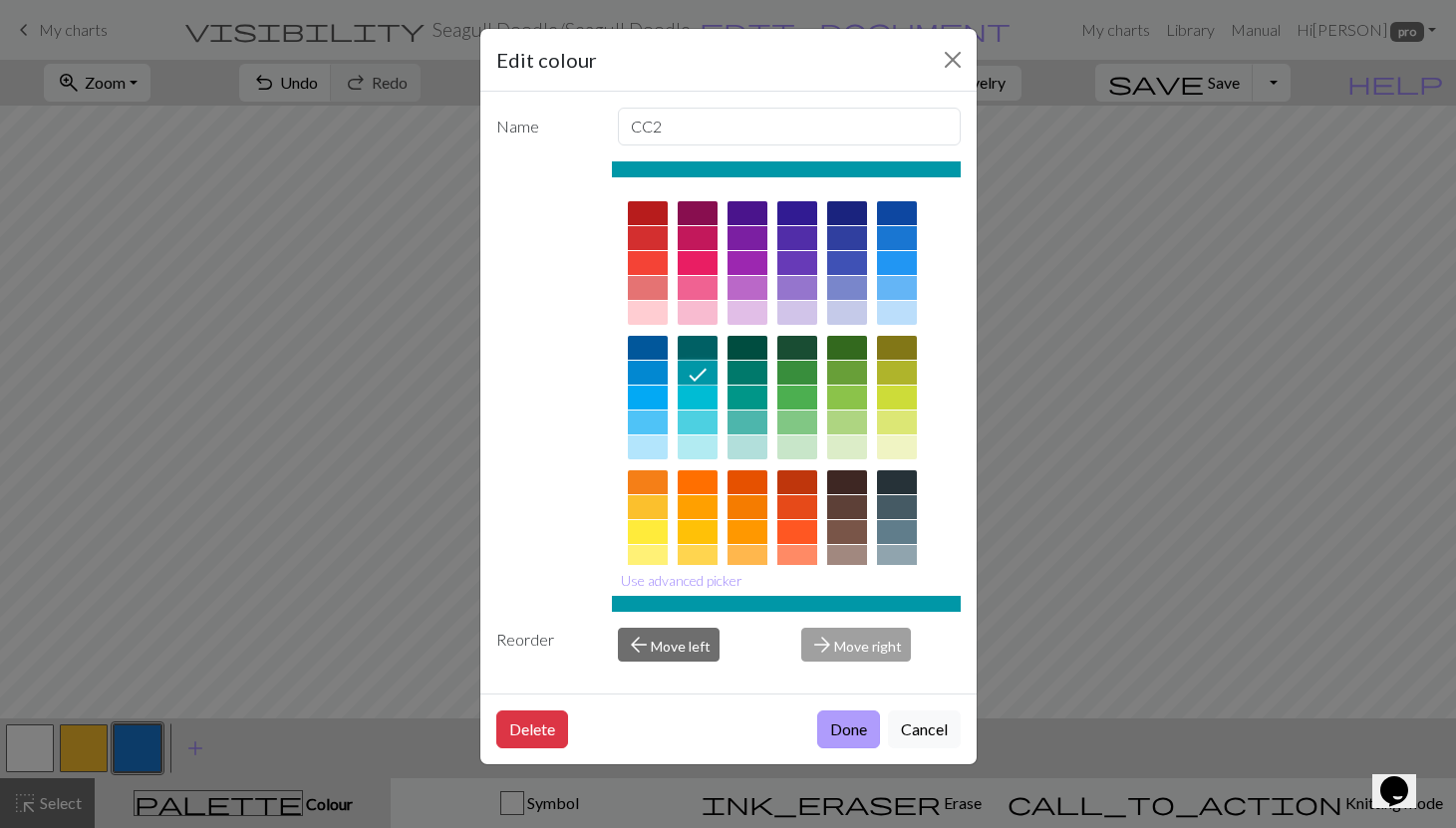 click on "Done" at bounding box center [848, 729] 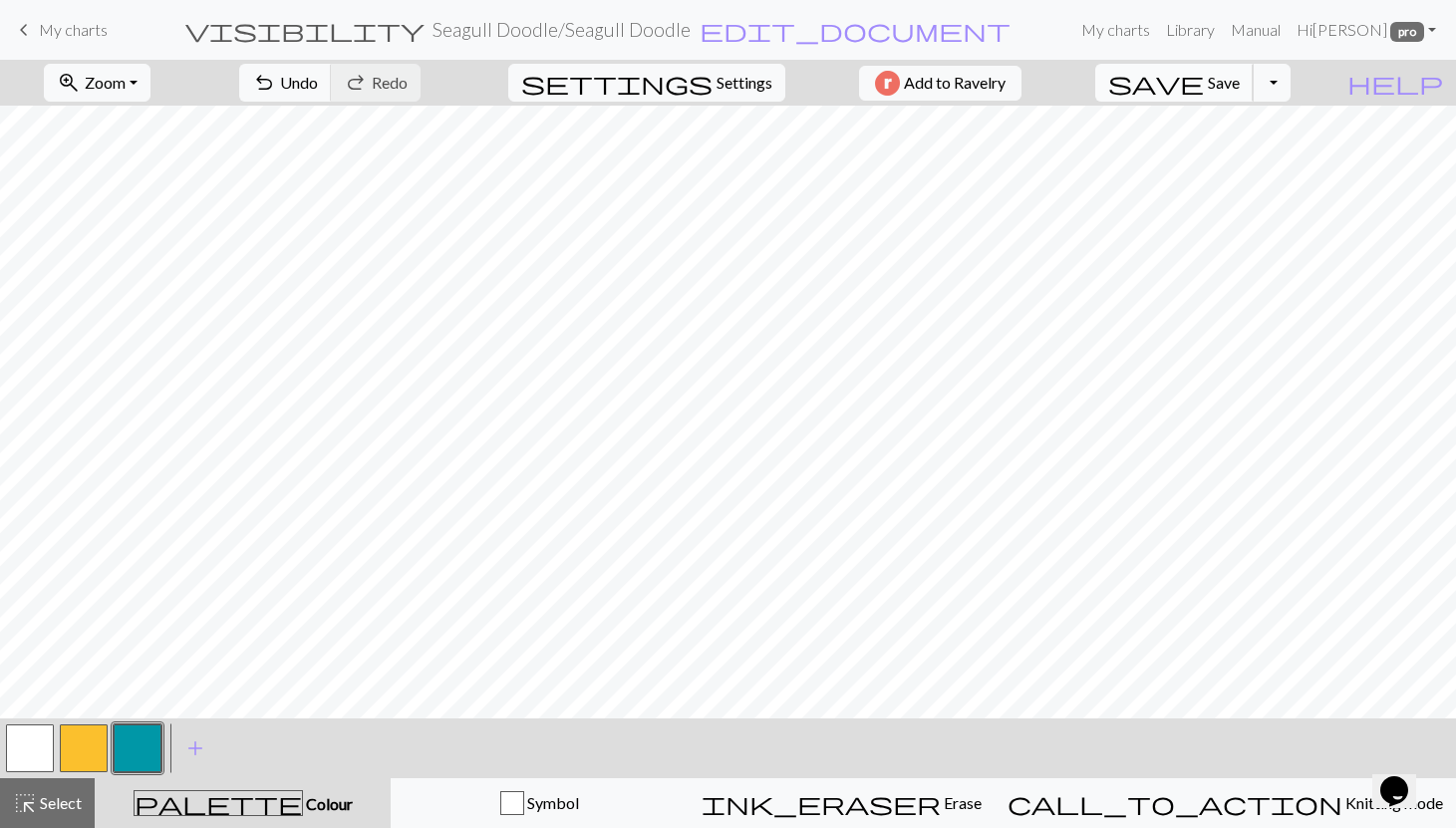 click on "Save" at bounding box center [1224, 82] 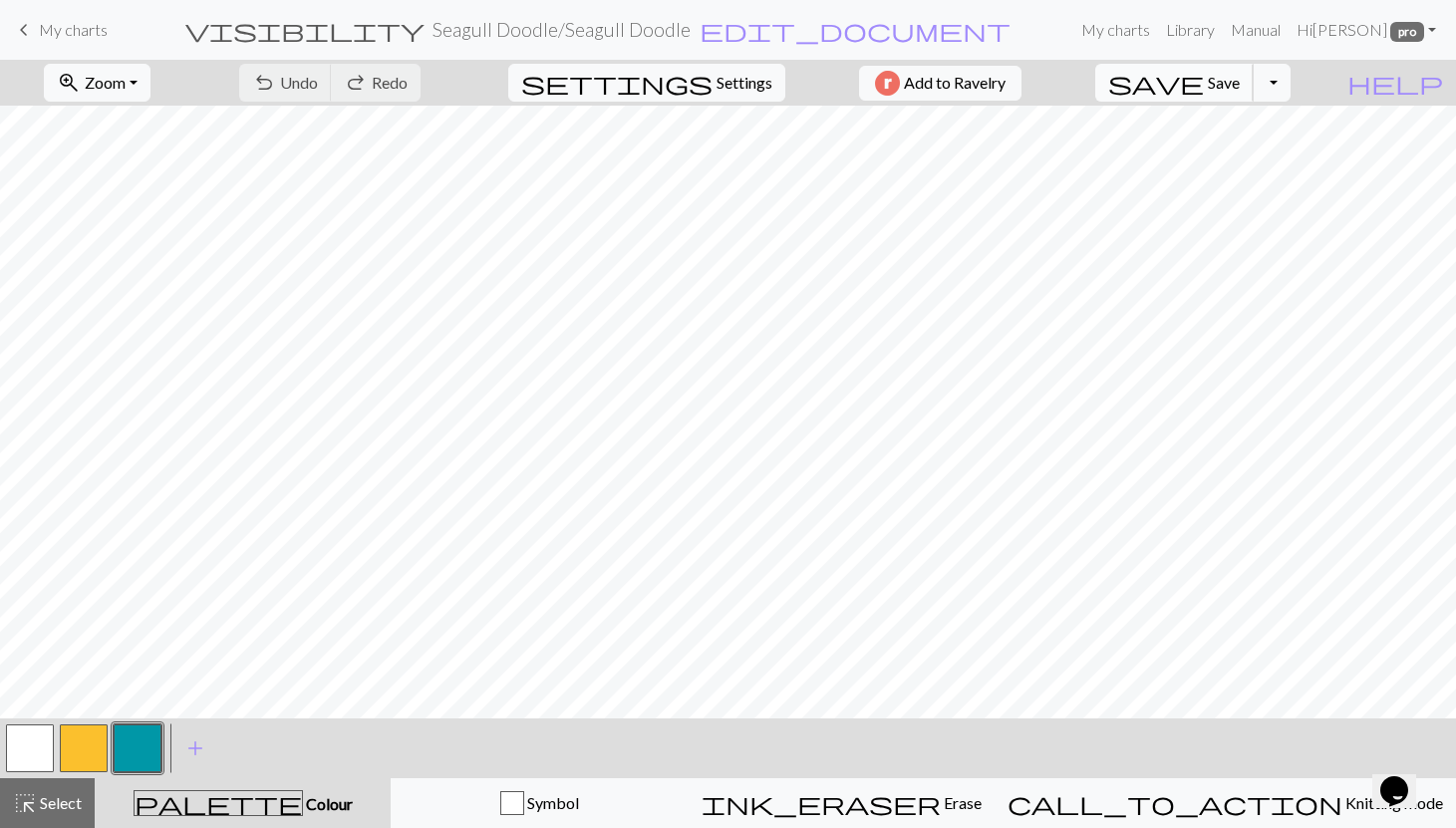 click on "save Save Save" at bounding box center [1174, 83] 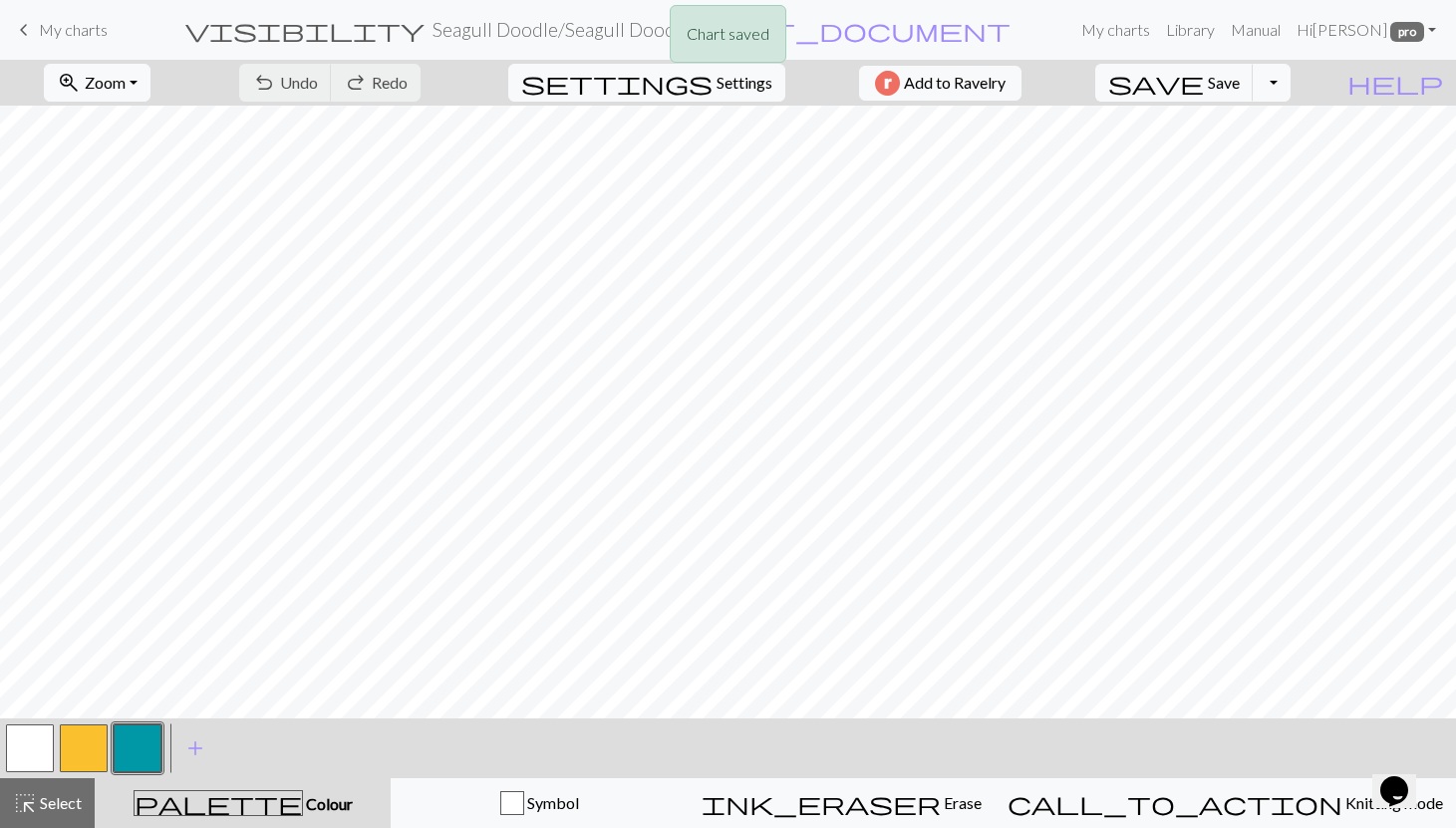 click on "Chart saved" at bounding box center [728, 39] 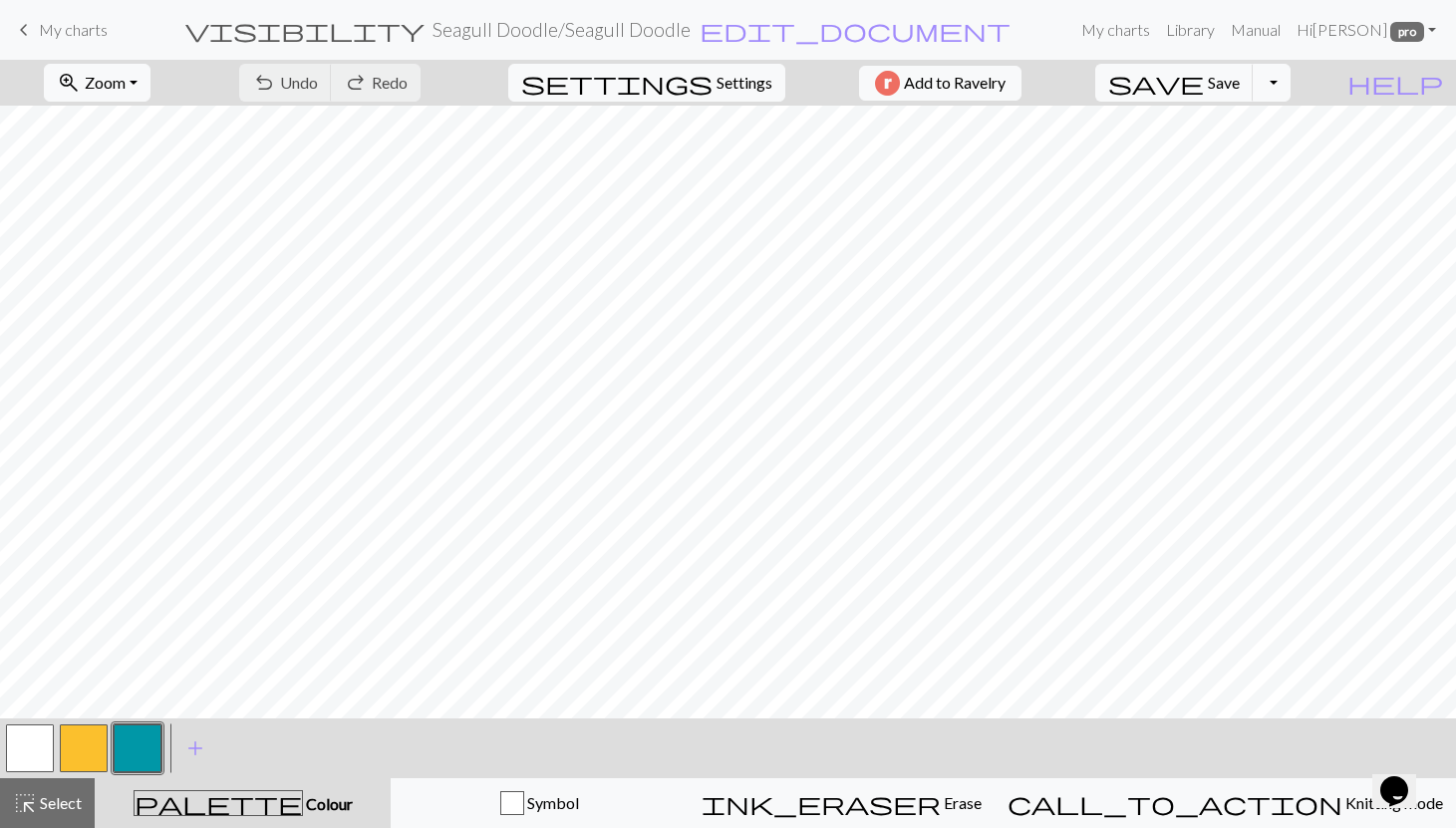 click on "My charts" at bounding box center (73, 29) 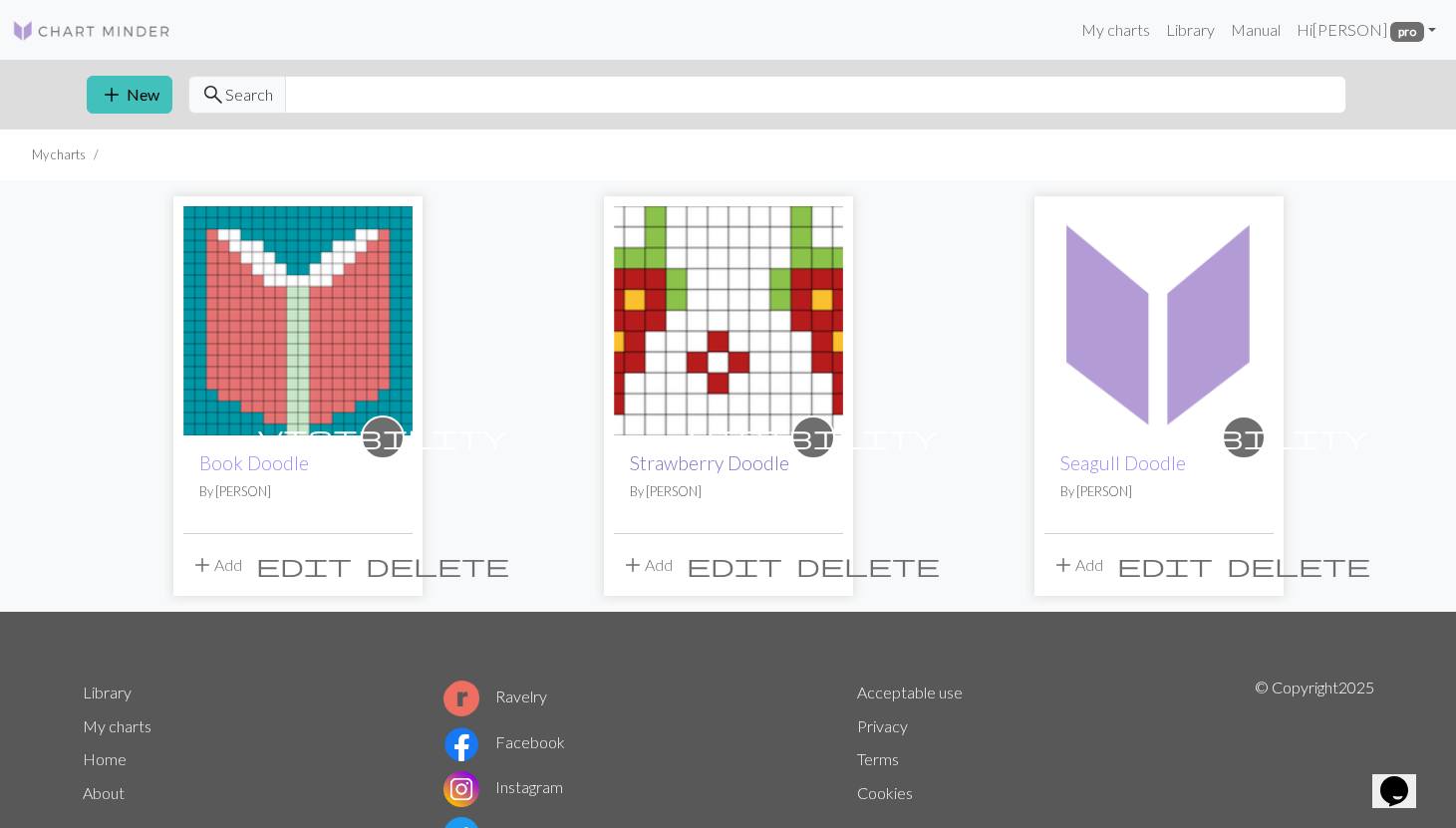 click on "Strawberry Doodle" at bounding box center (710, 462) 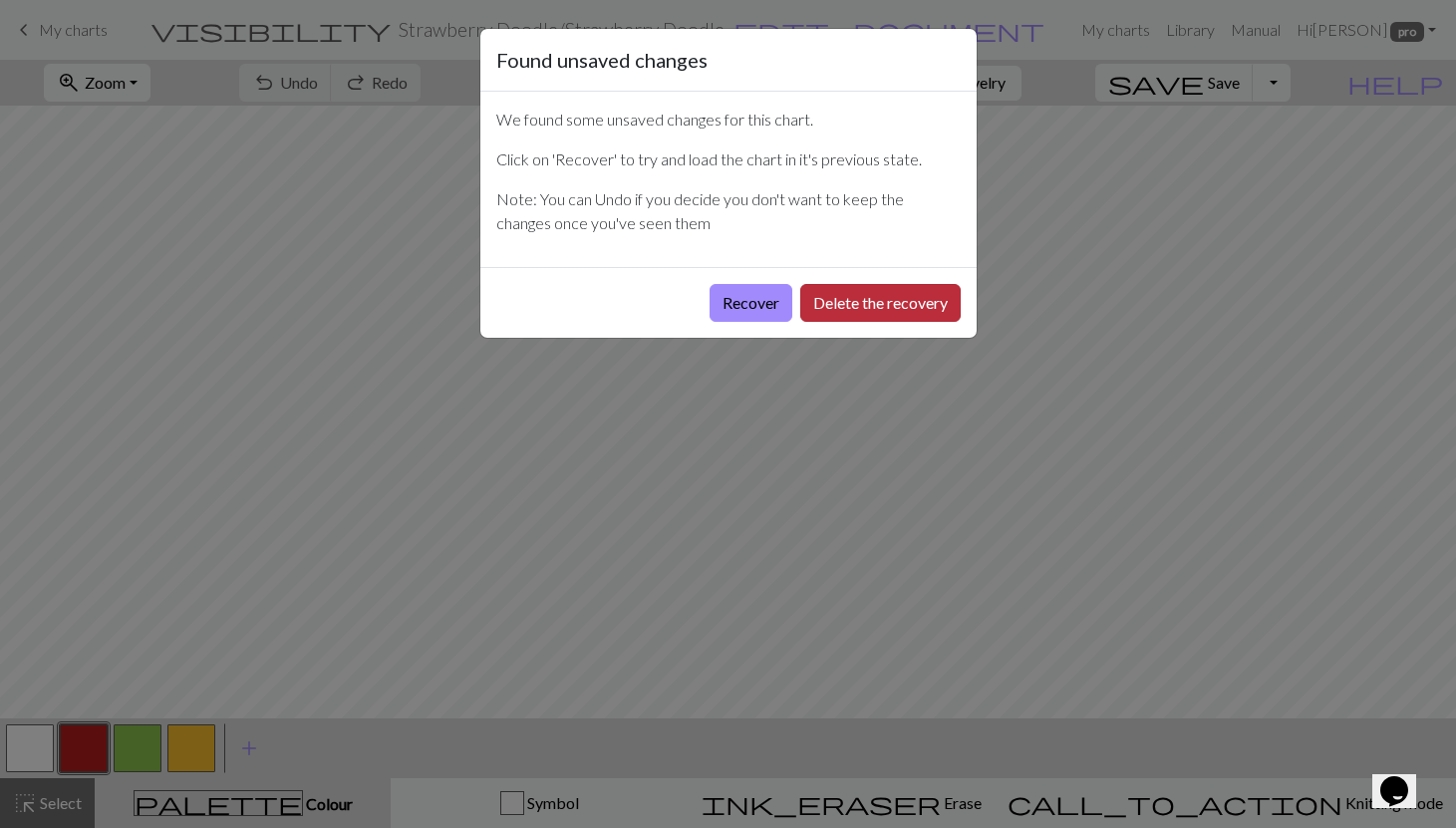click on "Delete the recovery" at bounding box center (880, 303) 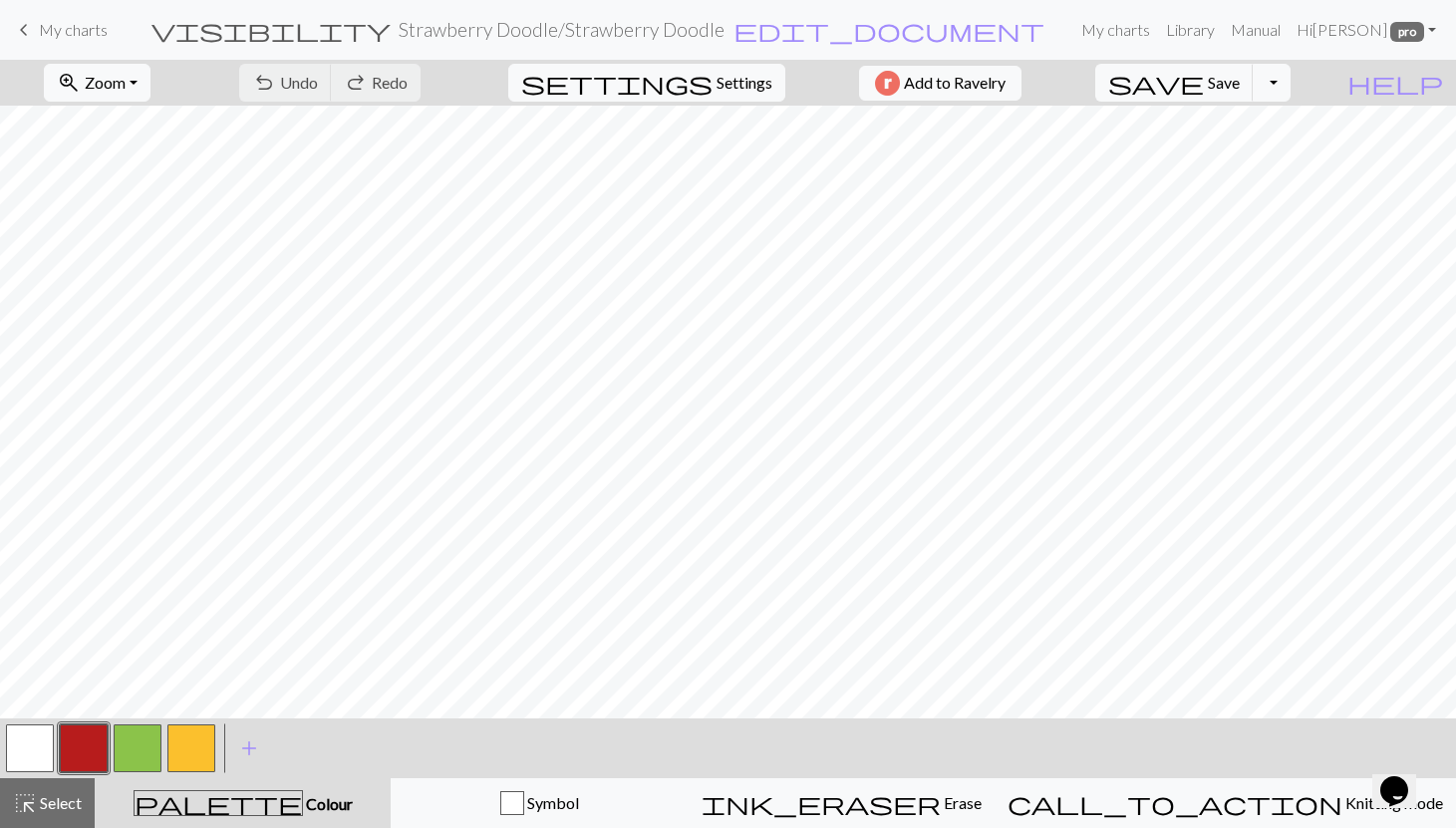 click at bounding box center [30, 748] 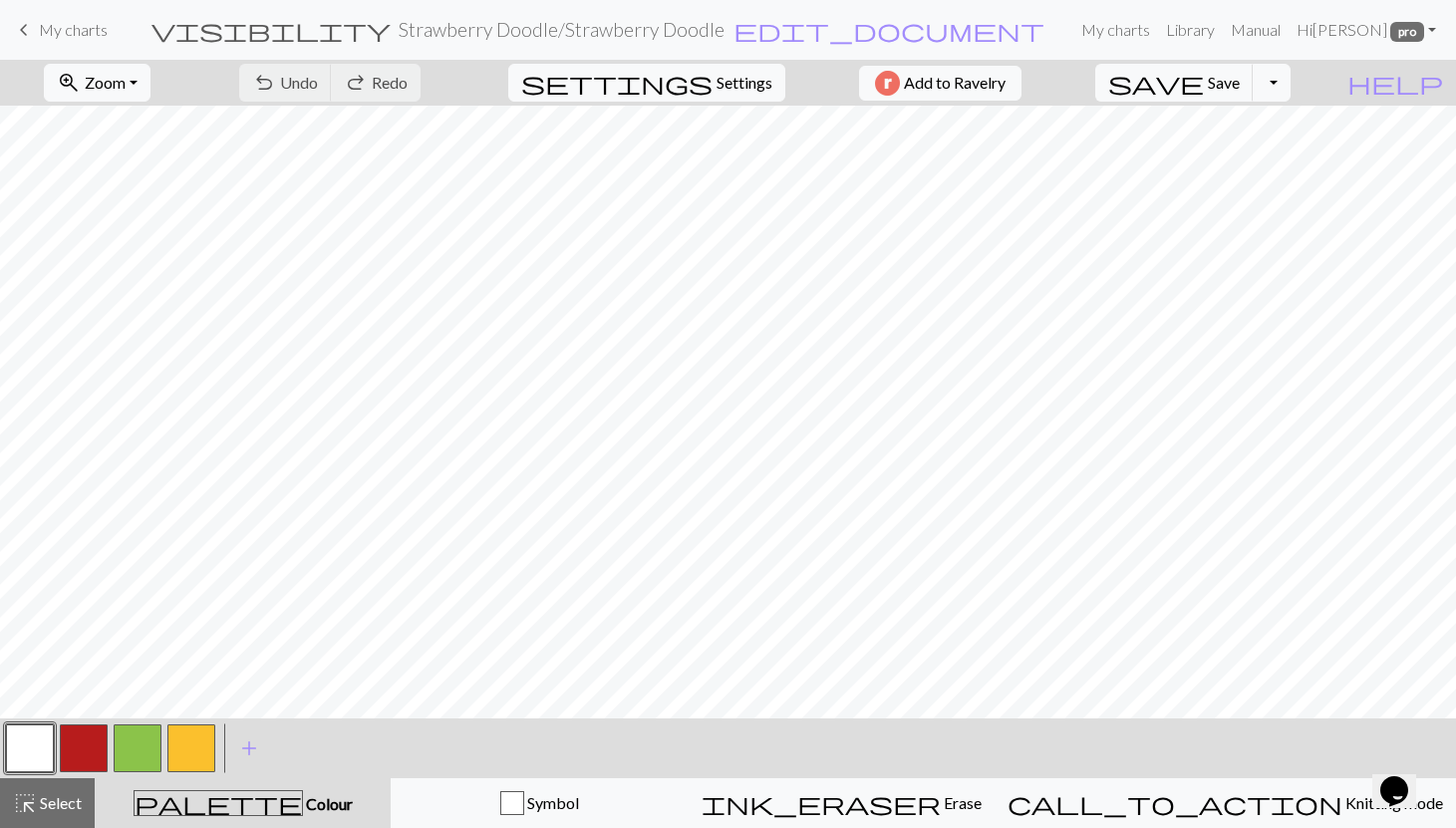 click at bounding box center (30, 748) 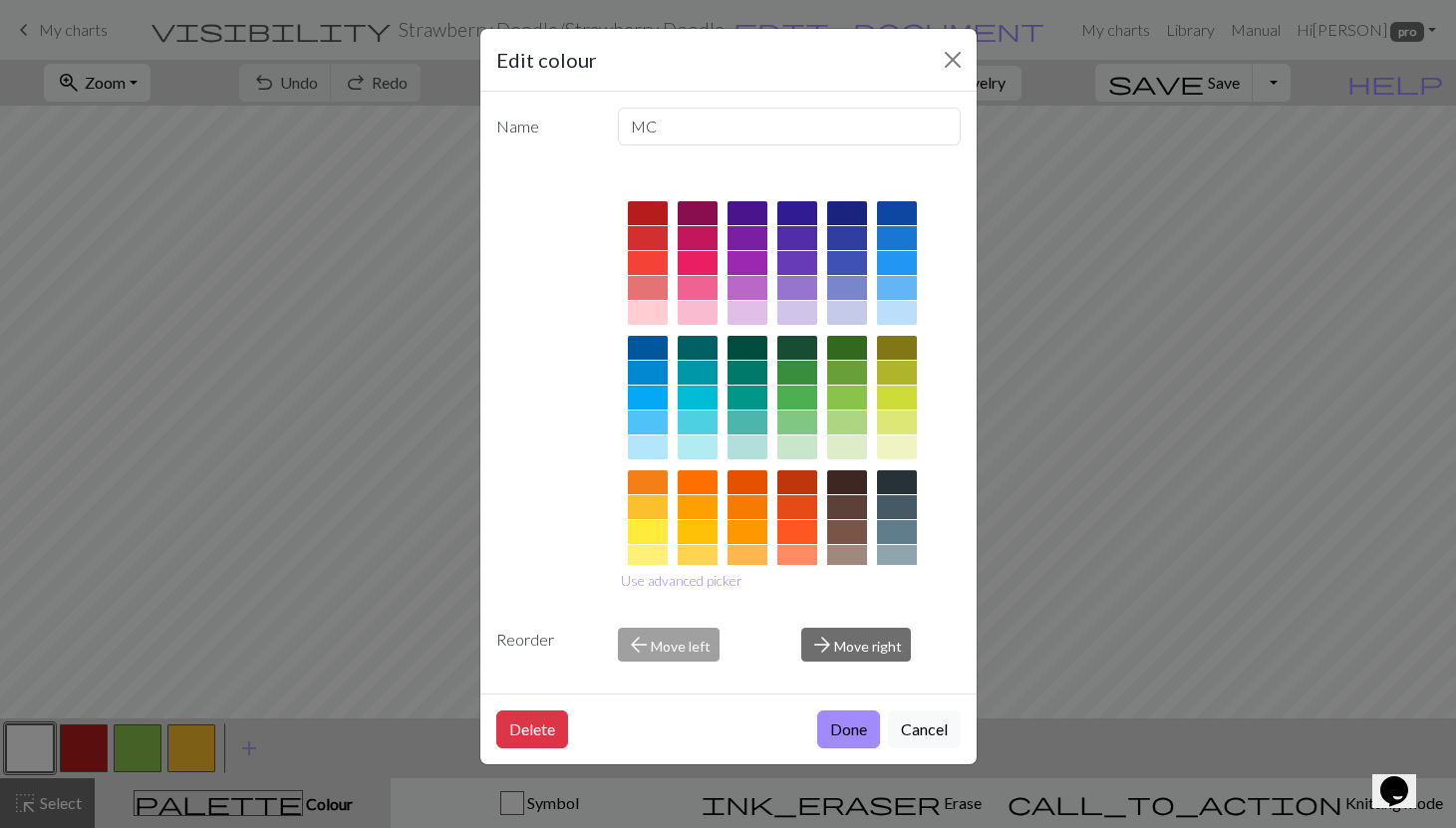 click at bounding box center [698, 373] 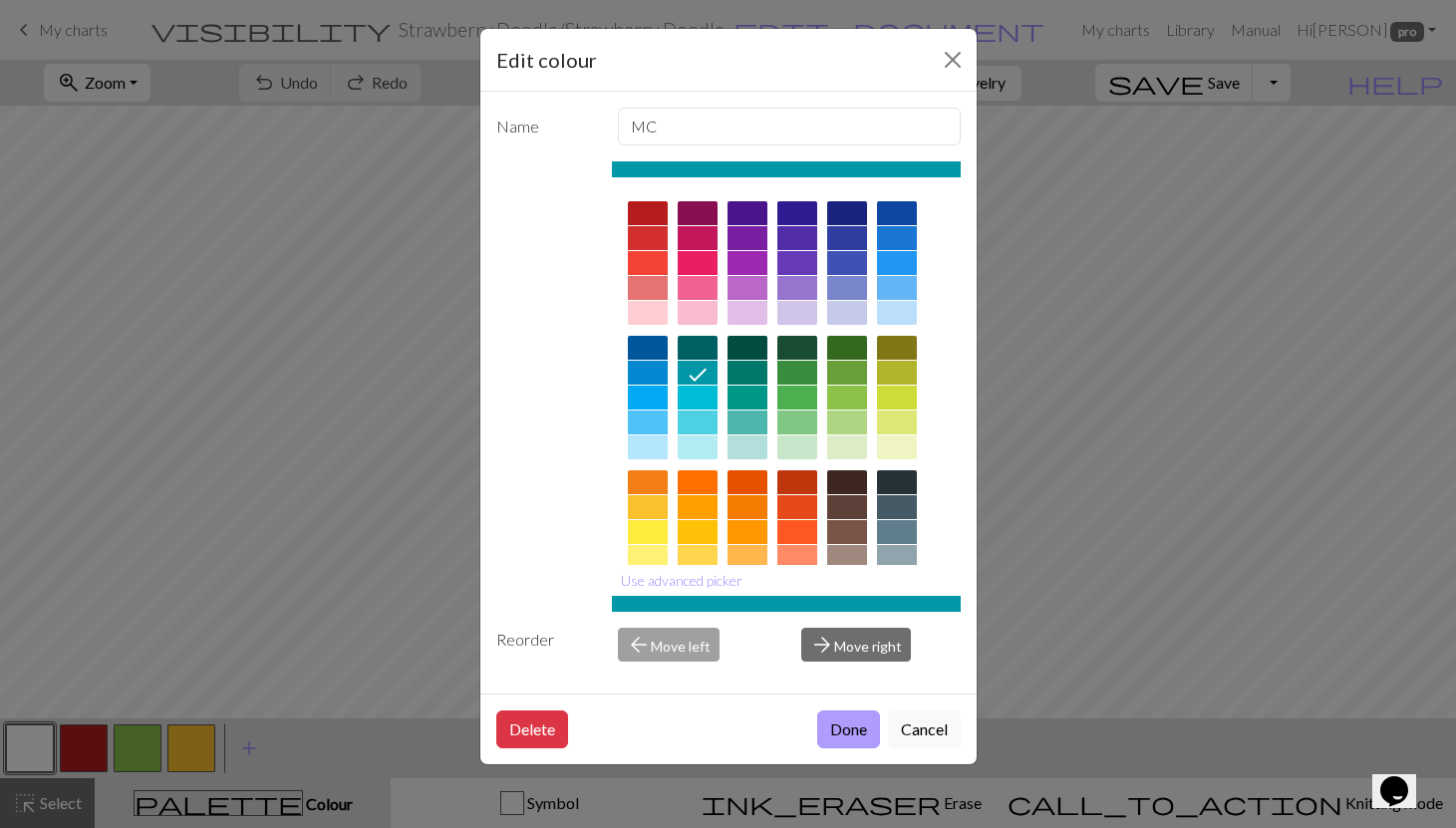 click on "Done" at bounding box center [848, 729] 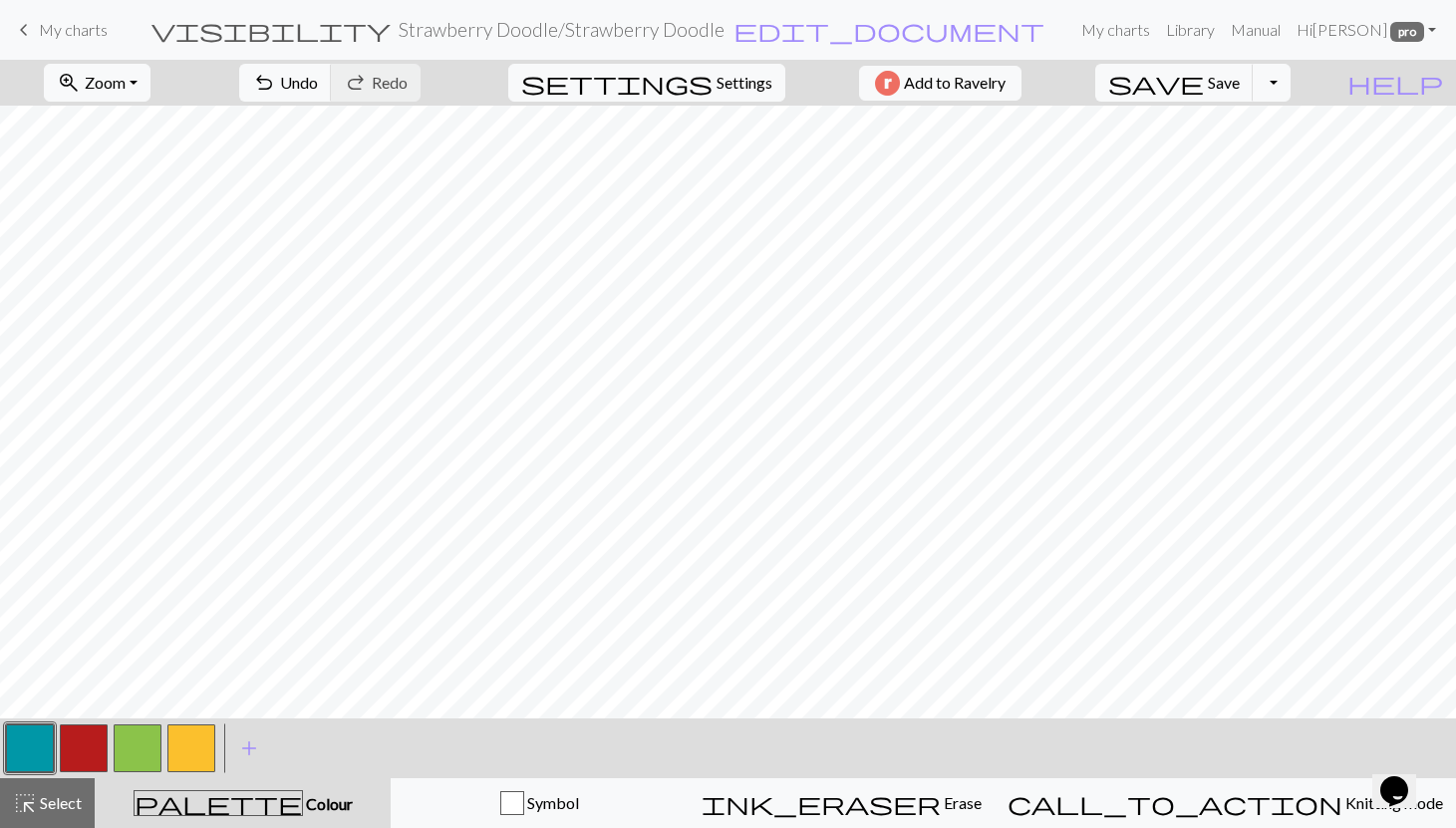click at bounding box center (138, 748) 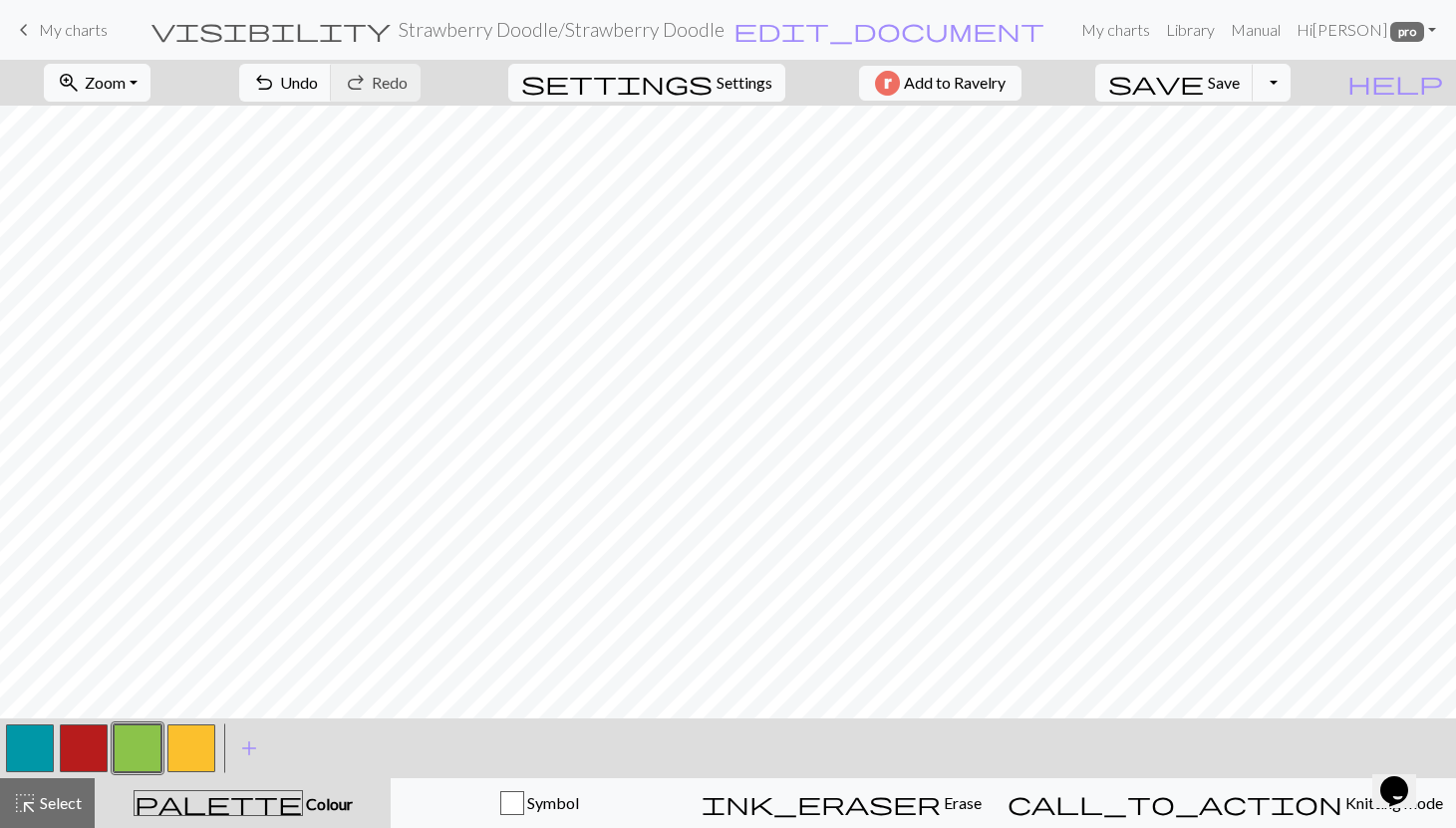 click at bounding box center (138, 748) 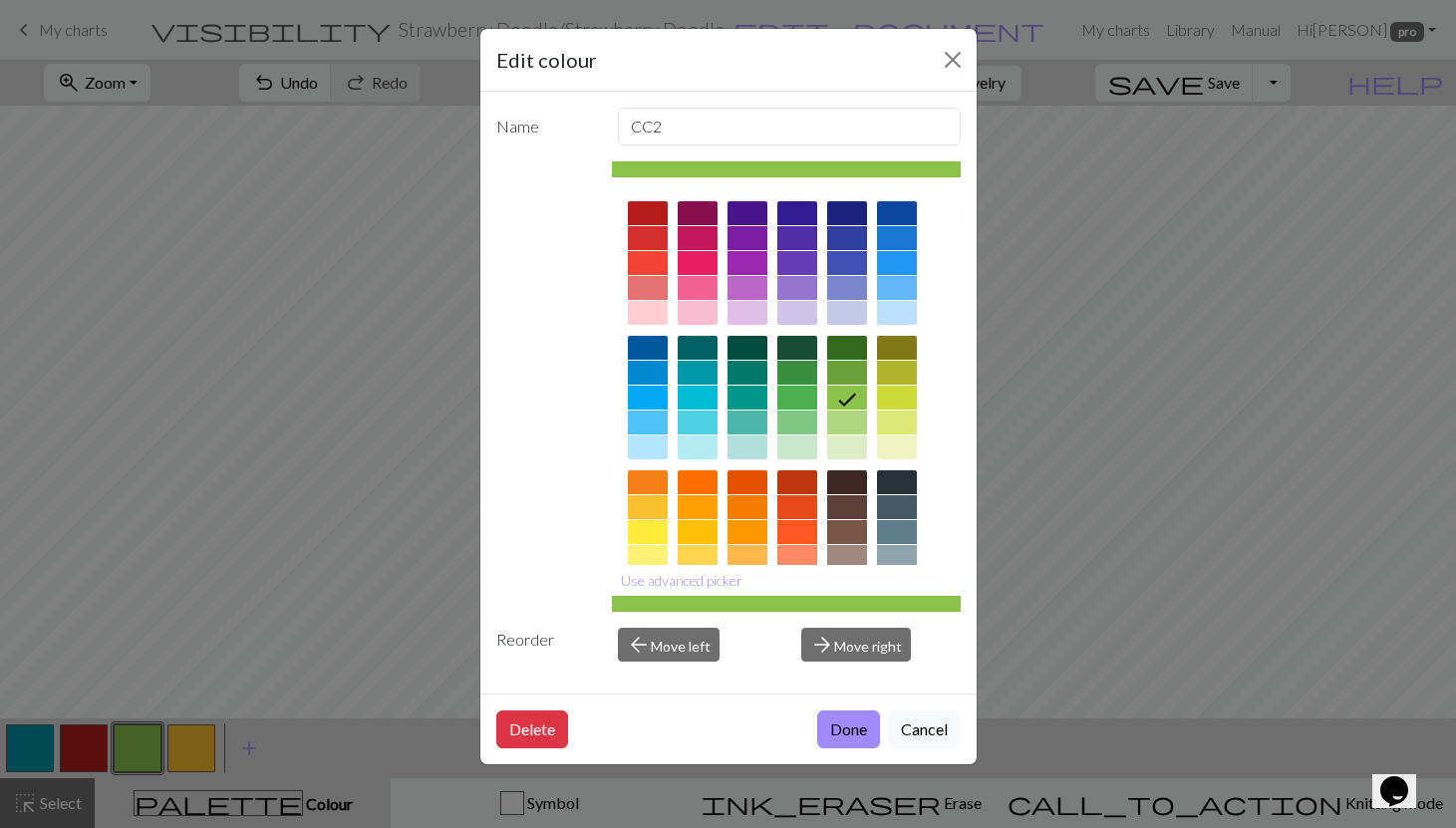 click at bounding box center [847, 422] 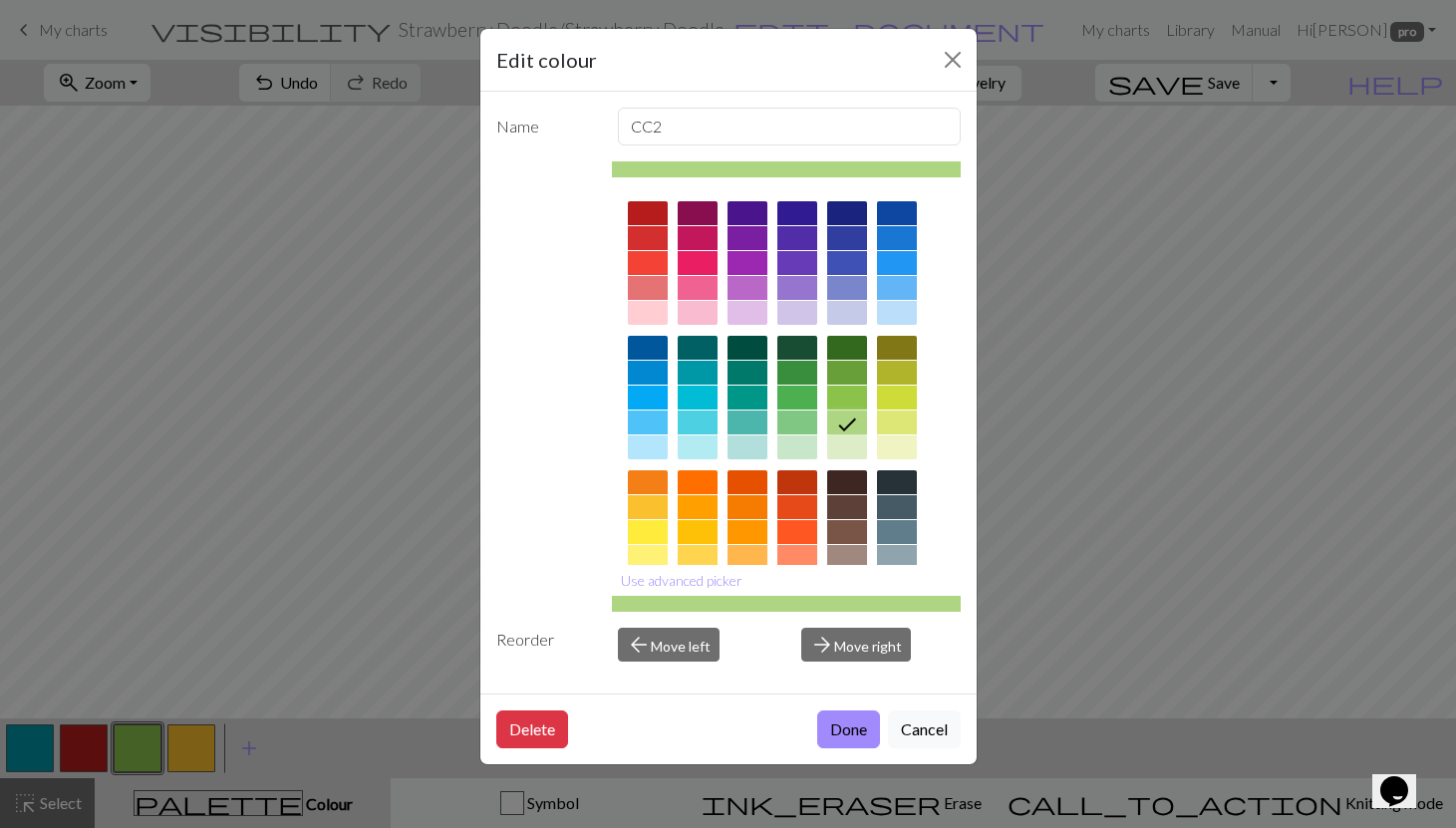 click at bounding box center [847, 447] 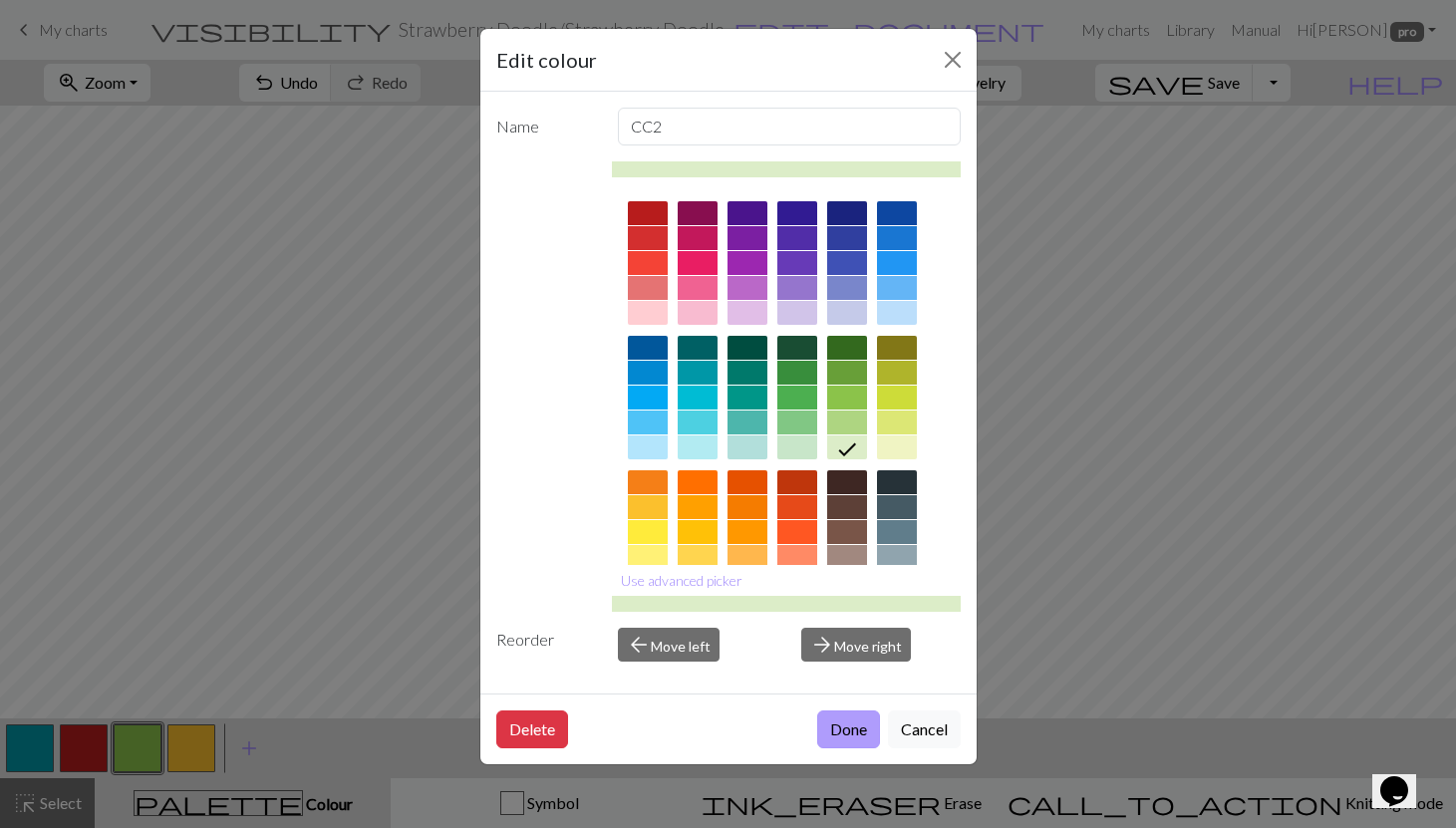 click on "Done" at bounding box center [848, 729] 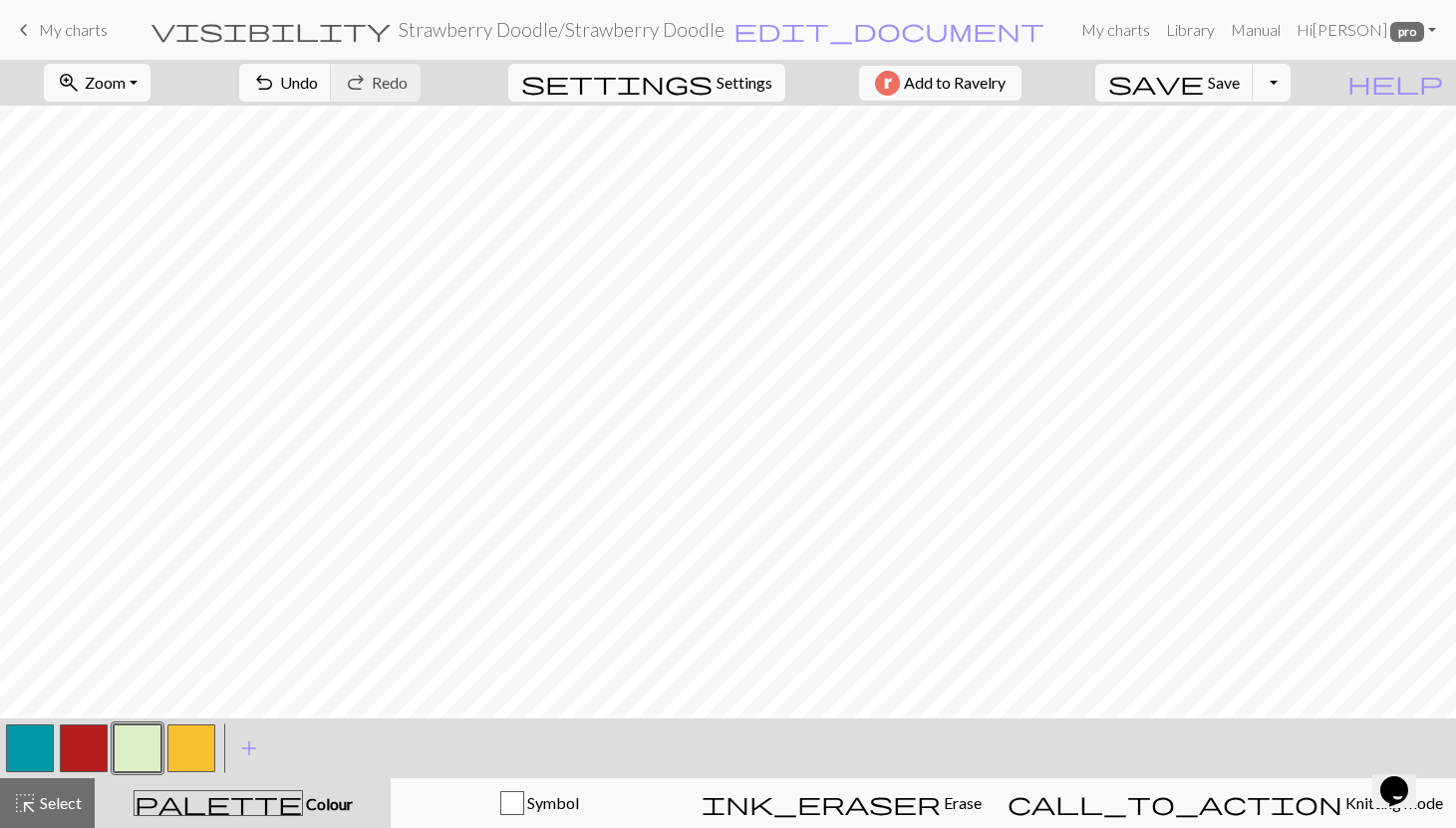 click at bounding box center (138, 748) 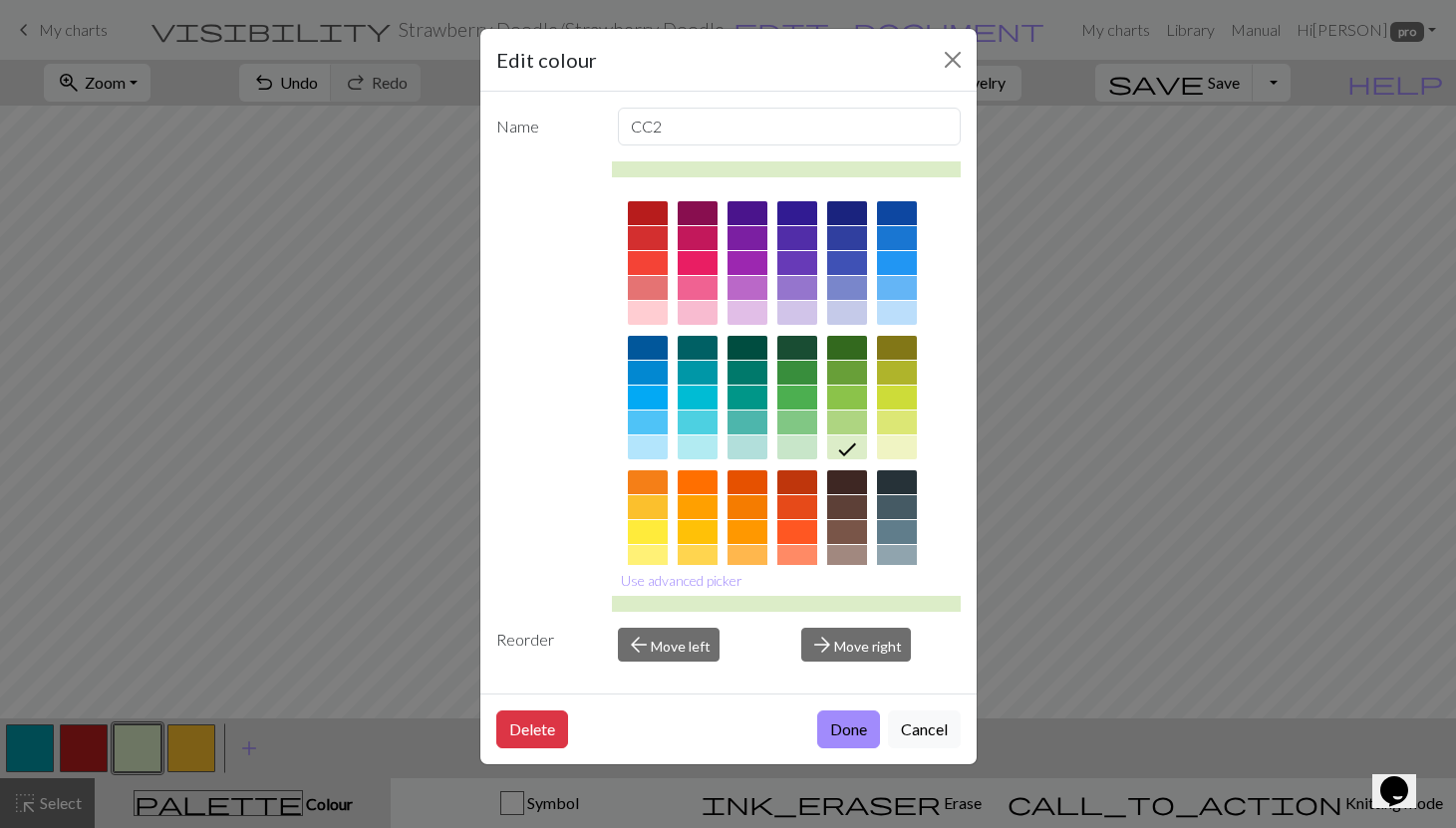 click at bounding box center (847, 422) 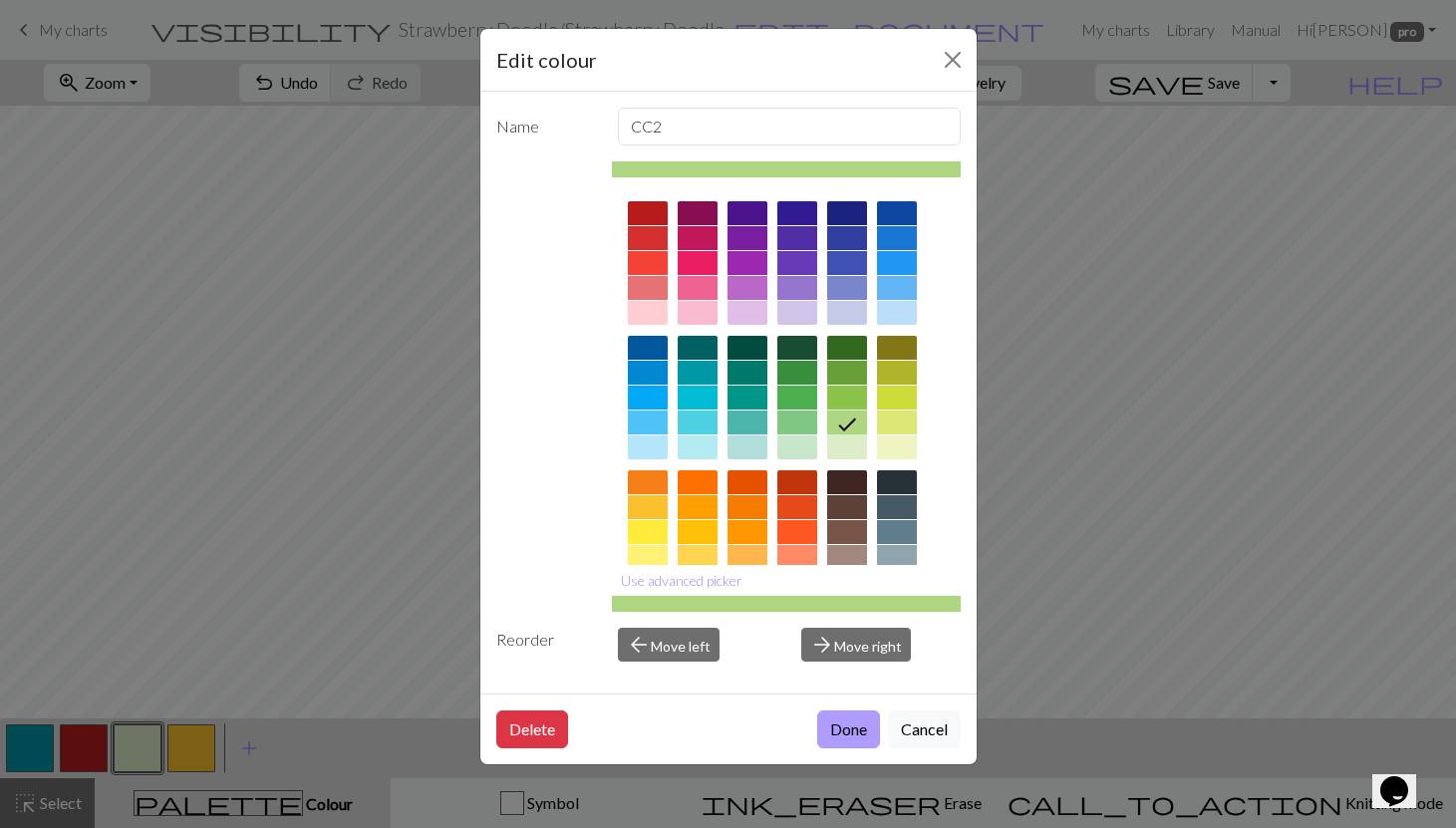 click on "Done" at bounding box center (848, 729) 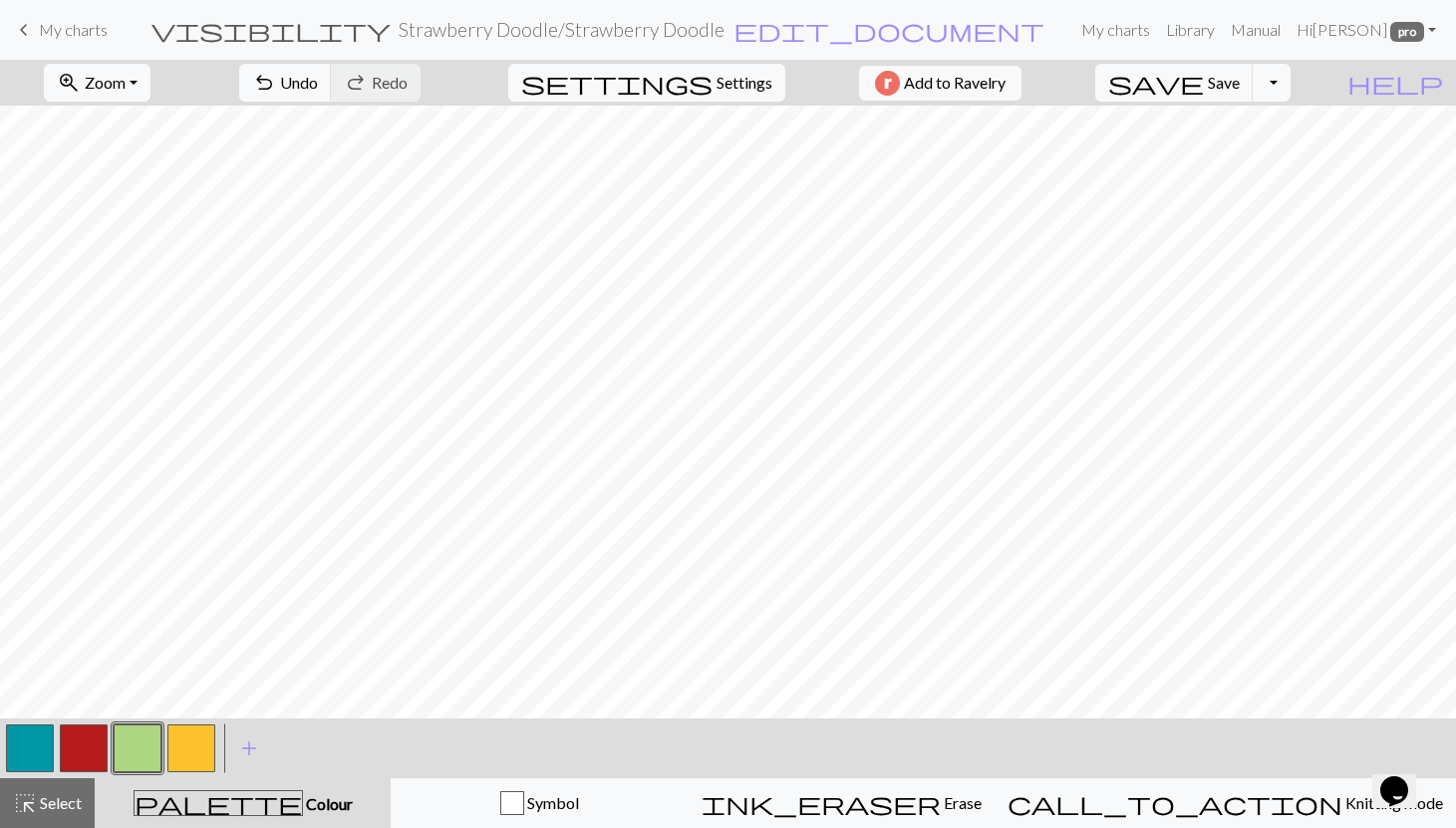click at bounding box center [84, 748] 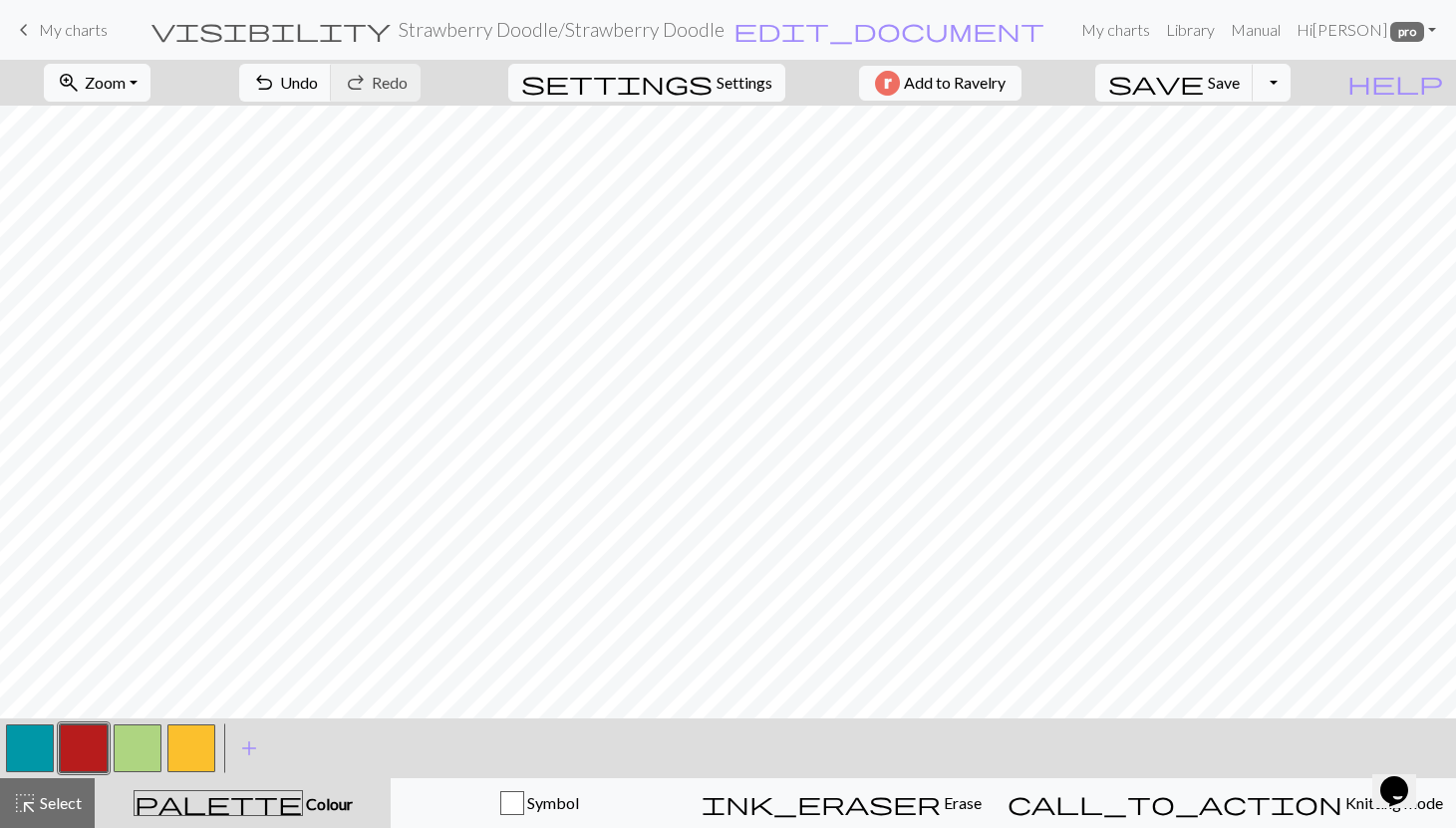 click at bounding box center (84, 748) 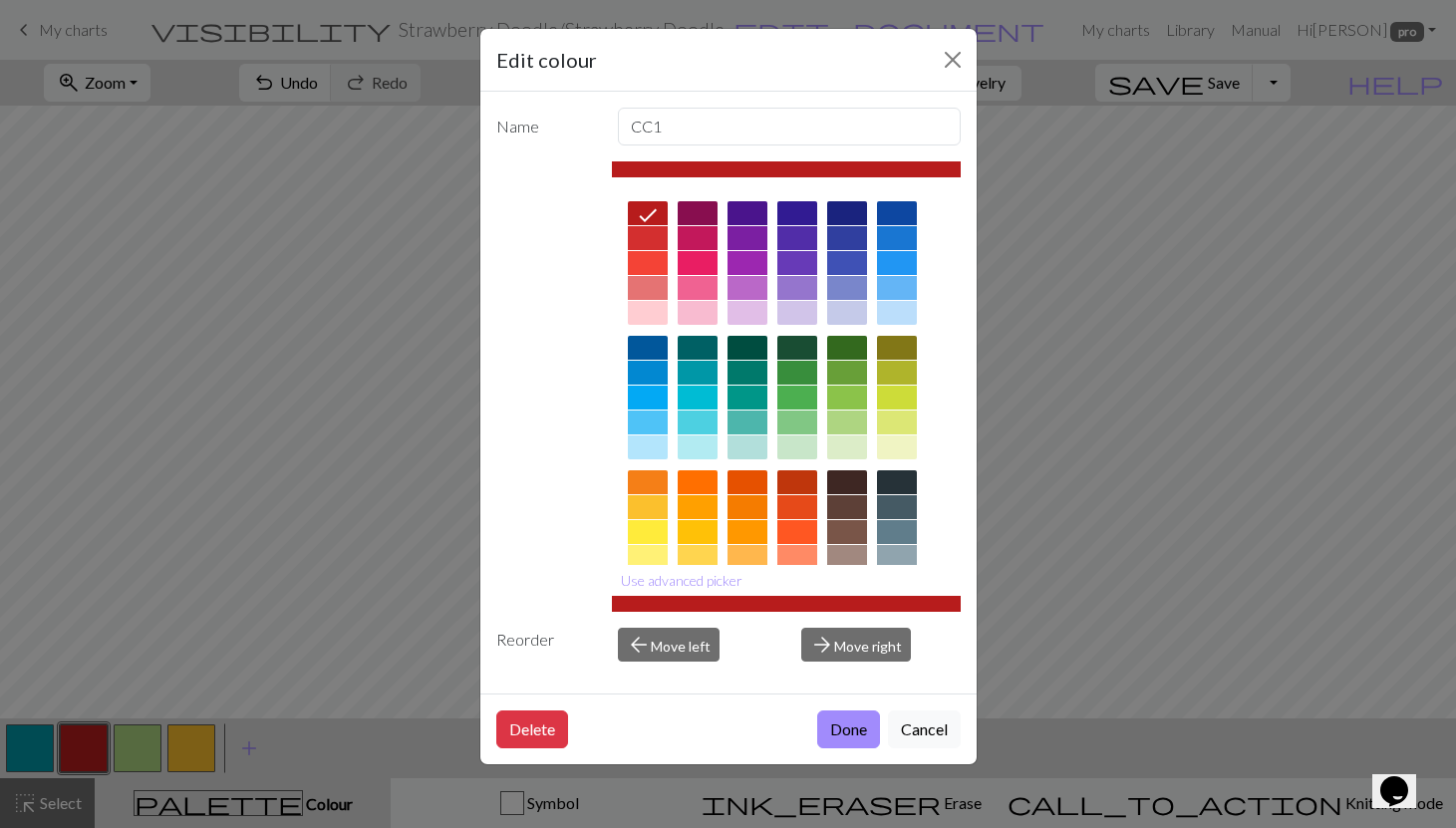 click at bounding box center (648, 288) 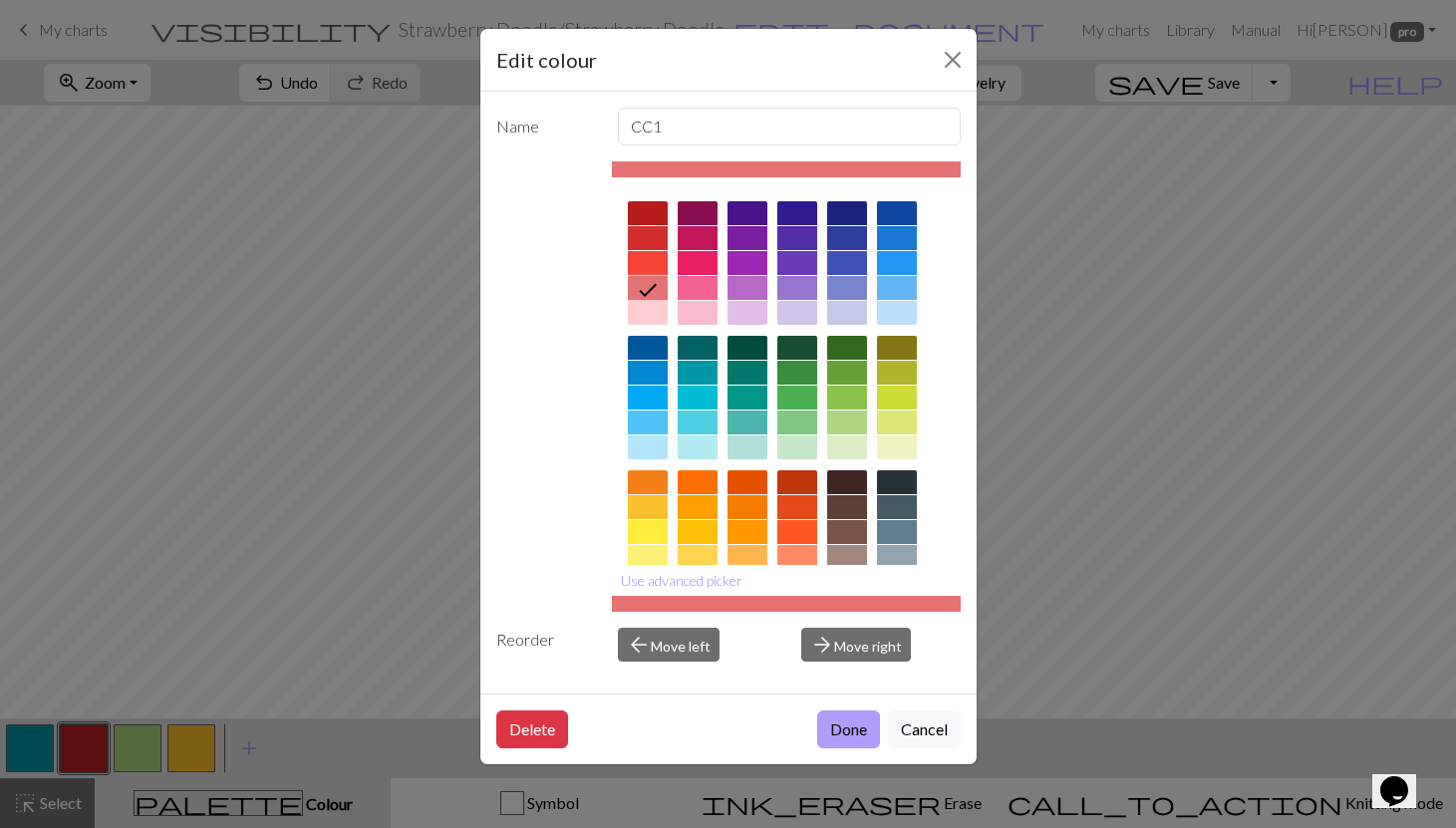 click on "Done" at bounding box center [848, 729] 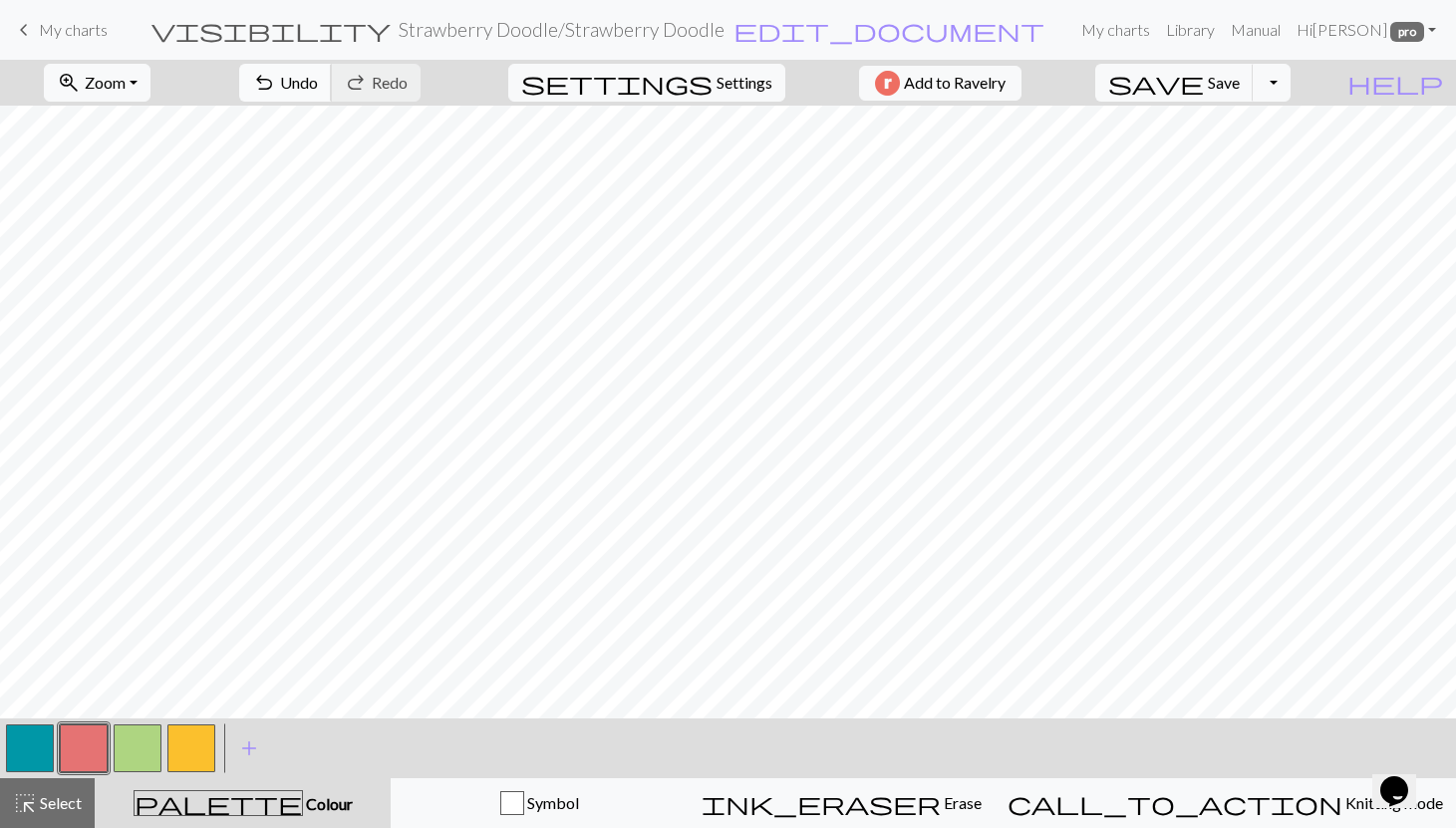 click on "Undo" at bounding box center (299, 82) 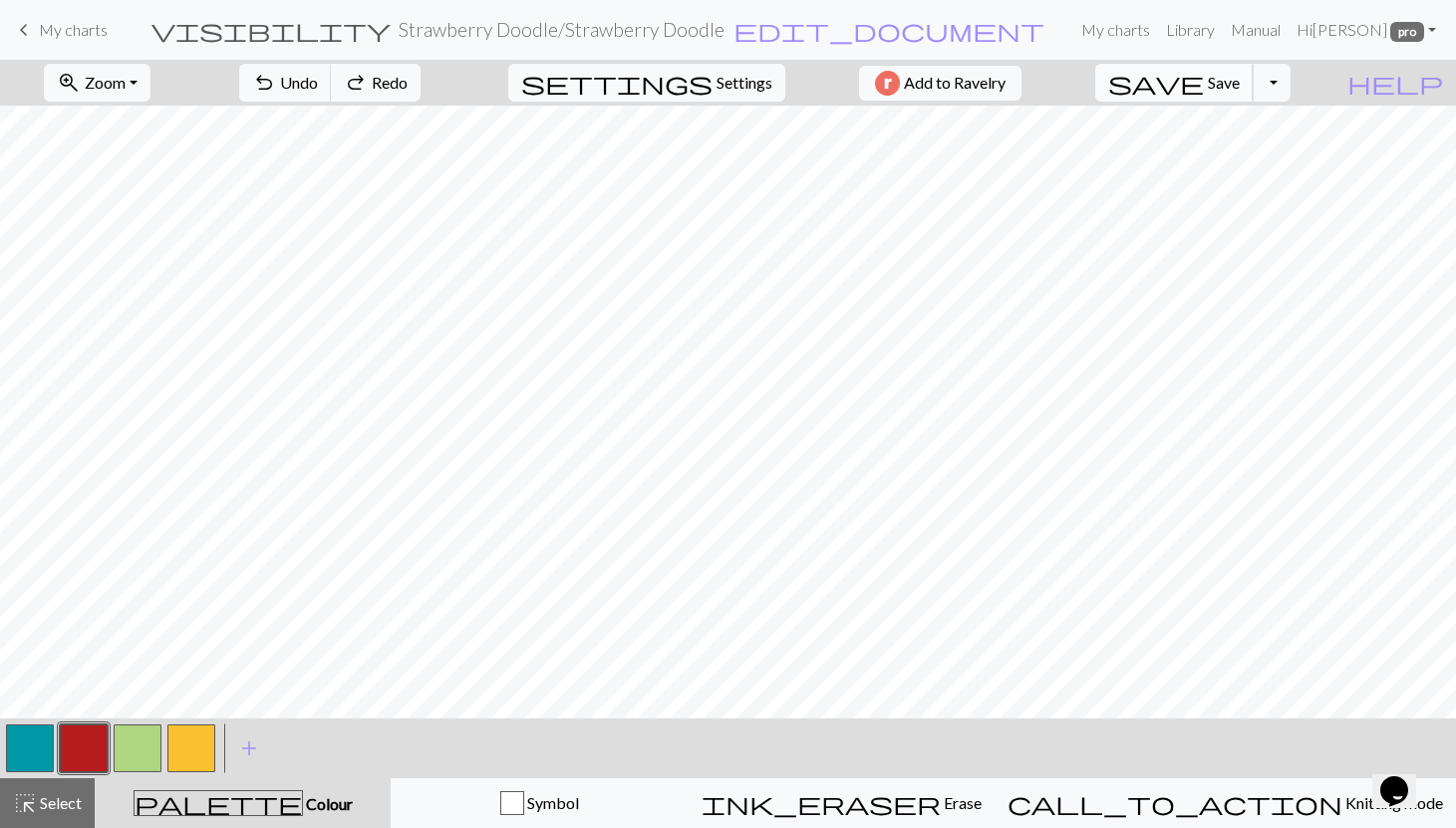 click on "Save" at bounding box center [1224, 82] 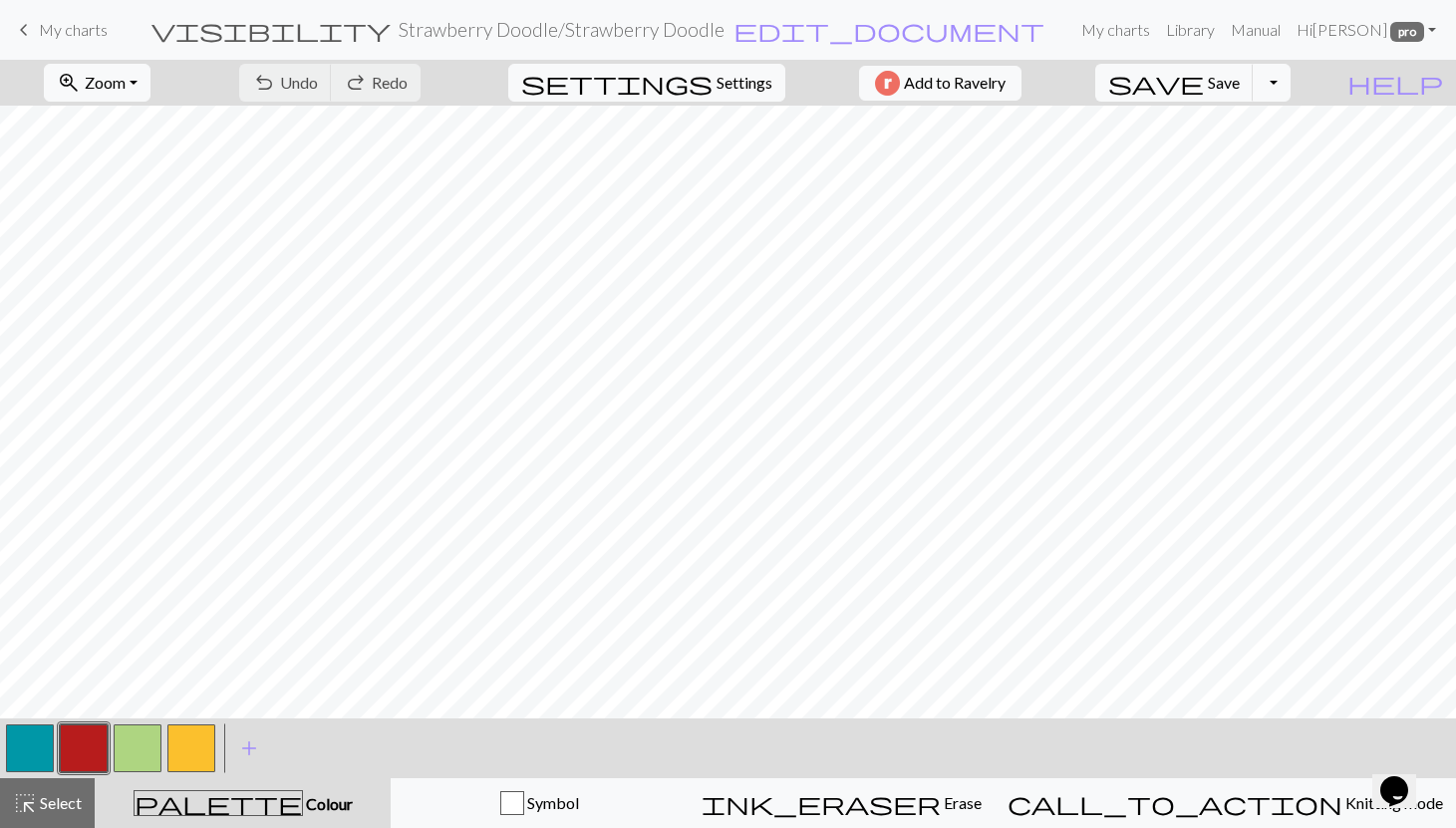 click at bounding box center (191, 748) 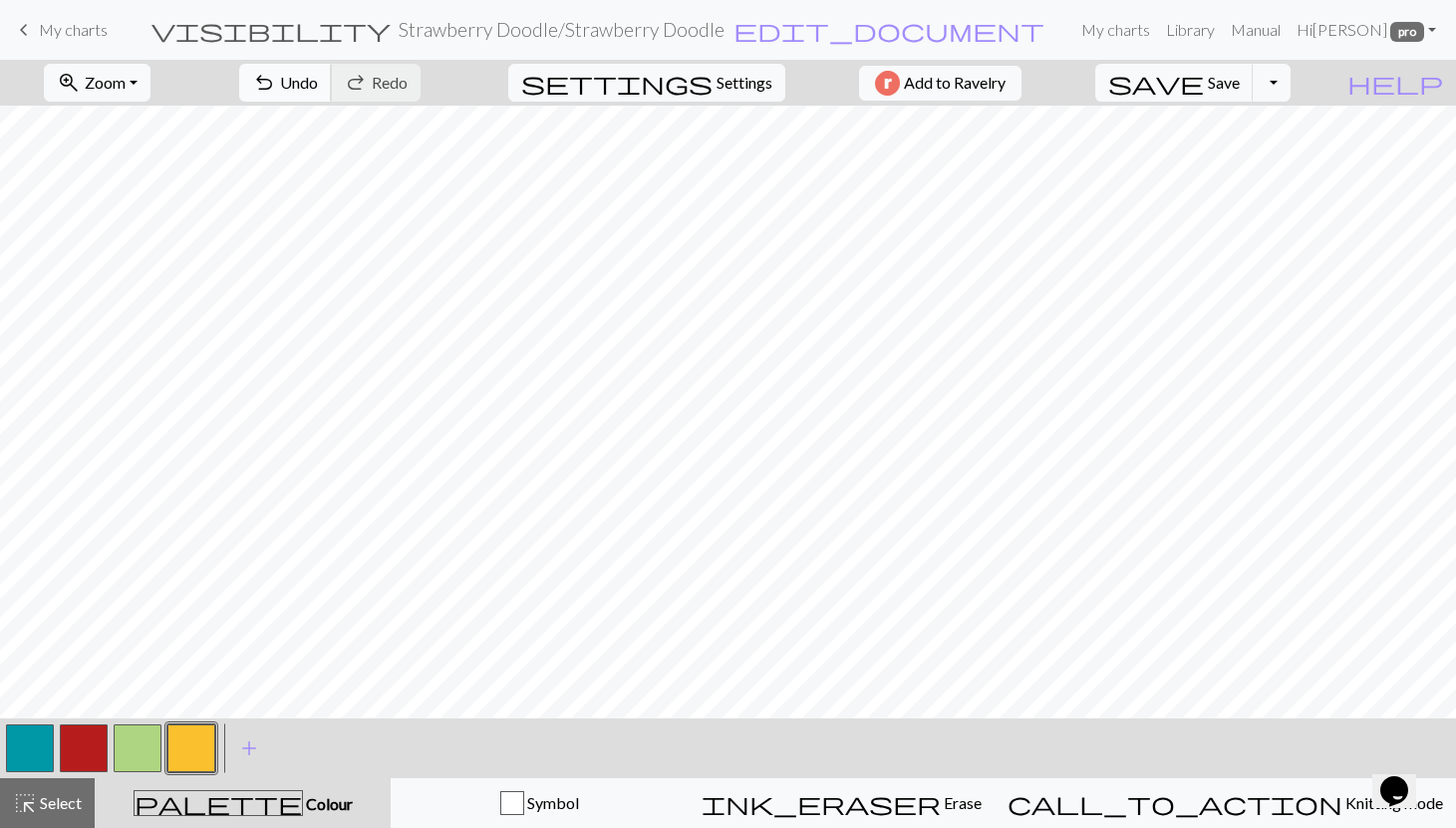 click on "undo" at bounding box center [264, 83] 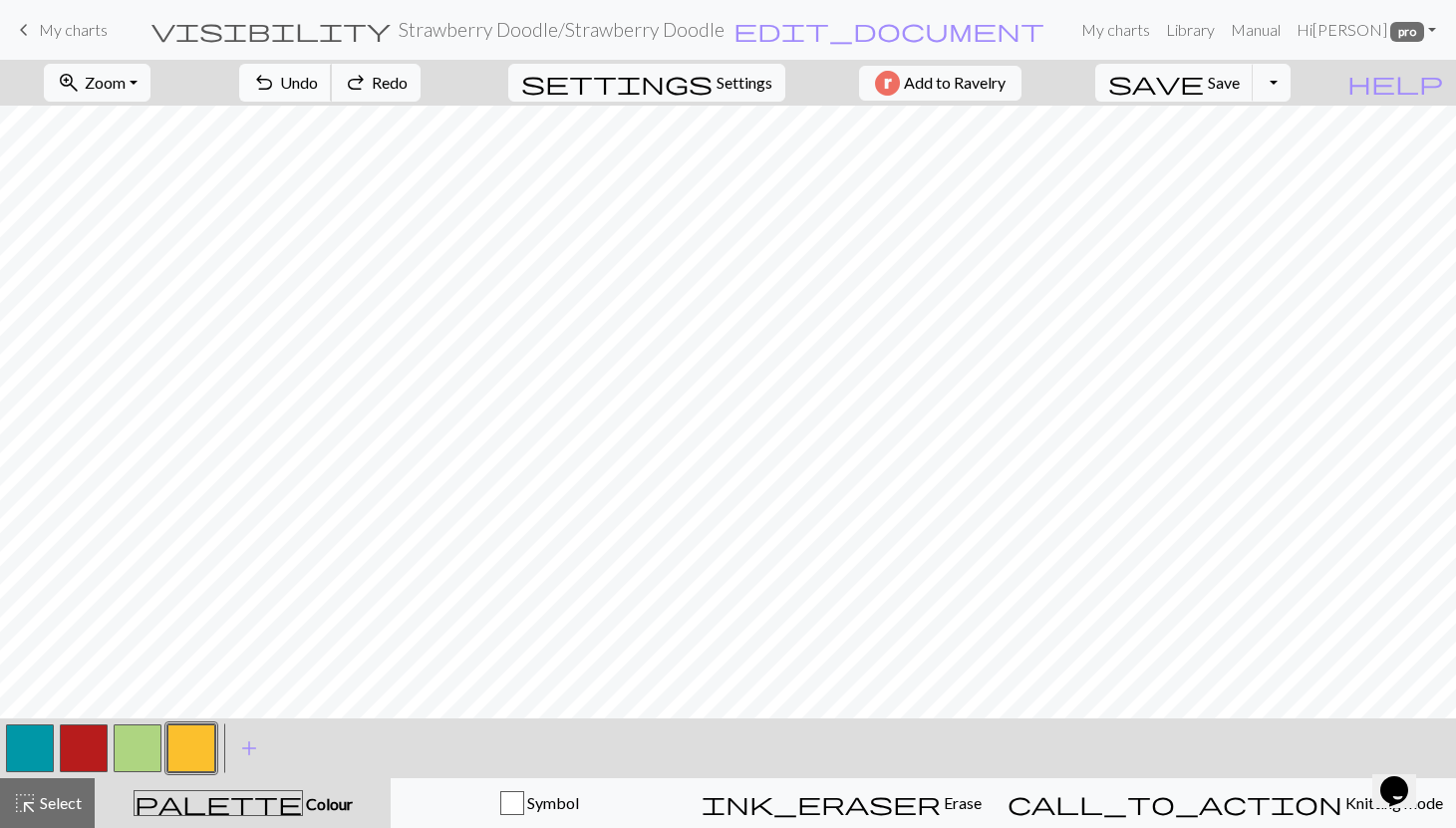 click on "undo" at bounding box center (264, 83) 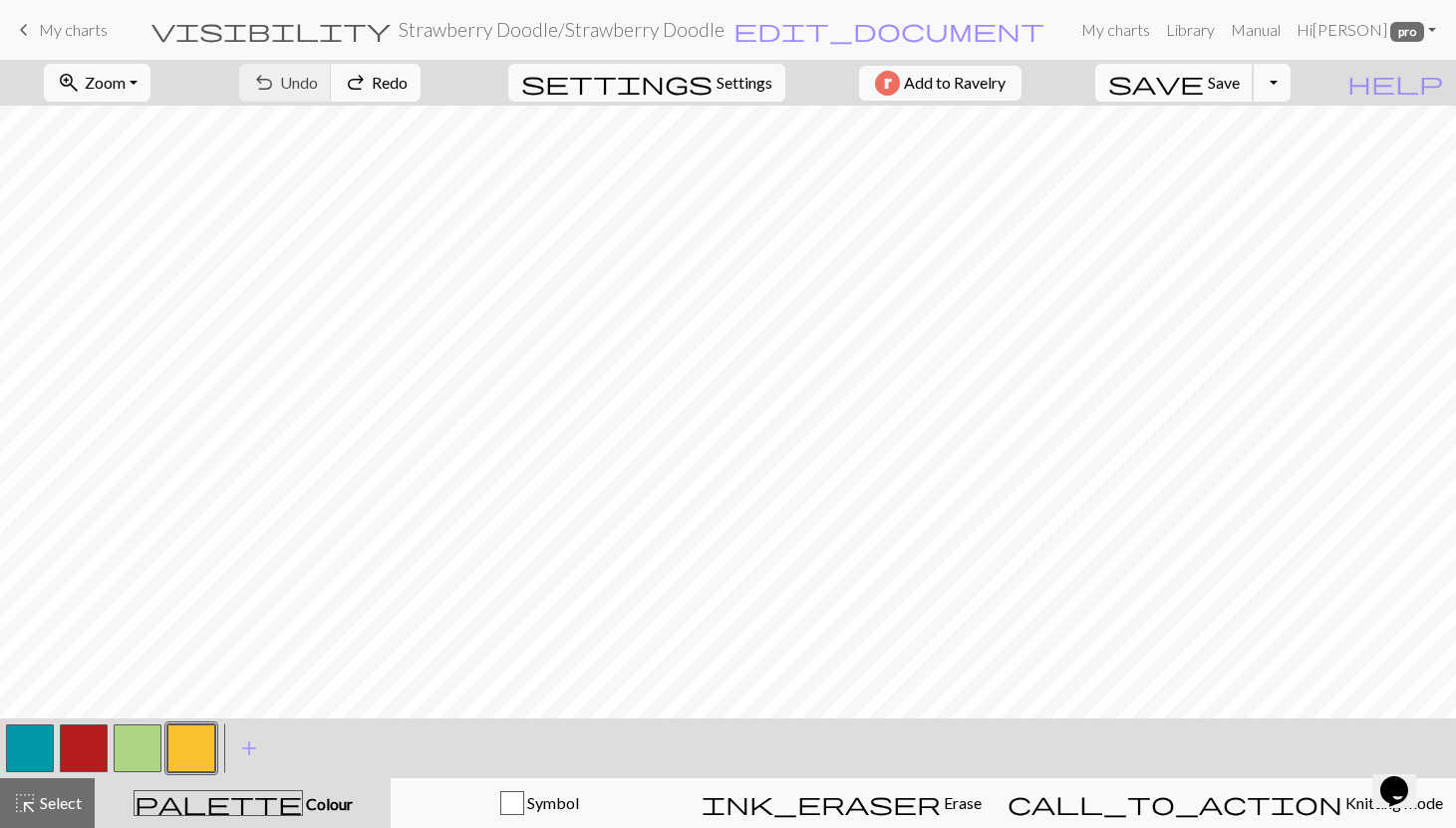 click on "Save" at bounding box center (1224, 82) 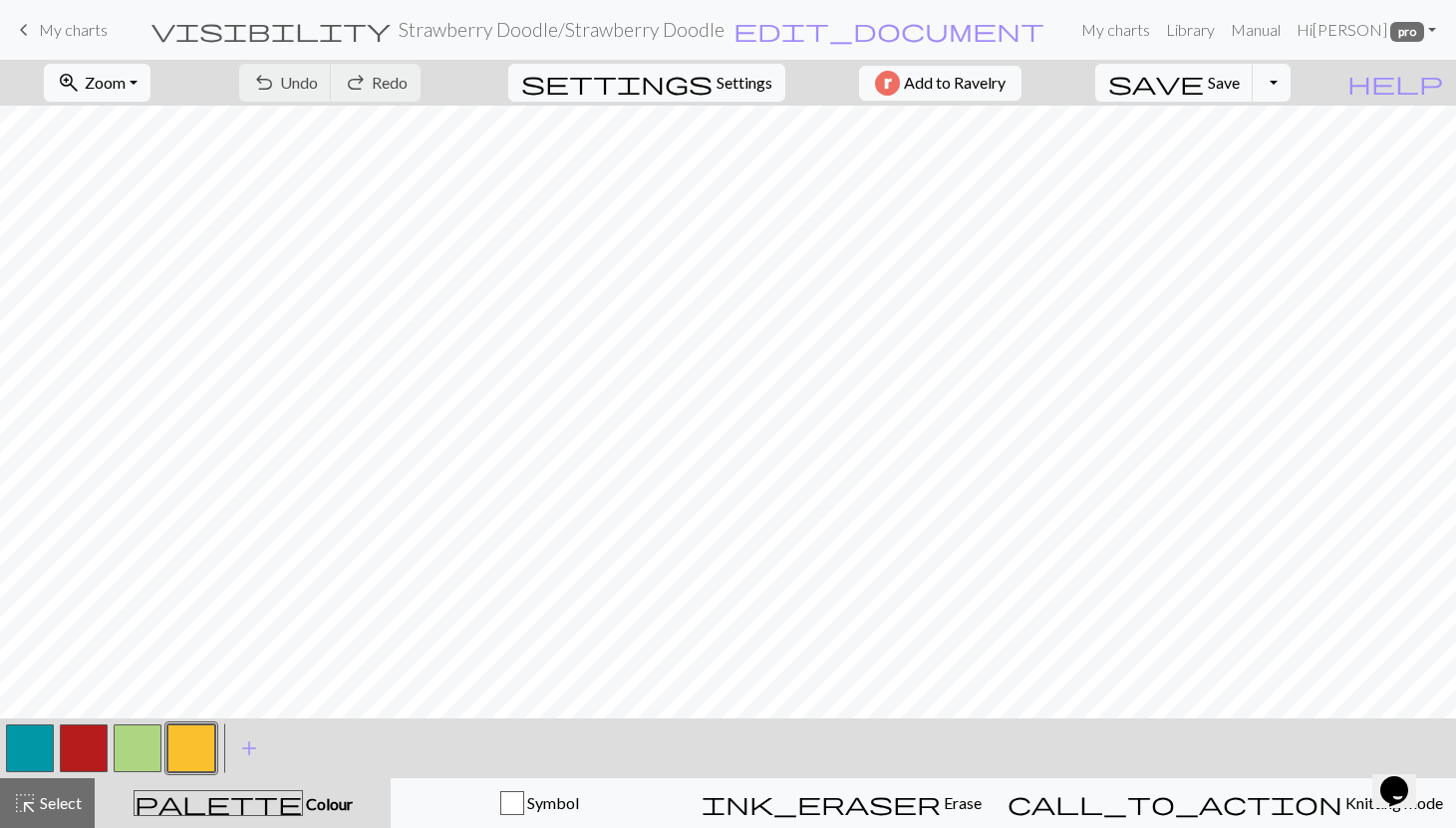 click on "My charts" at bounding box center [73, 29] 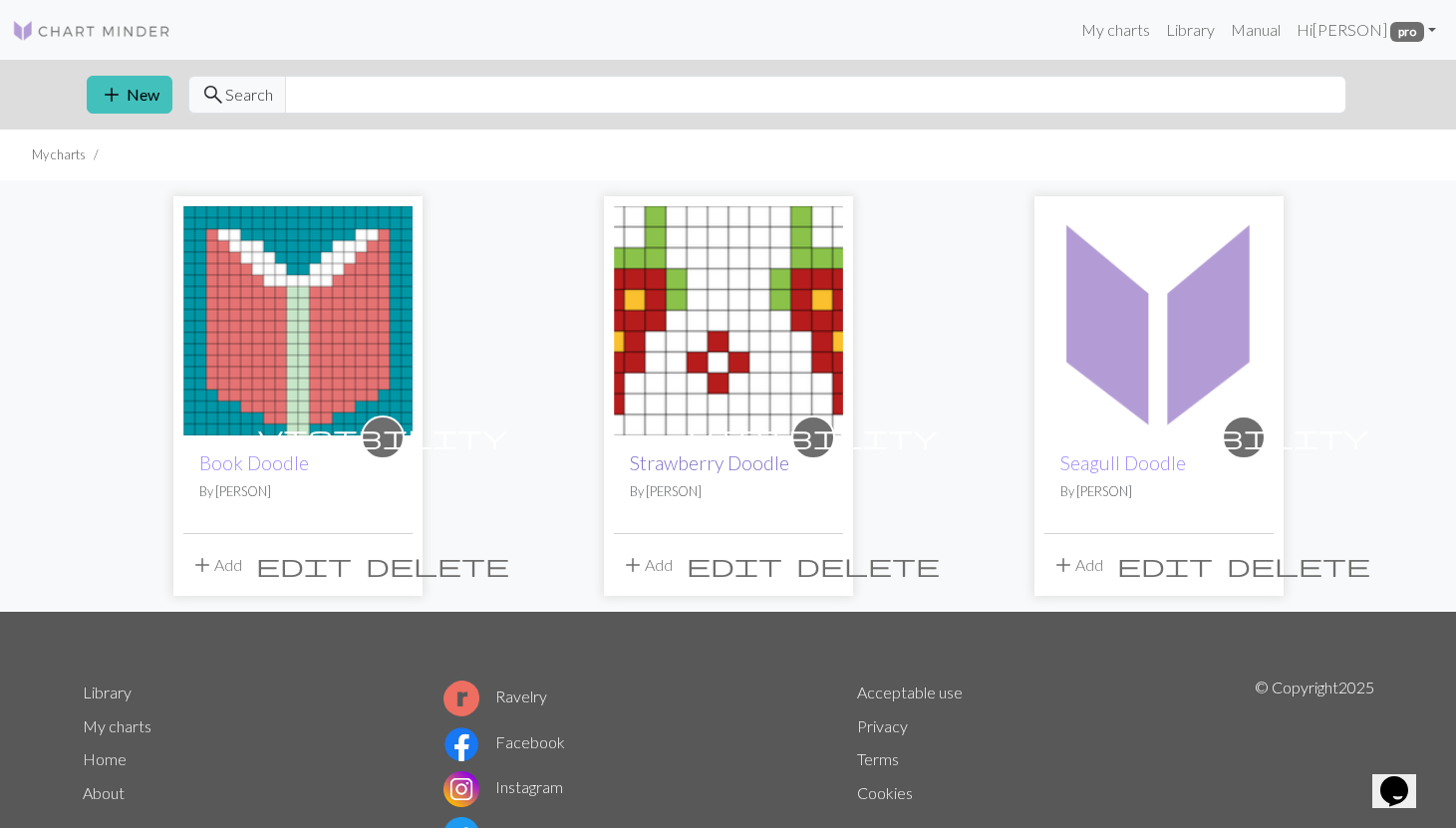 click on "Strawberry Doodle" at bounding box center [710, 462] 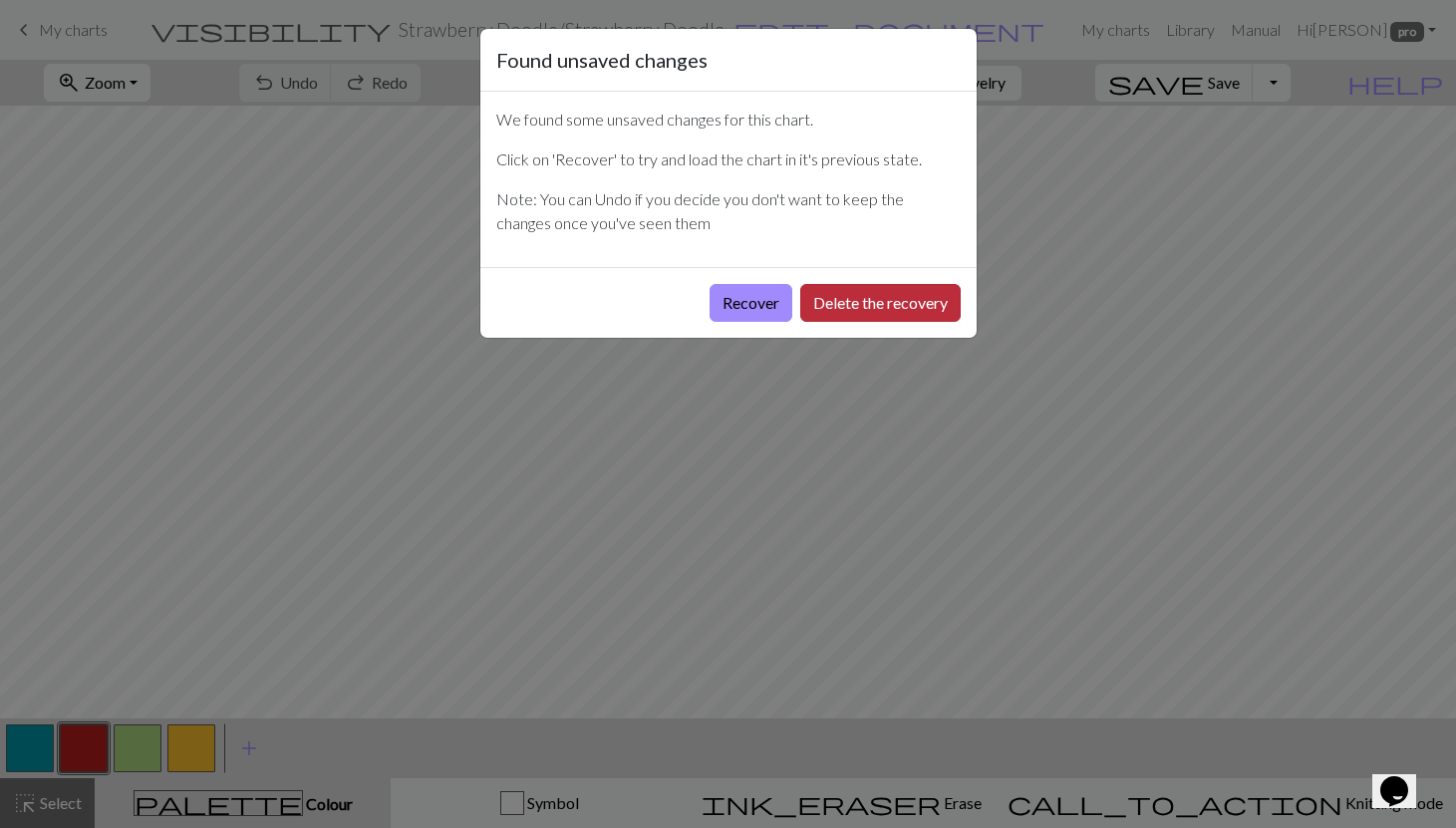 click on "Delete the recovery" at bounding box center (880, 303) 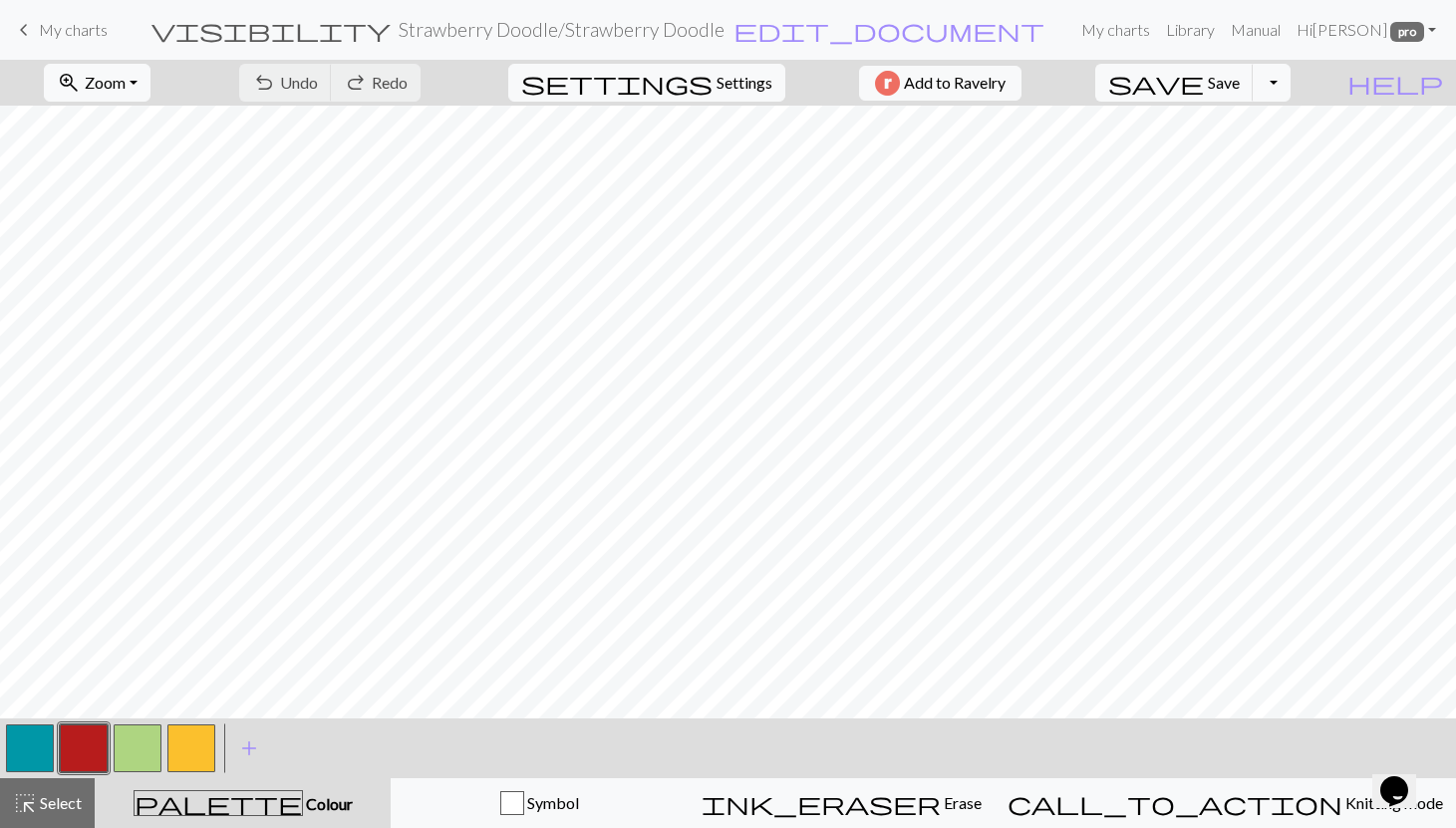 click on "My charts" at bounding box center (73, 29) 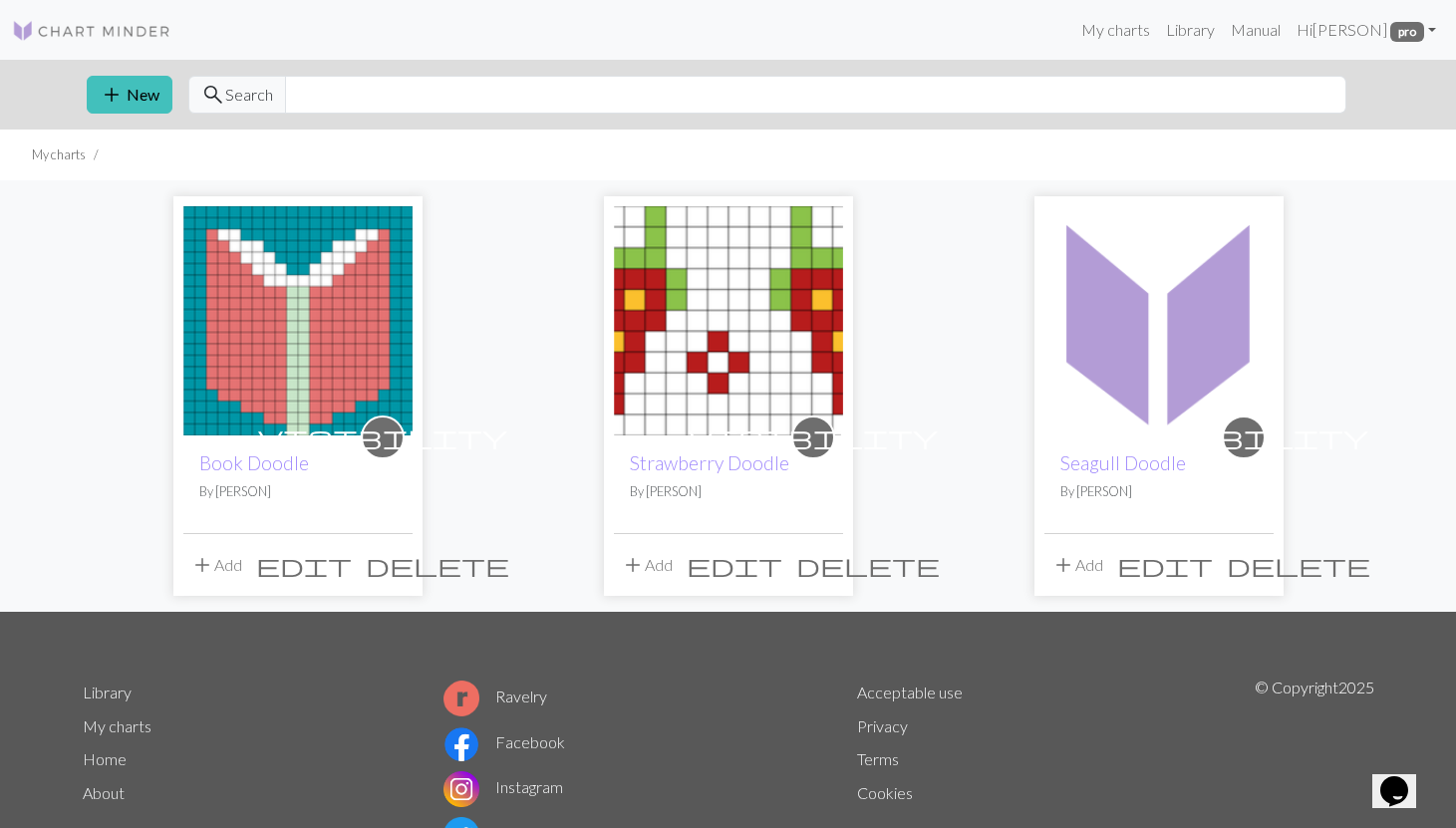 click on "visibility Seagull Doodle By   ehasseler" at bounding box center [1159, 484] 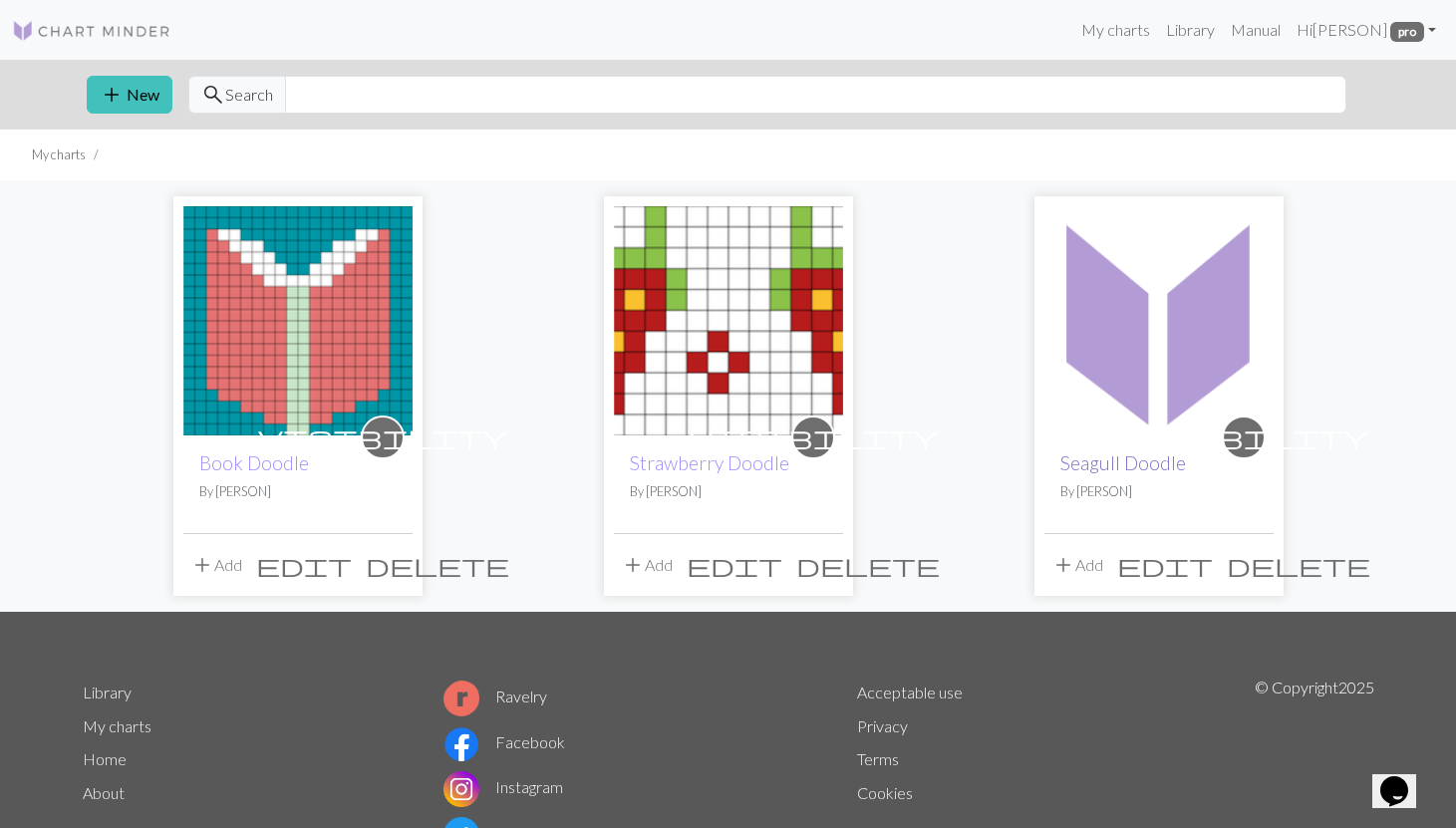 click on "Seagull Doodle" at bounding box center (1123, 462) 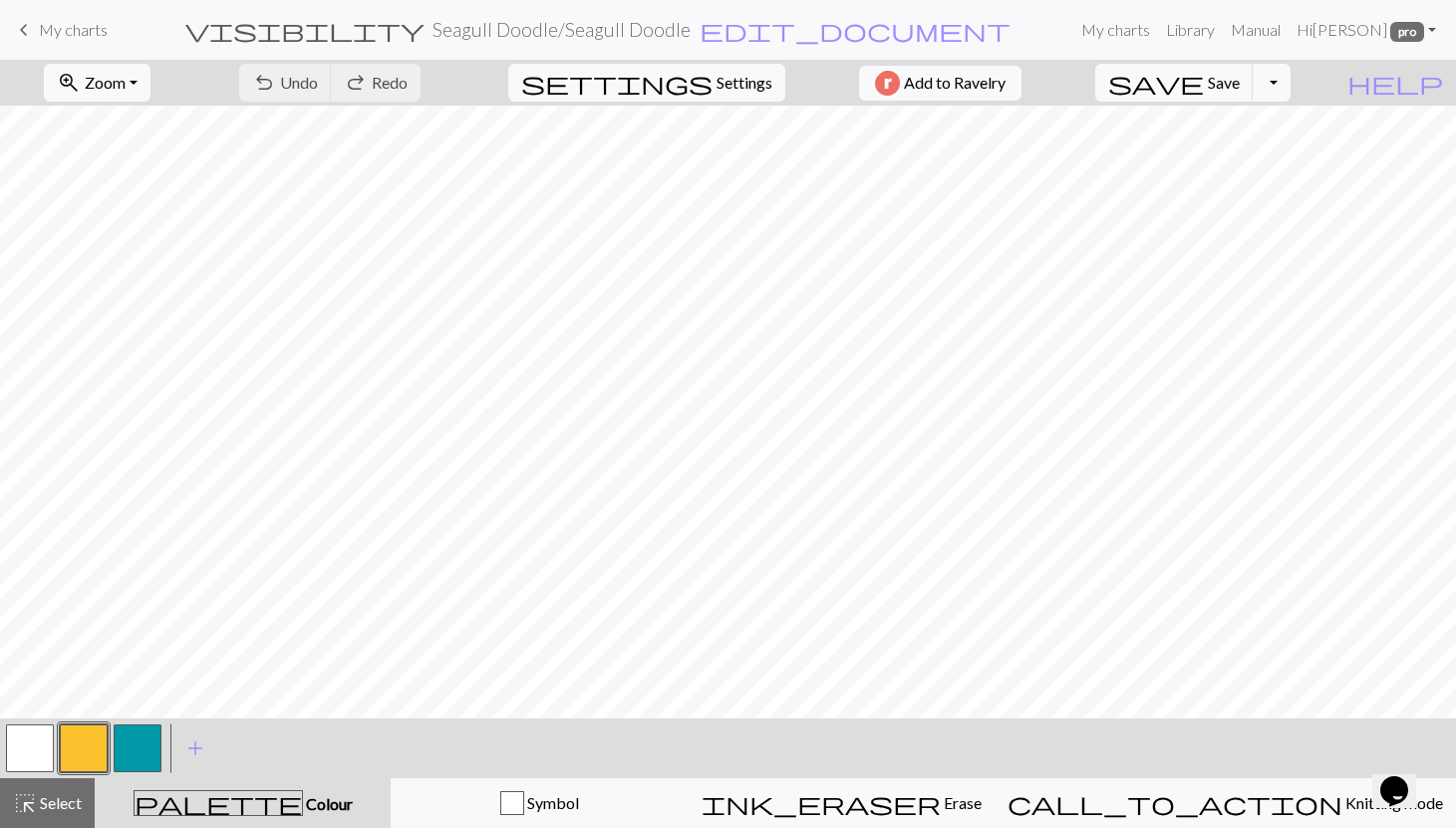 click on "My charts" at bounding box center [73, 29] 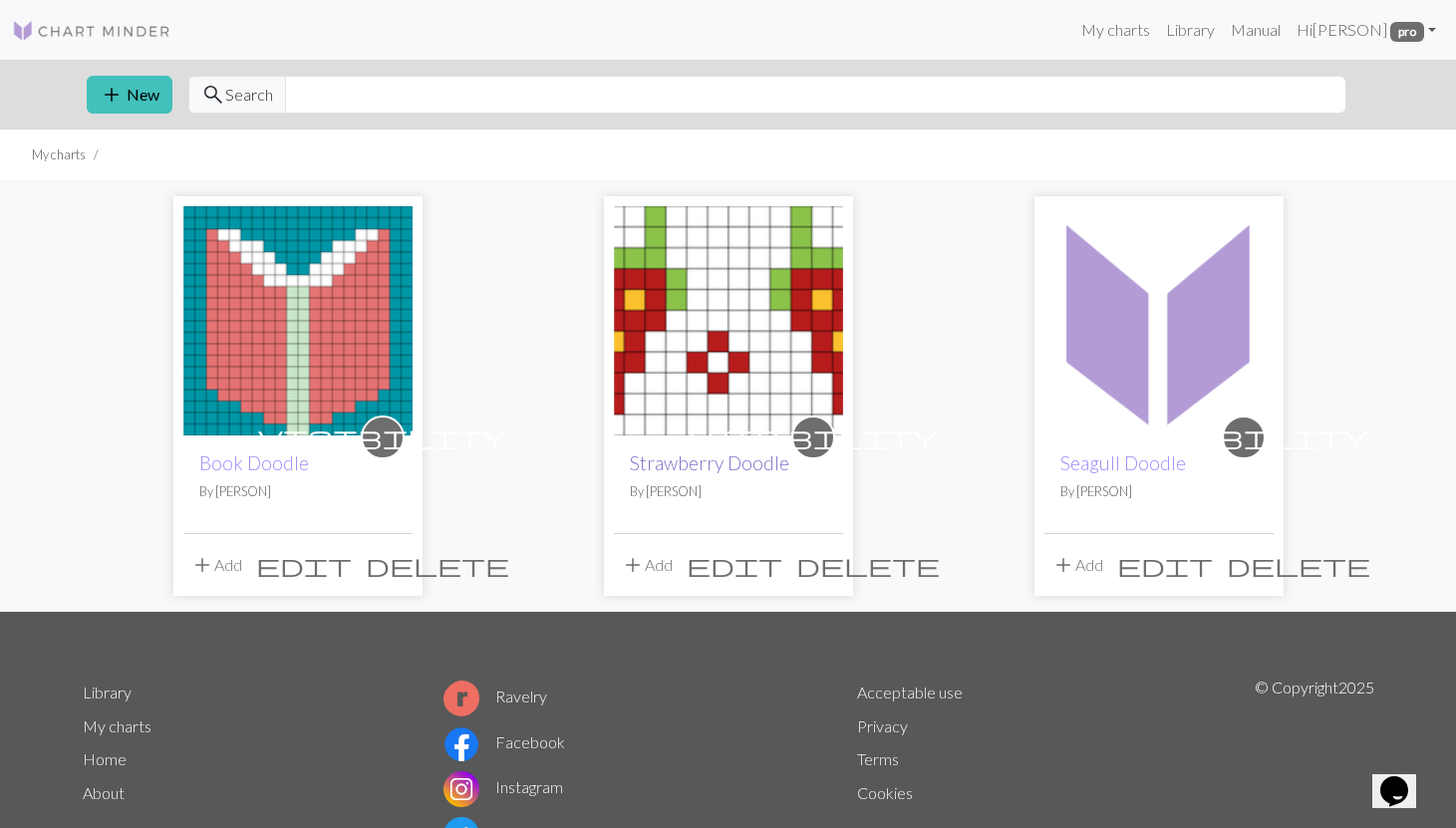 click on "Strawberry Doodle" at bounding box center [710, 462] 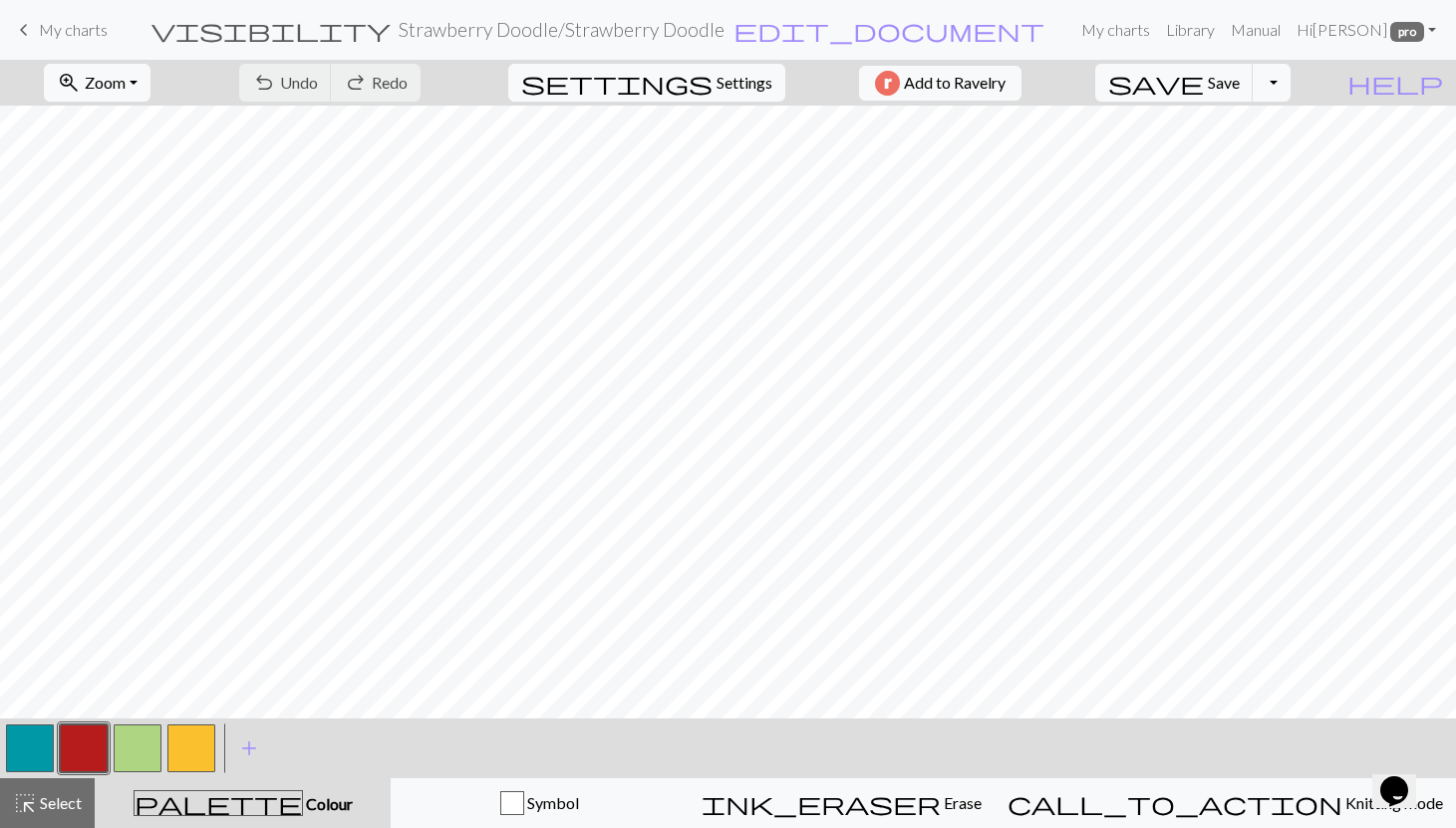 click at bounding box center [30, 748] 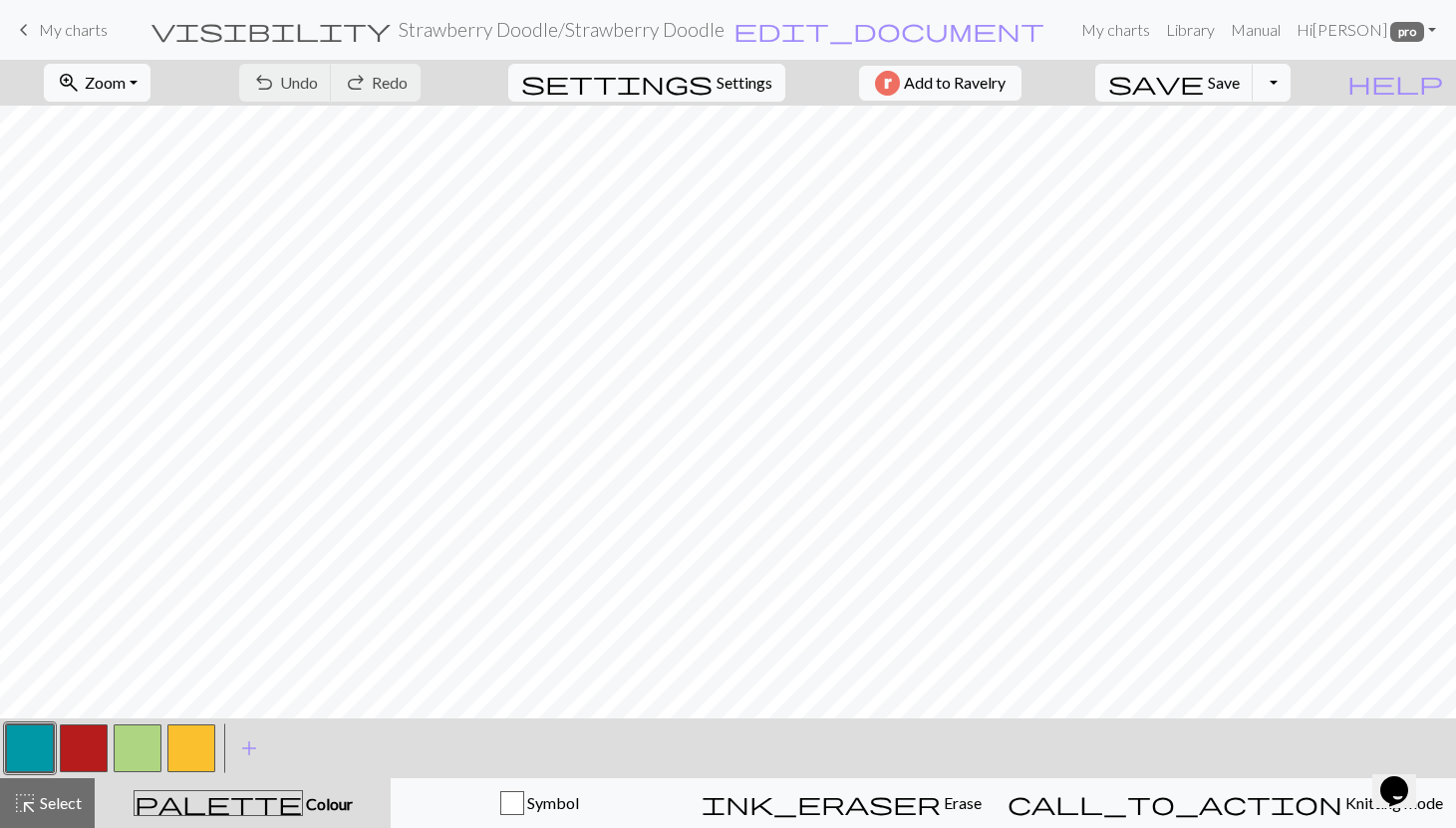 click at bounding box center (30, 748) 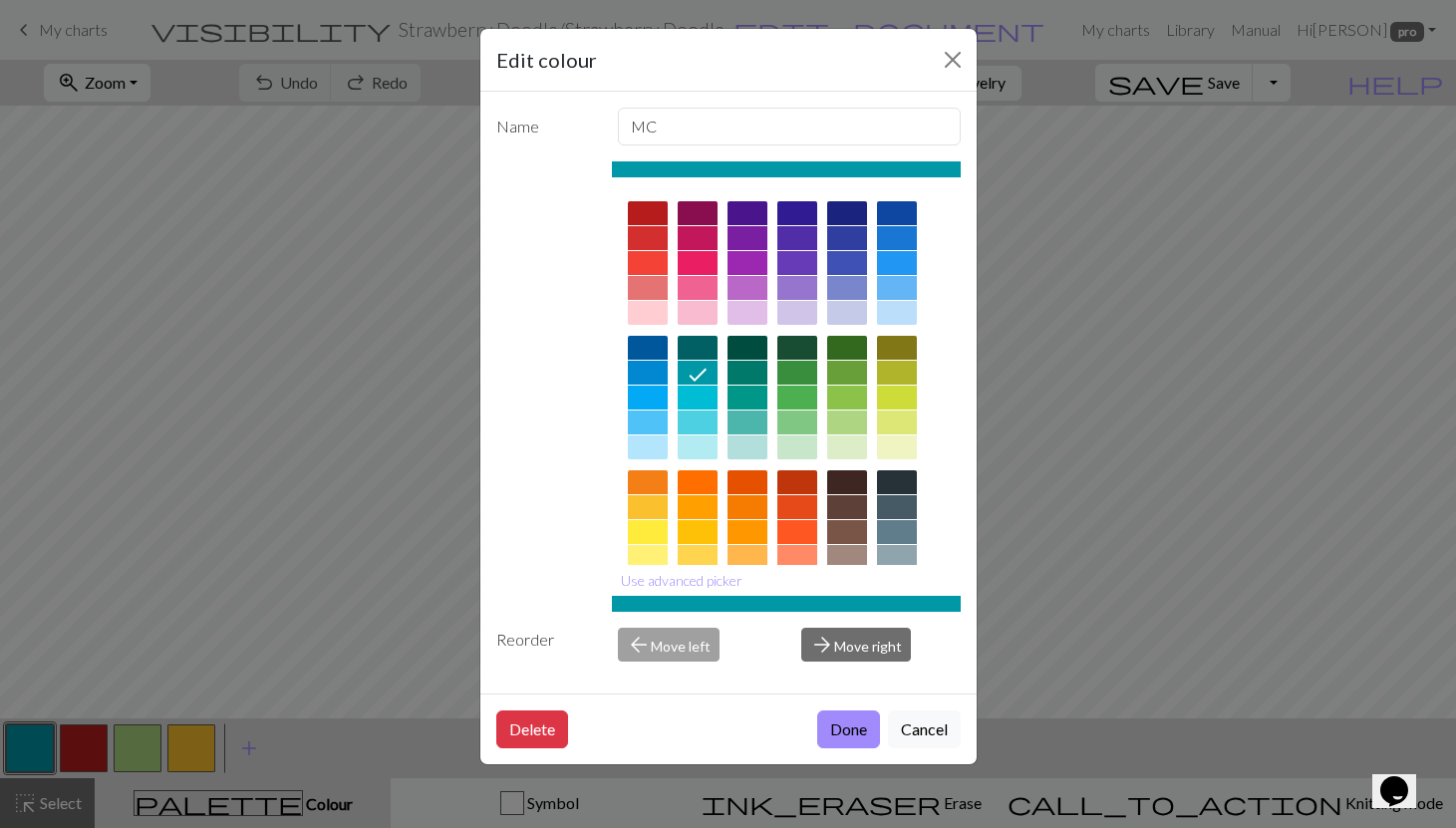 click at bounding box center (698, 313) 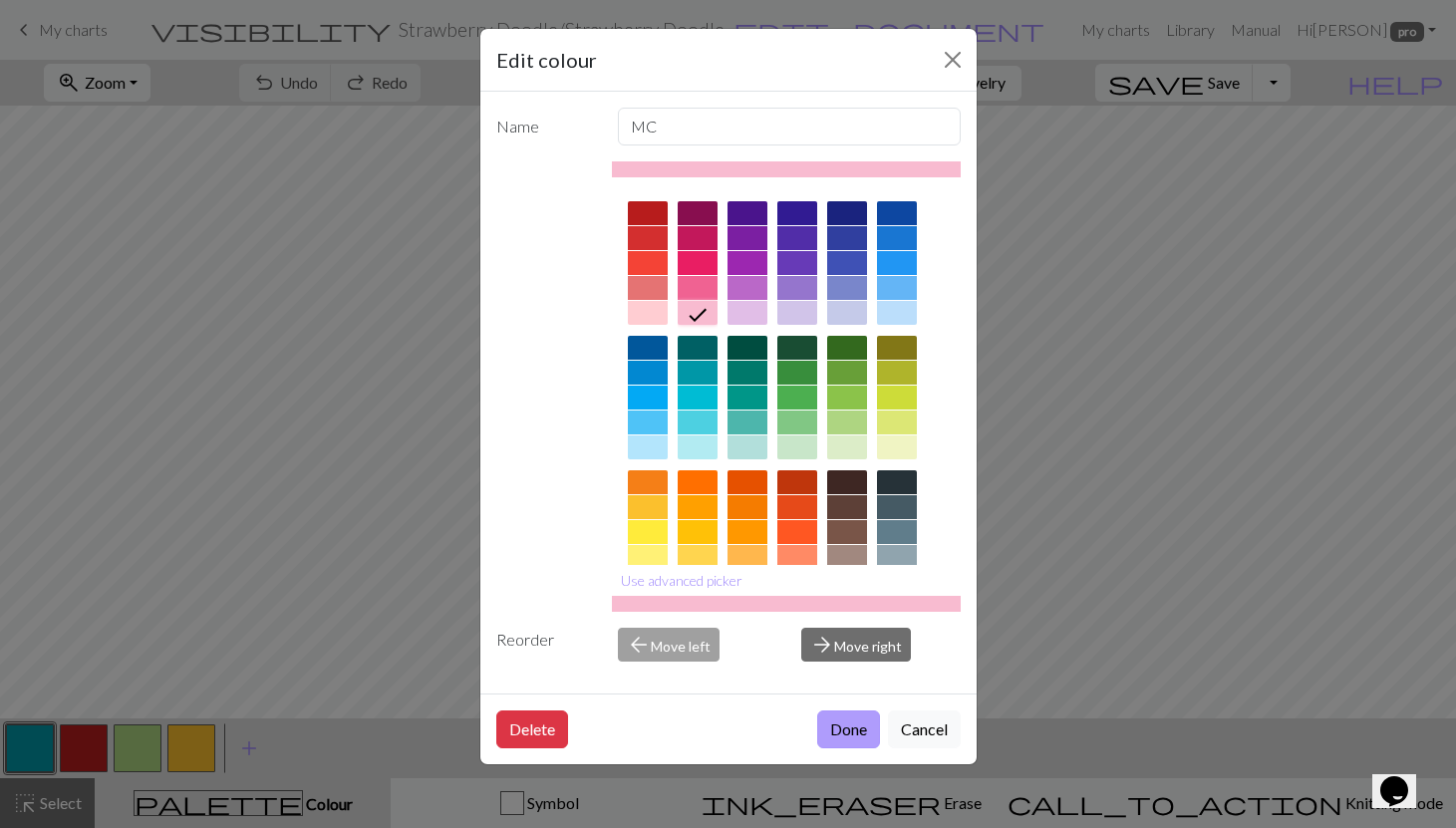 click on "Done" at bounding box center (848, 729) 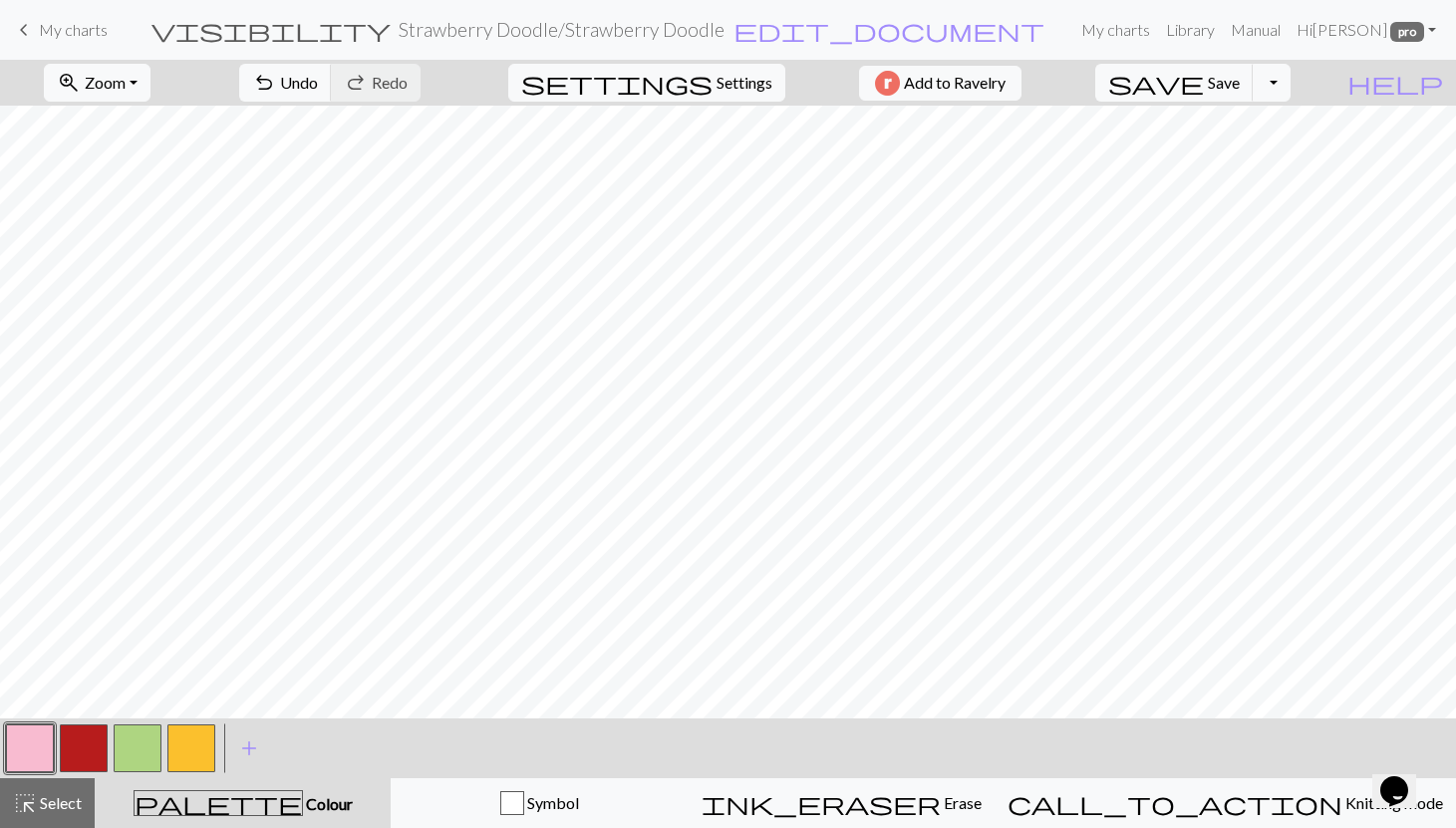 click at bounding box center [30, 748] 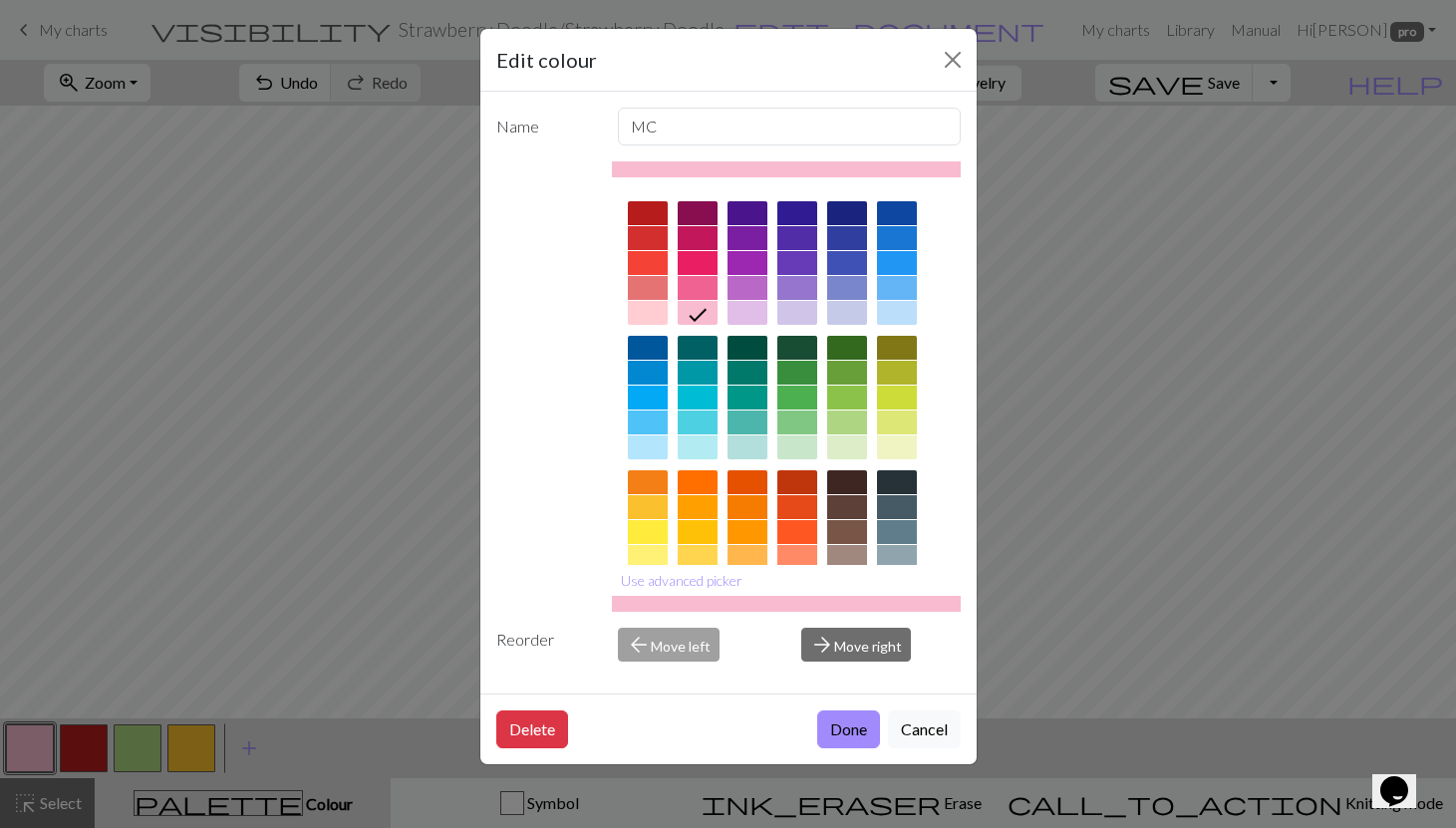 click at bounding box center [847, 447] 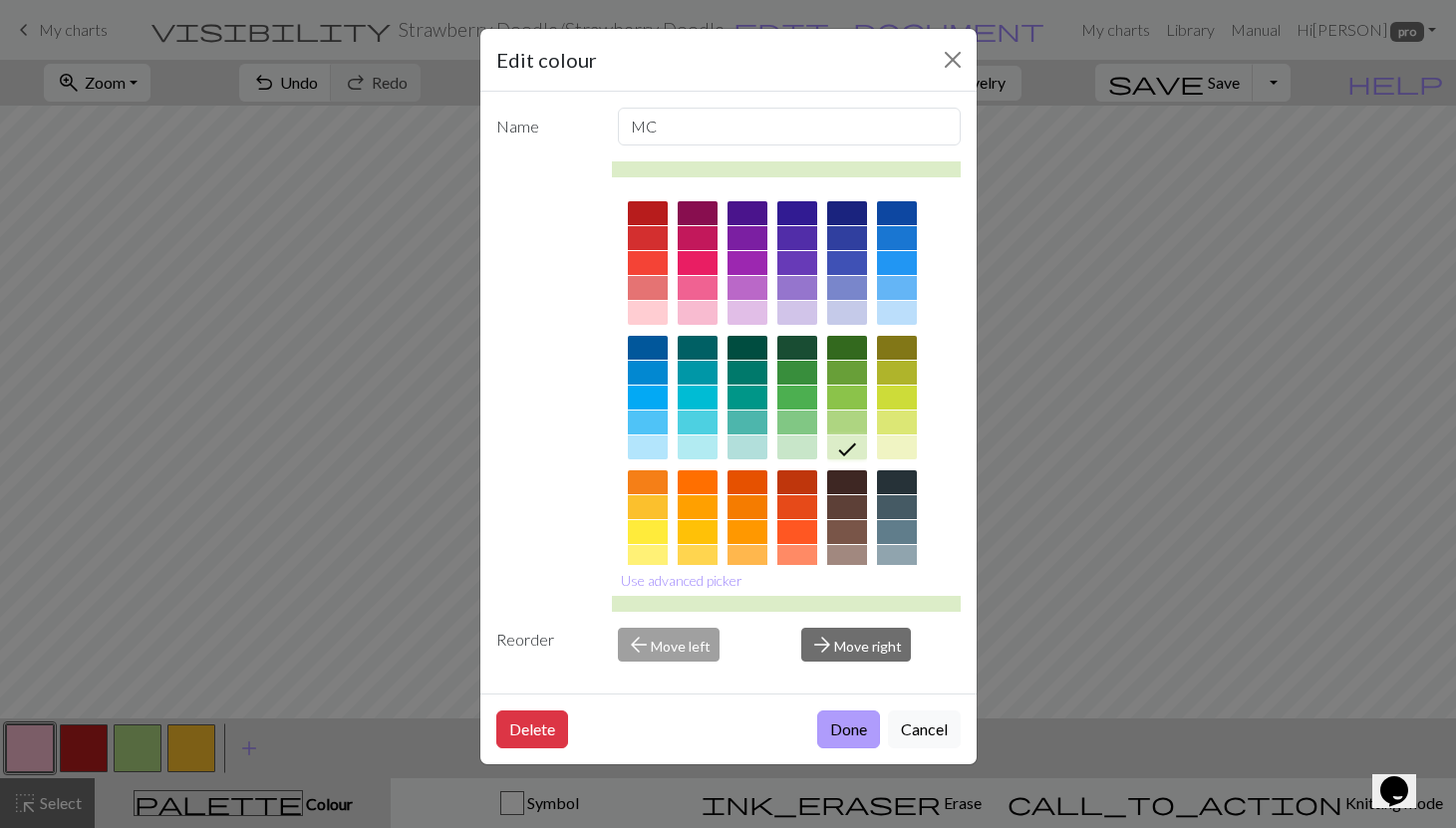 click on "Done" at bounding box center (848, 729) 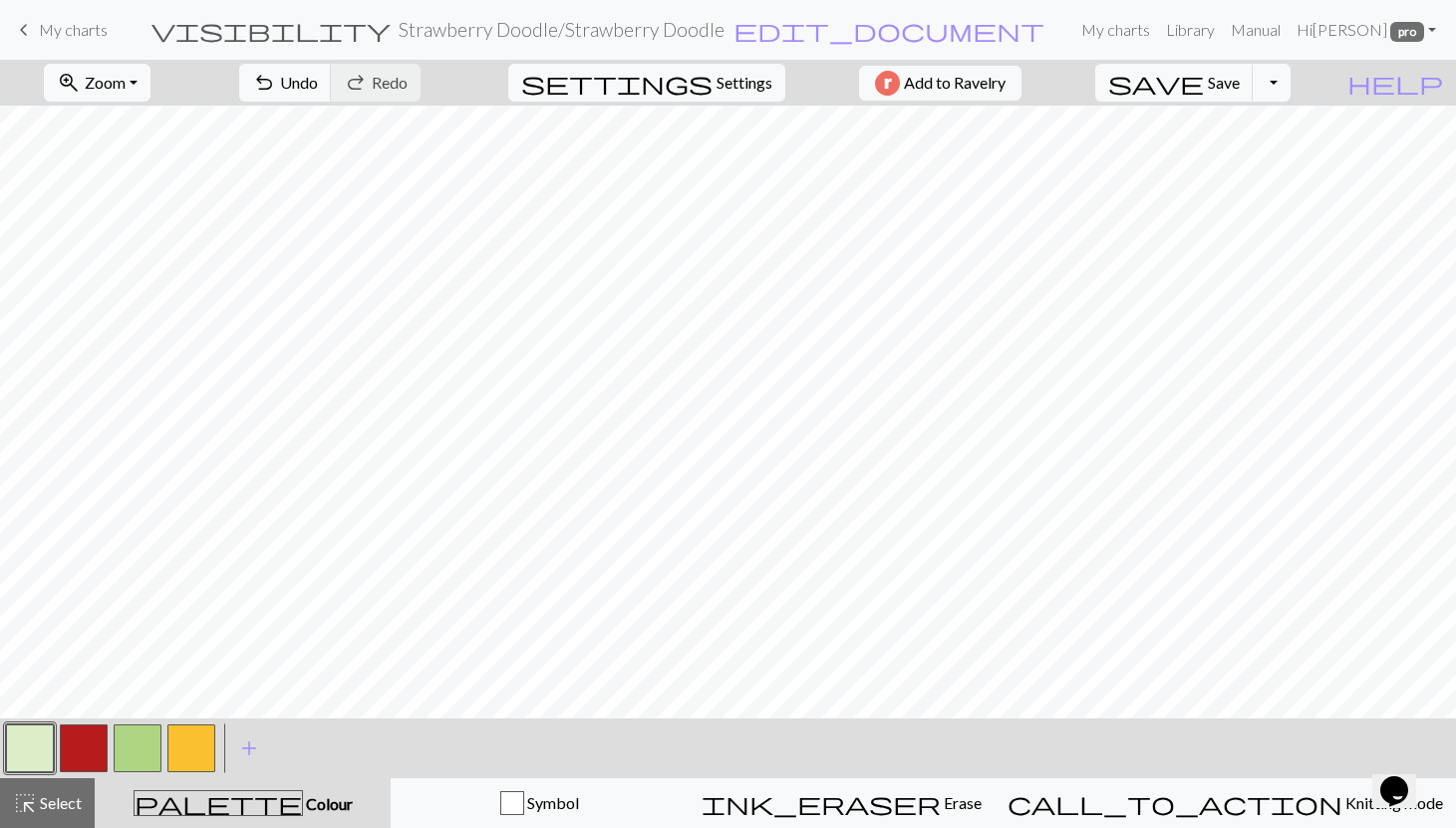 click at bounding box center (30, 748) 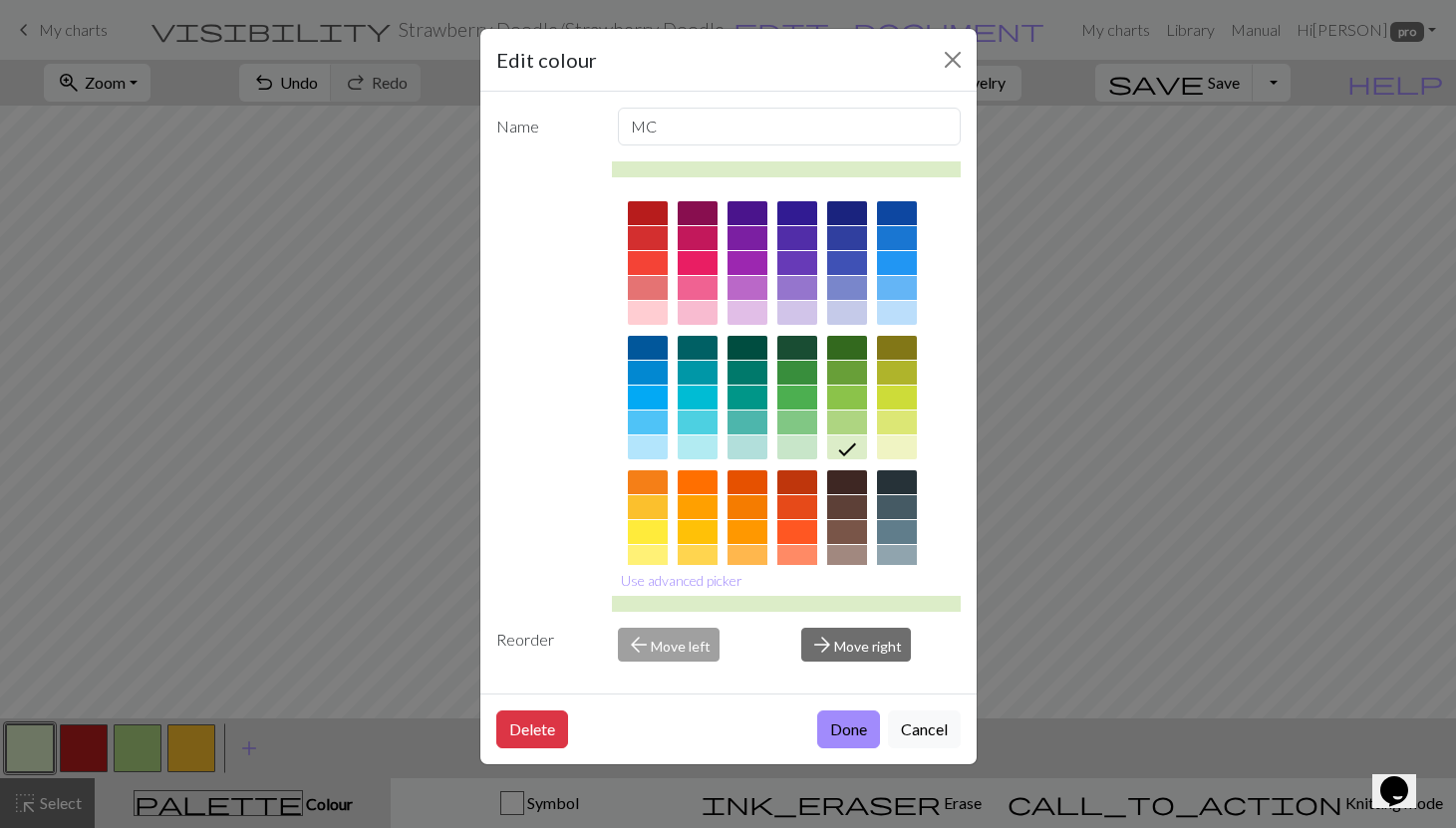 click at bounding box center [797, 557] 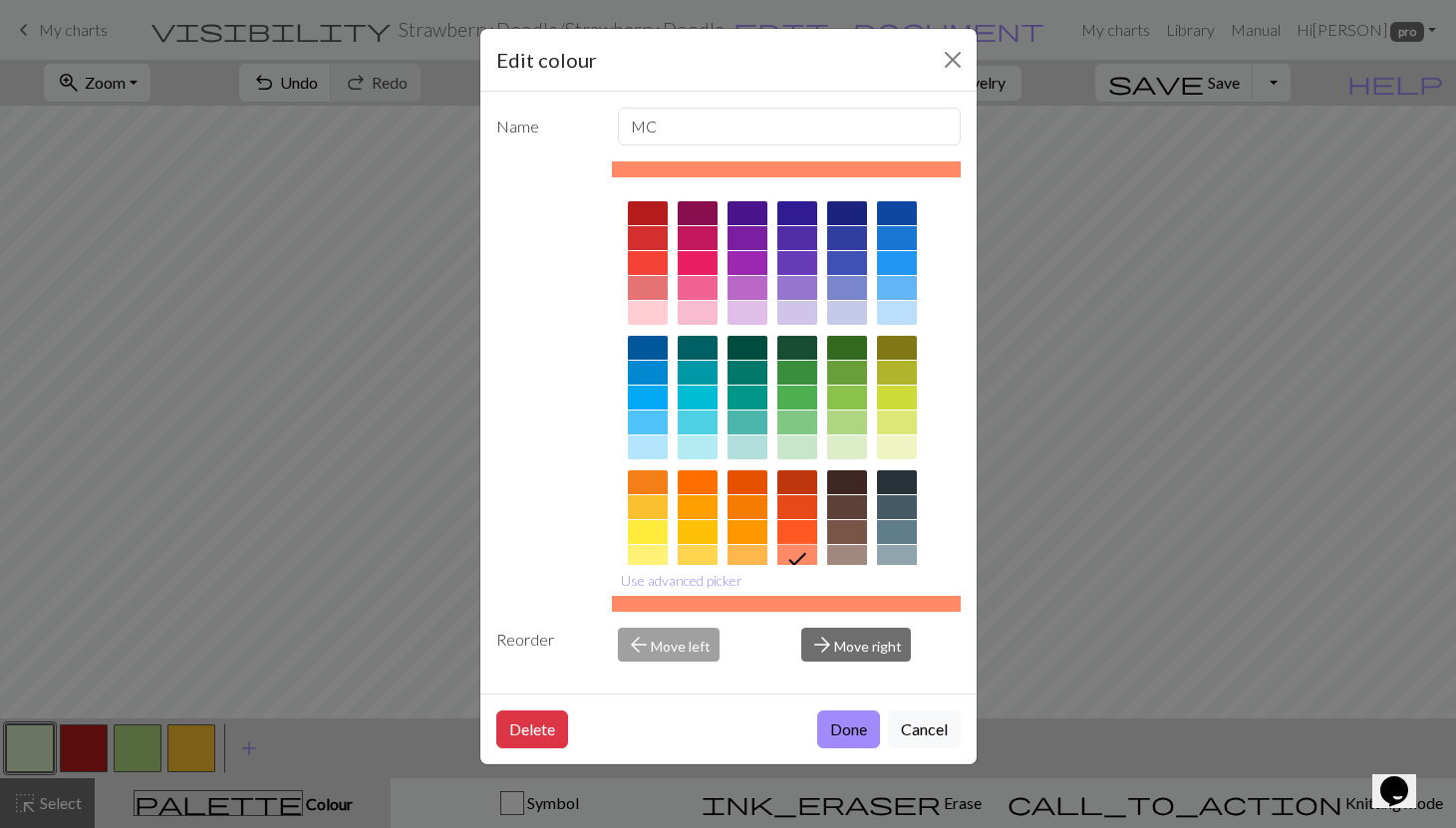 click on "Delete Done Cancel" at bounding box center (728, 728) 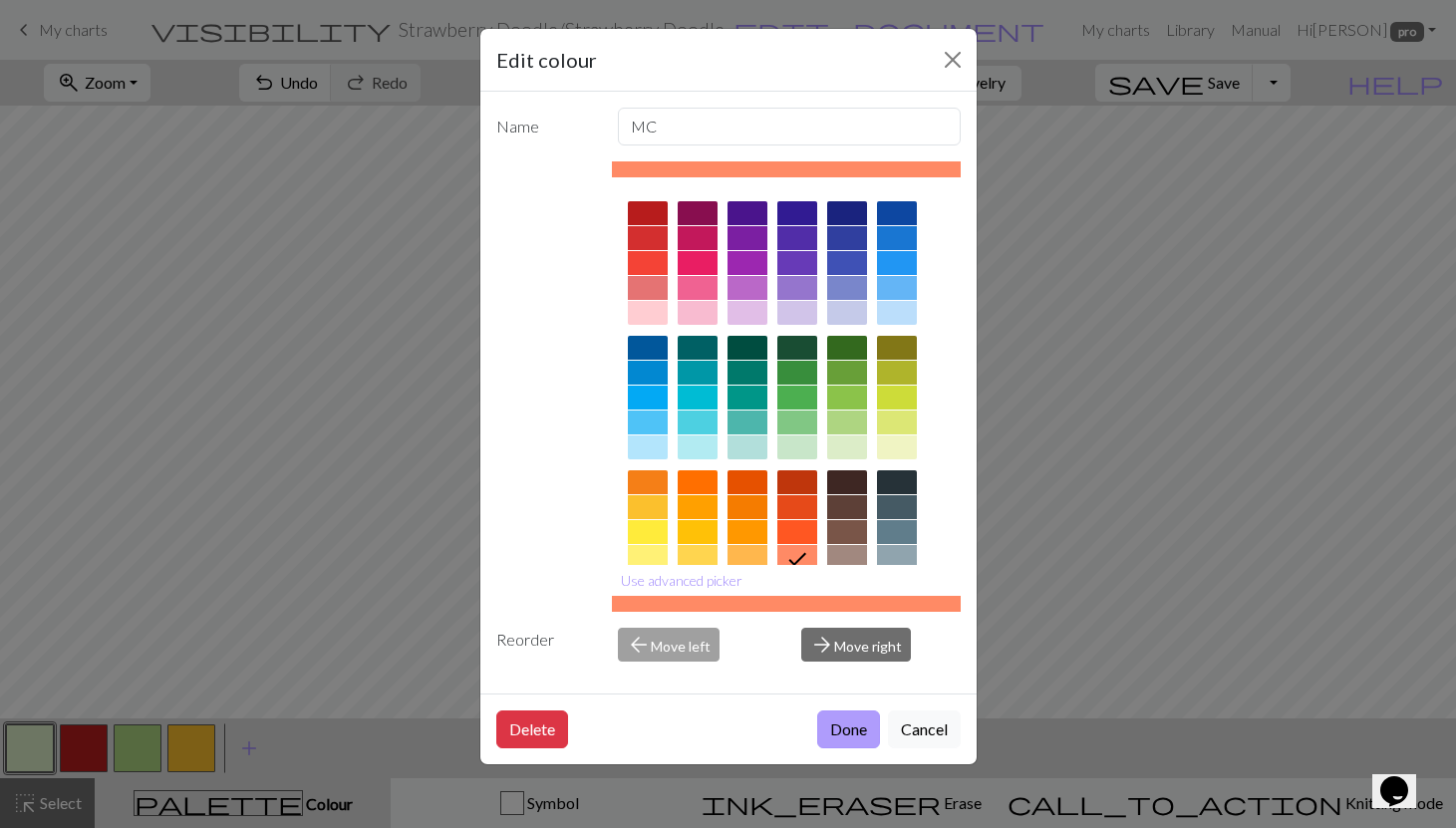 click on "Done" at bounding box center [848, 729] 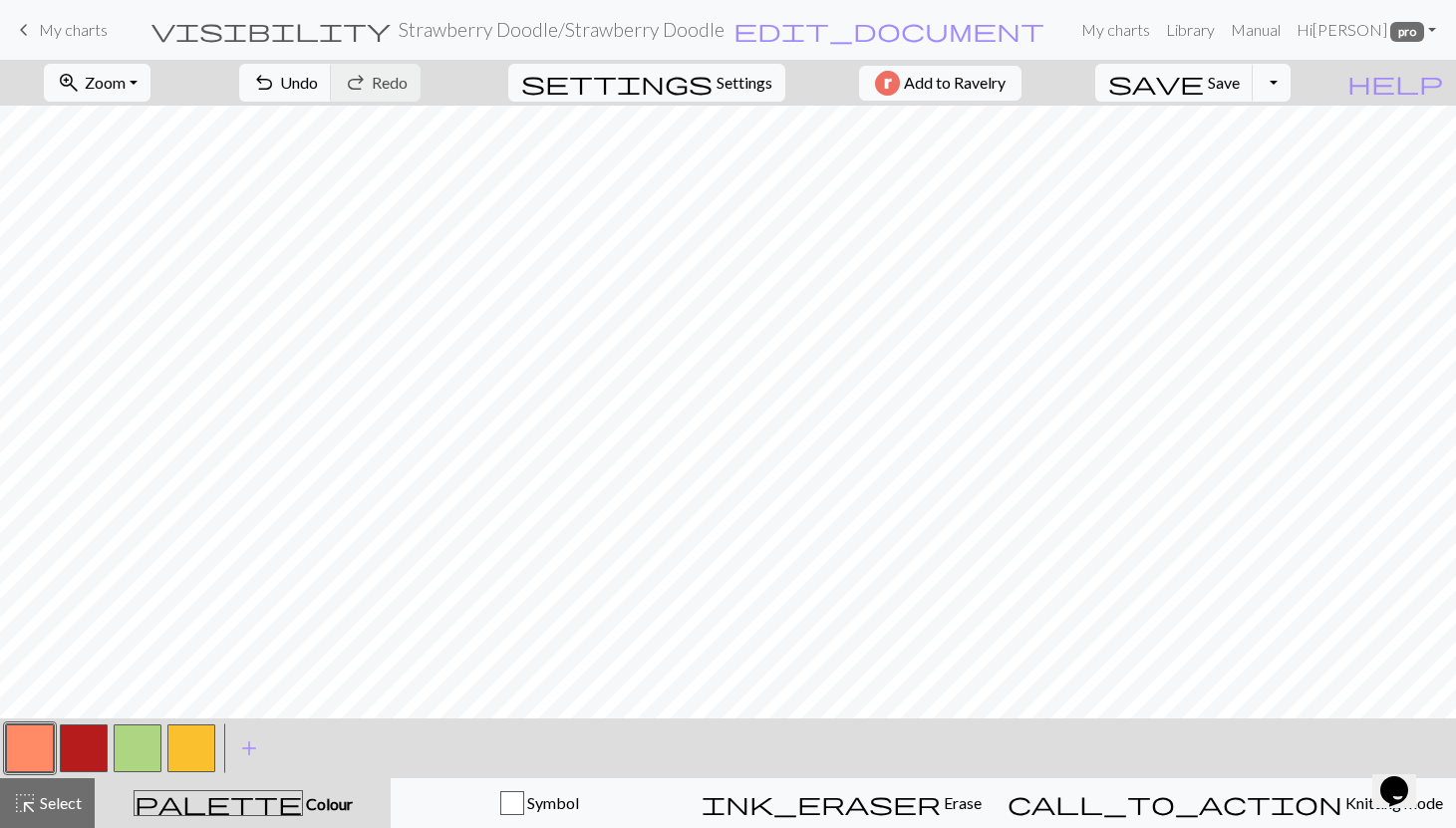 click at bounding box center [30, 748] 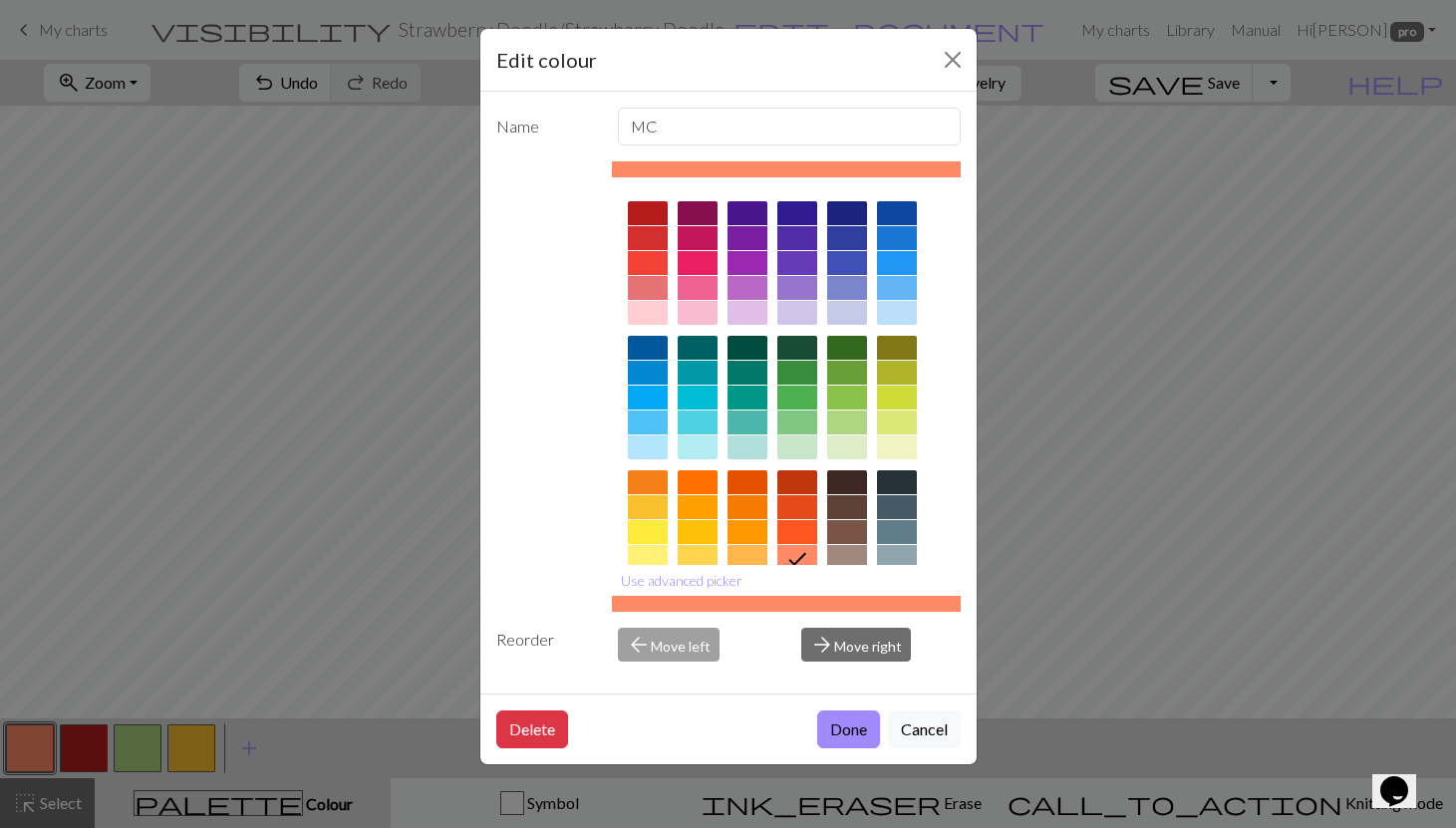 click at bounding box center [797, 313] 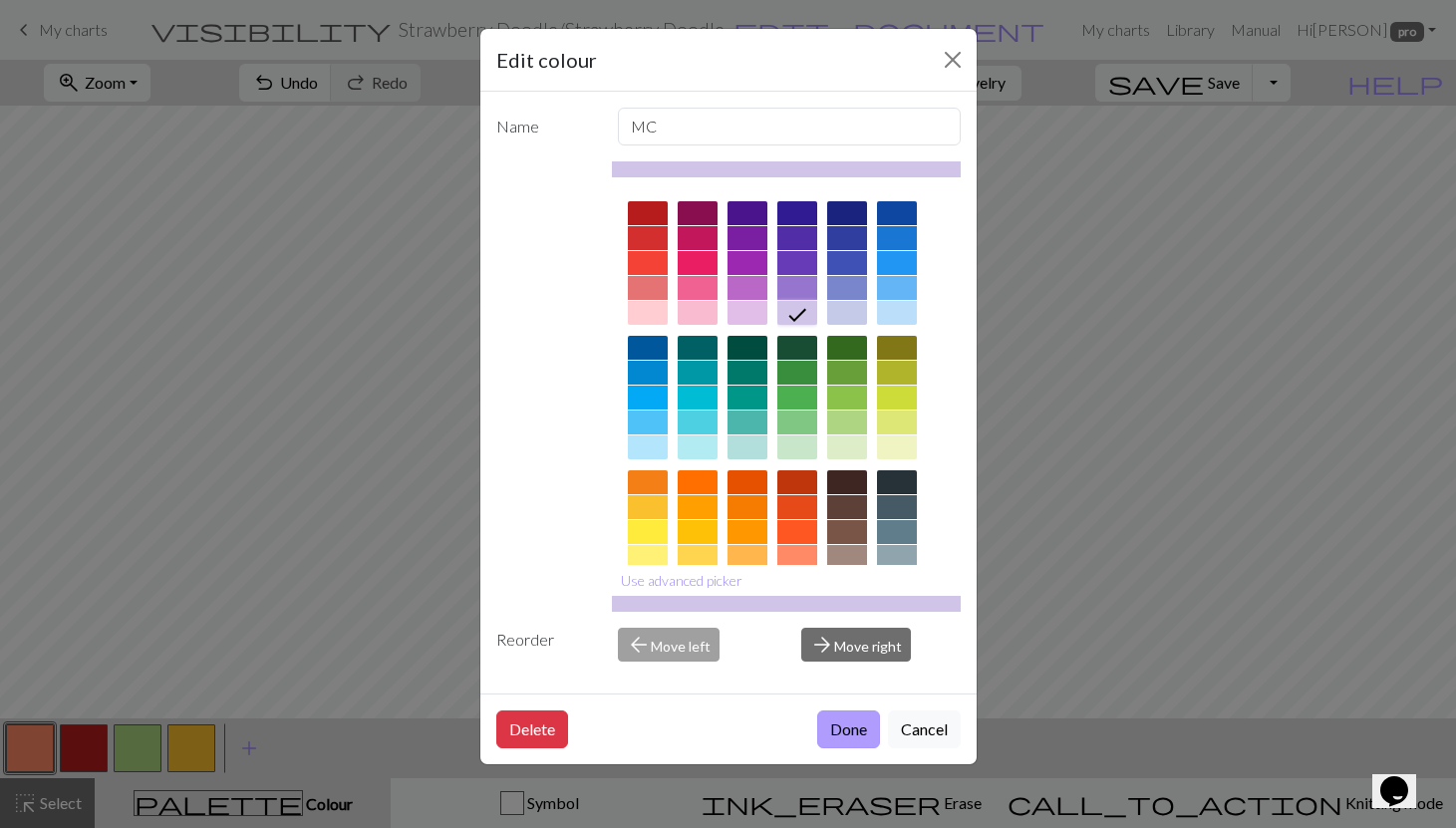 click on "Done" at bounding box center [848, 729] 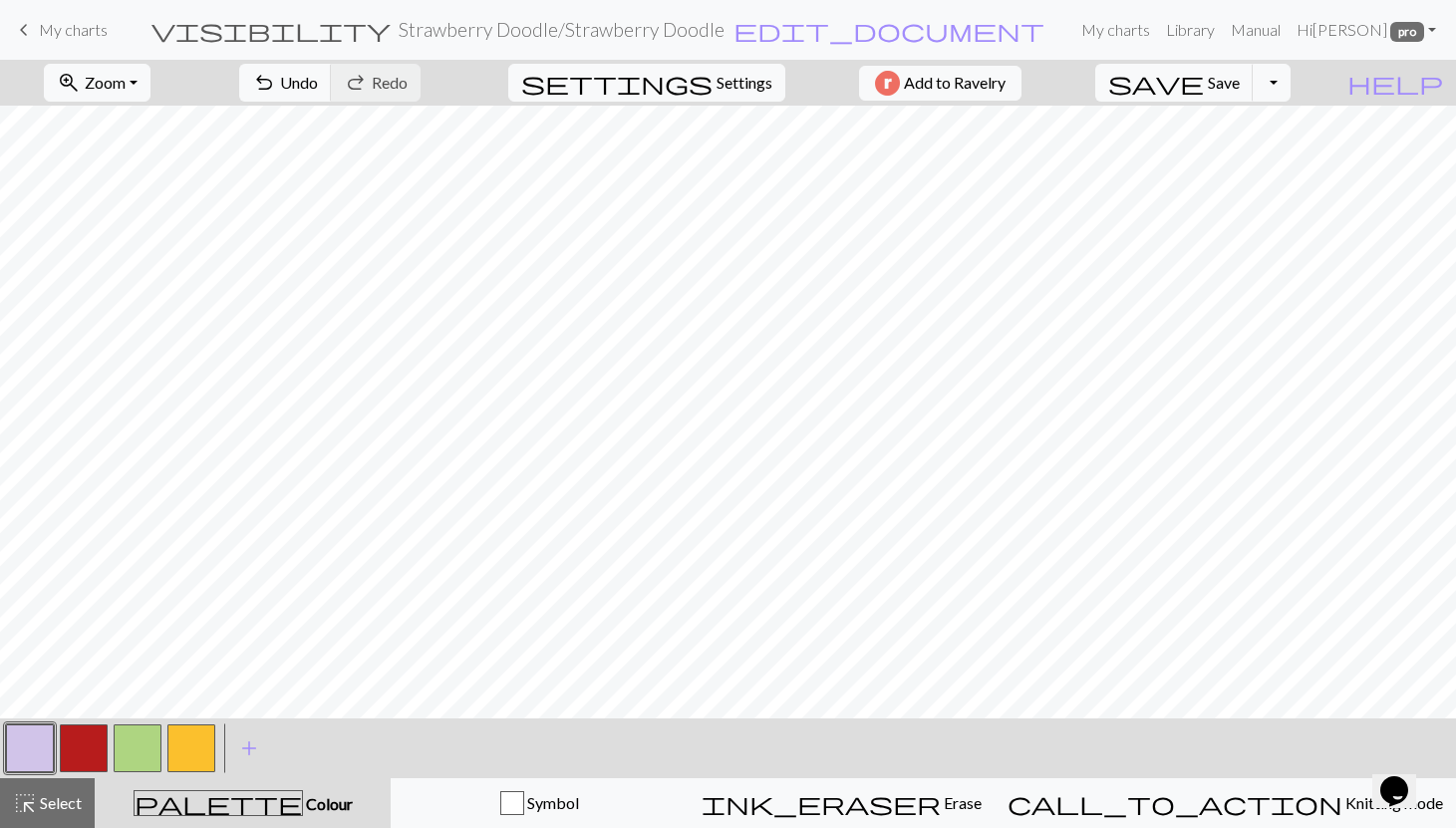 click at bounding box center (138, 748) 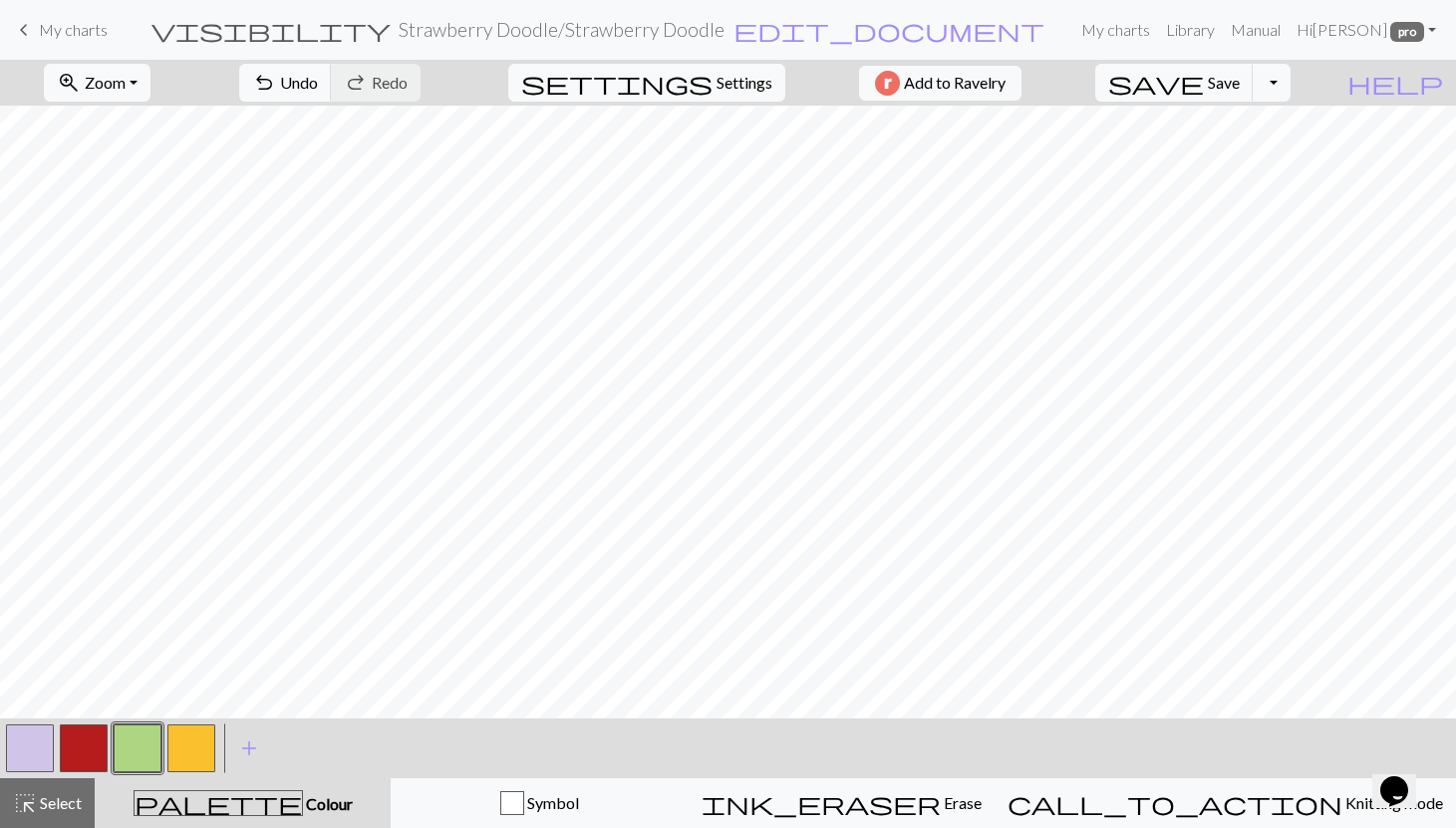 click at bounding box center [138, 748] 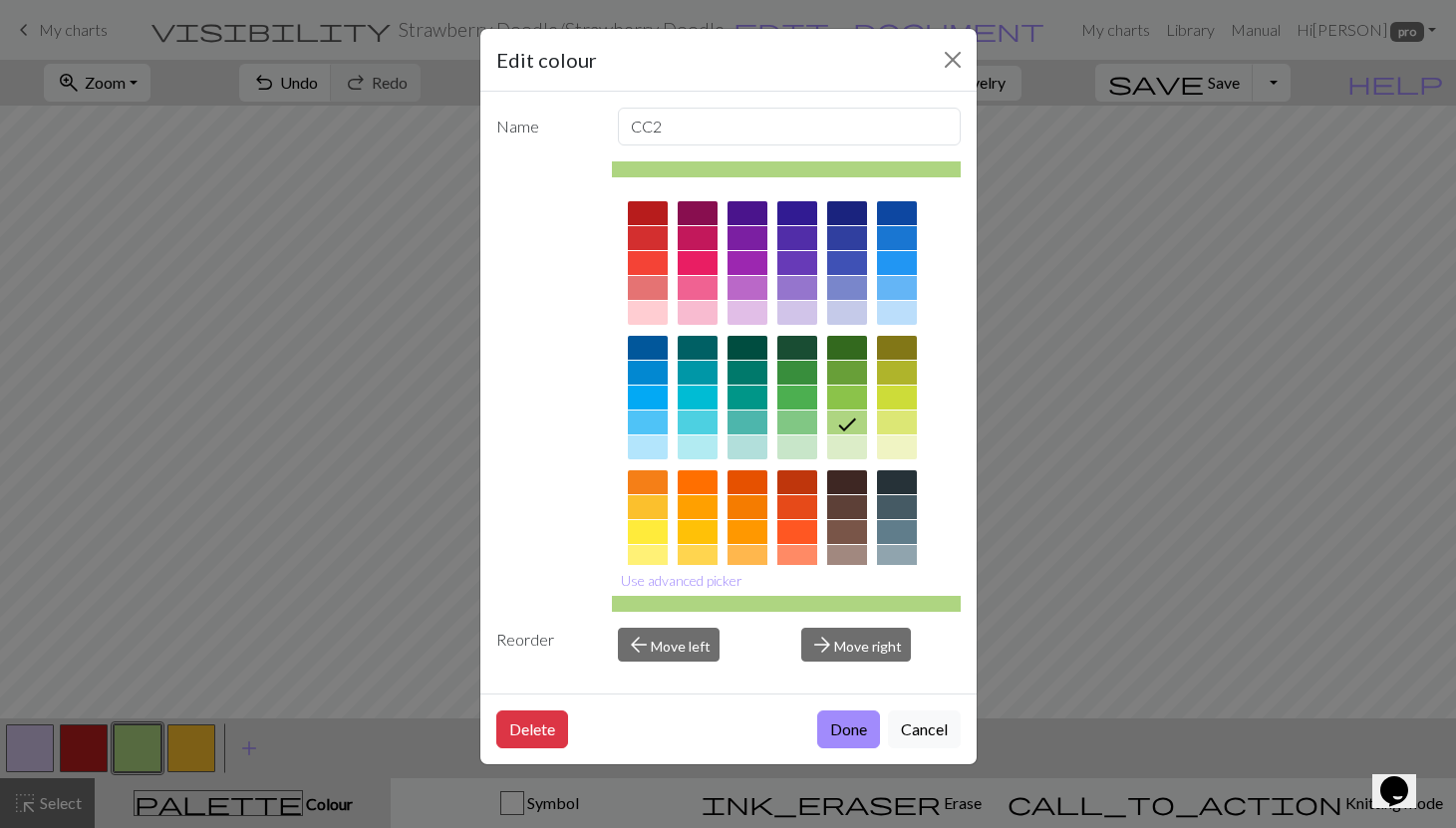click at bounding box center [847, 373] 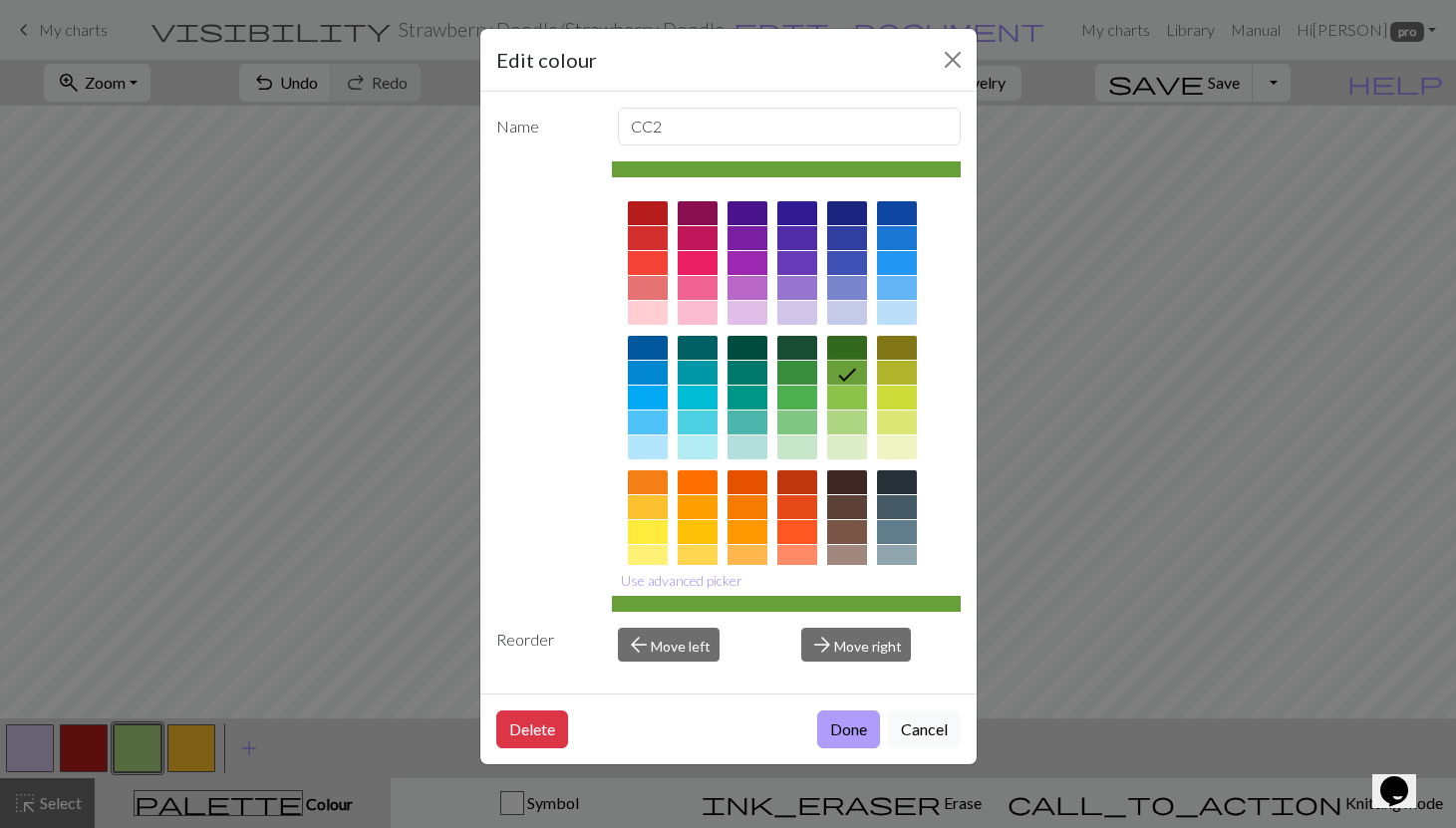 click on "Done" at bounding box center (848, 729) 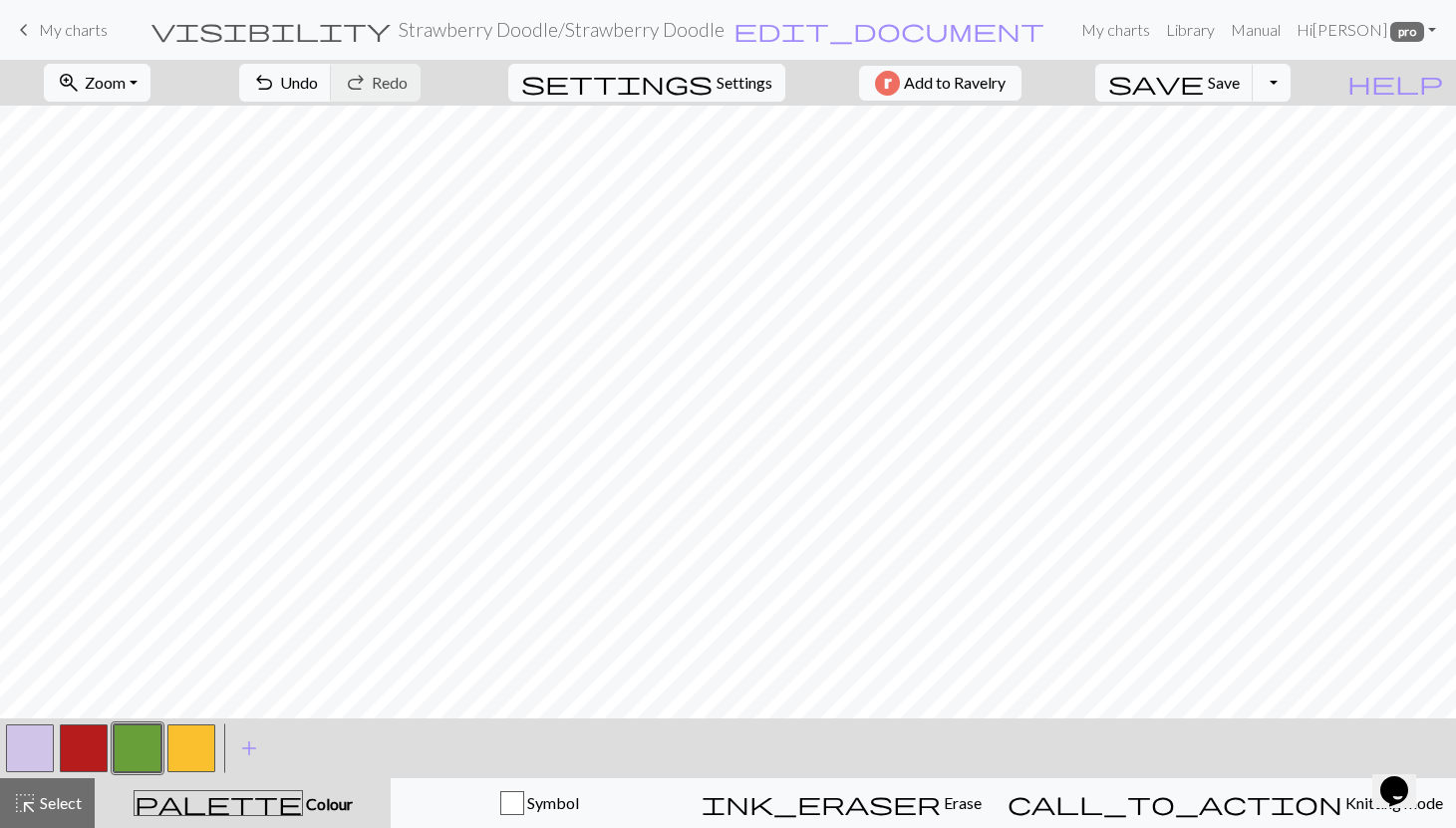 click at bounding box center (191, 748) 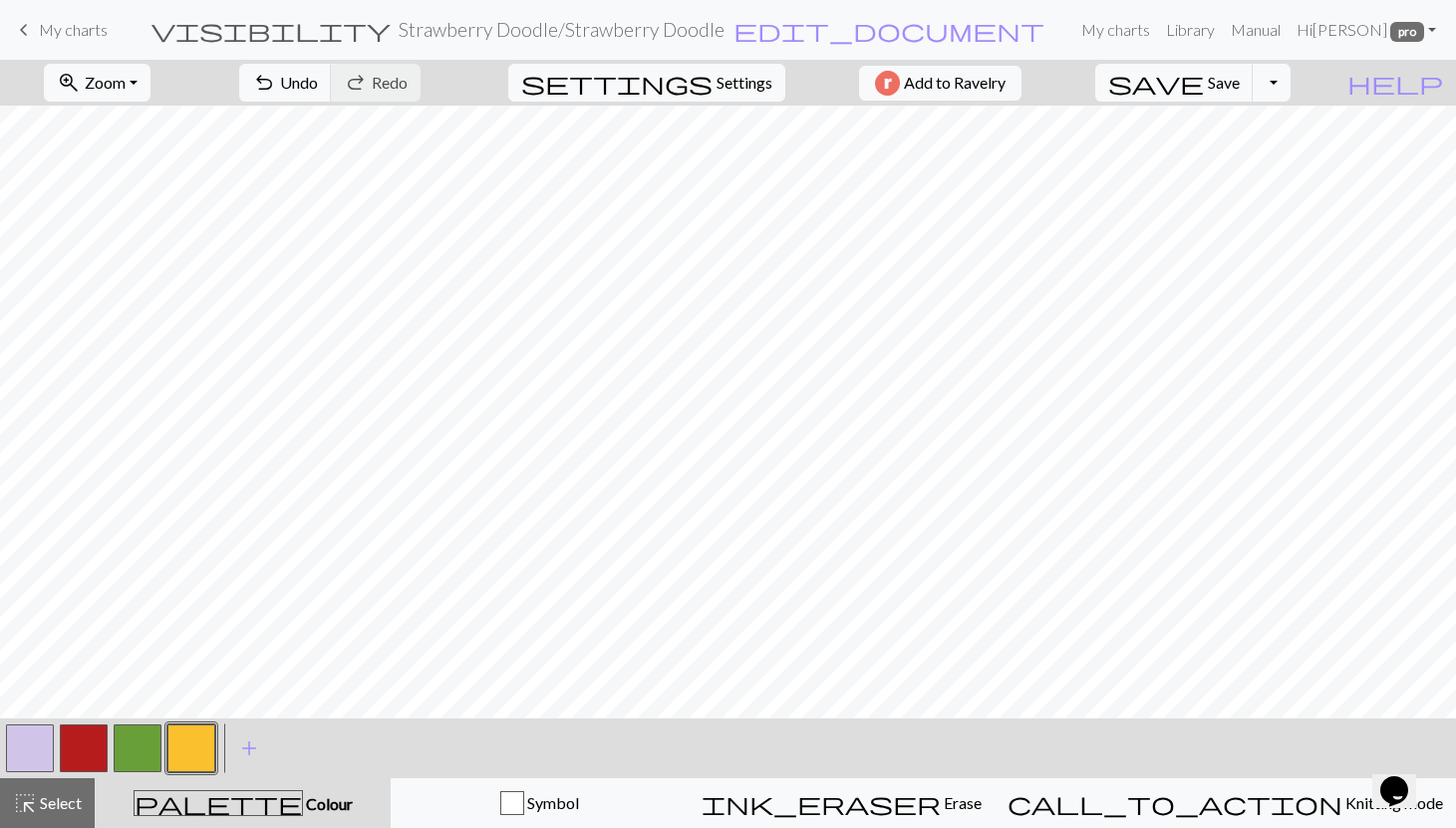 click at bounding box center (191, 748) 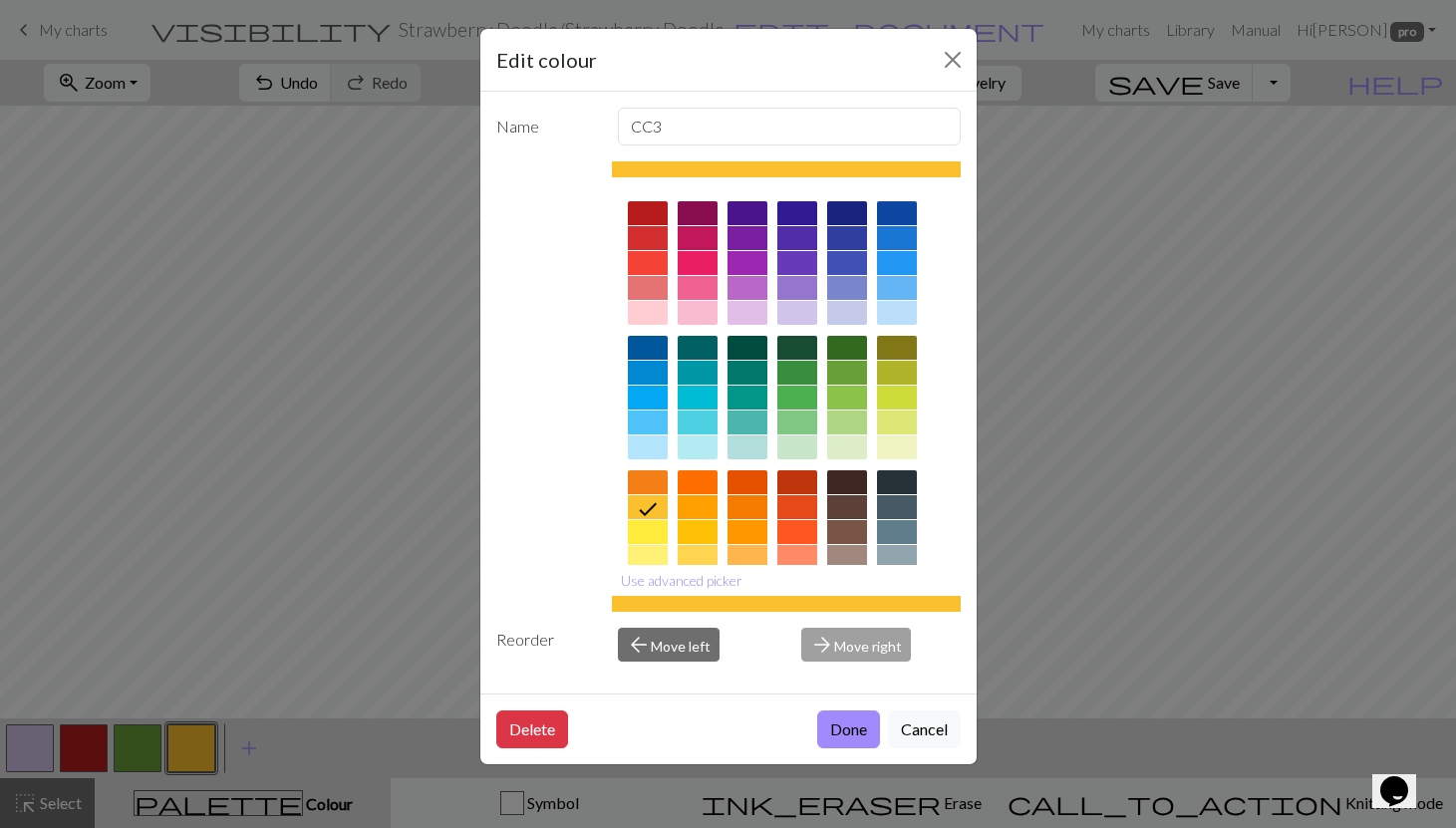 click at bounding box center [648, 557] 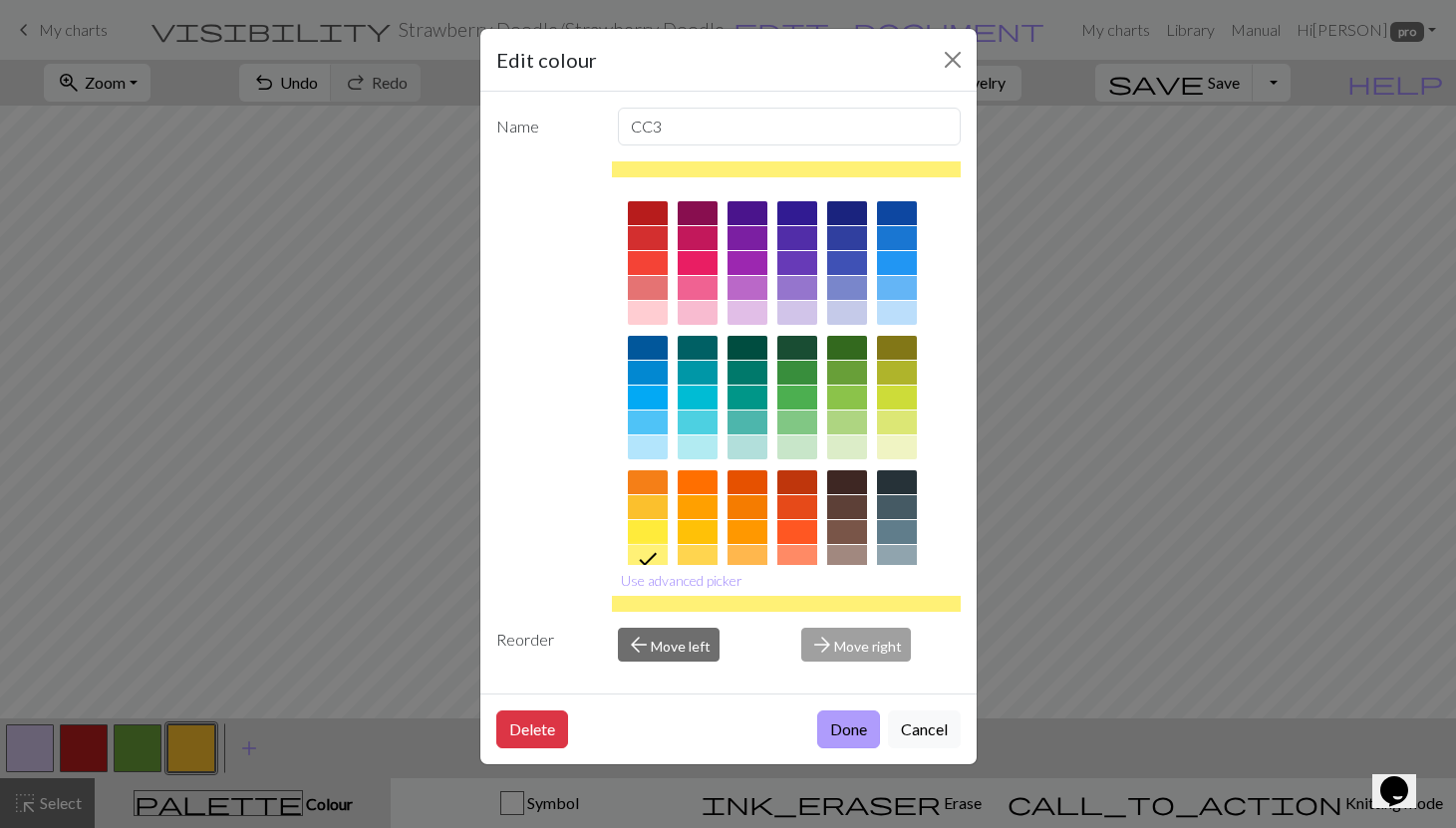 click on "Done" at bounding box center (848, 729) 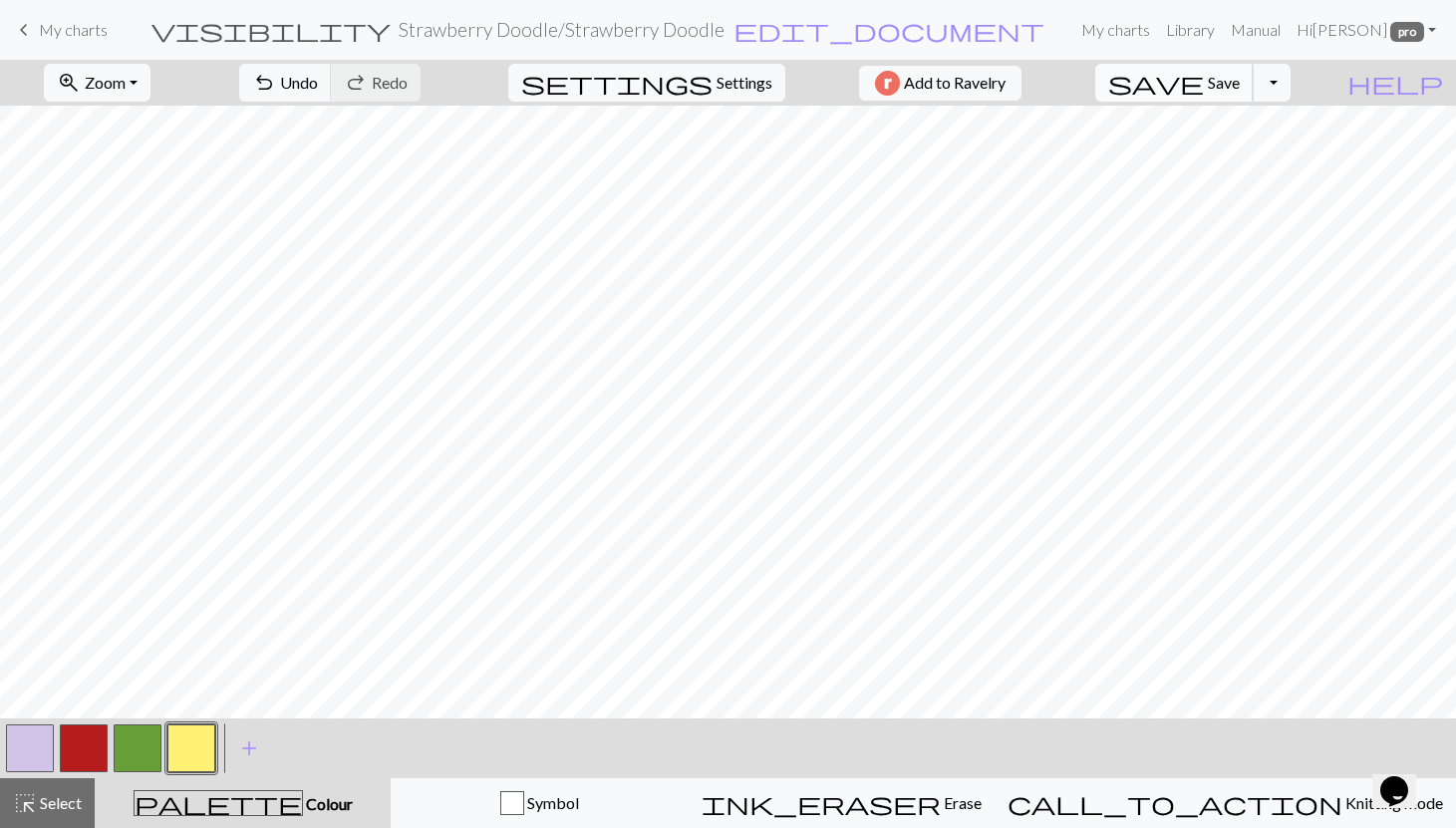click on "Save" at bounding box center [1224, 82] 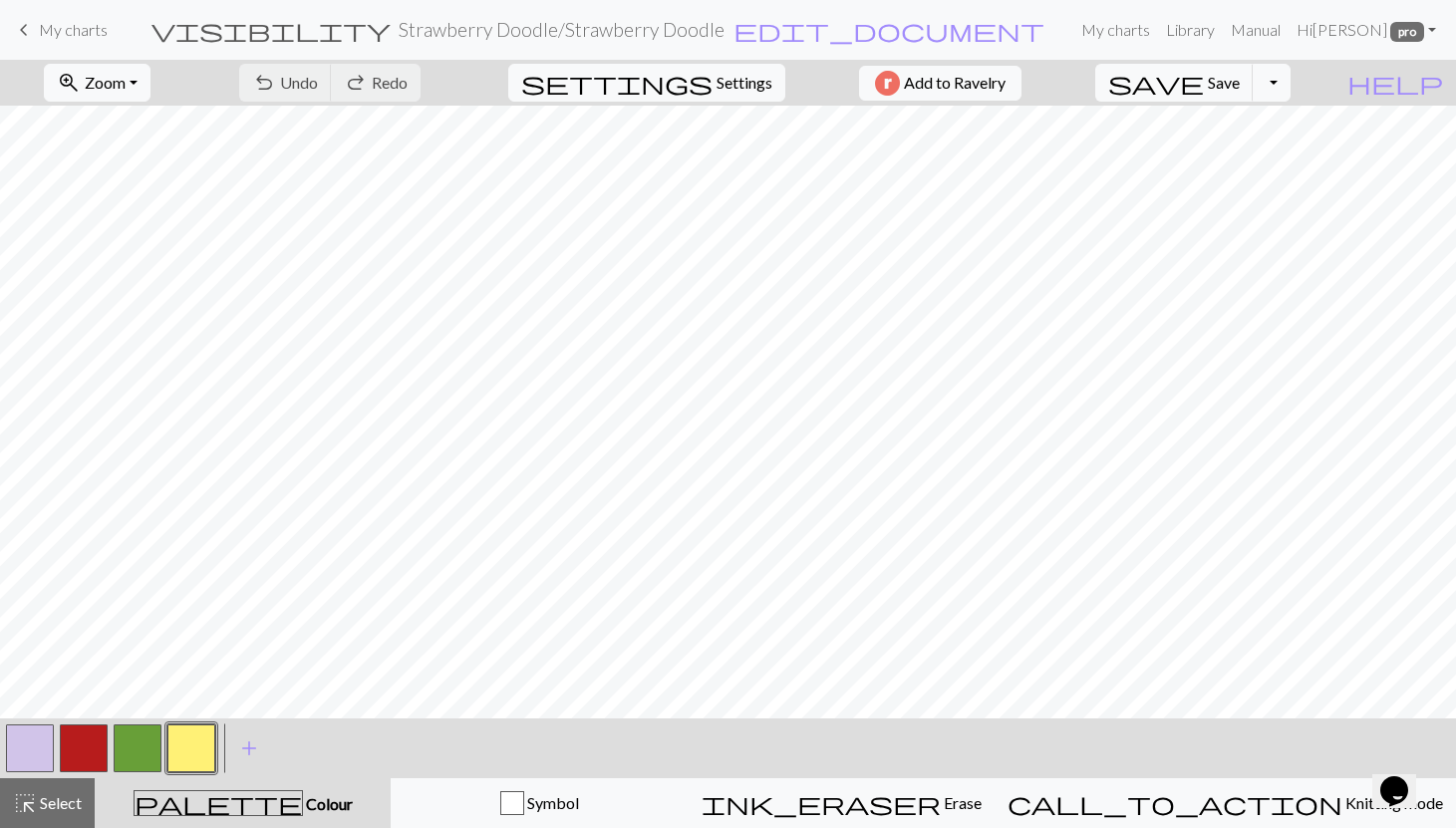 click on "My charts" at bounding box center (73, 29) 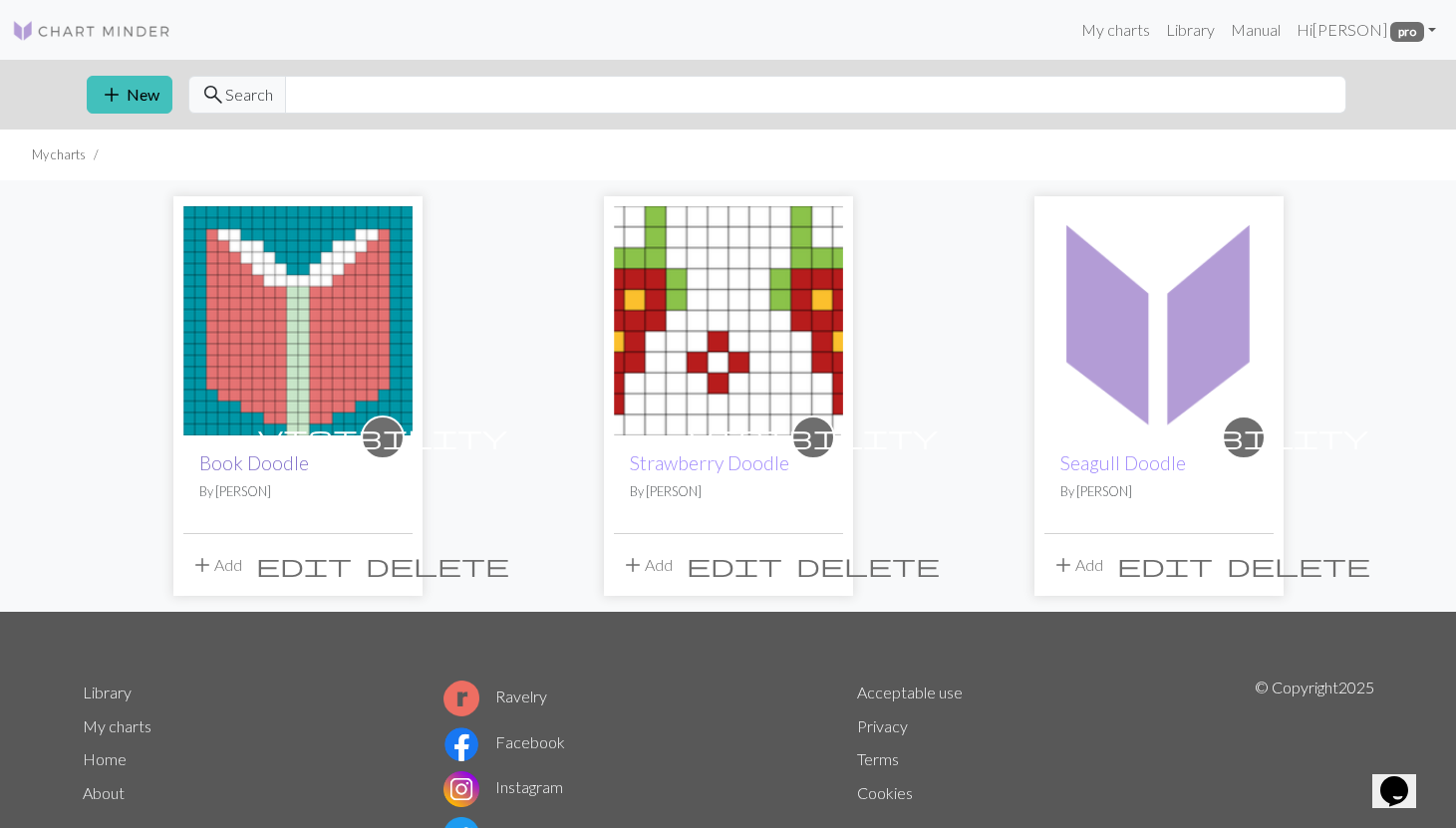 click on "Book Doodle" at bounding box center [254, 462] 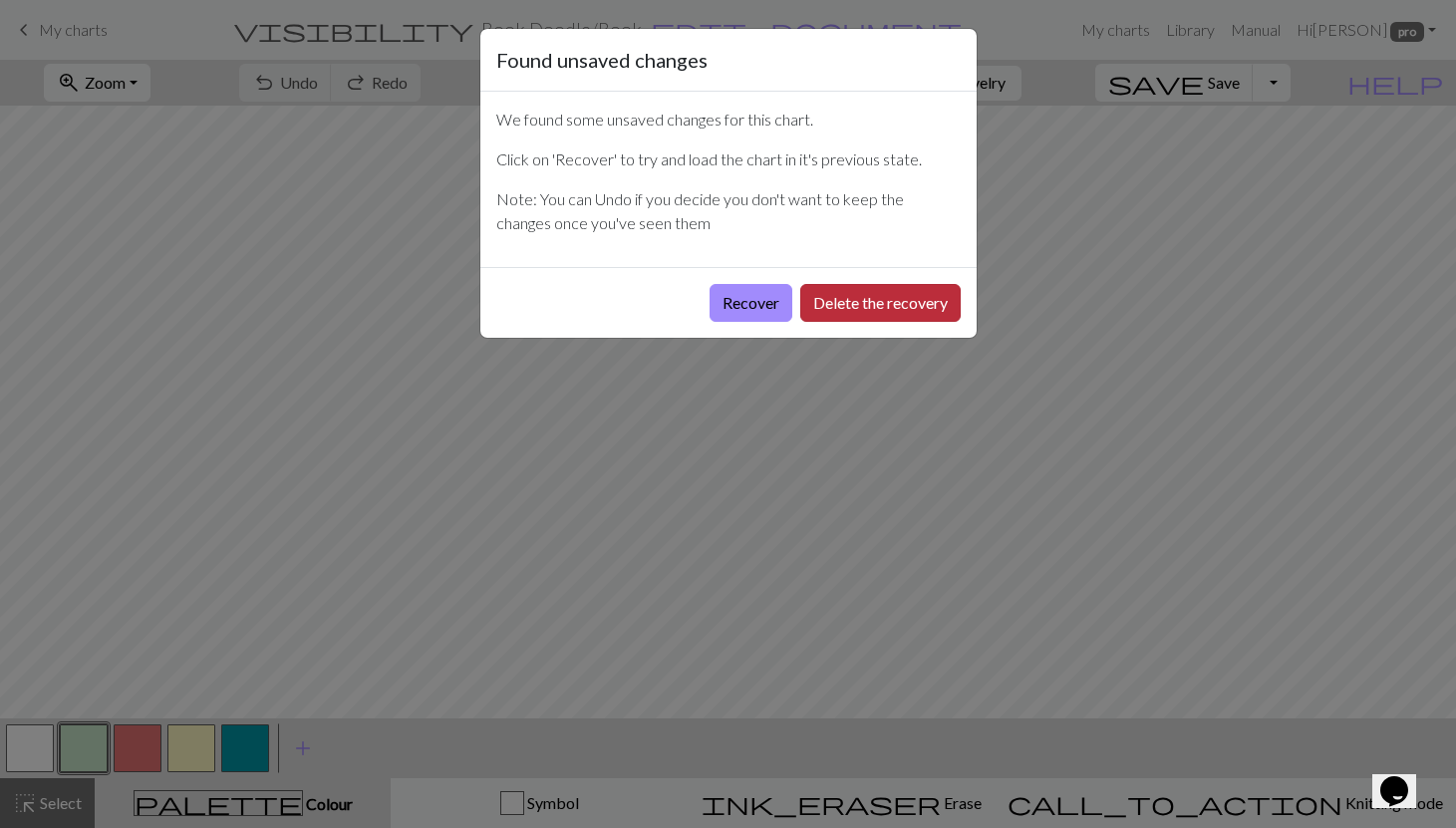 click on "Delete the recovery" at bounding box center (880, 303) 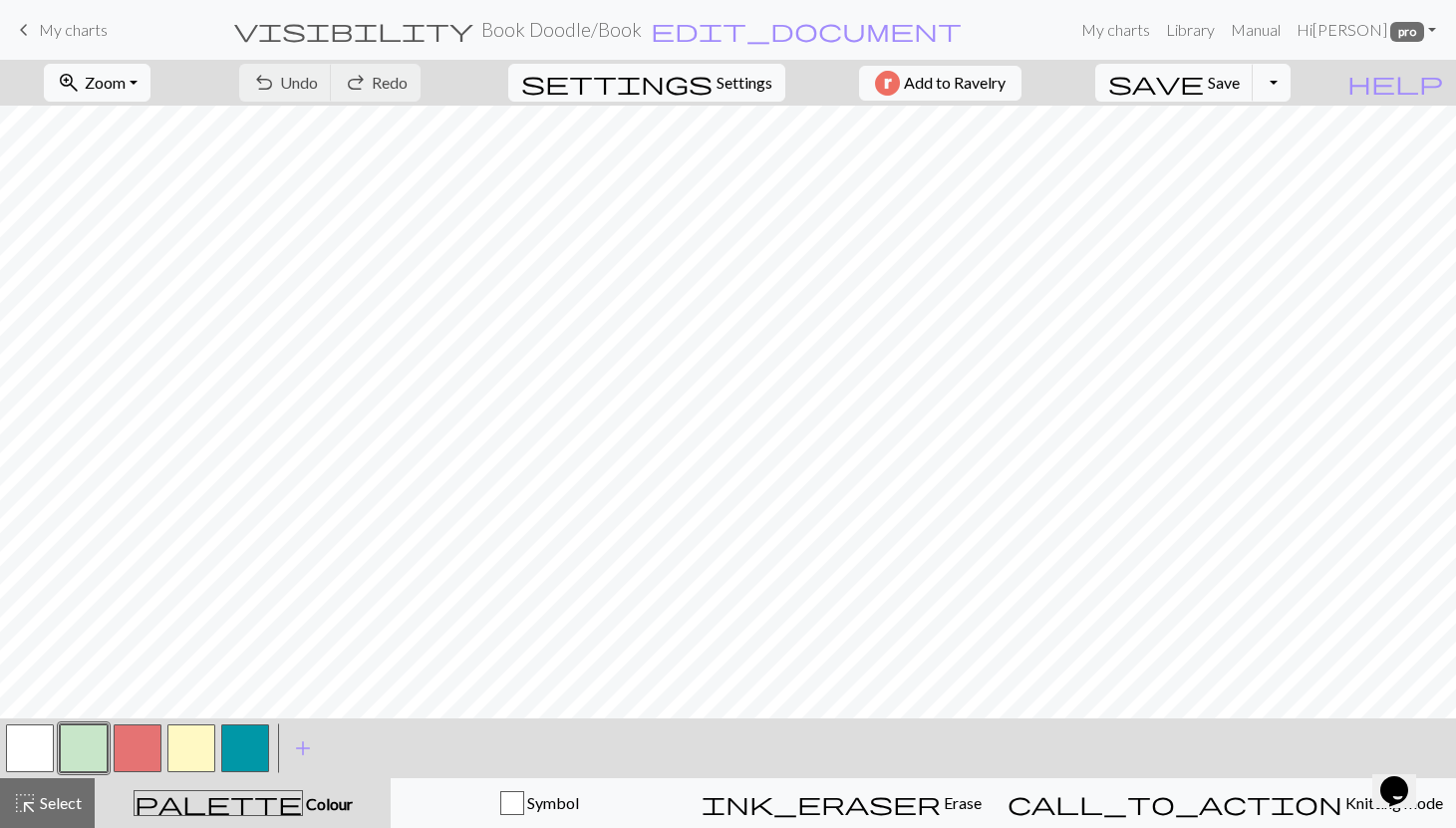 click at bounding box center (245, 748) 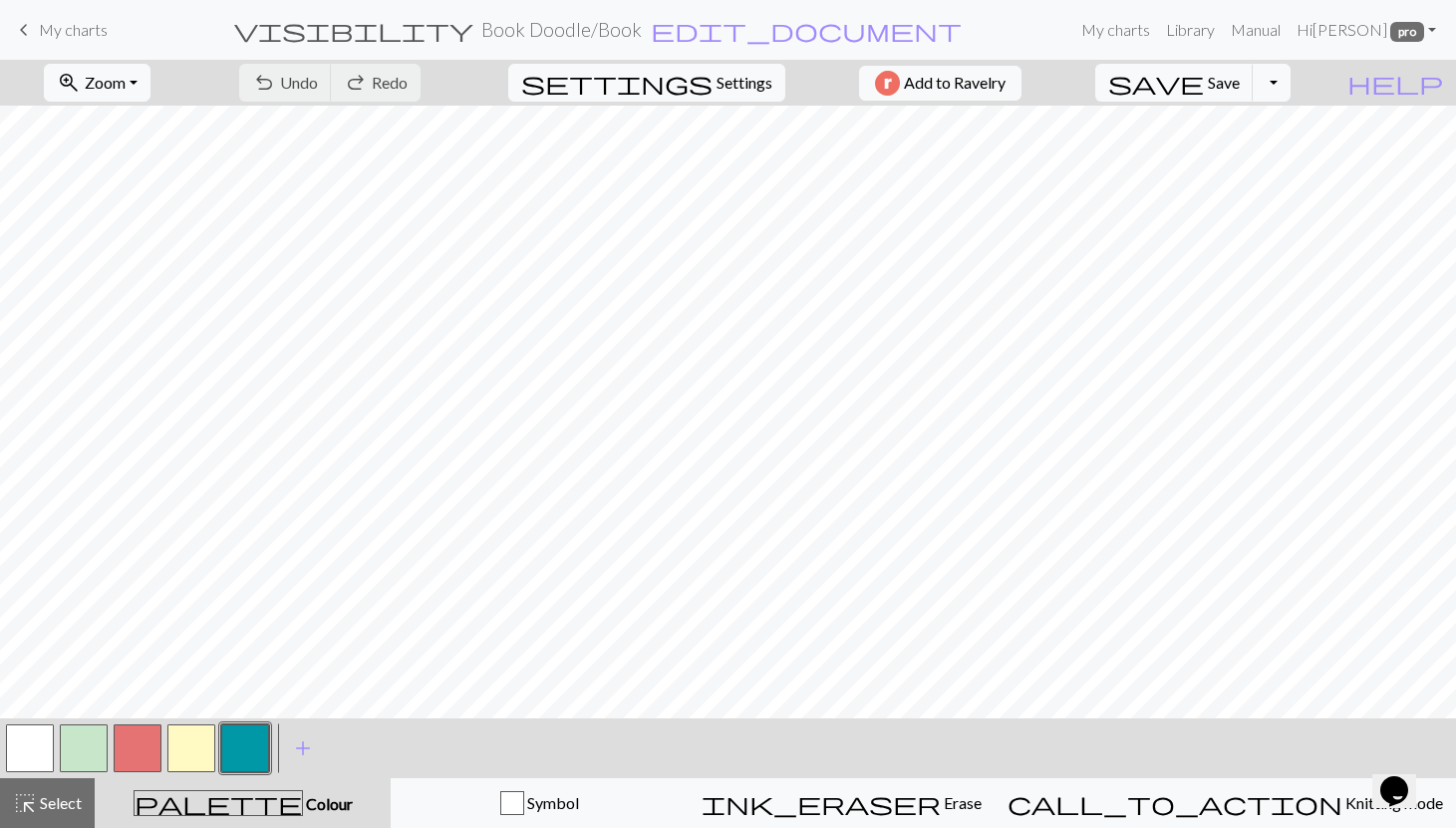 click at bounding box center (245, 748) 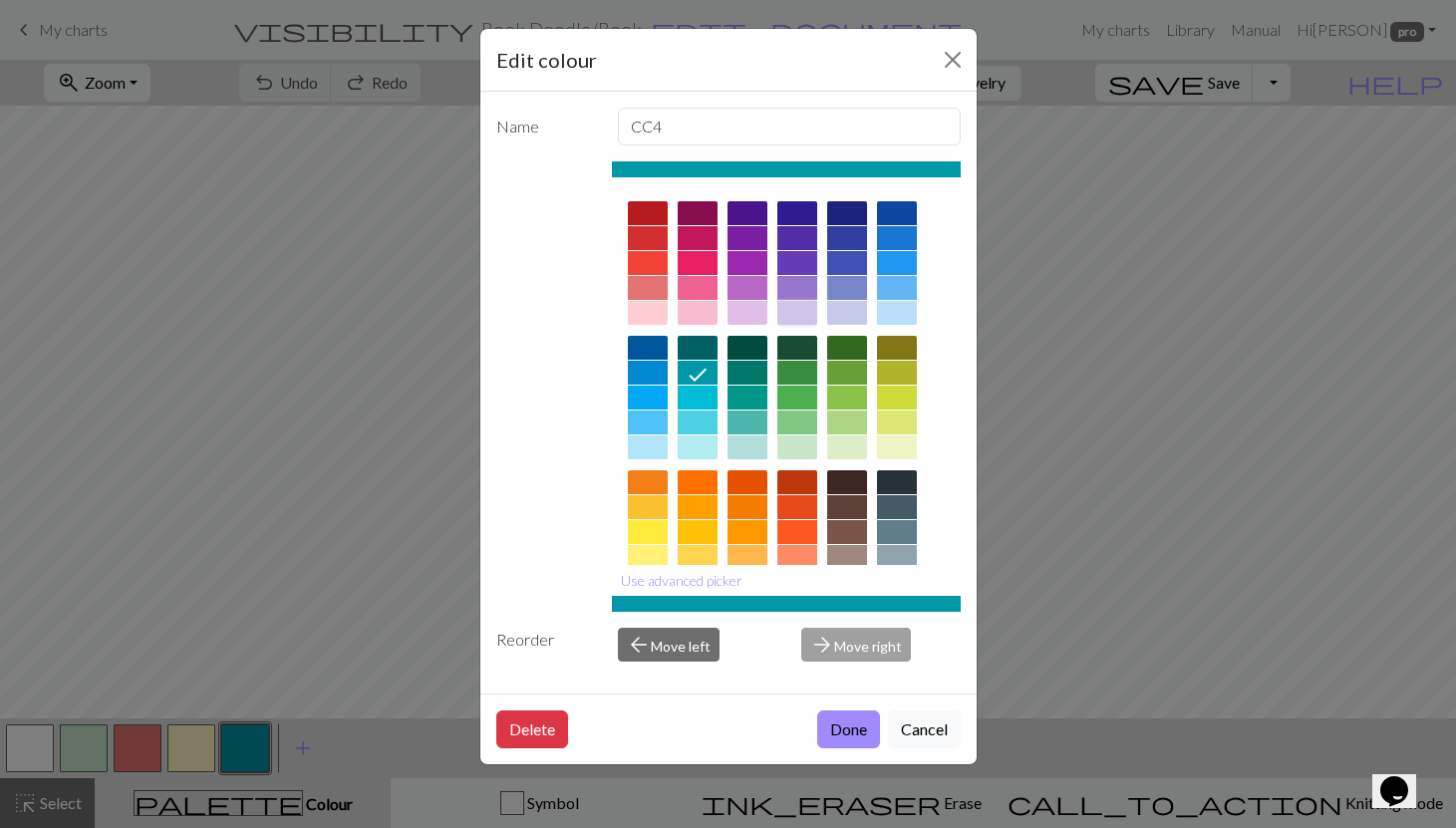 click at bounding box center [797, 313] 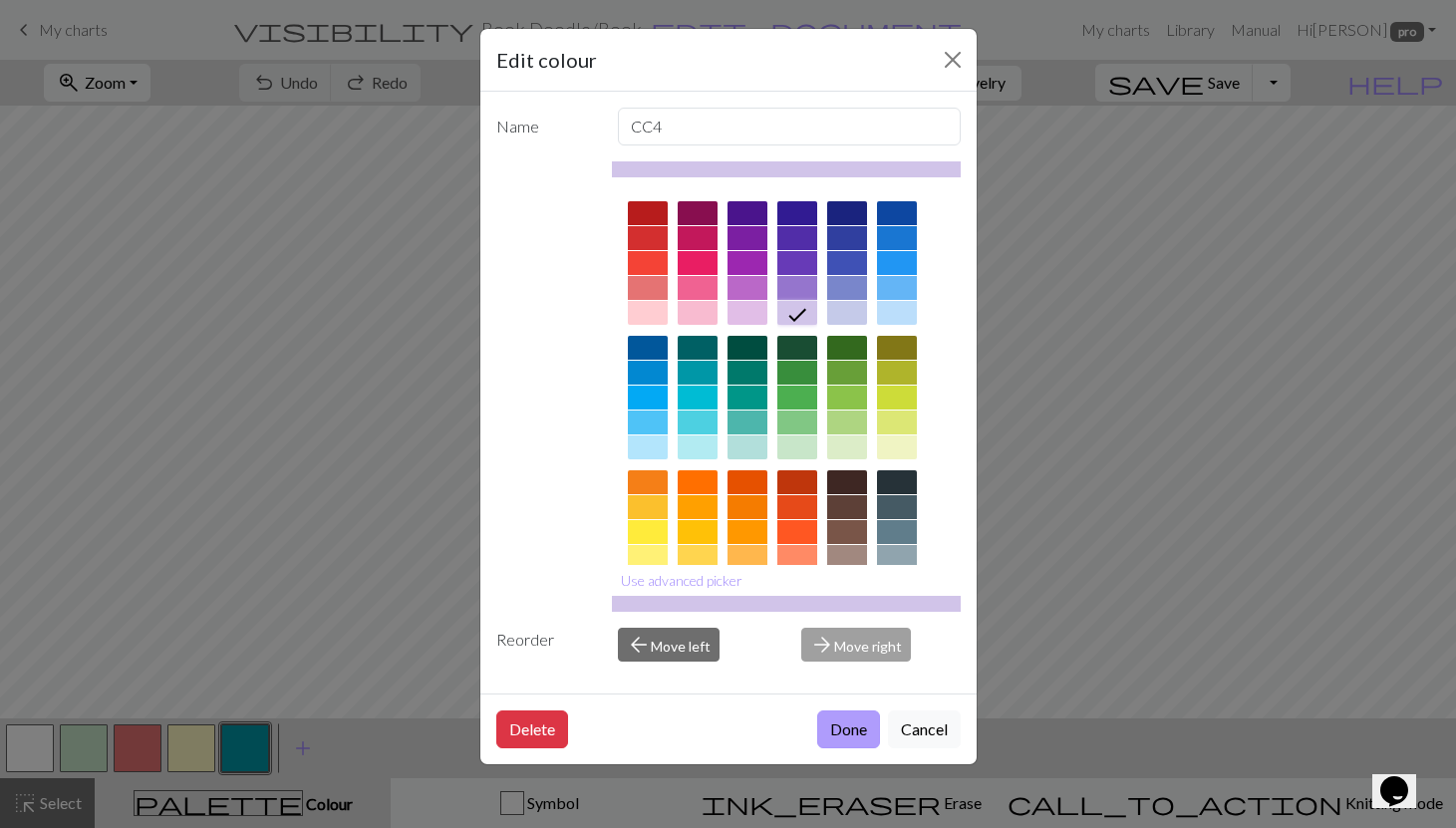 click on "Done" at bounding box center (848, 729) 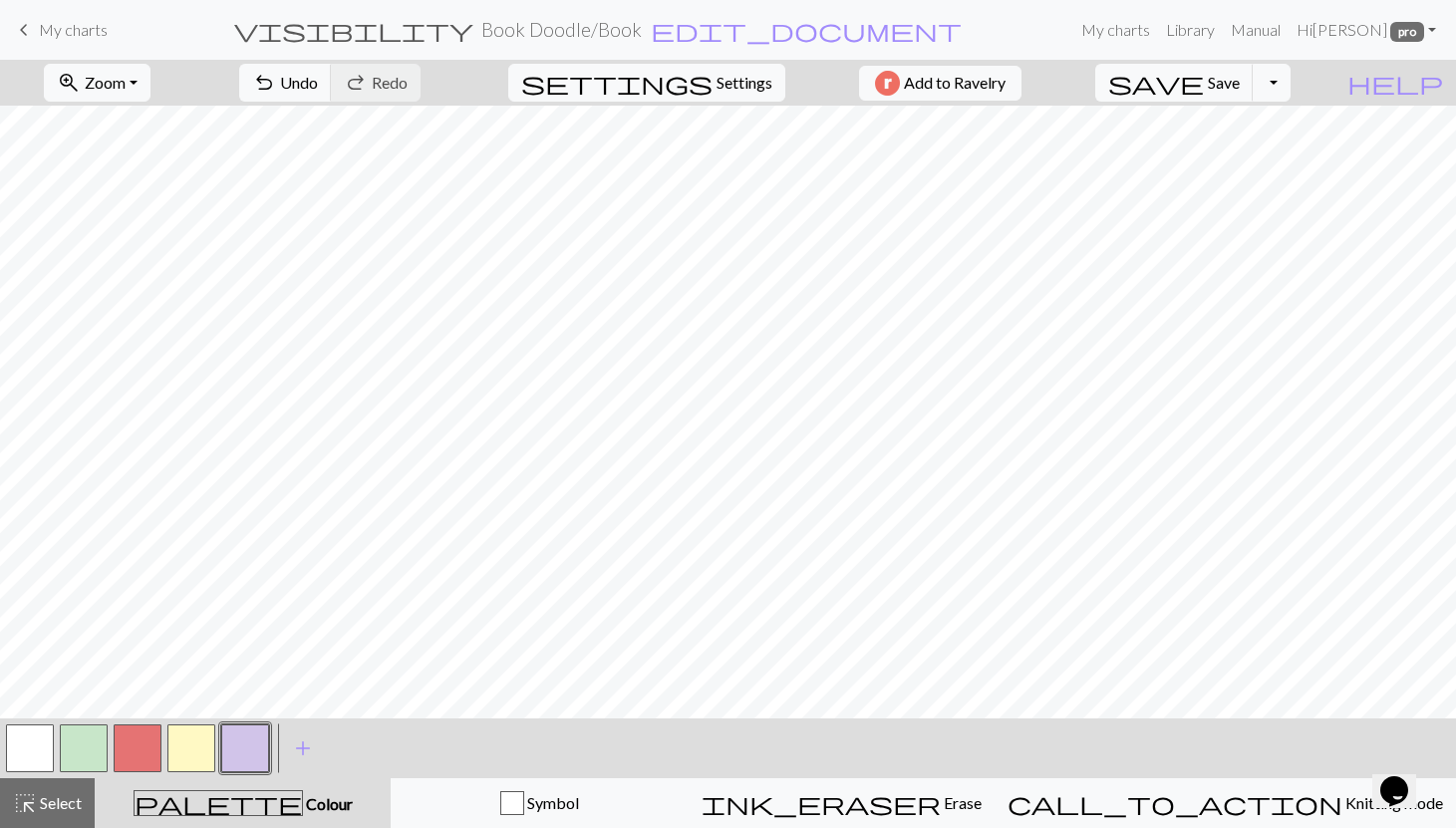 click at bounding box center [30, 748] 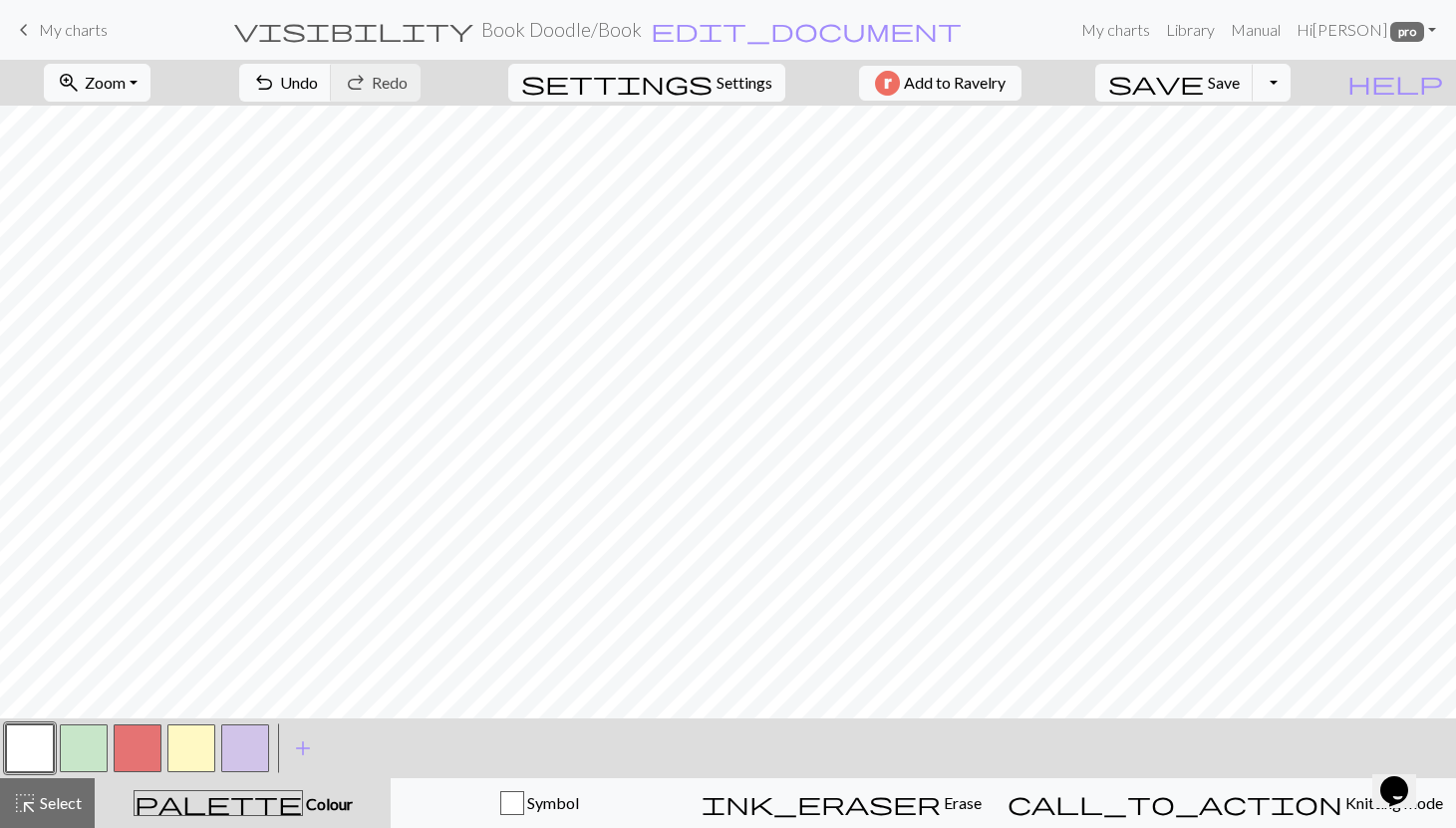 click at bounding box center [30, 748] 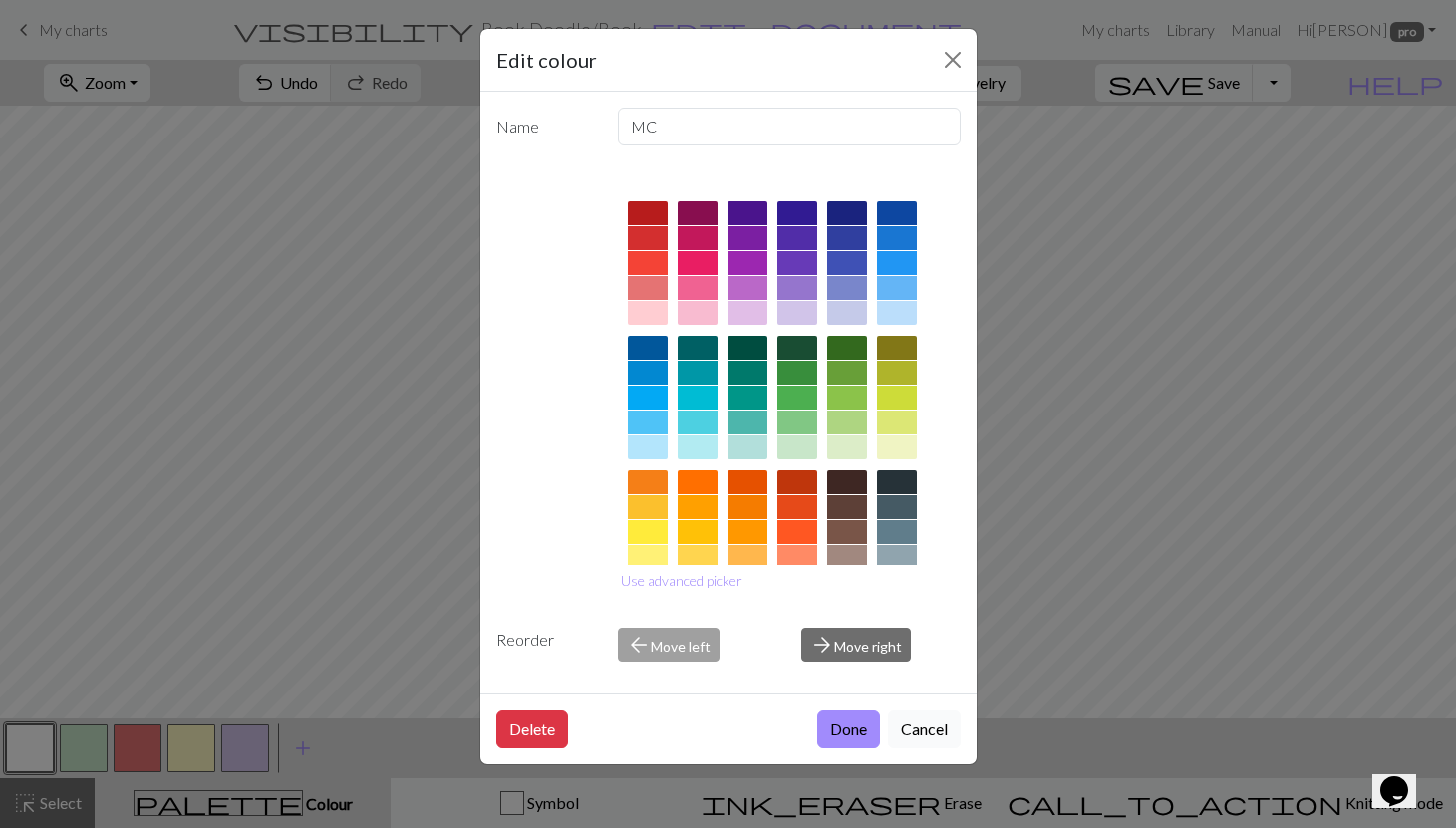 click on "Cancel" at bounding box center [924, 729] 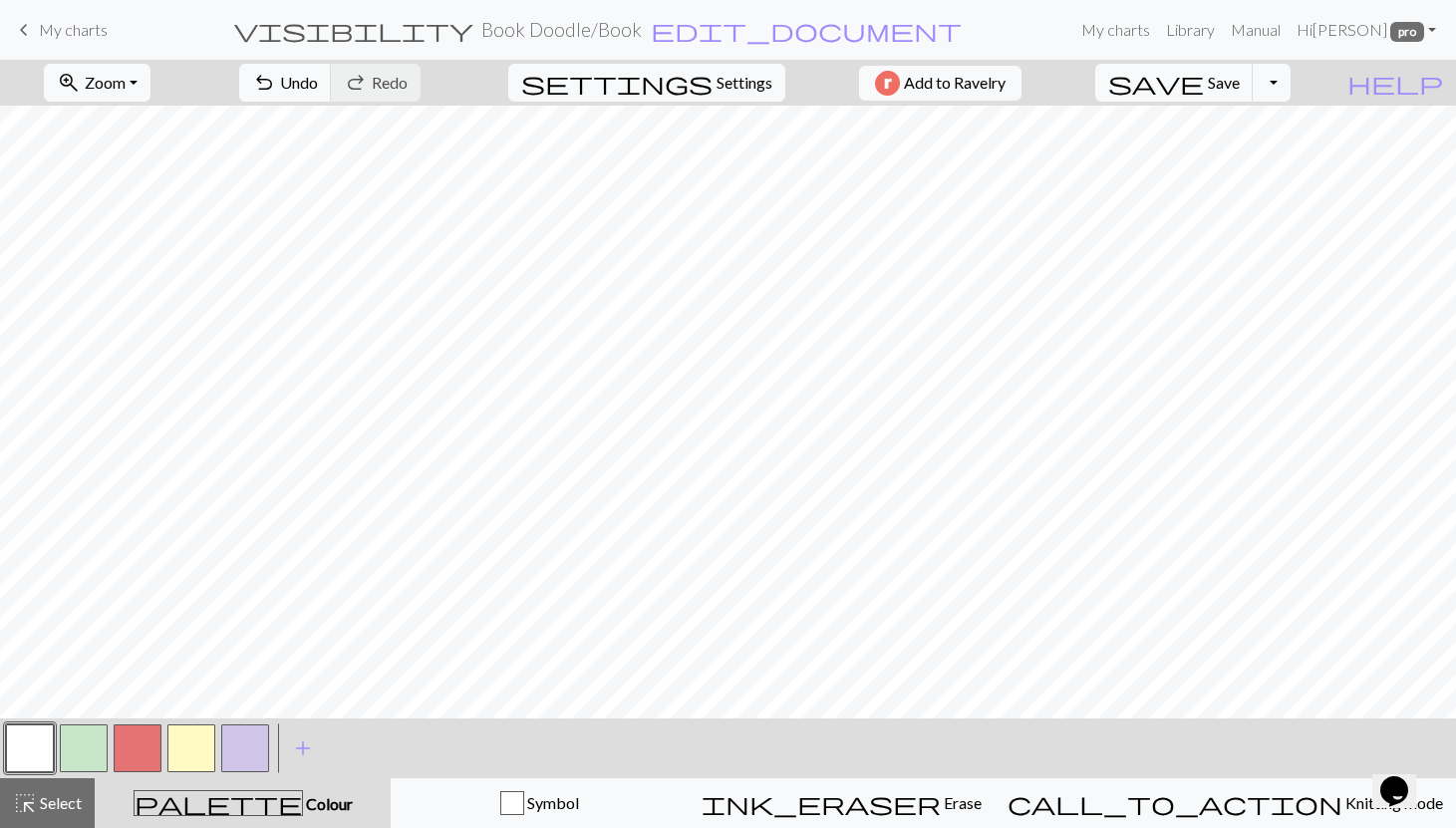 click at bounding box center (191, 748) 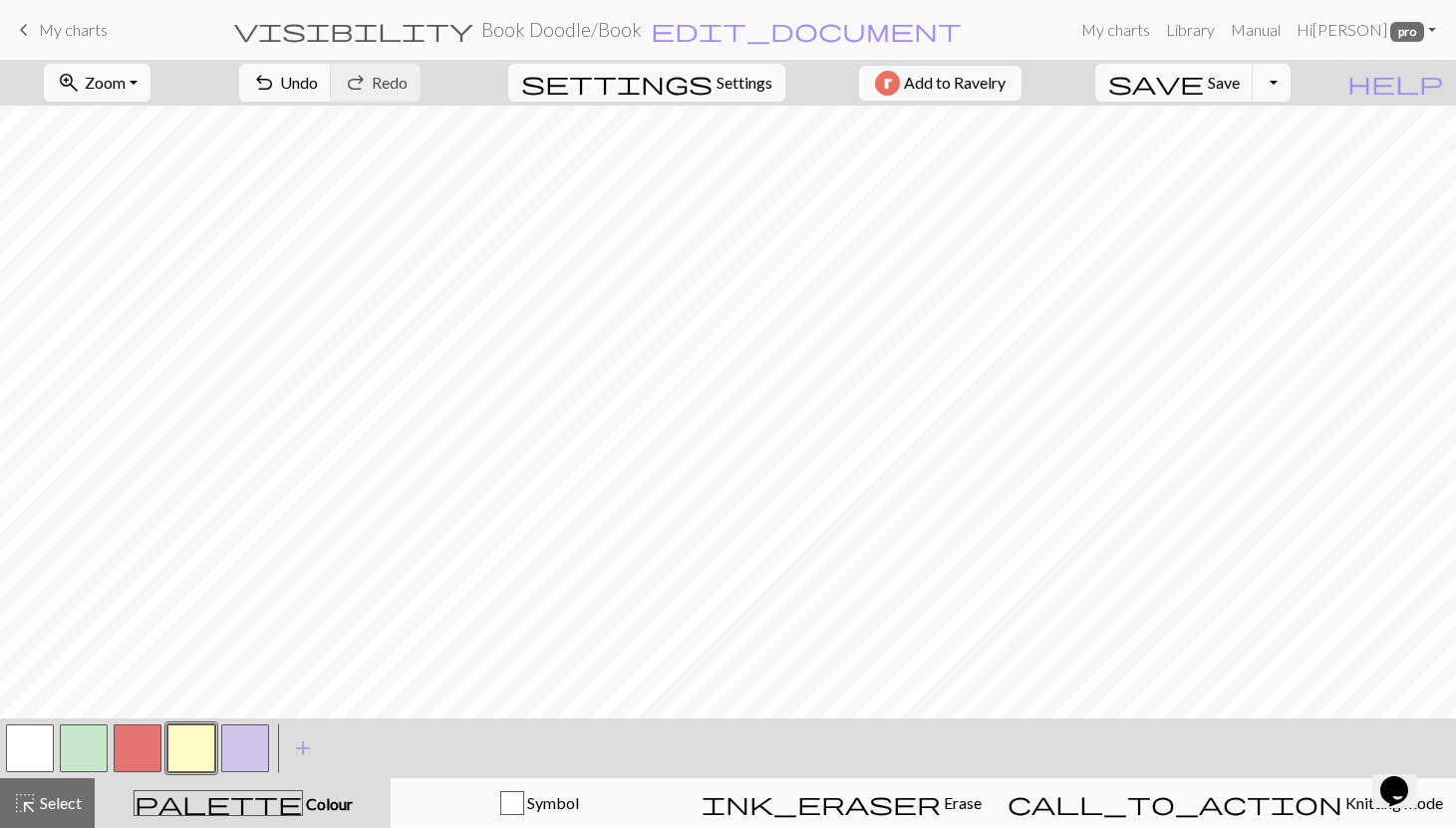 click at bounding box center (84, 748) 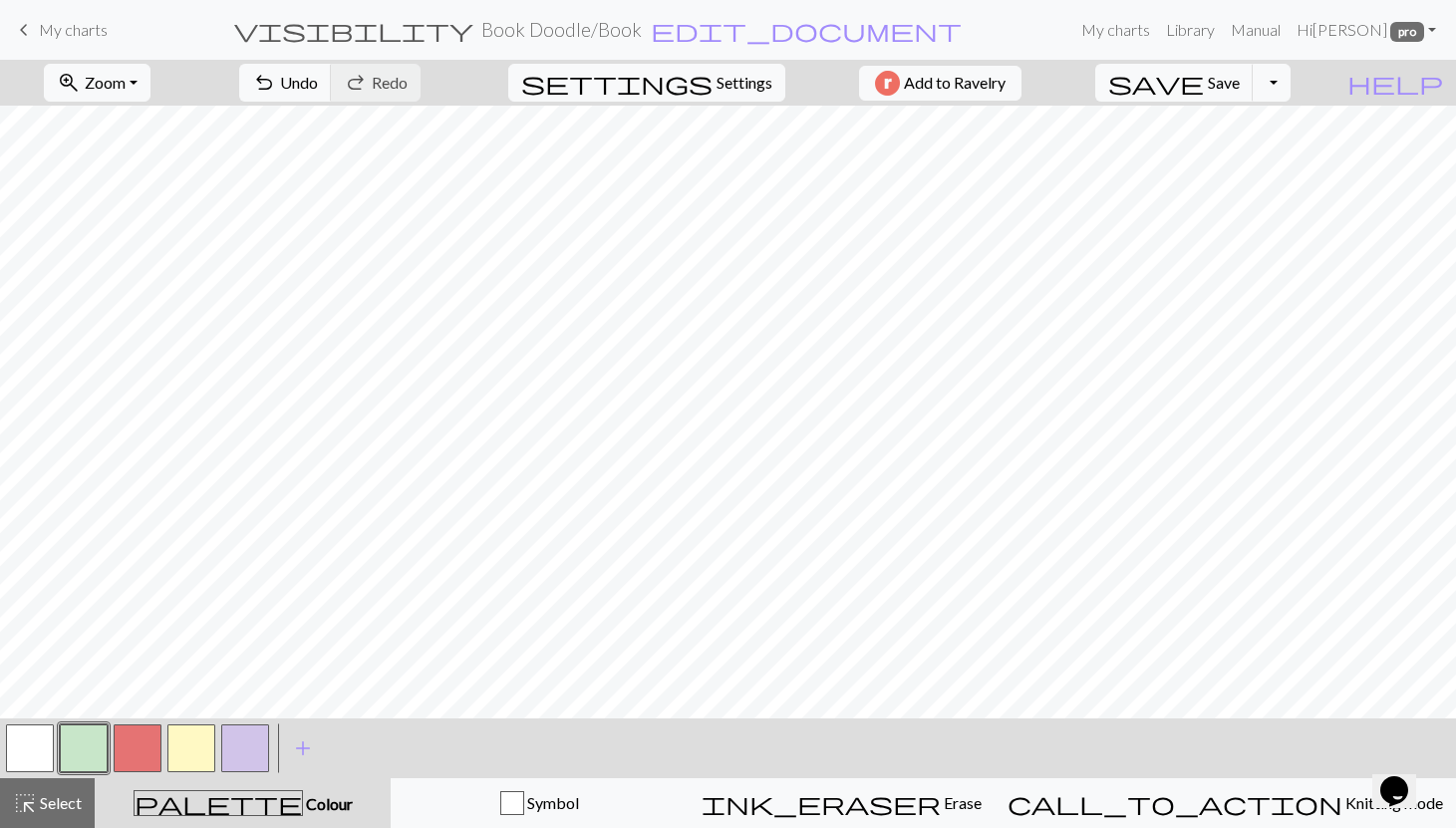 click at bounding box center (84, 748) 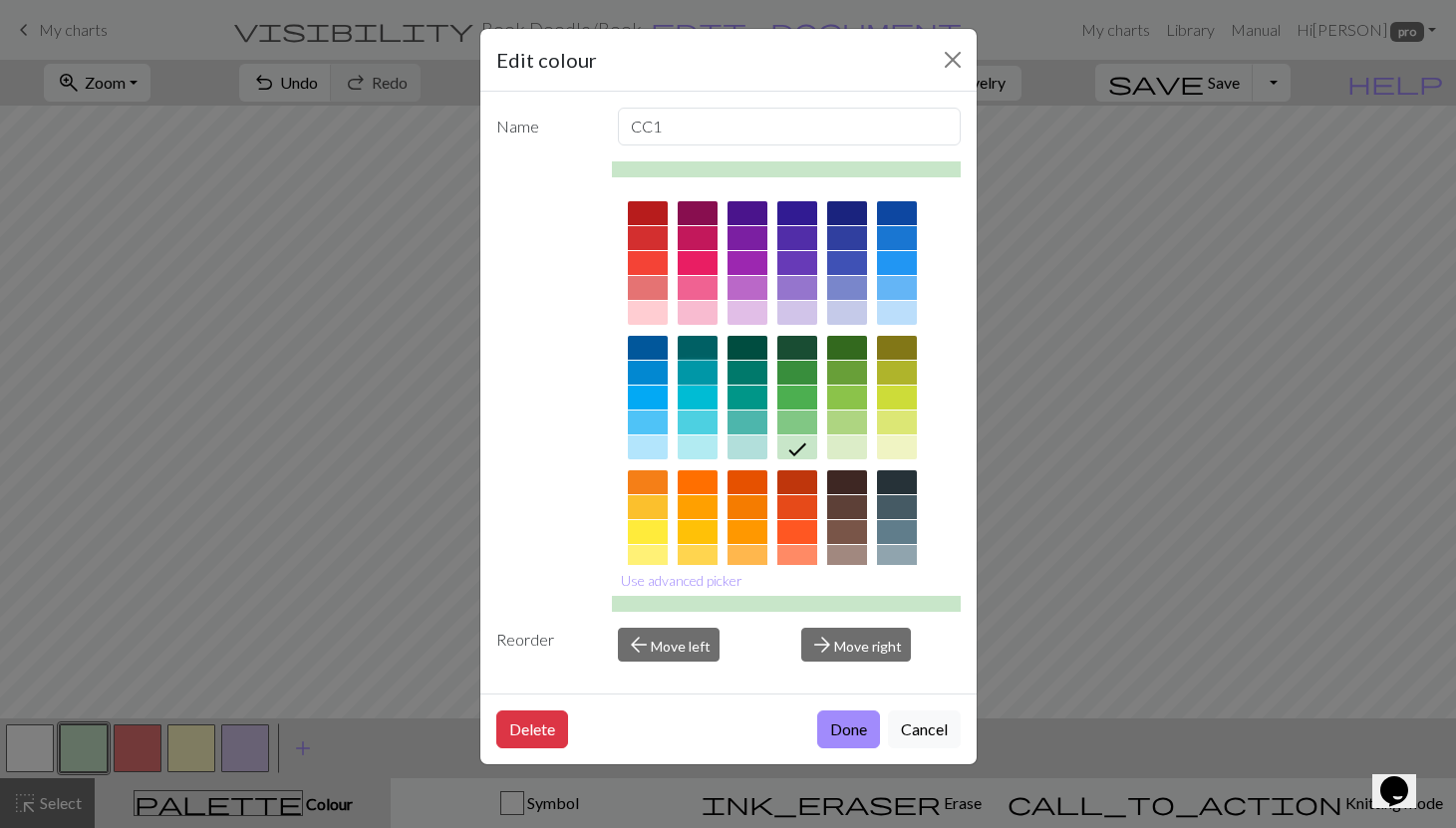 click at bounding box center (698, 373) 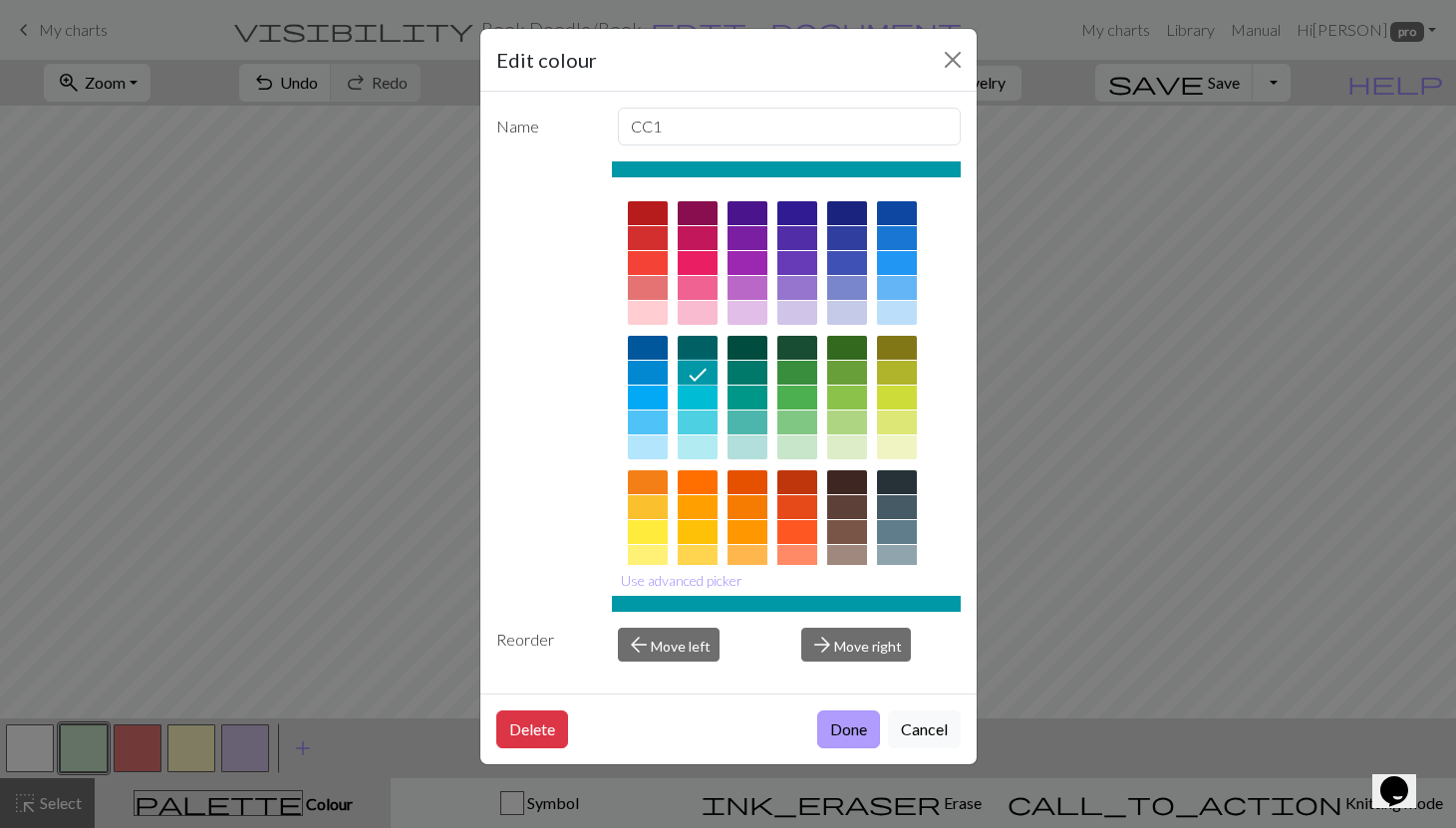 click on "Done" at bounding box center [848, 729] 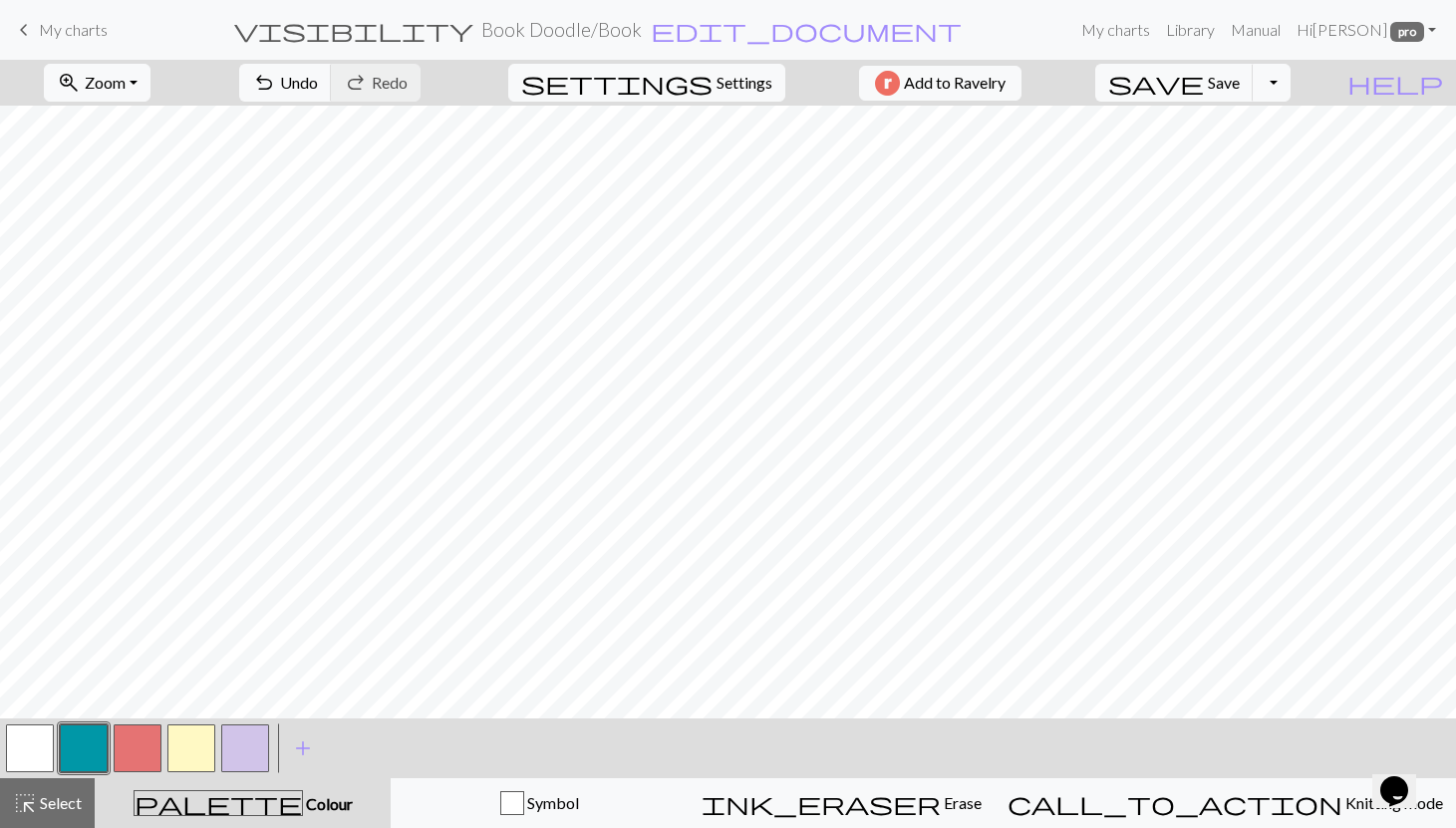 click at bounding box center (84, 748) 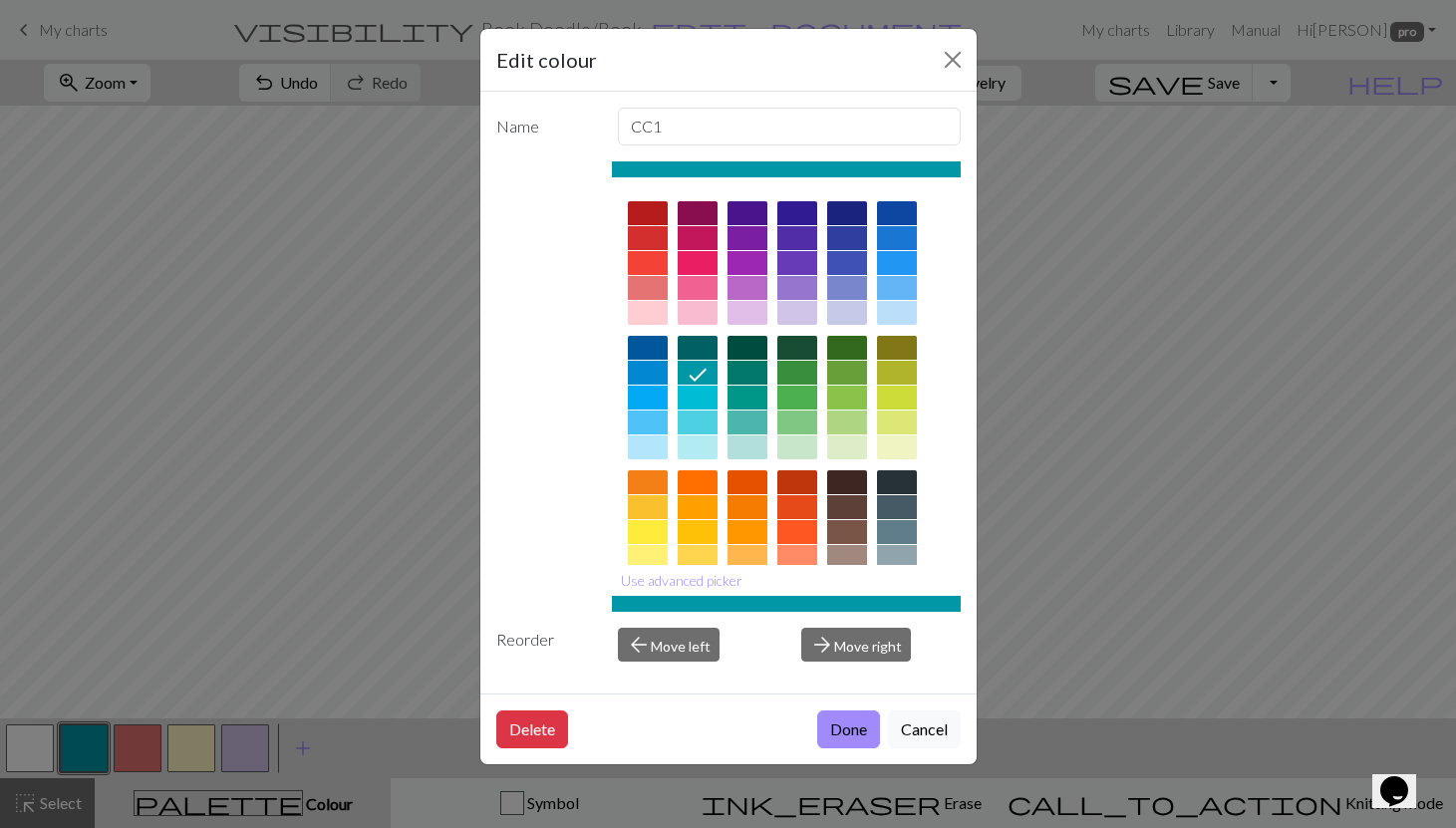 click at bounding box center [847, 373] 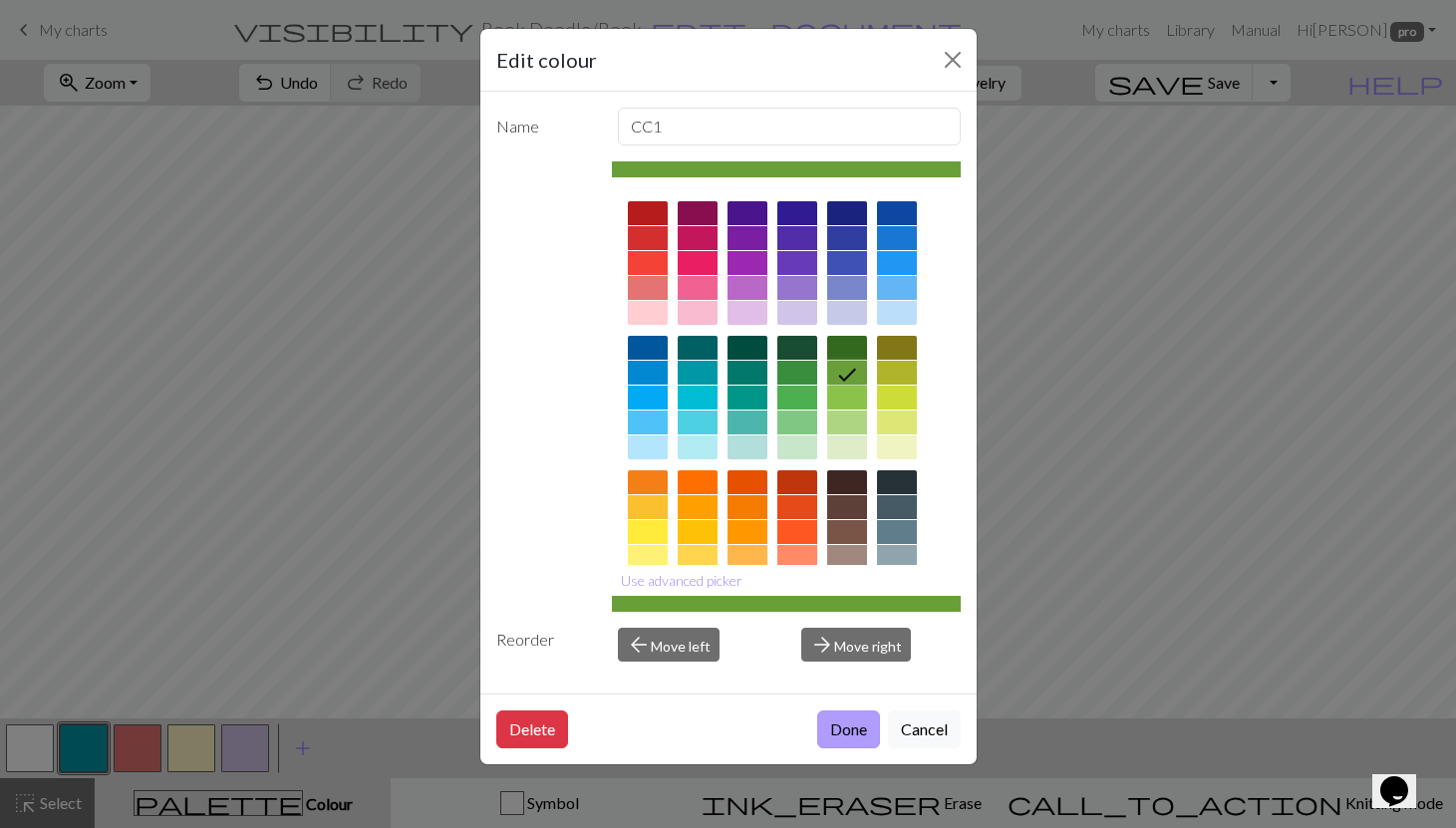click on "Done" at bounding box center [848, 729] 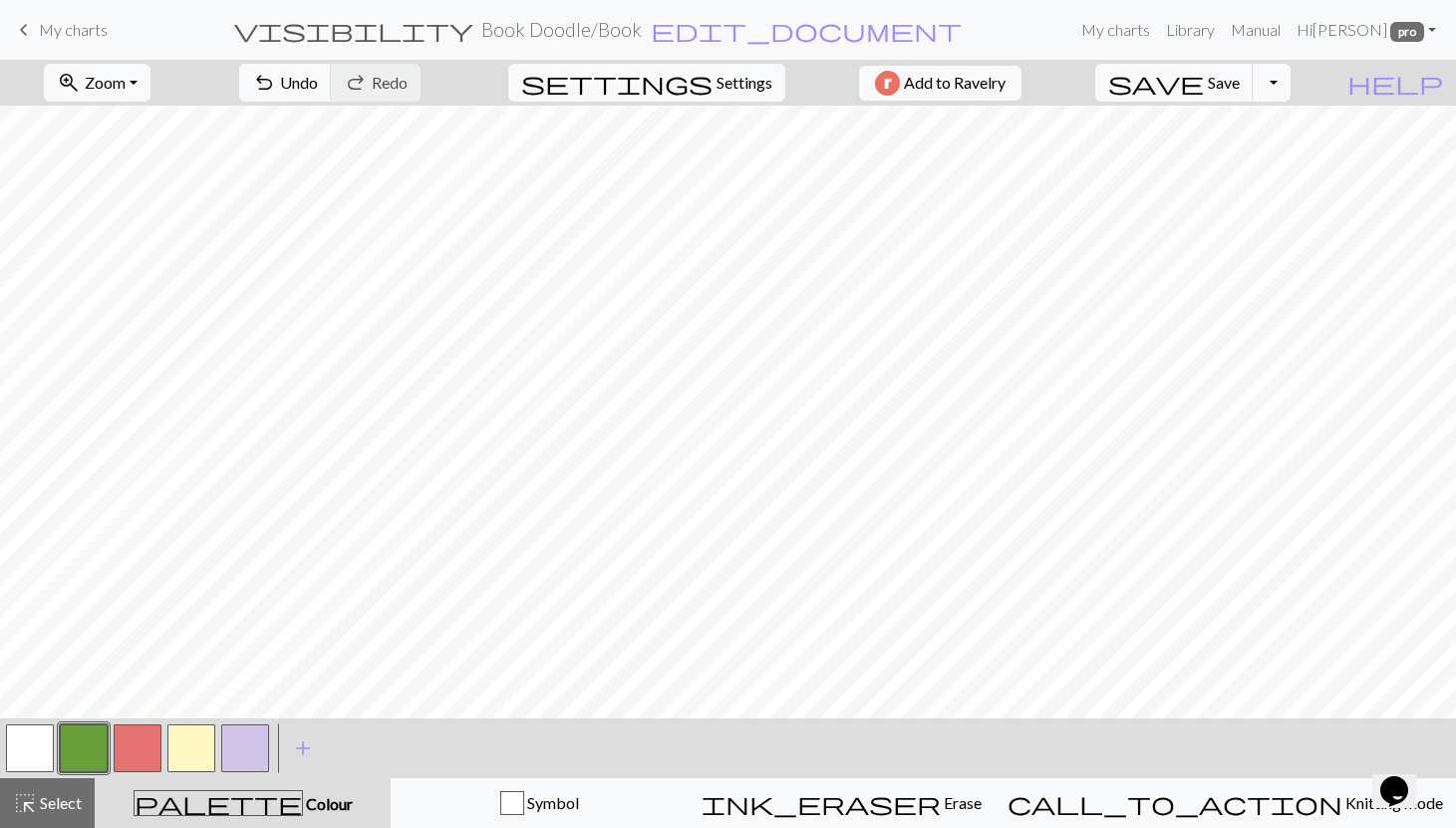 click at bounding box center [138, 748] 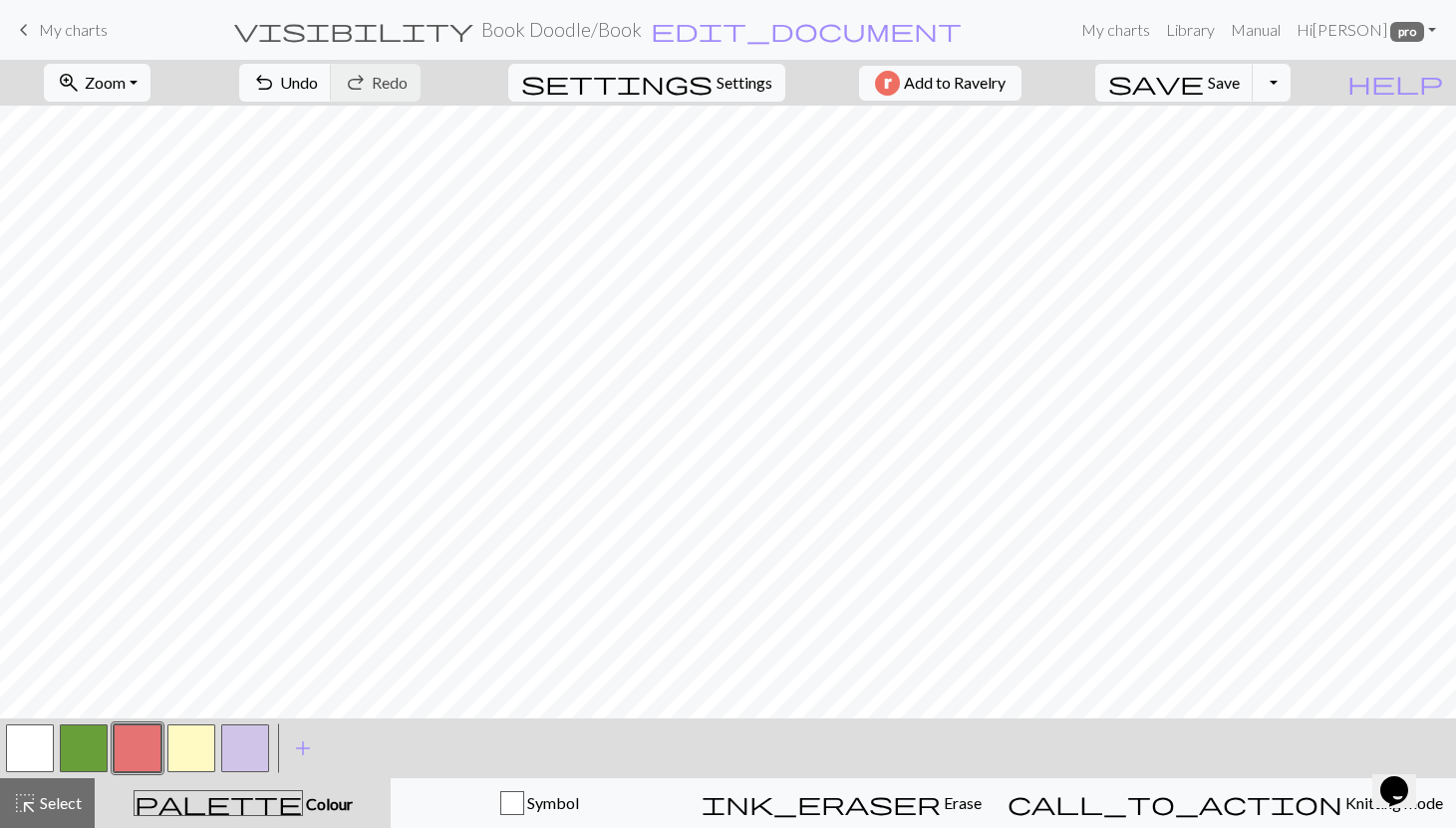 click at bounding box center [138, 748] 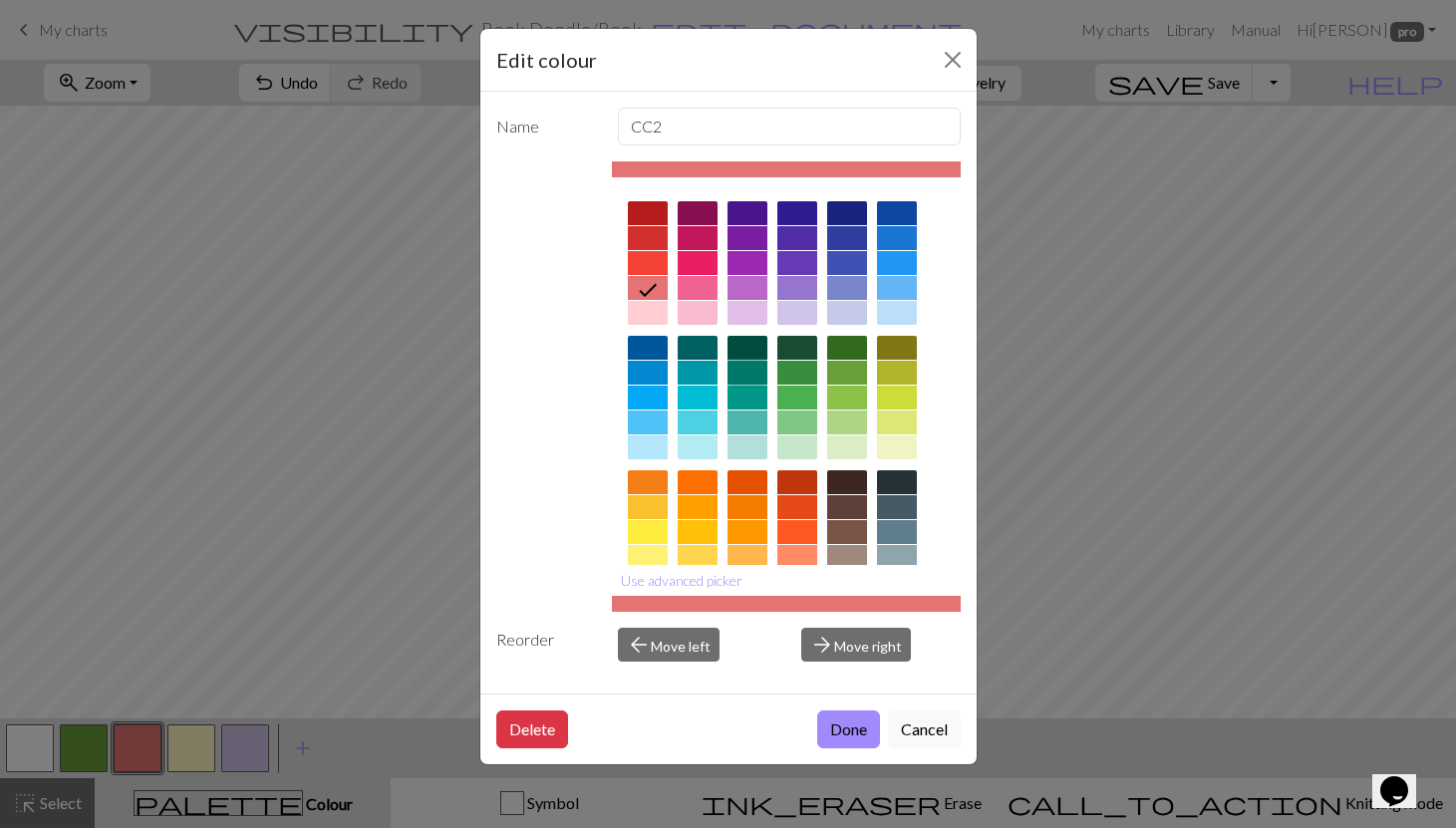 click at bounding box center (747, 373) 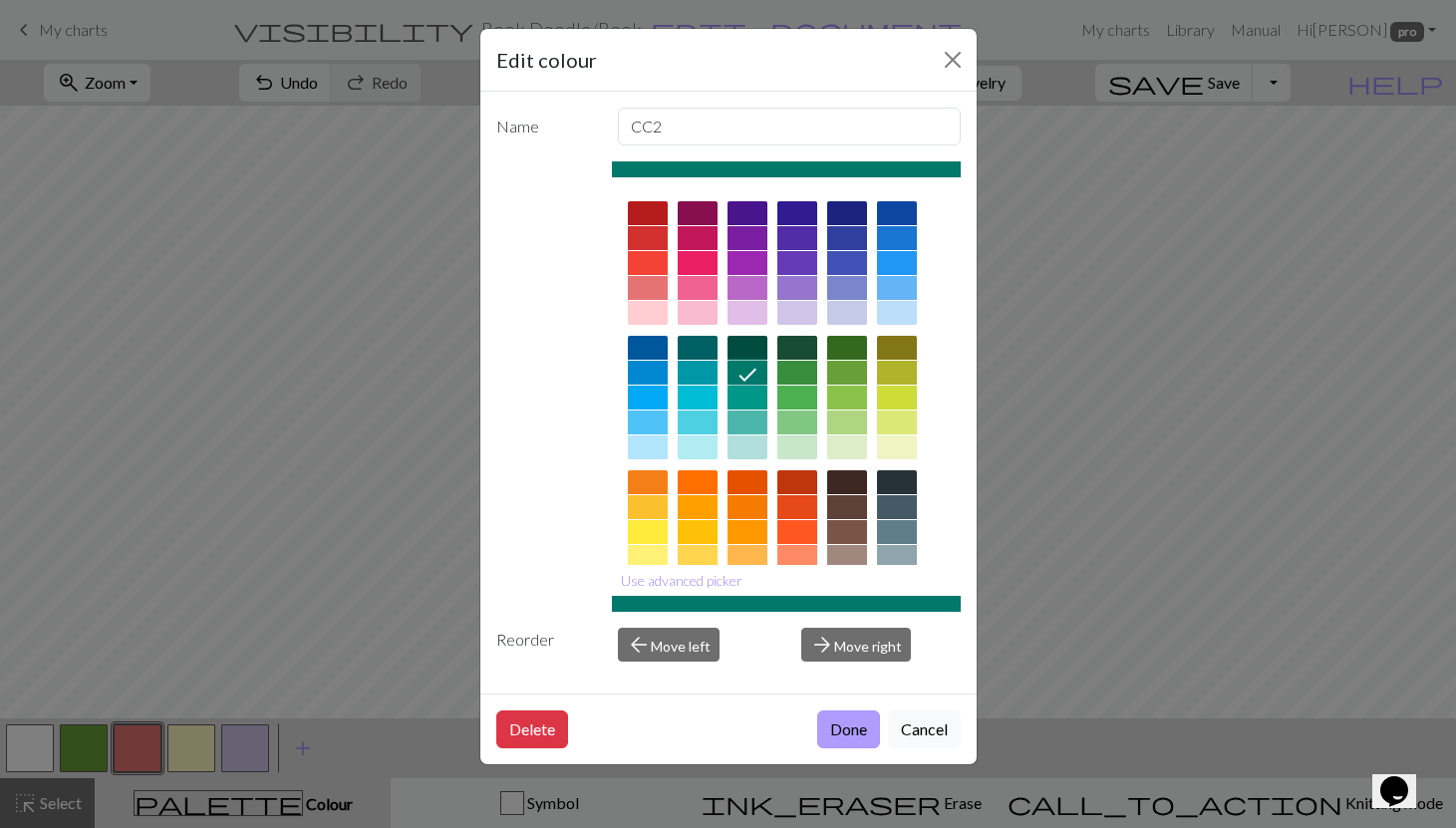 click on "Done" at bounding box center [848, 729] 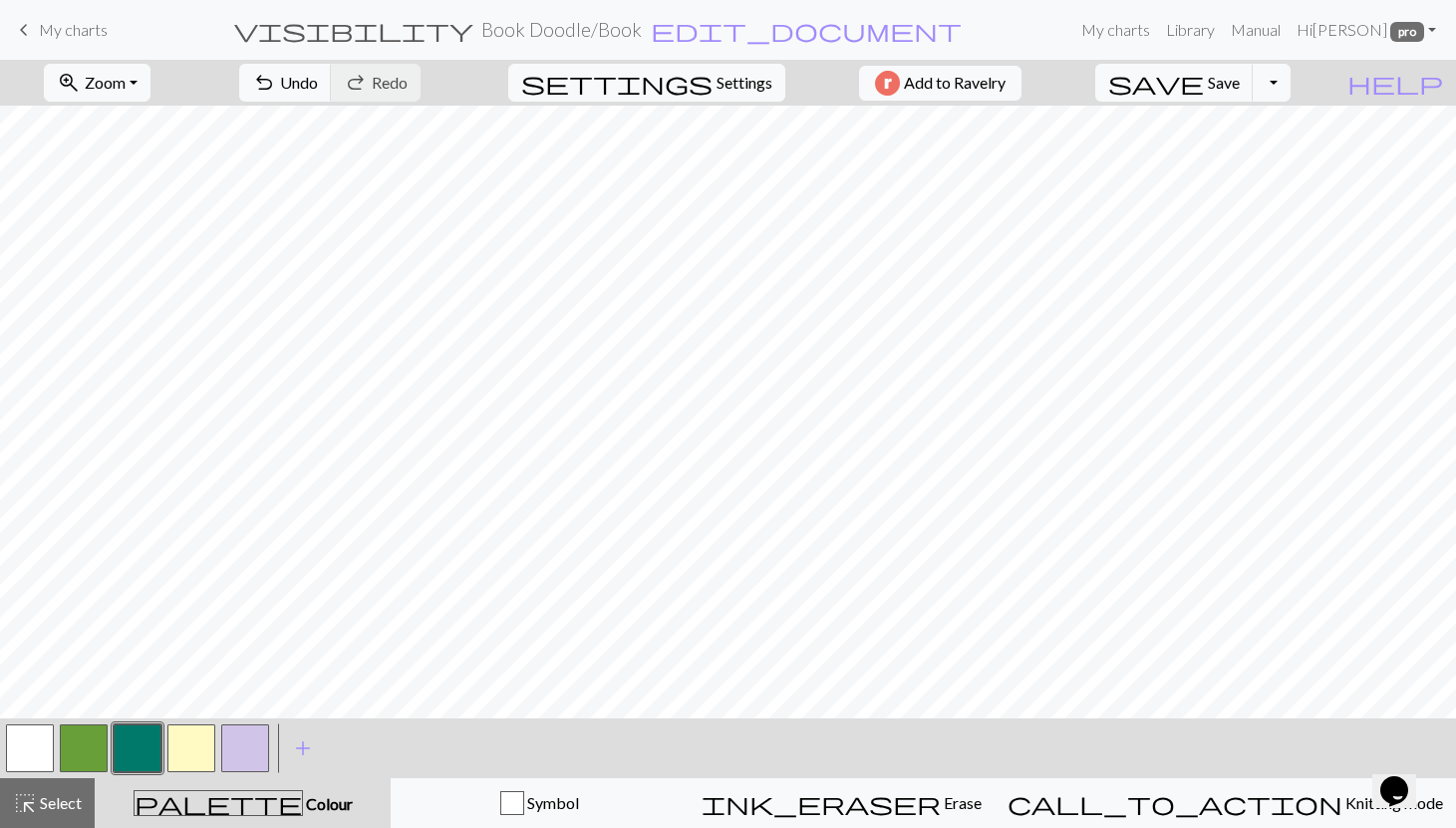 click at bounding box center (30, 748) 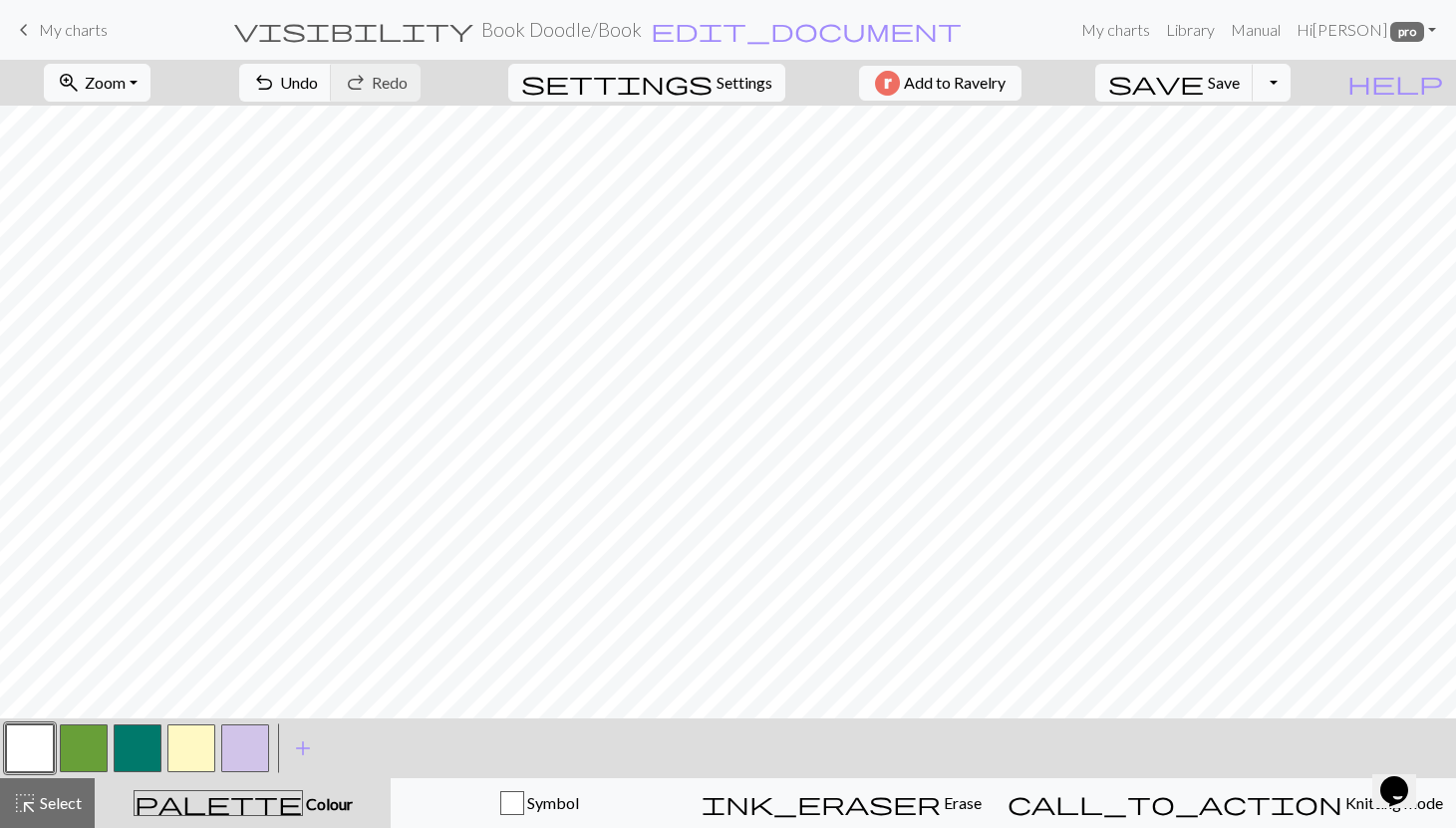 click on "My charts" at bounding box center [73, 29] 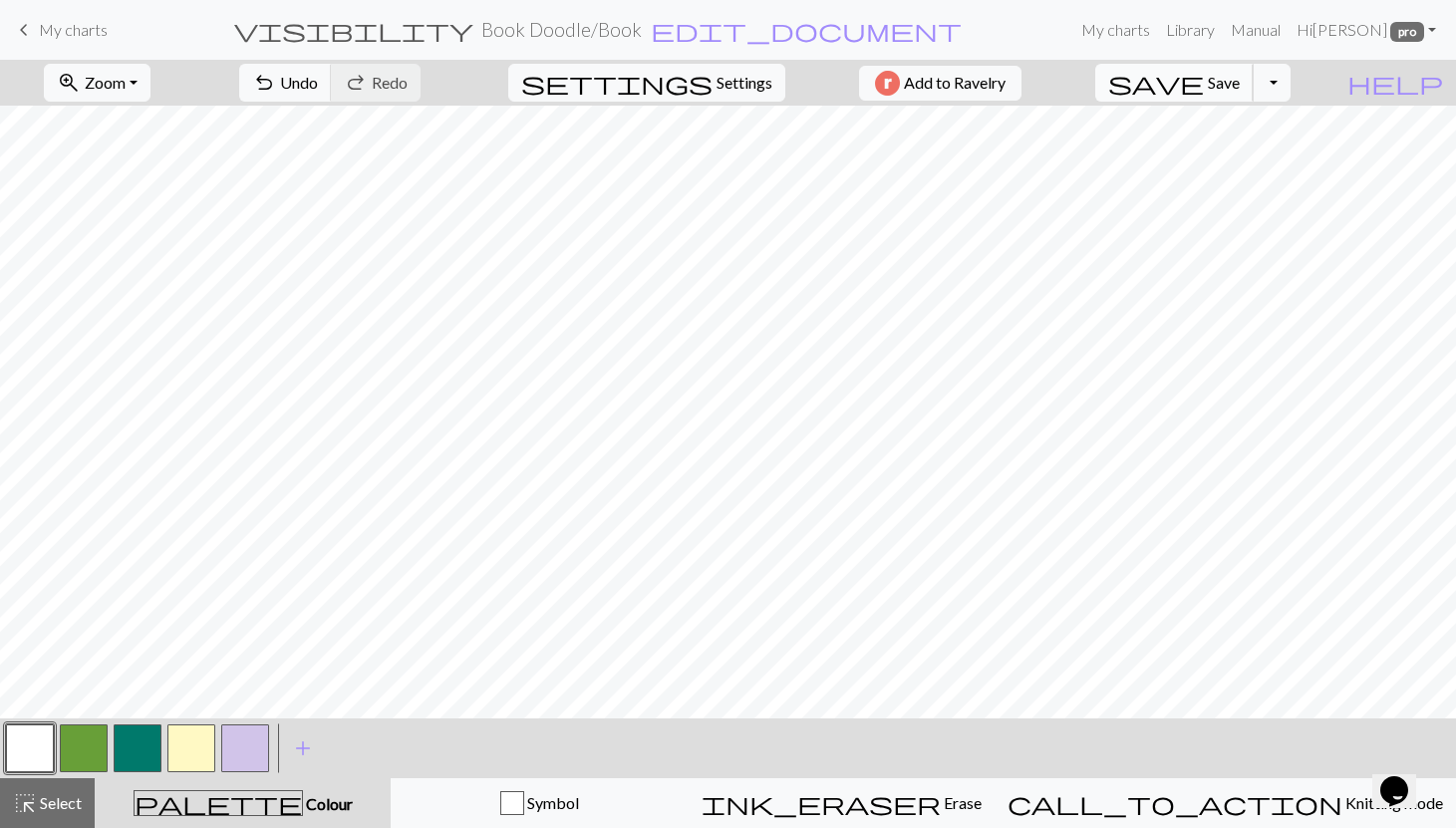 click on "save" at bounding box center [1156, 83] 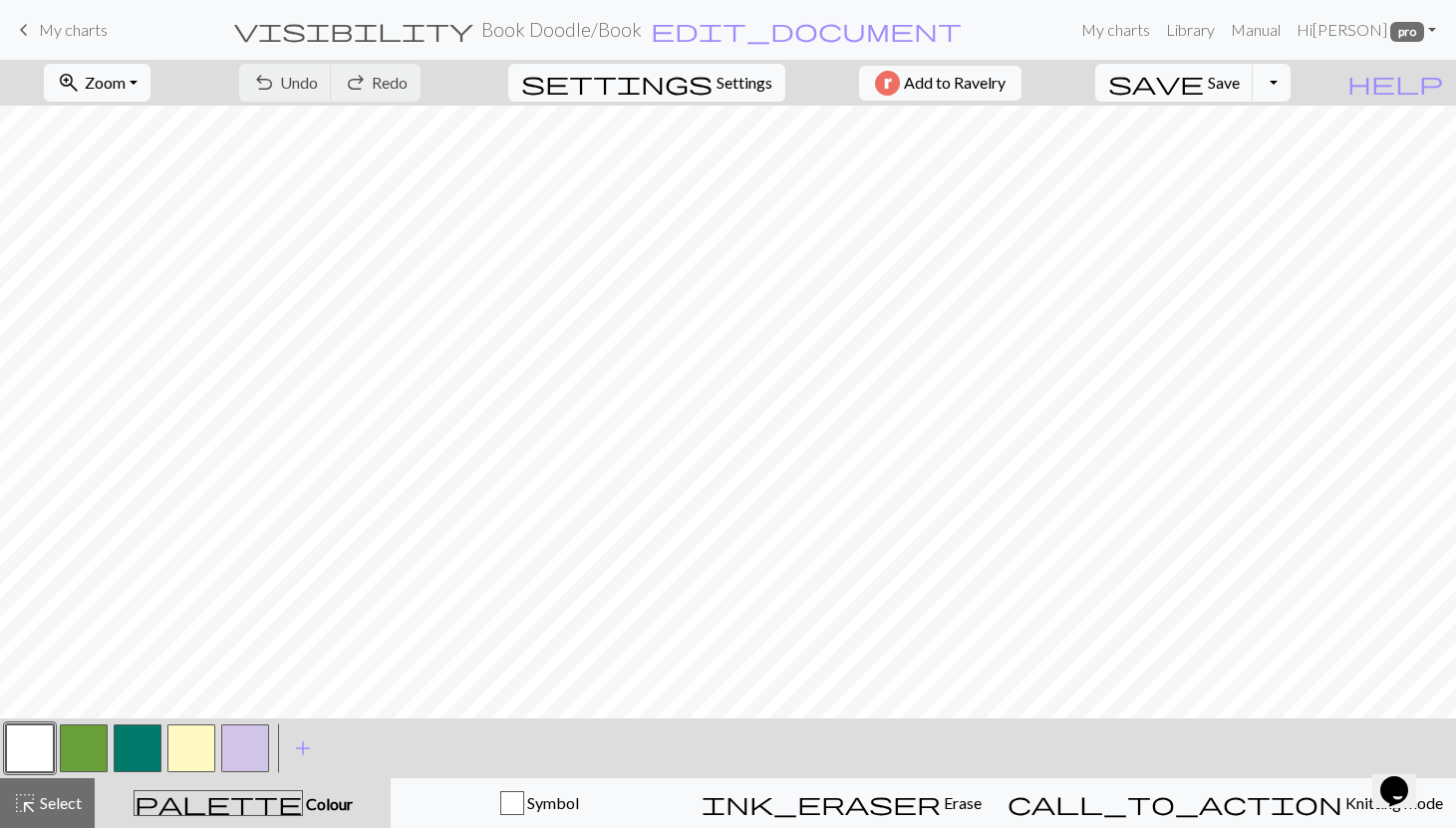 click at bounding box center (245, 748) 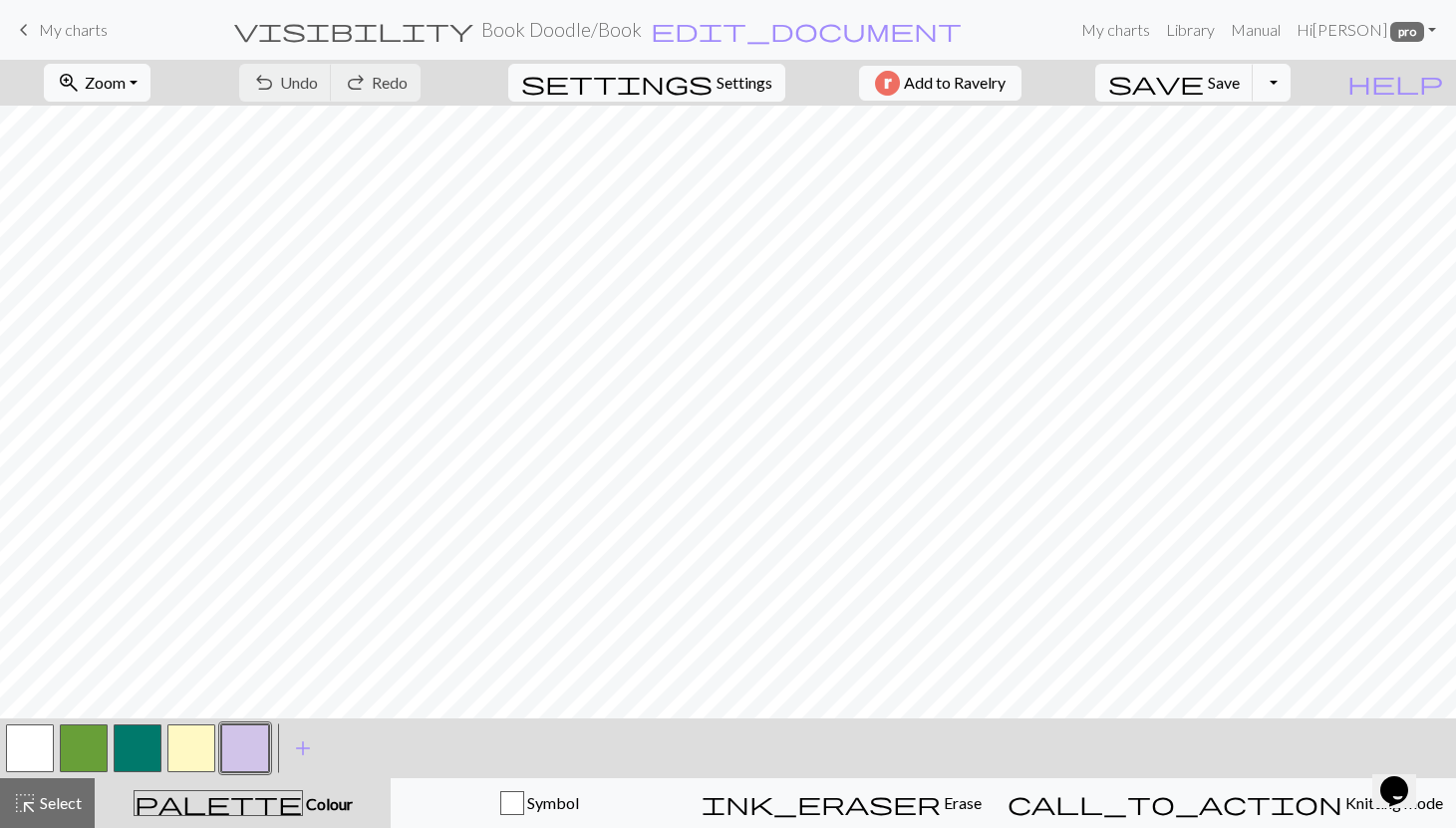 click at bounding box center (245, 748) 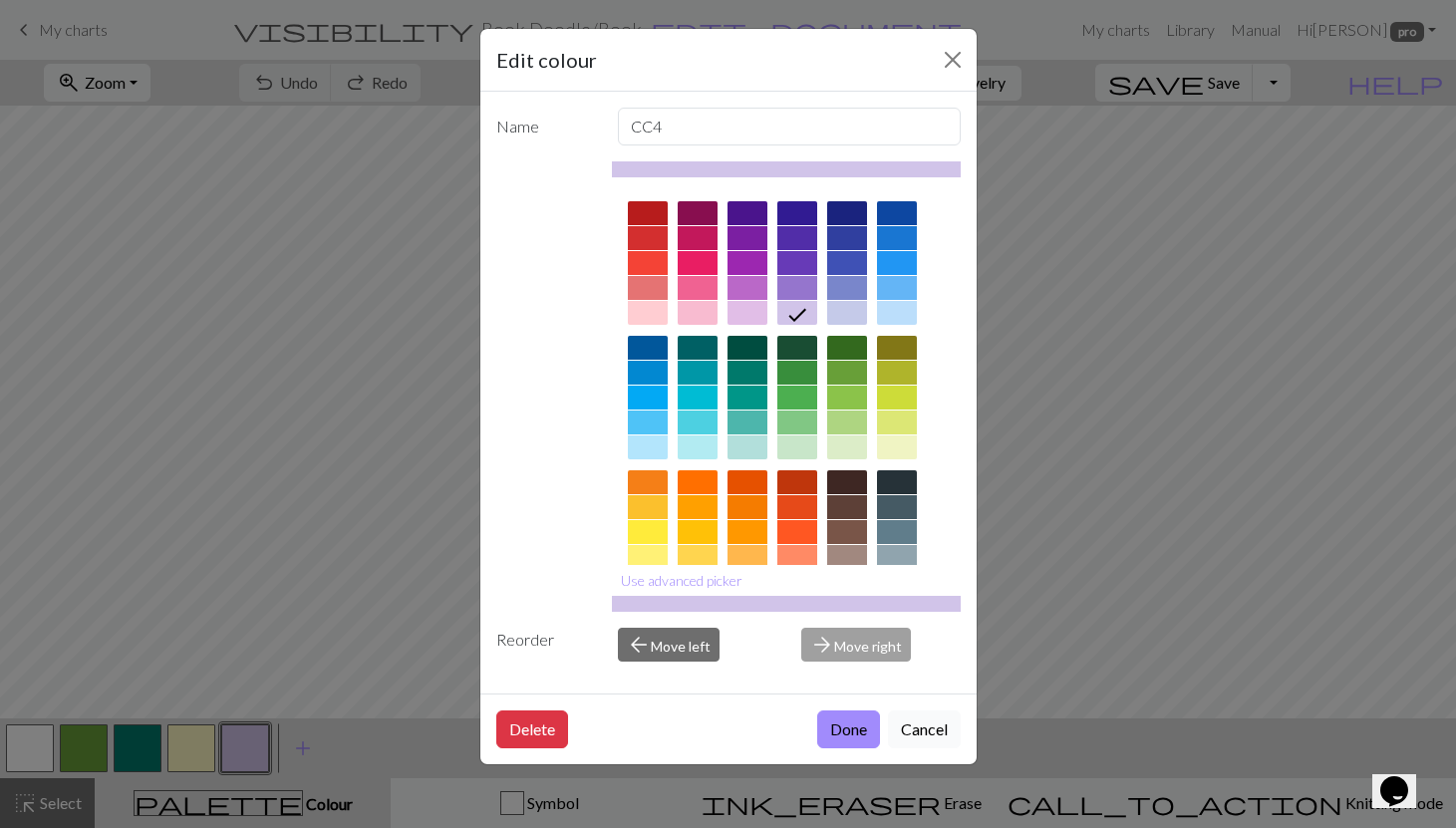 click on "Cancel" at bounding box center [924, 729] 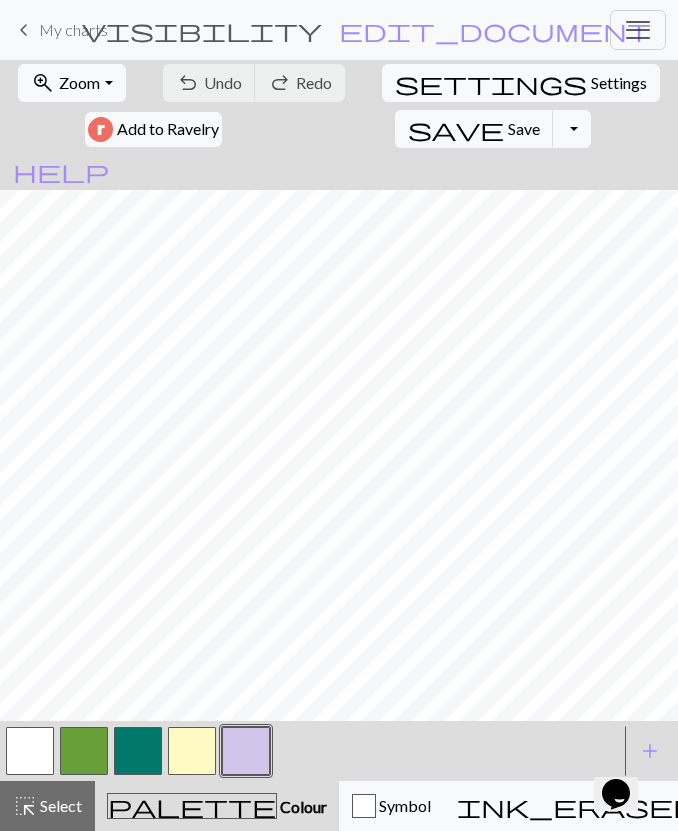 click at bounding box center (246, 751) 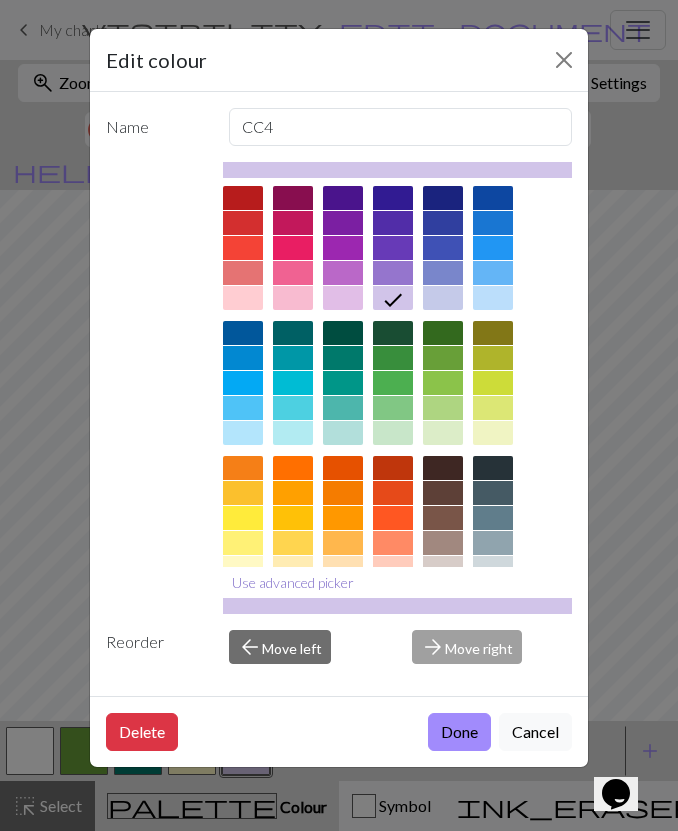 click on "Use advanced picker" at bounding box center (293, 582) 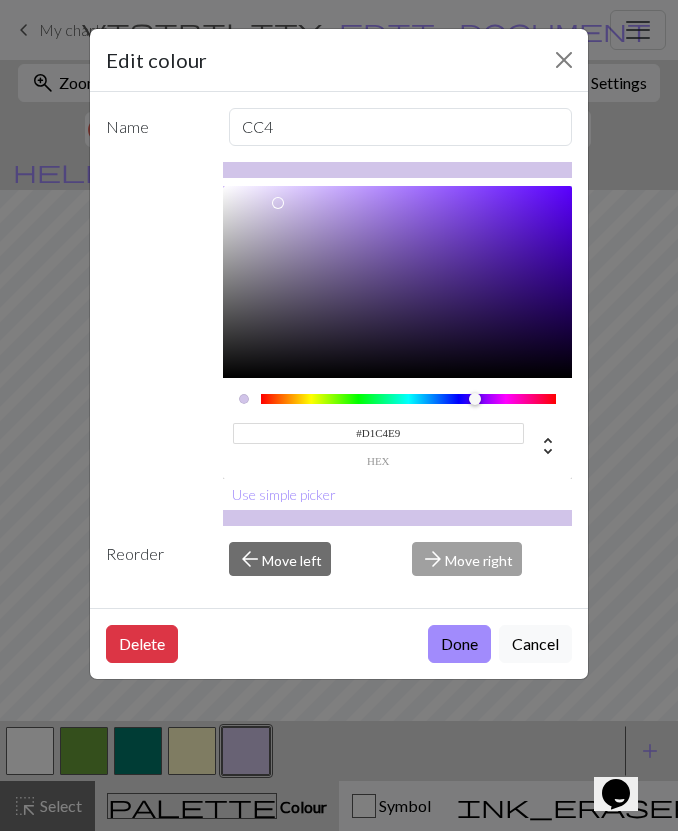 click on "#D1C4E9" at bounding box center (379, 433) 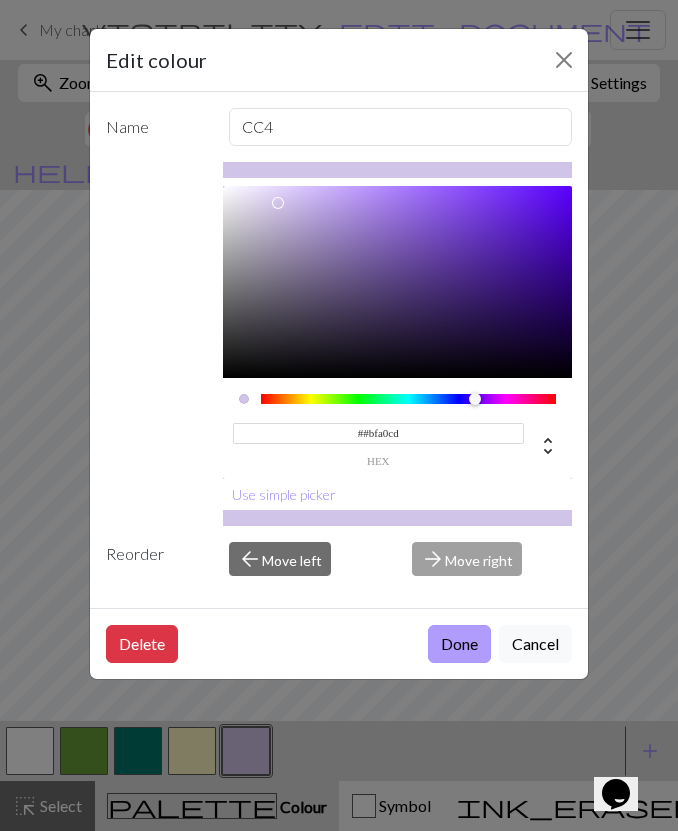 type on "#D1C4E9" 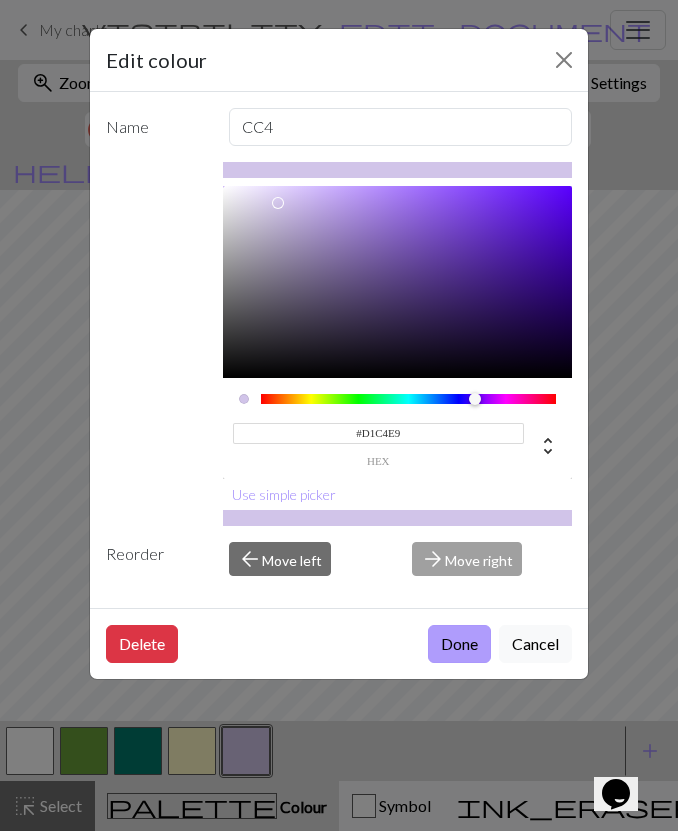 click on "Done" at bounding box center (459, 644) 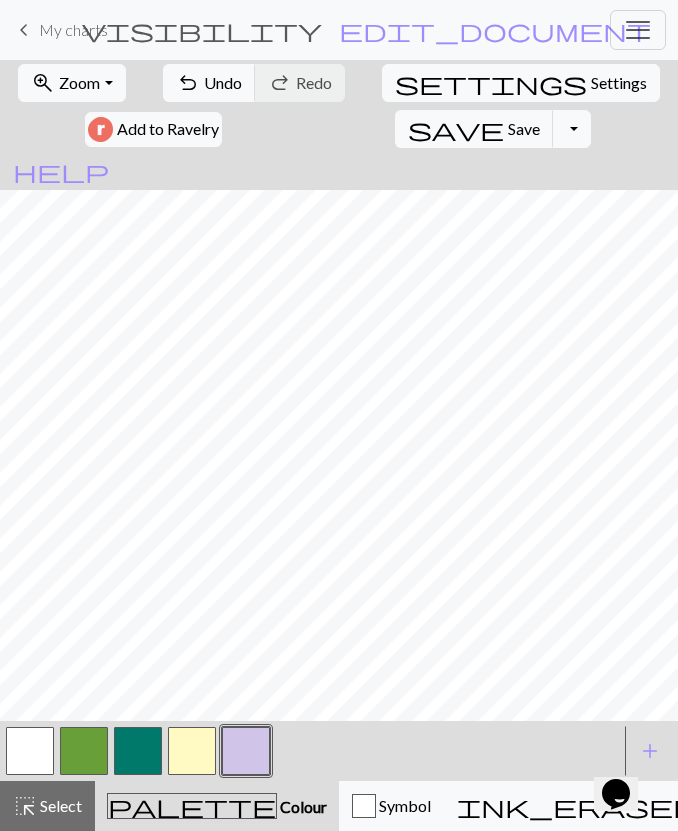 click on "My charts" at bounding box center (73, 29) 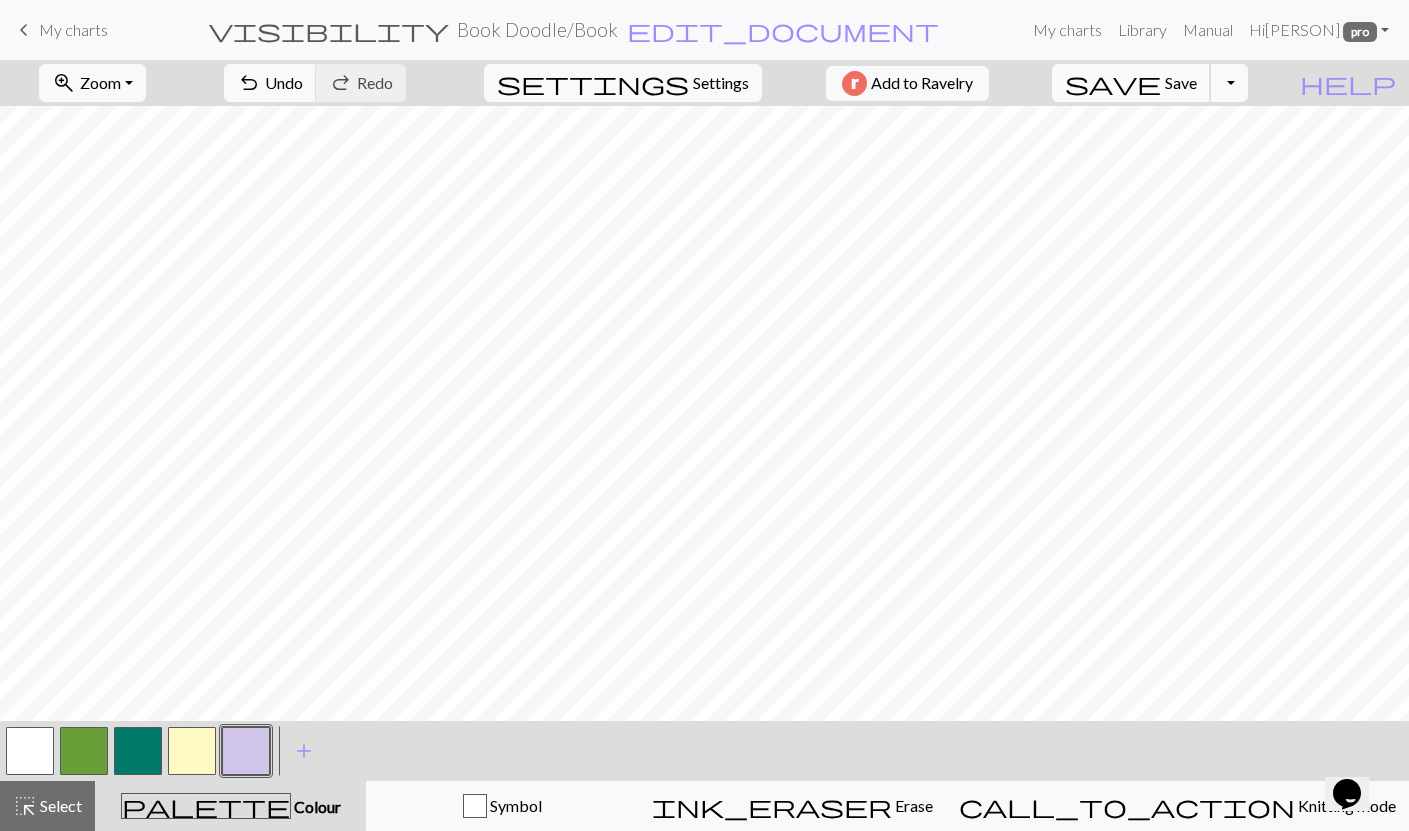 click on "Save" at bounding box center [1181, 82] 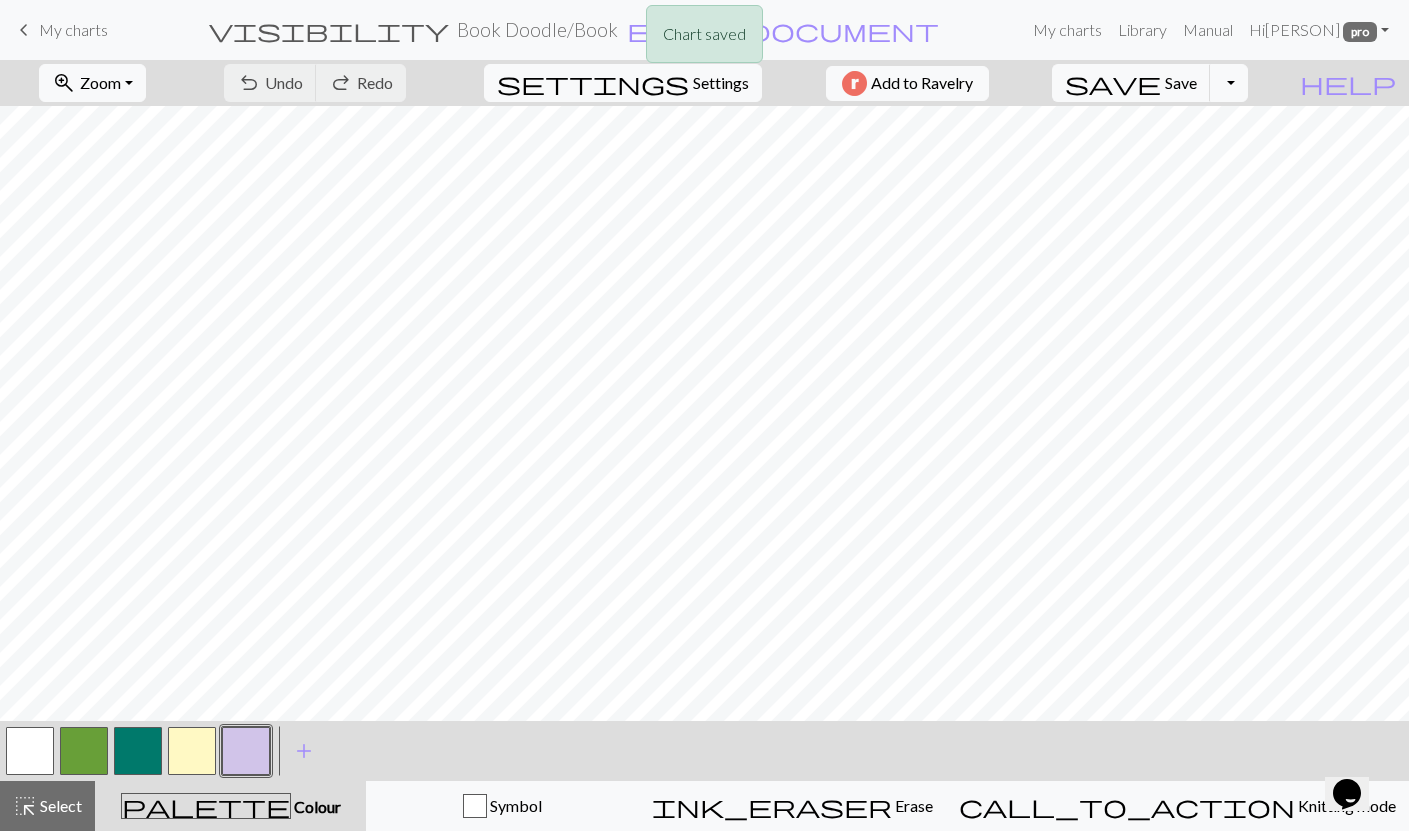 click on "Chart saved" at bounding box center [704, 39] 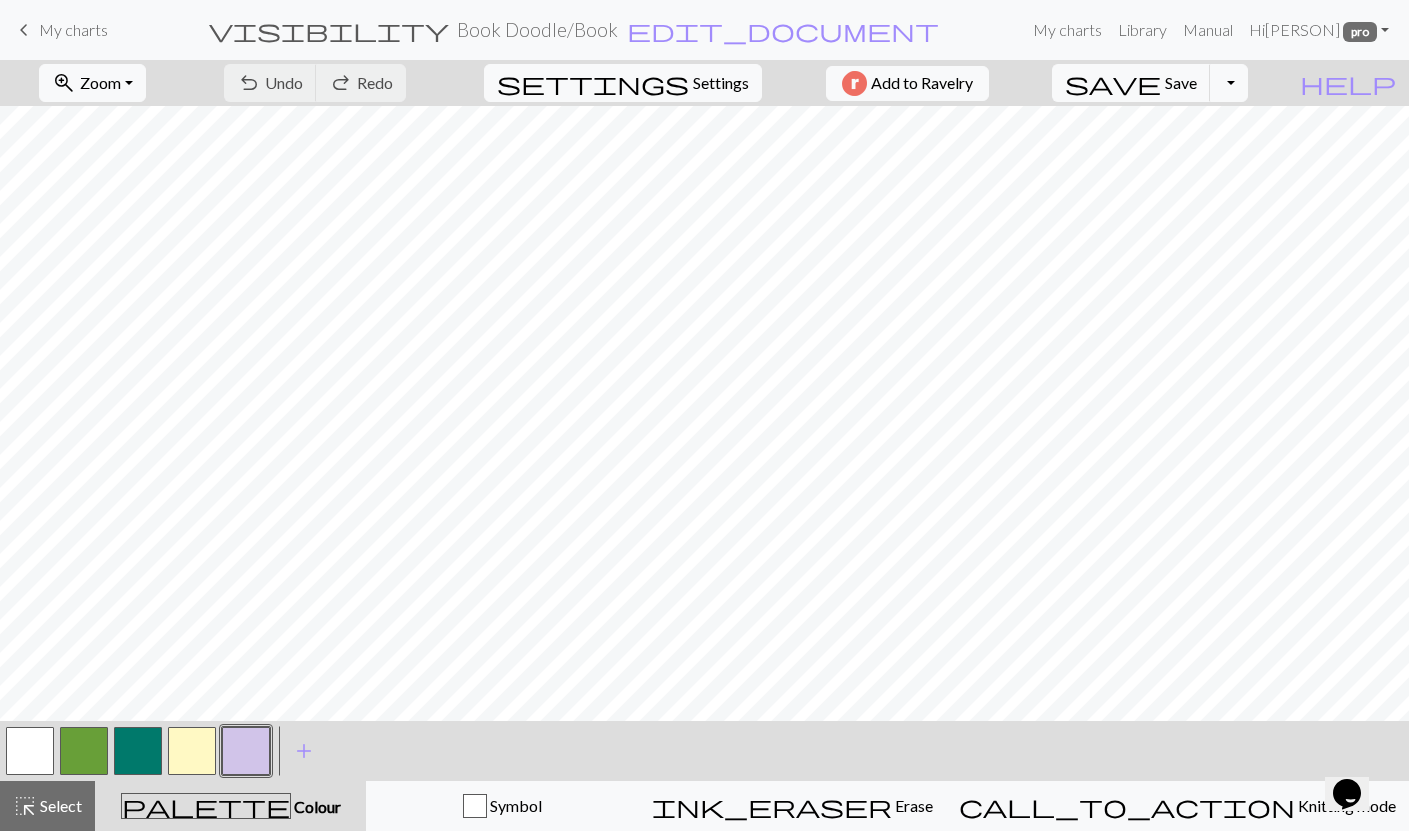 click on "My charts" at bounding box center [73, 29] 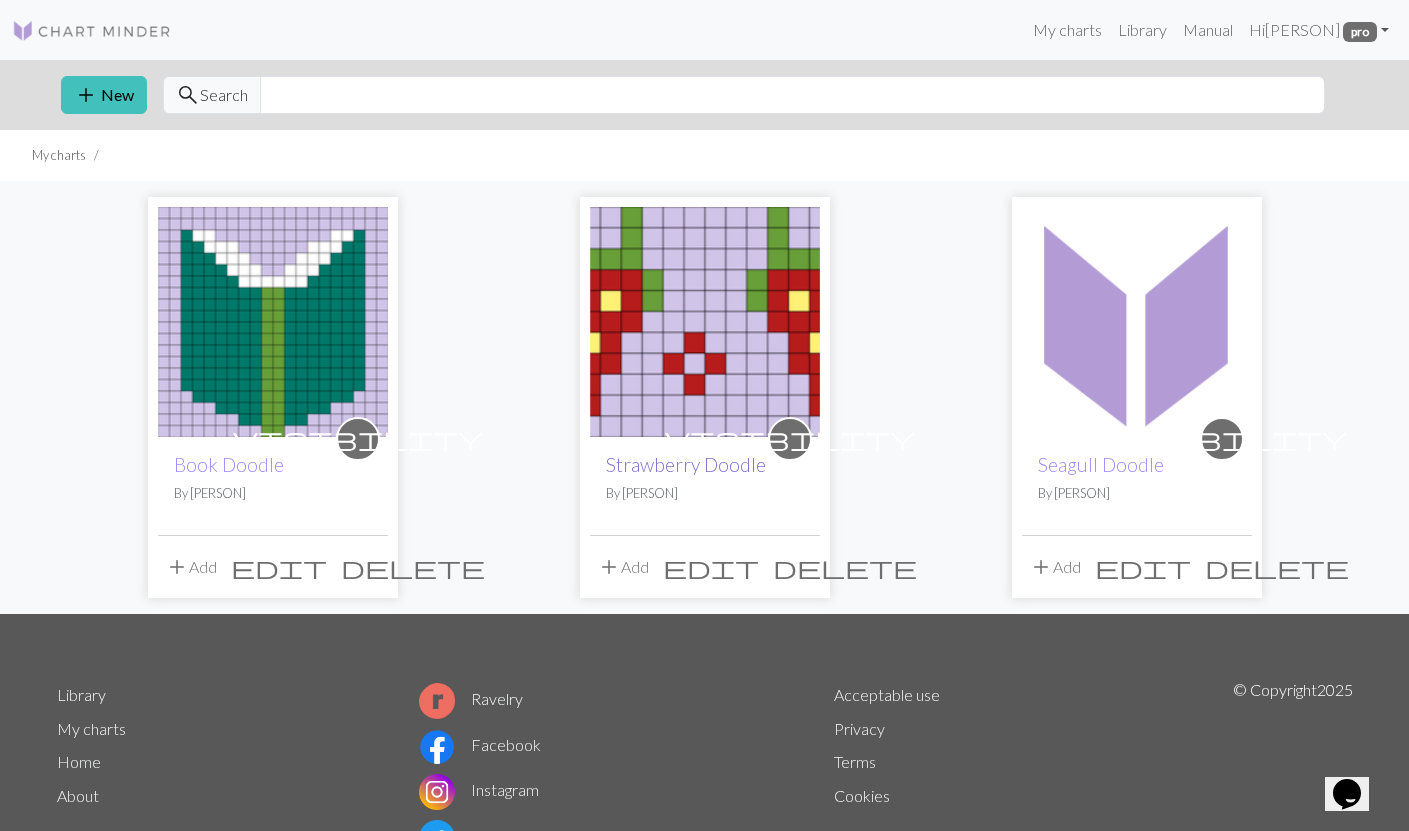 click on "Strawberry Doodle" at bounding box center [686, 464] 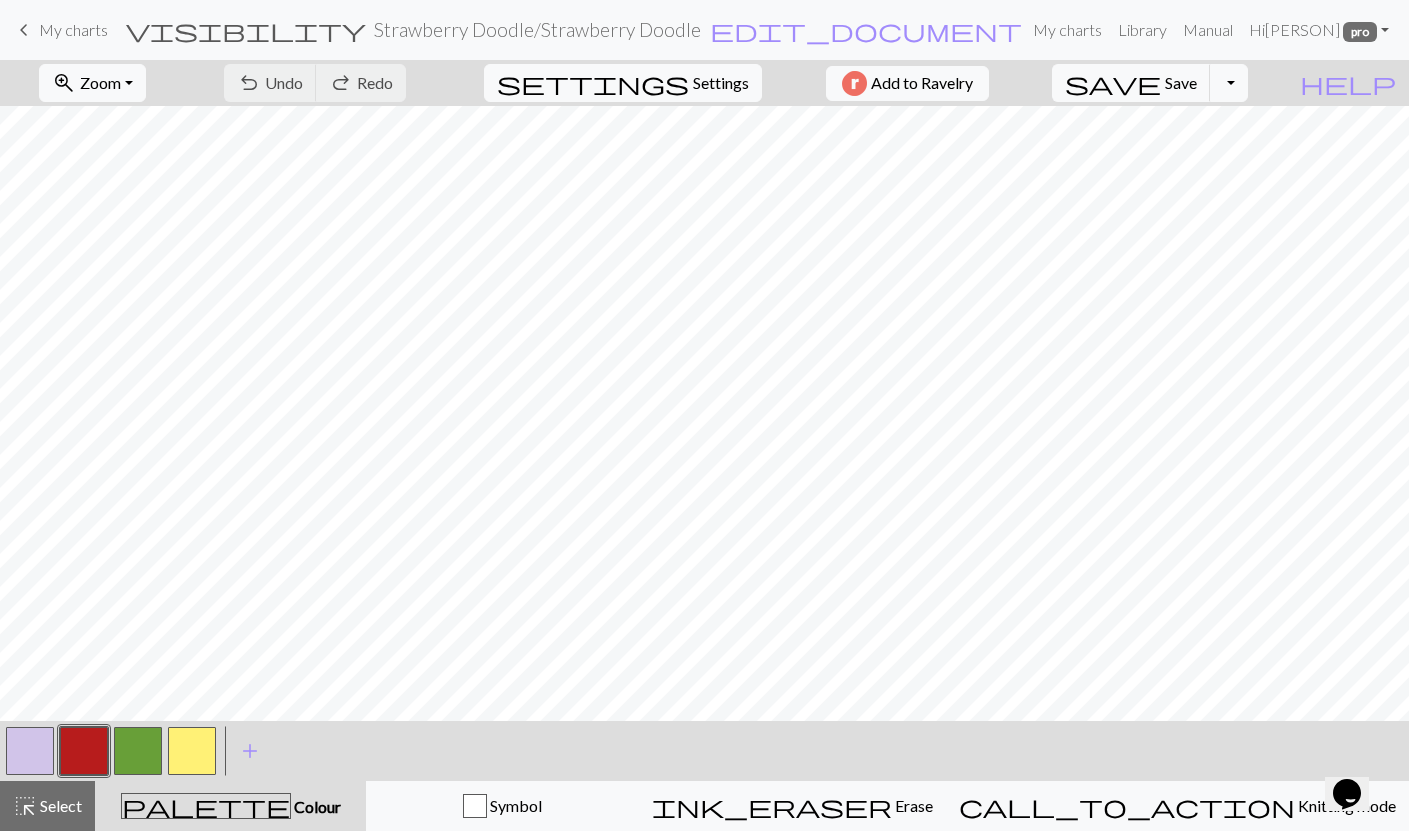 click at bounding box center [30, 751] 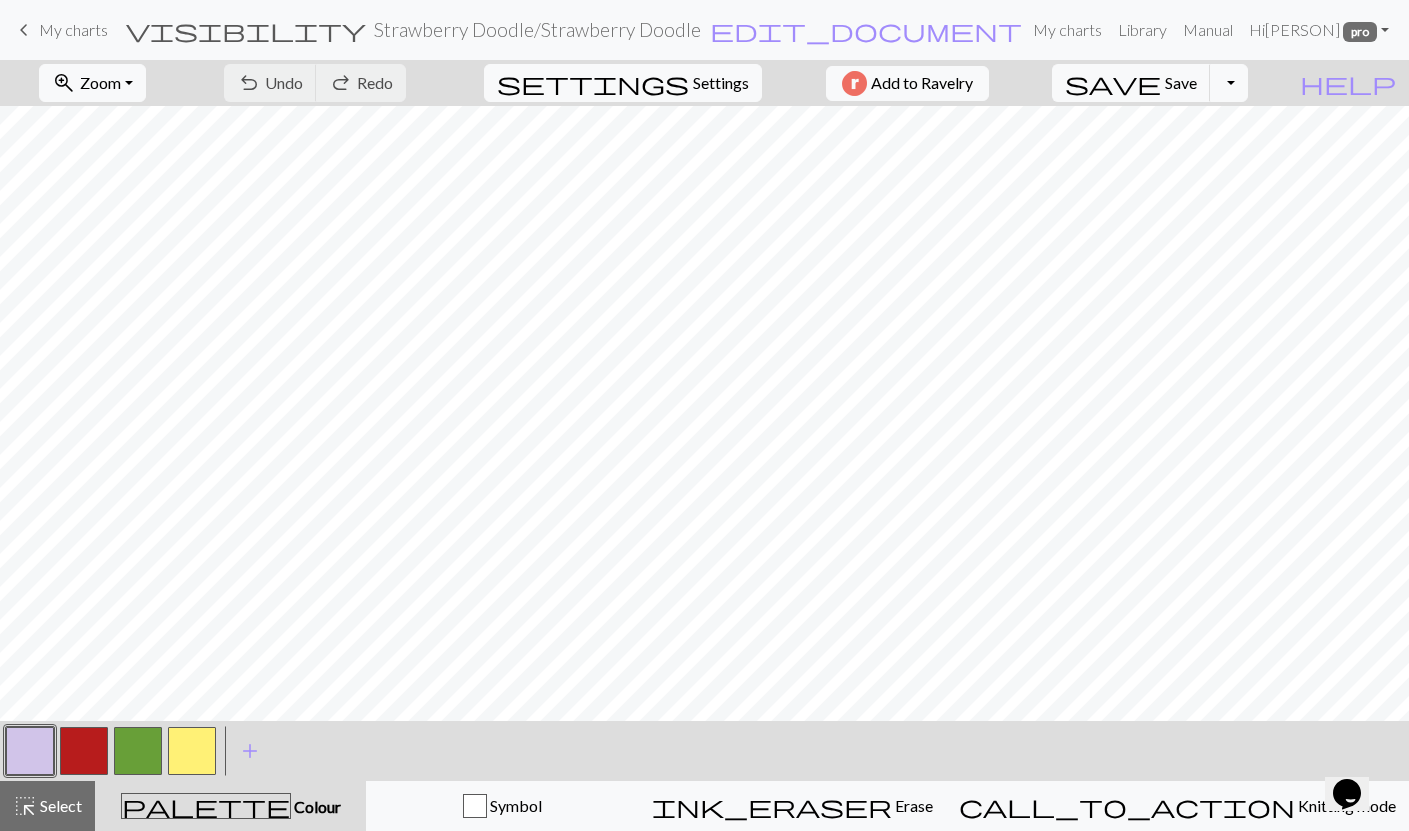 click at bounding box center (30, 751) 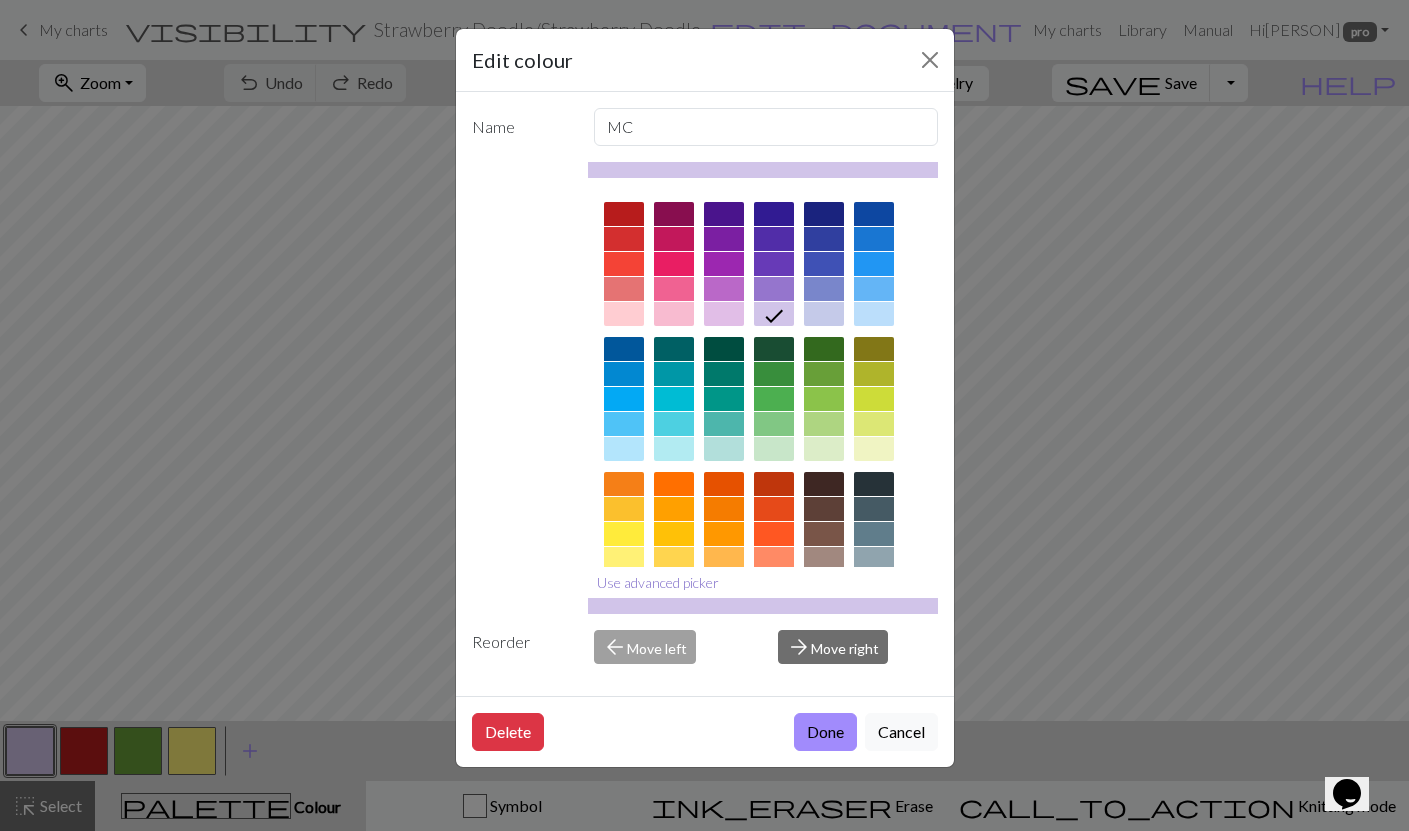 click on "Use advanced picker" at bounding box center (658, 582) 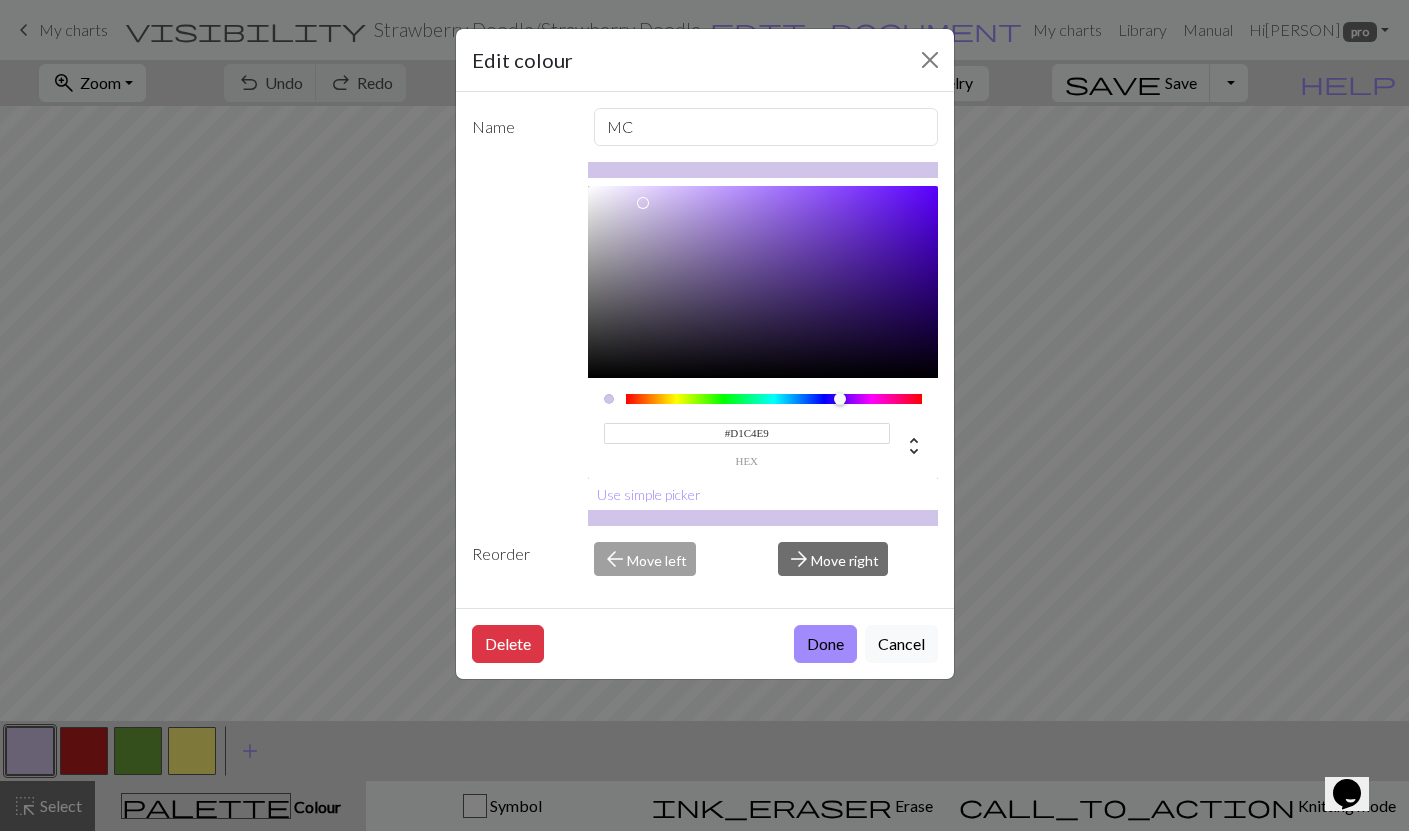 click on "#D1C4E9" at bounding box center (747, 433) 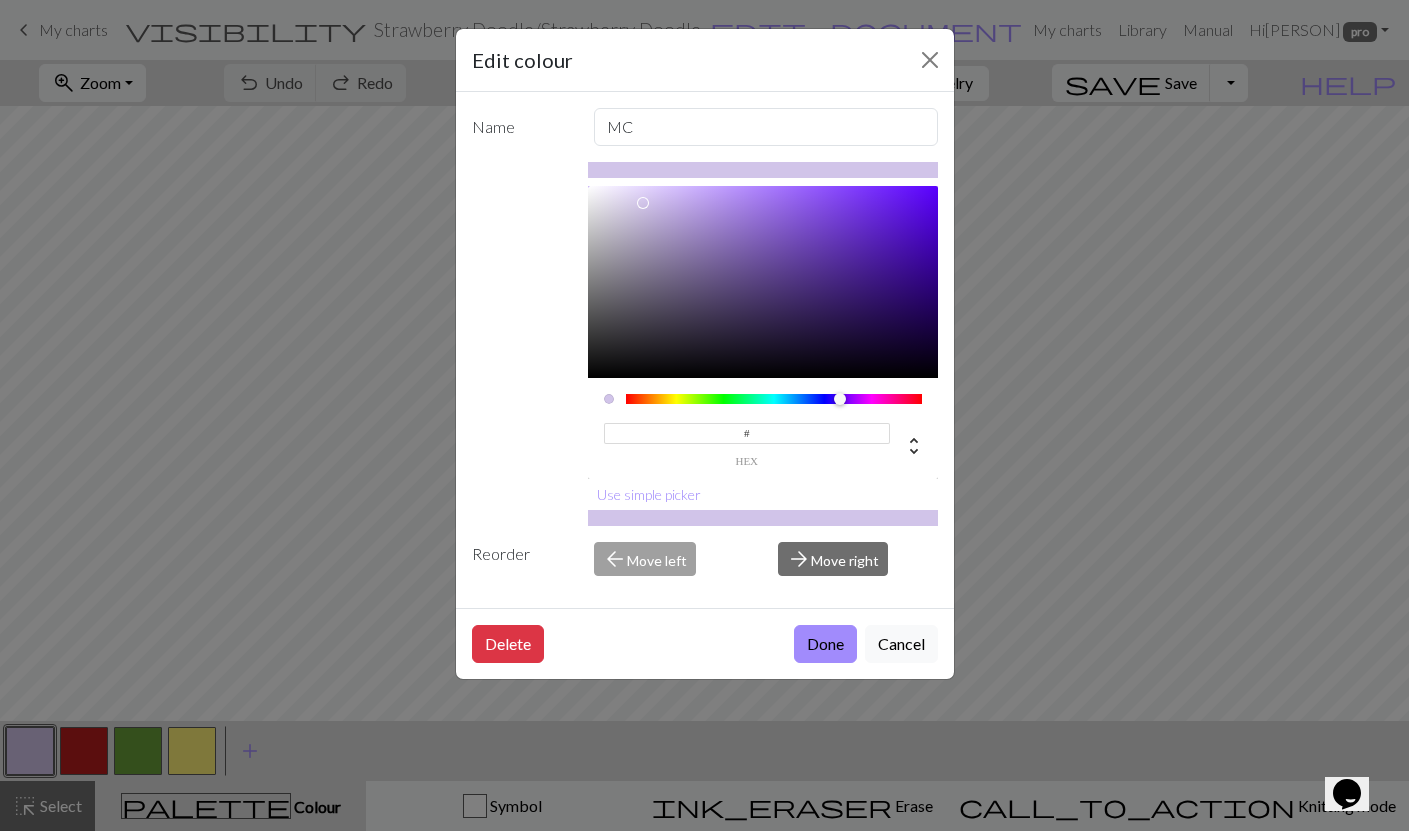 paste on "#bfa0cd" 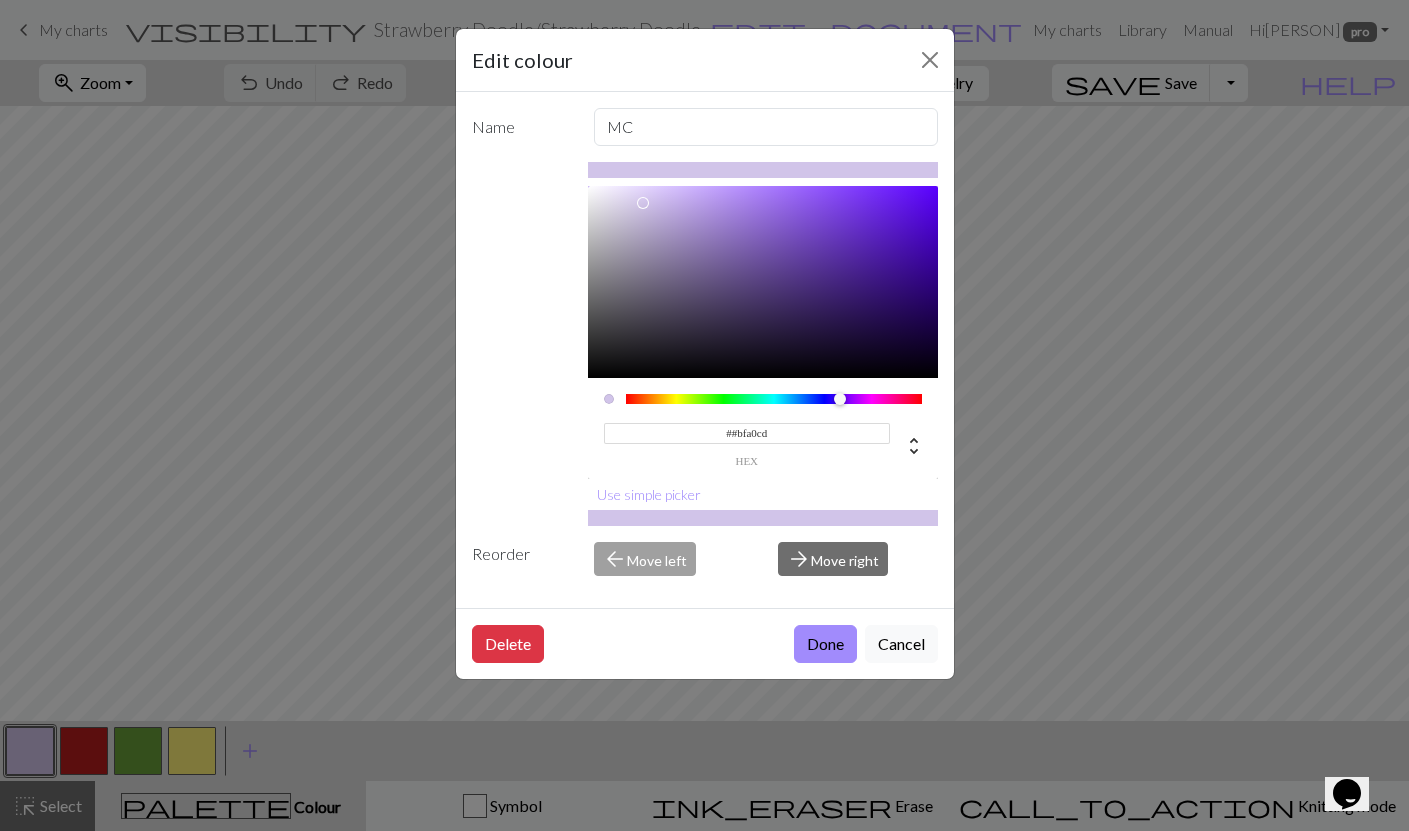 click on "##bfa0cd" at bounding box center [747, 433] 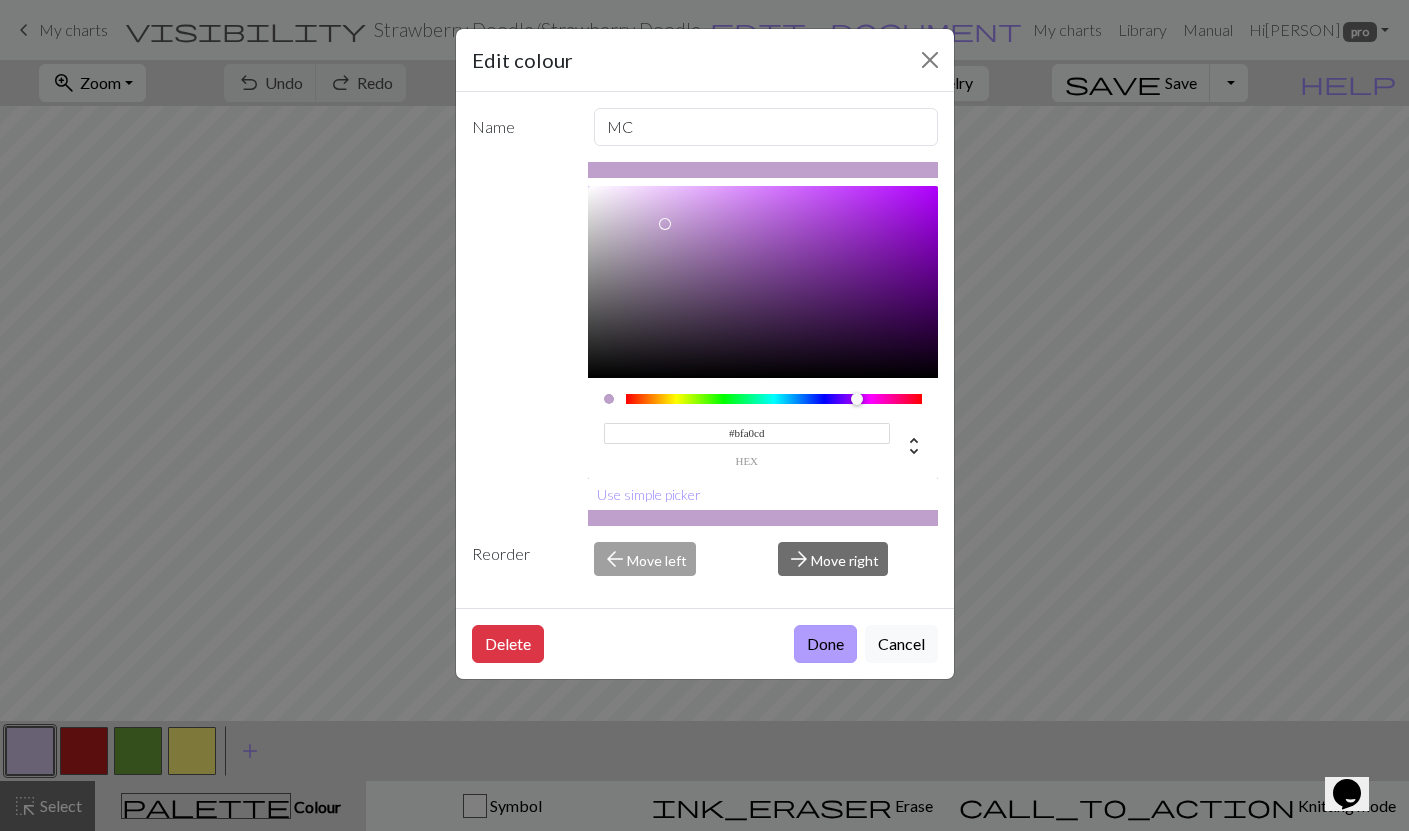 type on "#BFA0CD" 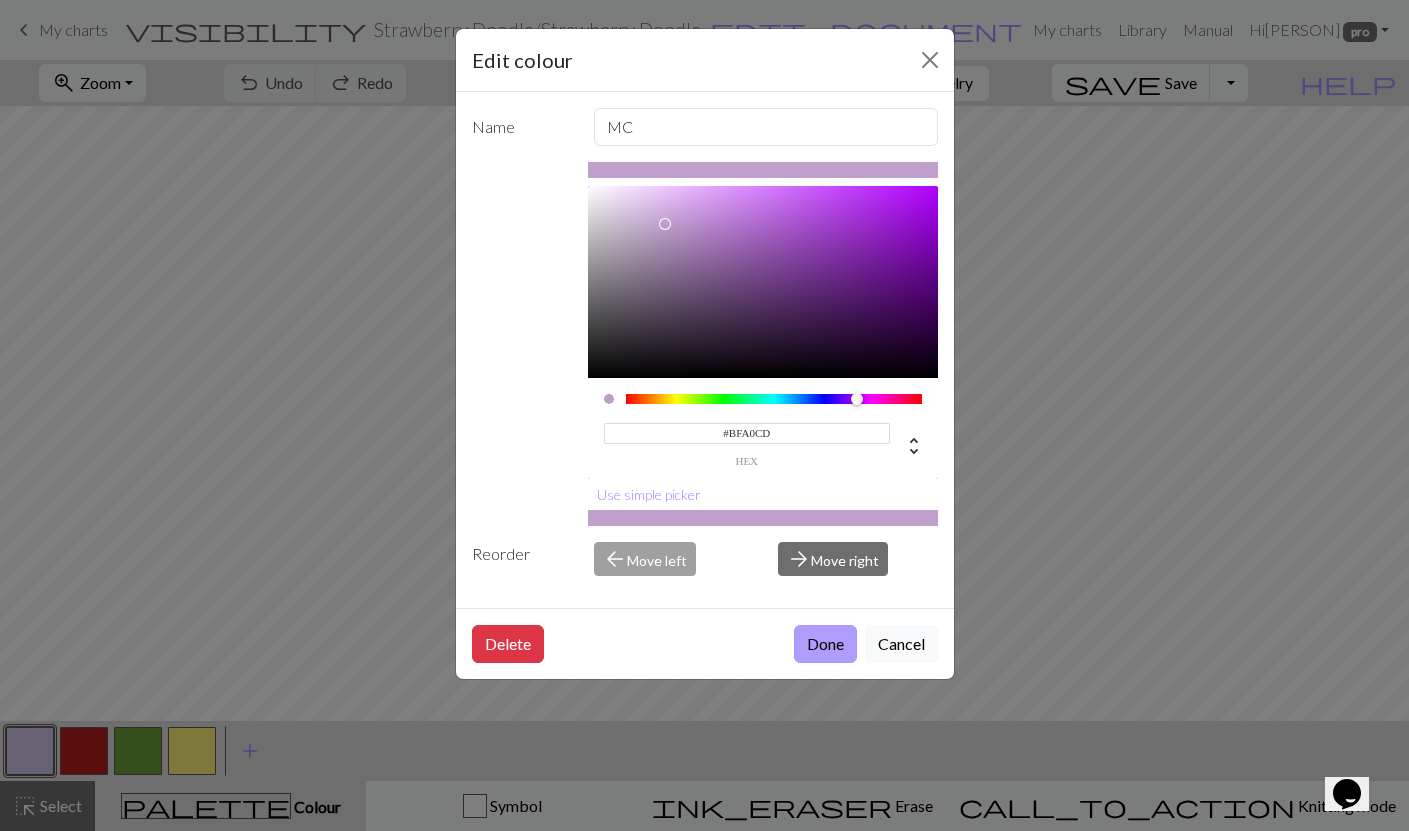 click on "Done" at bounding box center (825, 644) 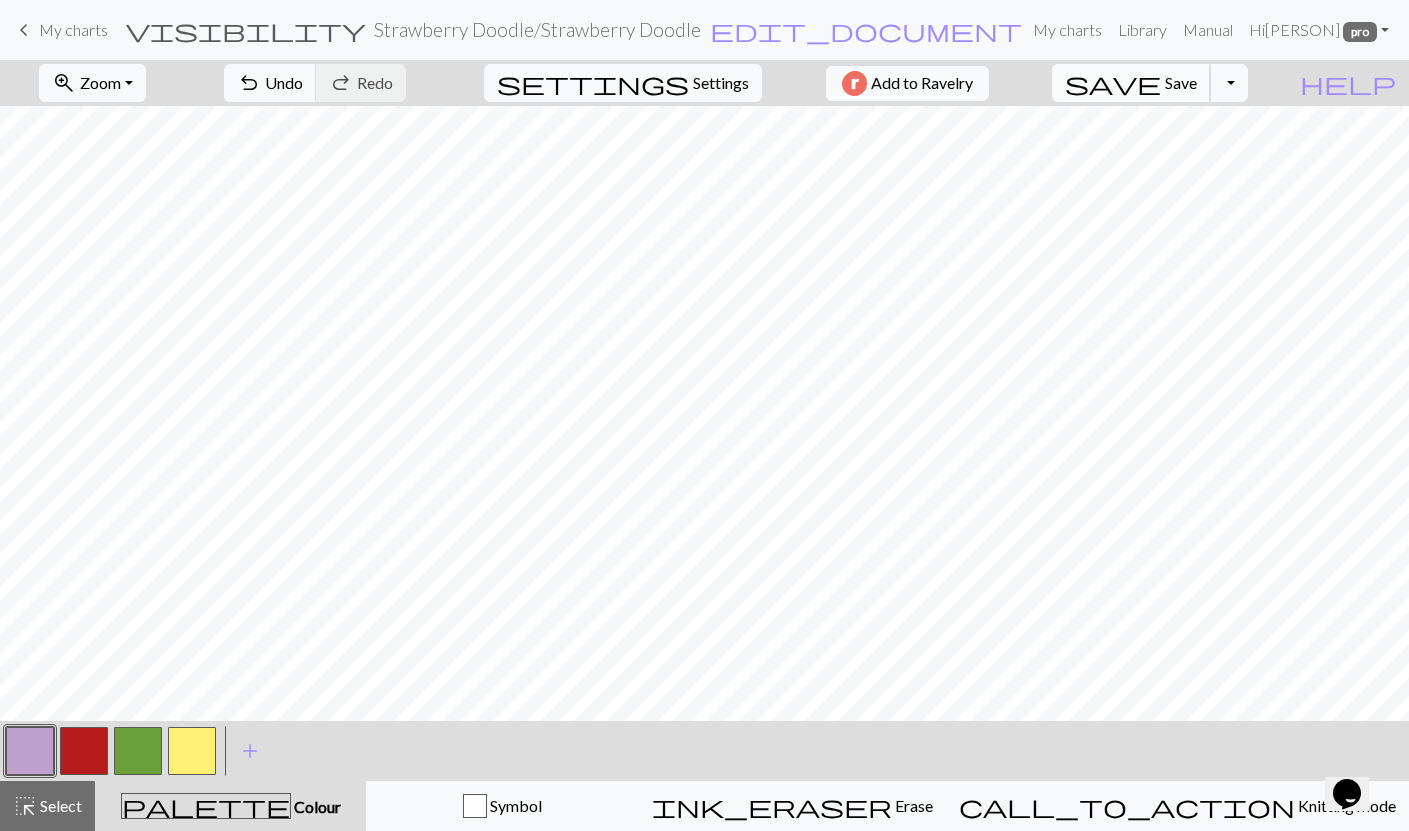 click on "save Save Save" at bounding box center (1131, 83) 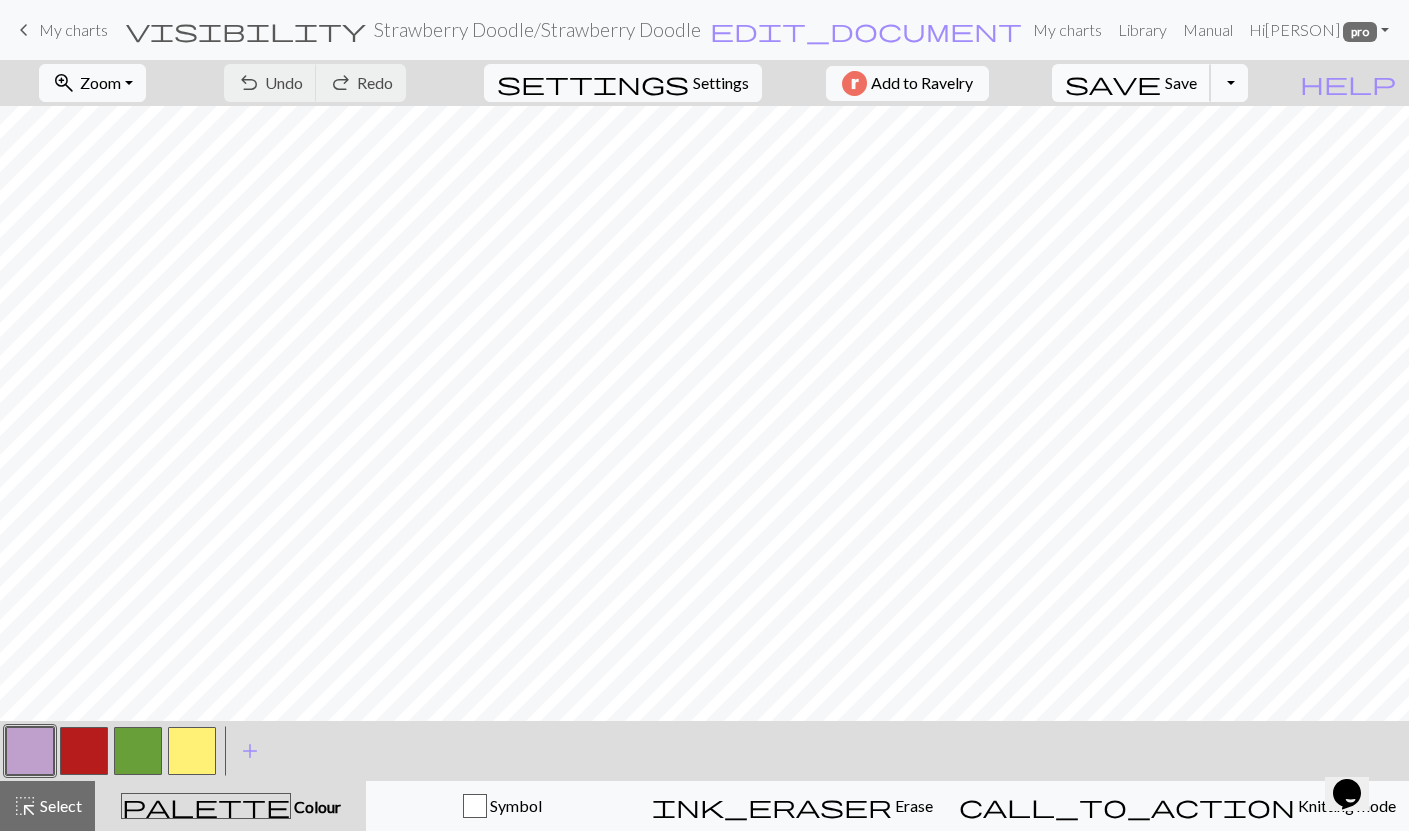 click on "Save" at bounding box center (1181, 82) 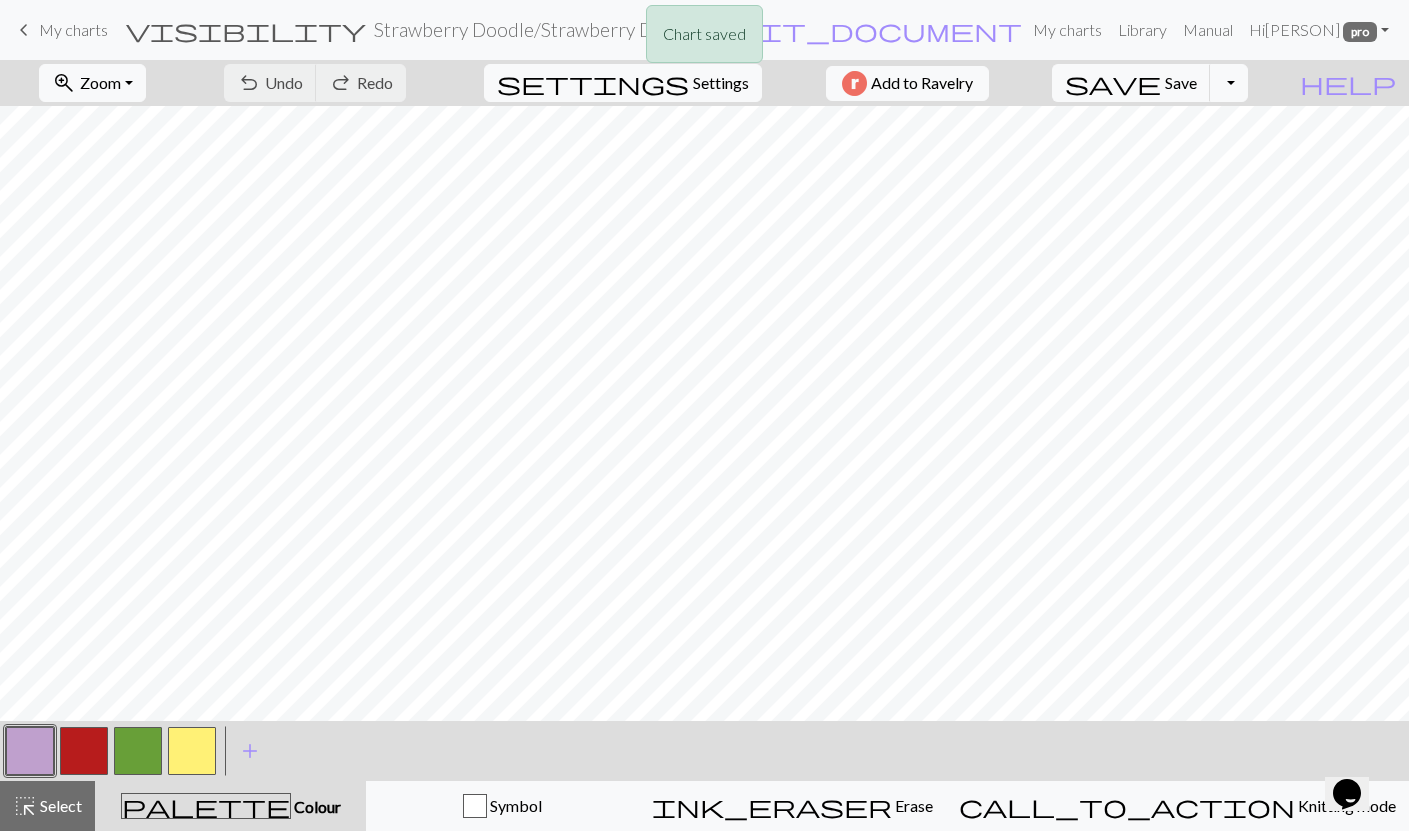 click on "Chart saved" at bounding box center [704, 39] 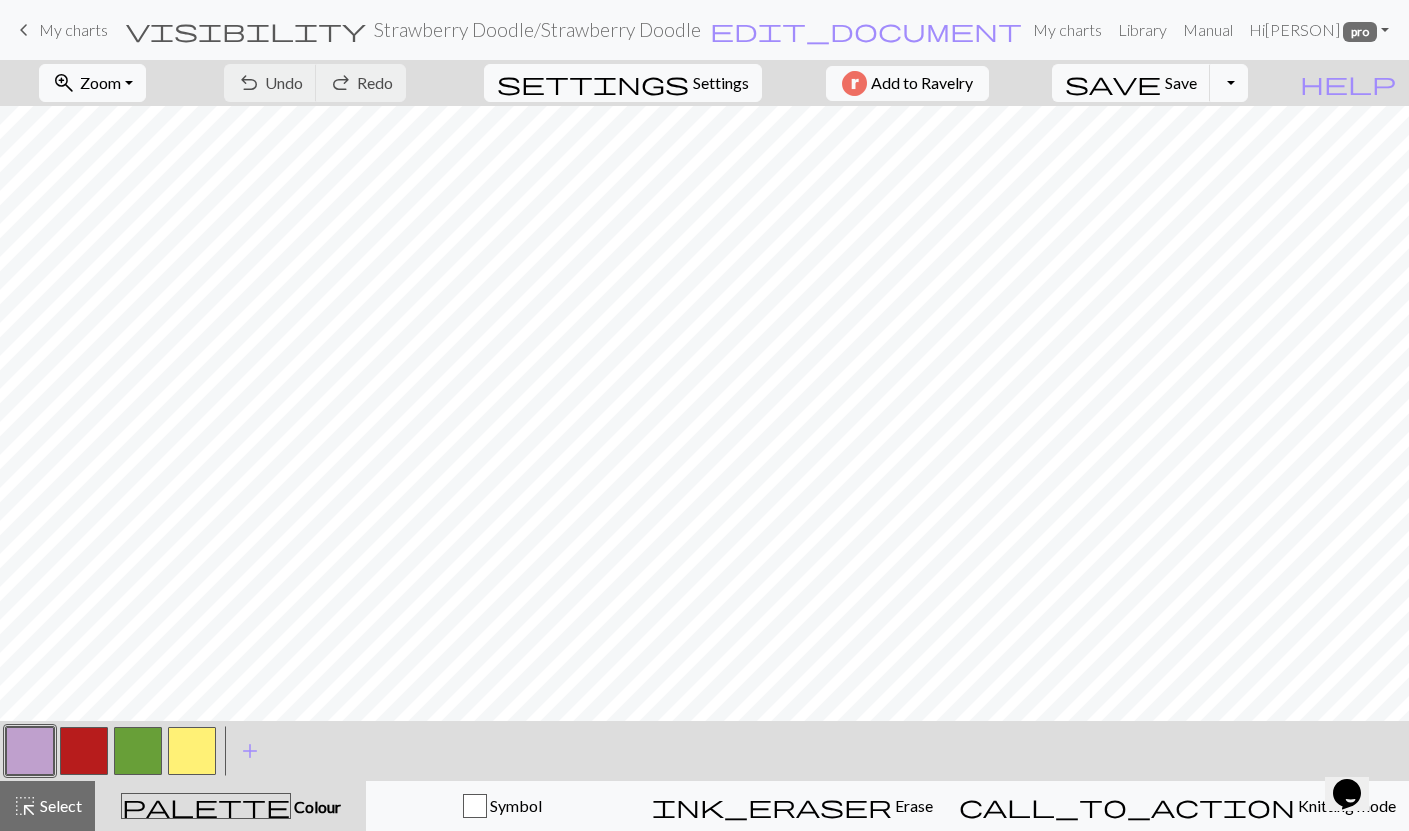 click on "My charts" at bounding box center (73, 29) 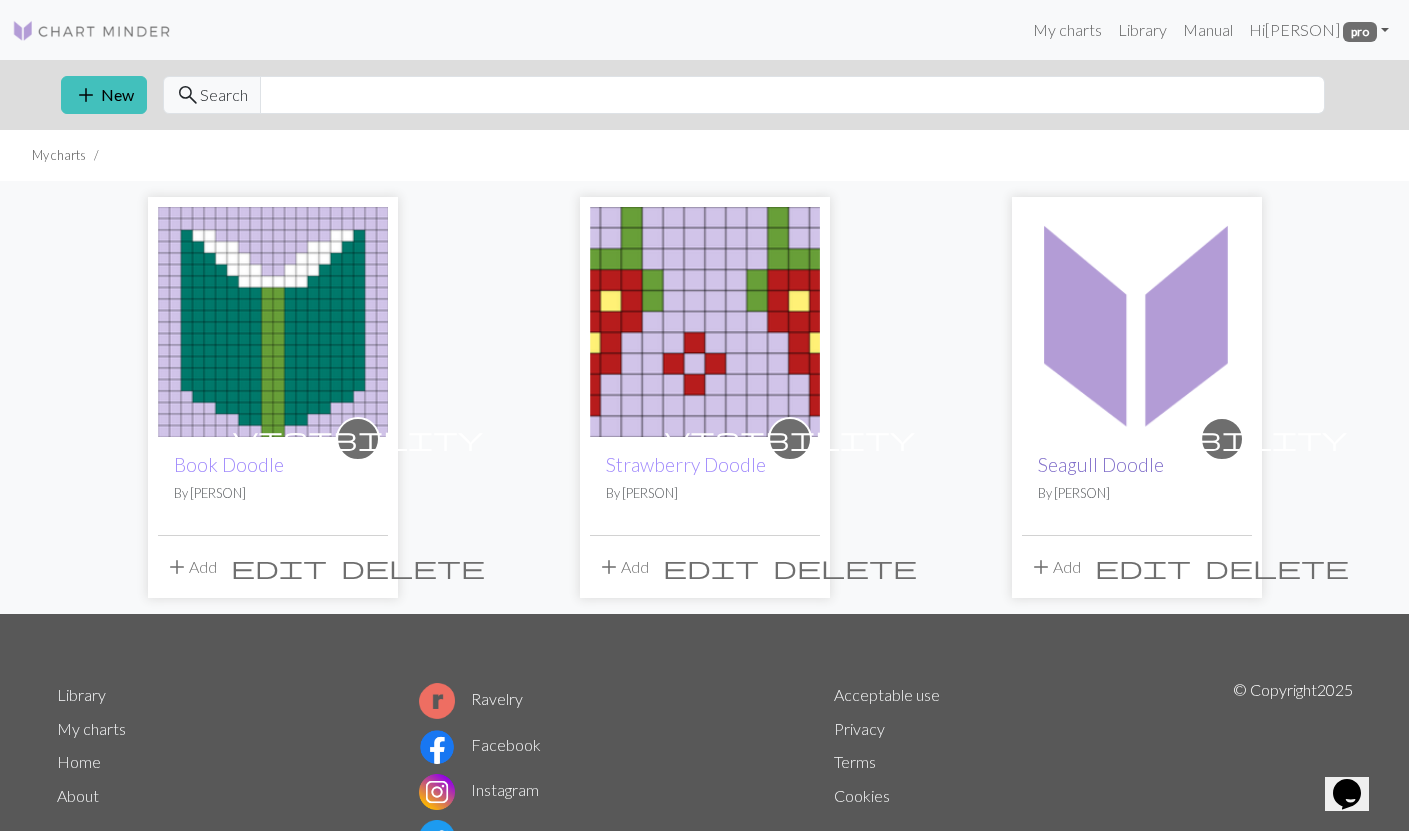 click on "Seagull Doodle" at bounding box center [1101, 464] 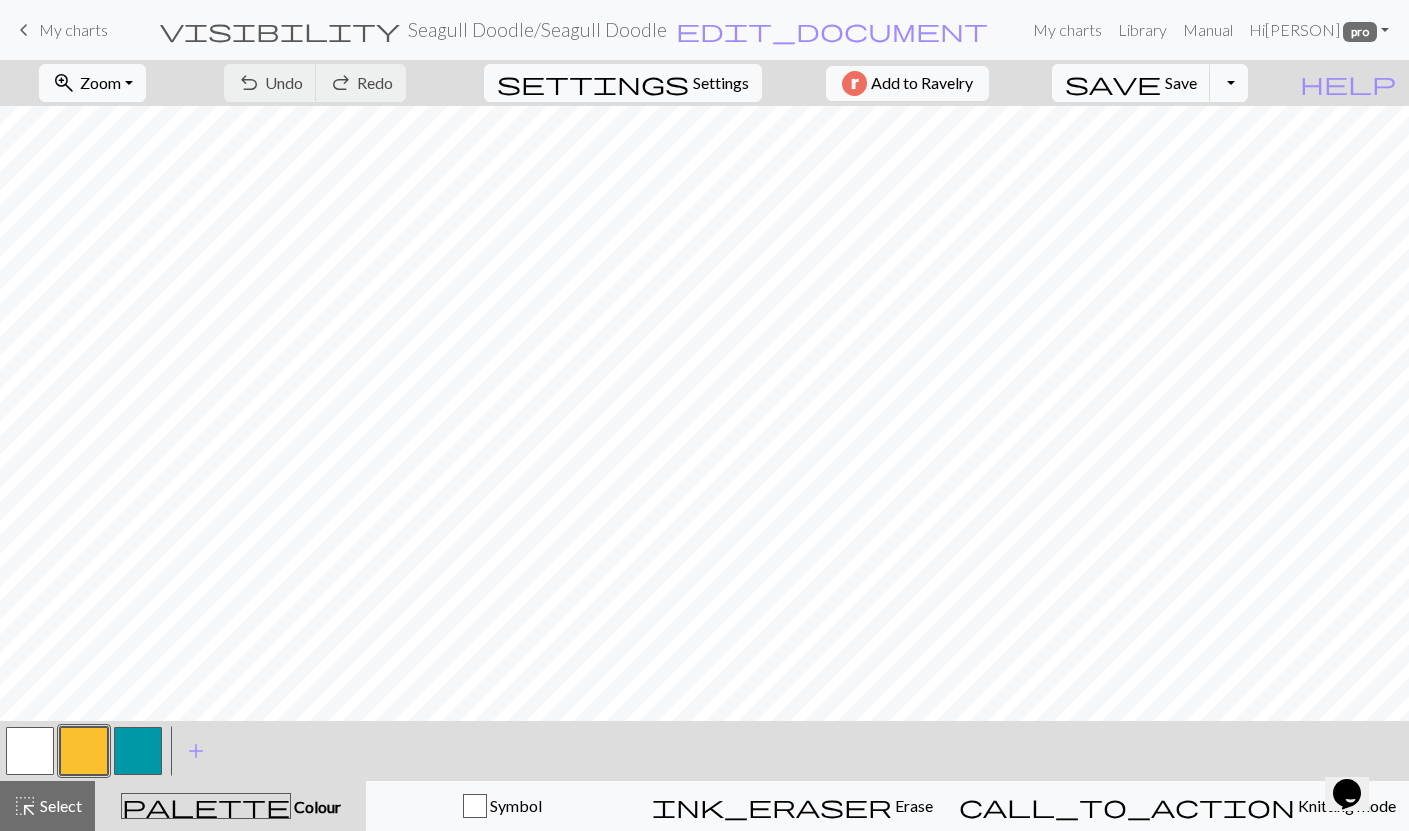 click at bounding box center (138, 751) 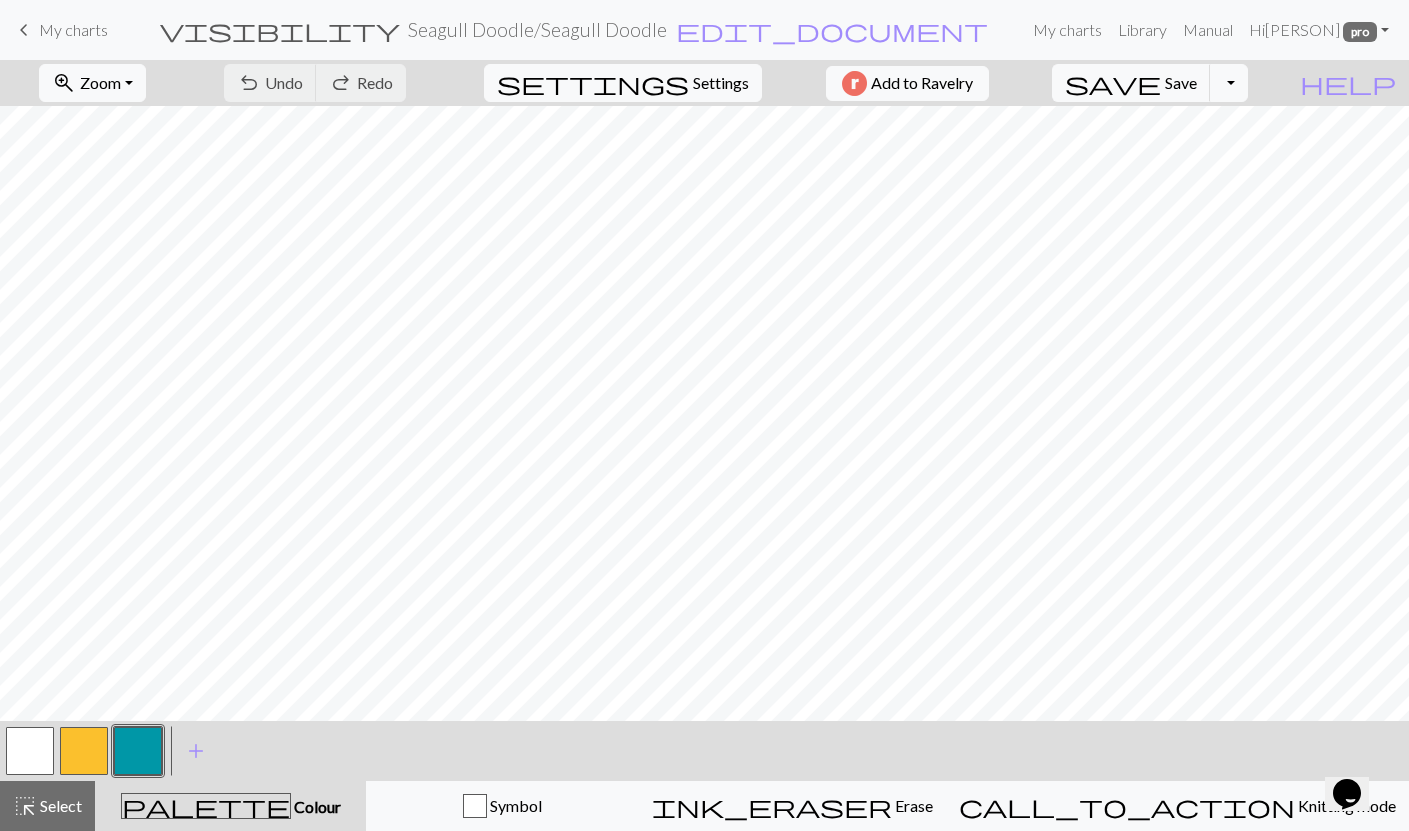 click at bounding box center [138, 751] 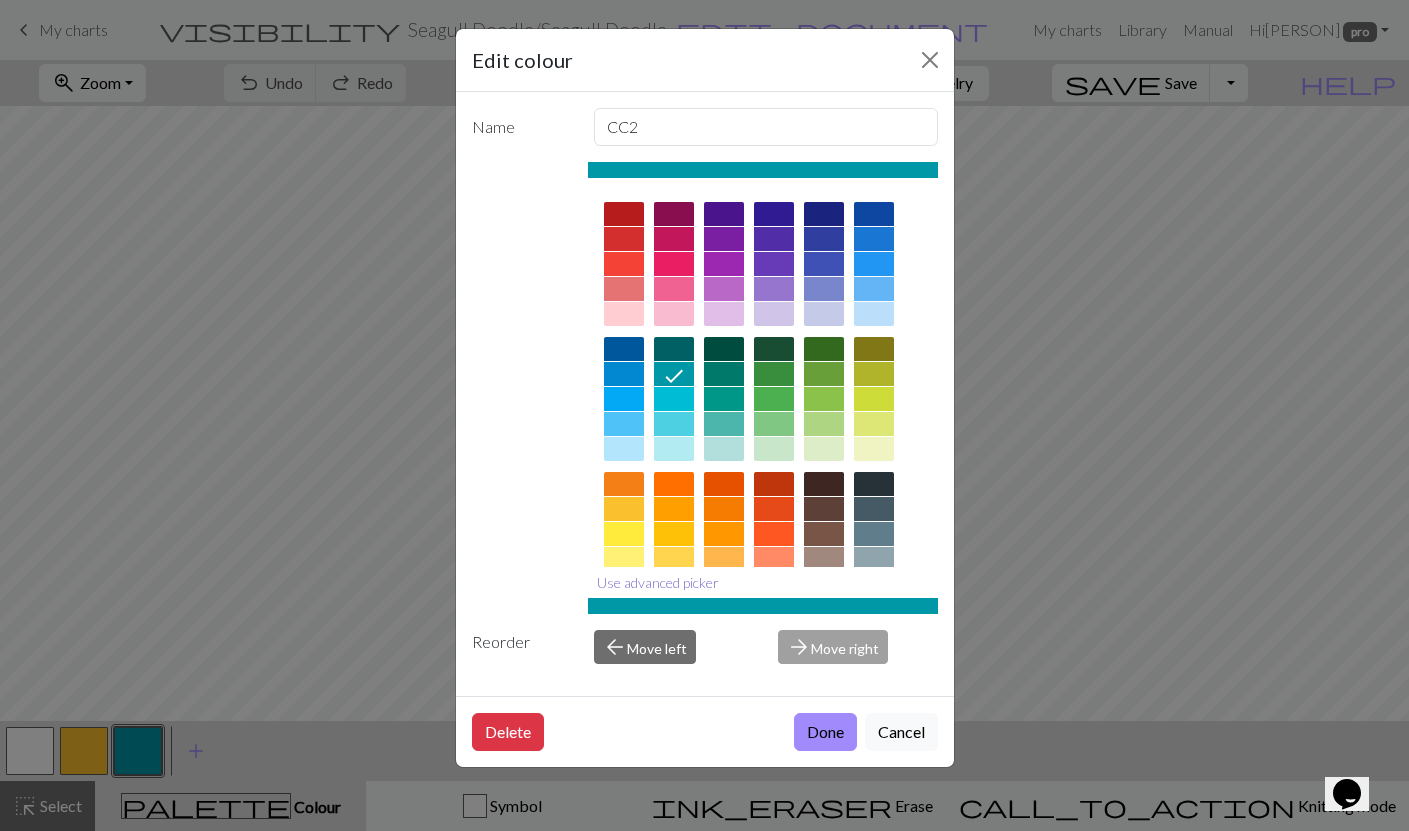 click on "Use advanced picker" at bounding box center (658, 582) 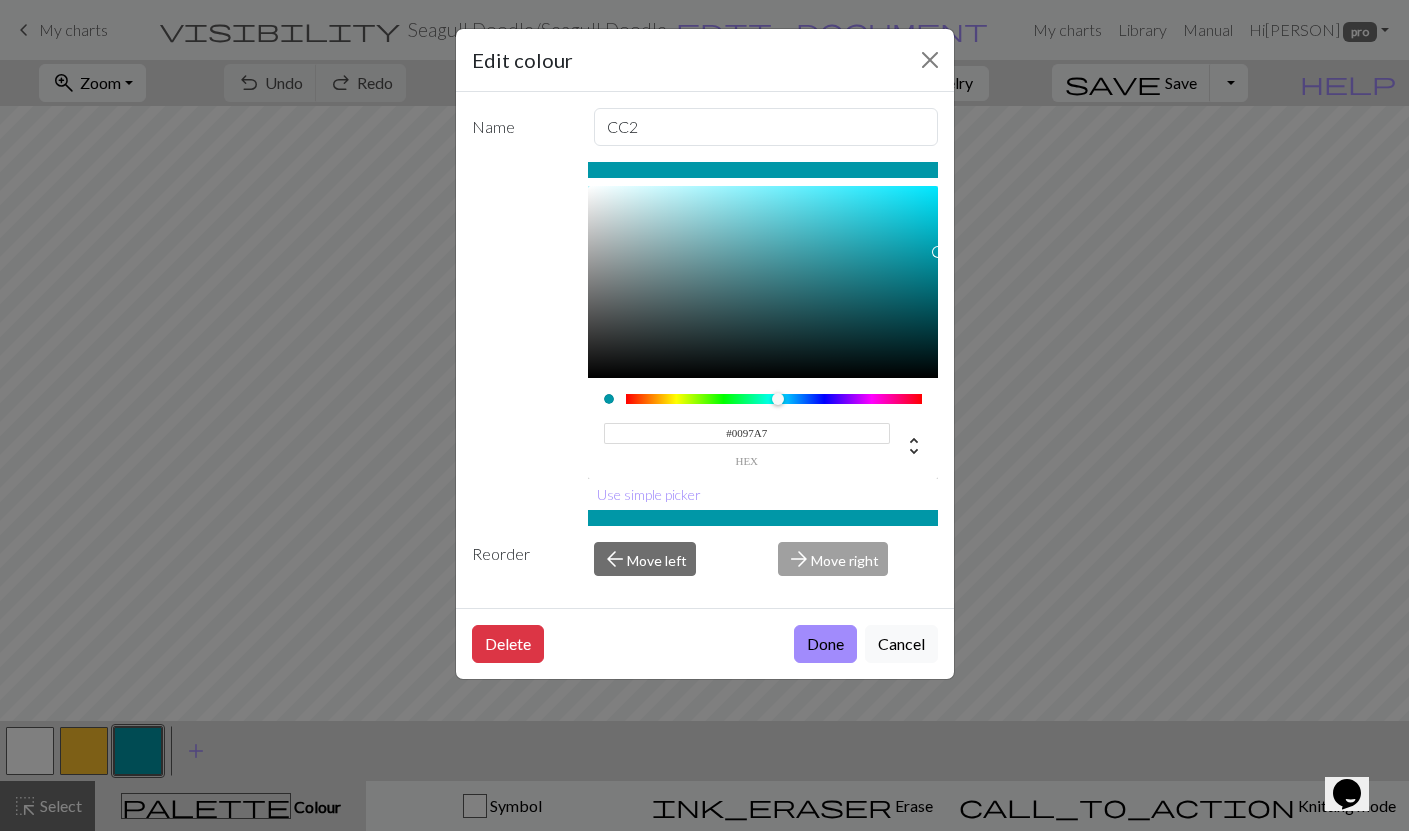 click on "#0097A7" at bounding box center (747, 433) 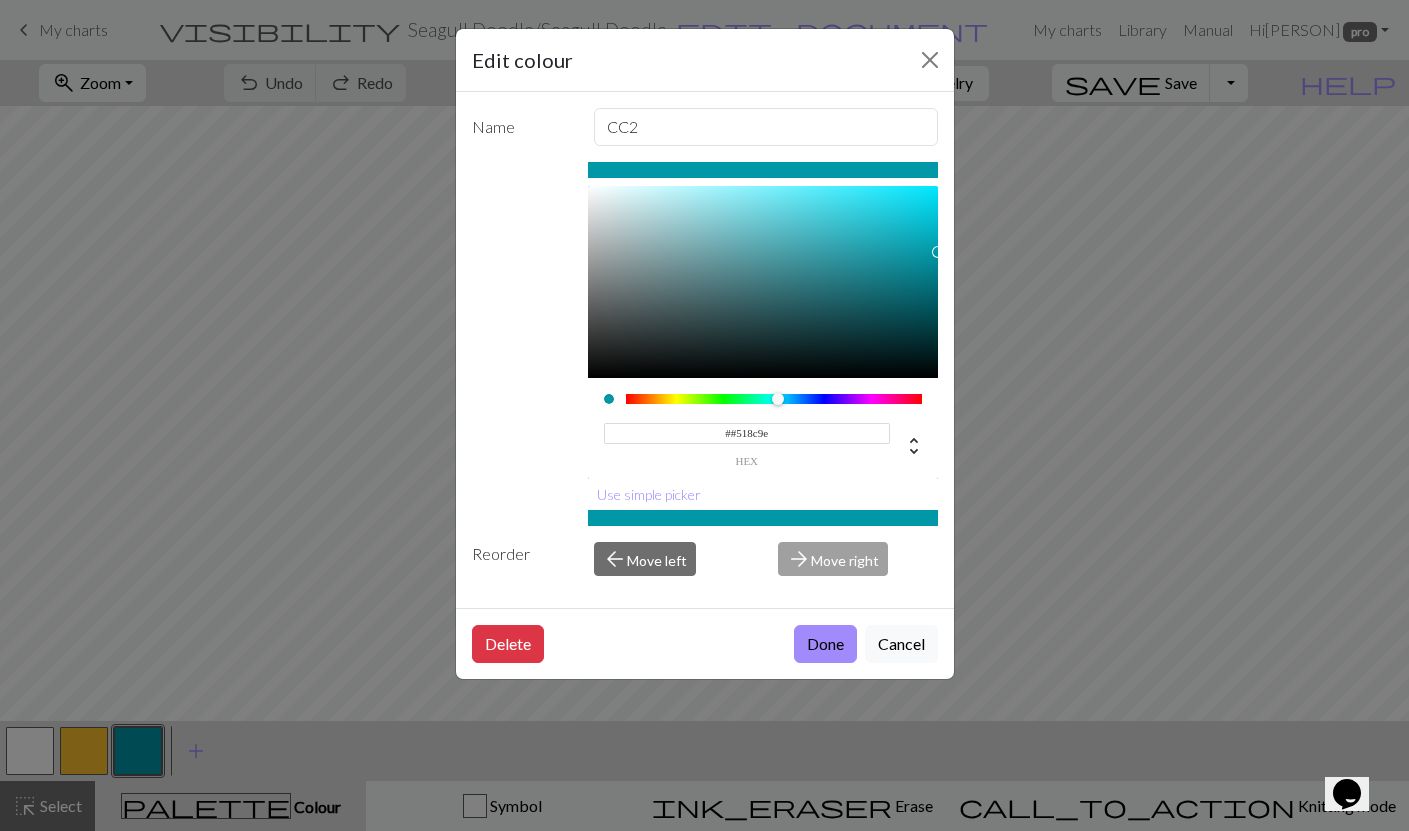 click on "##518c9e" at bounding box center (747, 433) 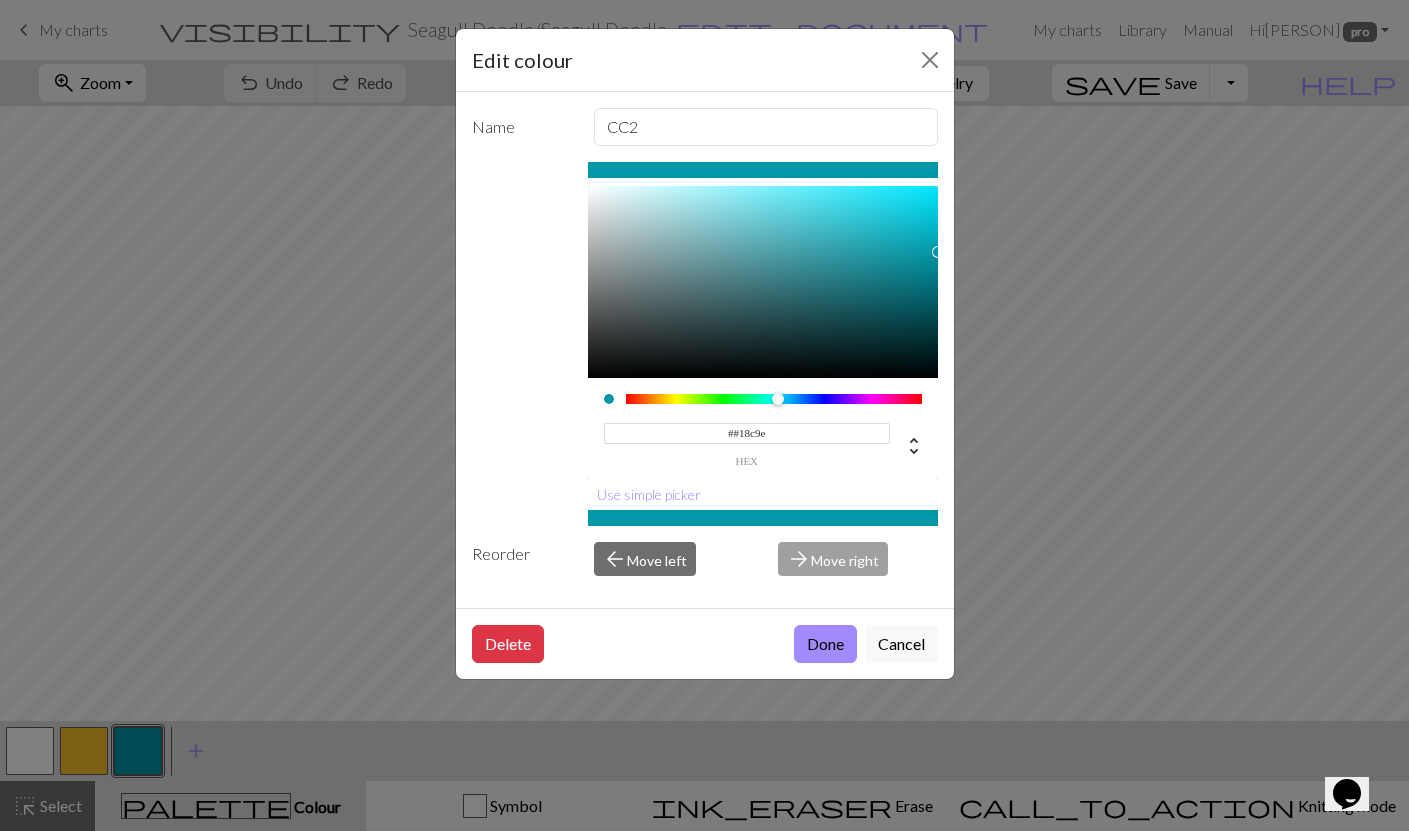 click on "##18c9e" at bounding box center [747, 433] 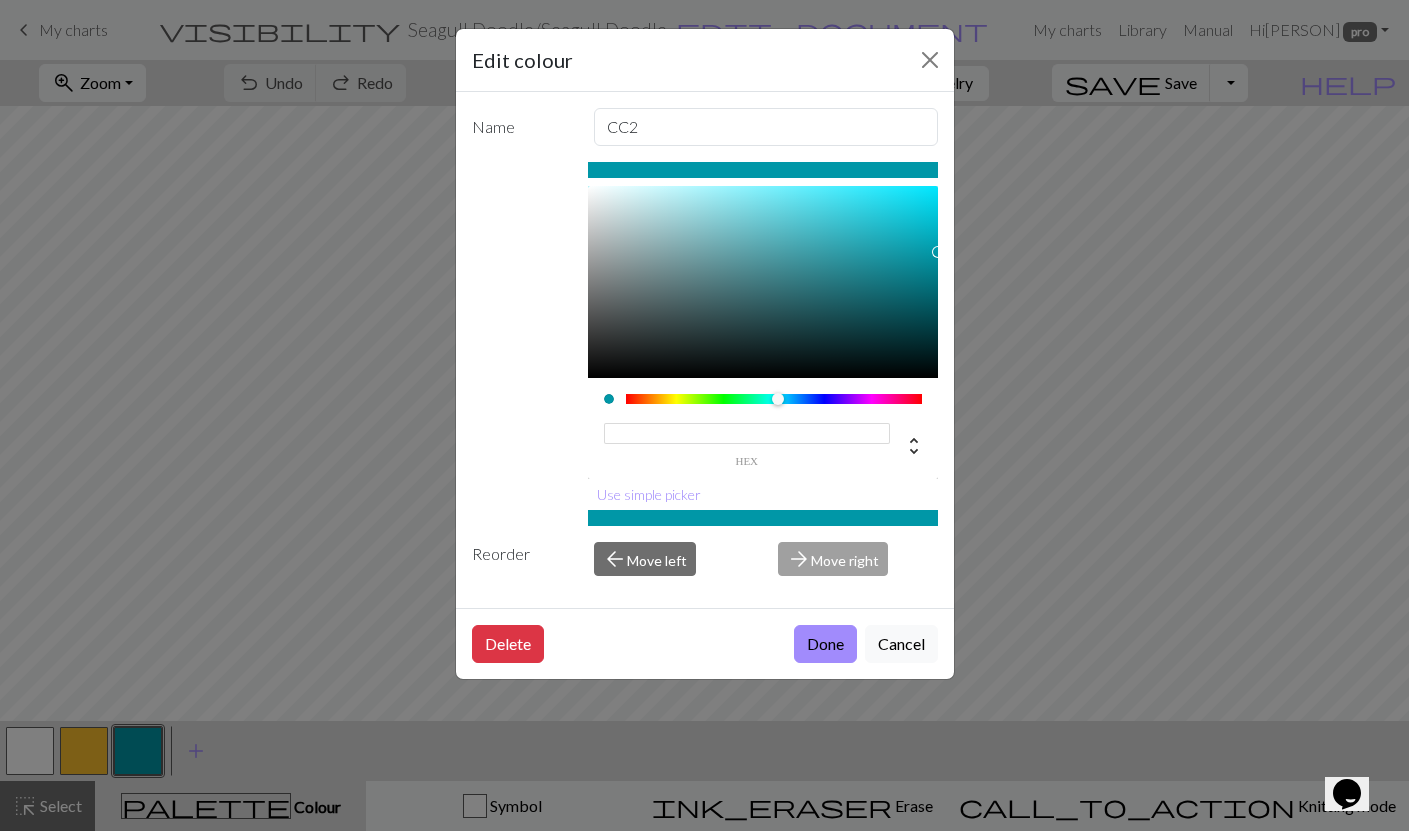 paste on "#518c9e" 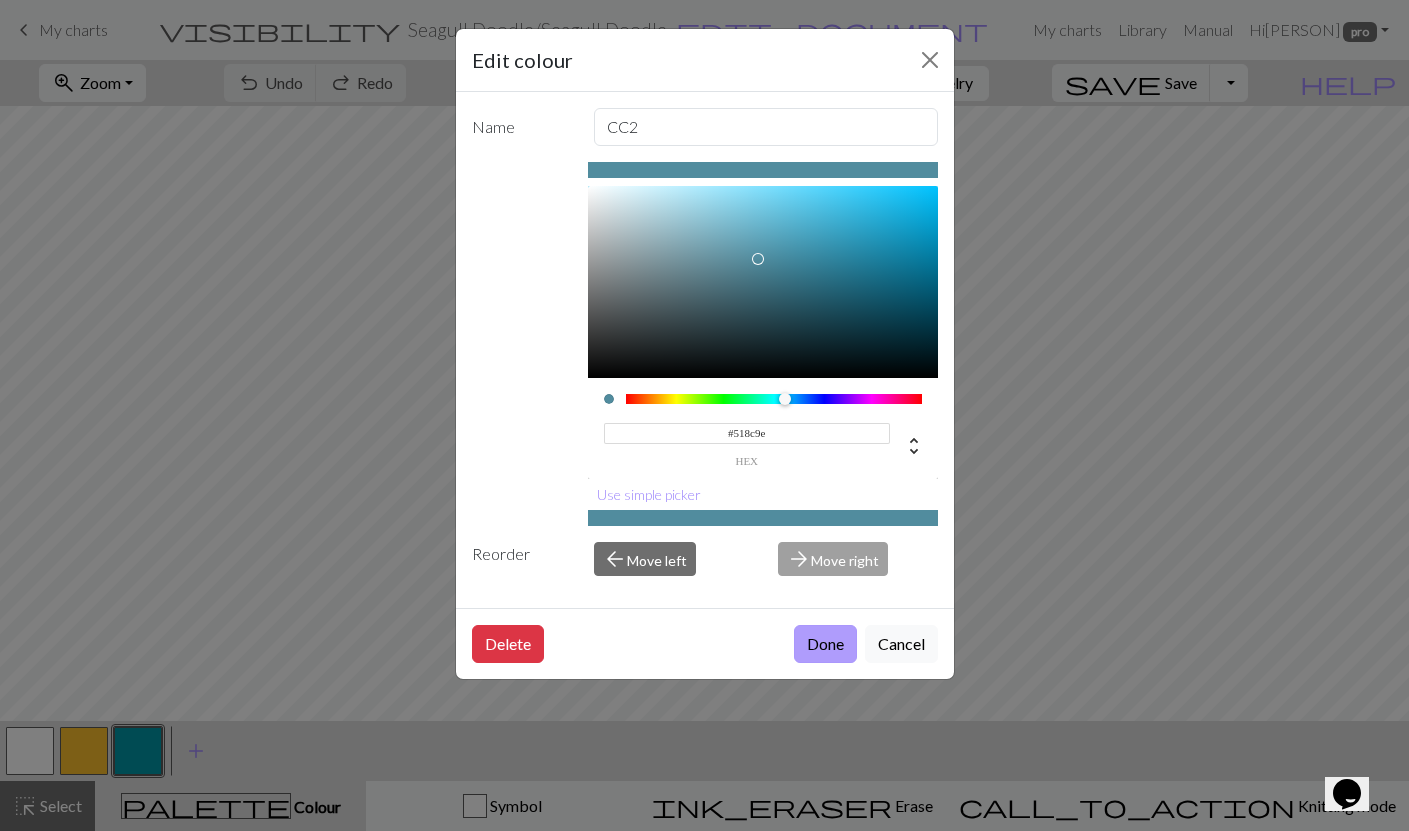 type on "#518C9E" 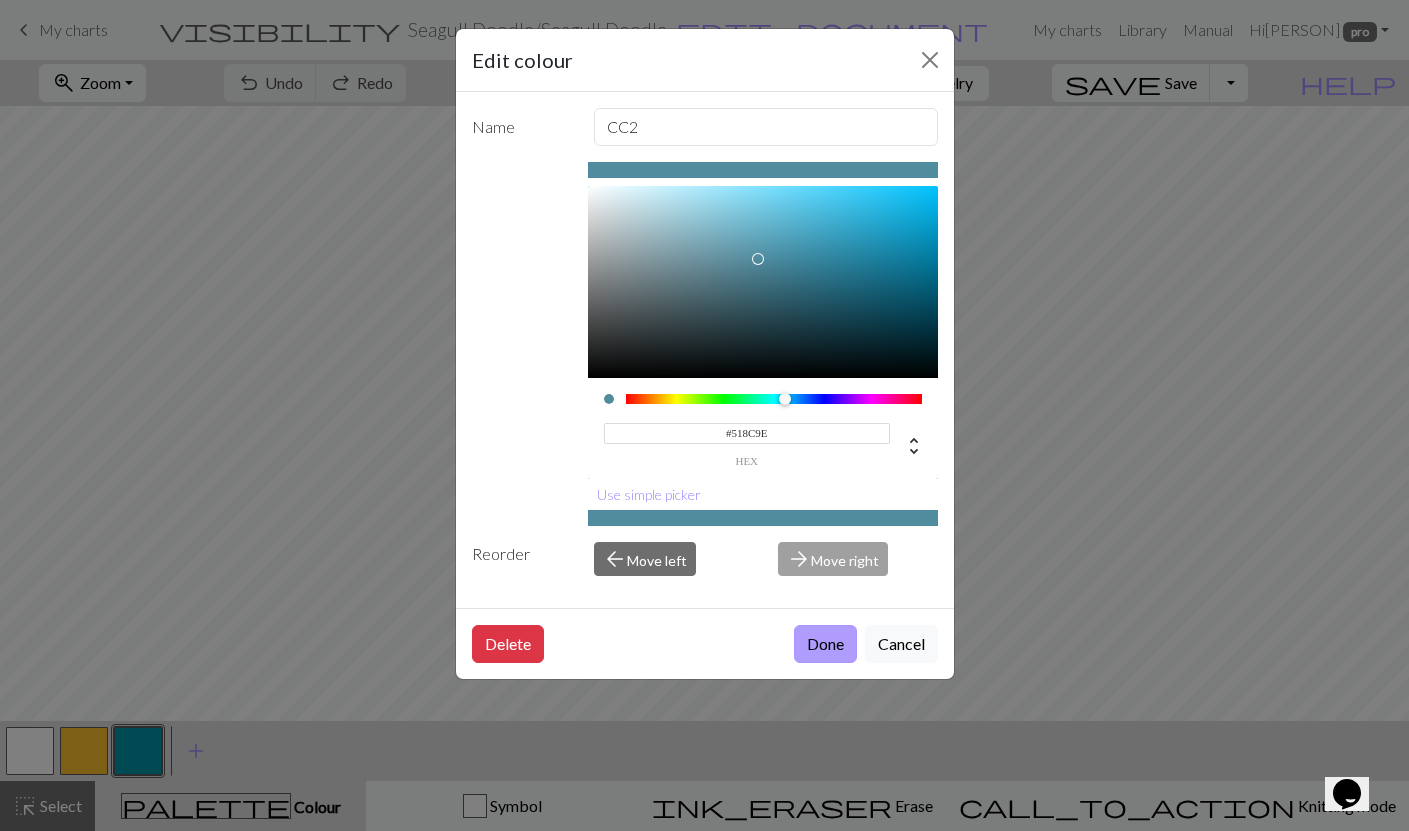 click on "Done" at bounding box center (825, 644) 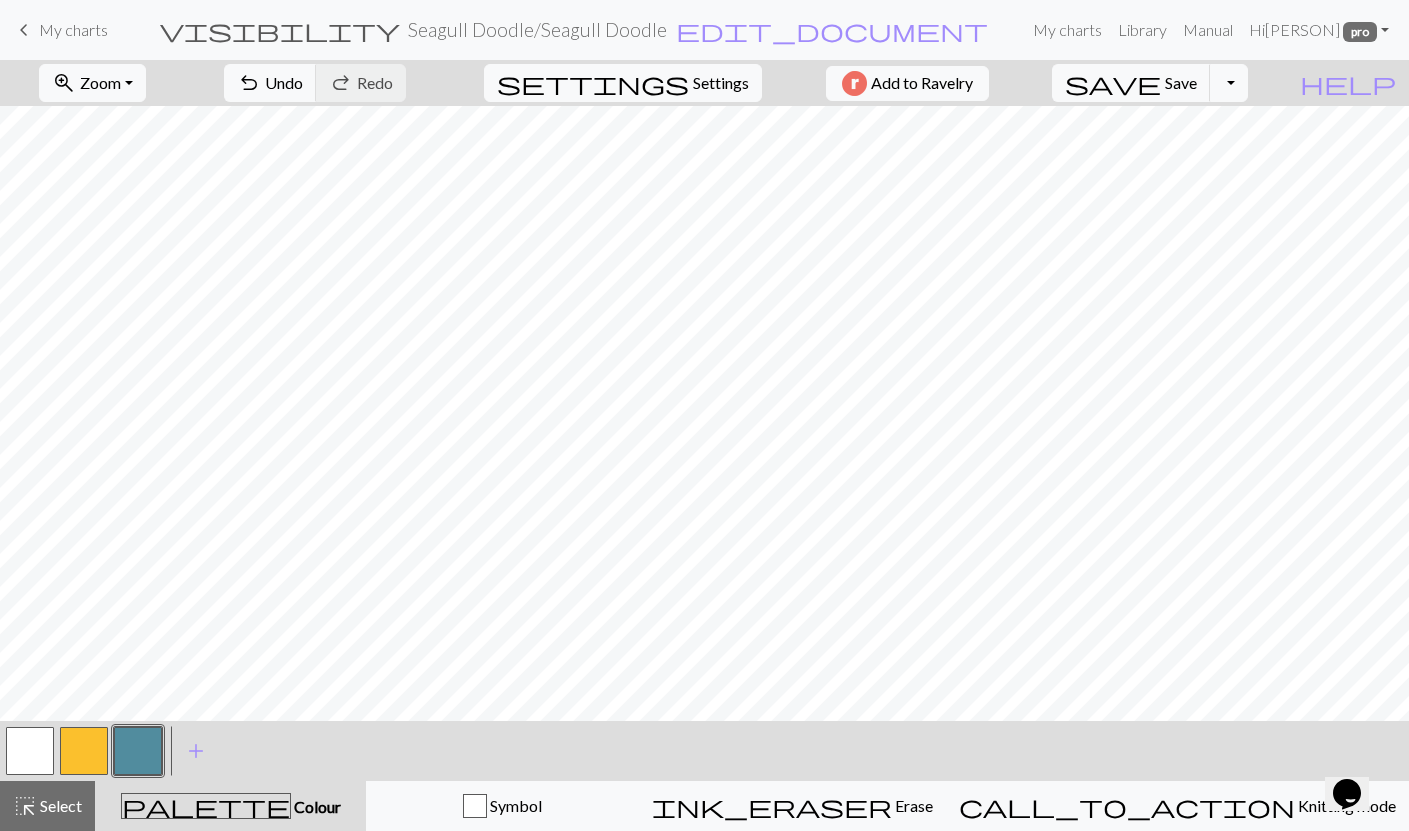 click on "My charts" at bounding box center [73, 29] 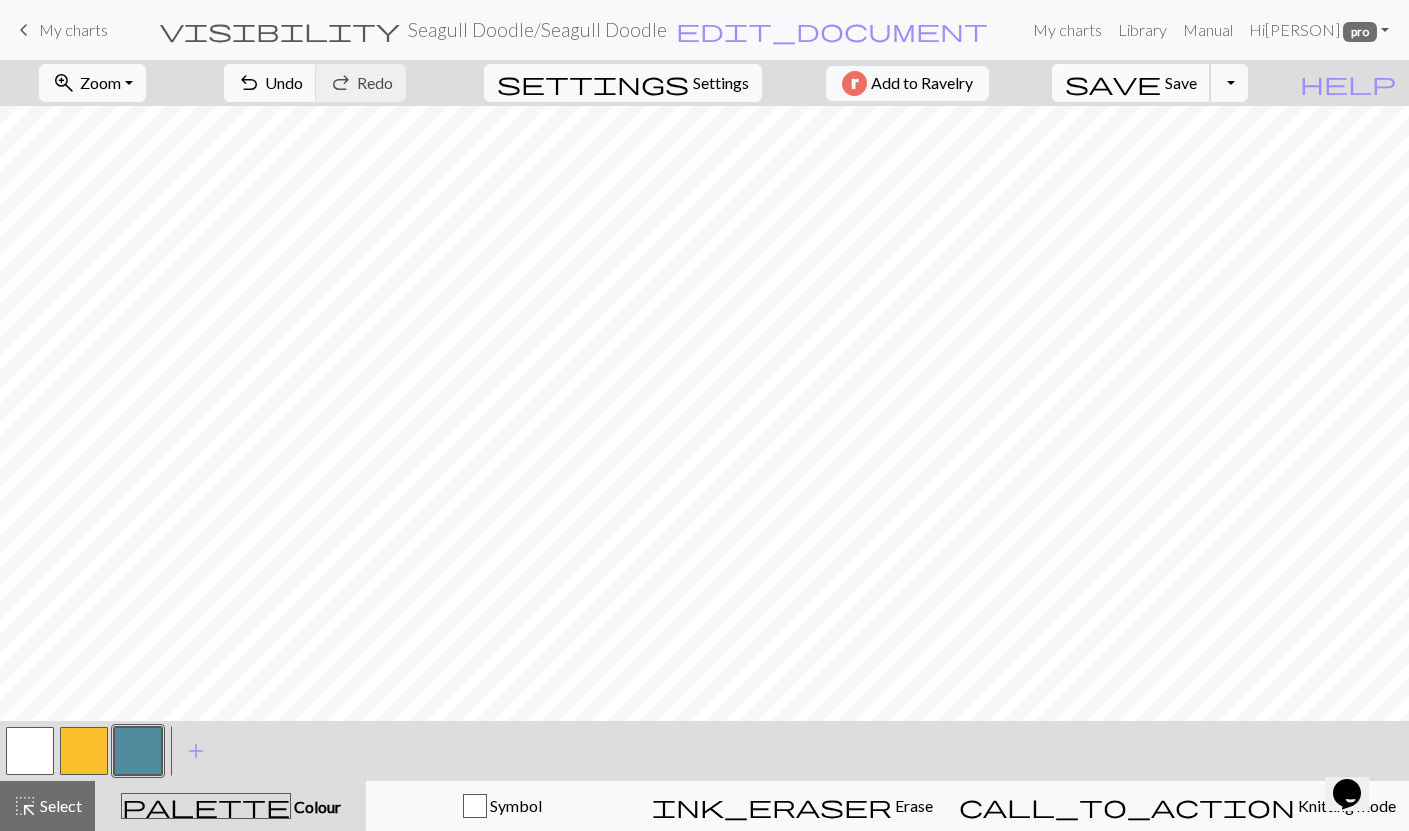click on "save Save Save" at bounding box center [1131, 83] 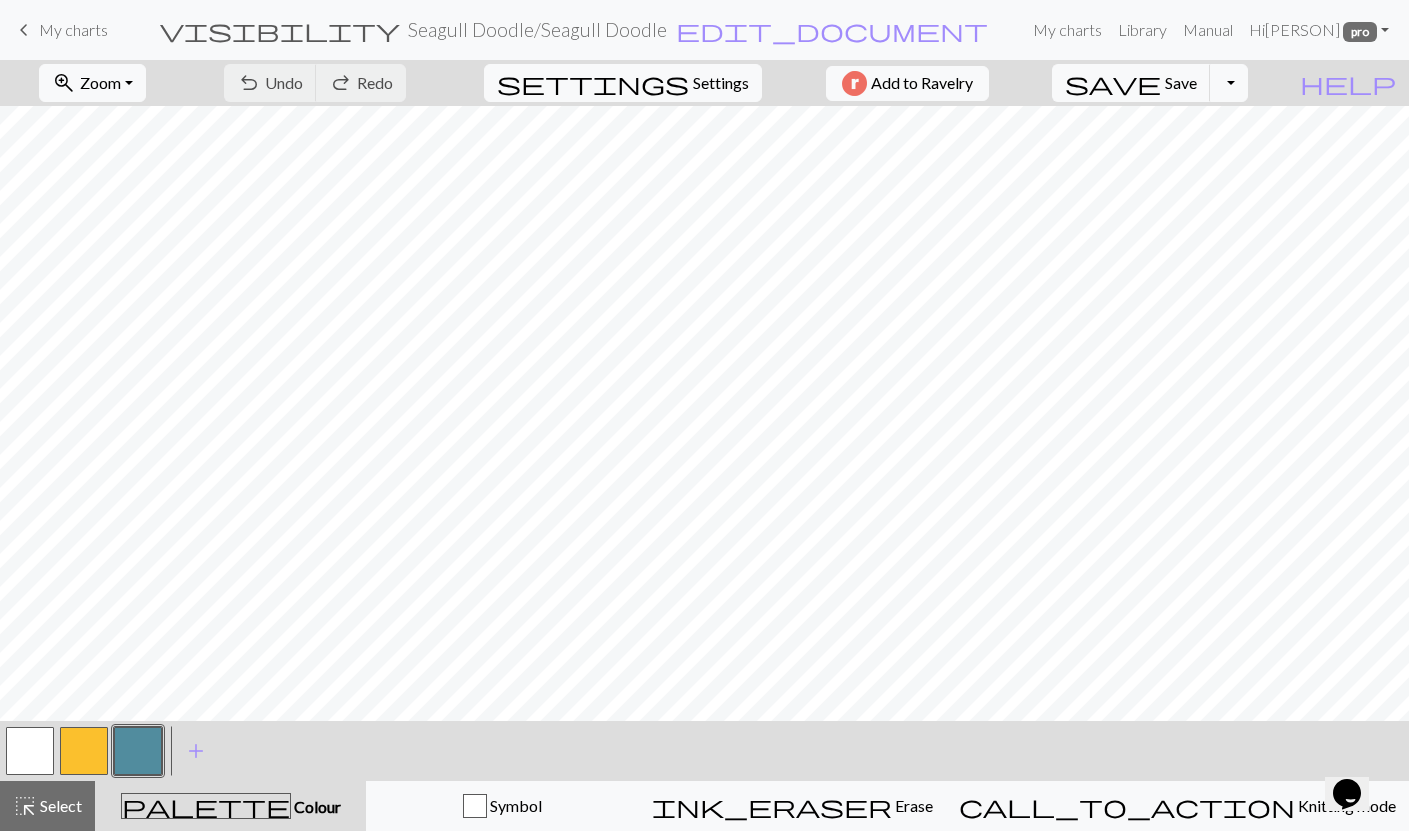 click on "My charts" at bounding box center [73, 29] 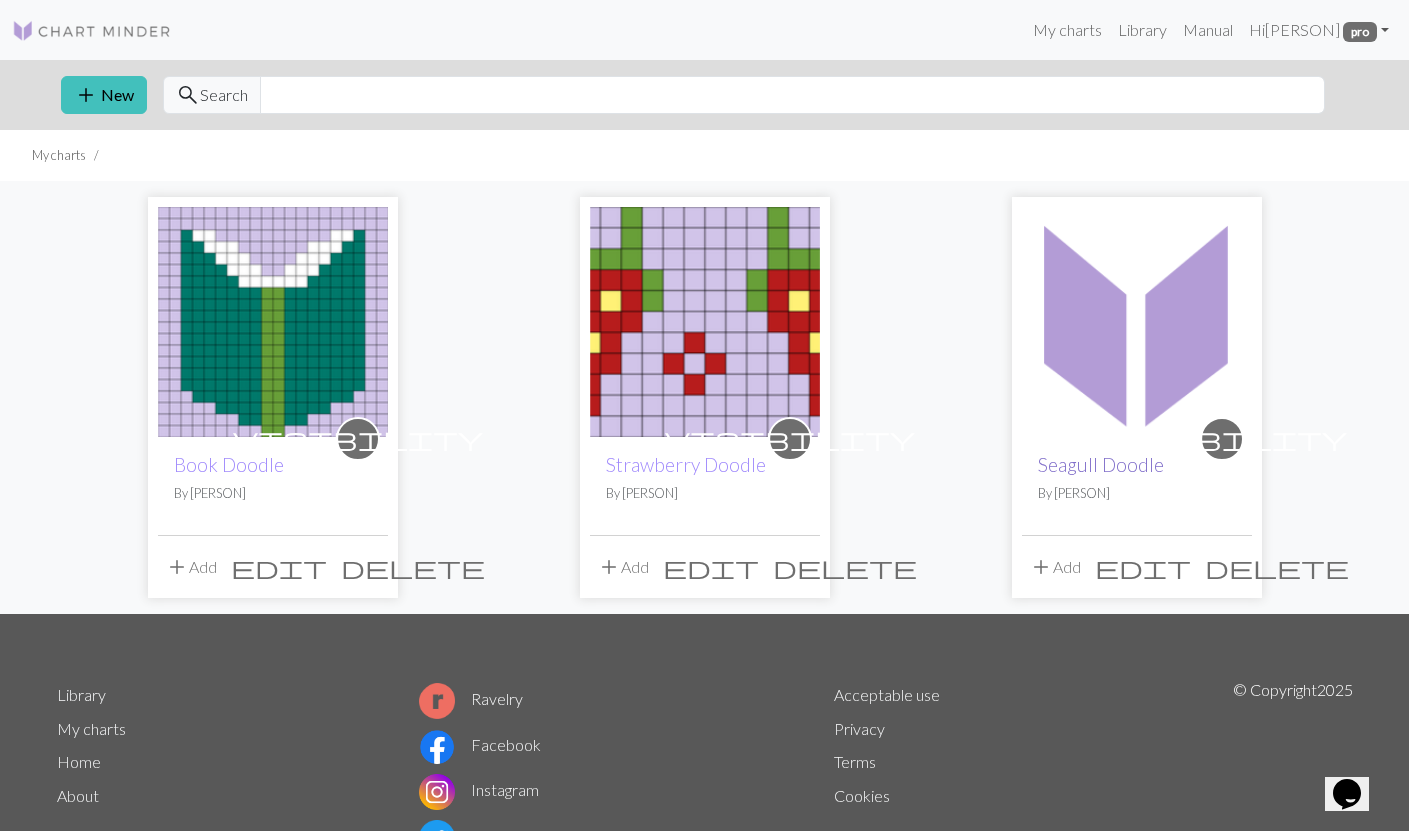 click on "Seagull Doodle" at bounding box center [1101, 464] 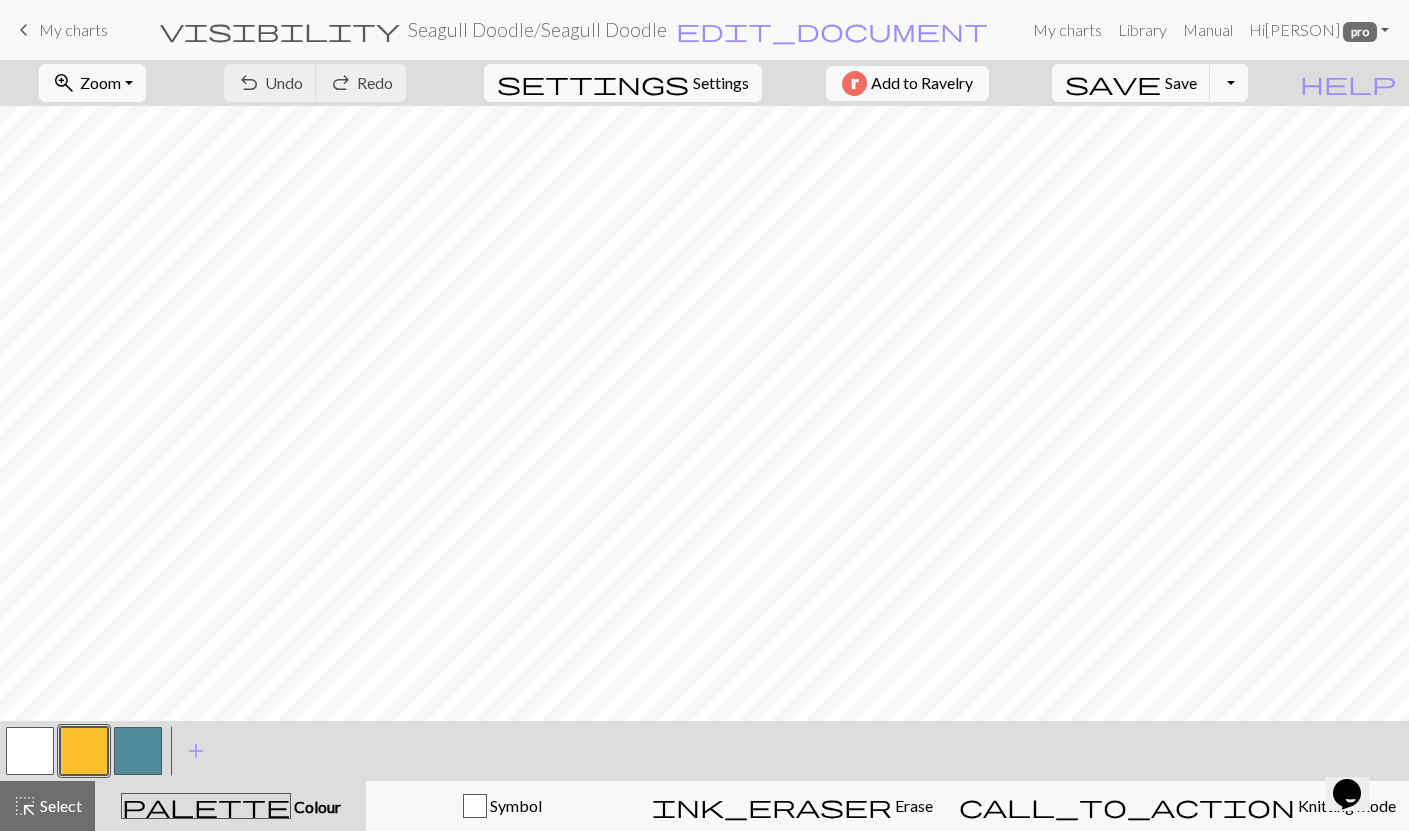 click on "My charts" at bounding box center [73, 29] 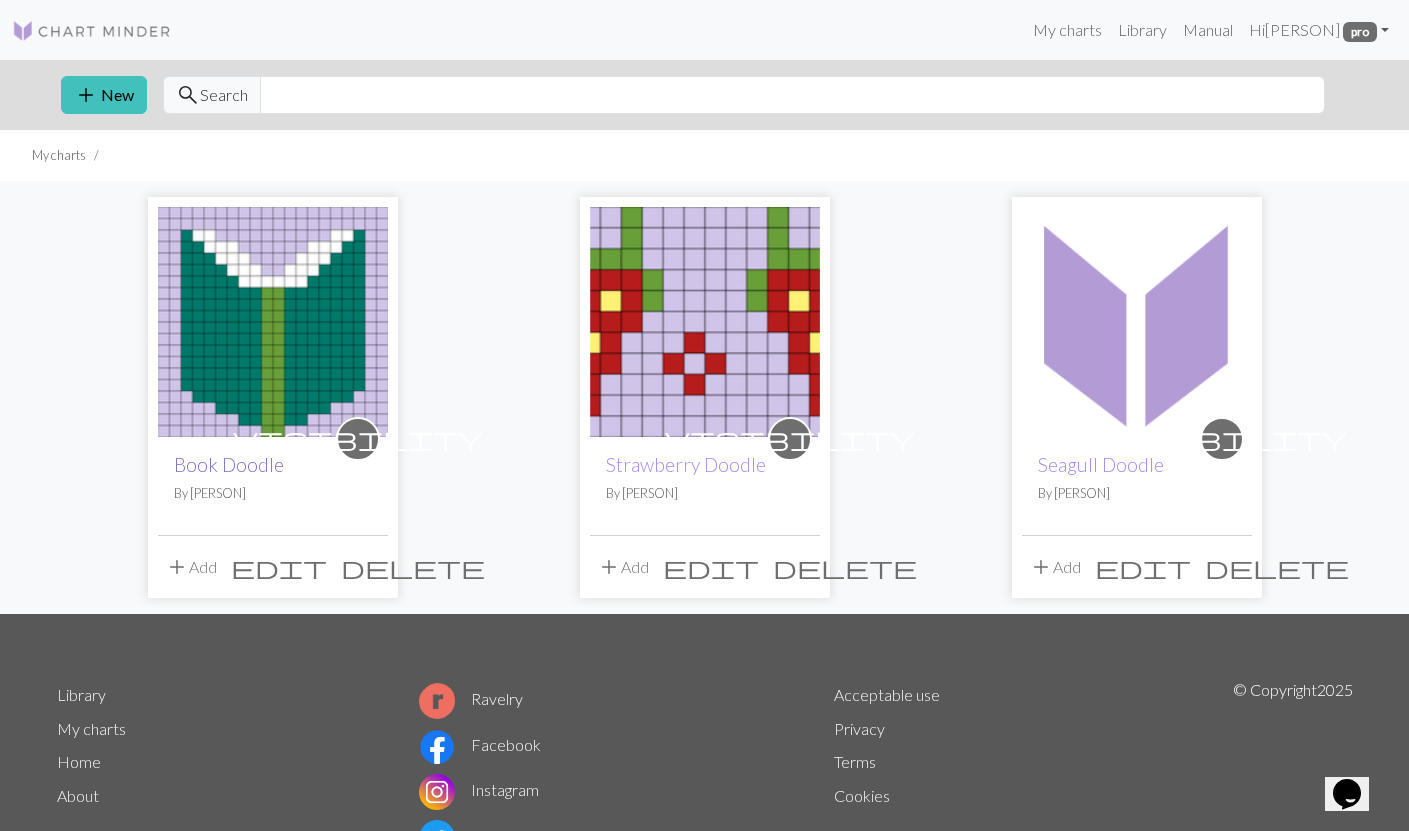 click on "Book Doodle" at bounding box center [229, 464] 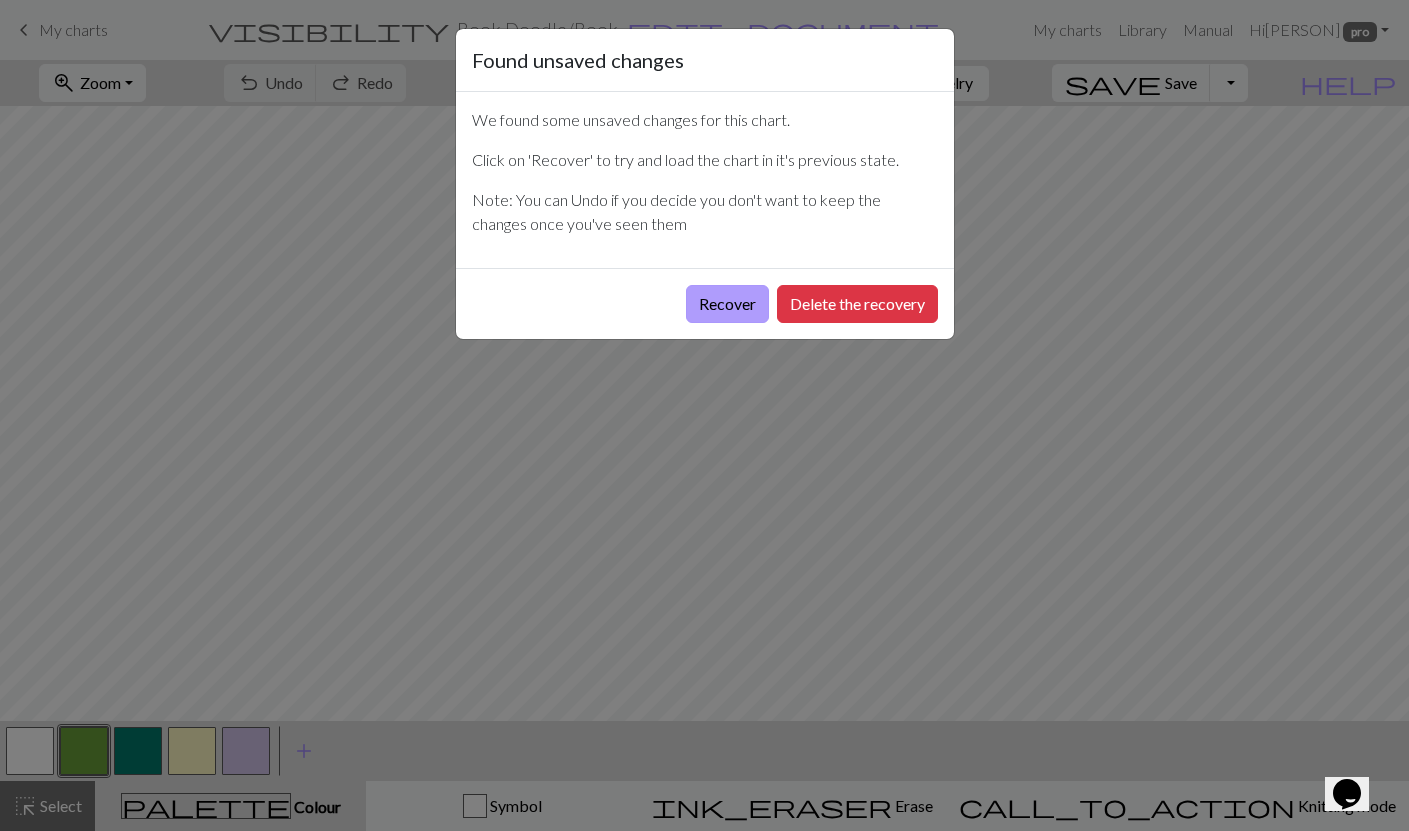 click on "Recover" at bounding box center (727, 304) 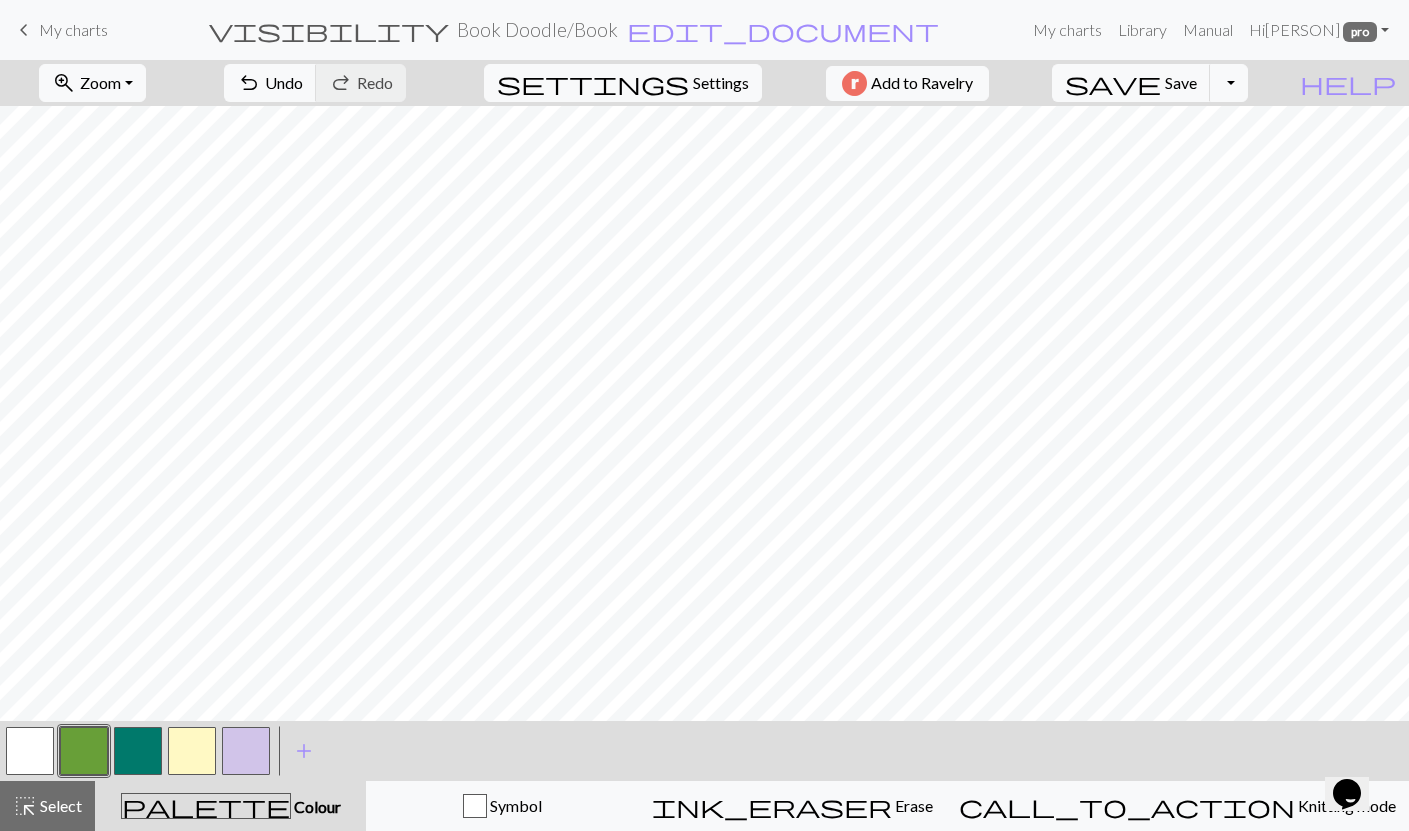 click at bounding box center [246, 751] 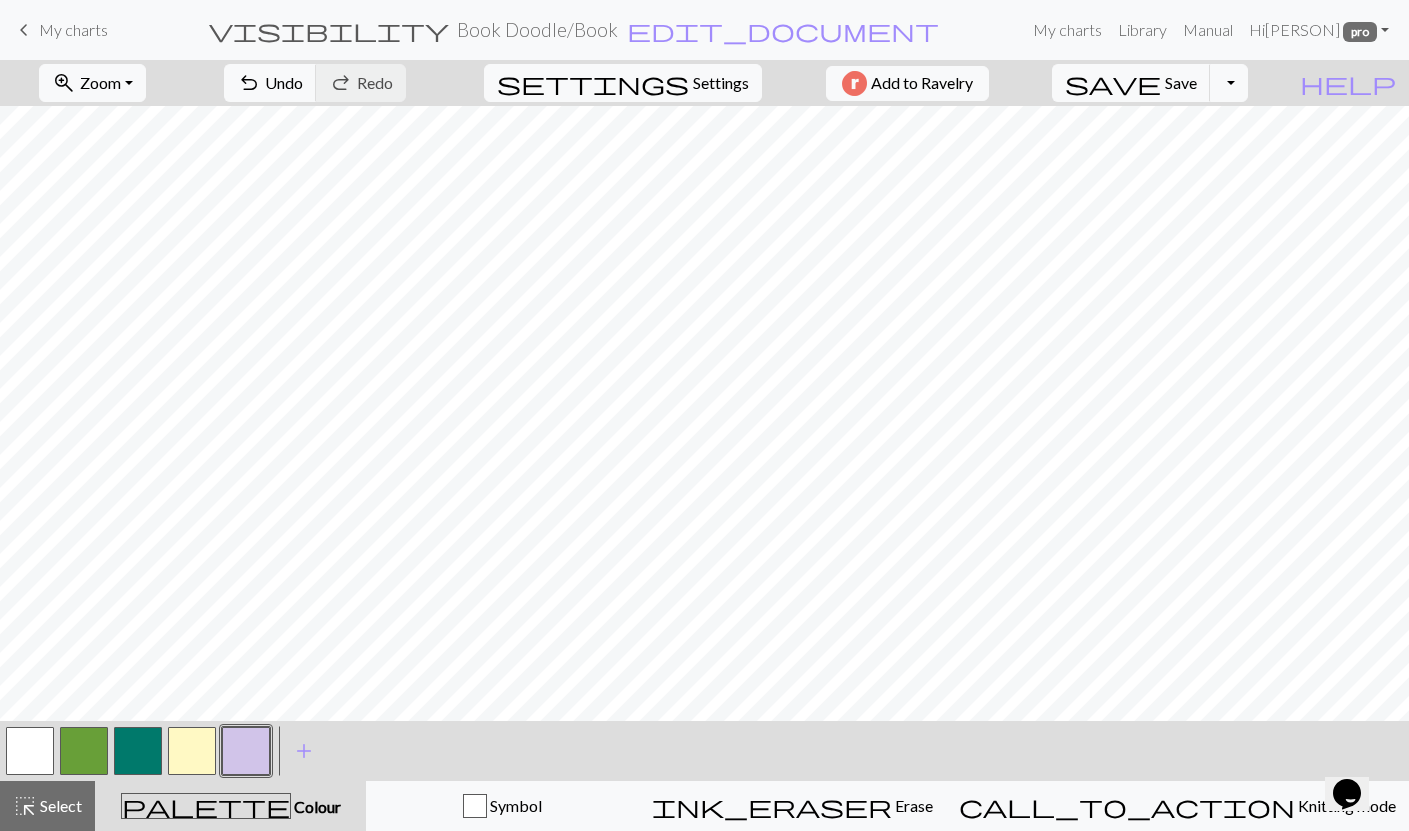 click at bounding box center (246, 751) 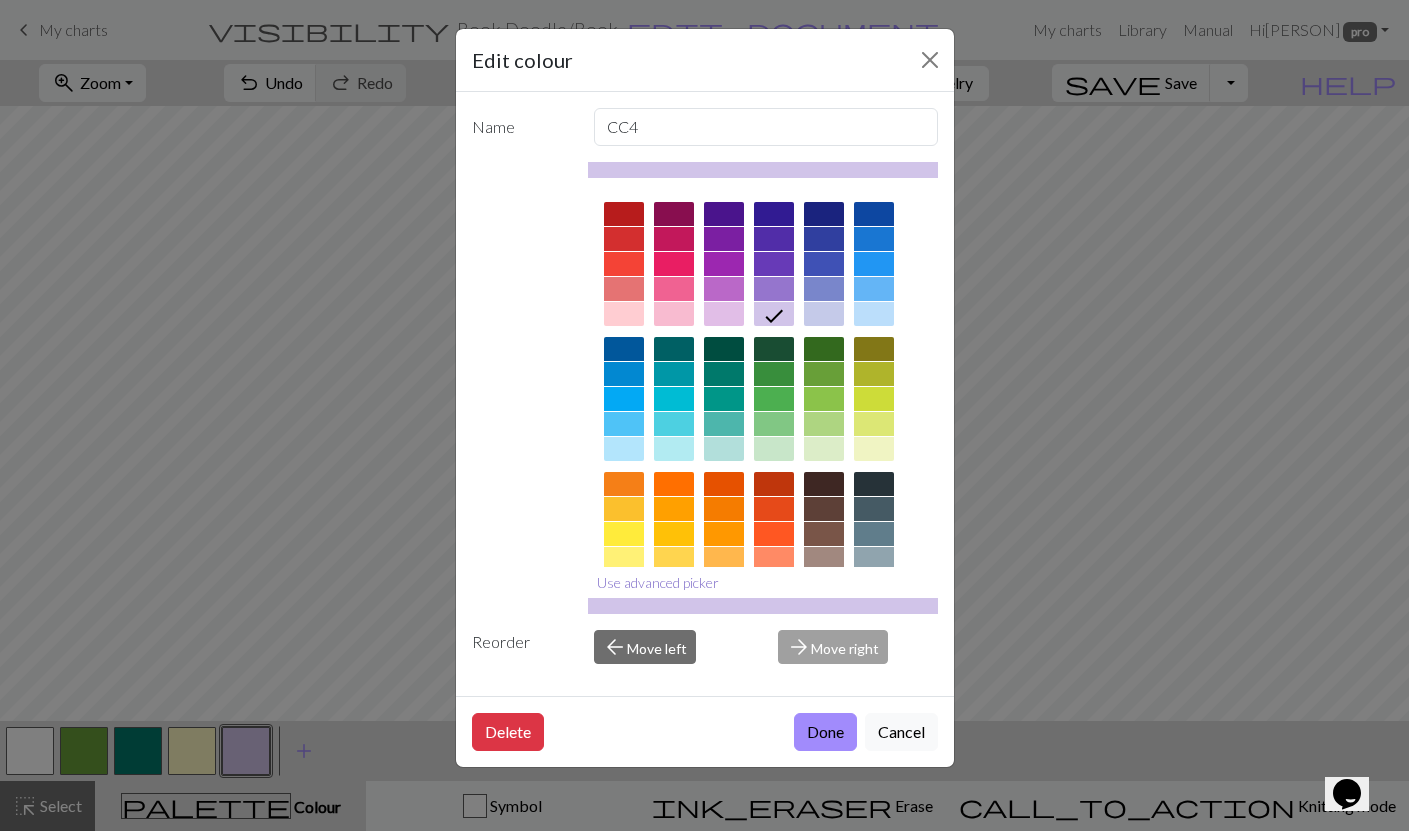 click on "Use advanced picker" at bounding box center (658, 582) 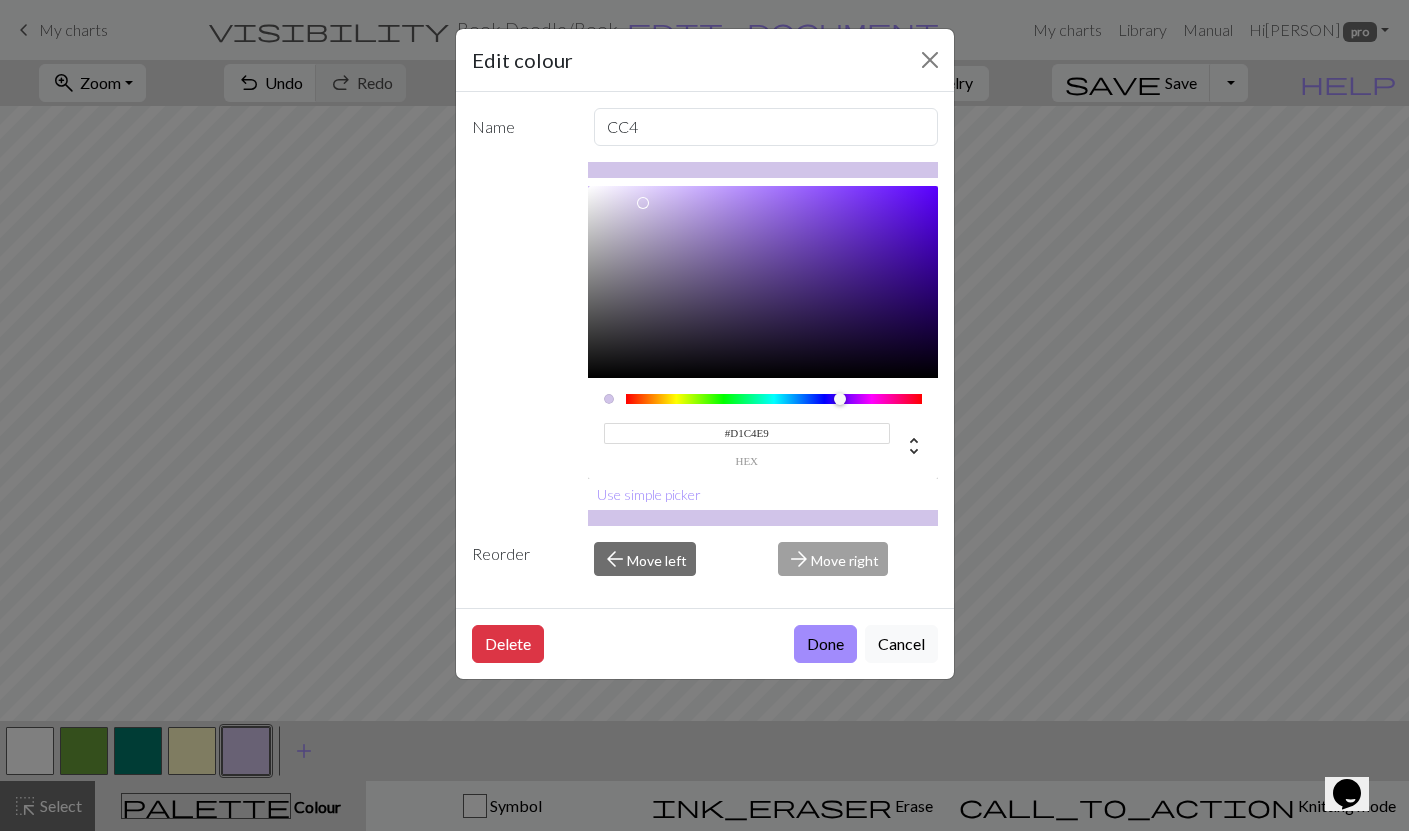 click on "#D1C4E9" at bounding box center [747, 433] 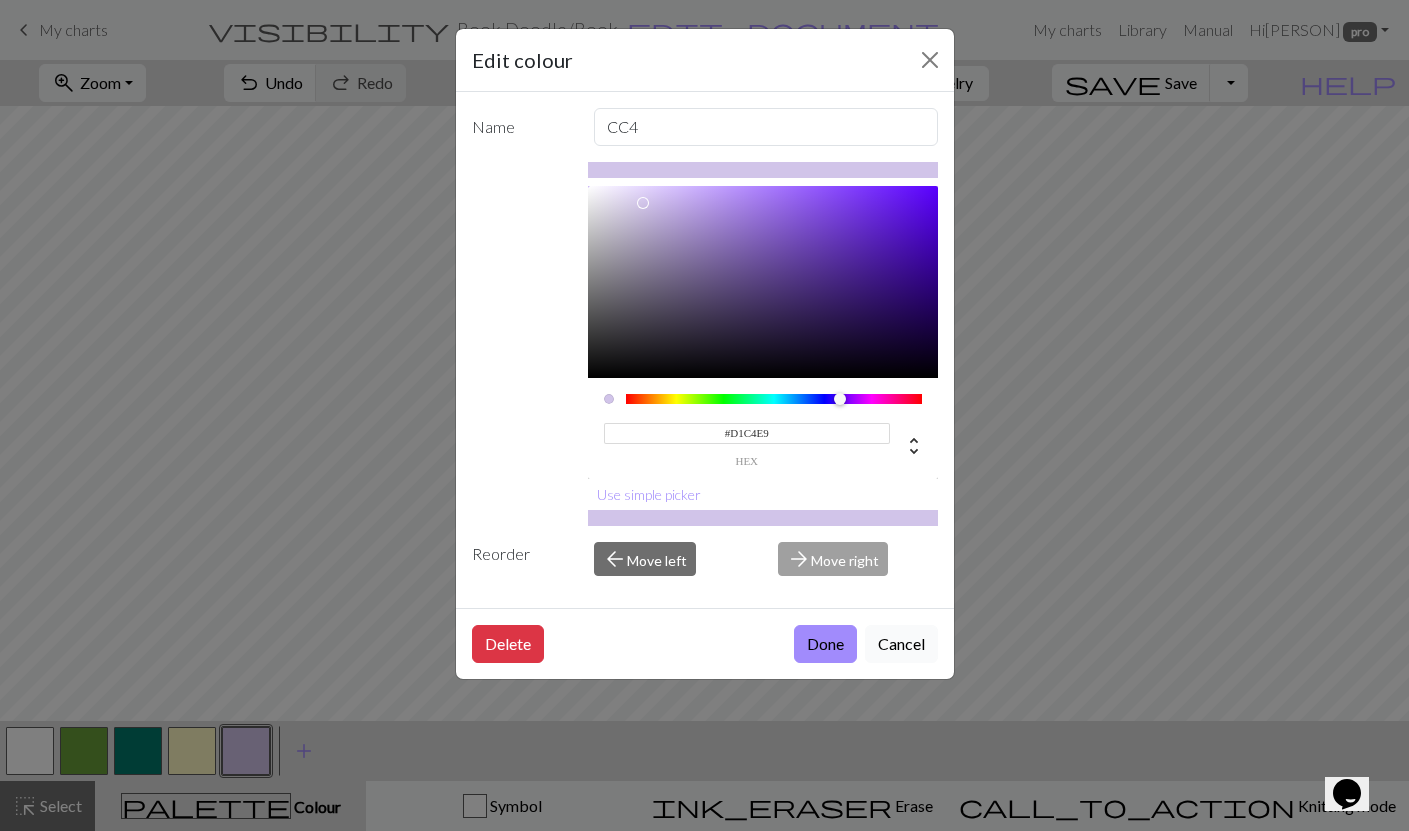 click on "Cancel" at bounding box center (901, 644) 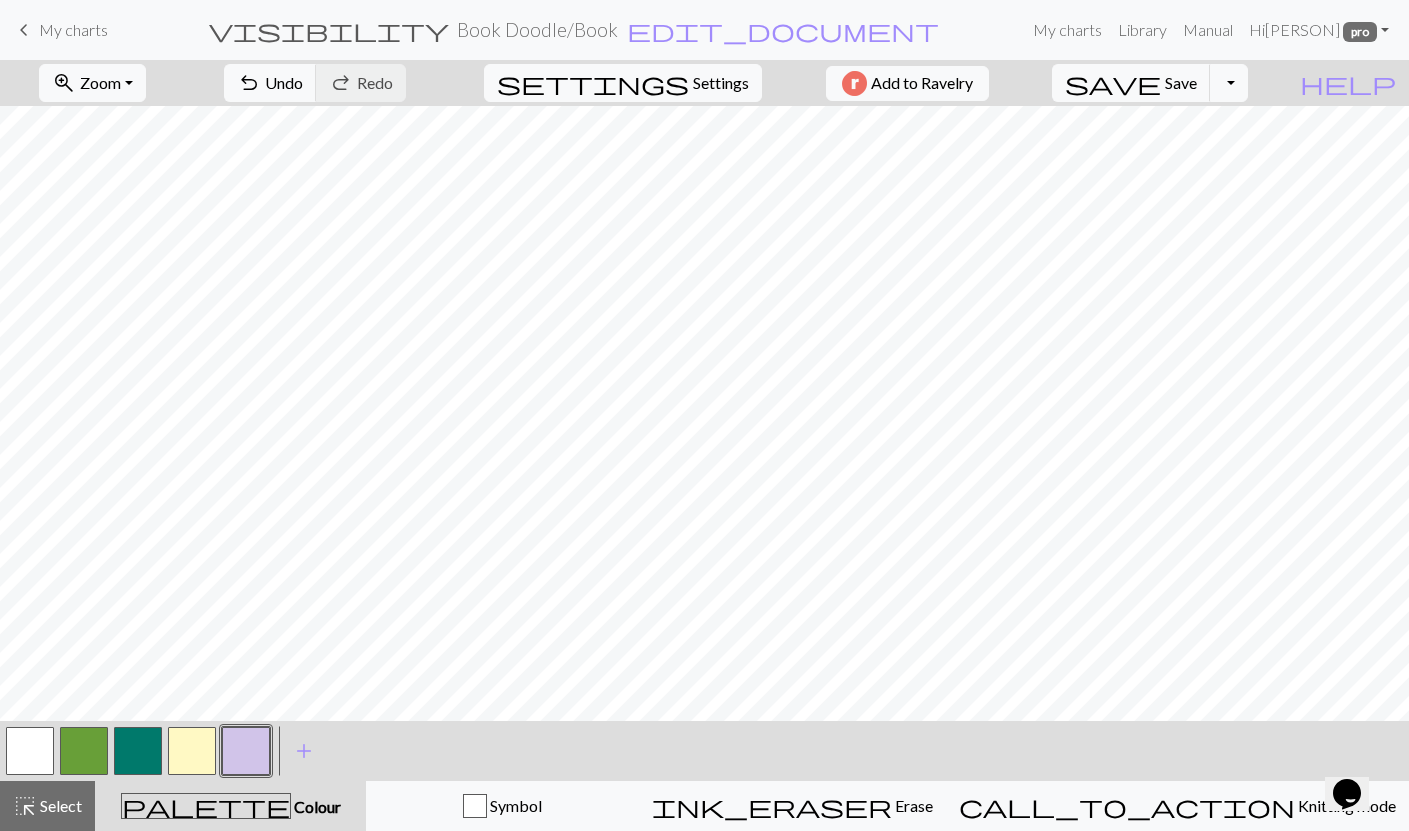 click on "keyboard_arrow_left   My charts" at bounding box center [60, 30] 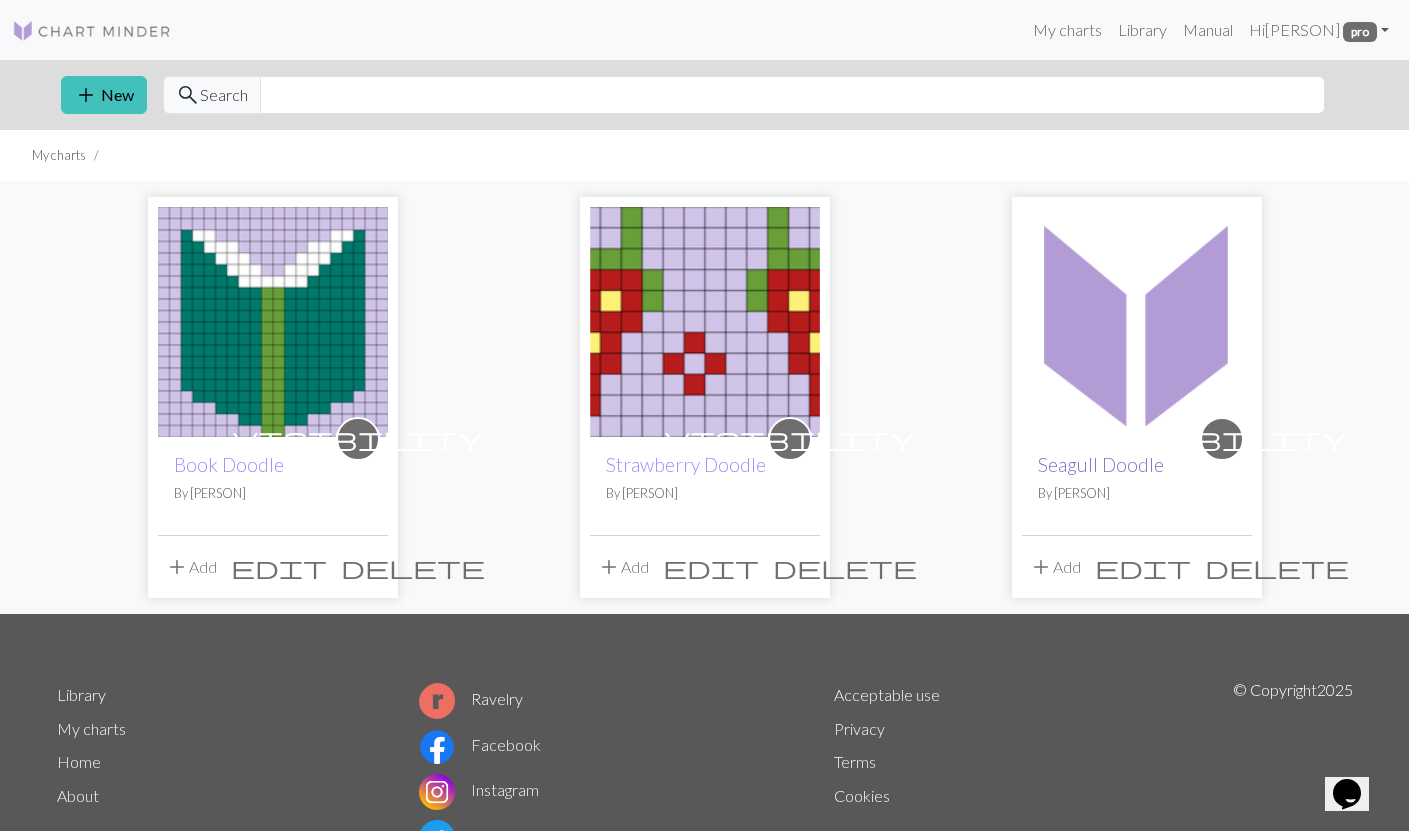 click on "Seagull Doodle" at bounding box center [1101, 464] 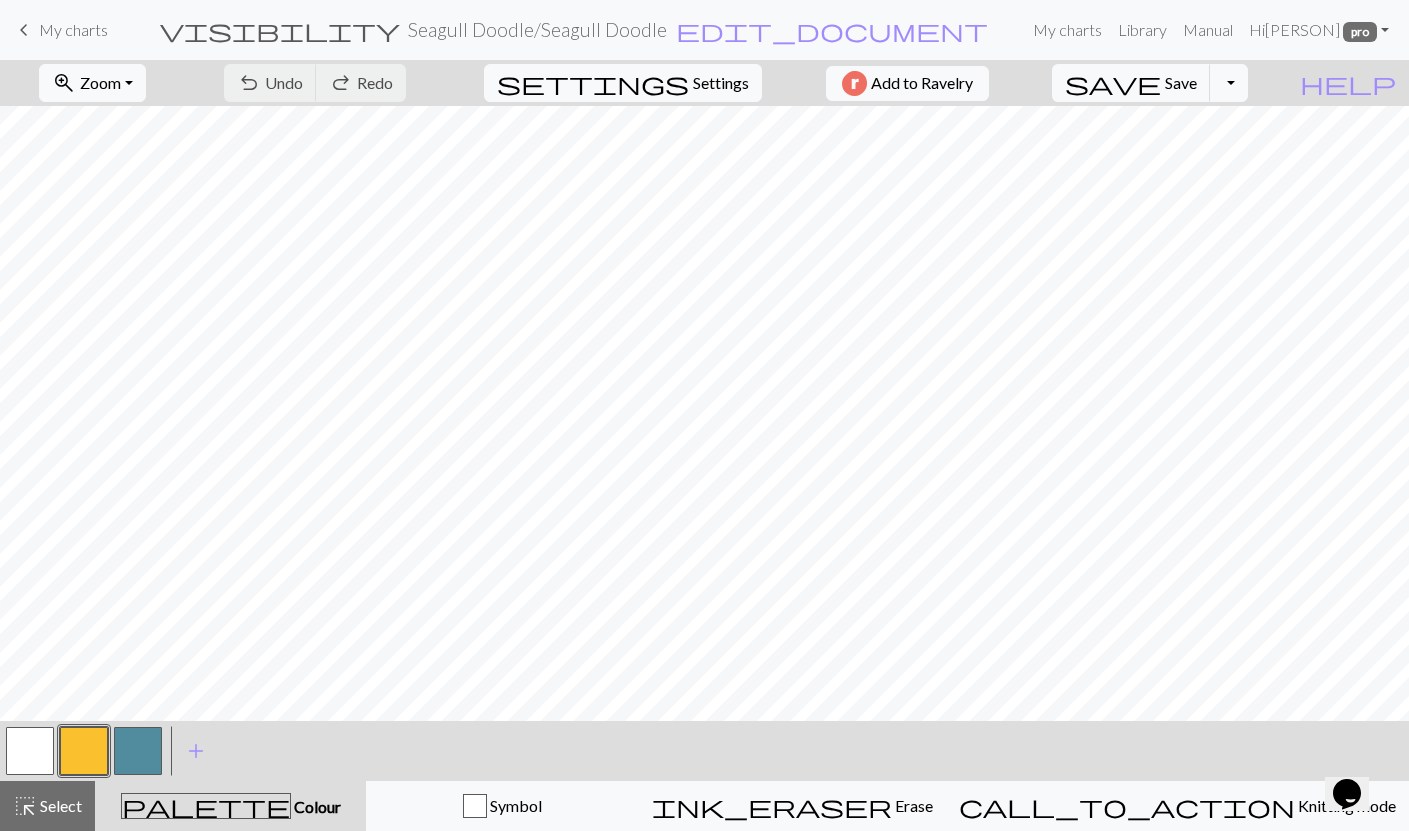 click at bounding box center (138, 751) 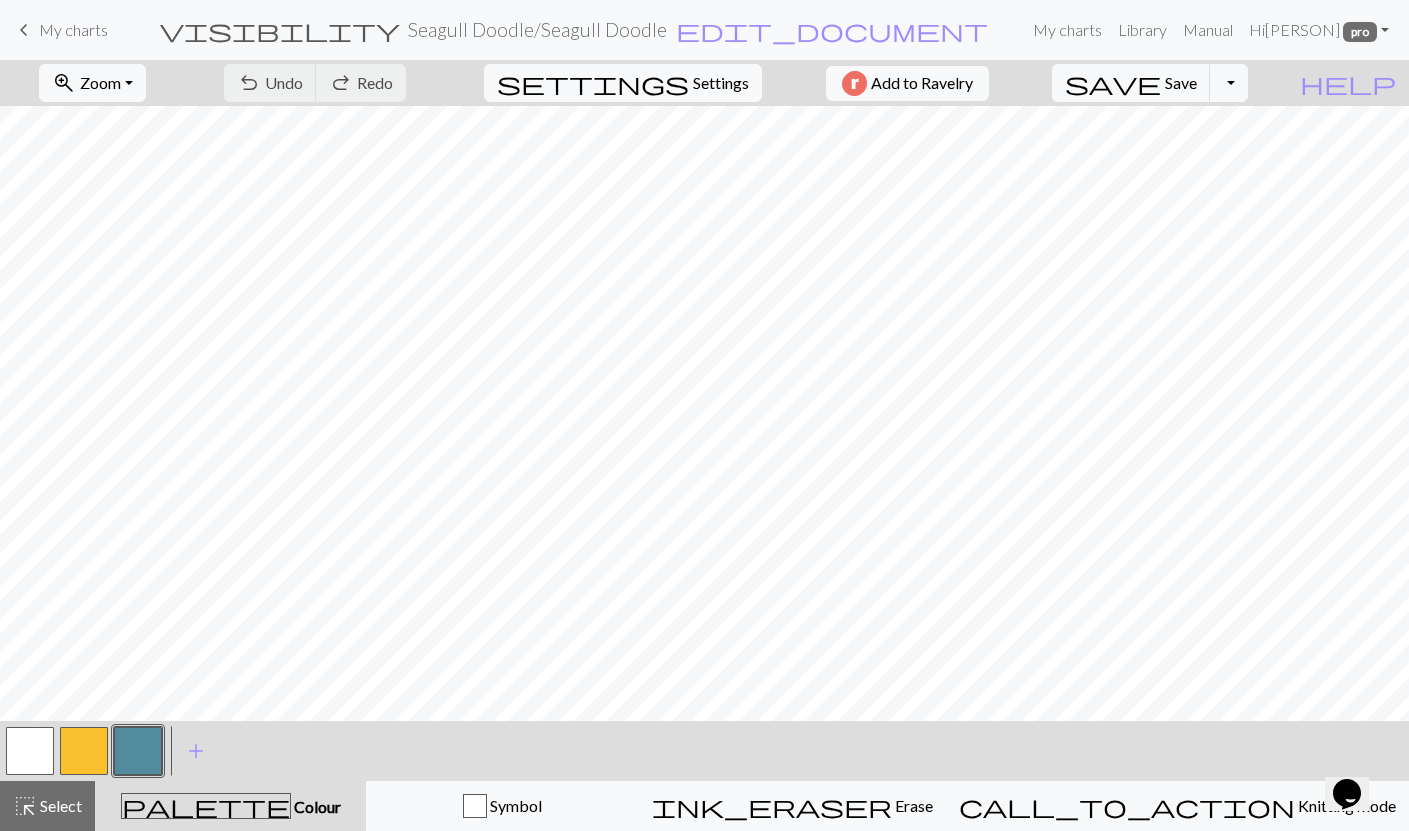 click at bounding box center [138, 751] 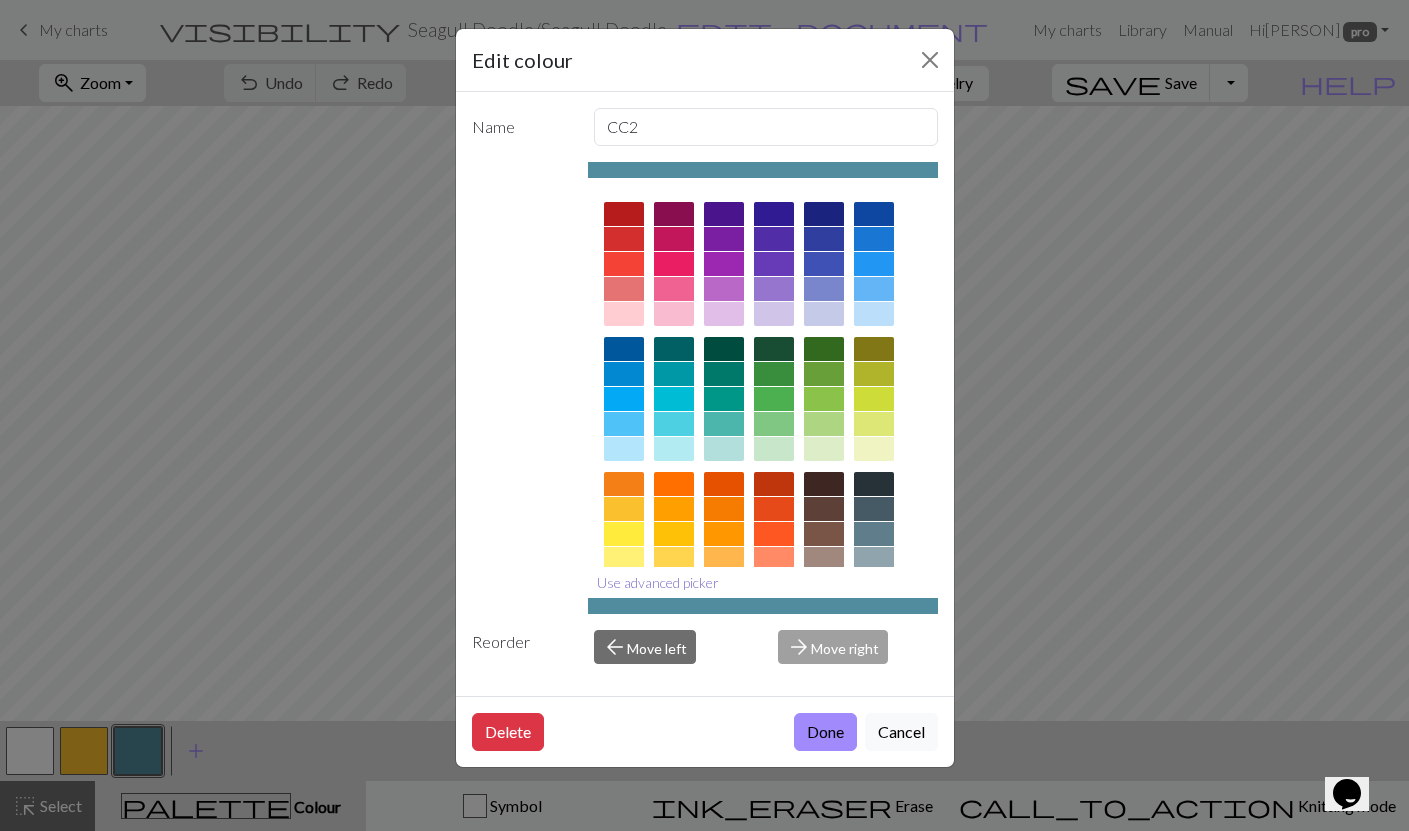 click on "Use advanced picker" at bounding box center (658, 582) 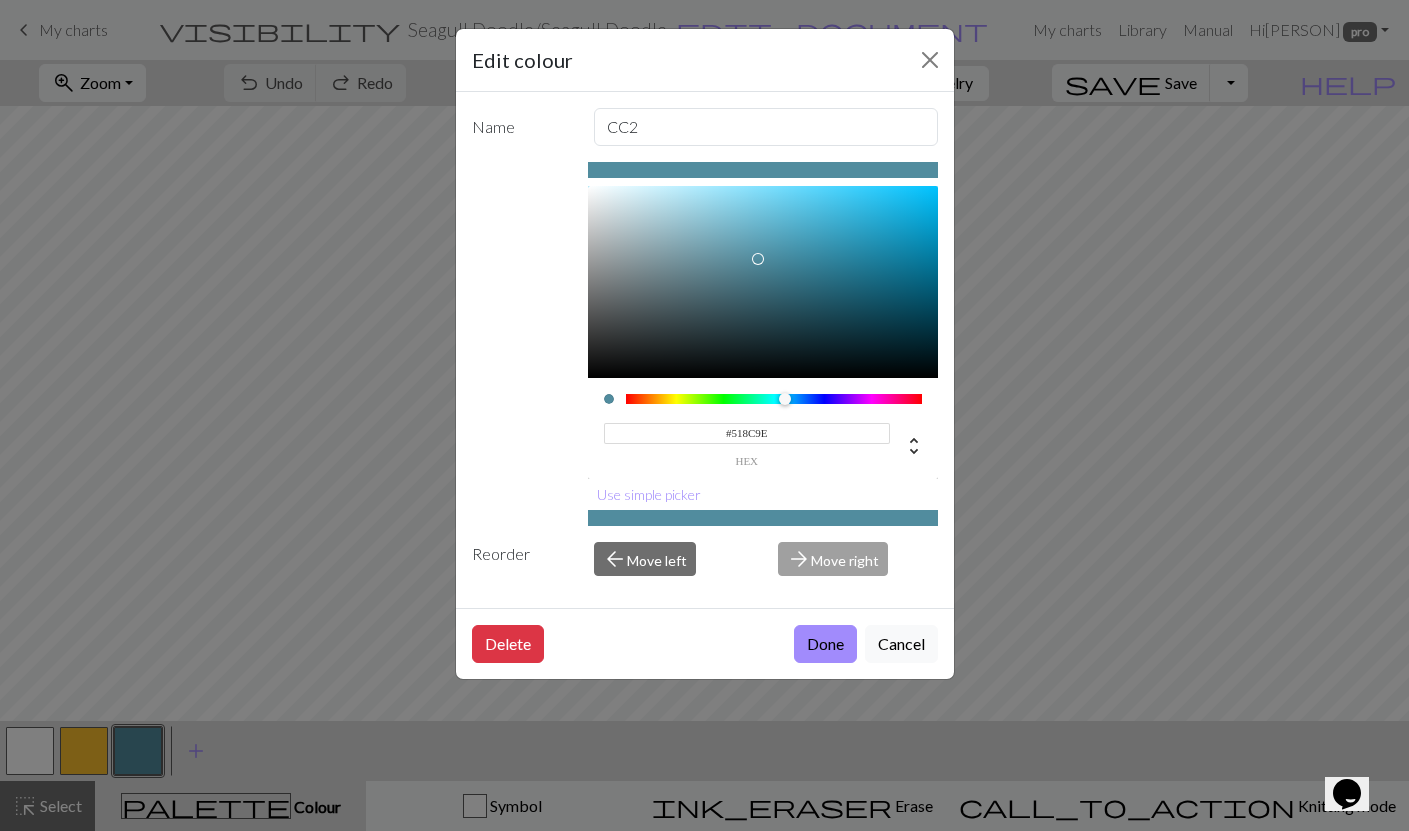 click on "#518C9E" at bounding box center [747, 433] 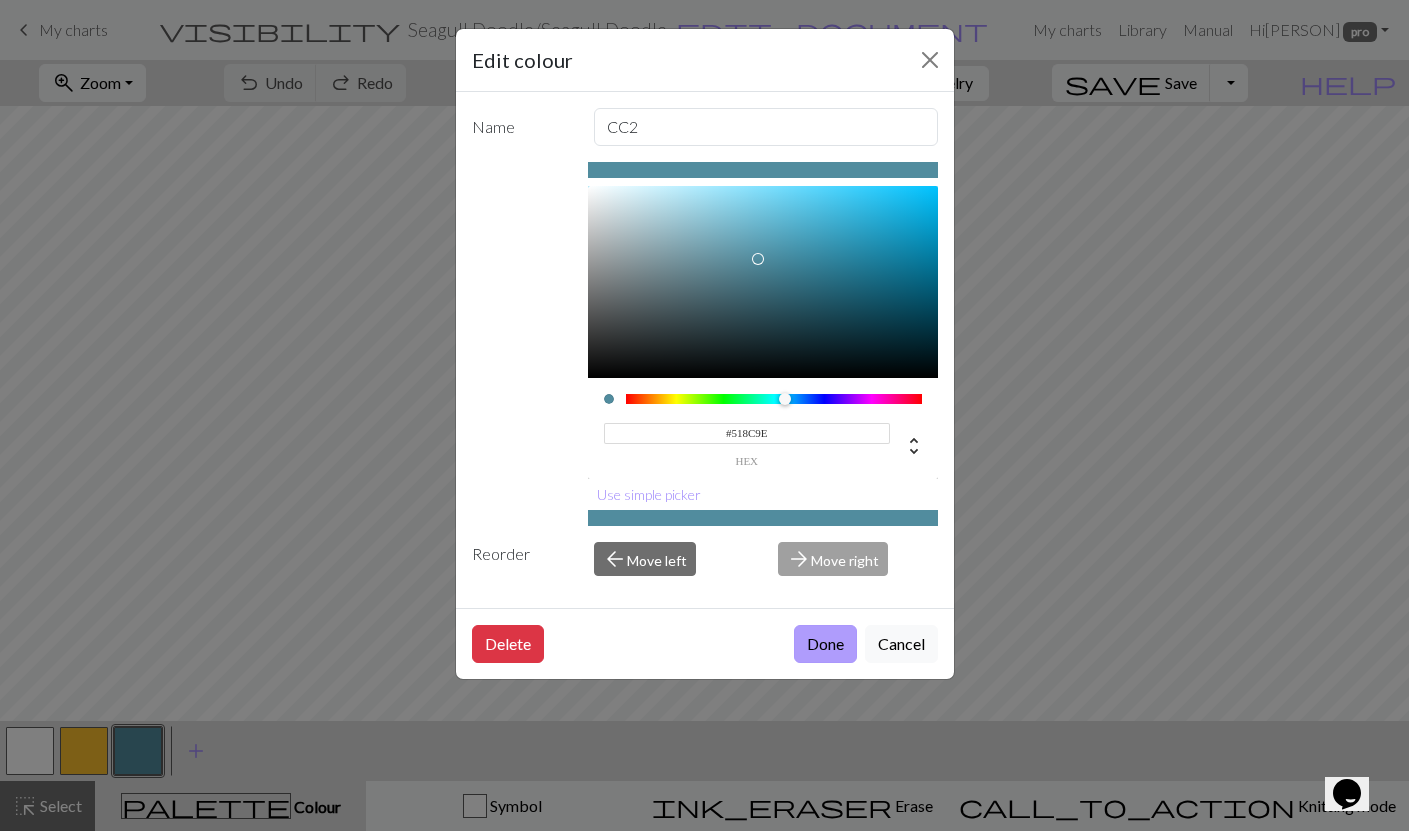 click on "Done" at bounding box center [825, 644] 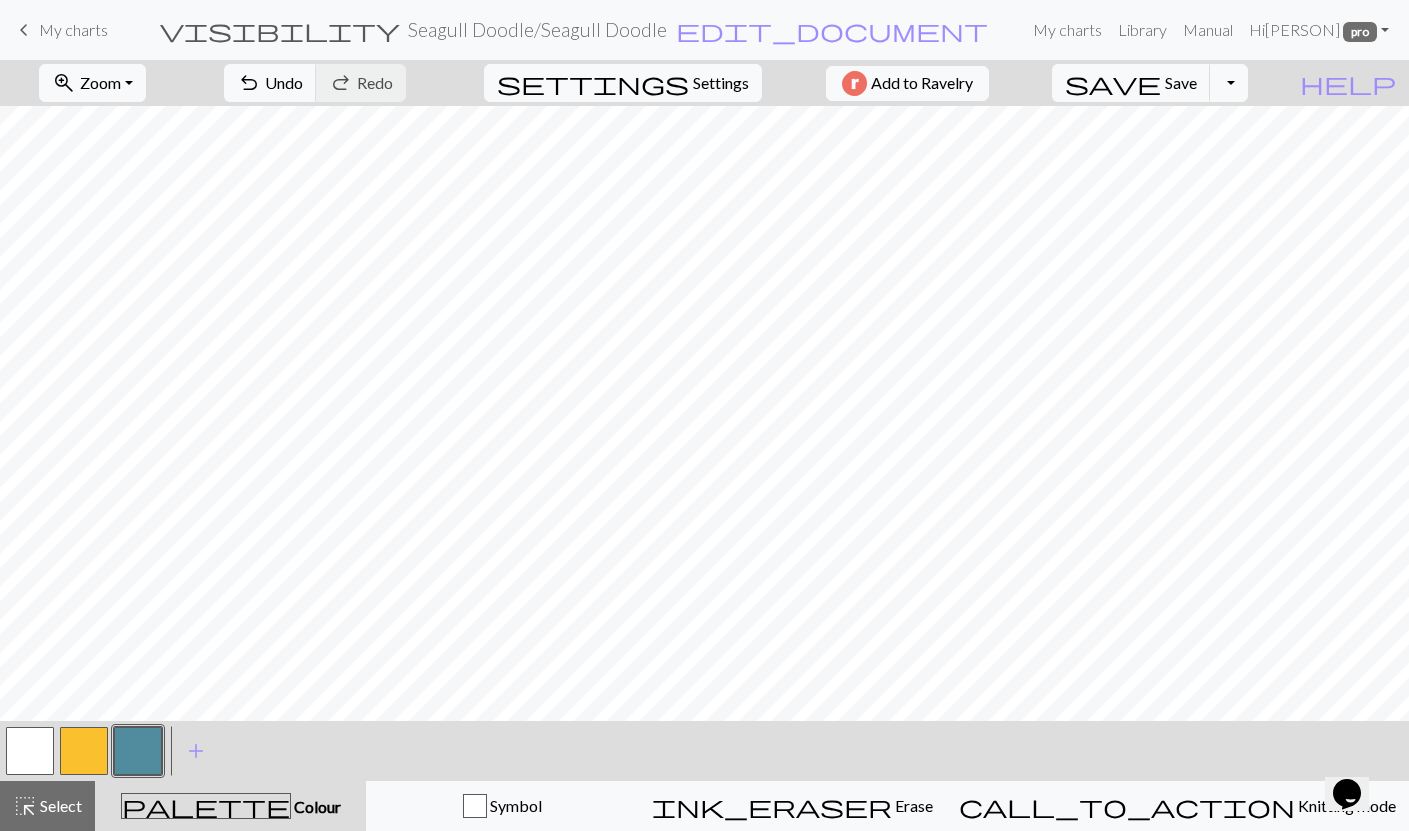 click on "My charts" at bounding box center (73, 29) 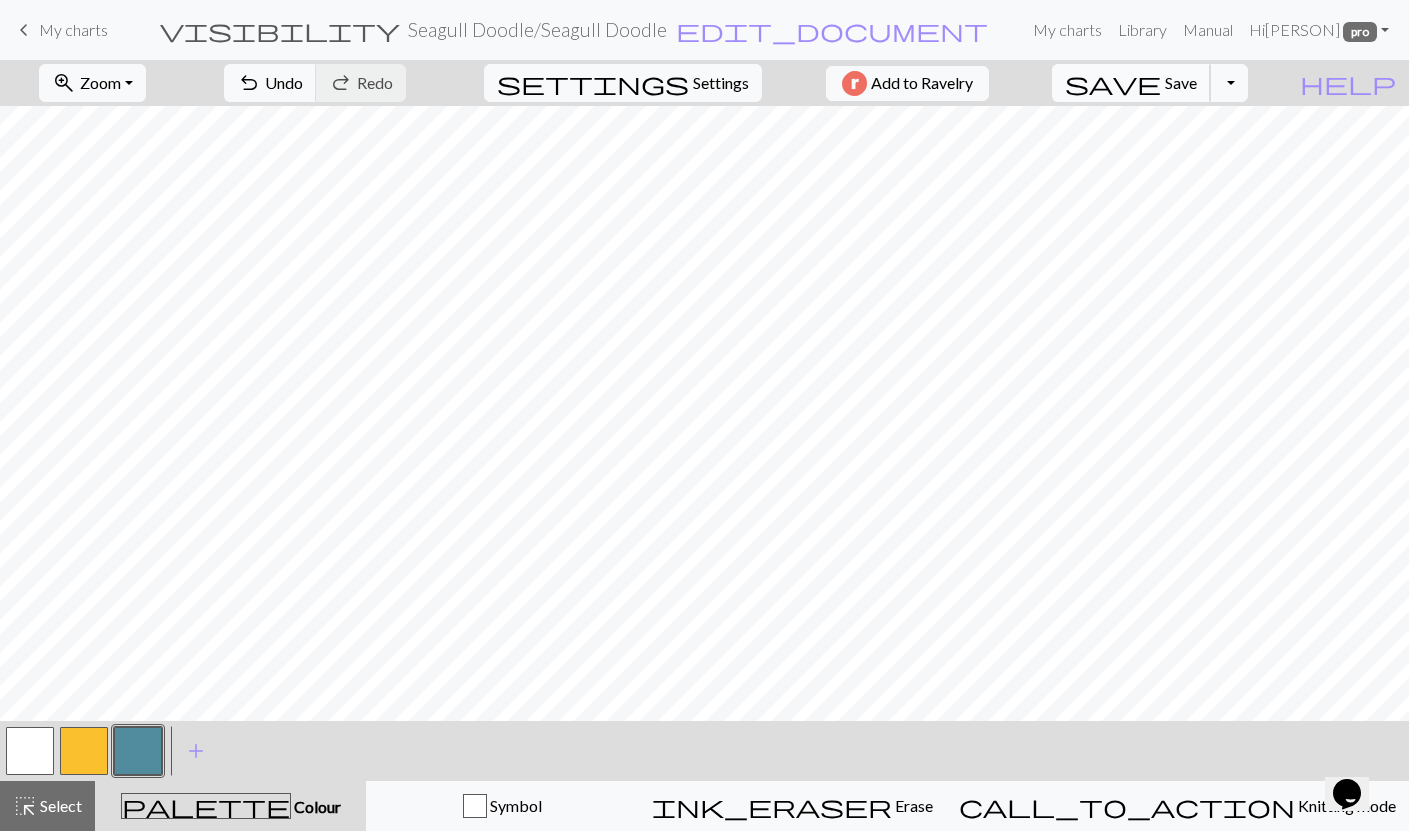 click on "save Save Save" at bounding box center [1131, 83] 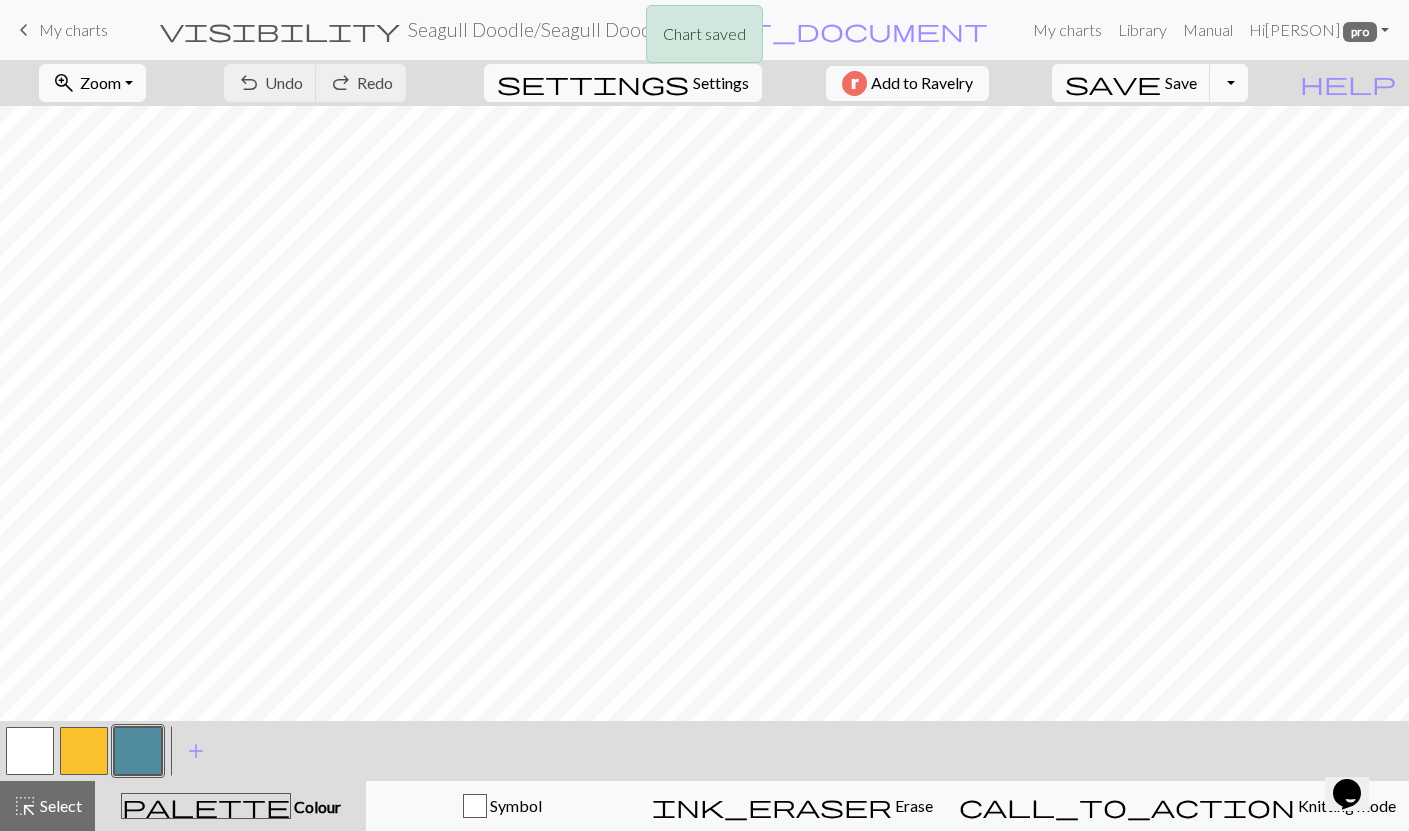 click on "Chart saved" at bounding box center (704, 39) 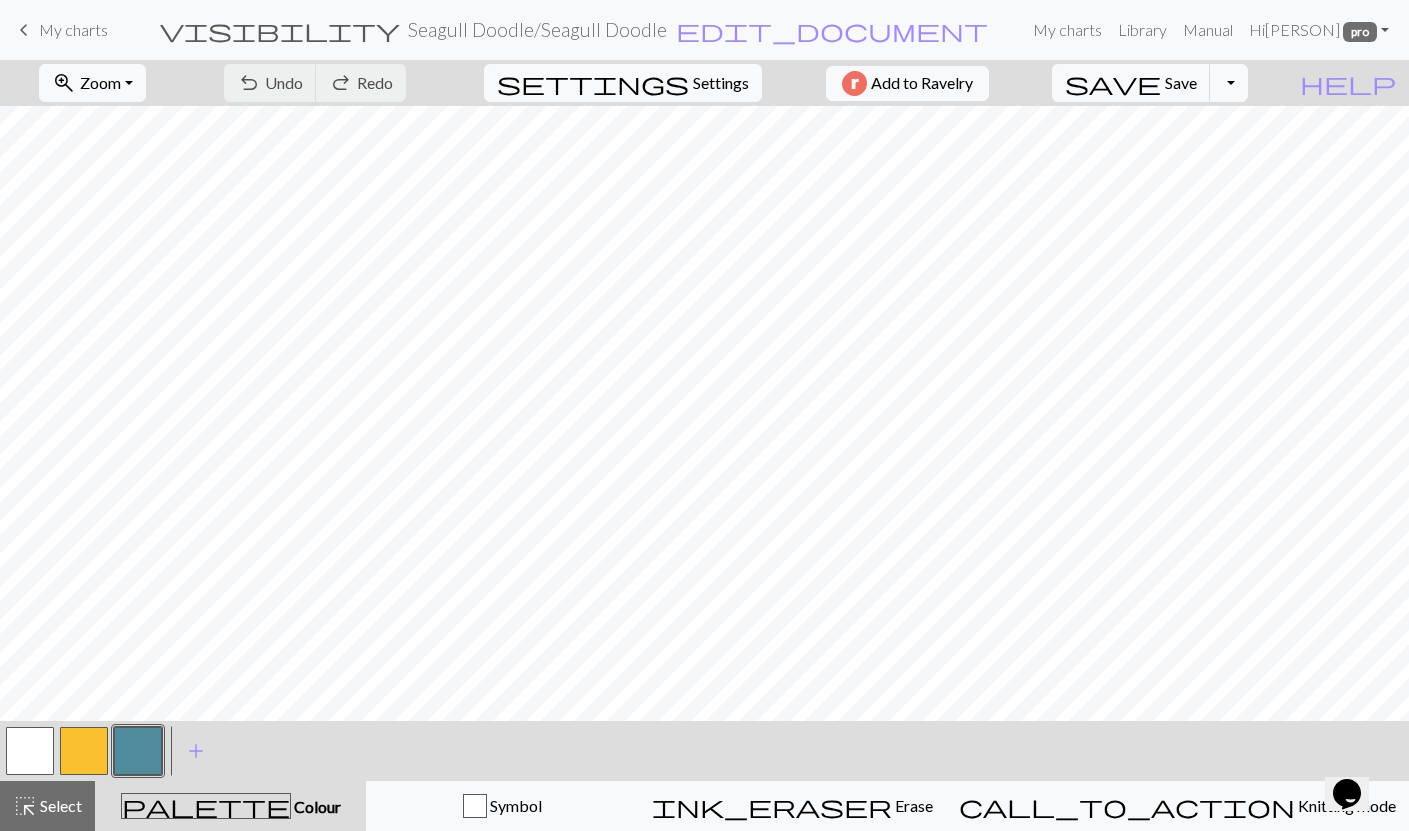 click on "My charts" at bounding box center [73, 29] 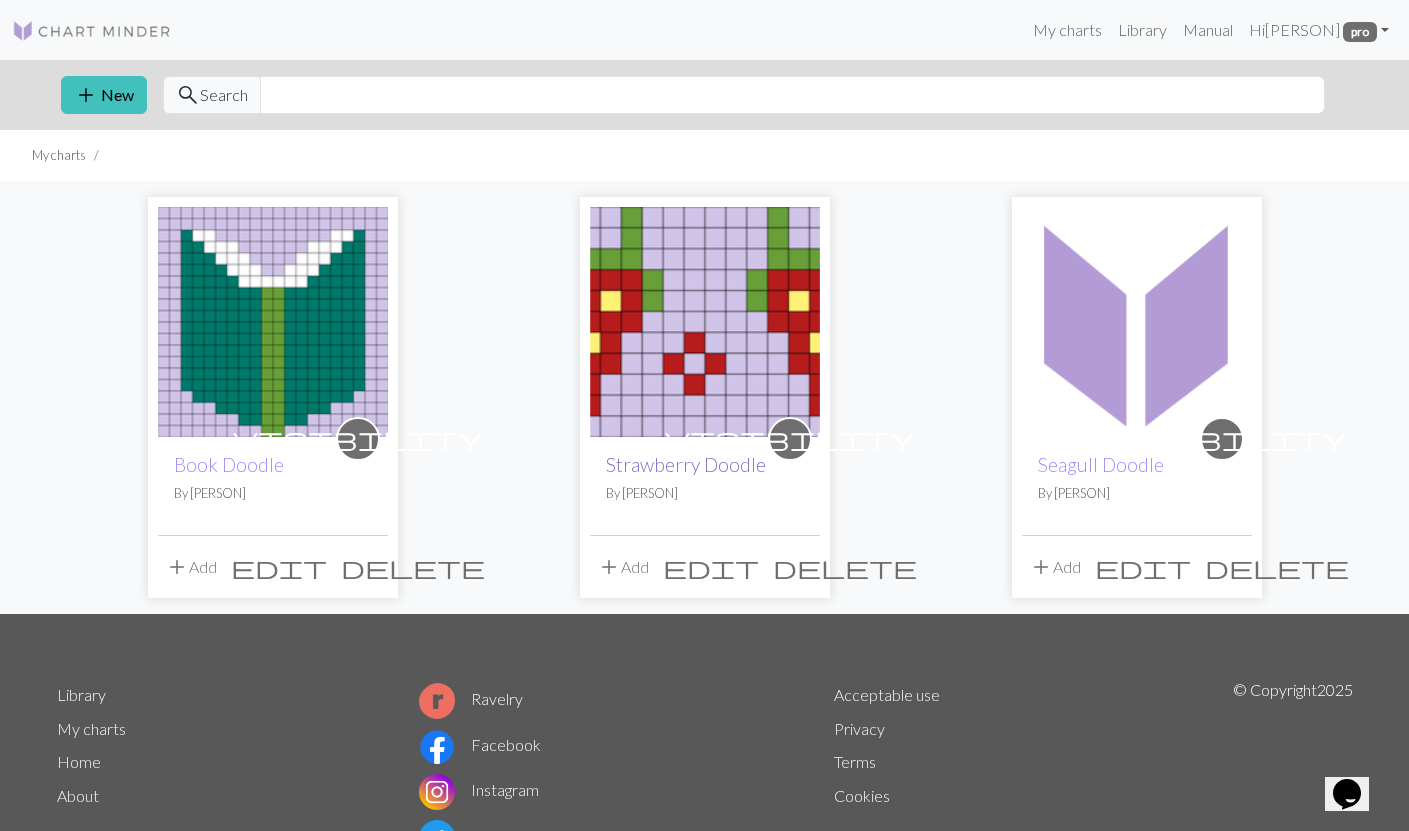 click on "Strawberry Doodle" at bounding box center [686, 464] 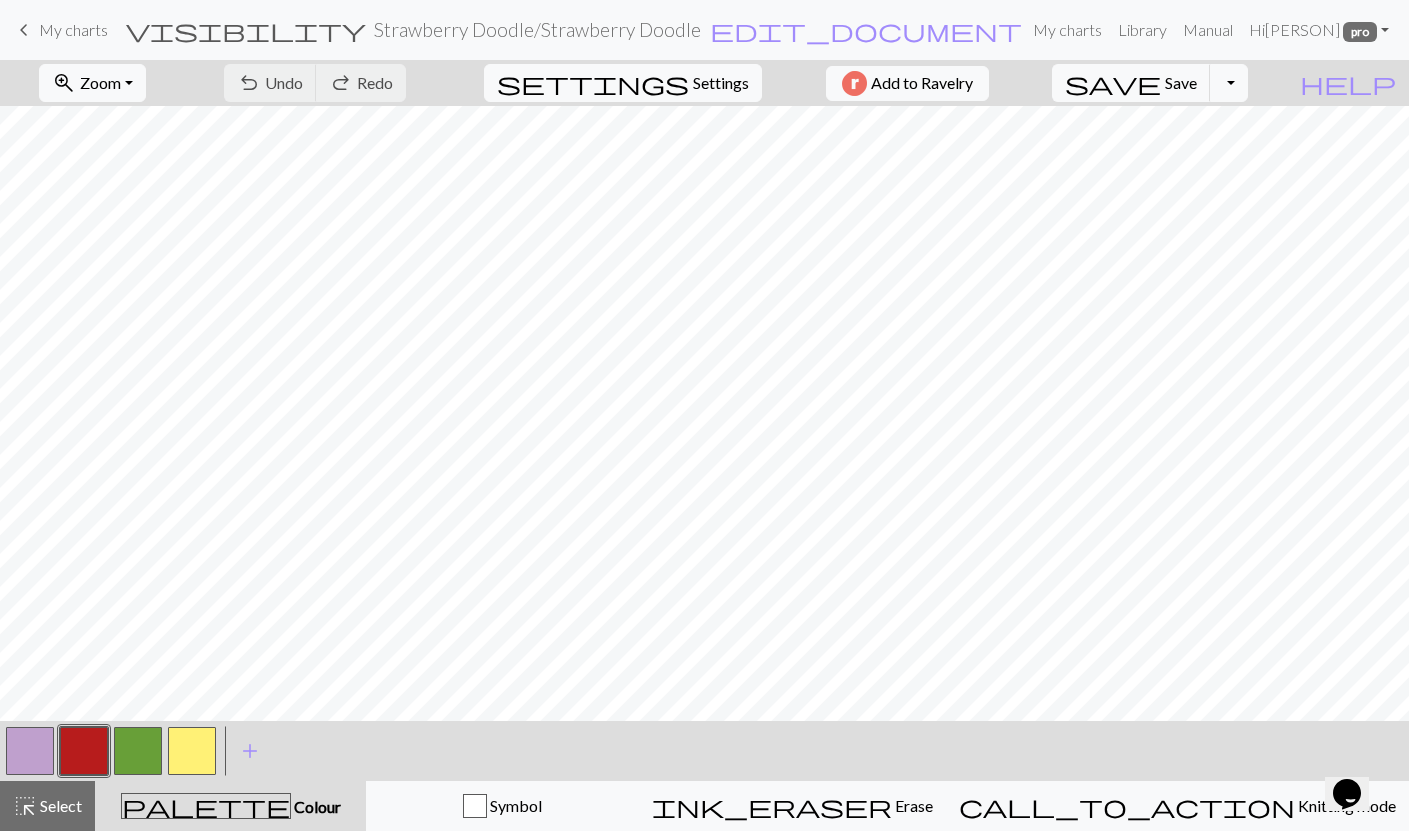 click at bounding box center [30, 751] 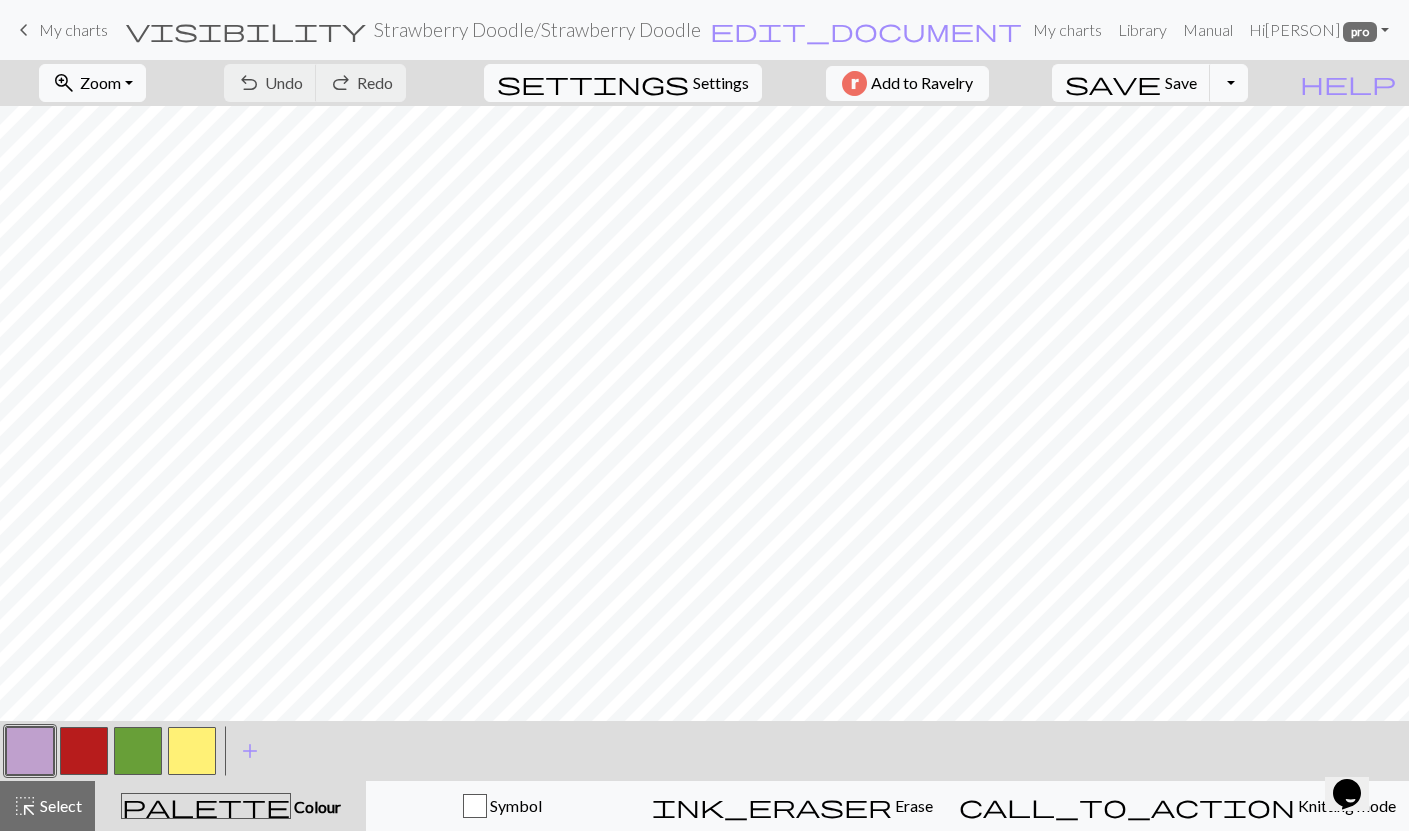 click at bounding box center [30, 751] 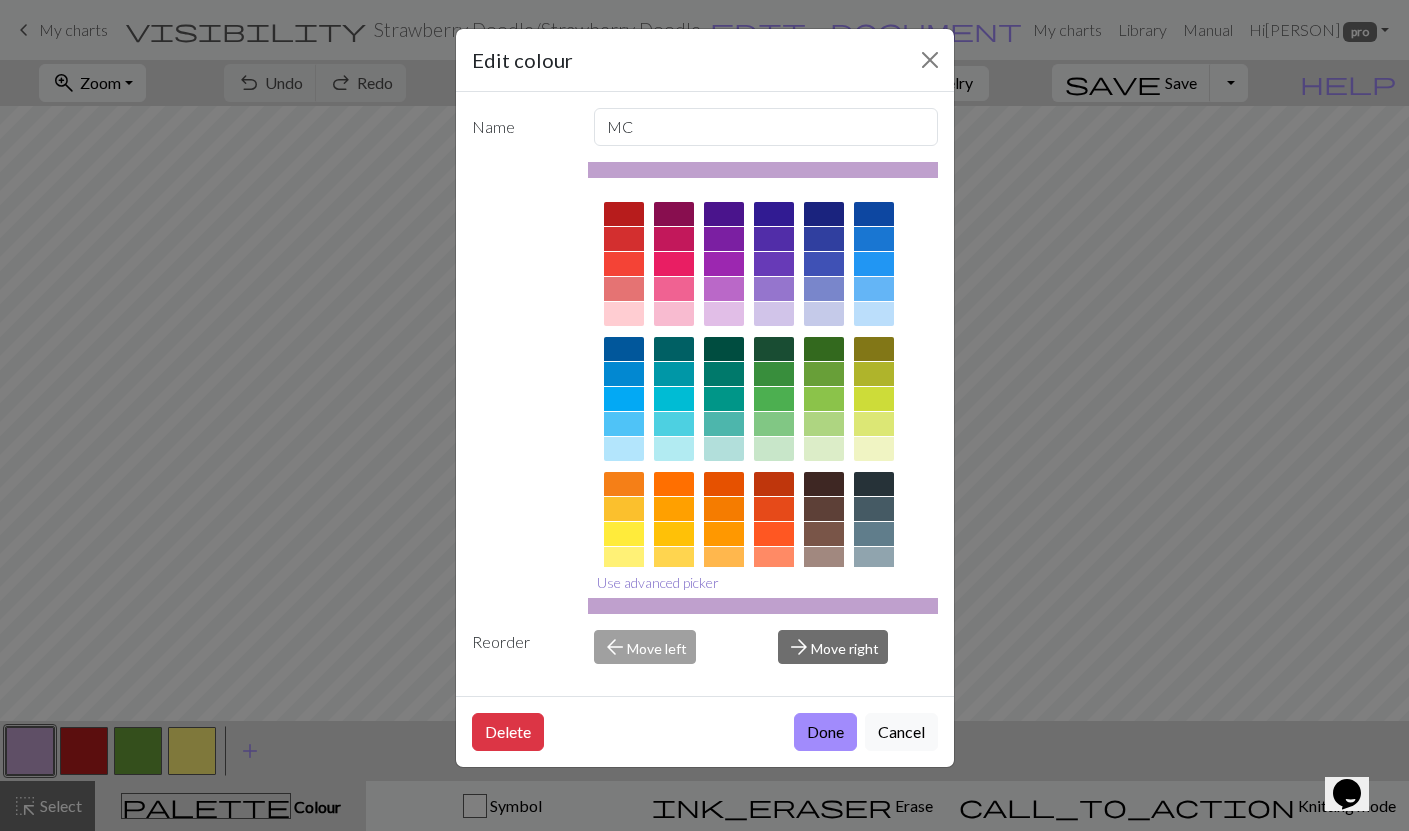 click on "Use advanced picker" at bounding box center [658, 582] 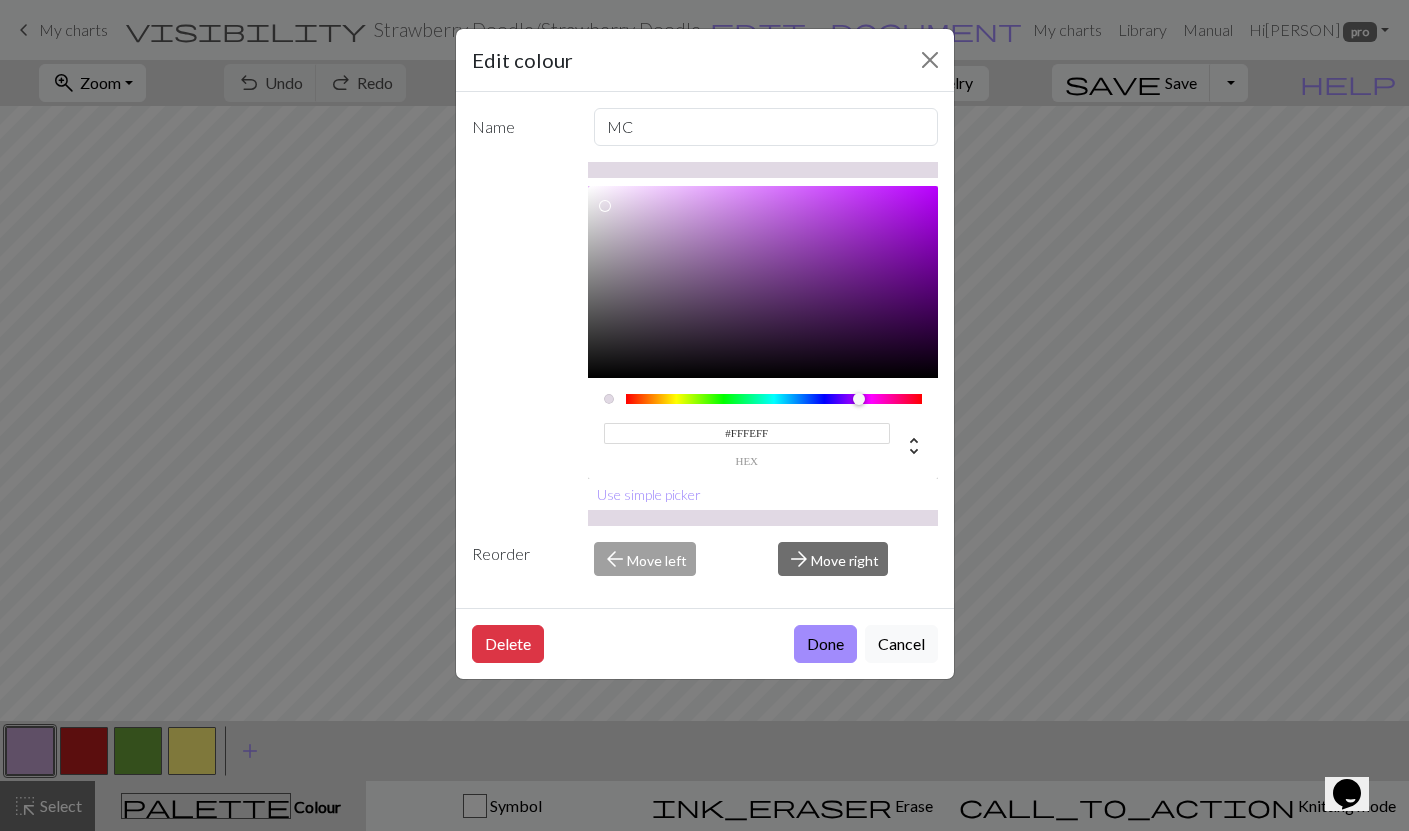 type on "#FFFFFF" 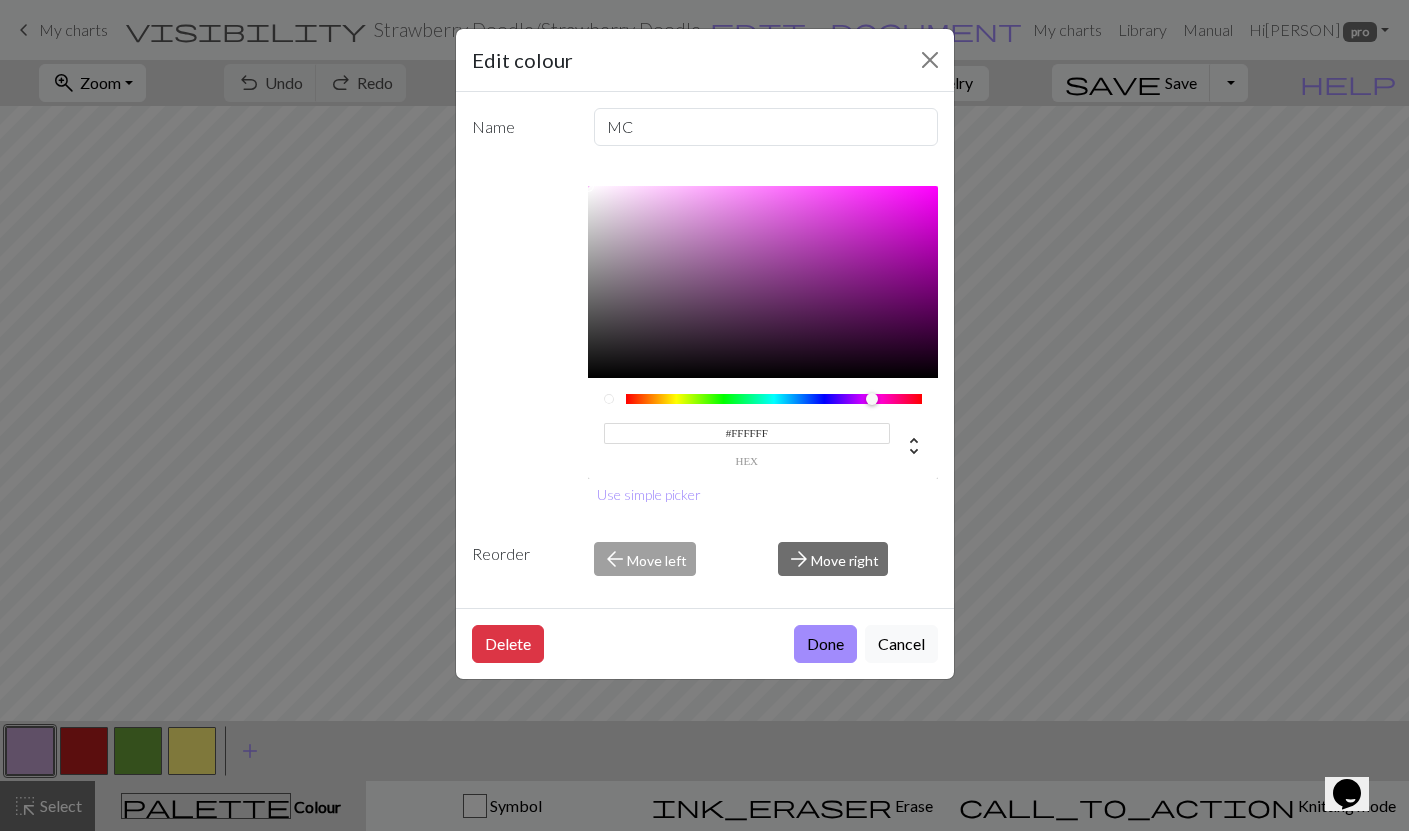 drag, startPoint x: 637, startPoint y: 248, endPoint x: 556, endPoint y: 151, distance: 126.37247 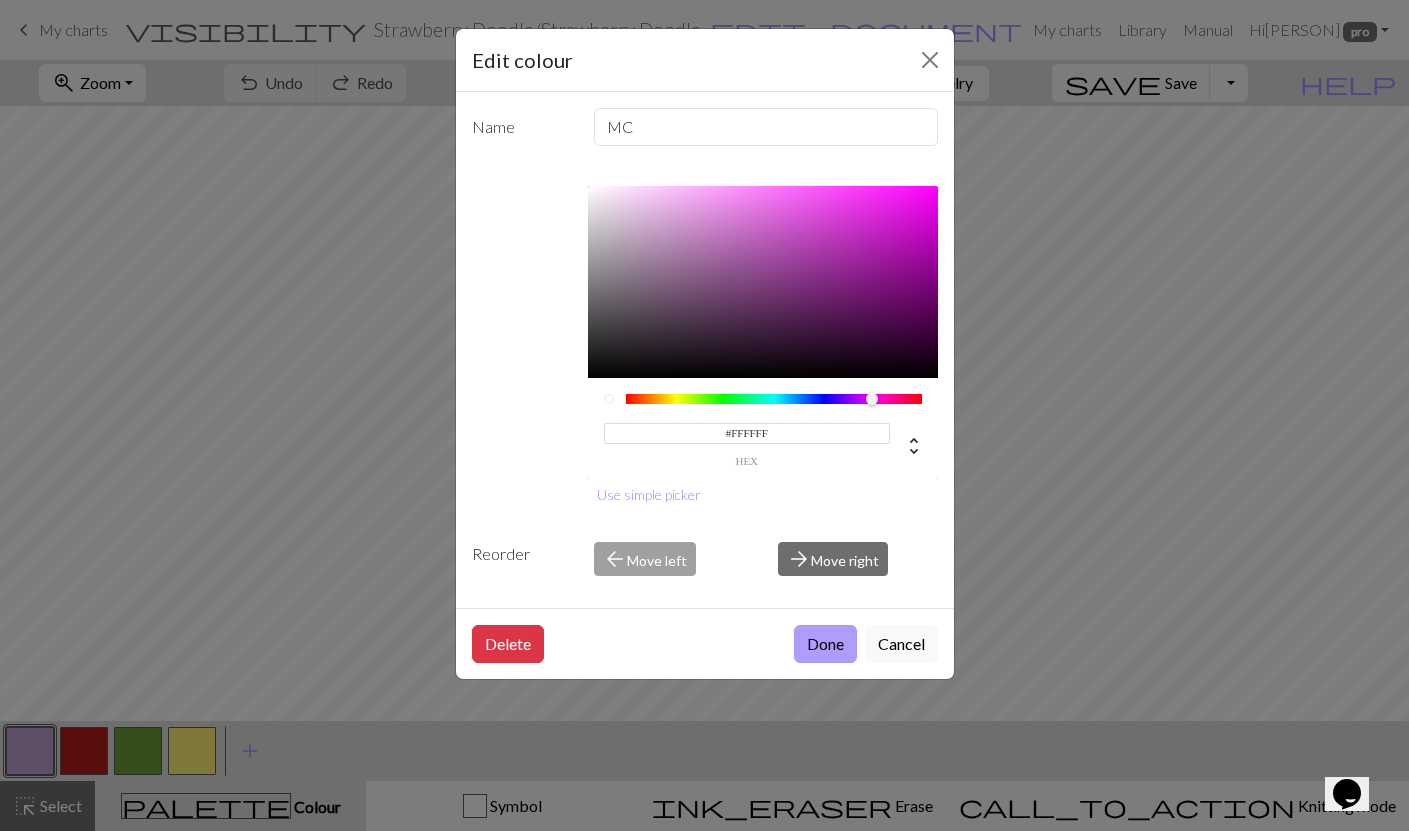 click on "Done" at bounding box center (825, 644) 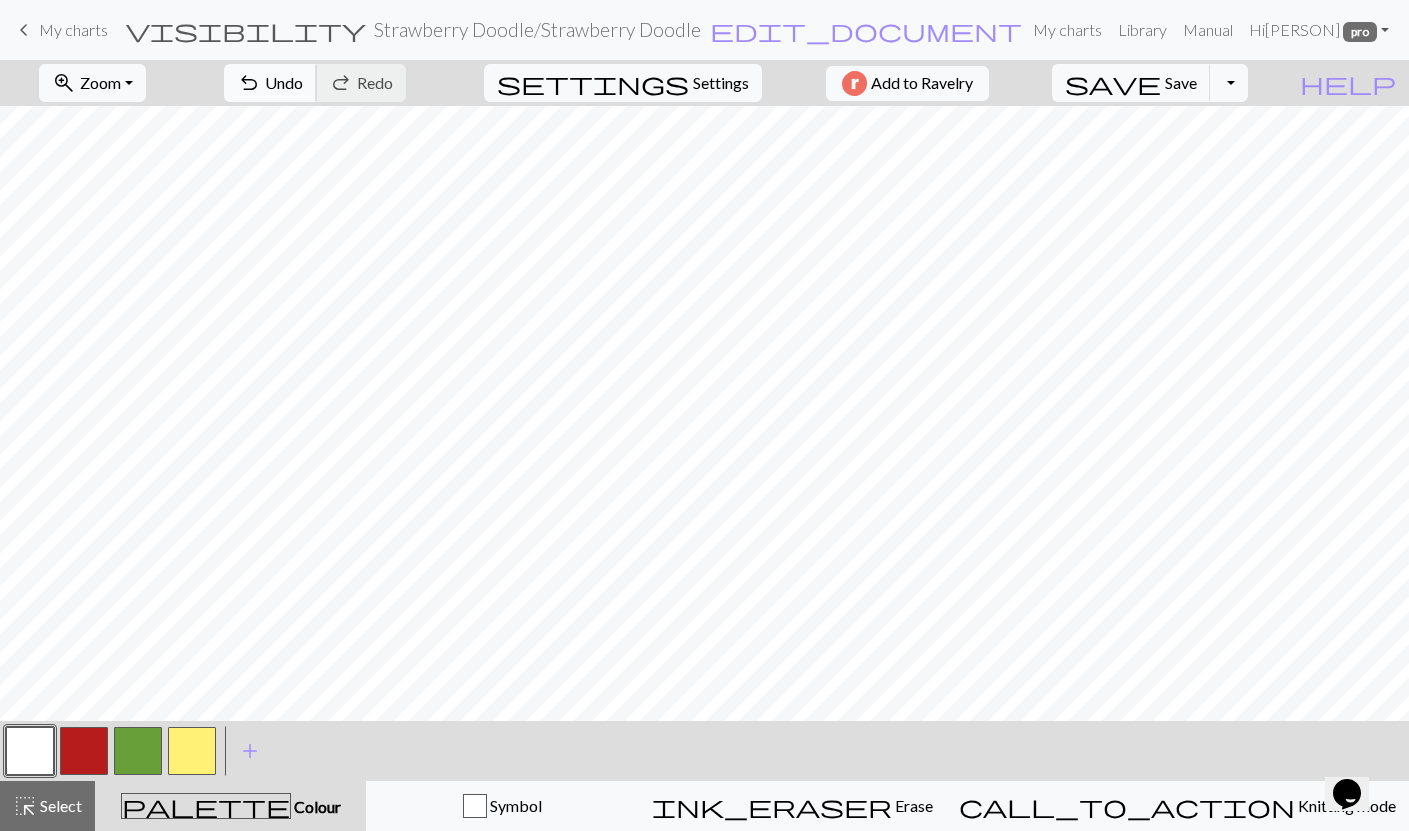 click on "Undo" at bounding box center (284, 82) 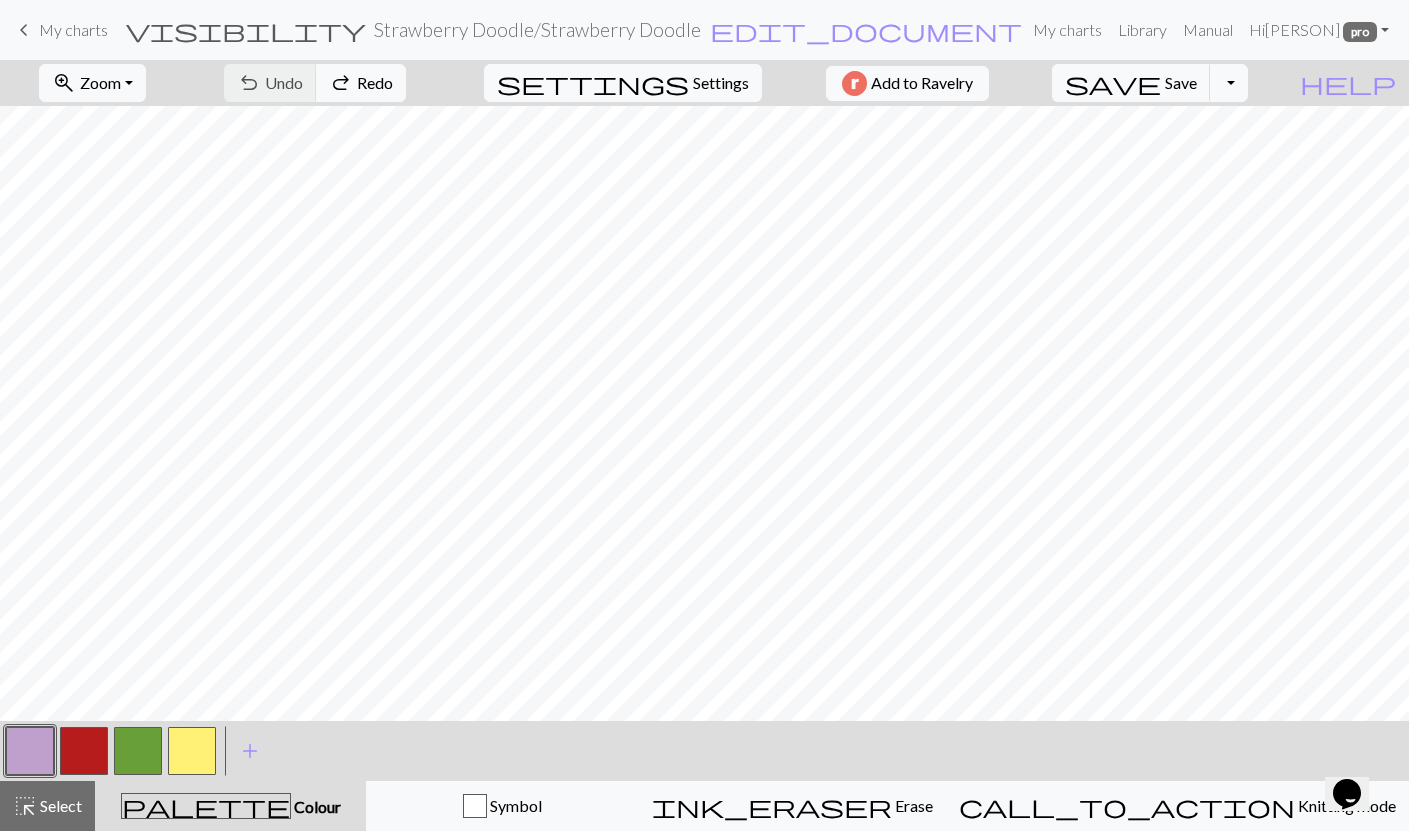 click on "My charts" at bounding box center [73, 29] 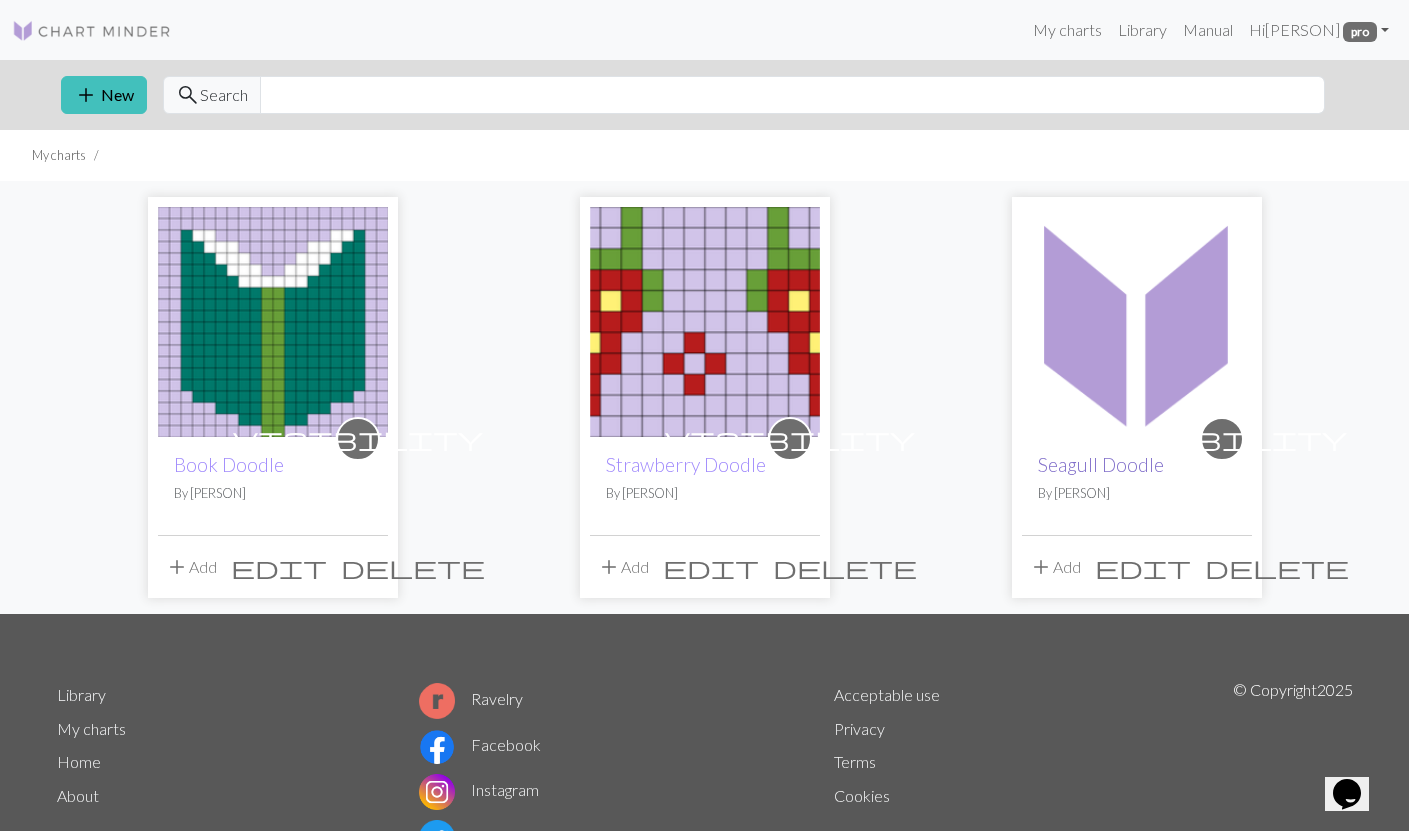 click on "Seagull Doodle" at bounding box center (1101, 464) 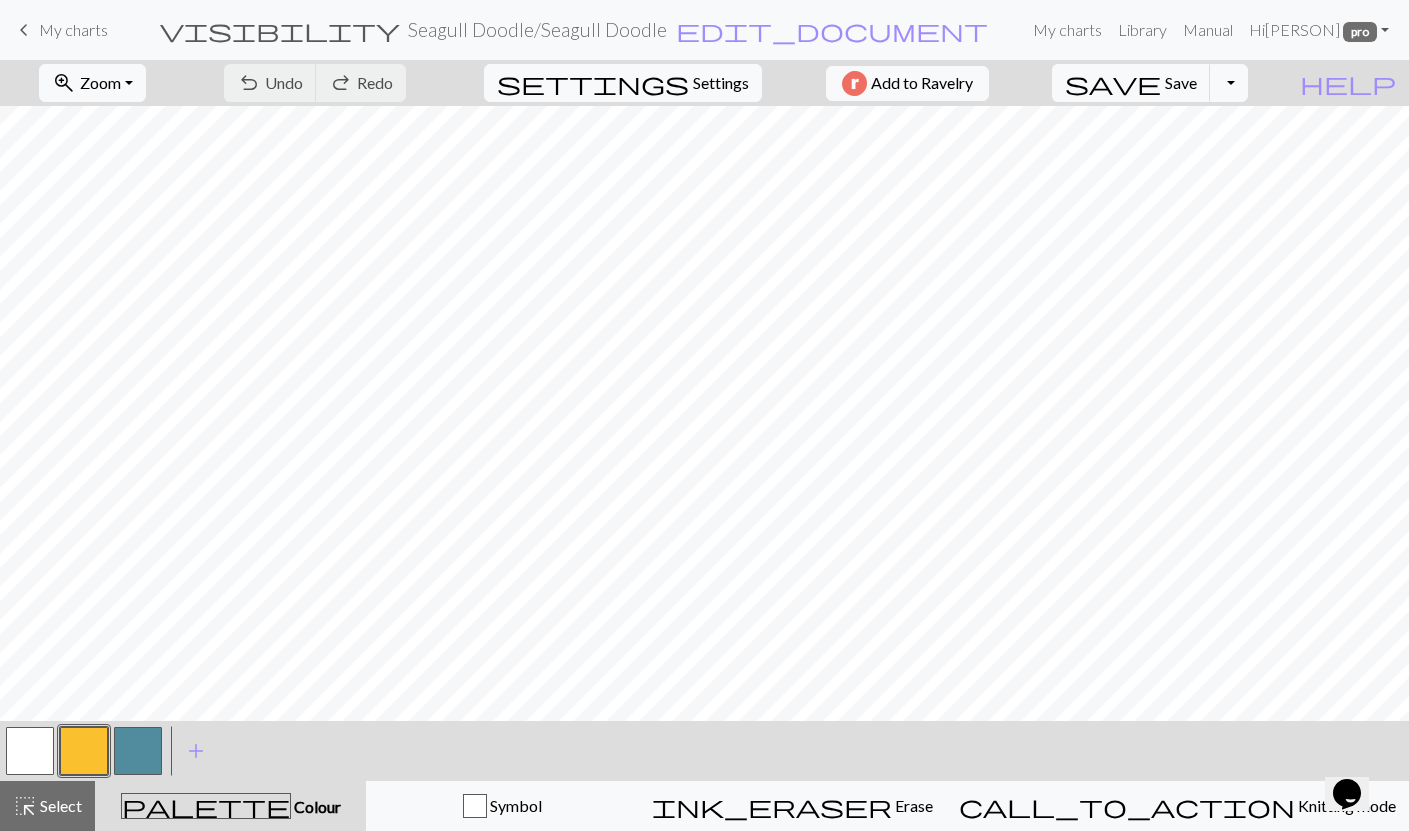 click on "My charts" at bounding box center [73, 29] 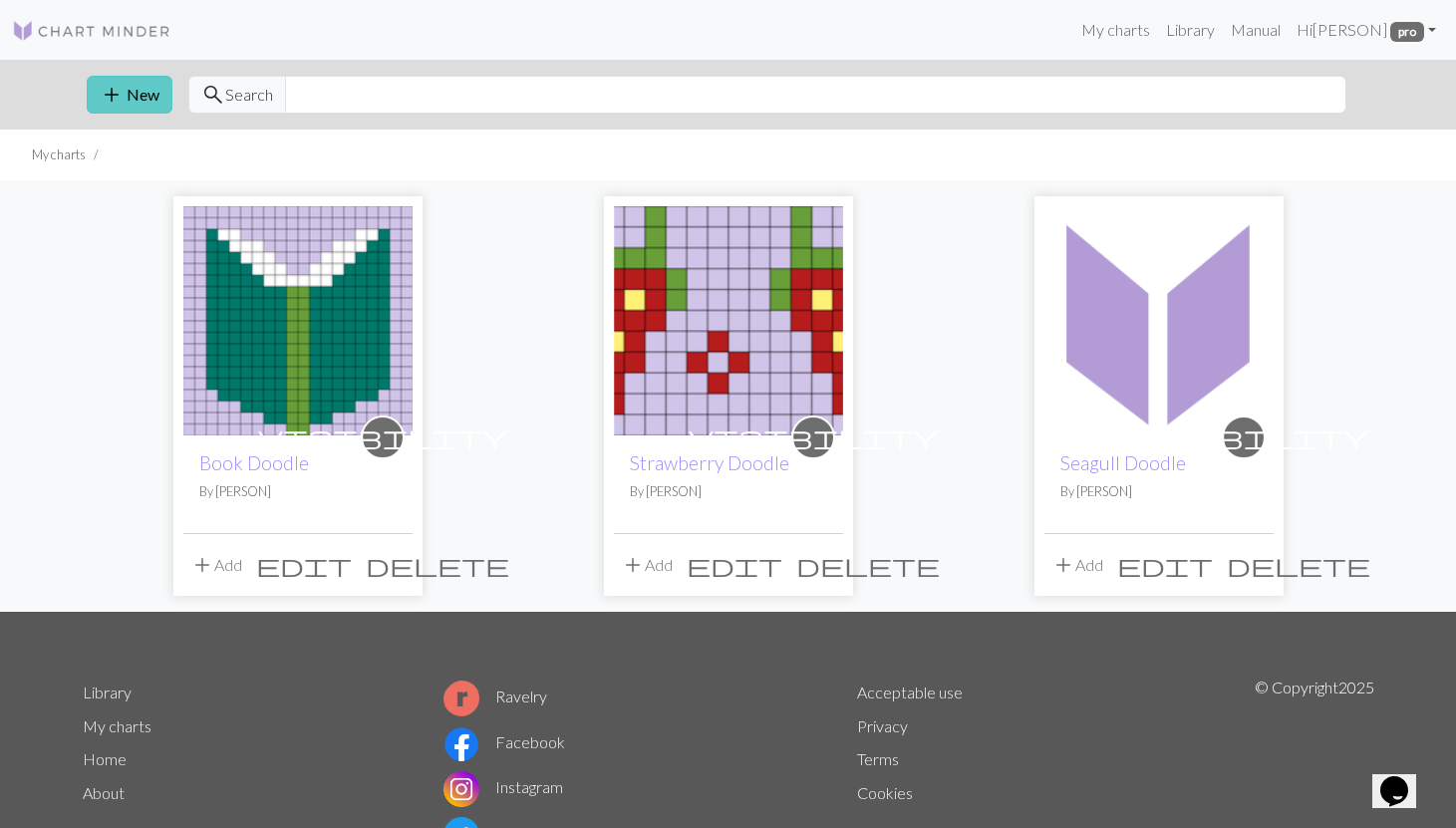 click on "add" at bounding box center [112, 95] 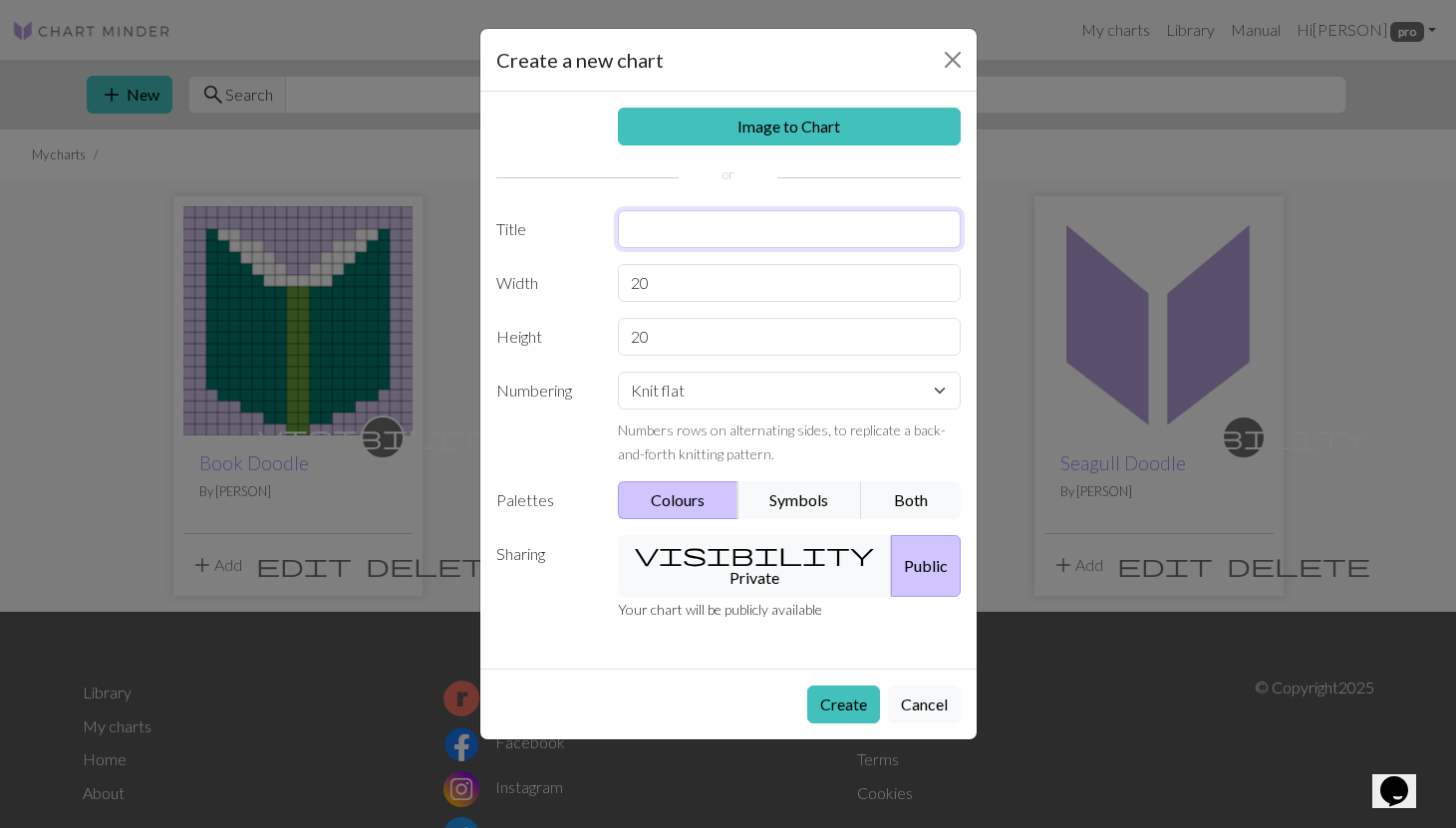 click at bounding box center (789, 229) 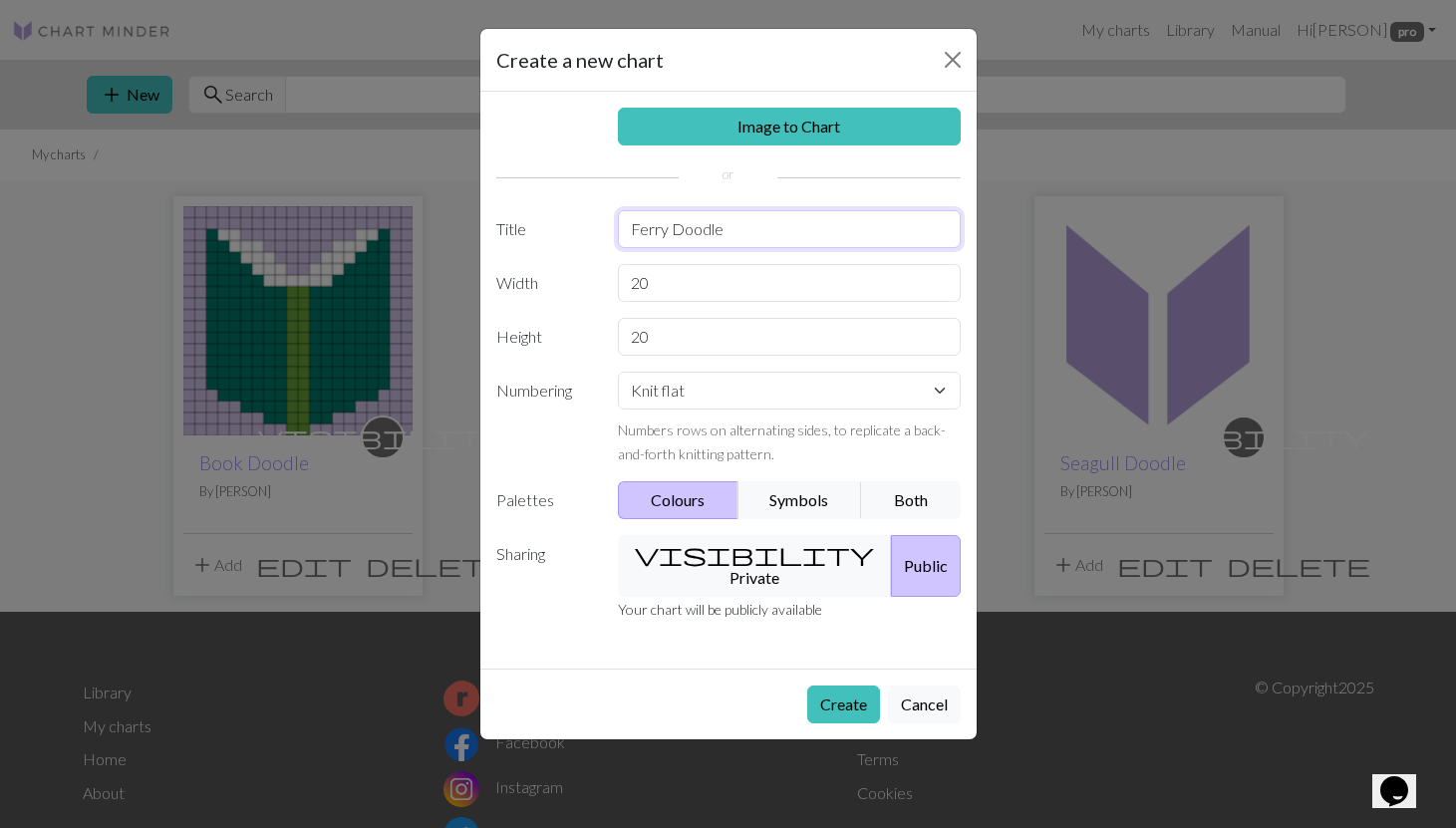 type on "Ferry Doodle" 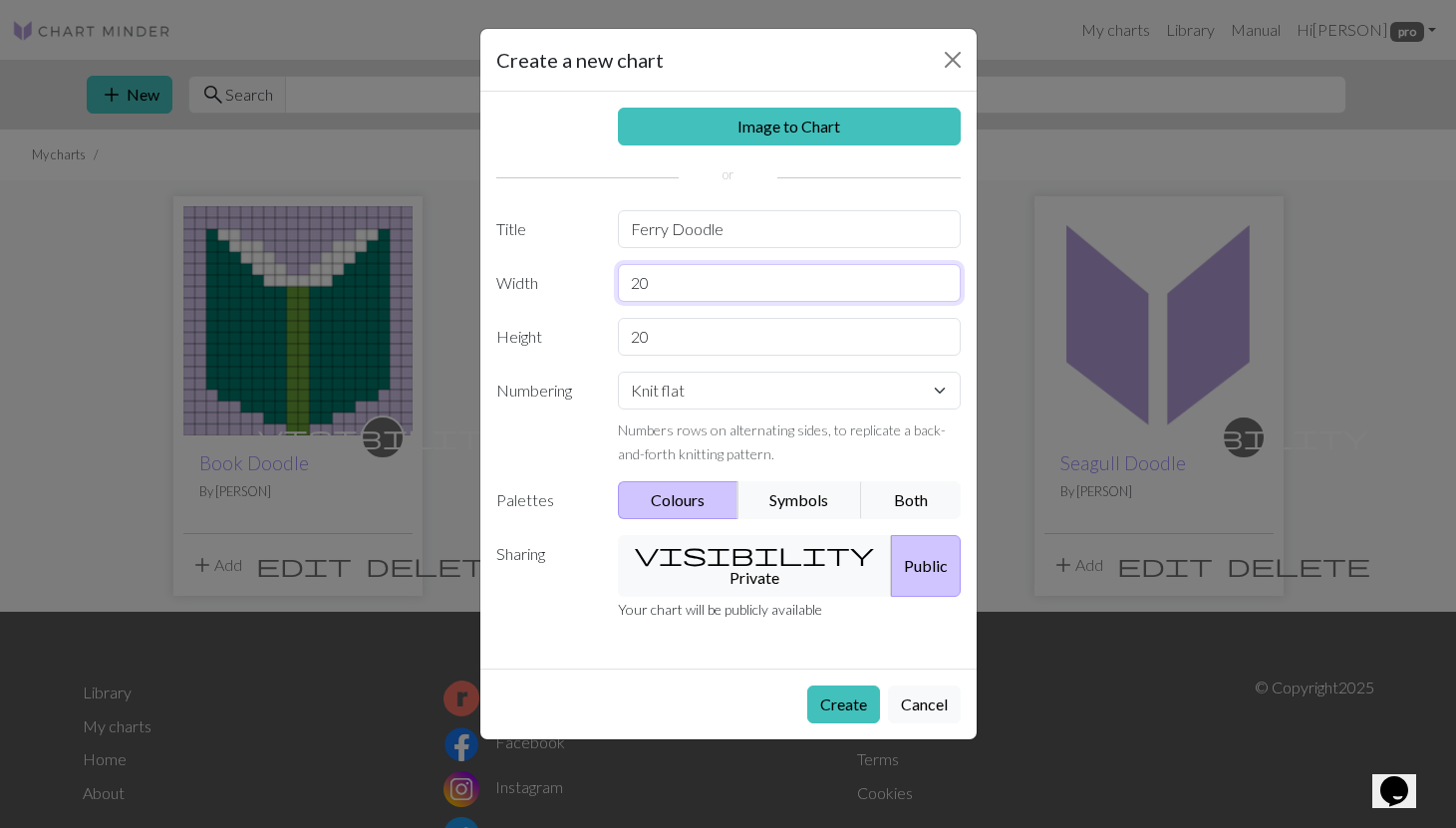 click on "20" at bounding box center (789, 283) 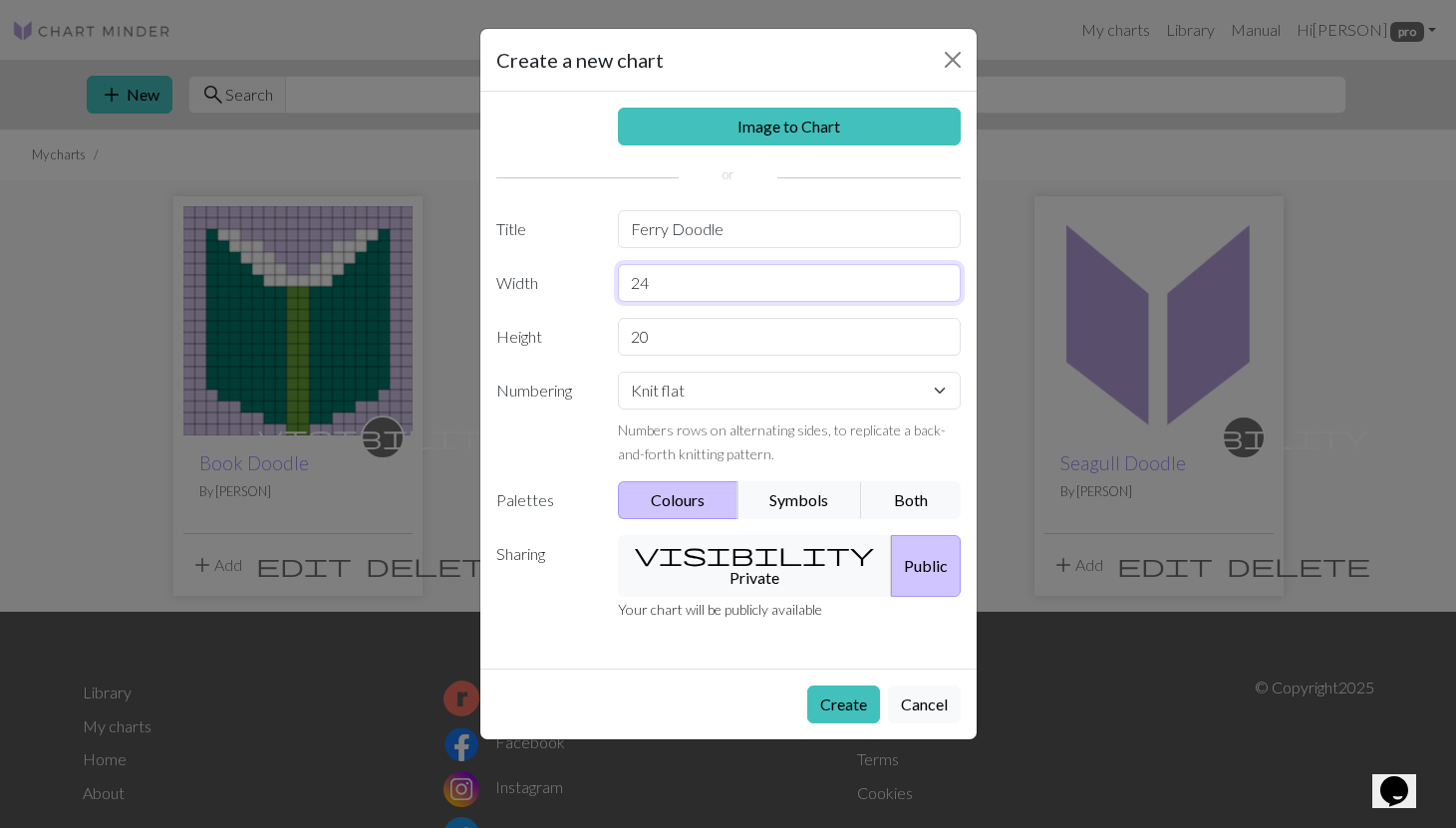 type on "24" 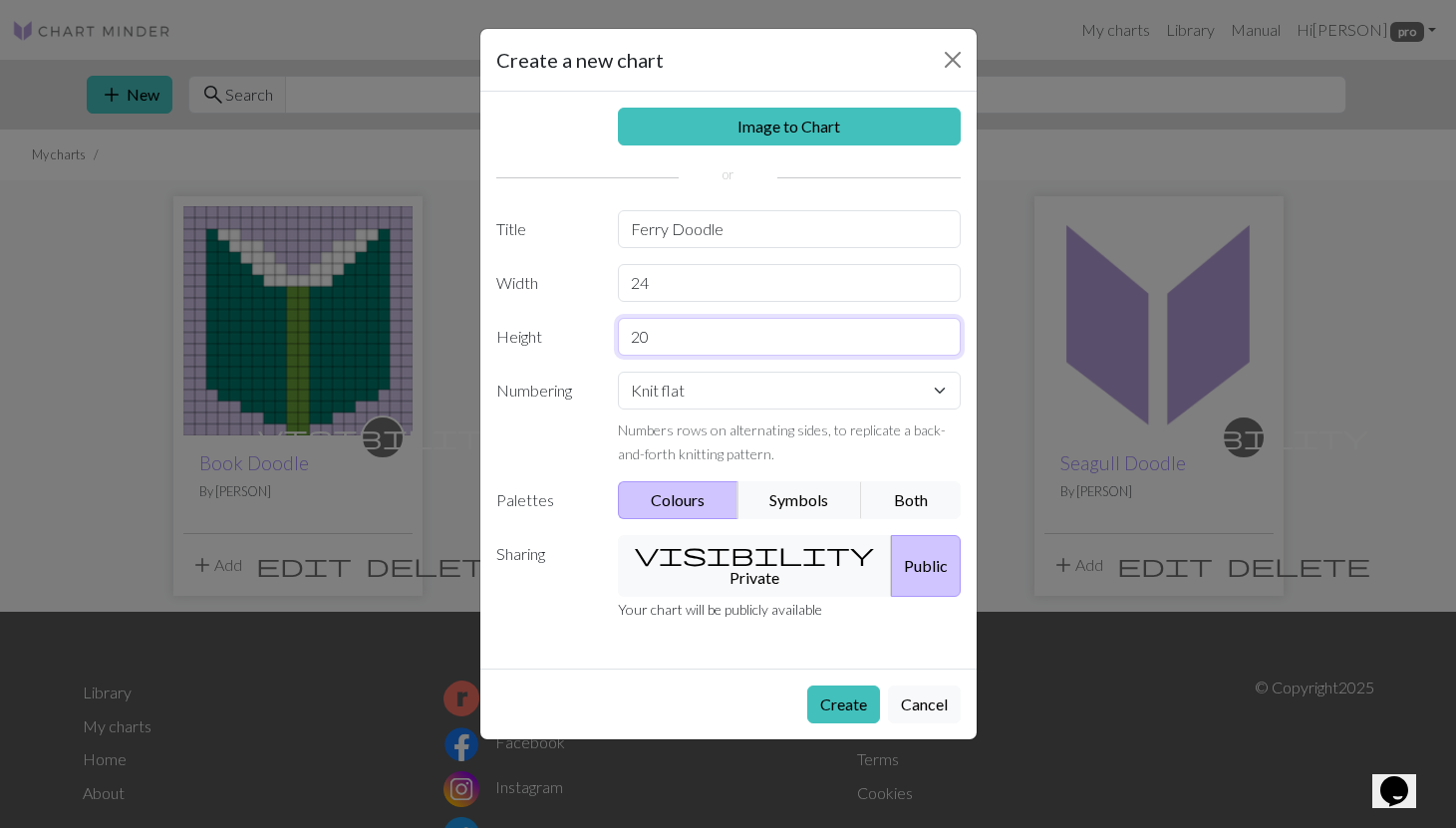 click on "20" at bounding box center [789, 337] 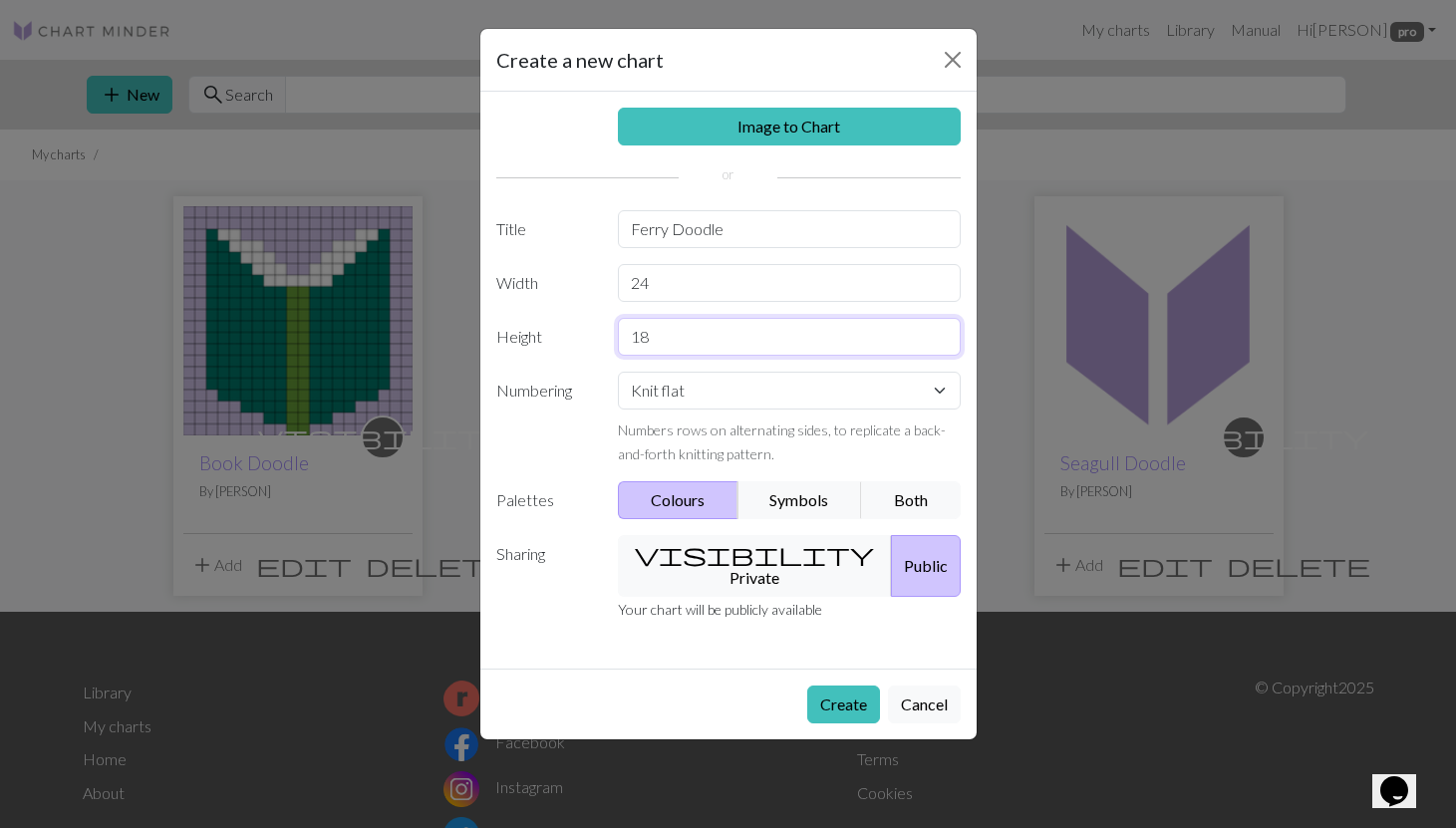 type on "18" 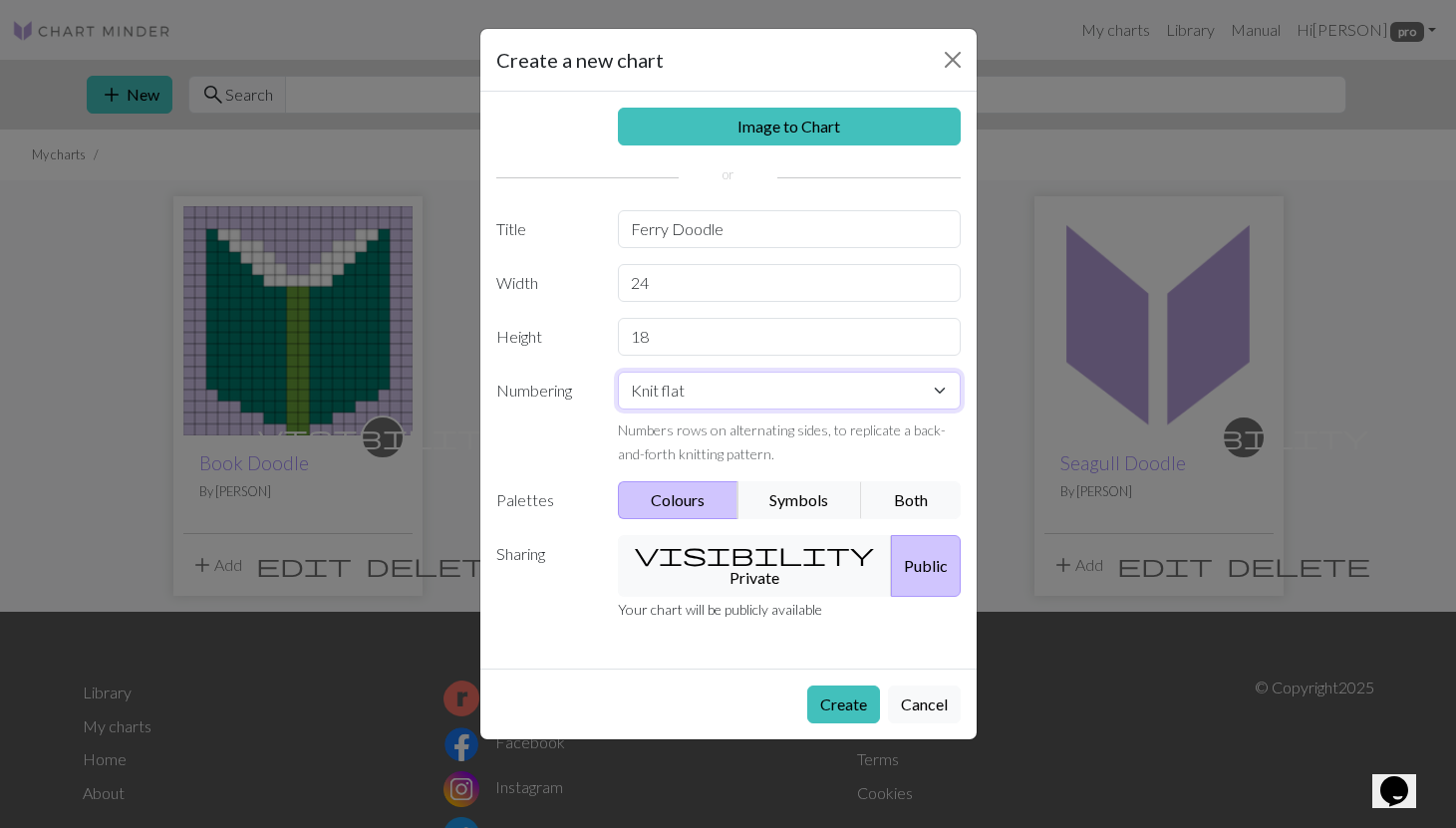 click on "Knit flat Knit in the round Lace knitting Cross stitch" at bounding box center [789, 391] 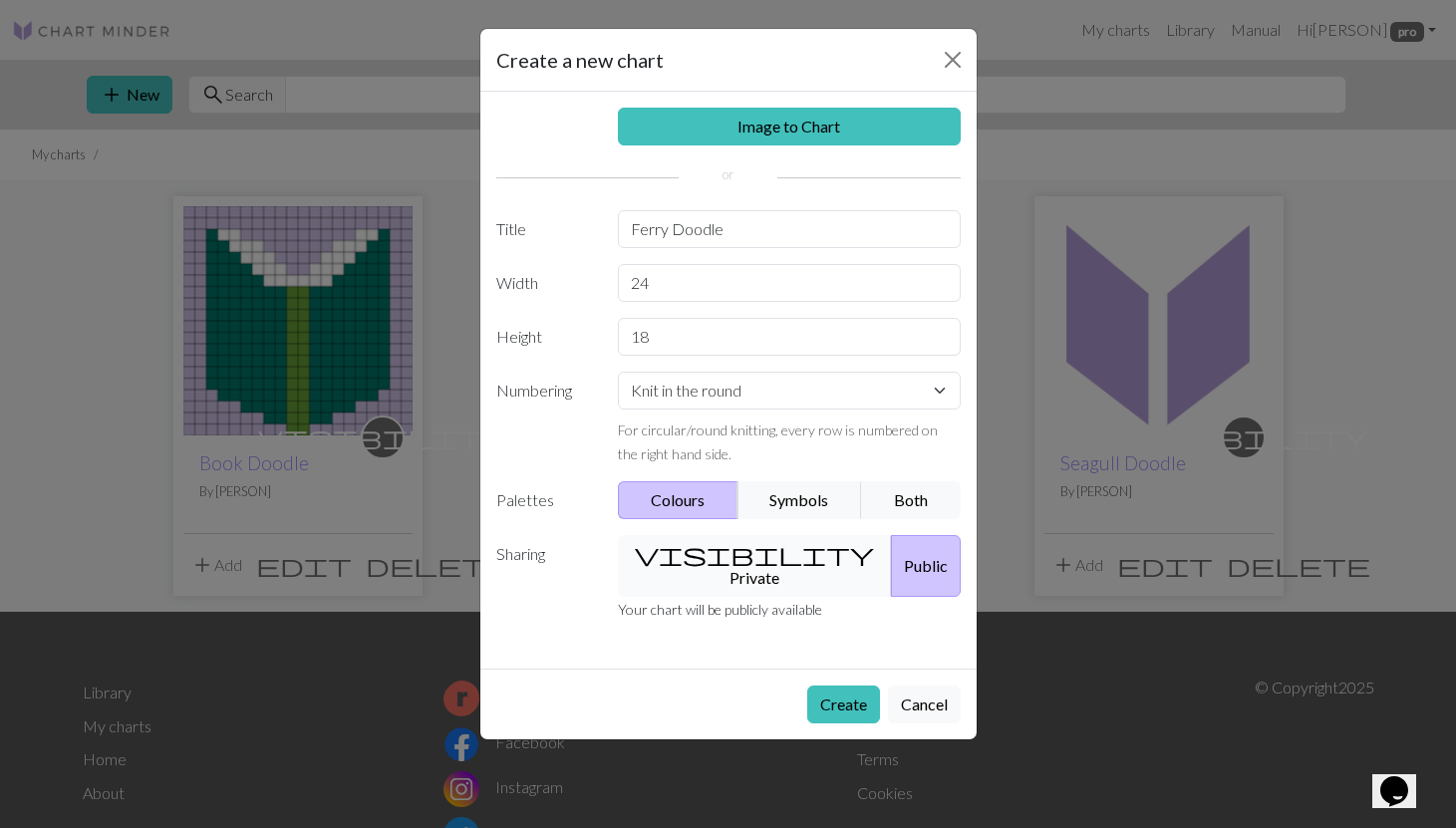 click on "visibility  Private" at bounding box center (754, 566) 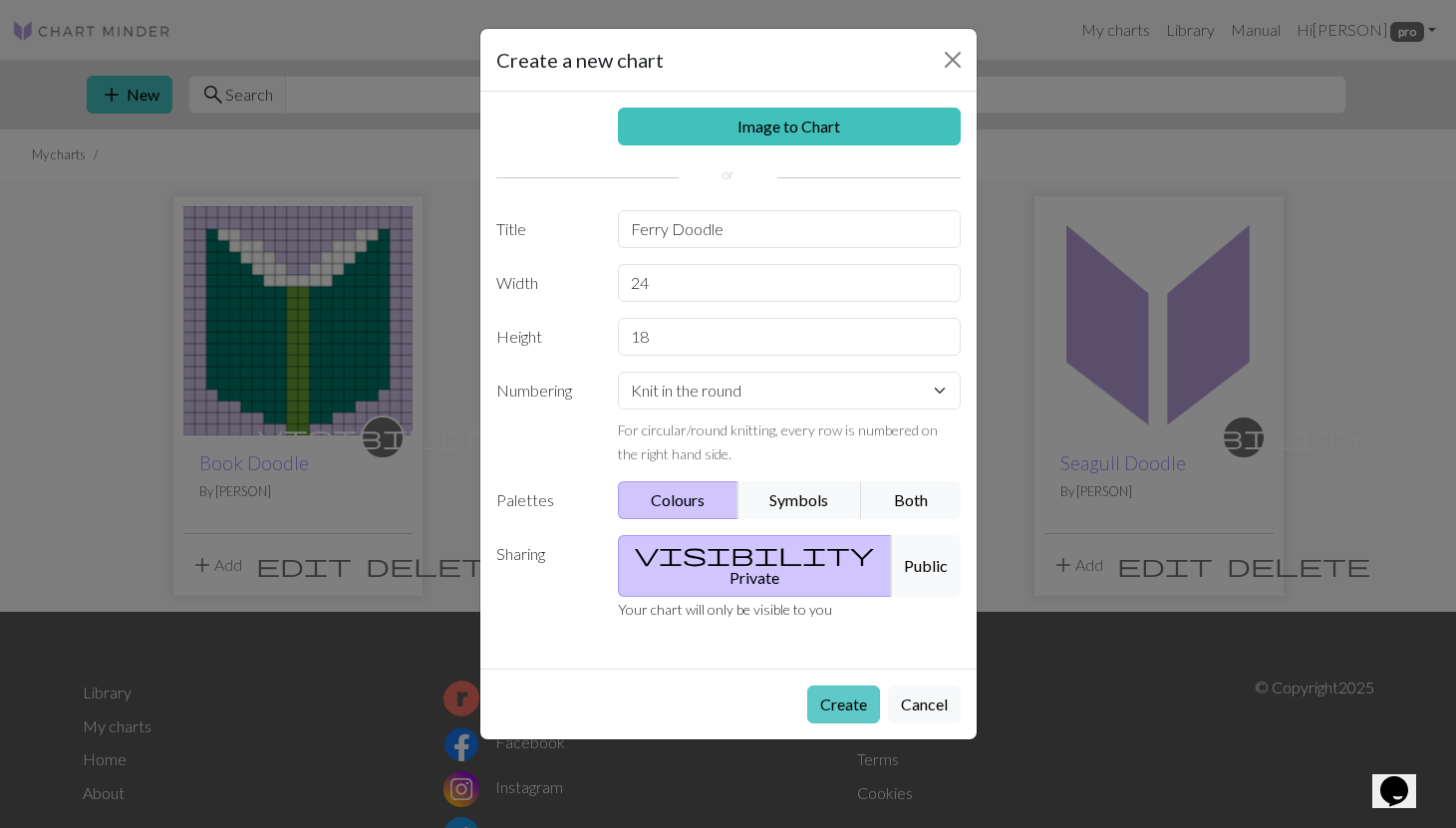click on "Create" at bounding box center (843, 704) 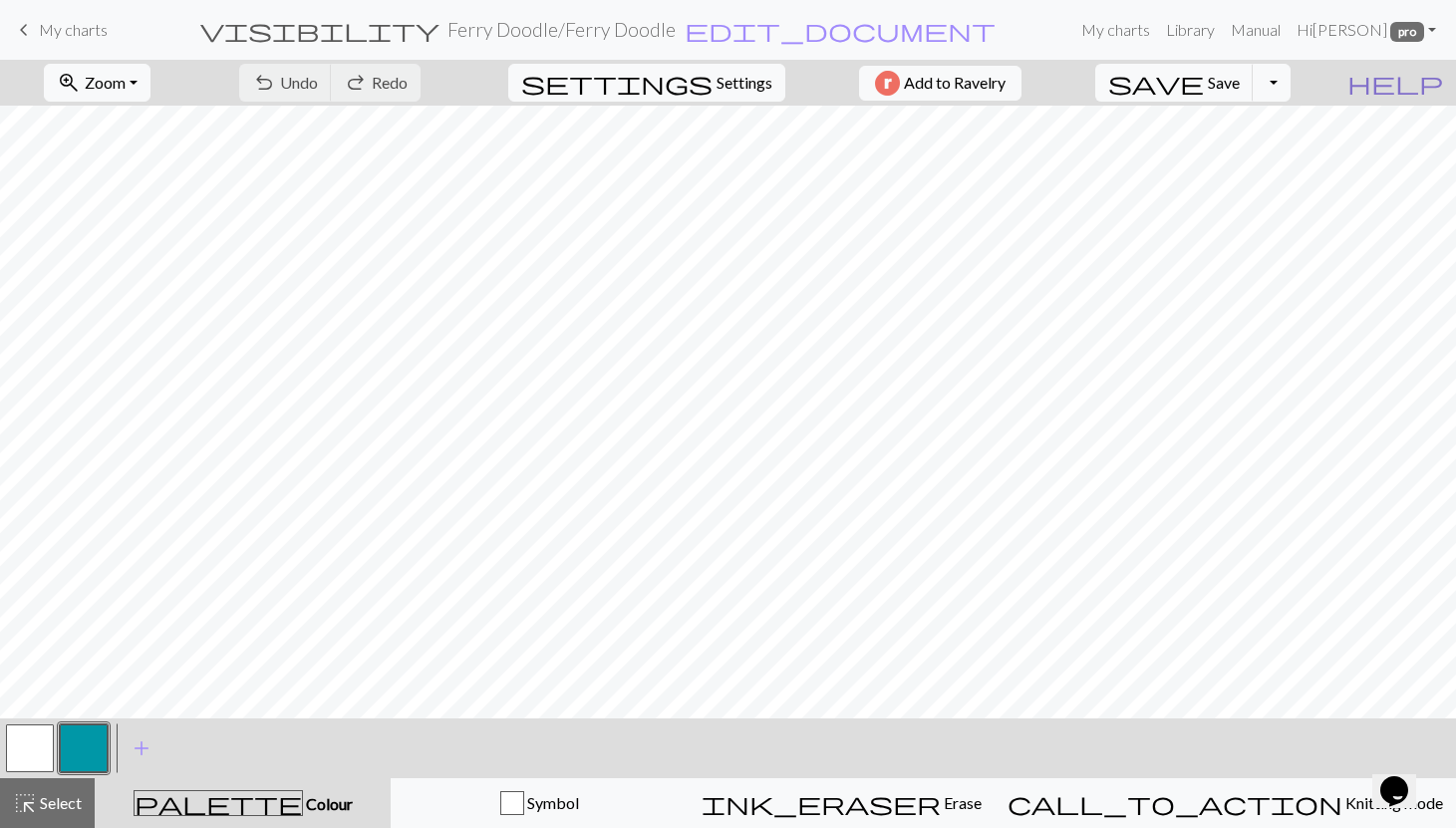click on "help Show me around" at bounding box center [1395, 83] 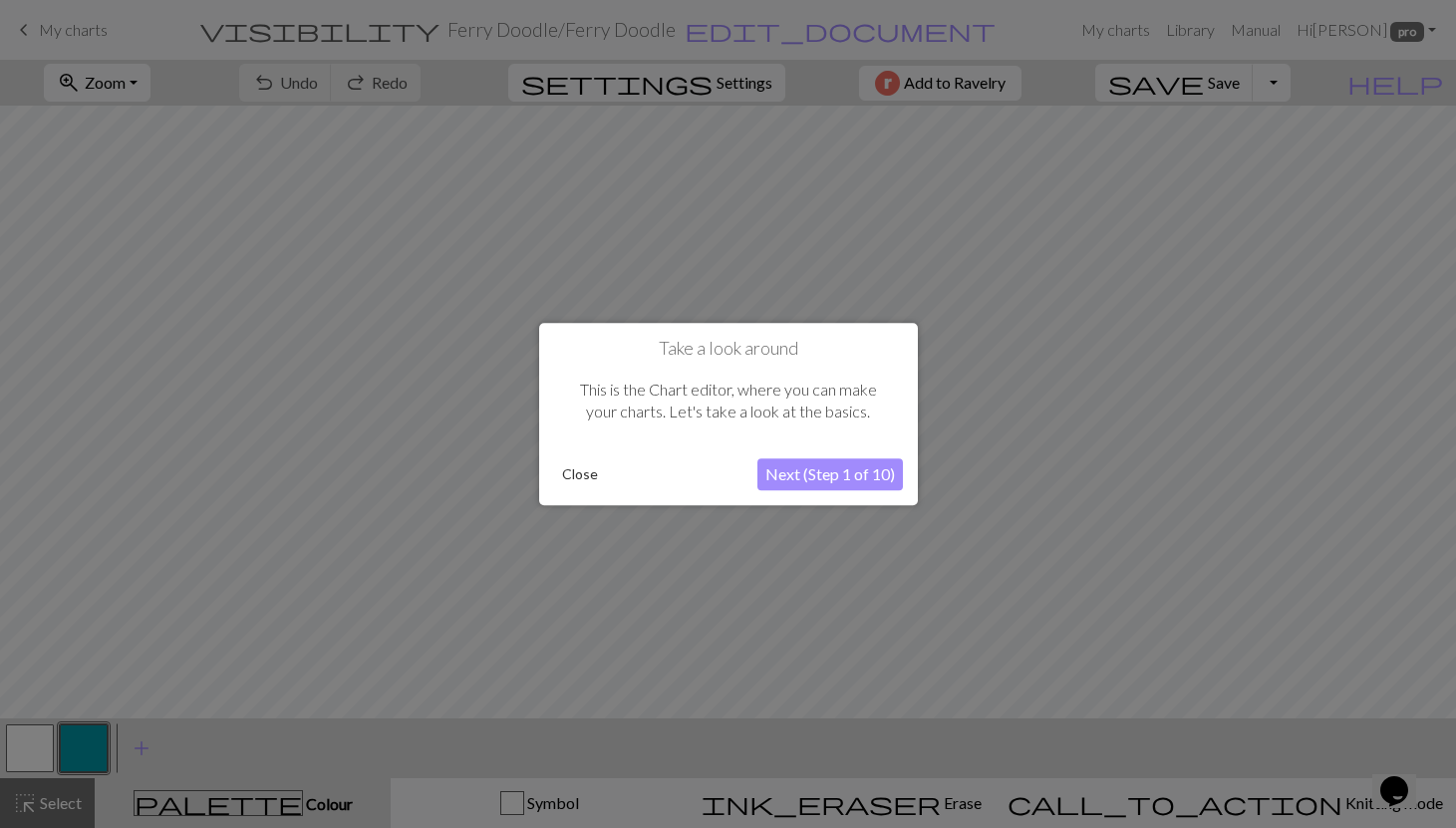 click on "Close" at bounding box center [580, 474] 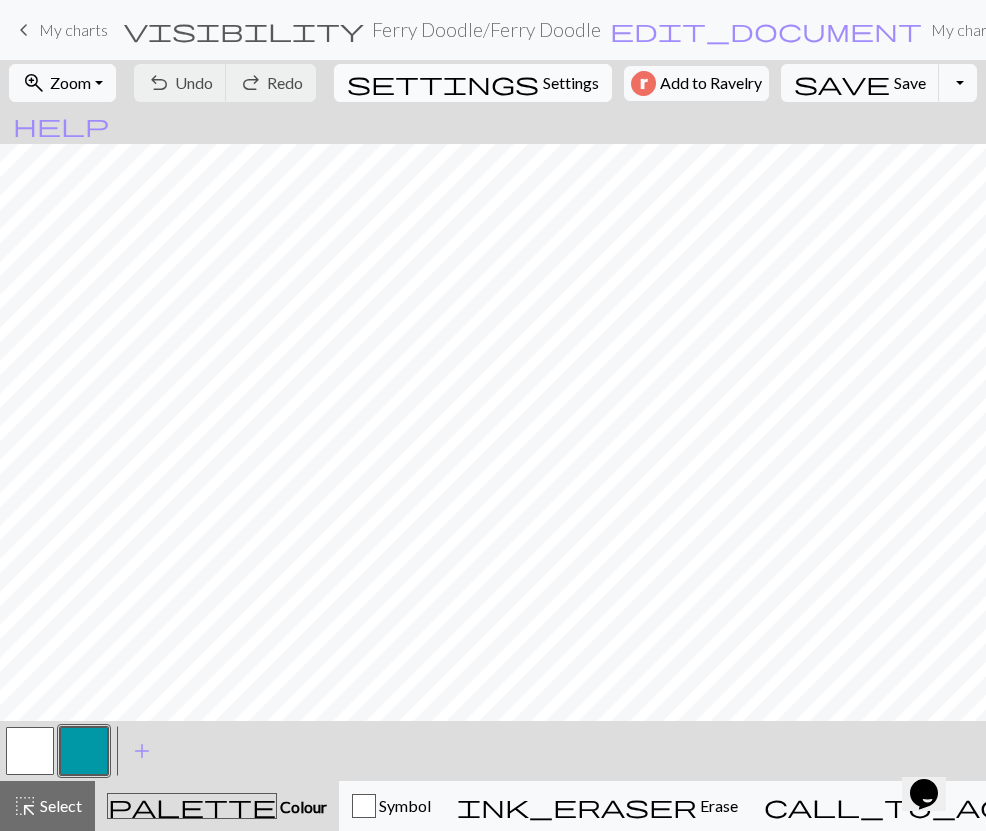 click on "Settings" at bounding box center [571, 83] 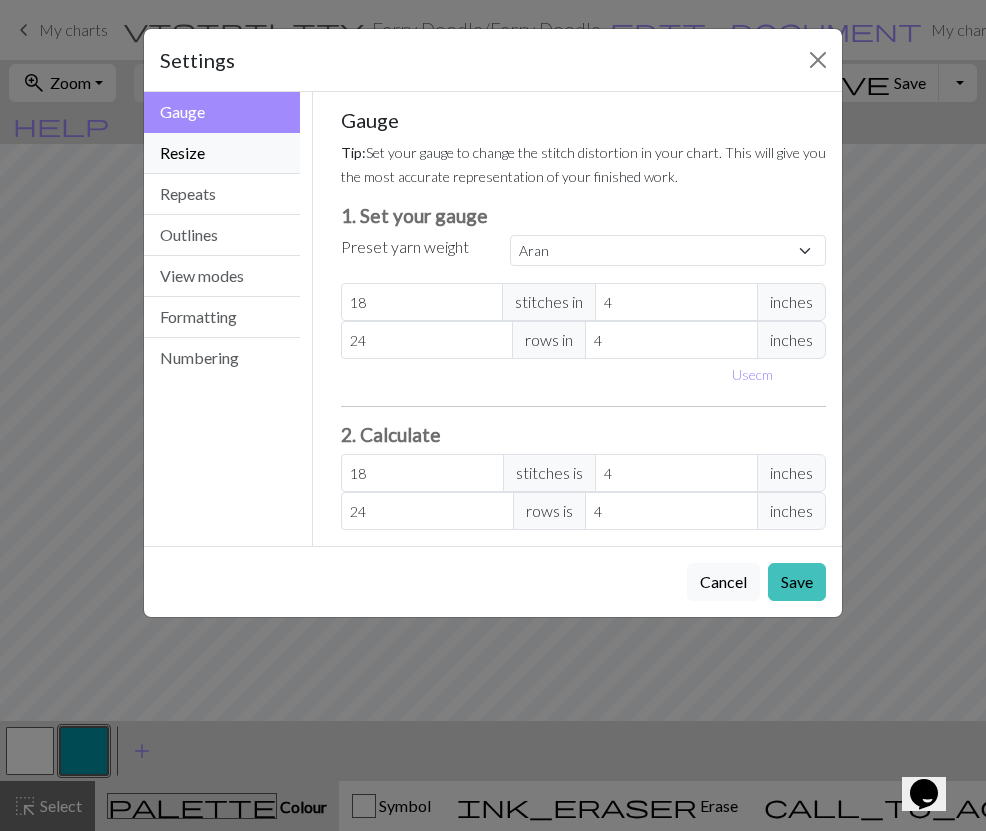 click on "Resize" at bounding box center (222, 153) 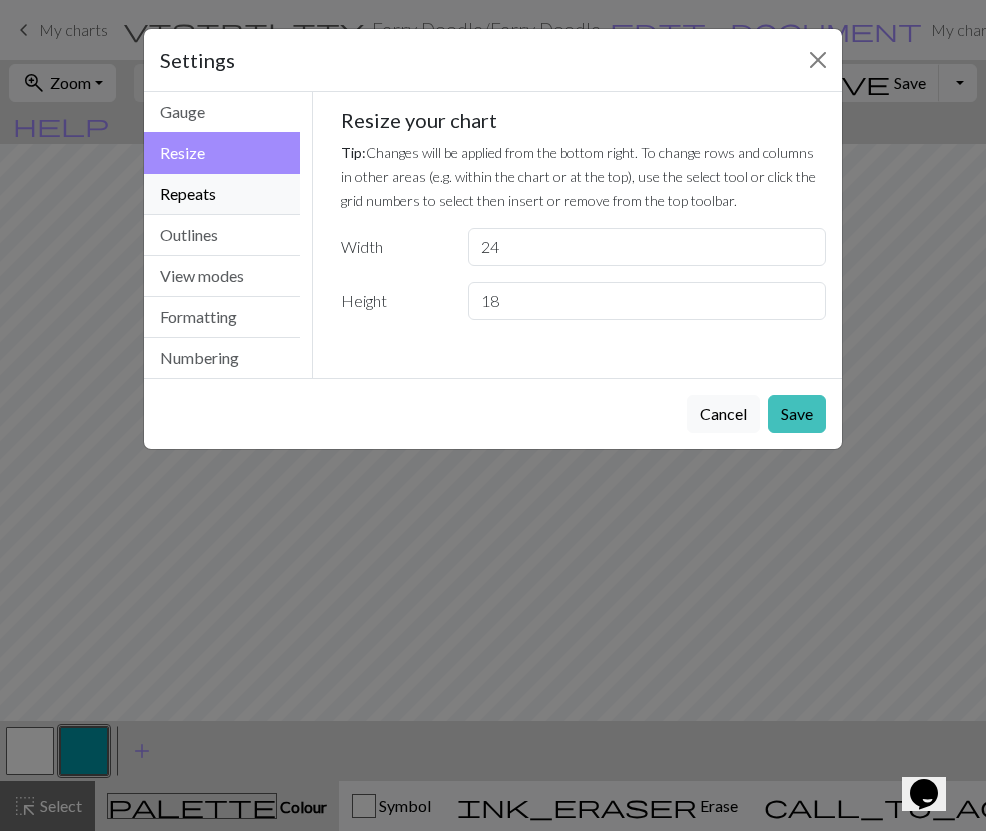 click on "Repeats" at bounding box center (222, 194) 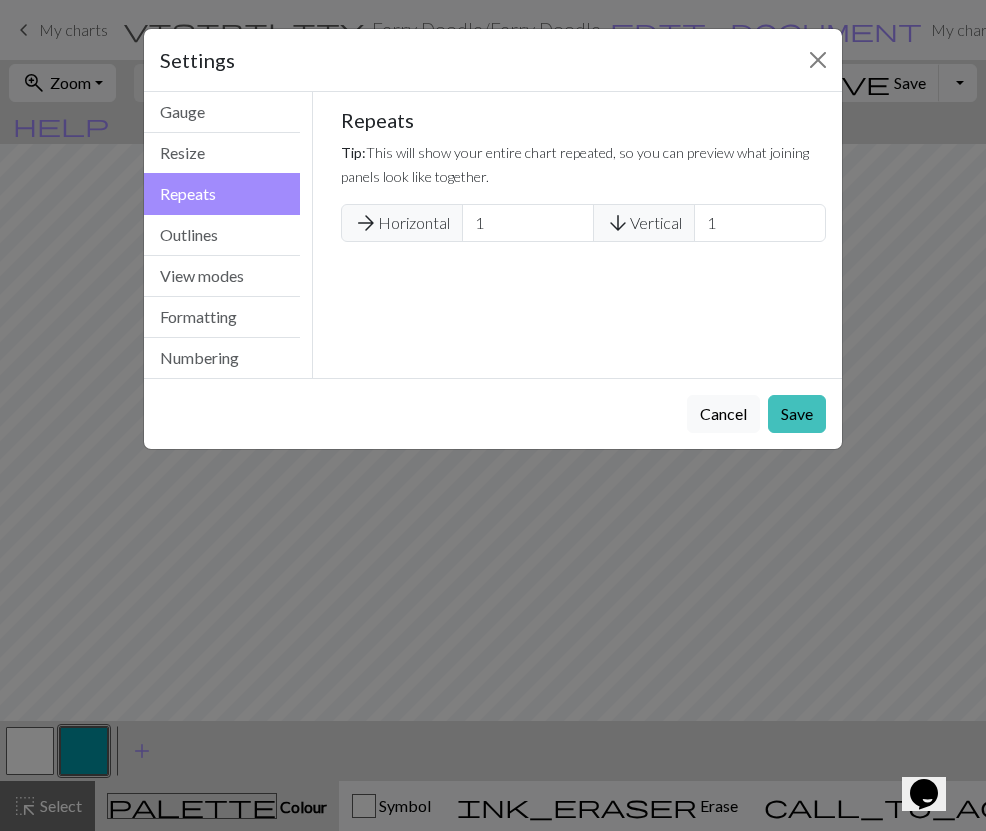 click on "Repeats" at bounding box center (222, 194) 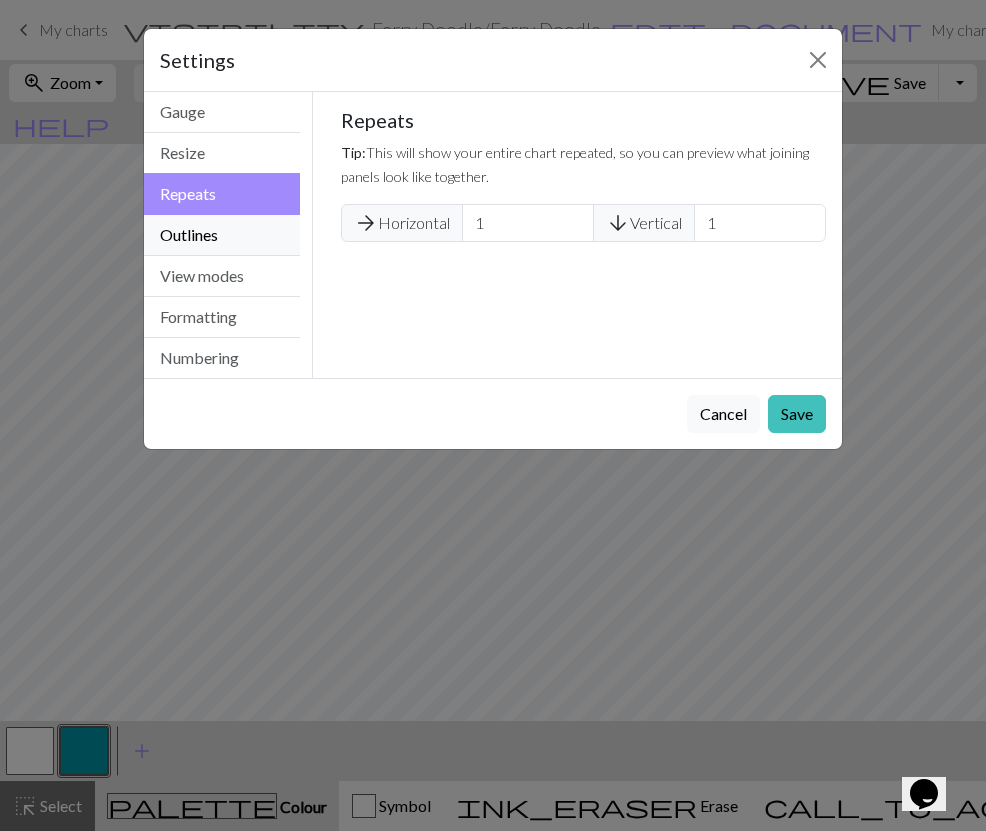 click on "Outlines" at bounding box center [222, 235] 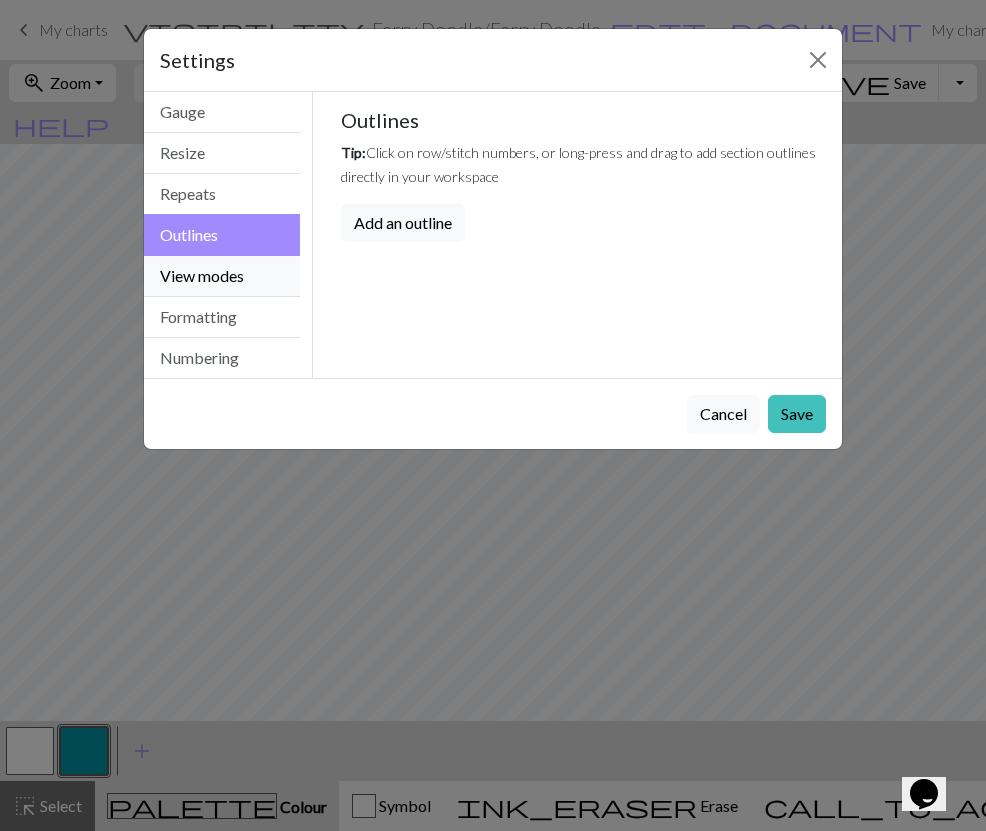 click on "View modes" at bounding box center (222, 276) 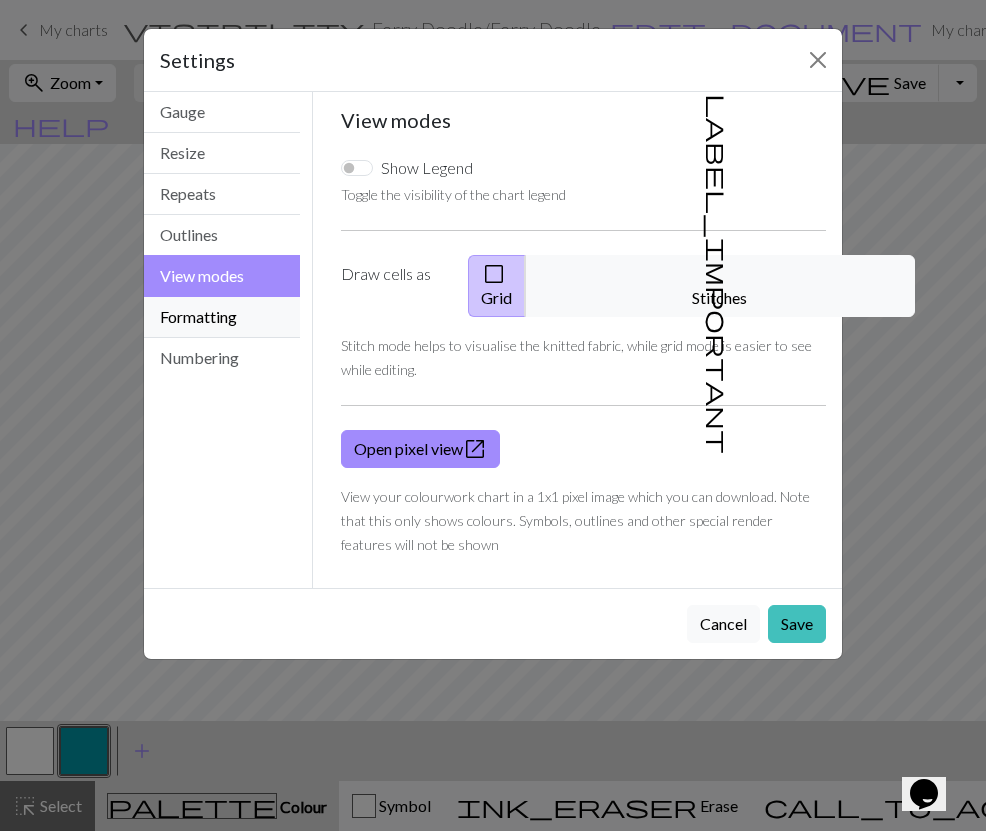 click on "Formatting" at bounding box center [222, 317] 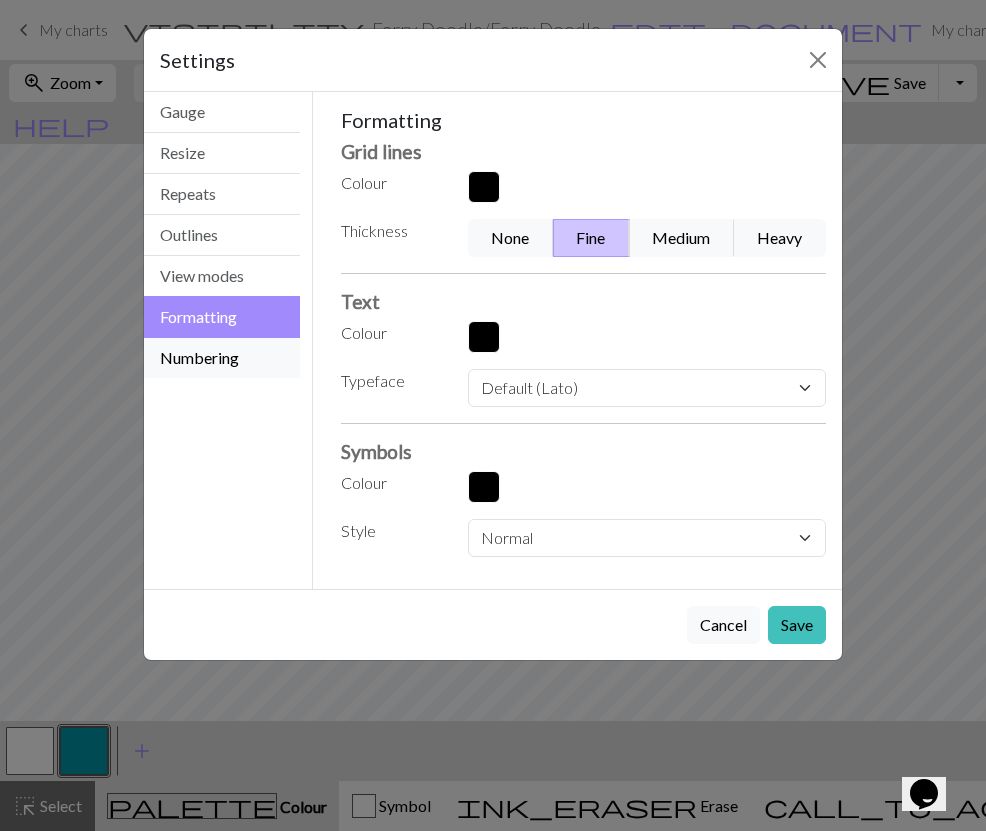 click on "Numbering" at bounding box center [222, 358] 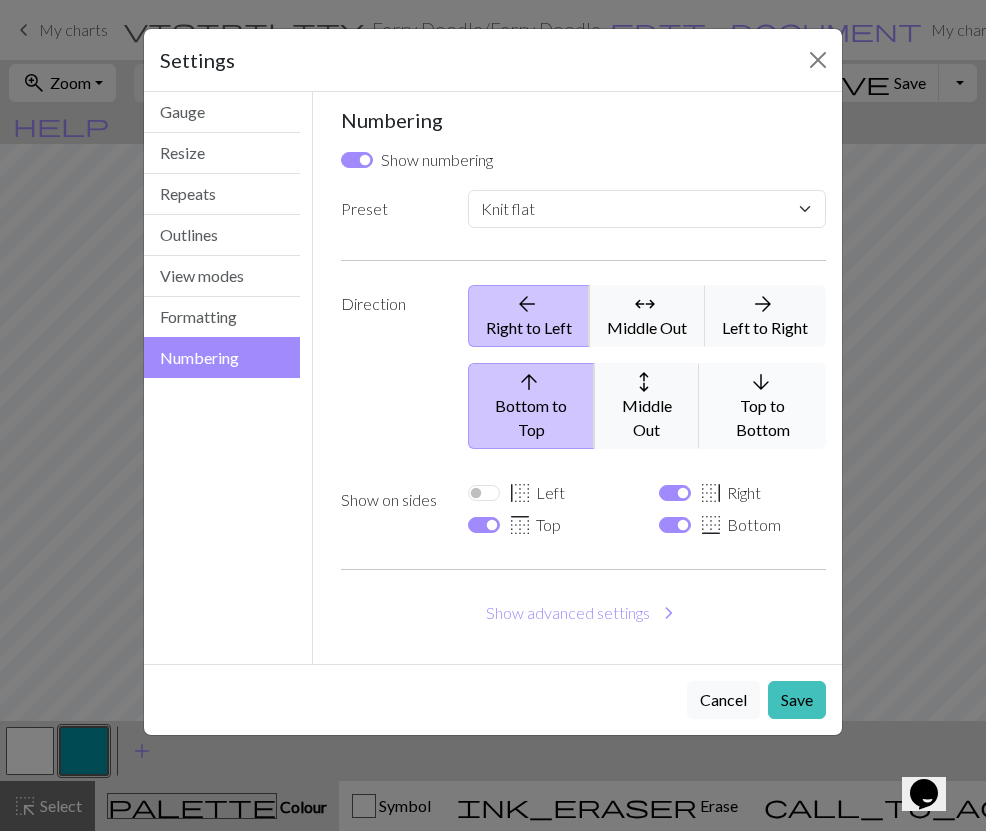 click on "arrow_downward Top to Bottom" at bounding box center (762, 406) 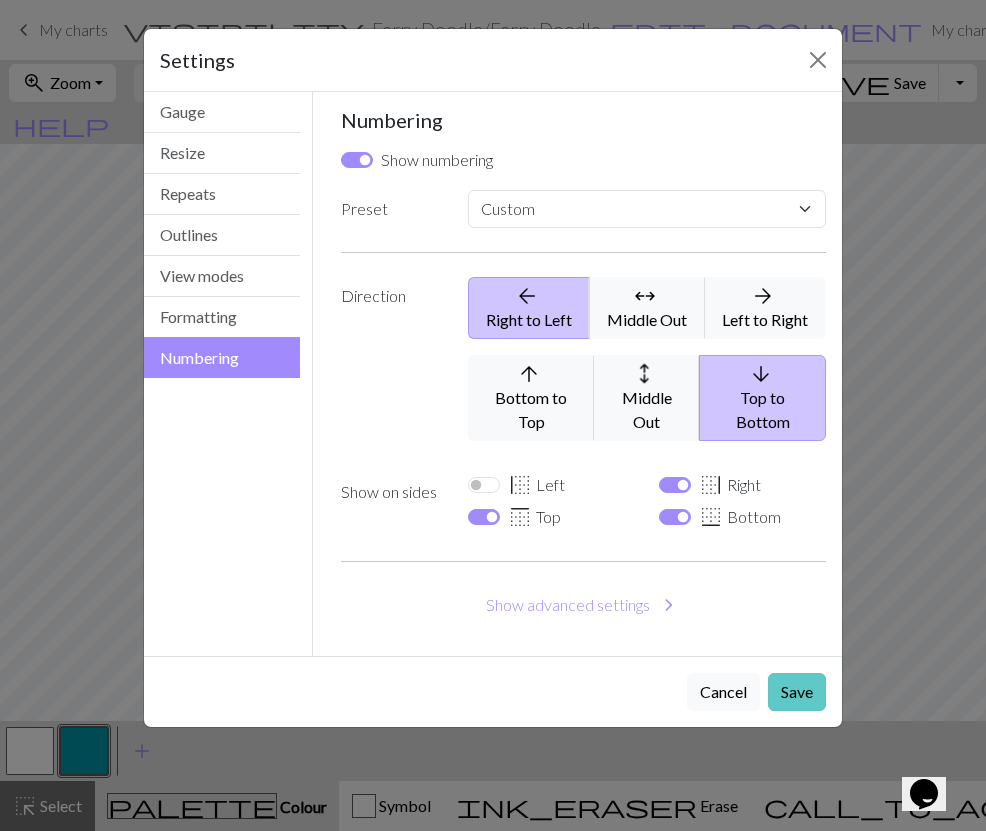 click on "Save" at bounding box center (797, 692) 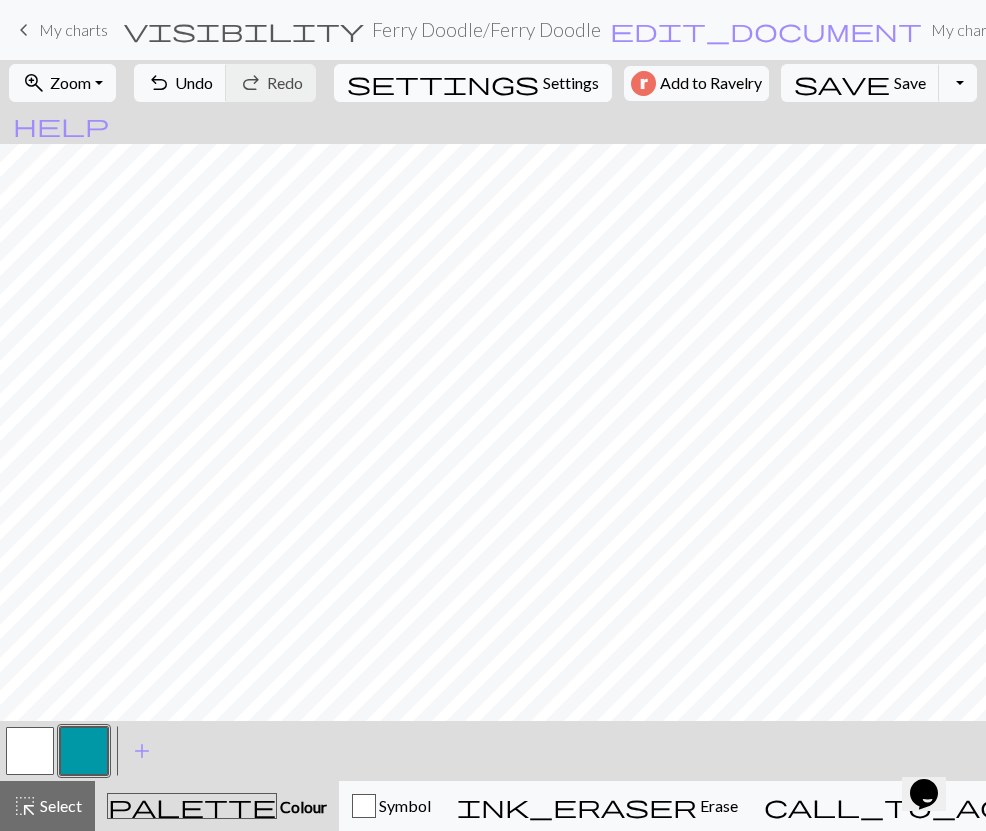 click on "Settings" at bounding box center [571, 83] 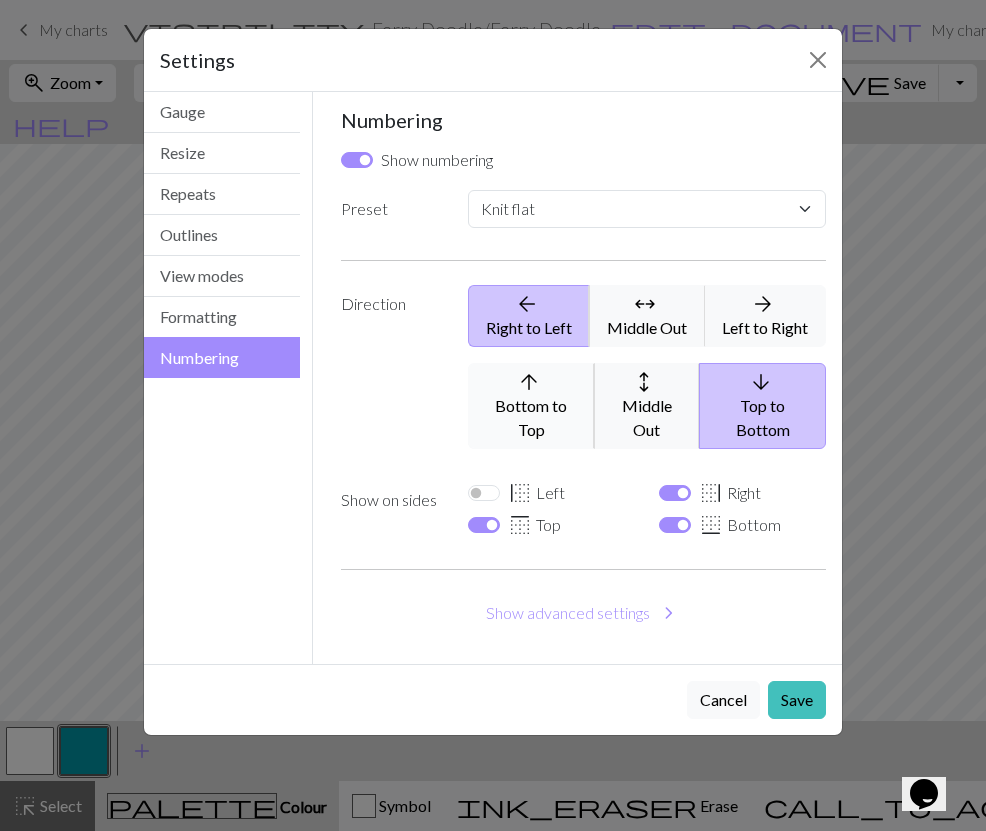 click on "arrow_upward" at bounding box center (529, 382) 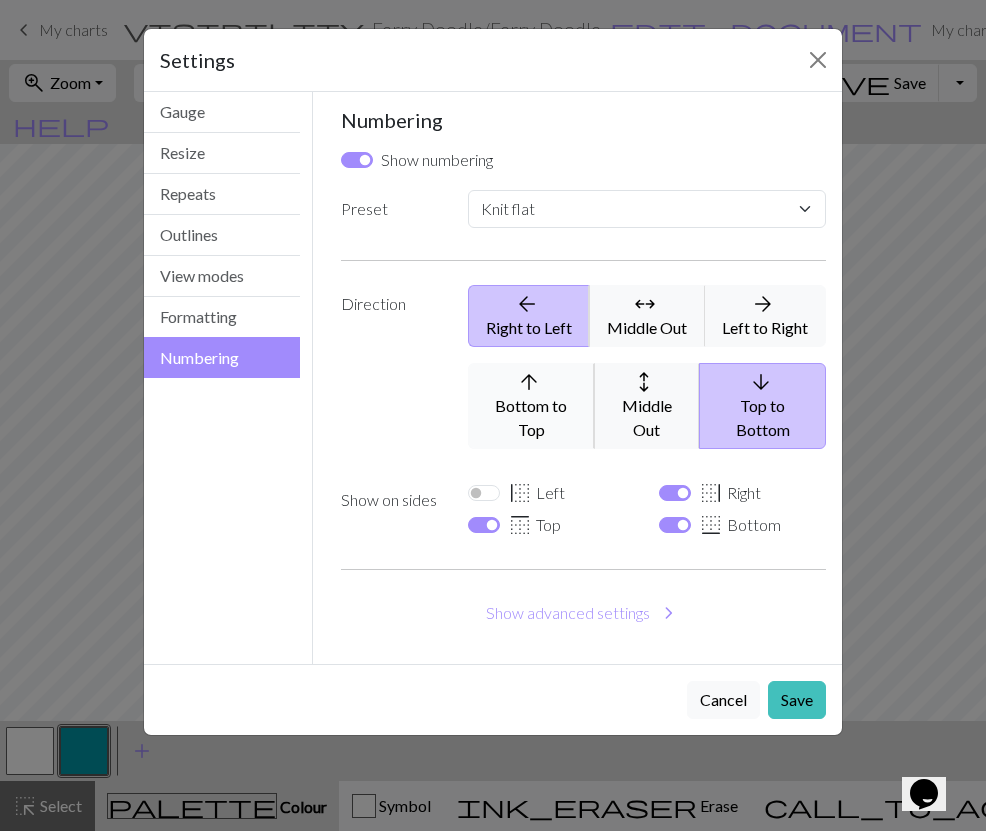 select 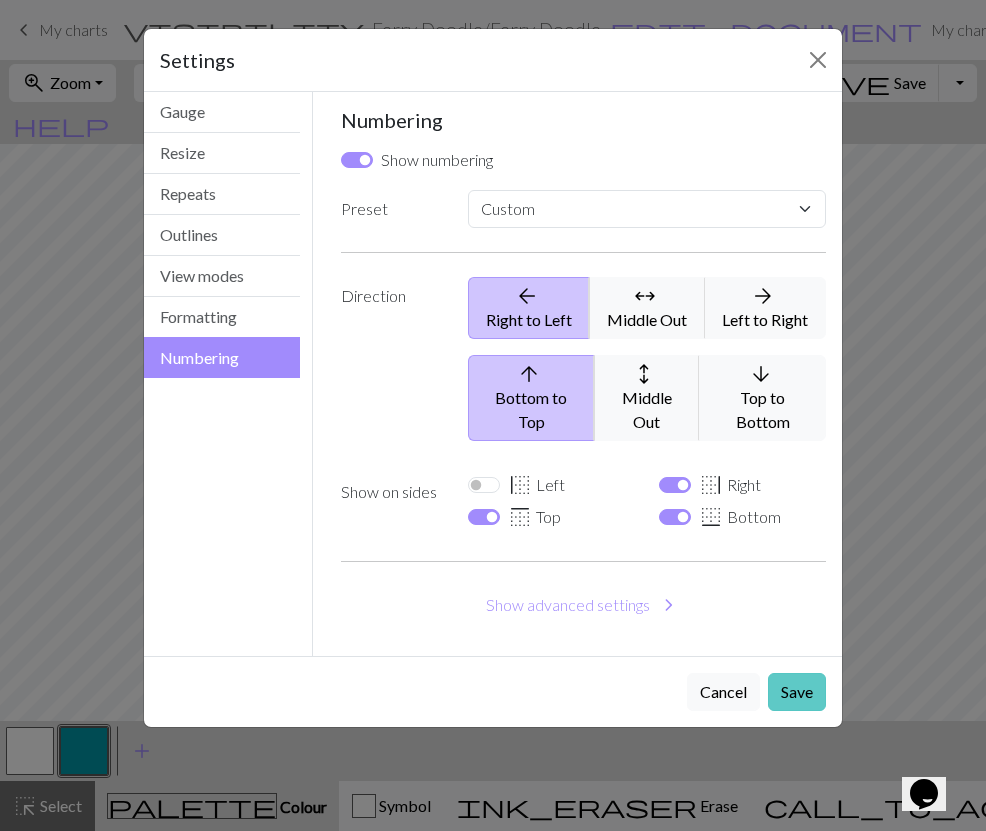 click on "Save" at bounding box center (797, 692) 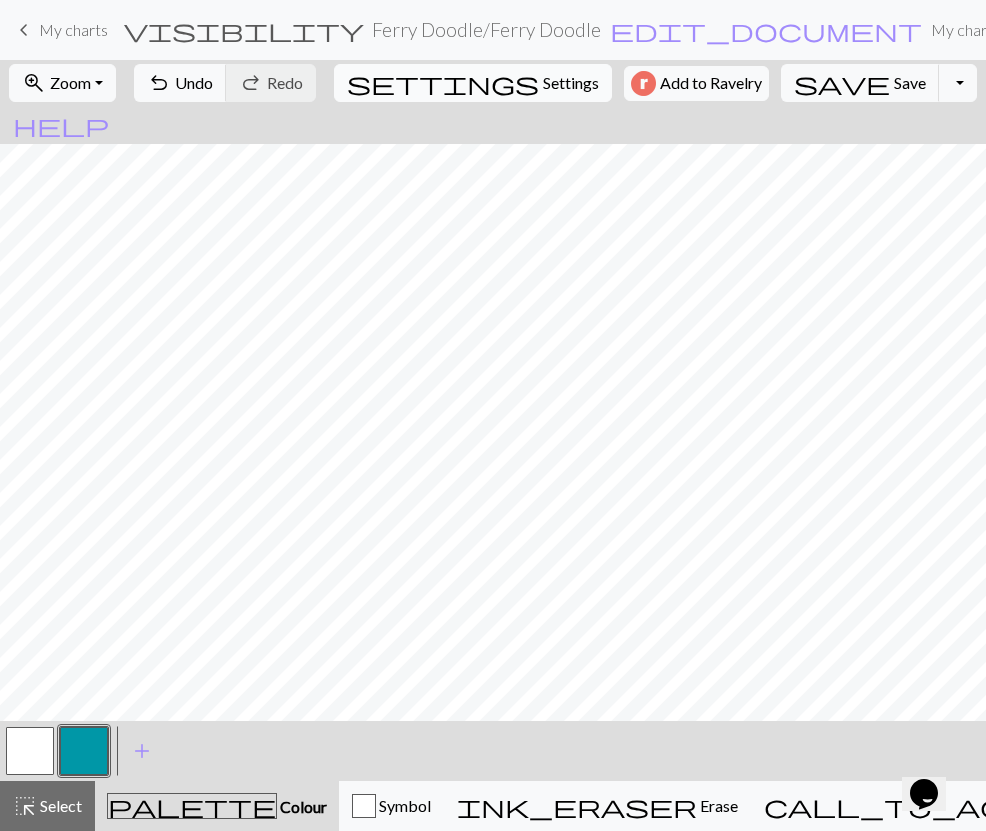 click on "settings  Settings" at bounding box center (473, 83) 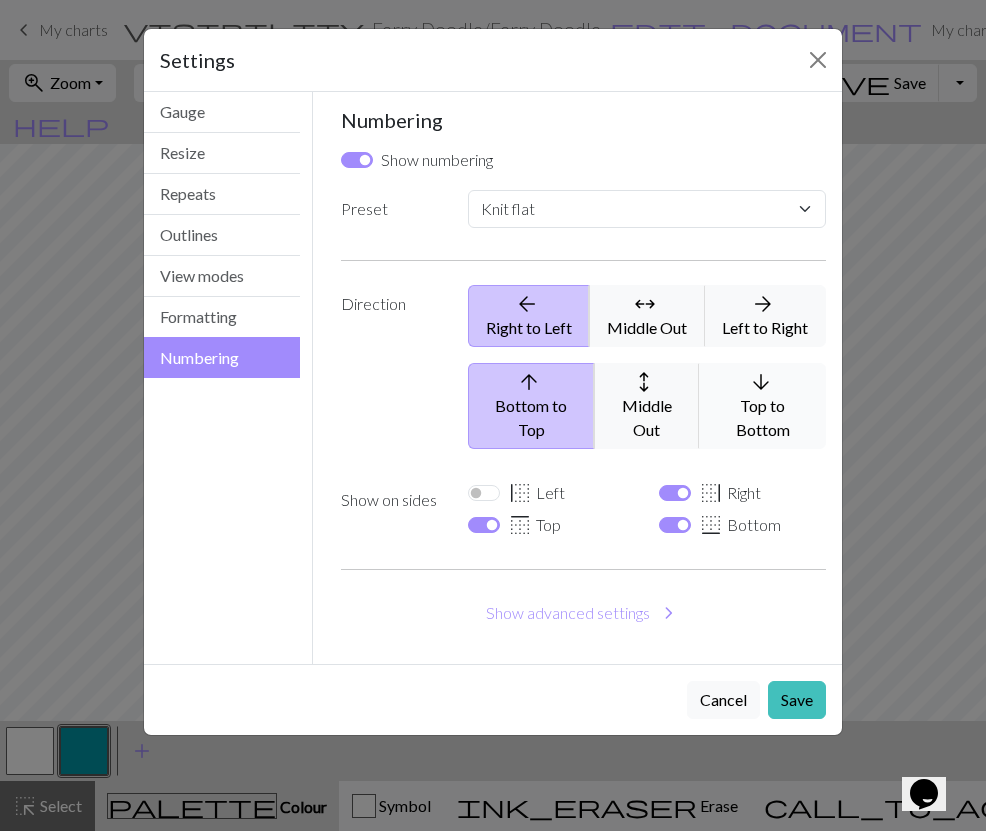 click on "arrow_downward Top to Bottom" at bounding box center [762, 406] 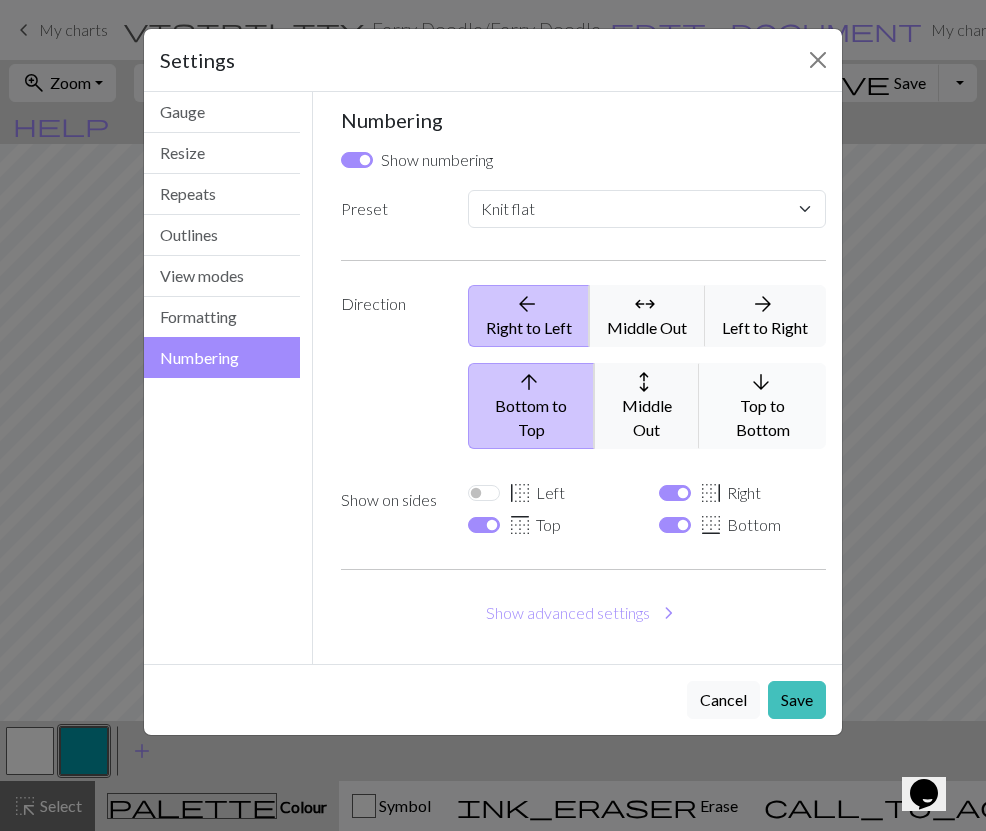 select 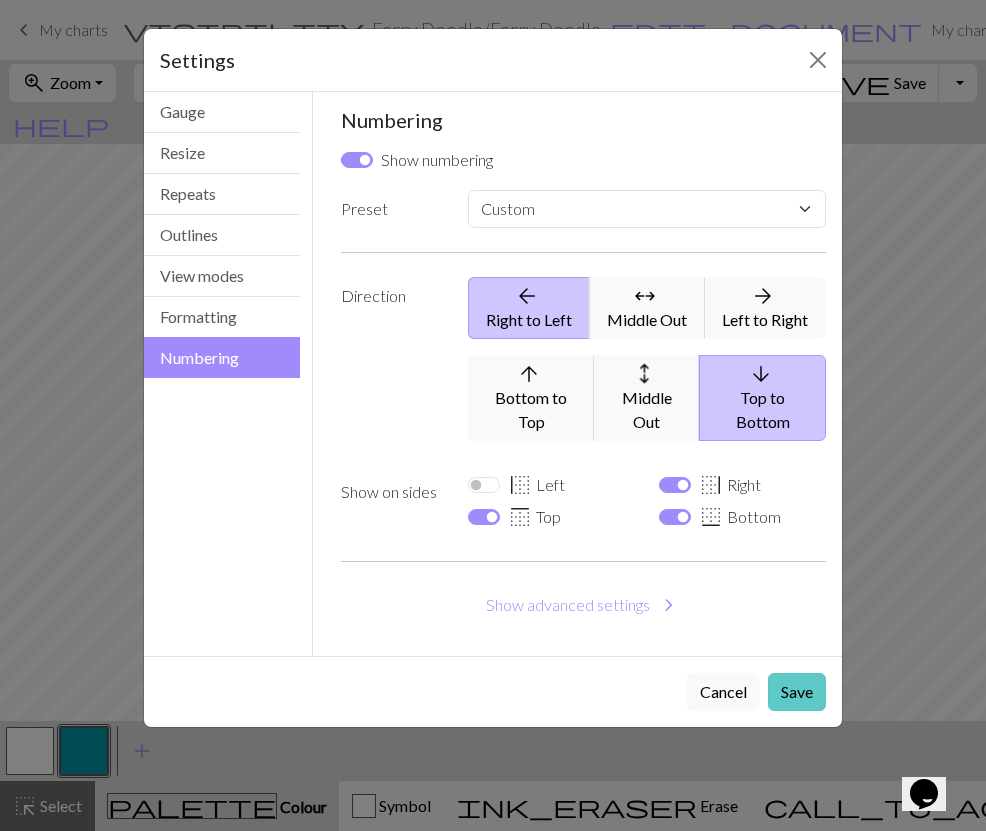 click on "Save" at bounding box center (797, 692) 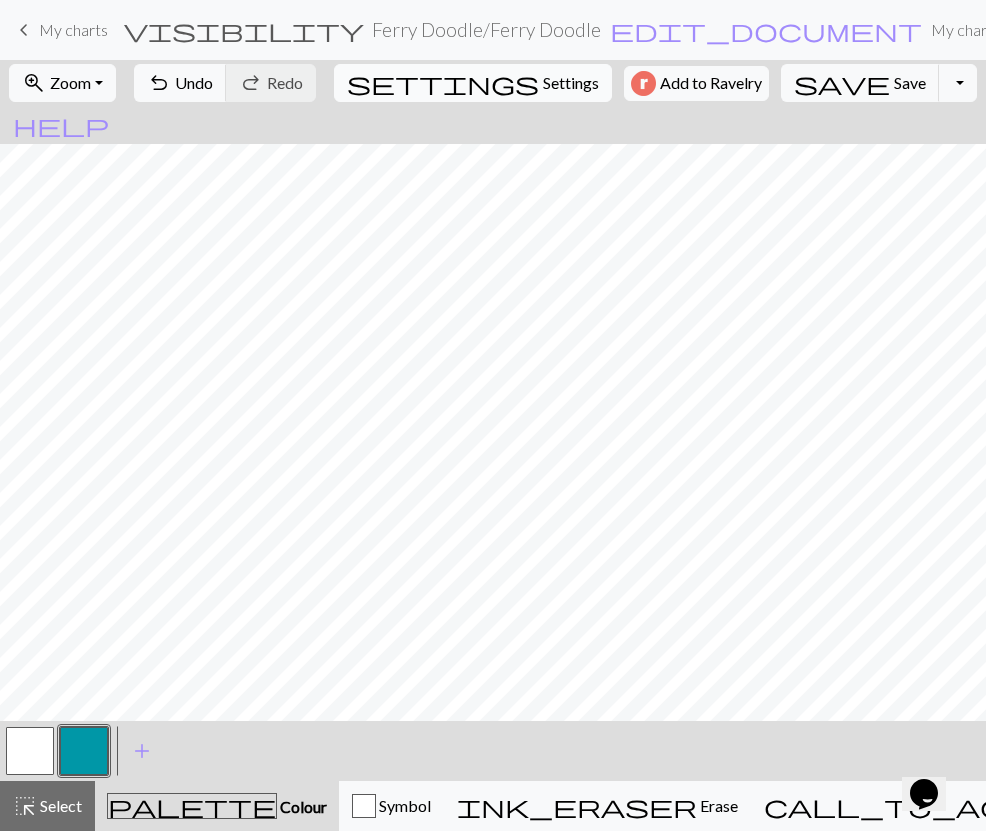 click on "Settings" at bounding box center (571, 83) 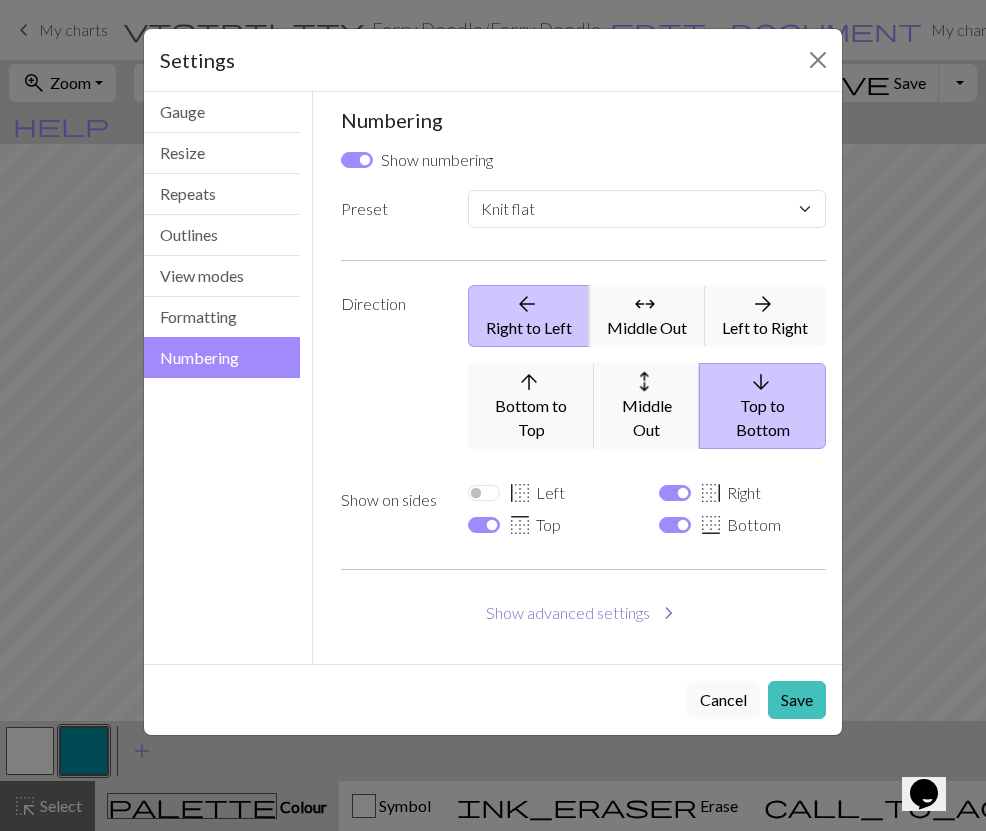 click on "Show advanced settings   chevron_right" at bounding box center (584, 613) 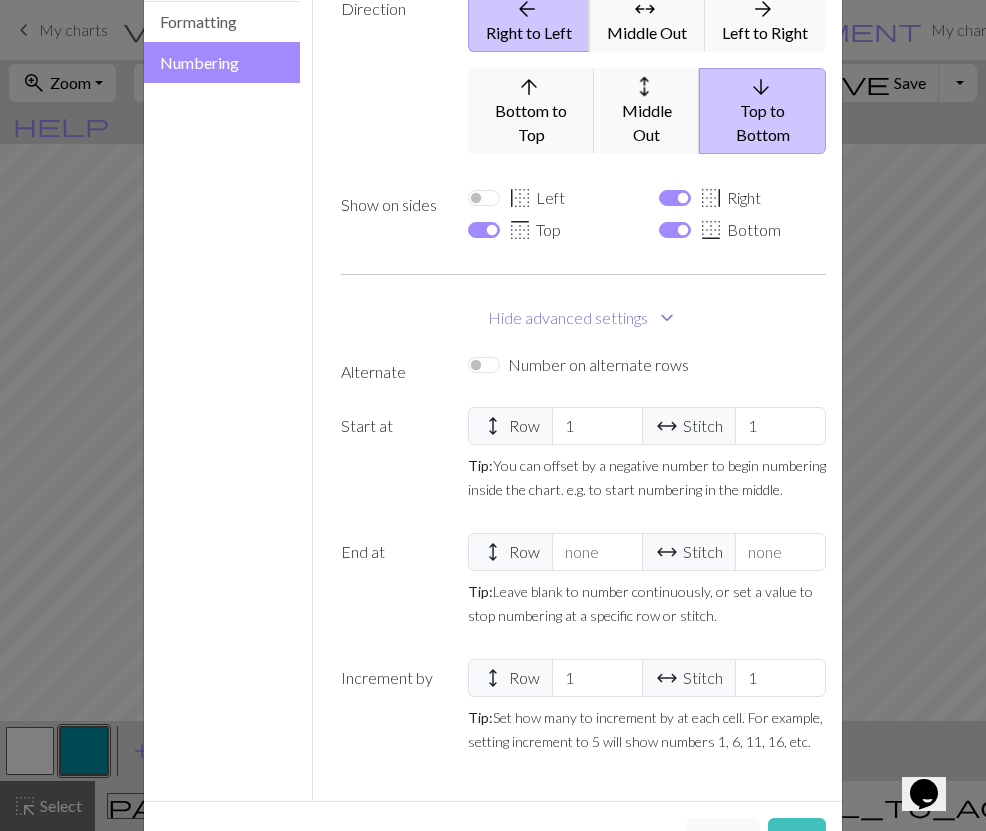 scroll, scrollTop: 294, scrollLeft: 0, axis: vertical 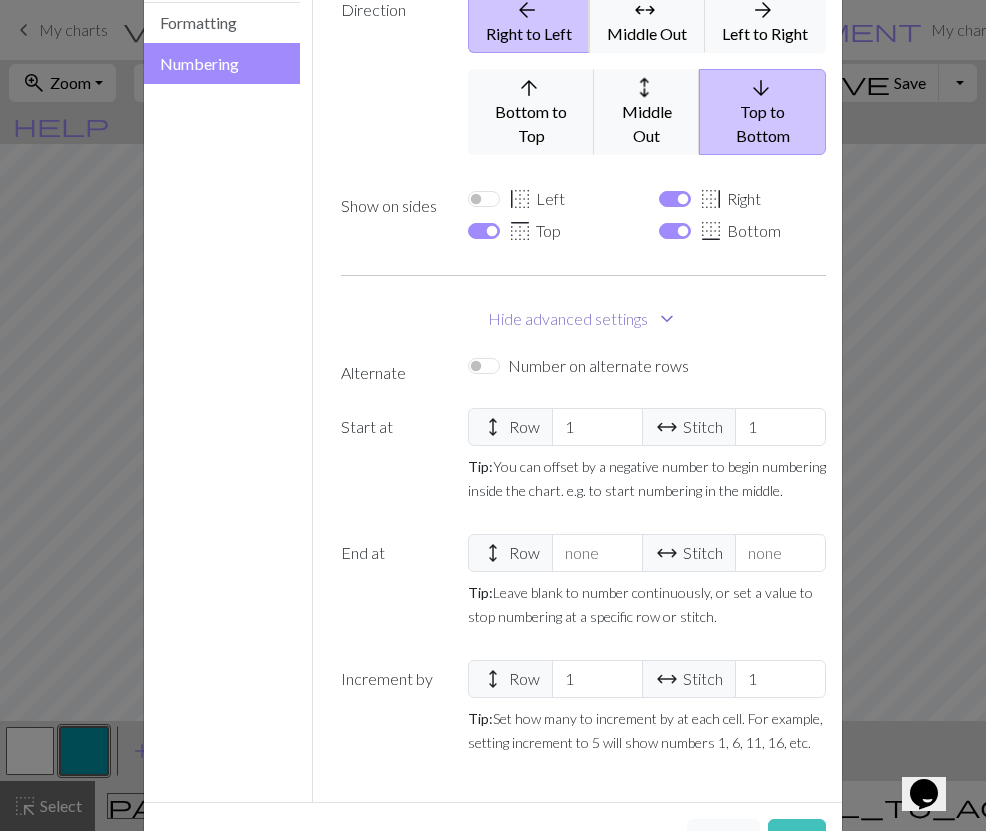 click on "Hide advanced settings   expand_more" at bounding box center (584, 319) 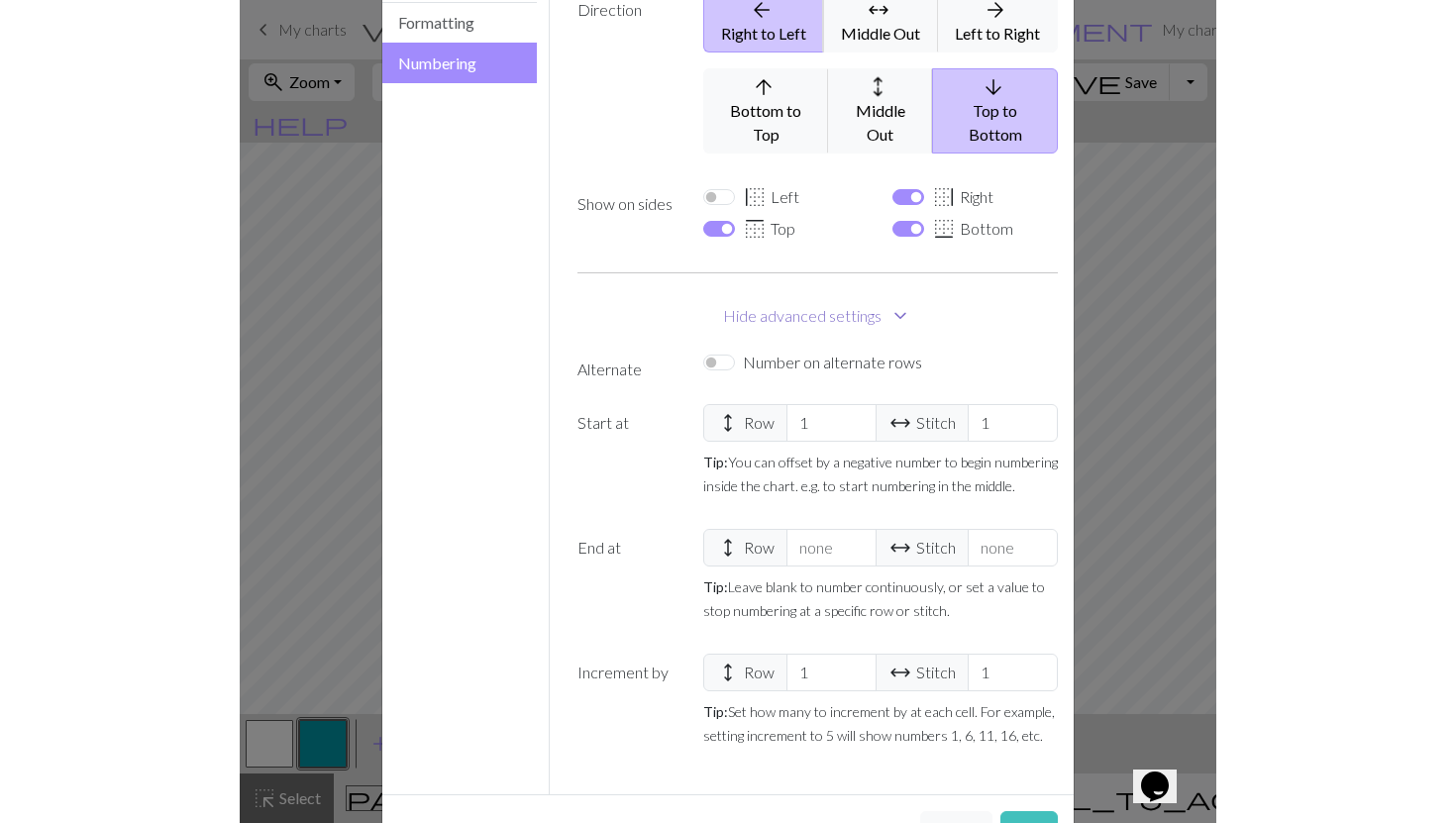 scroll, scrollTop: 0, scrollLeft: 0, axis: both 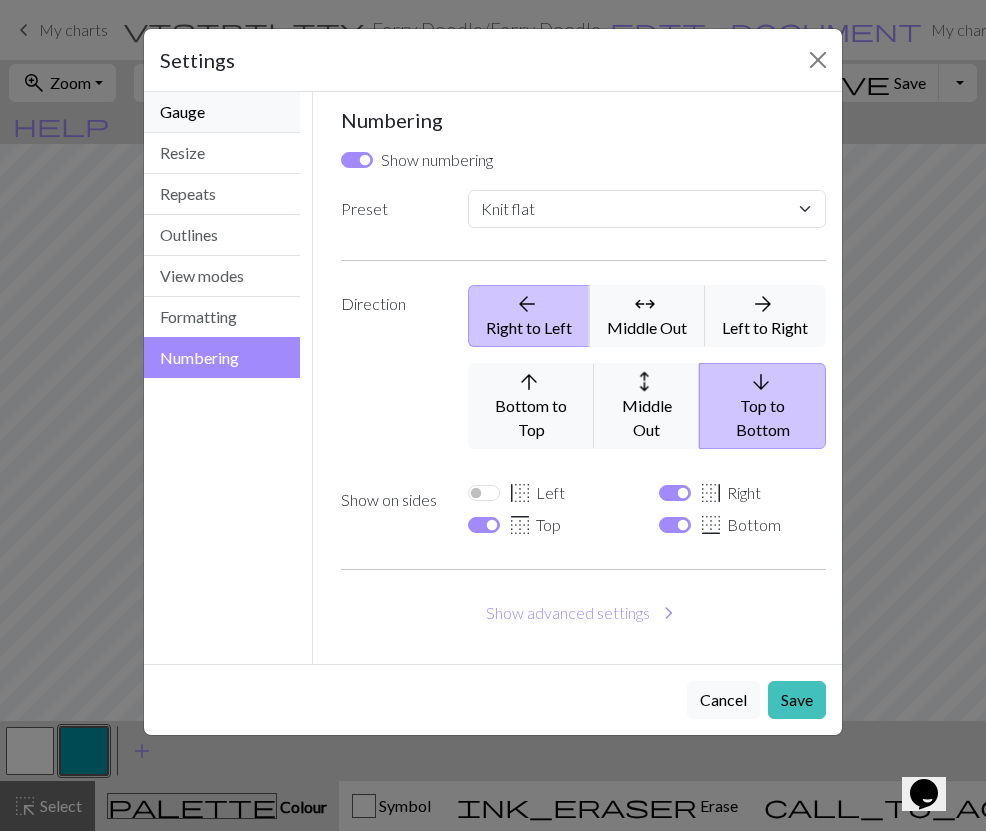 click on "Gauge" at bounding box center (222, 112) 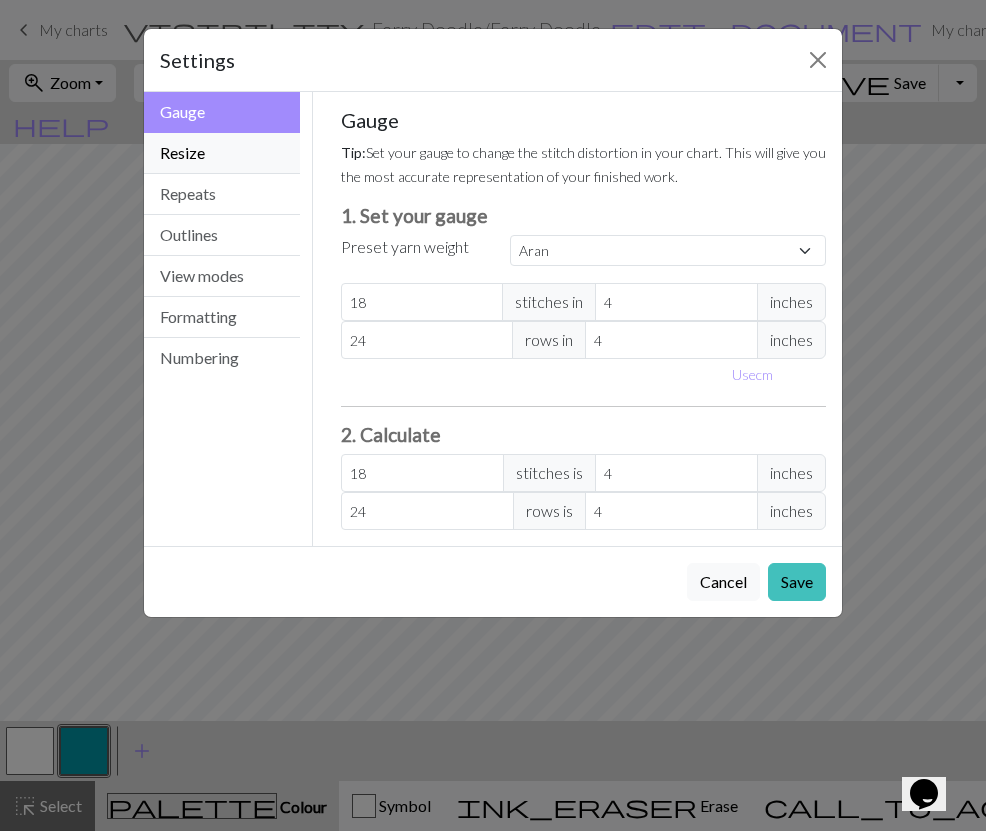 click on "Resize" at bounding box center [222, 153] 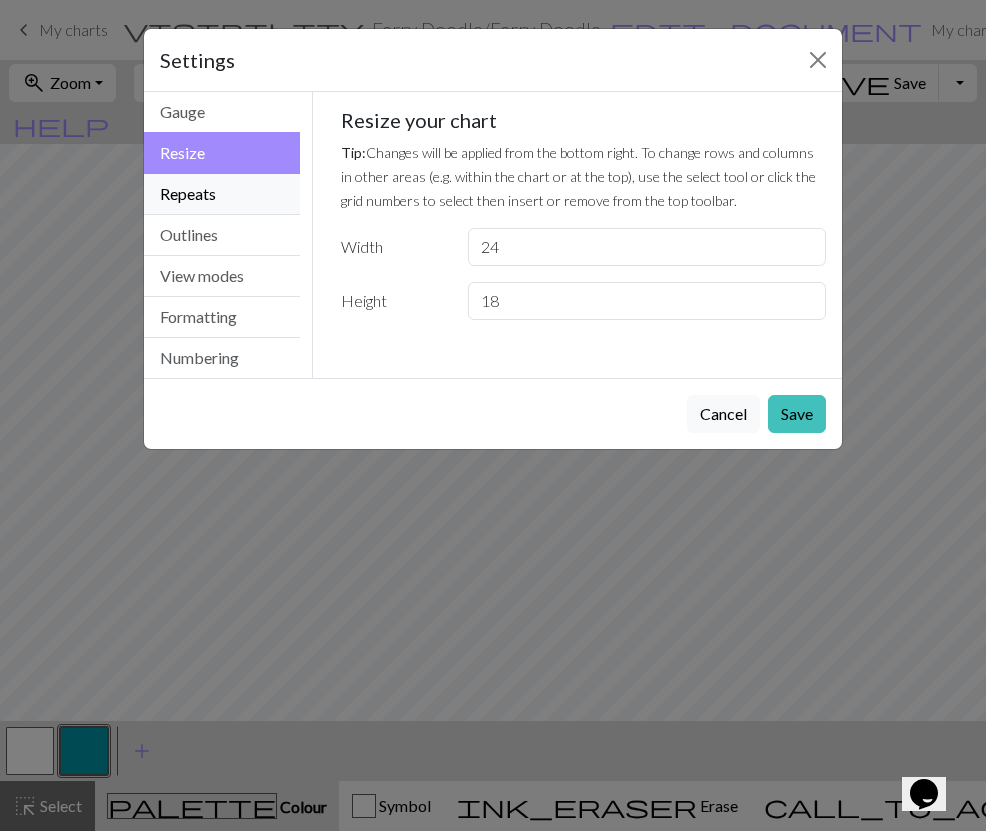 click on "Repeats" at bounding box center (222, 194) 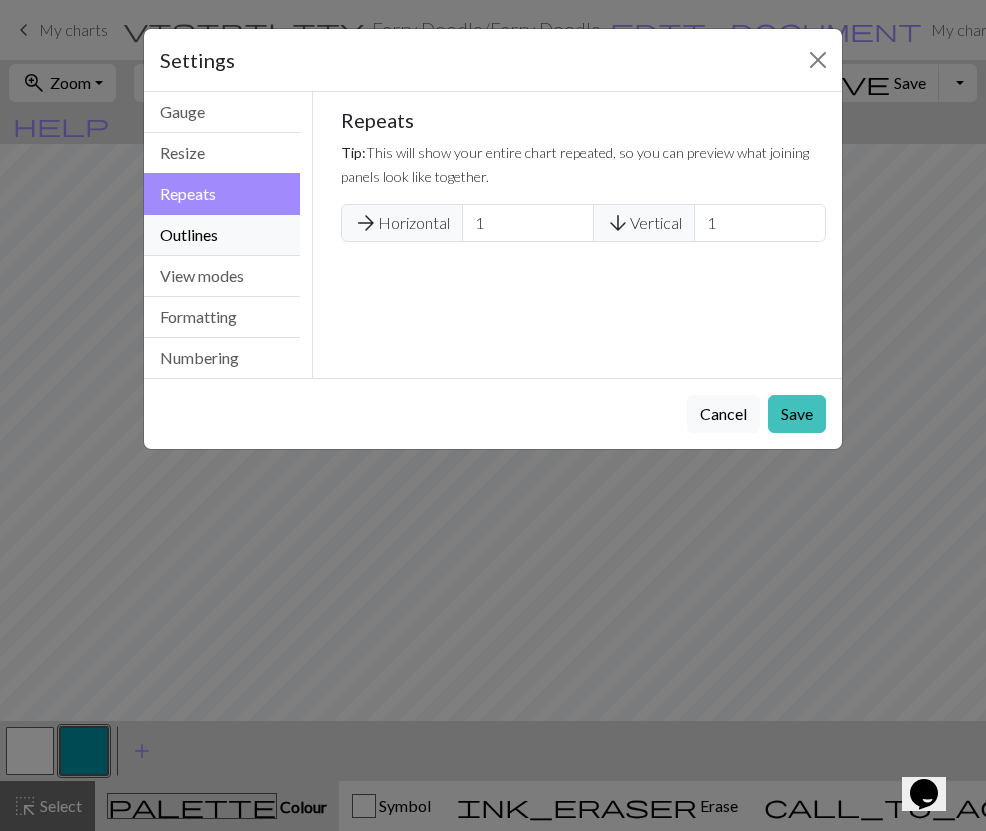 click on "Outlines" at bounding box center (222, 235) 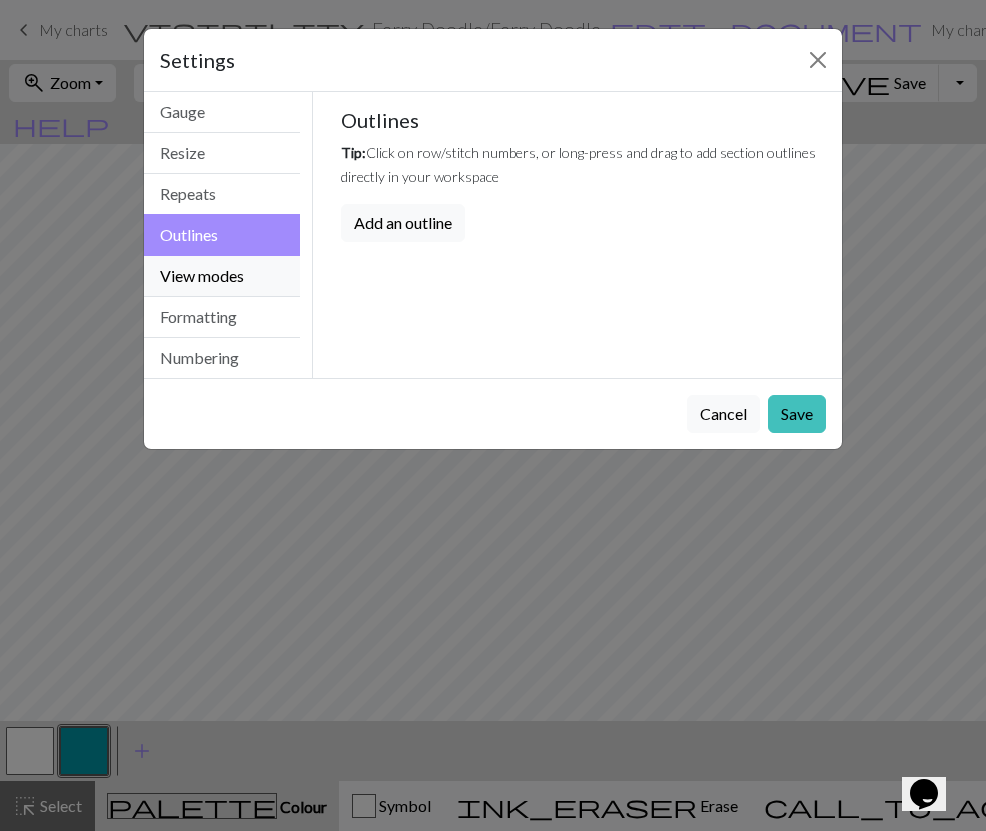 click on "View modes" at bounding box center (222, 276) 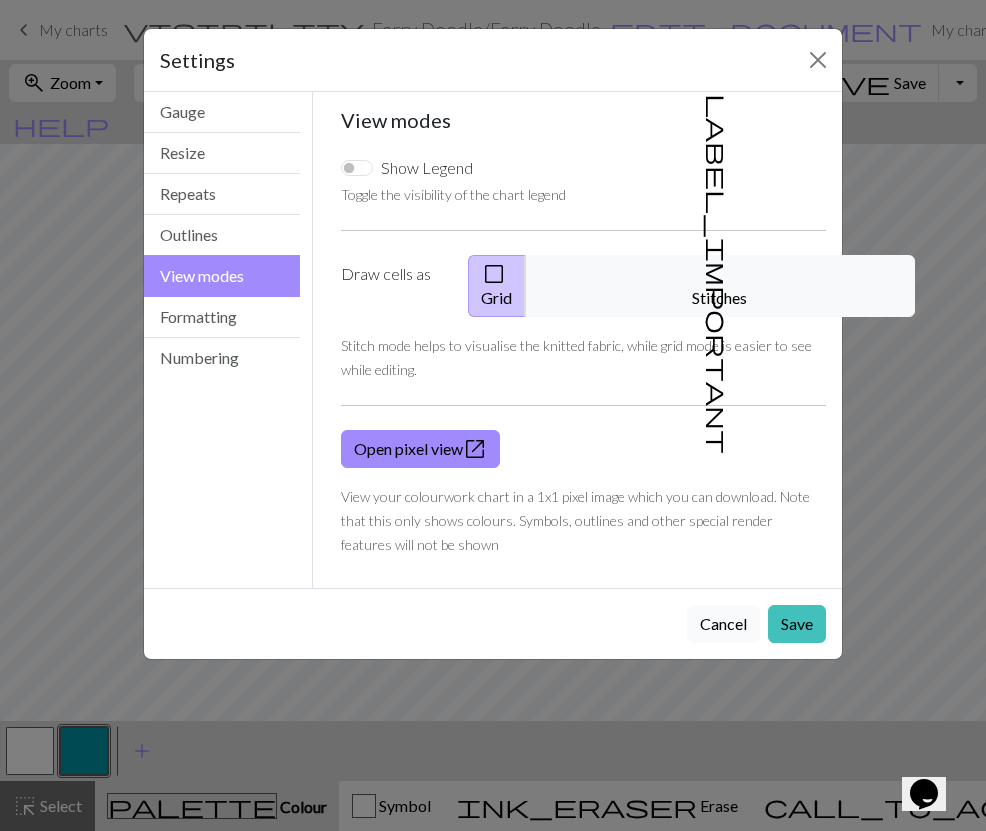 click on "Cancel" at bounding box center (723, 624) 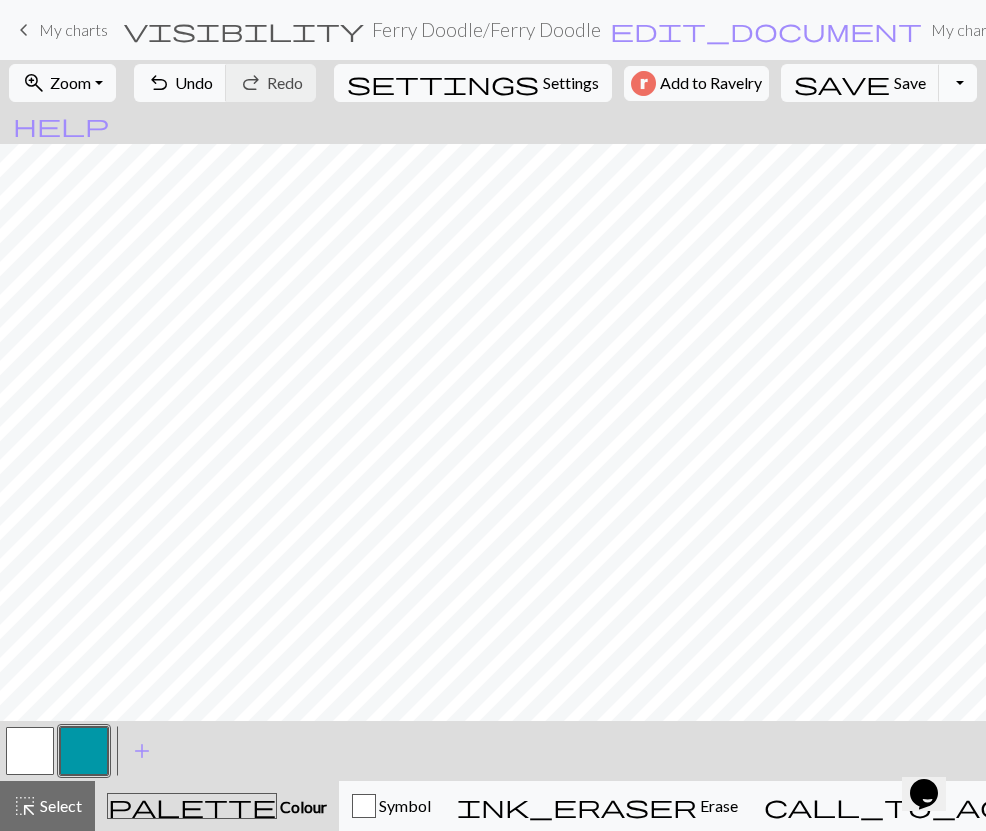 click on "Toggle Dropdown" at bounding box center [958, 83] 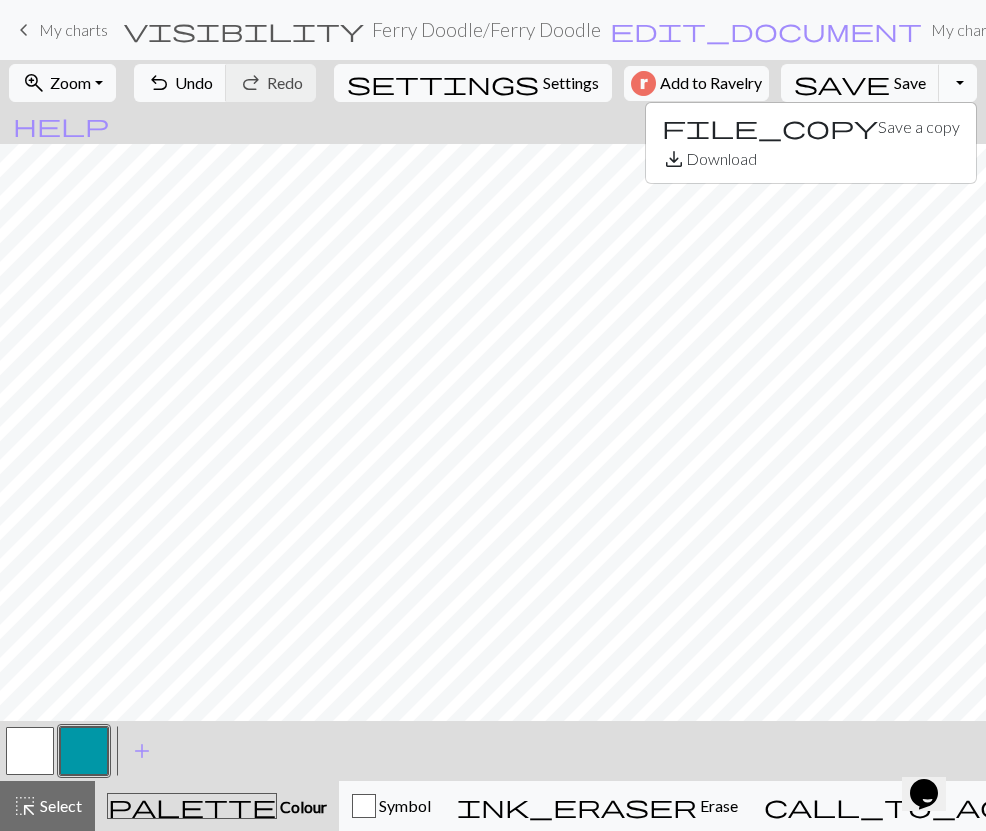 click on "Toggle Dropdown" at bounding box center [958, 83] 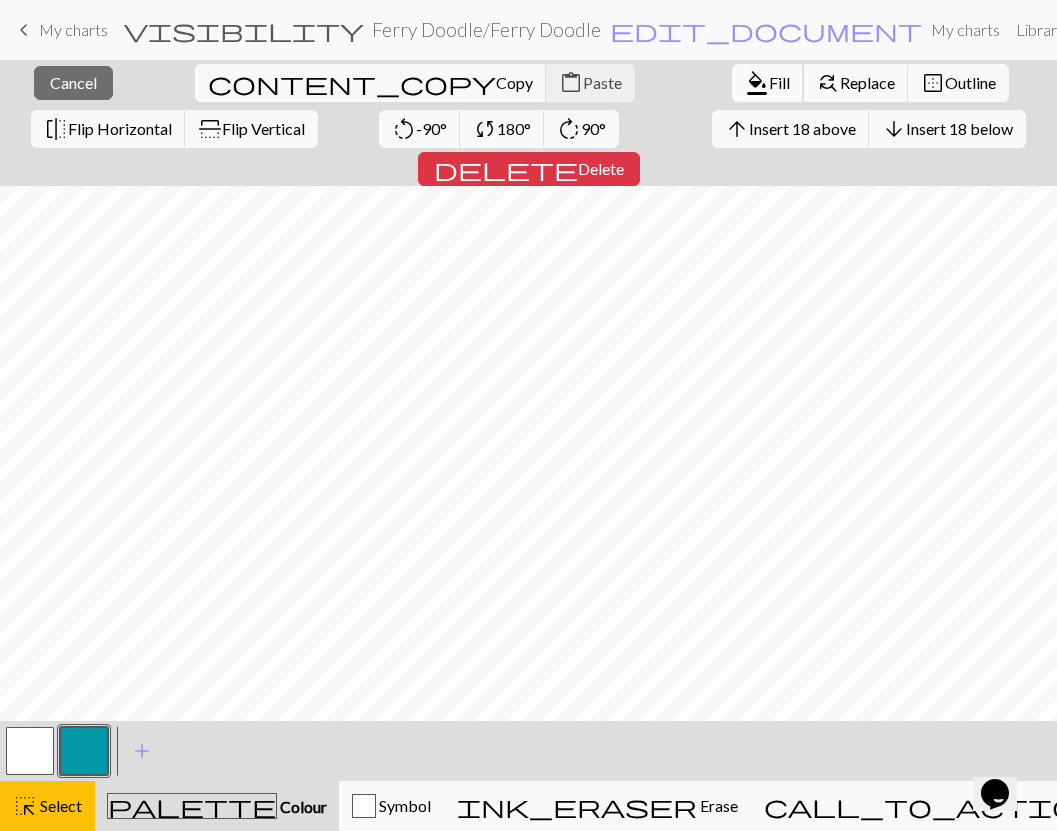 click on "Fill" at bounding box center (779, 82) 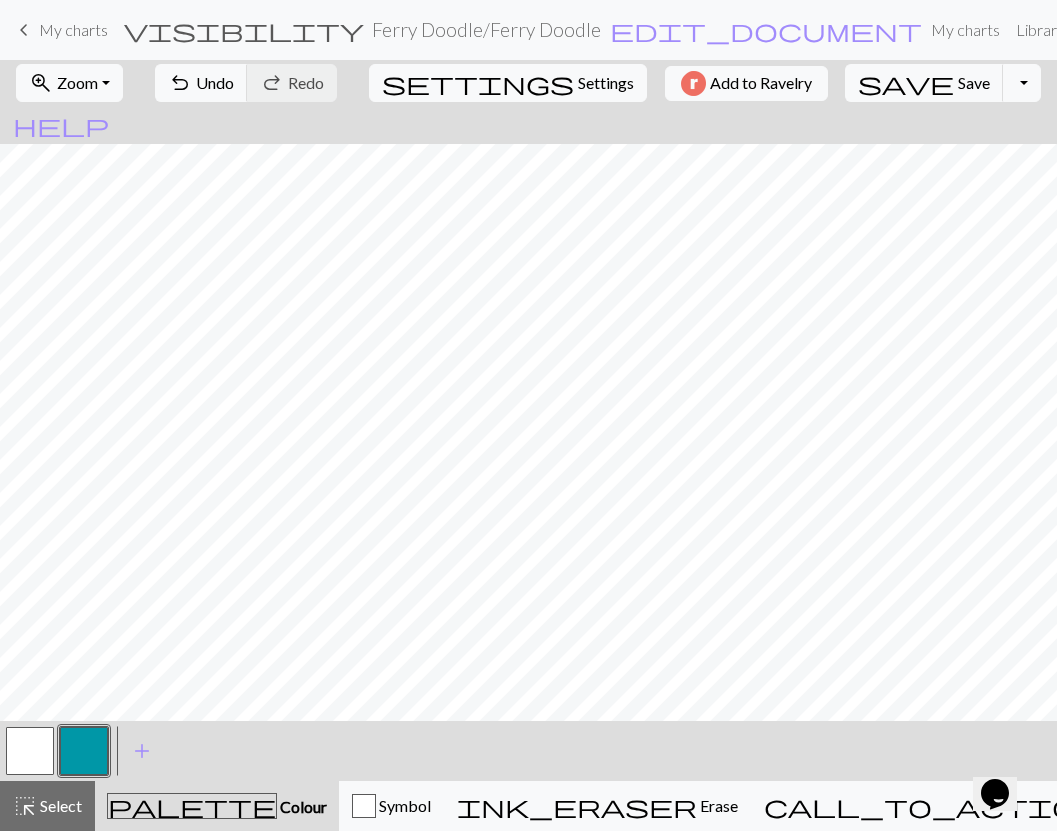 click at bounding box center [84, 751] 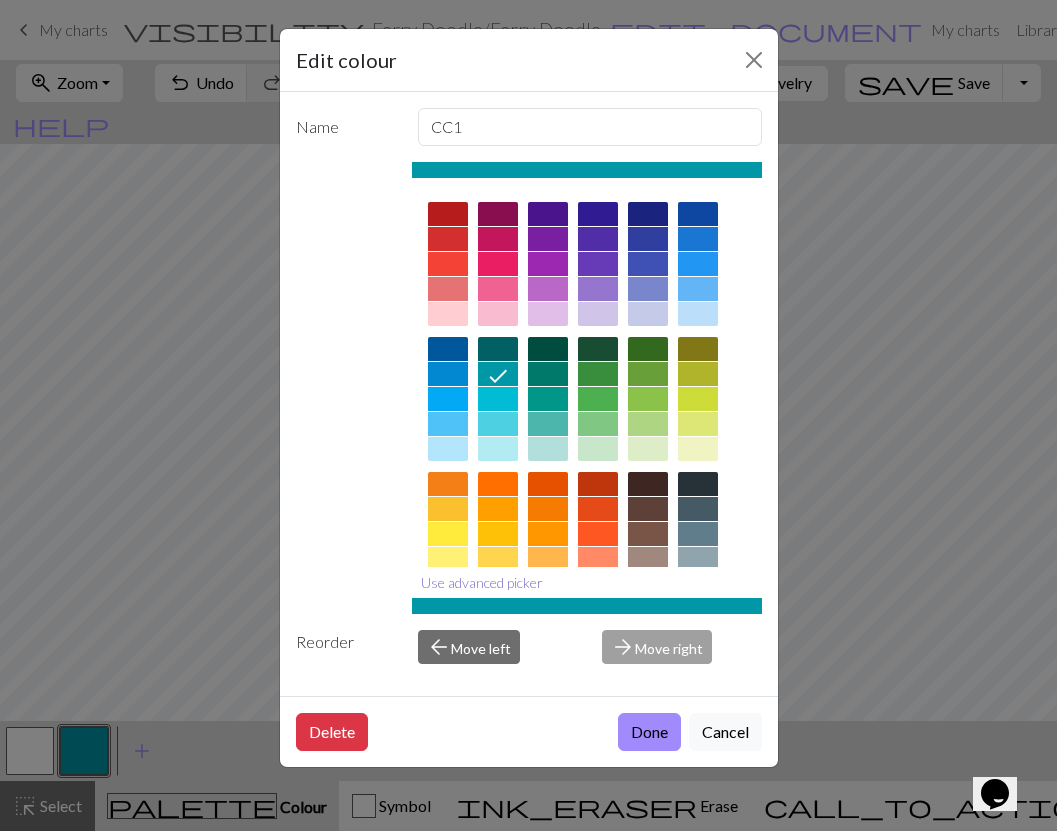 click on "Use advanced picker" at bounding box center (482, 582) 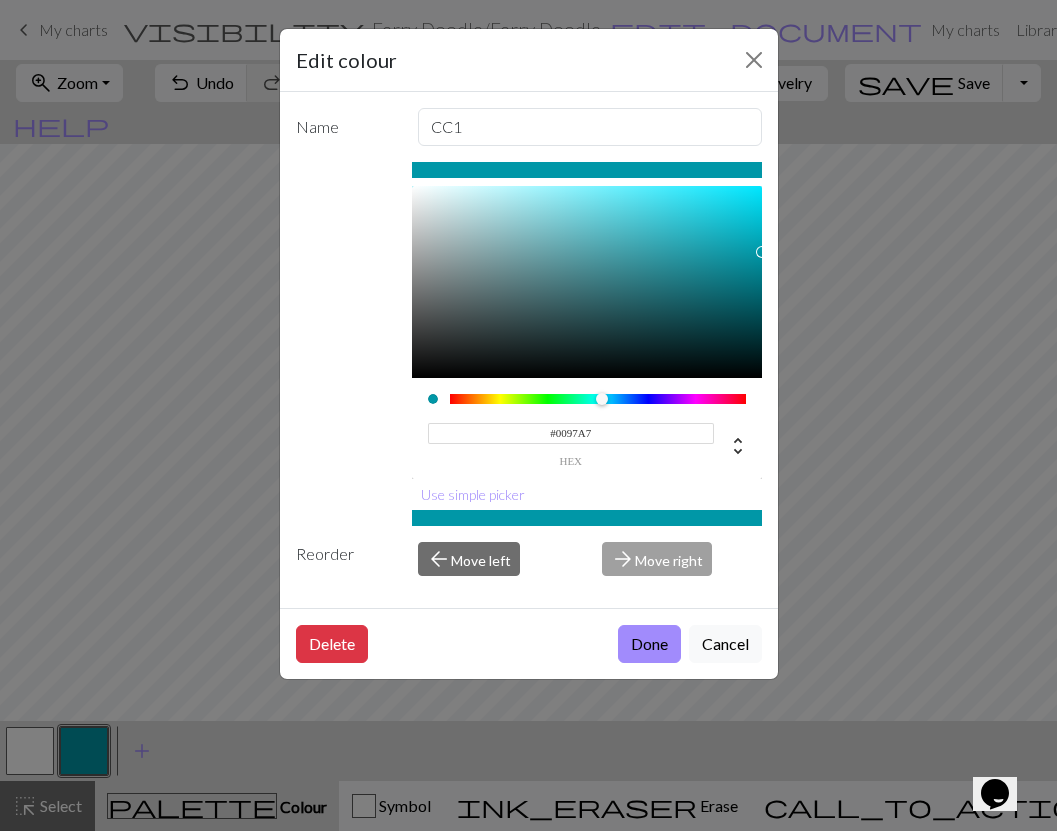 click on "#0097A7" at bounding box center [571, 433] 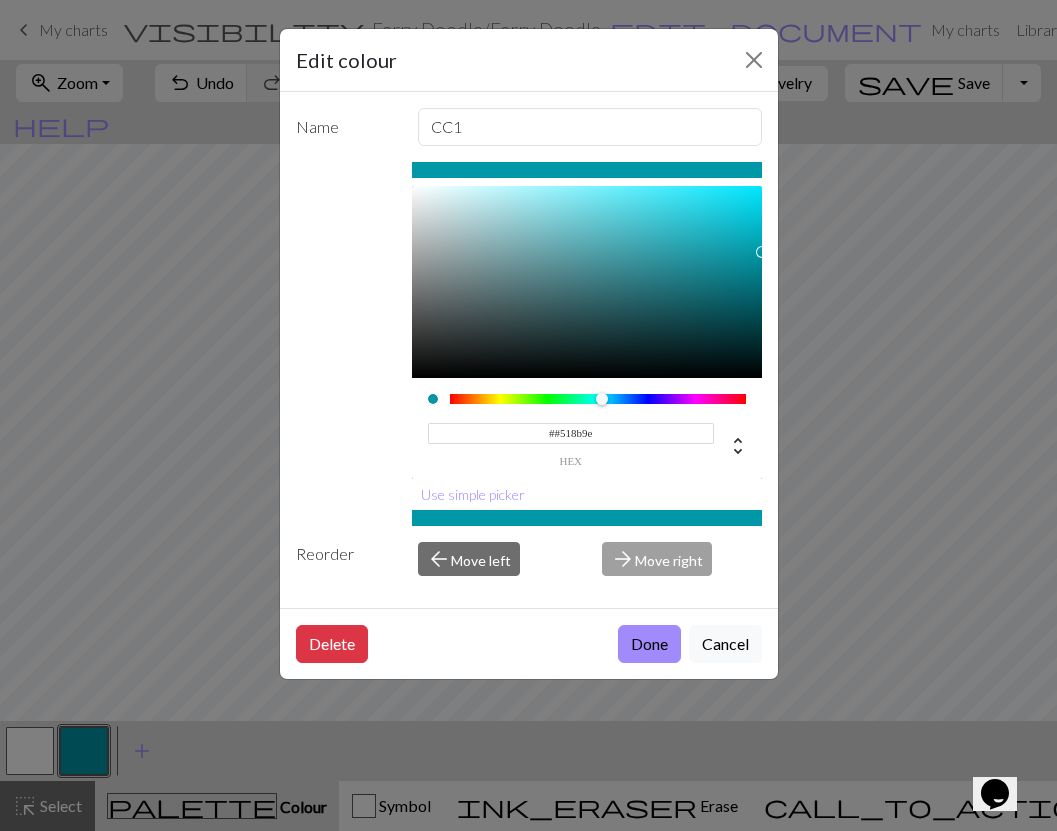 click on "##518b9e" at bounding box center (571, 433) 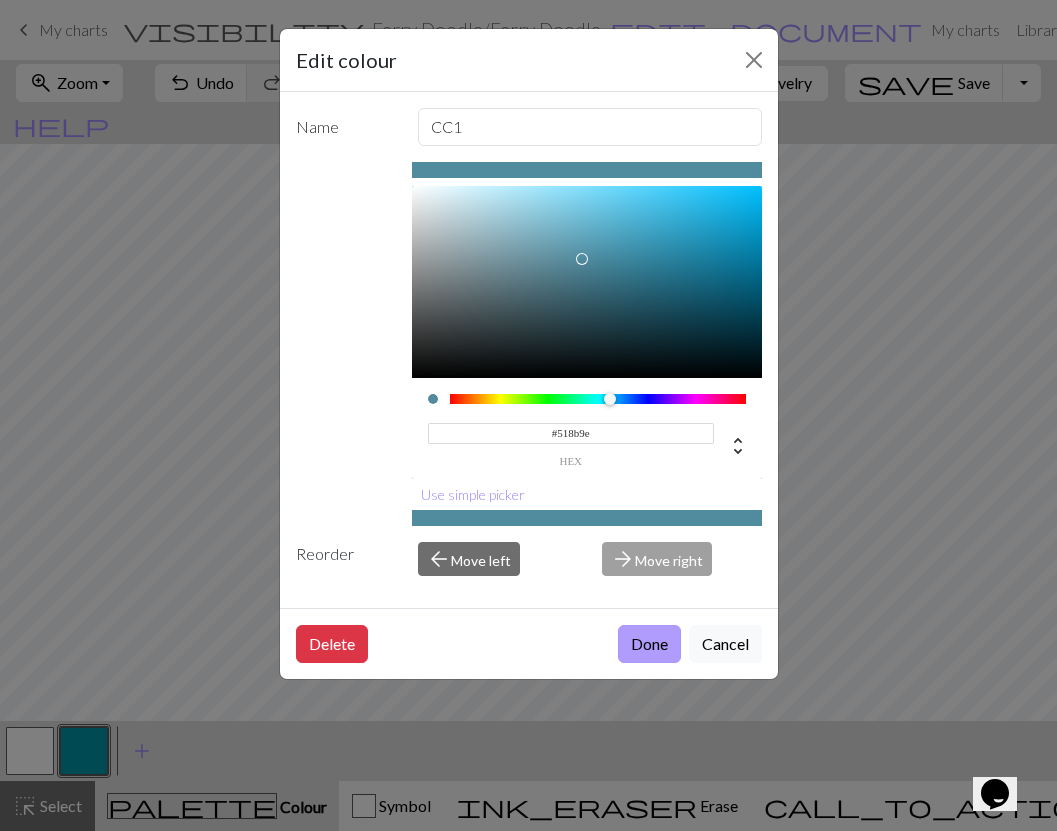 type on "#518B9E" 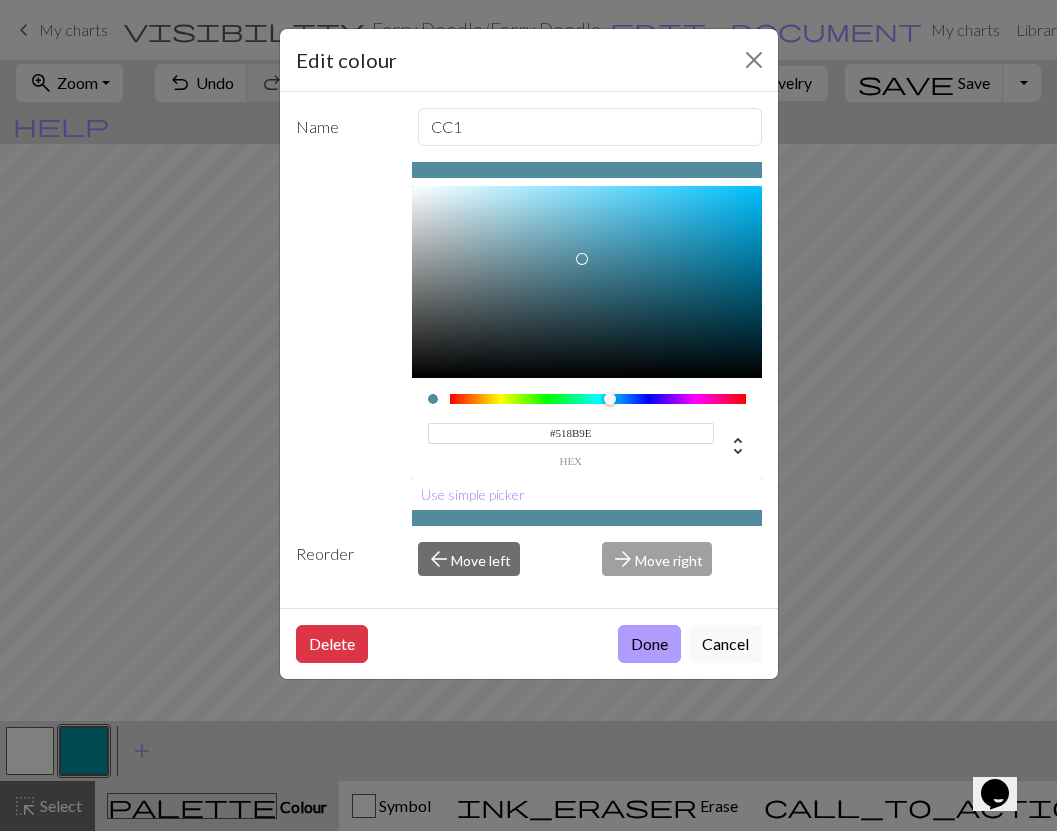 click on "Done" at bounding box center (649, 644) 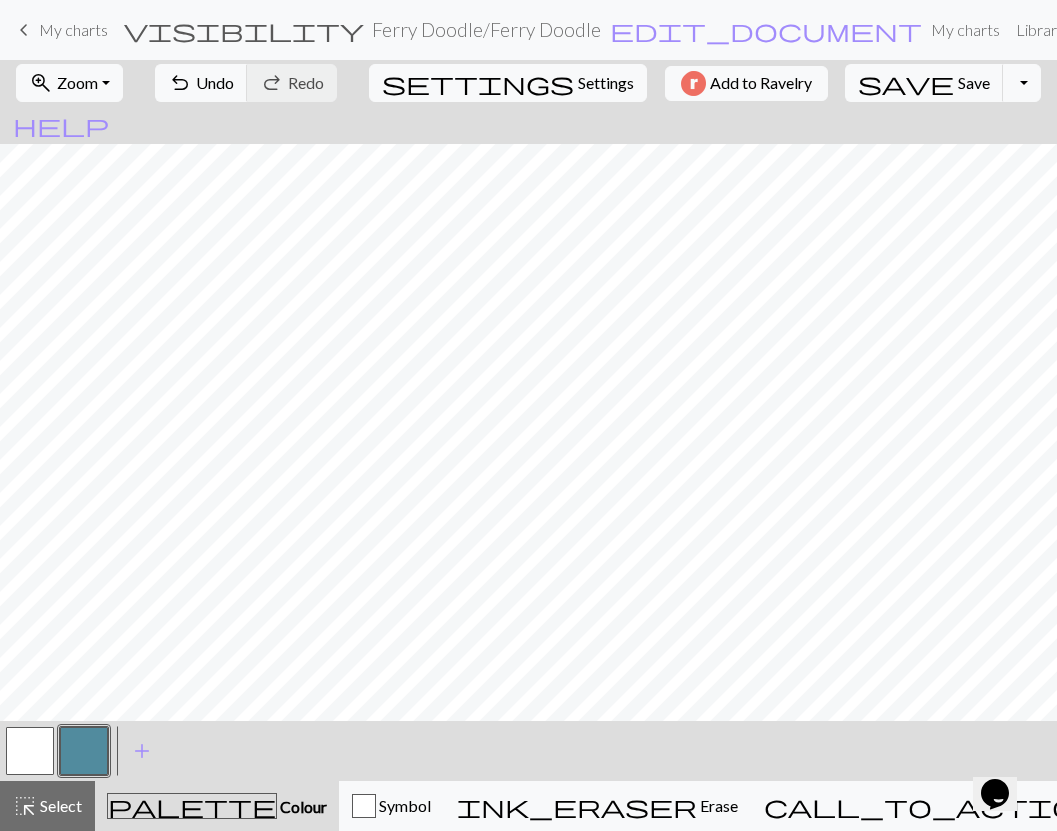 click at bounding box center (30, 751) 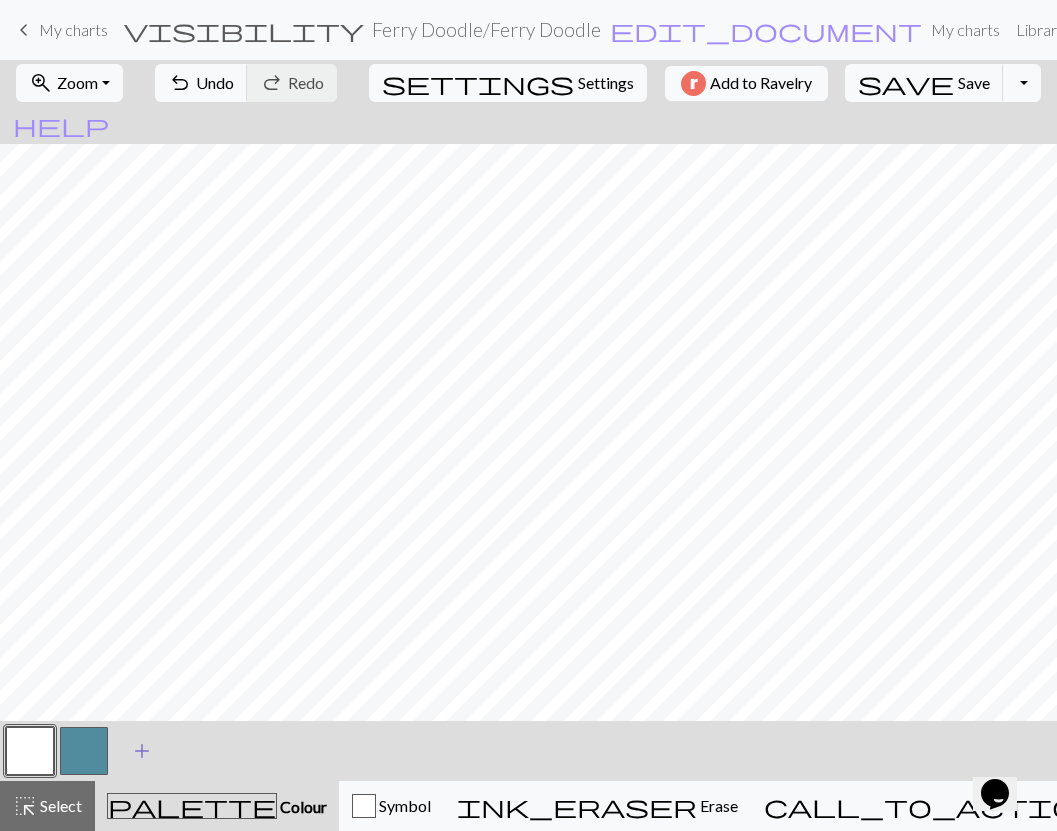 click on "add" at bounding box center [142, 751] 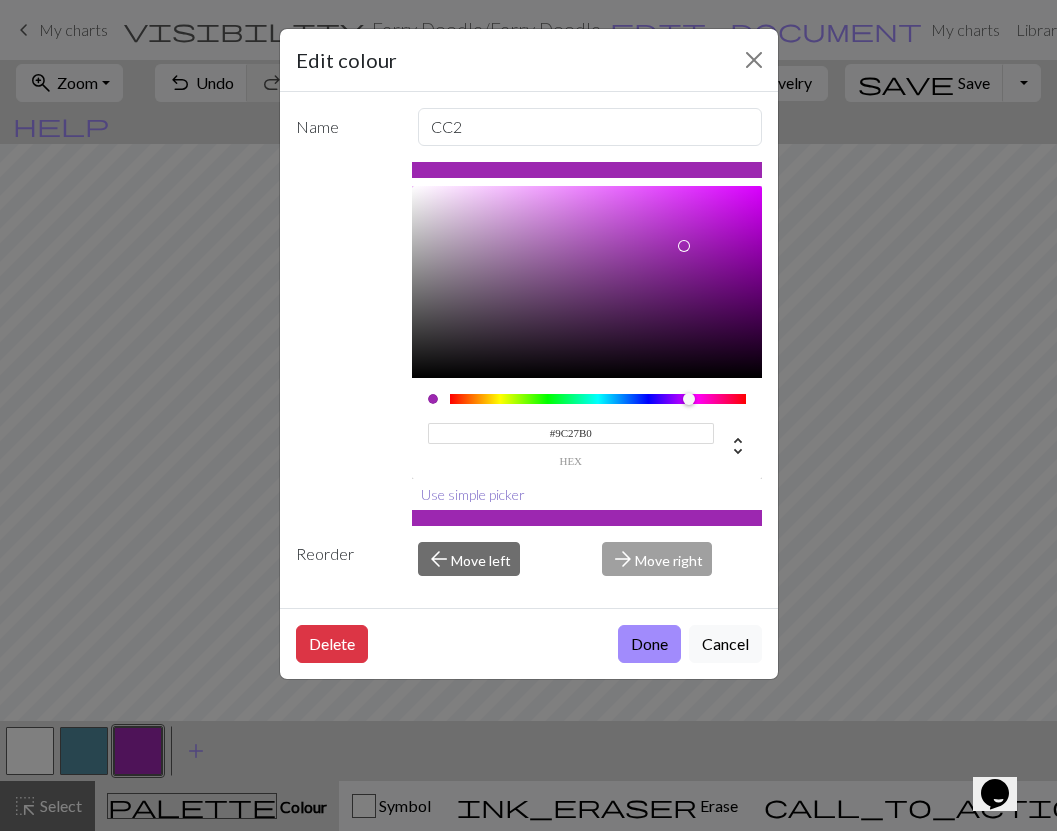 click on "Use simple picker" at bounding box center (473, 494) 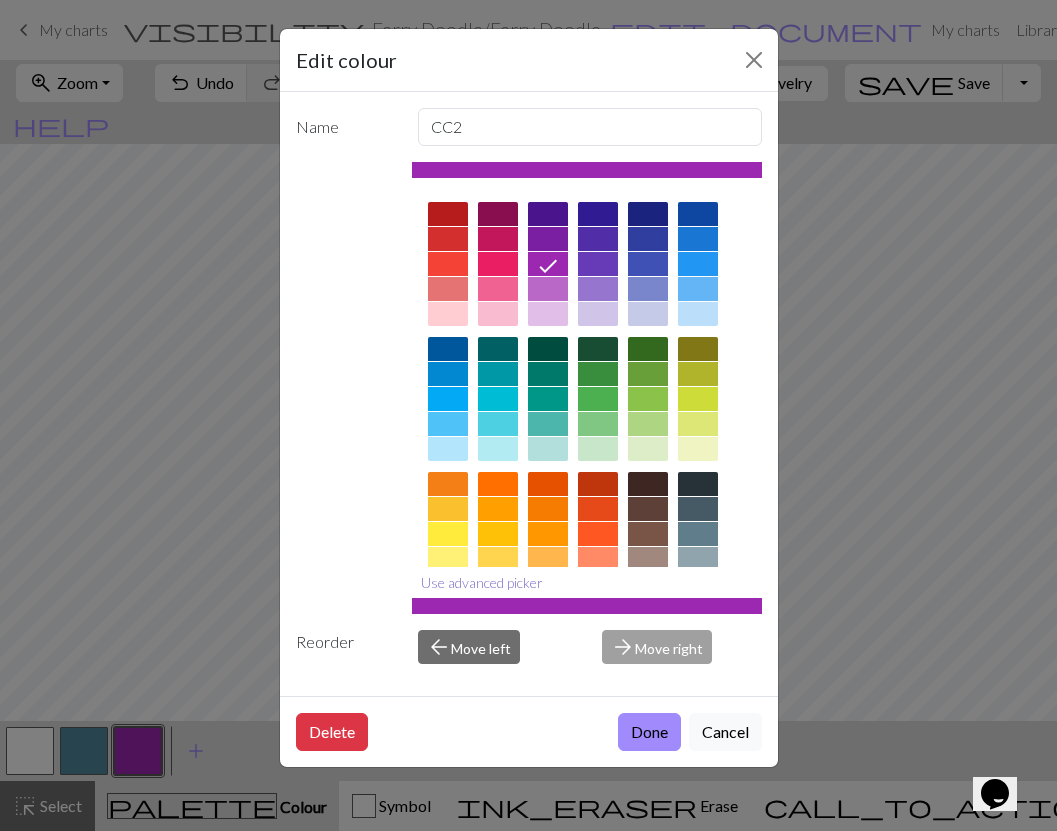 click on "Use advanced picker" at bounding box center (482, 582) 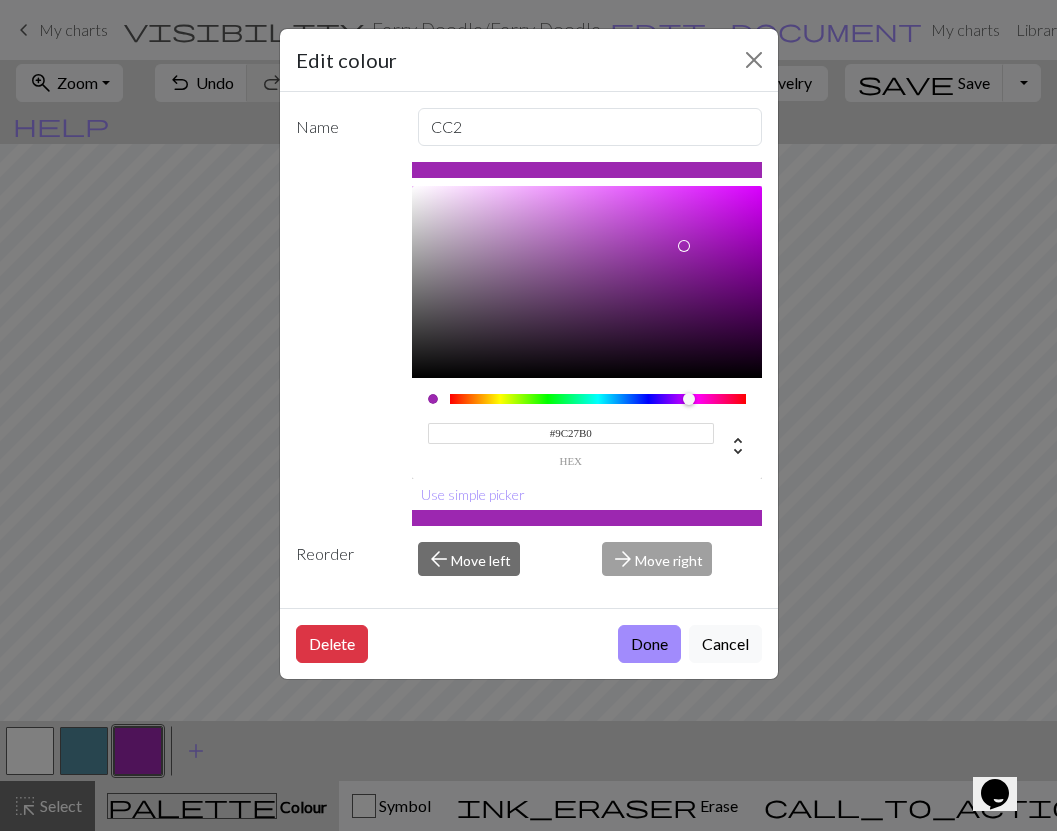 click on "#9C27B0" at bounding box center [571, 433] 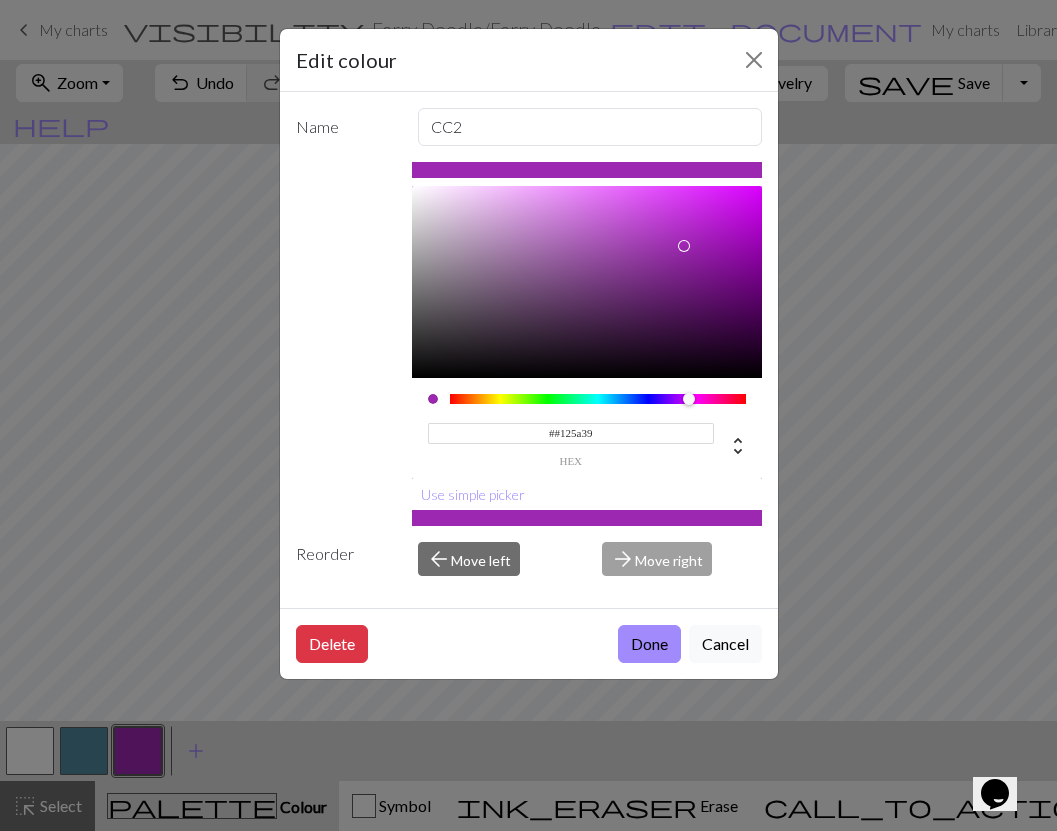 click on "##125a39" at bounding box center [571, 433] 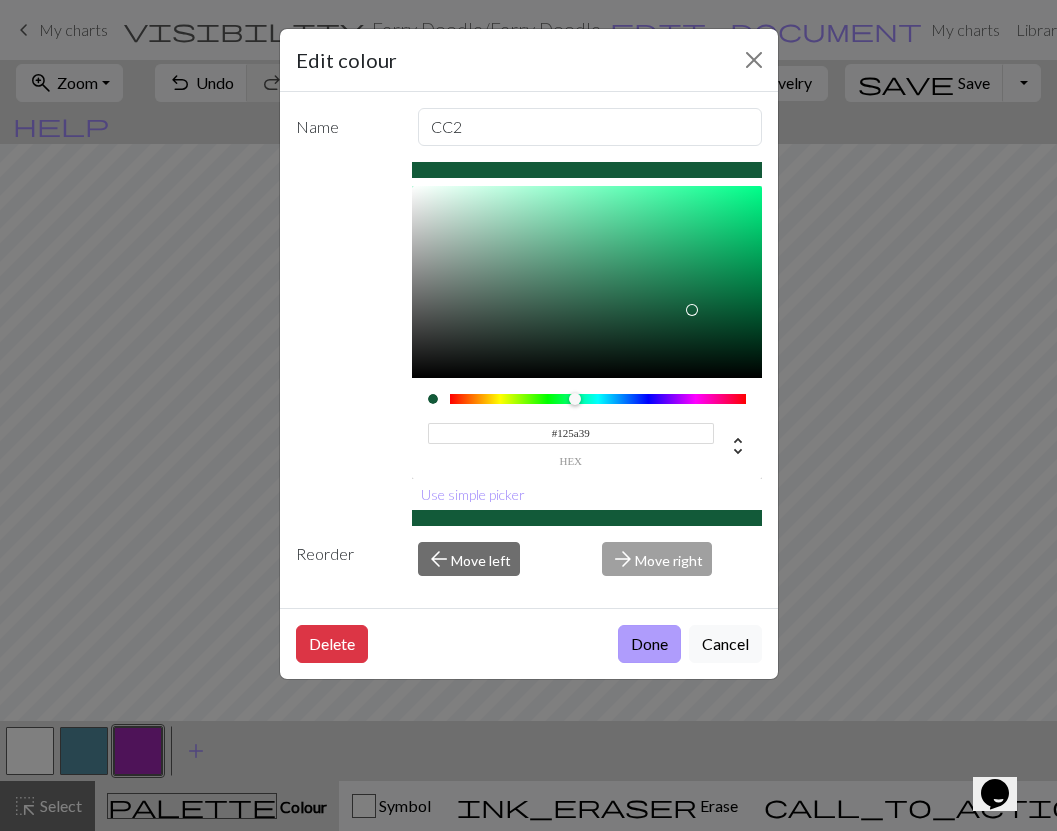 type on "#125A39" 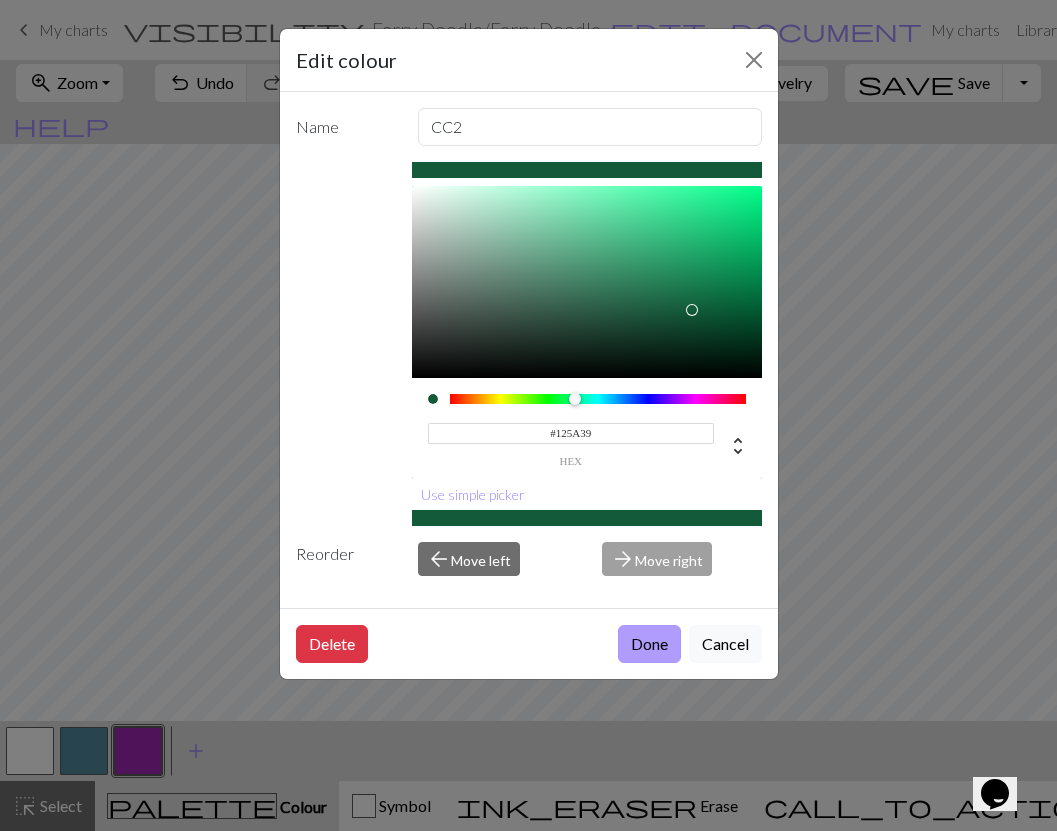 click on "Done" at bounding box center [649, 644] 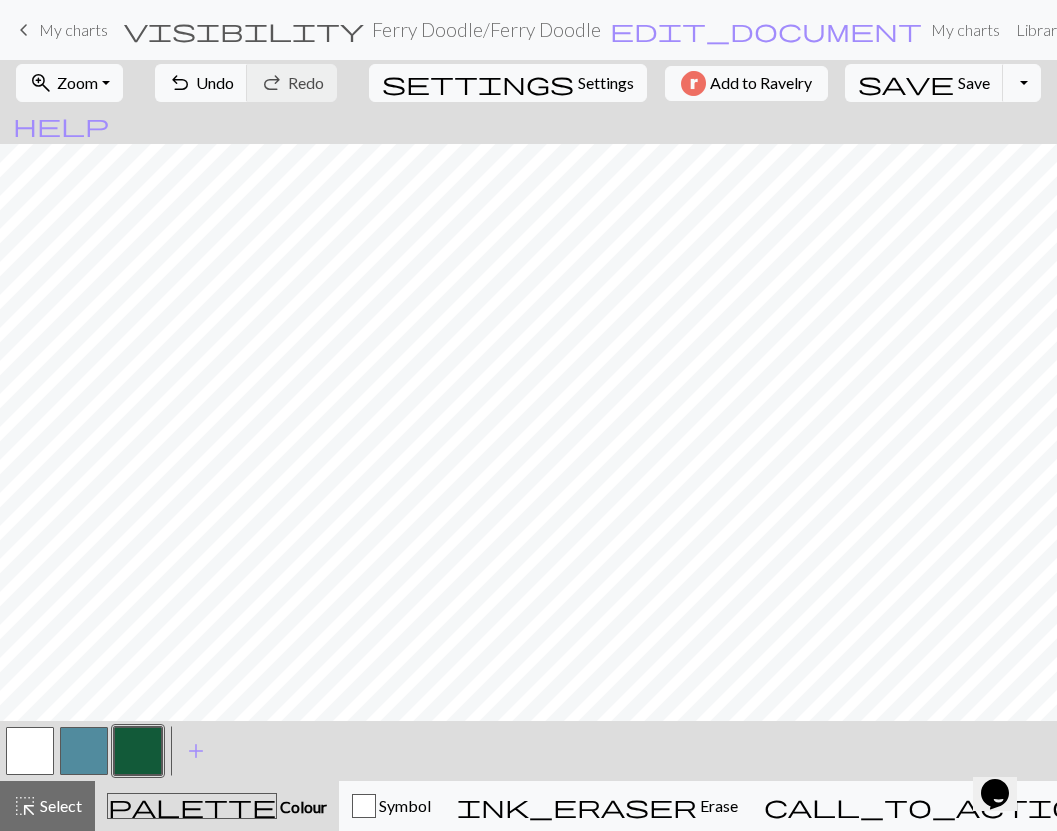 click at bounding box center [84, 751] 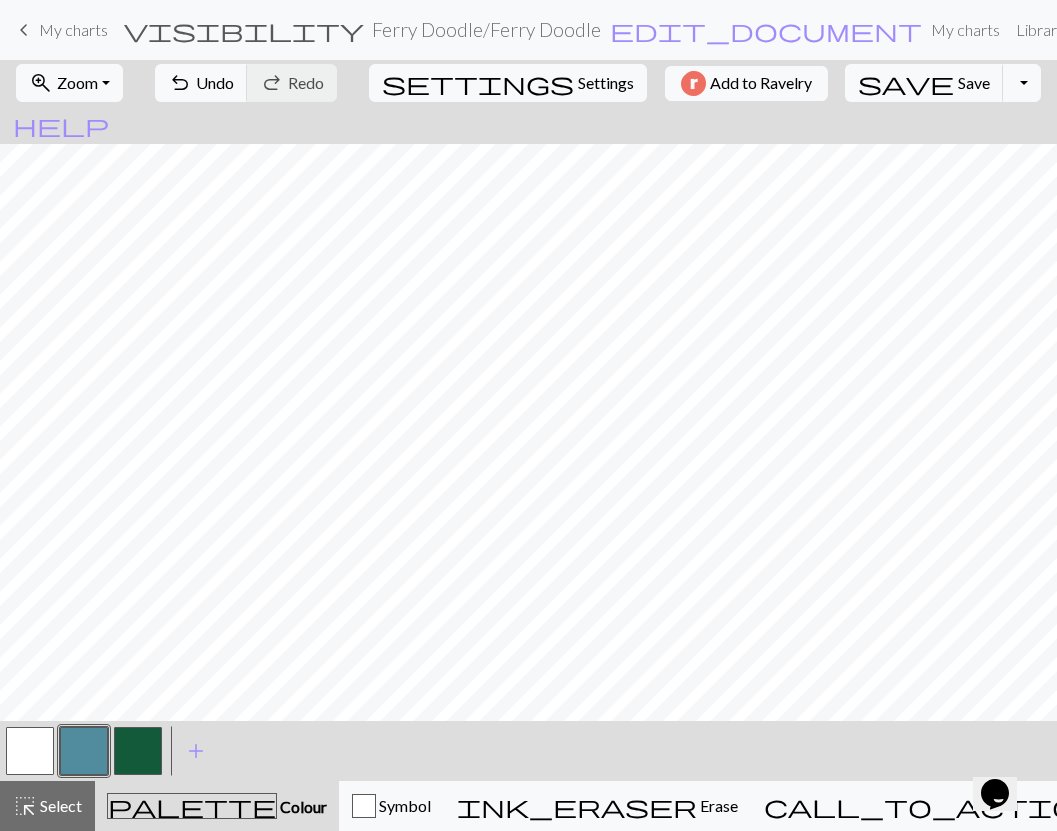 click at bounding box center (30, 751) 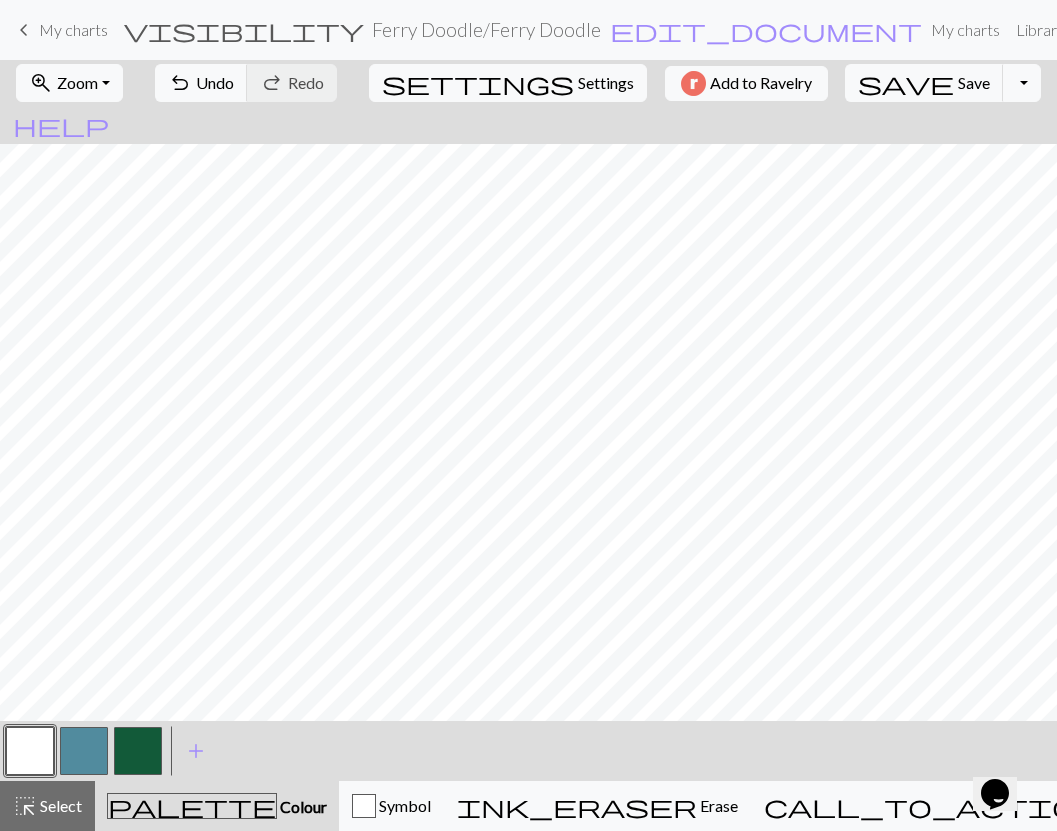 click at bounding box center (138, 751) 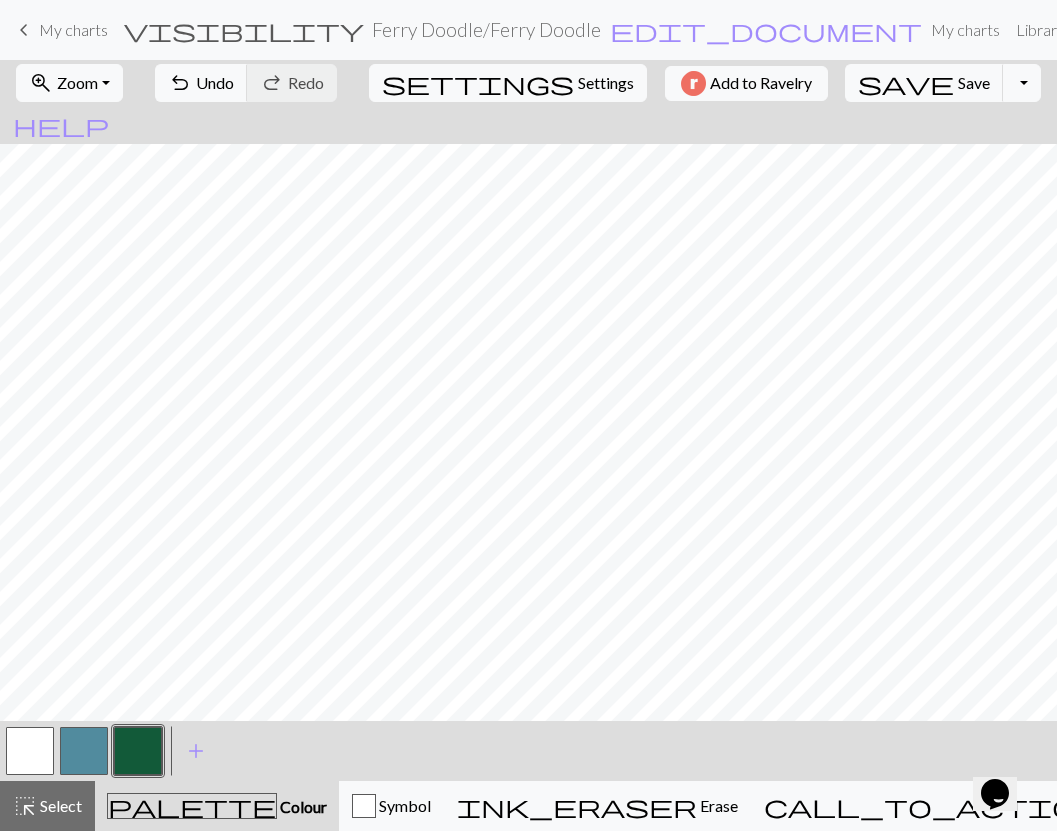 click at bounding box center (84, 751) 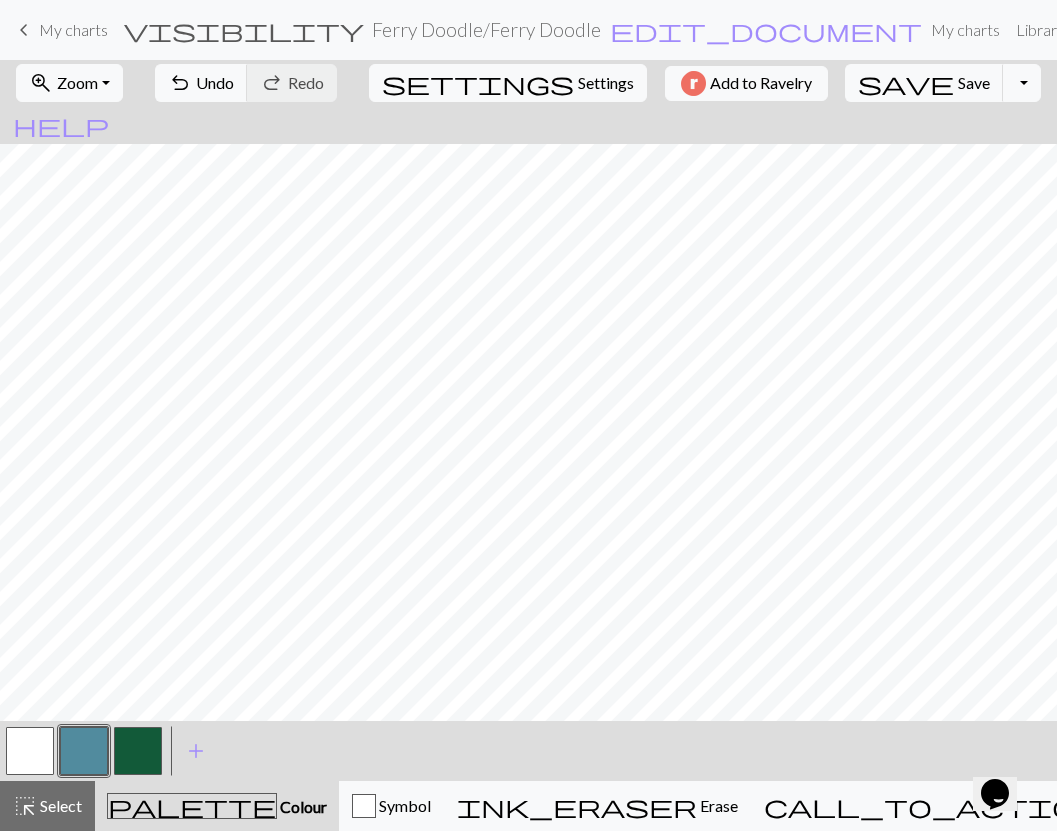 click at bounding box center (30, 751) 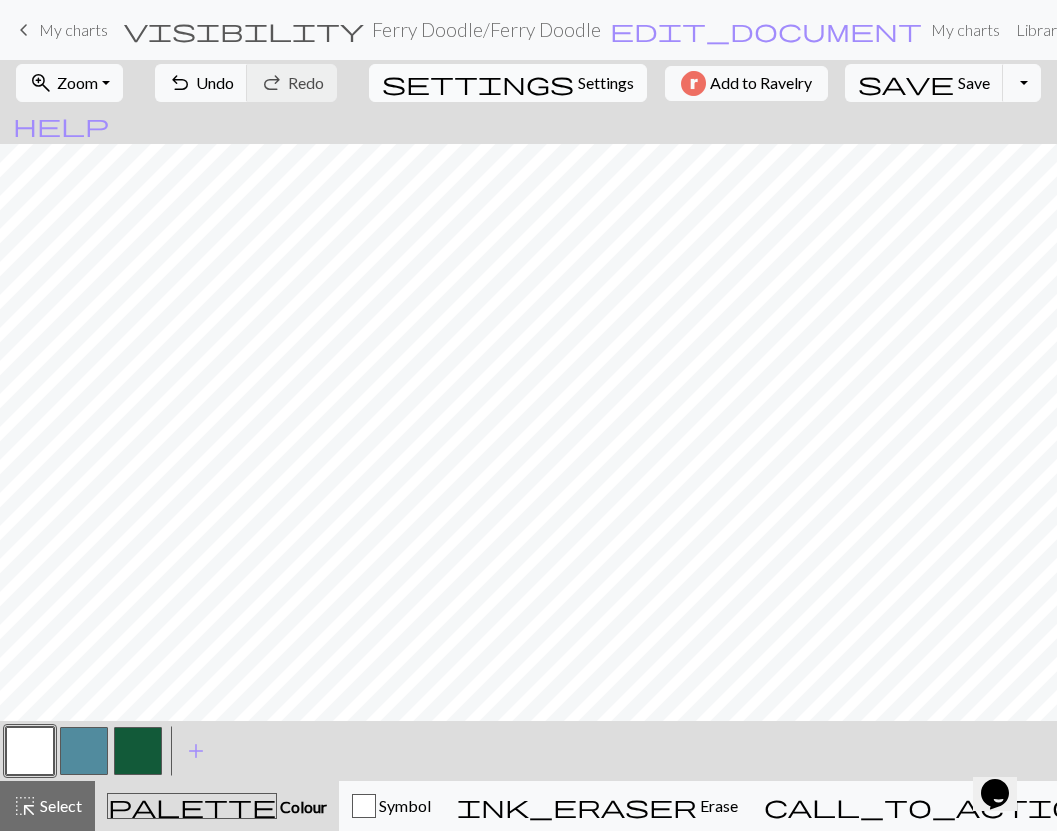 click on "Settings" at bounding box center [606, 83] 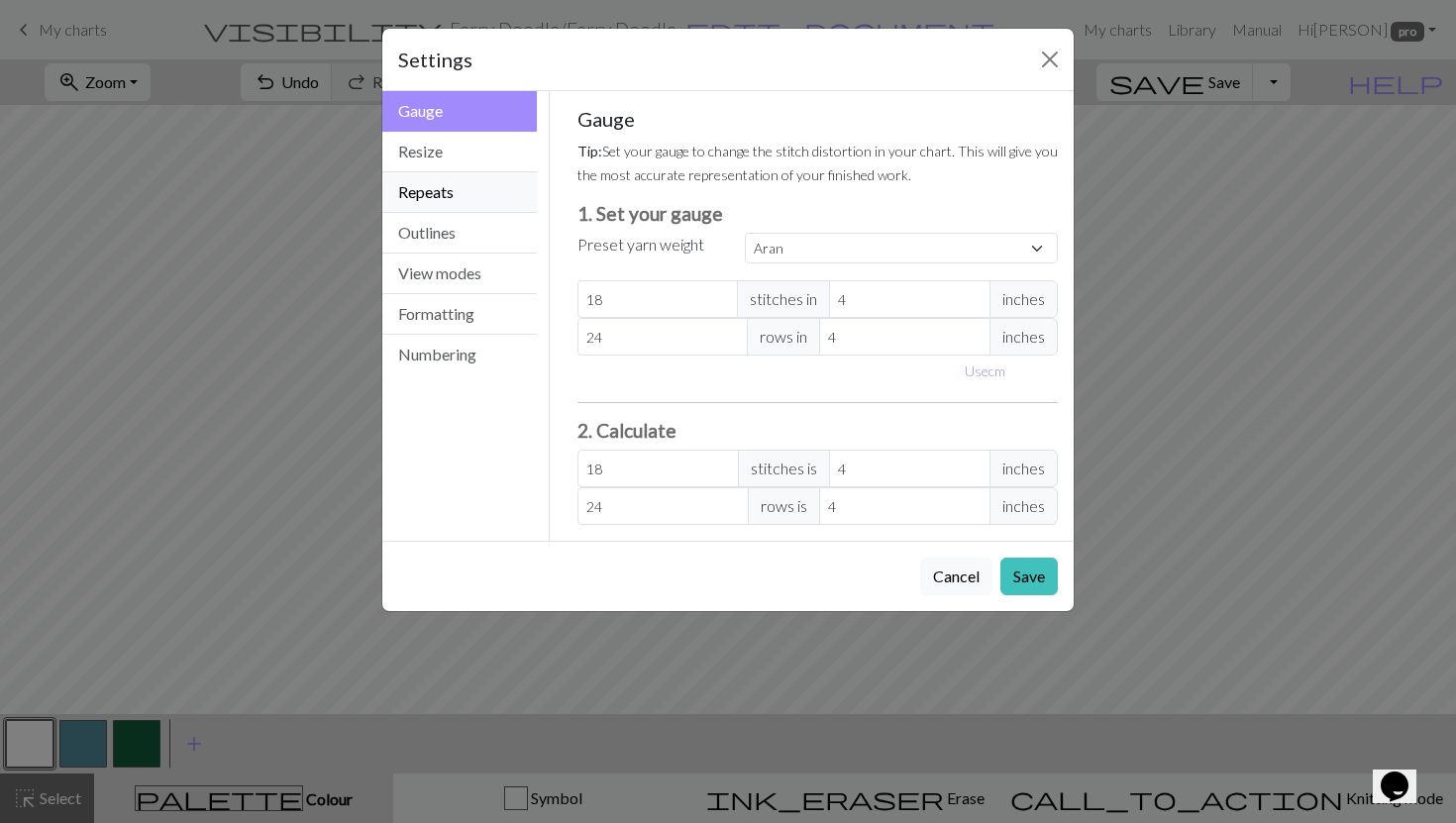 click on "Repeats" at bounding box center (460, 192) 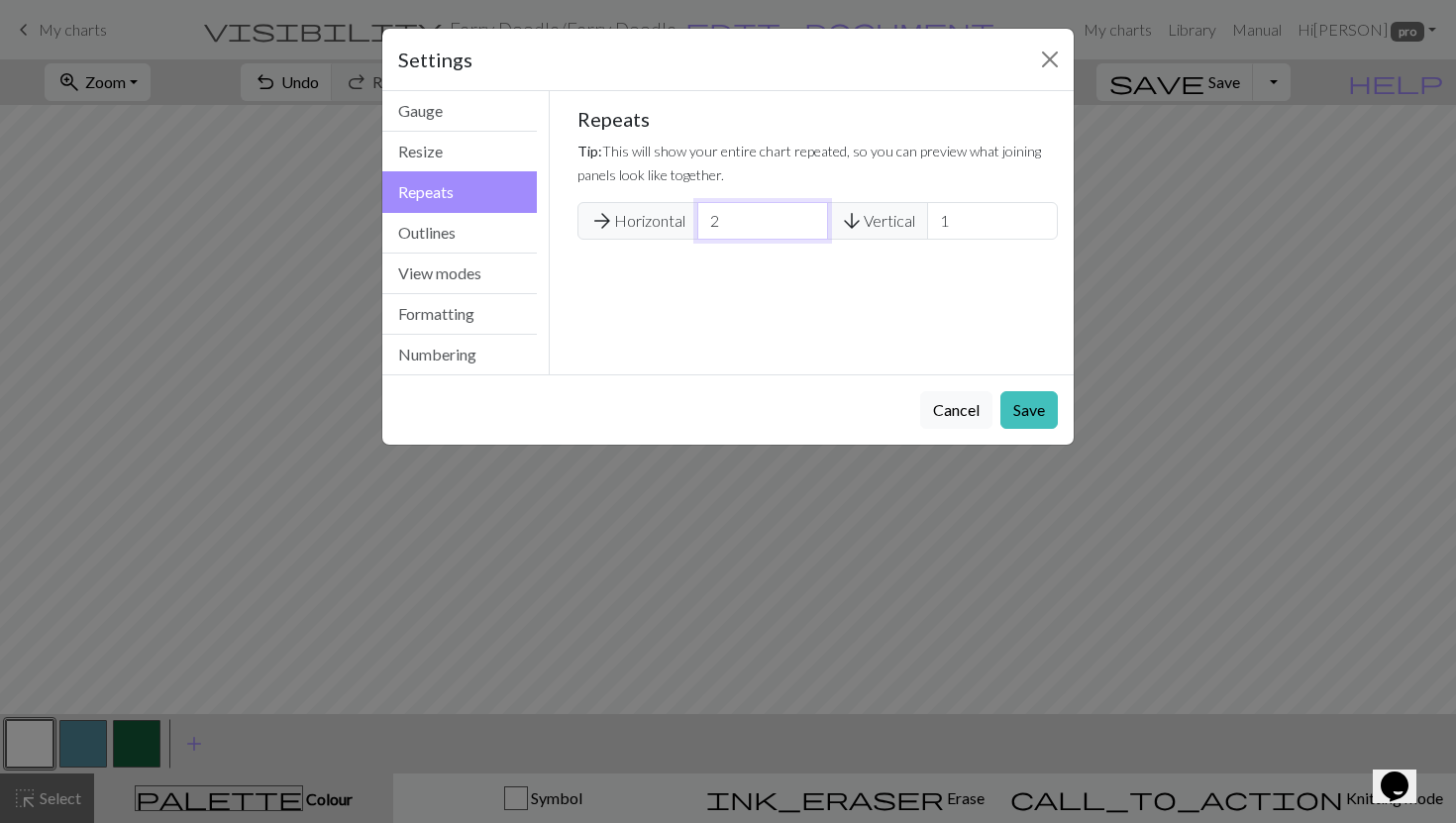 type on "2" 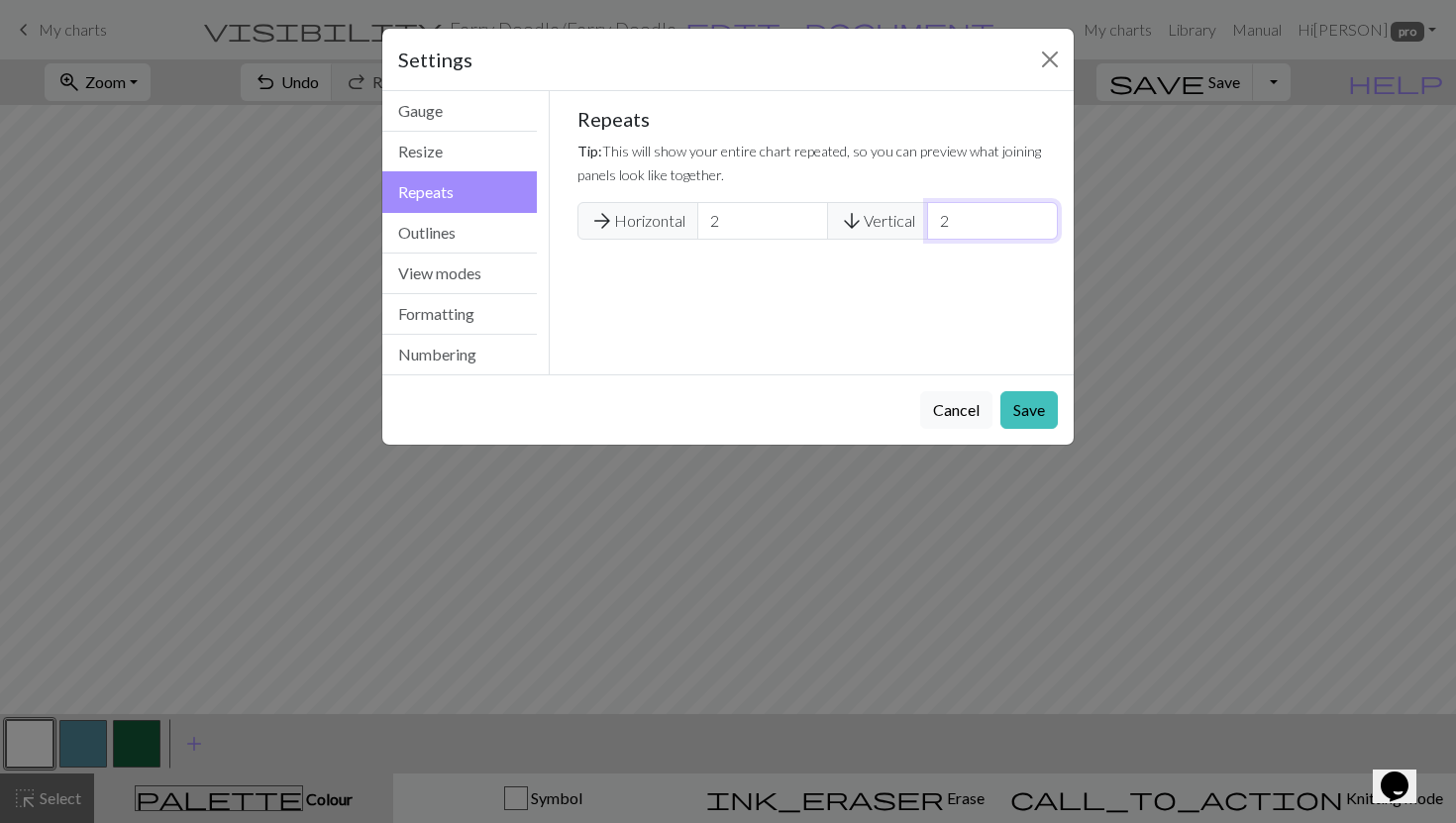 click on "2" at bounding box center (992, 221) 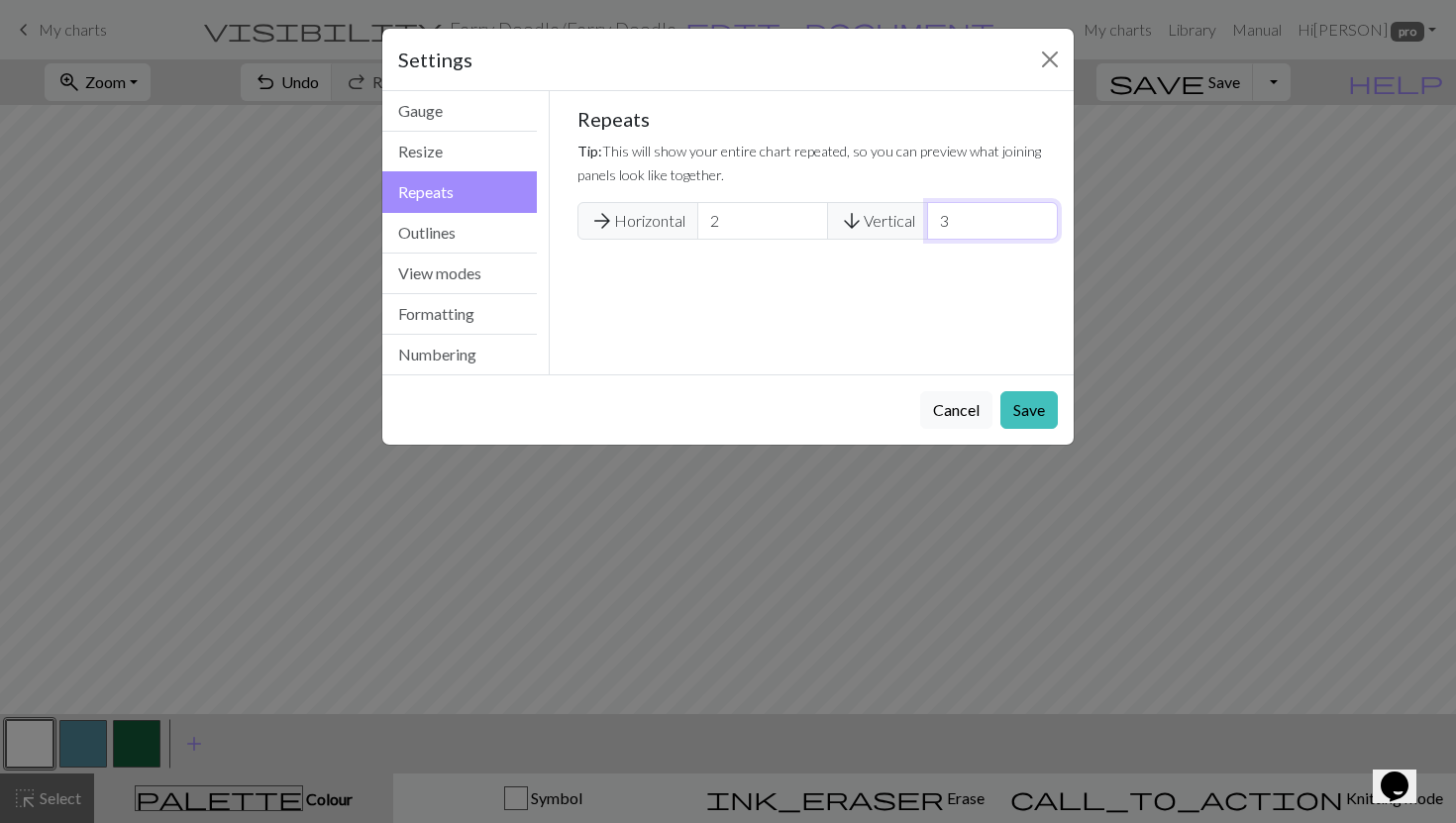type on "3" 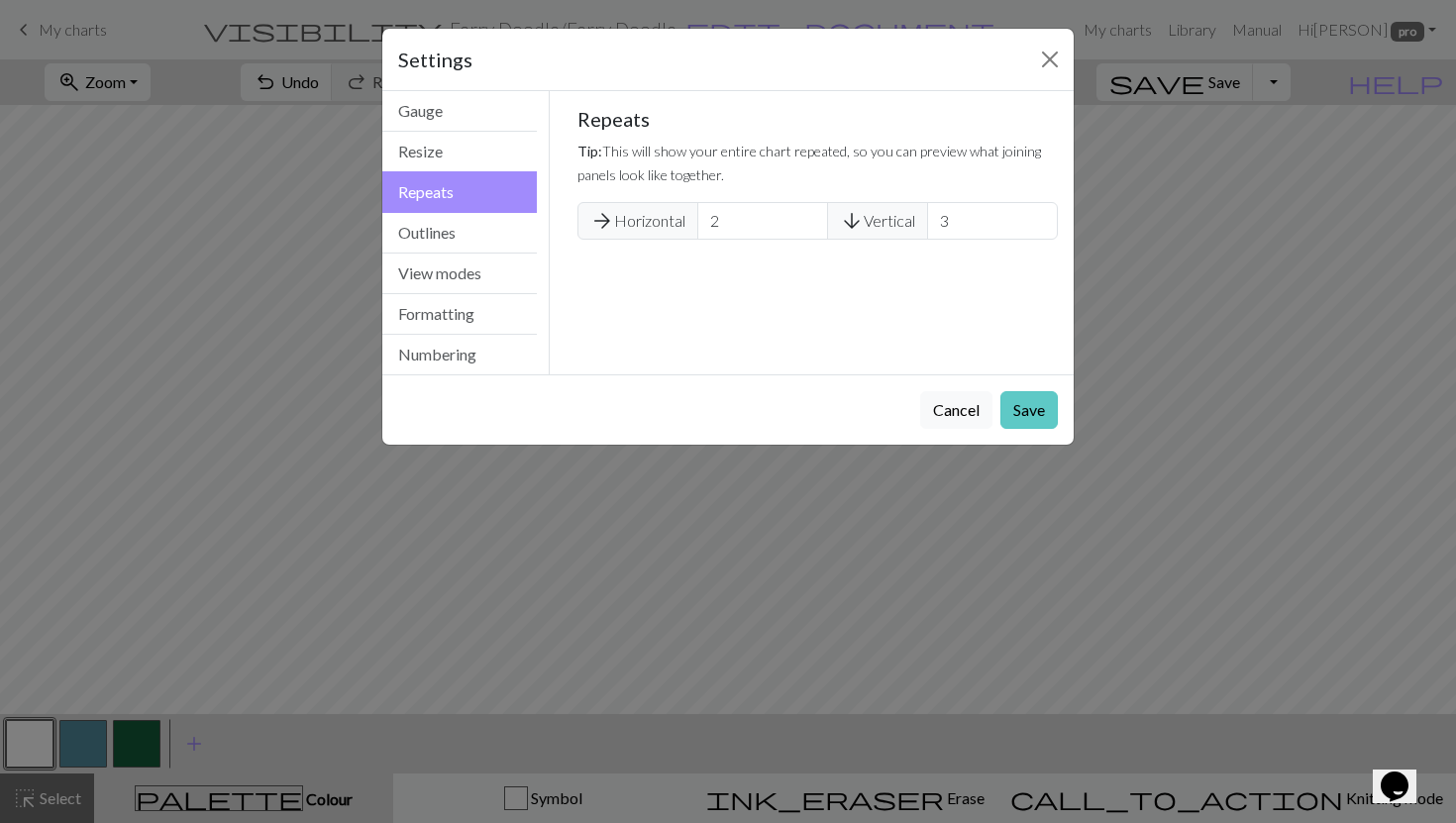 click on "Save" at bounding box center [1029, 410] 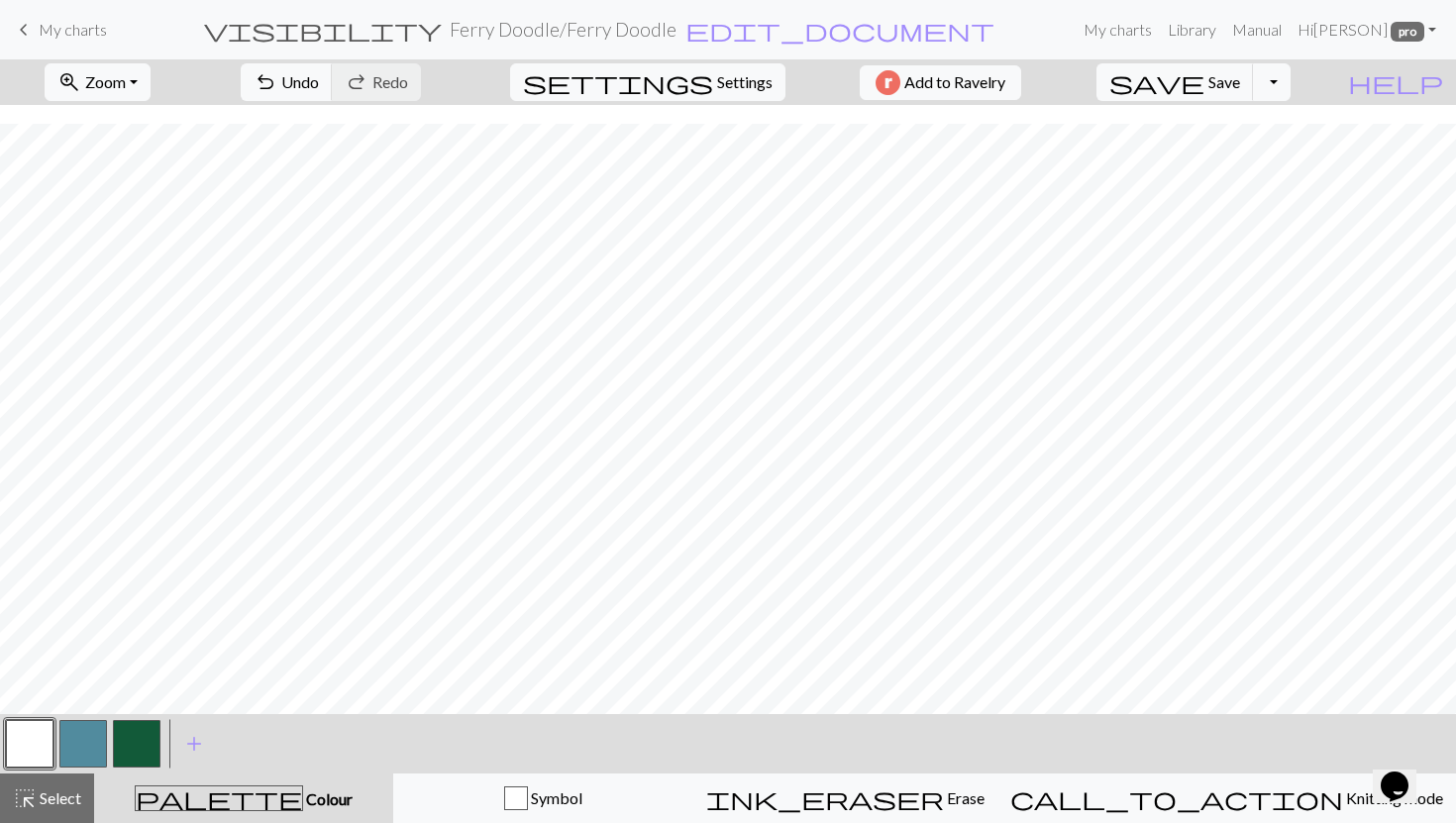 scroll, scrollTop: 0, scrollLeft: 0, axis: both 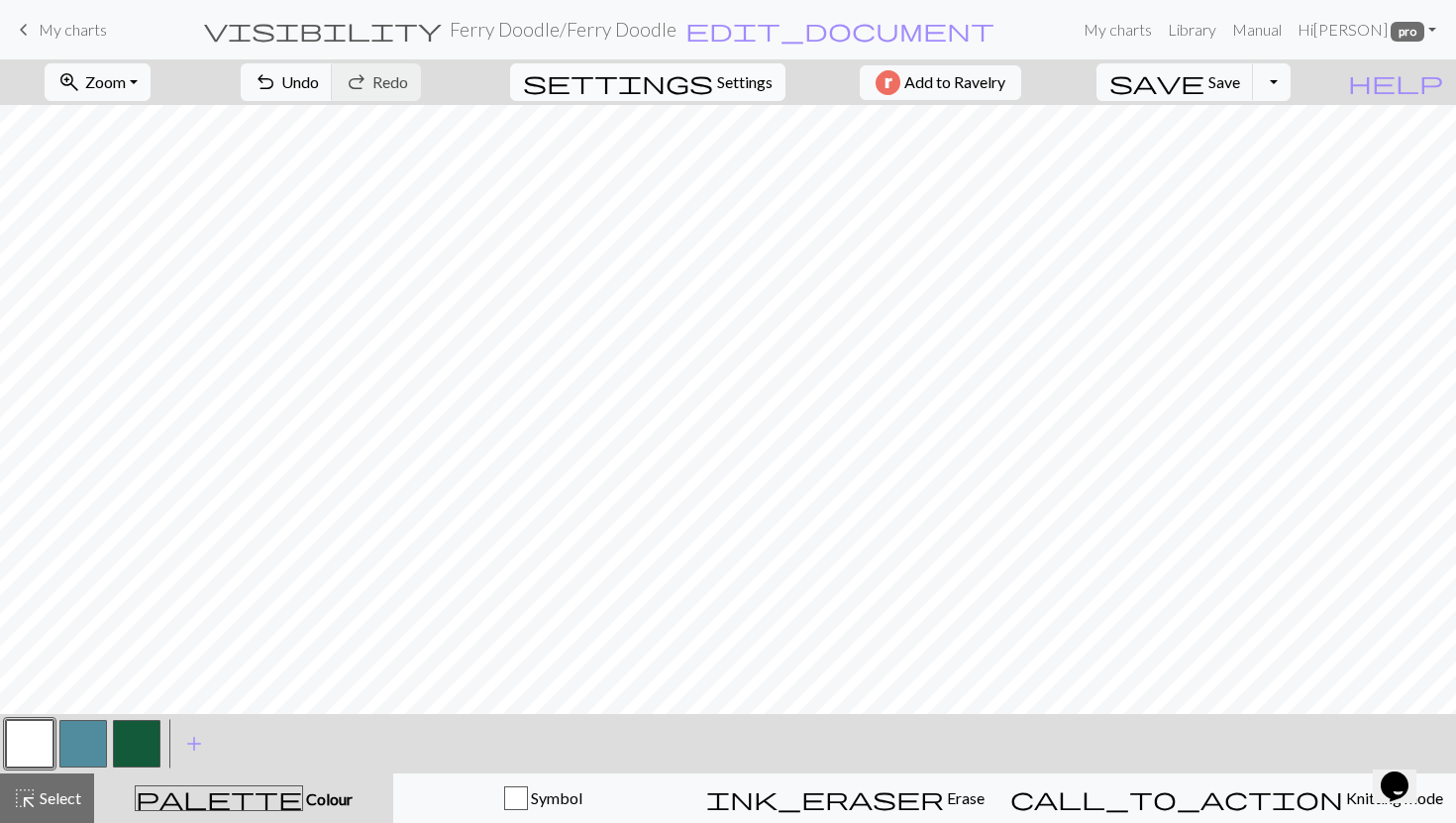 click on "Settings" at bounding box center [745, 82] 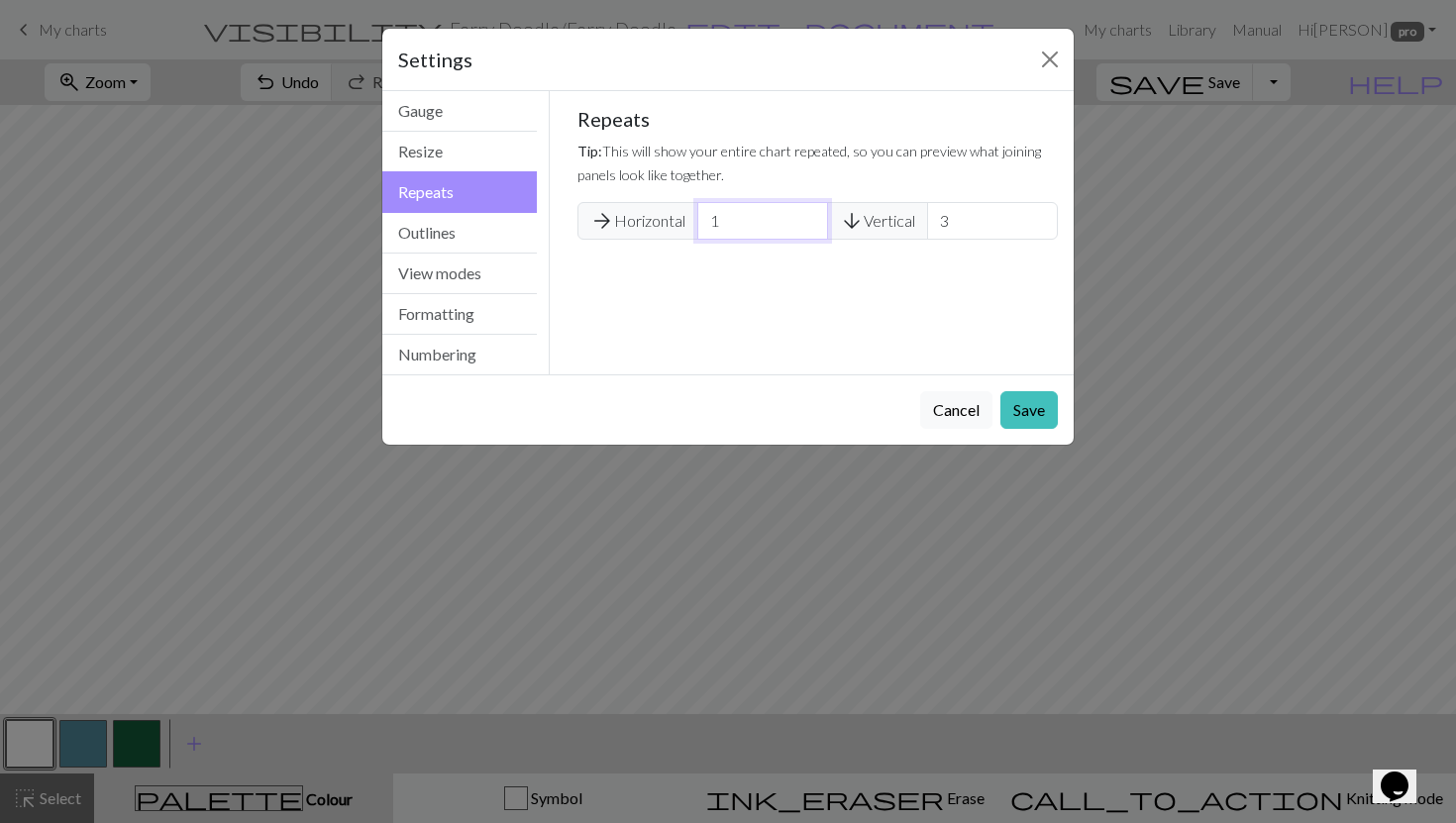 type on "1" 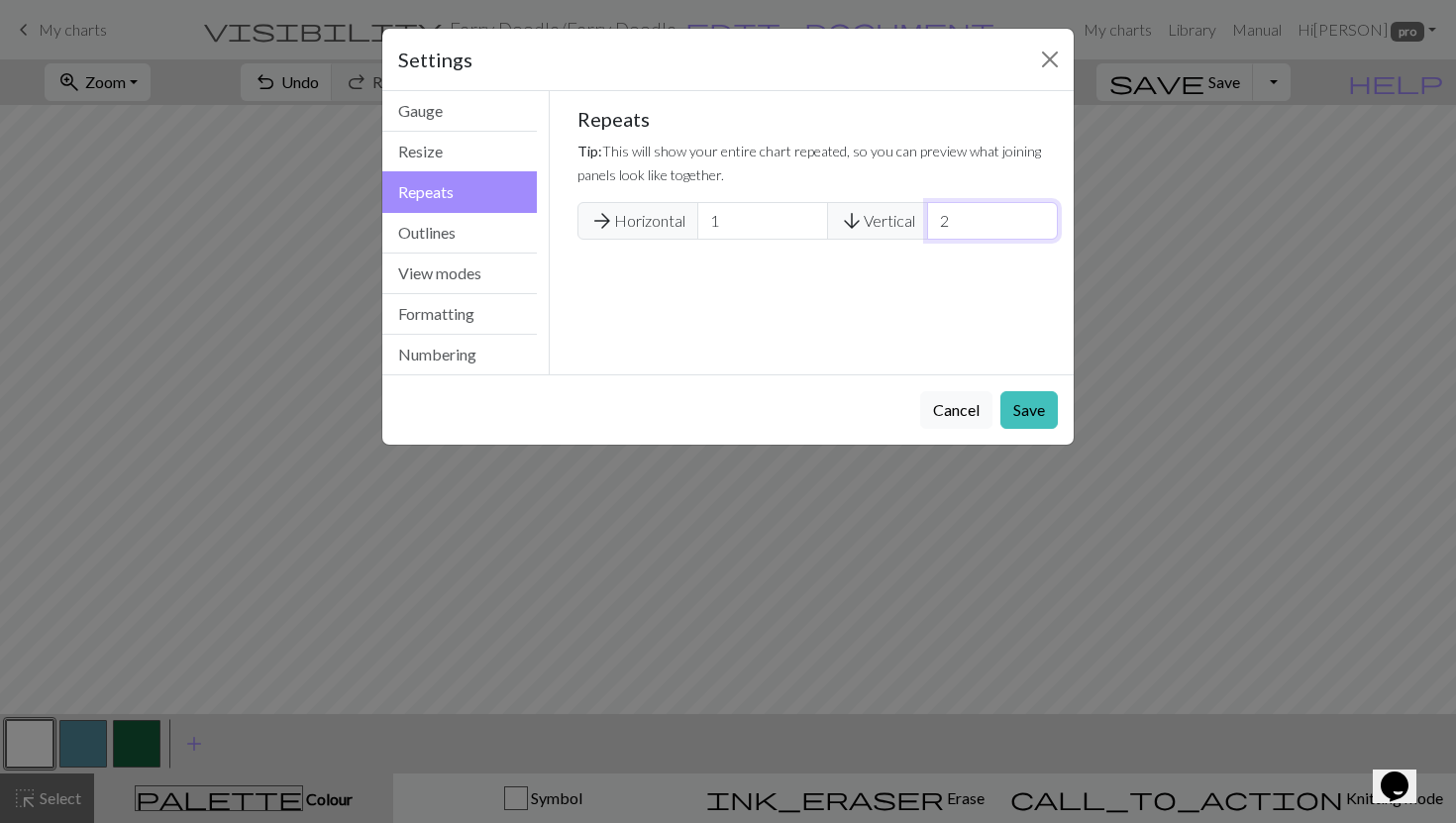 click on "2" at bounding box center (992, 221) 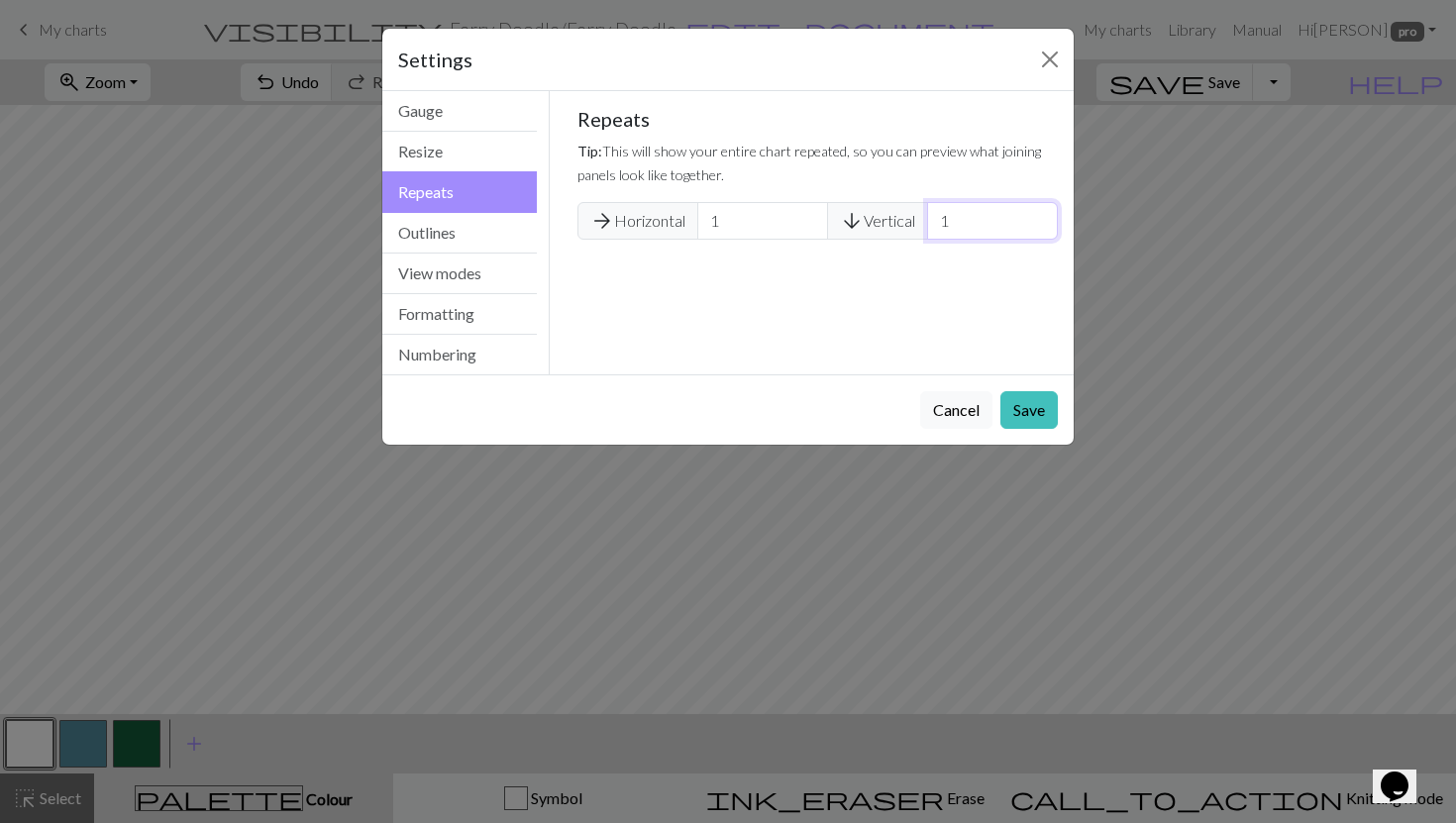 type on "1" 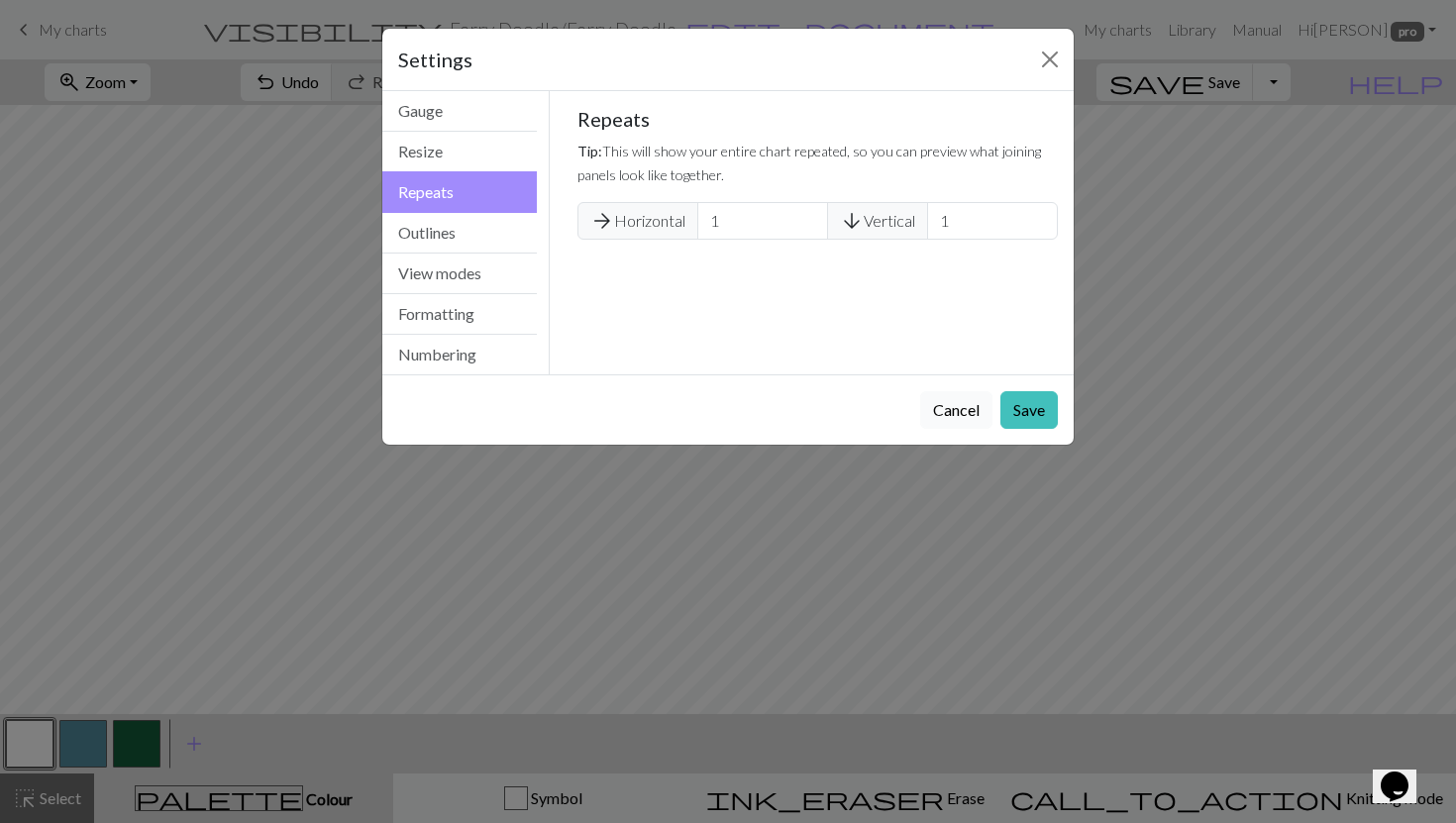 click on "Cancel" at bounding box center (956, 410) 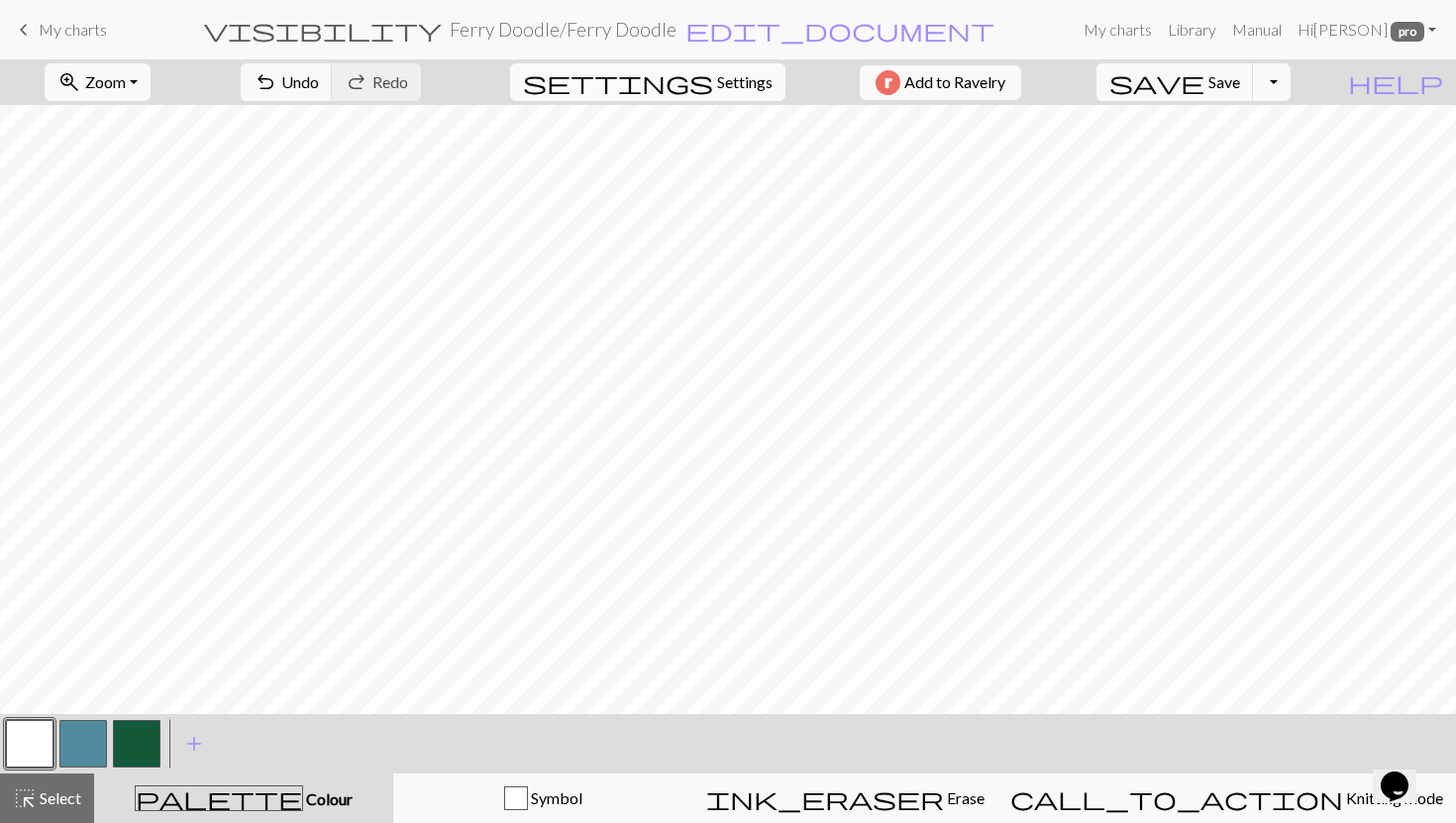 click on "Settings" at bounding box center (745, 82) 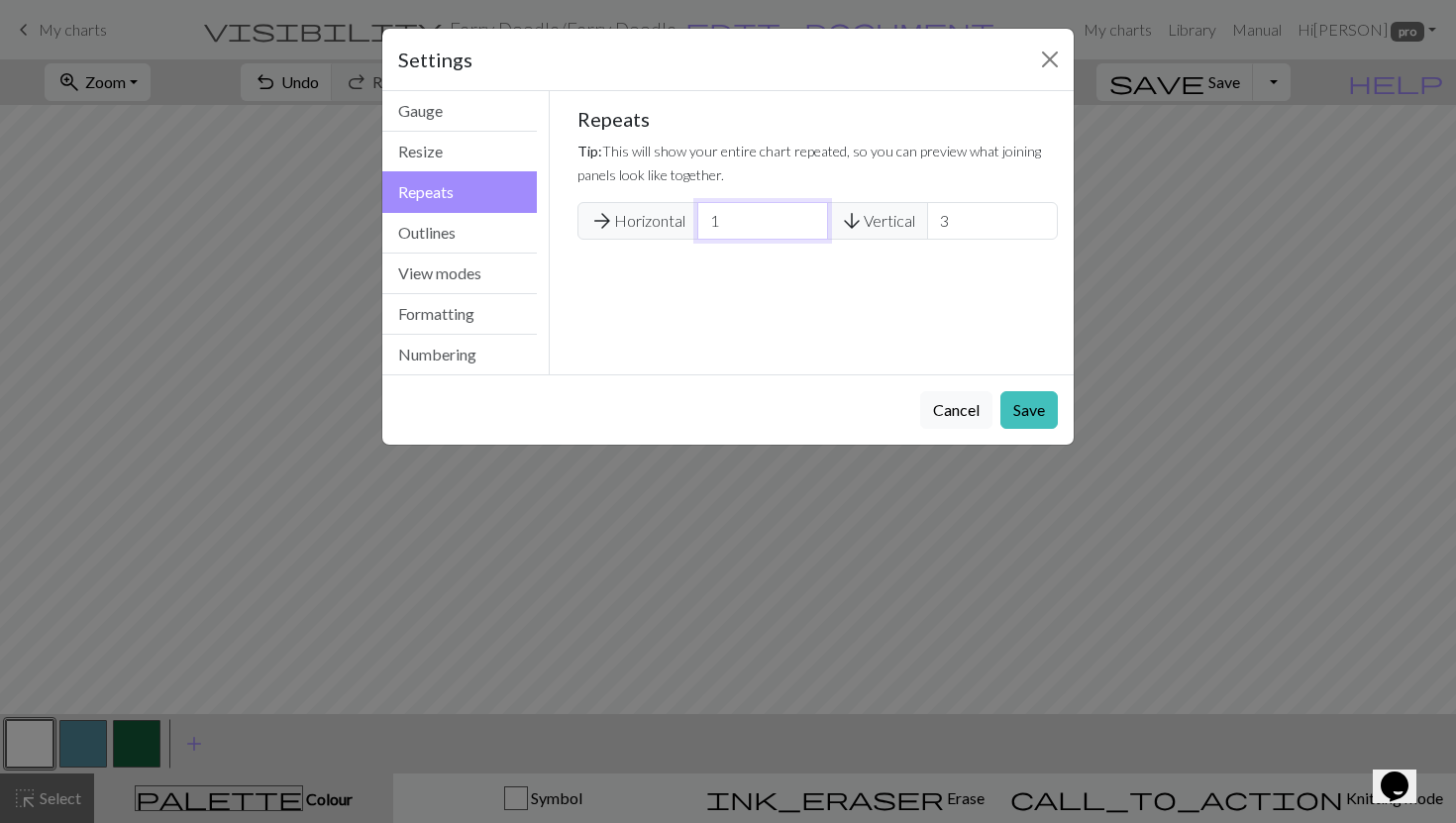 type on "1" 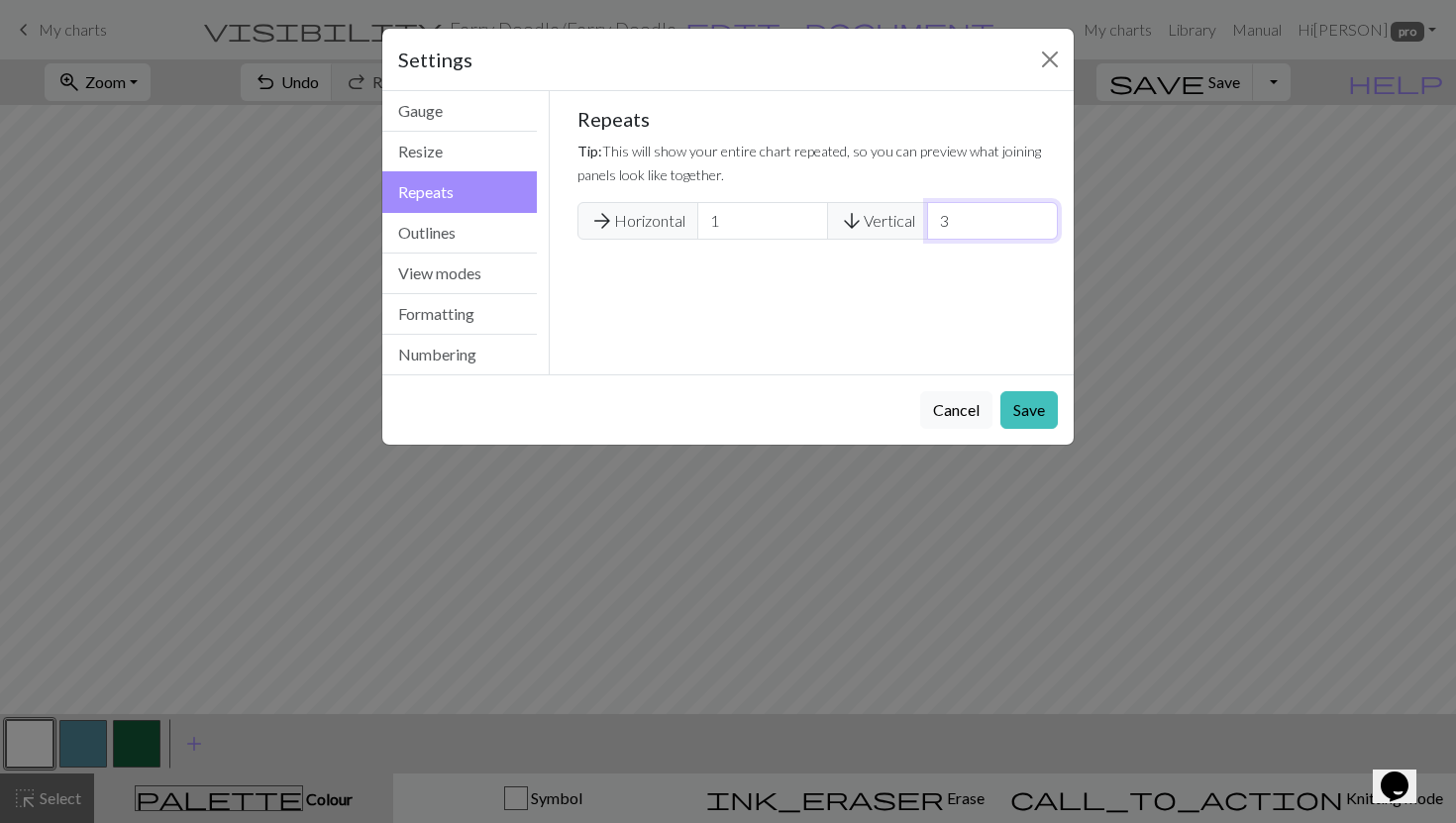 click on "3" at bounding box center [992, 221] 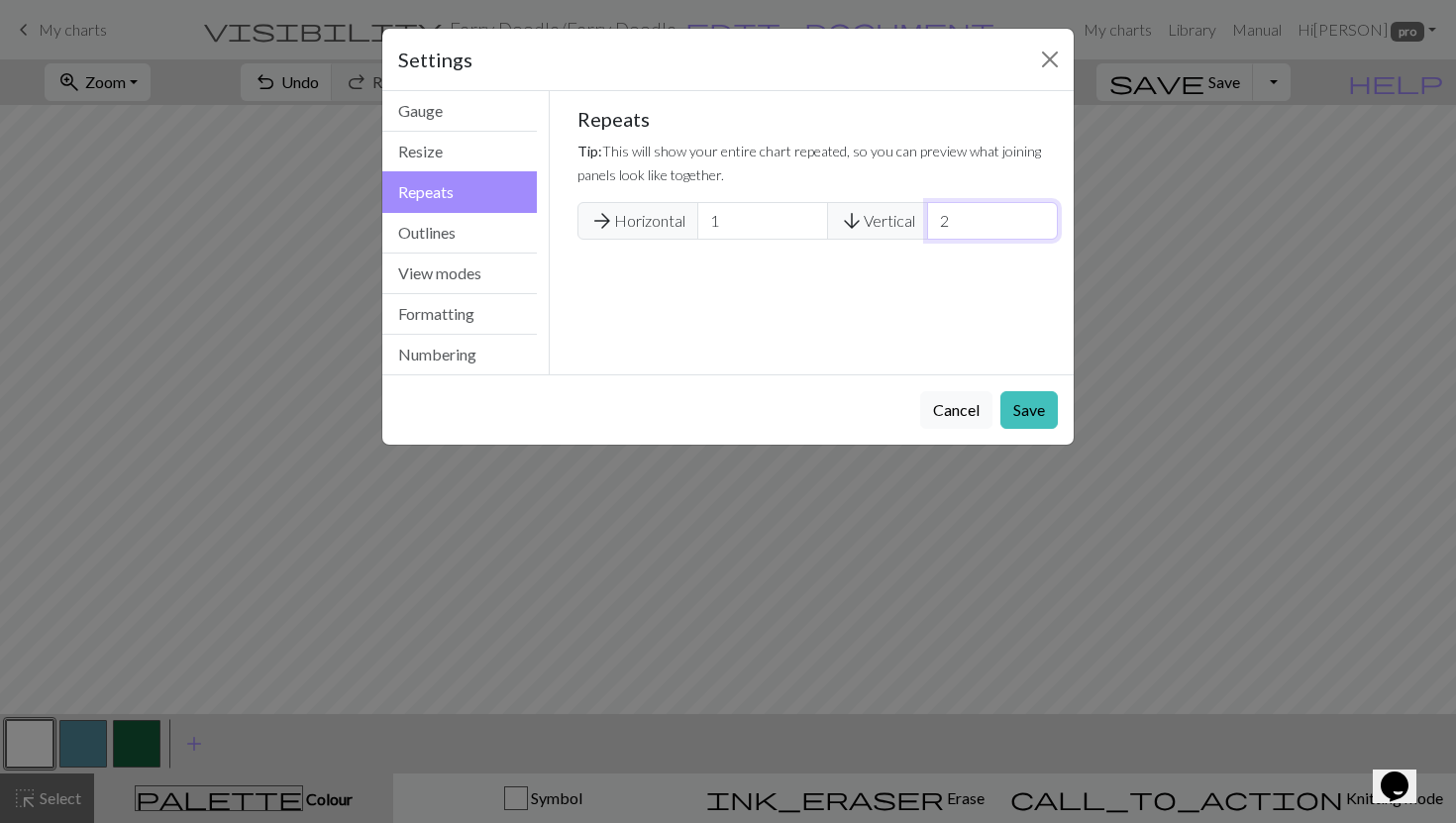 click on "2" at bounding box center (992, 221) 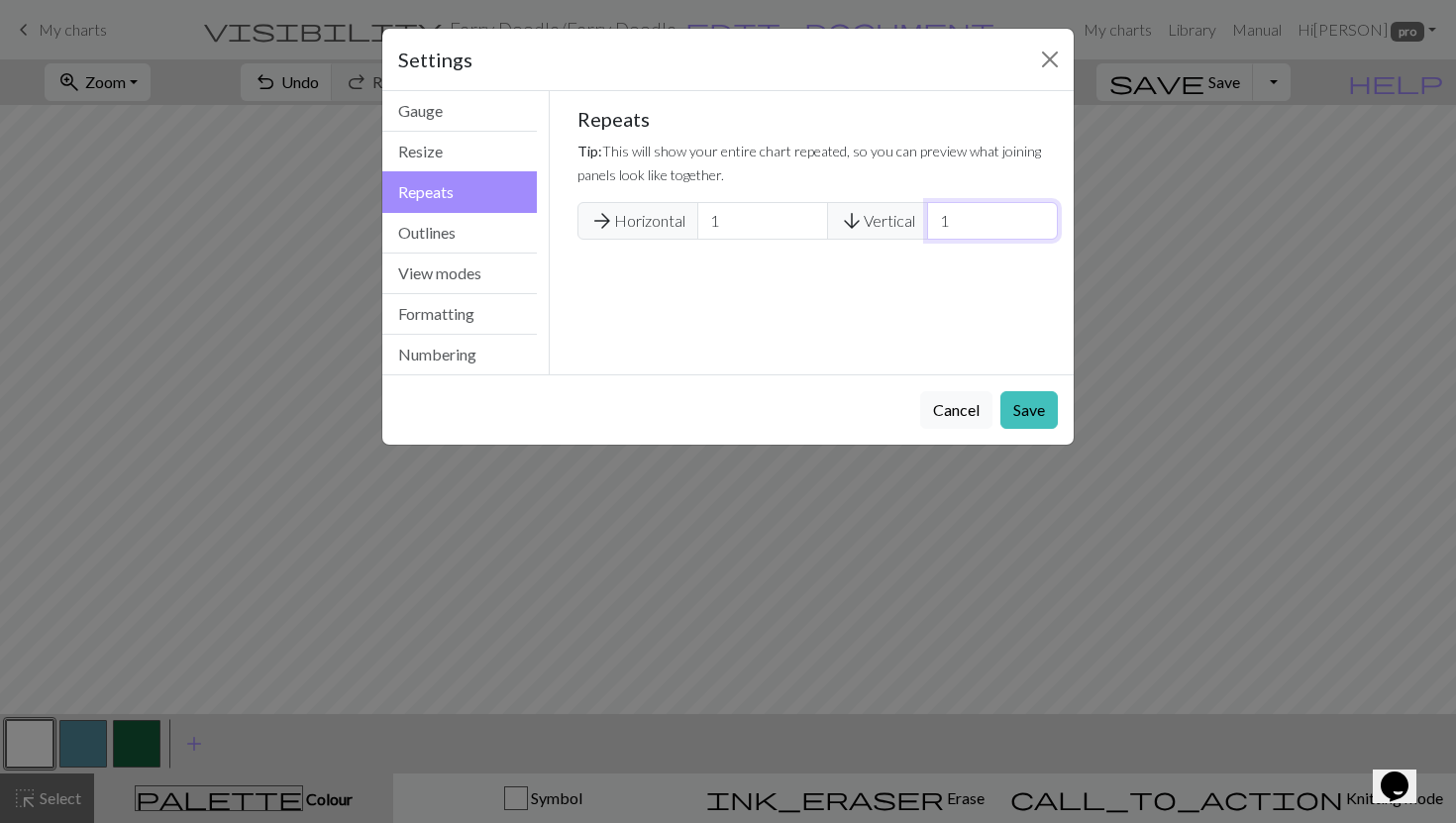 type on "1" 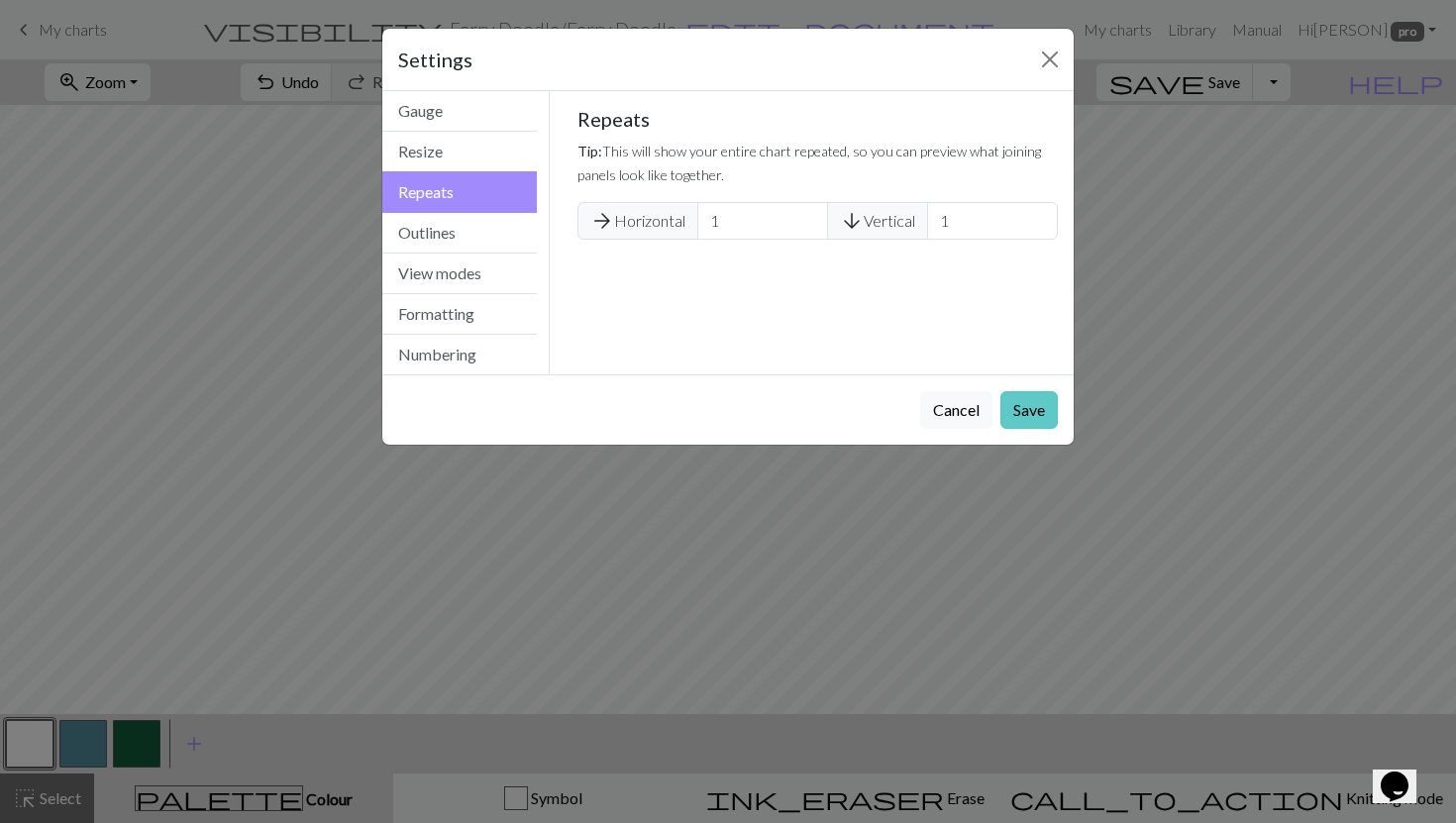 click on "Save" at bounding box center (1029, 410) 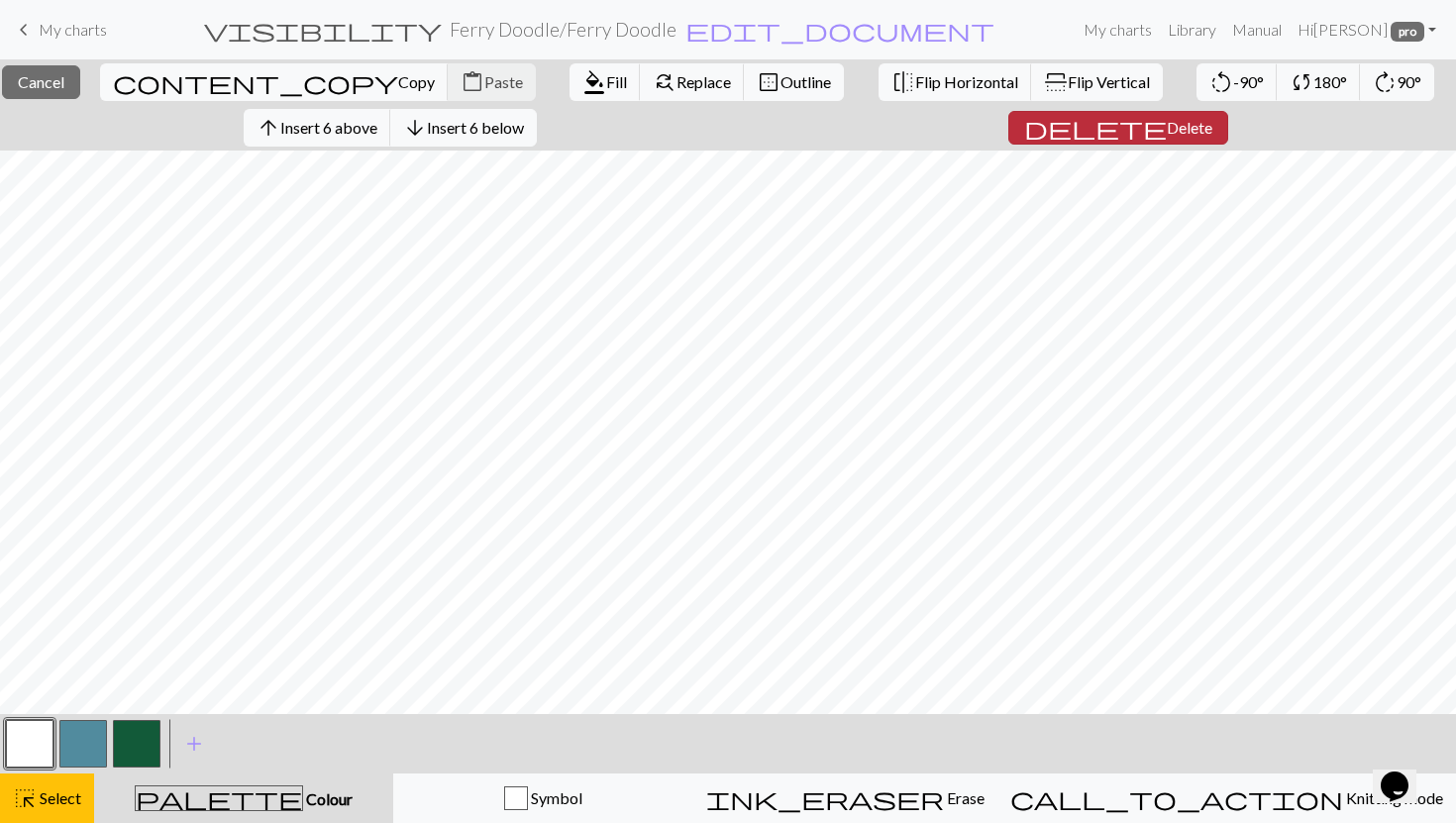 click on "Delete" at bounding box center (1190, 127) 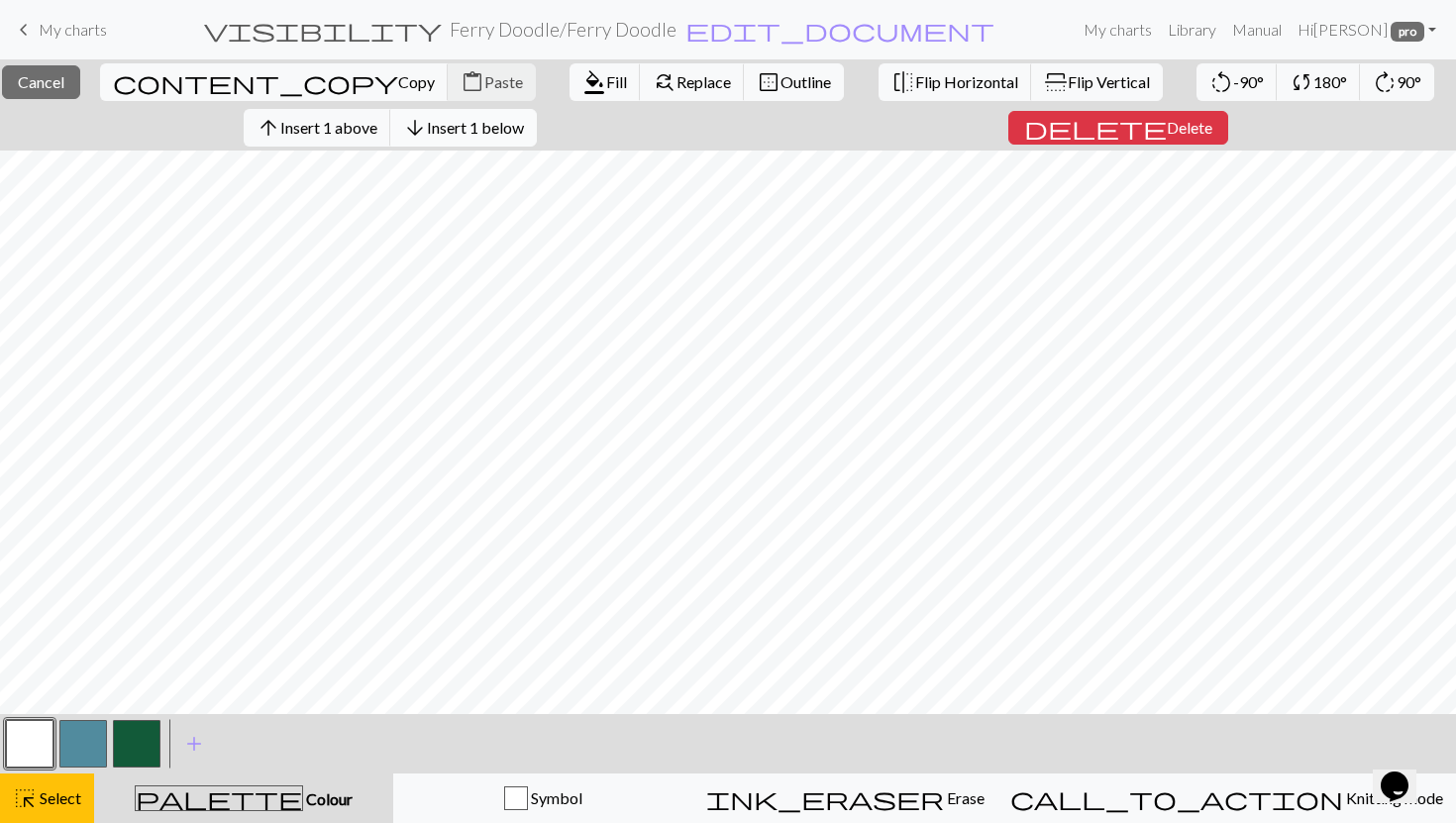 click on "Insert 1 below" at bounding box center (475, 127) 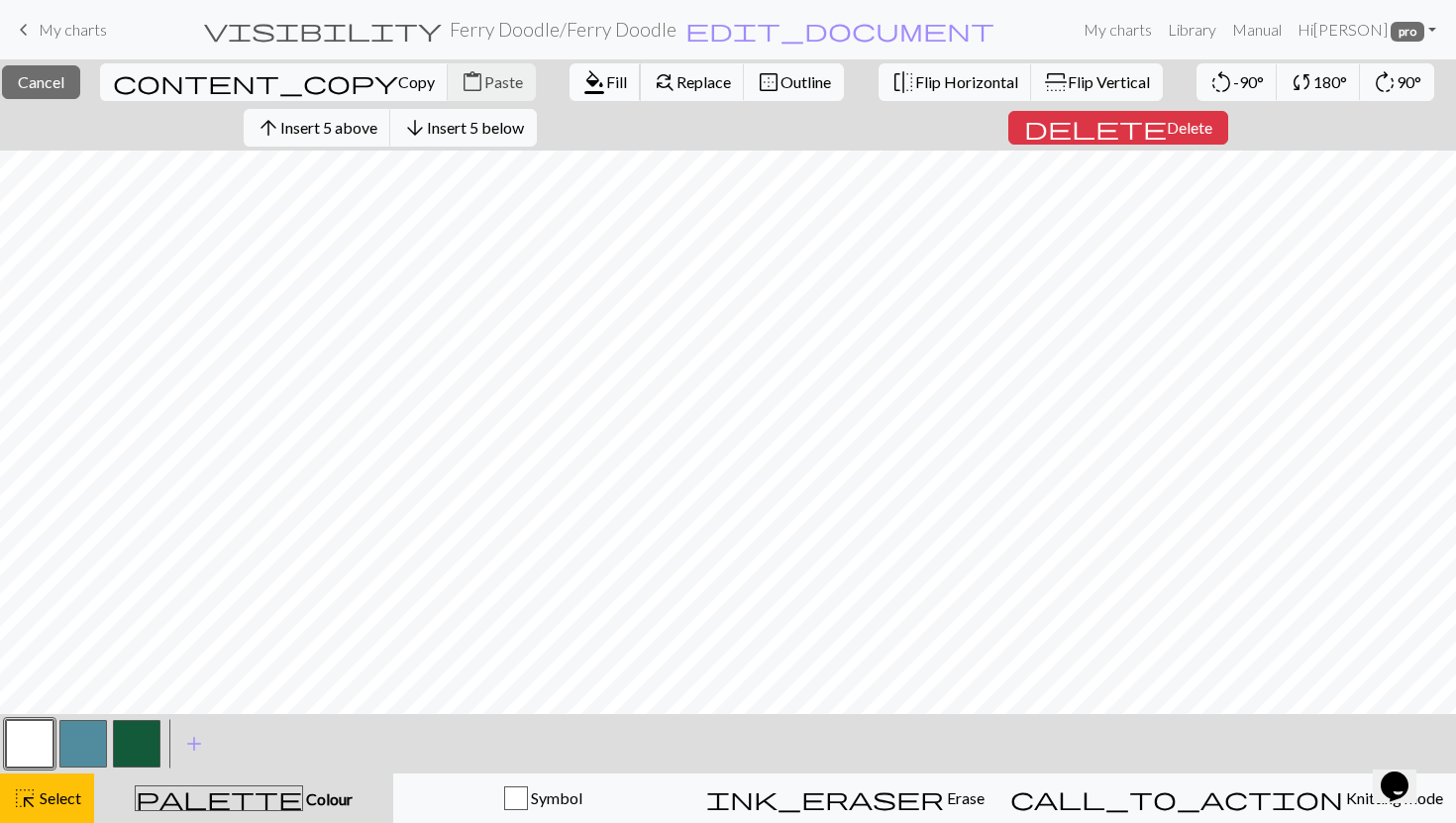 click on "Fill" at bounding box center [616, 81] 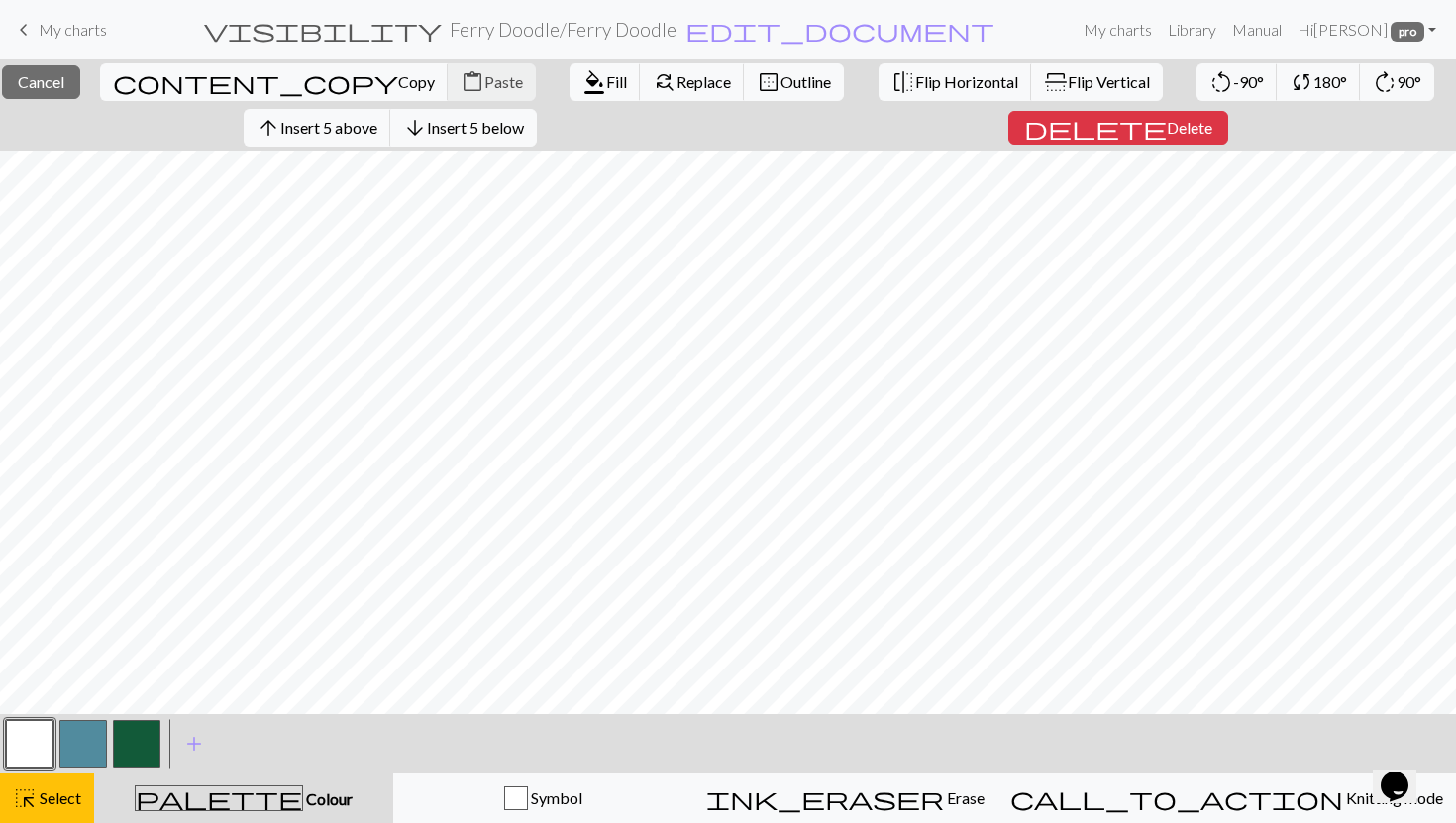 click at bounding box center [83, 744] 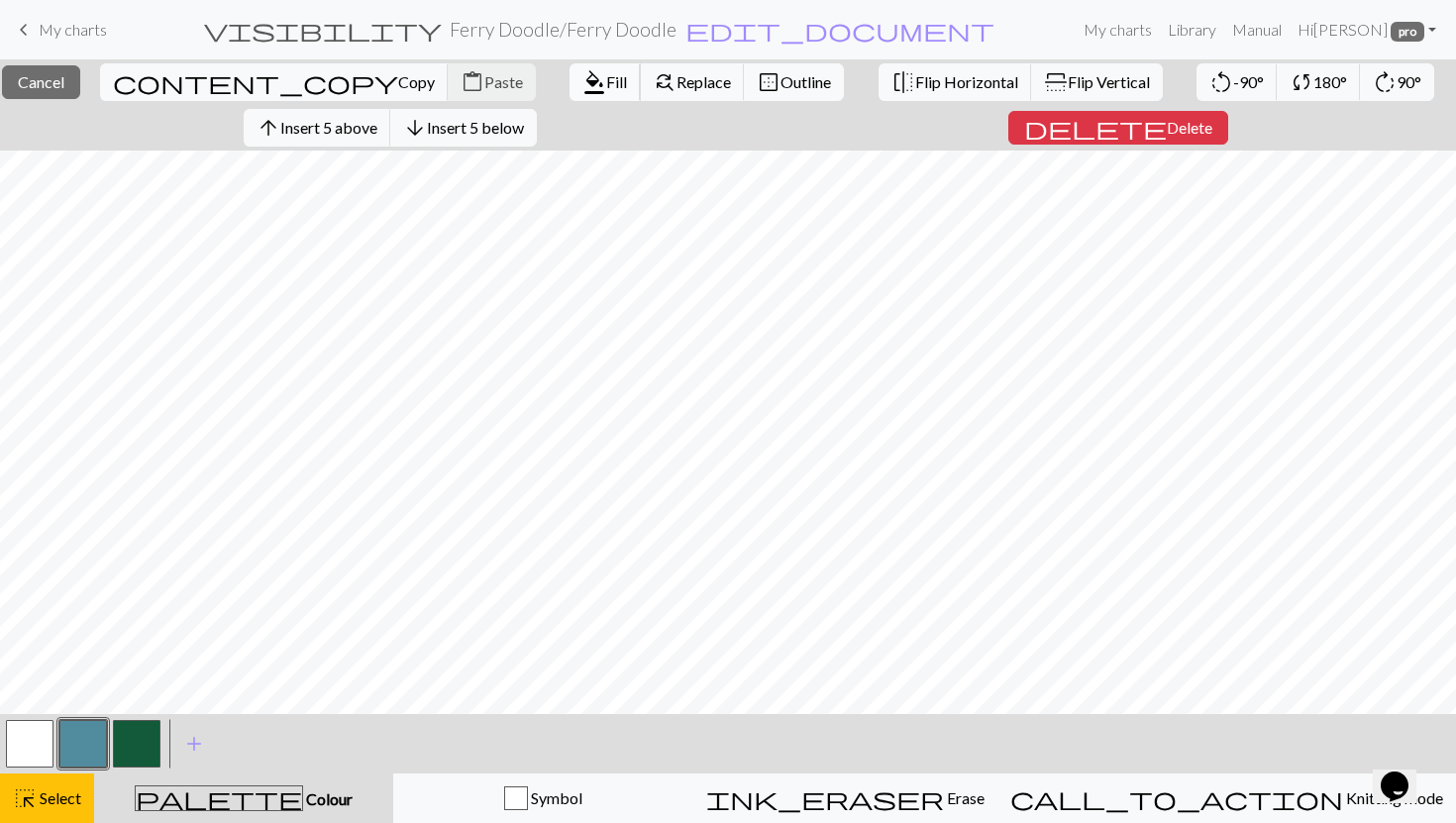 click on "format_color_fill" at bounding box center [594, 82] 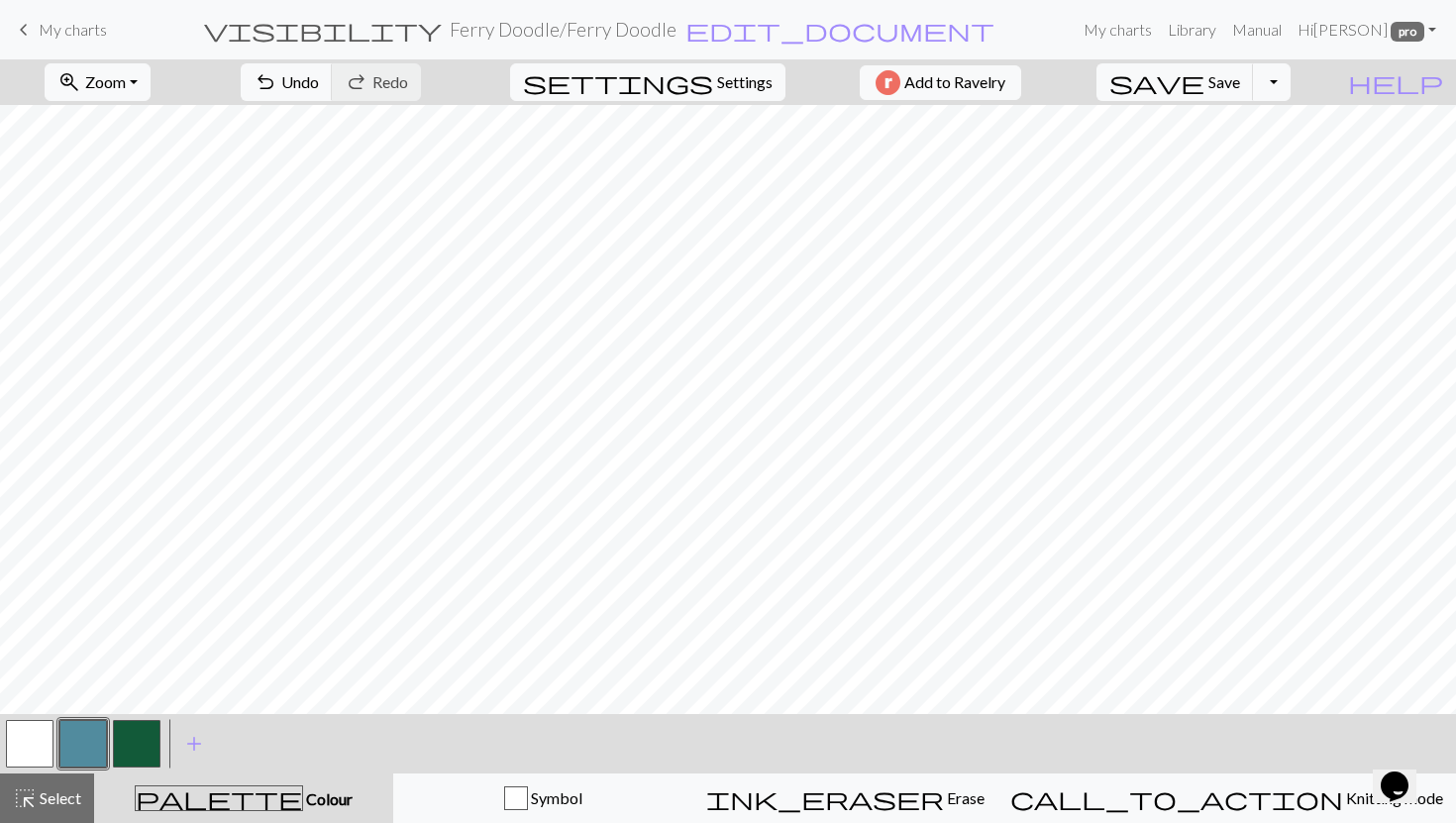 click at bounding box center (30, 744) 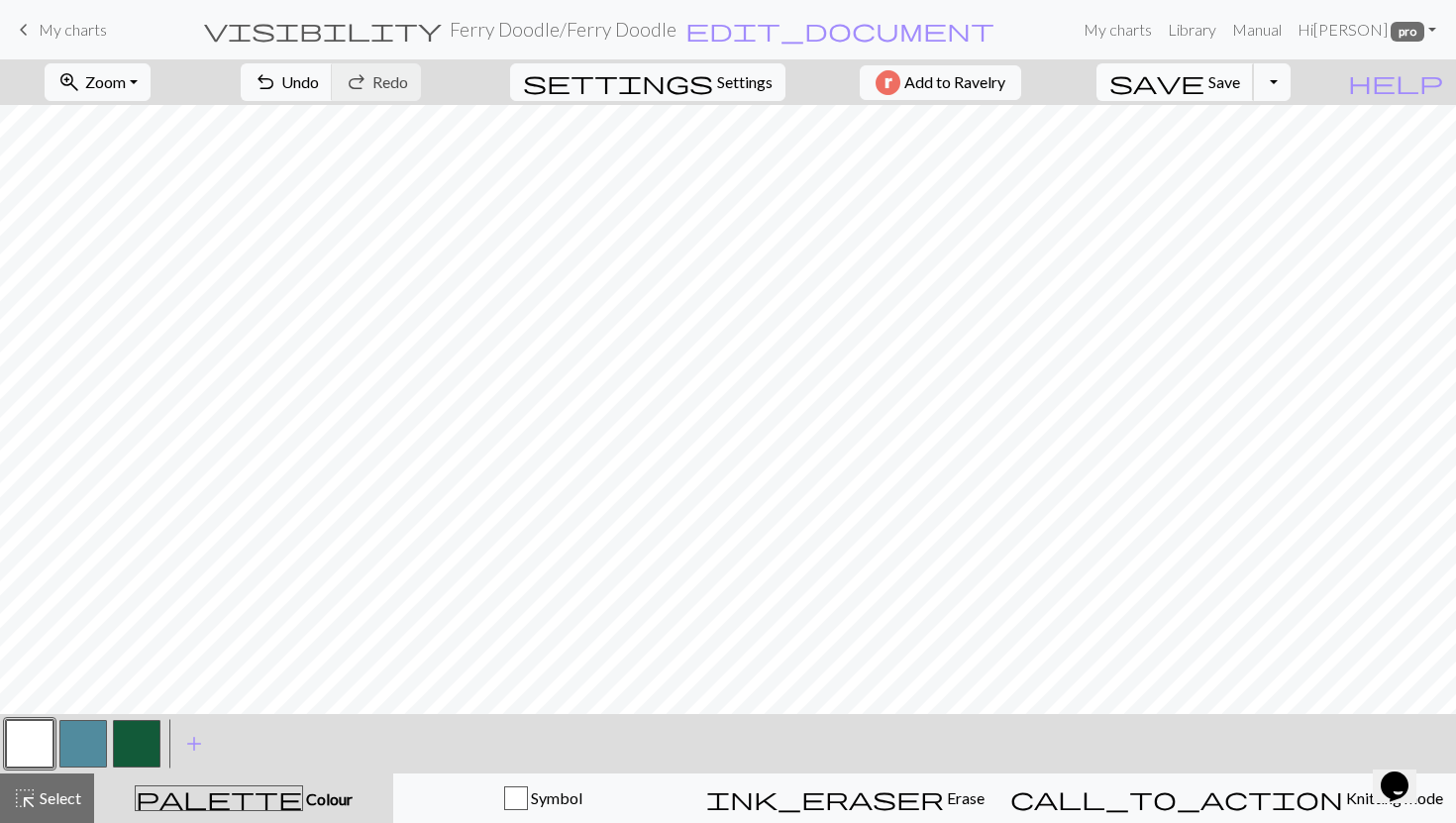 click on "save" at bounding box center (1157, 82) 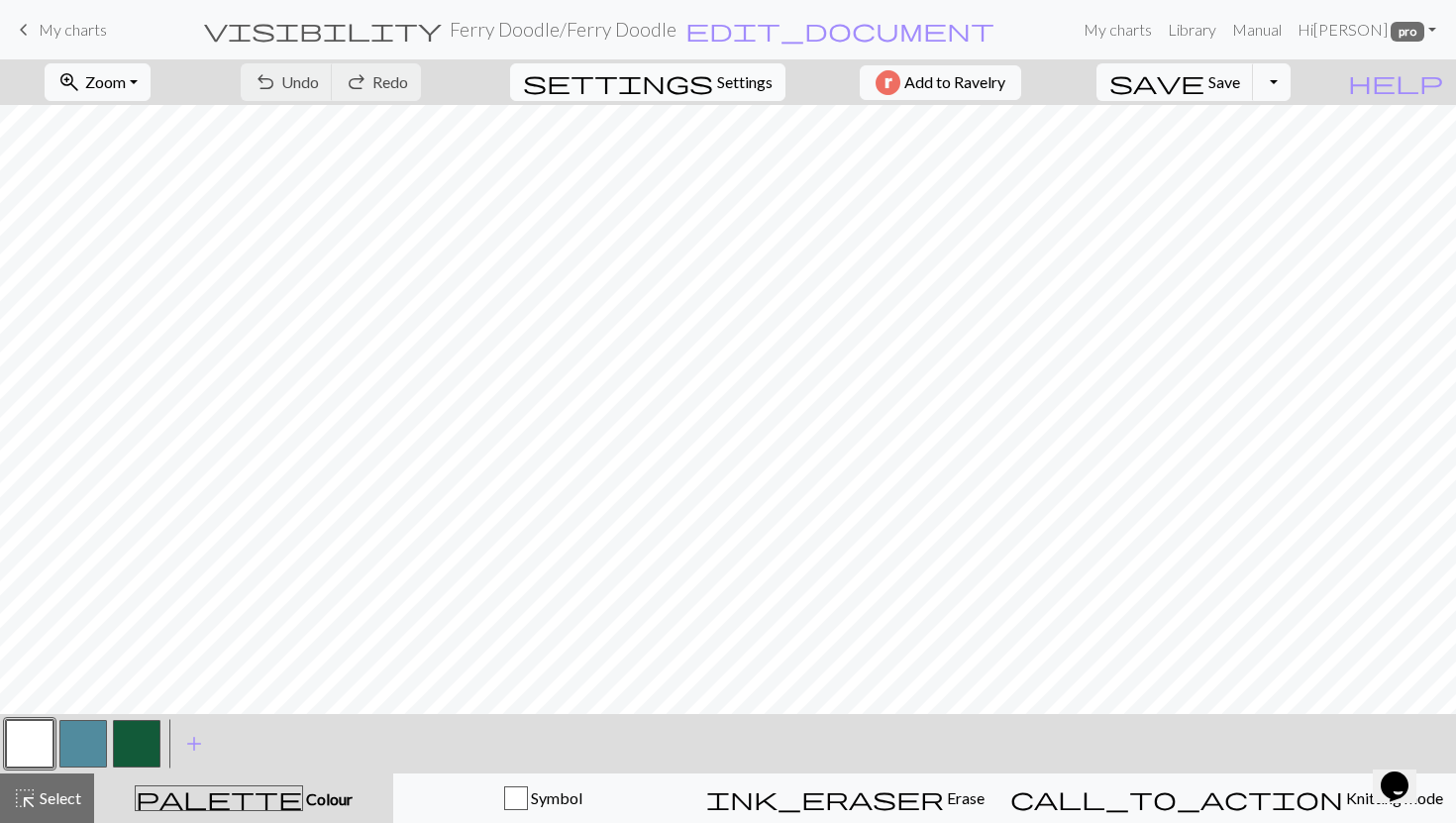 click on "settings  Settings" at bounding box center [648, 82] 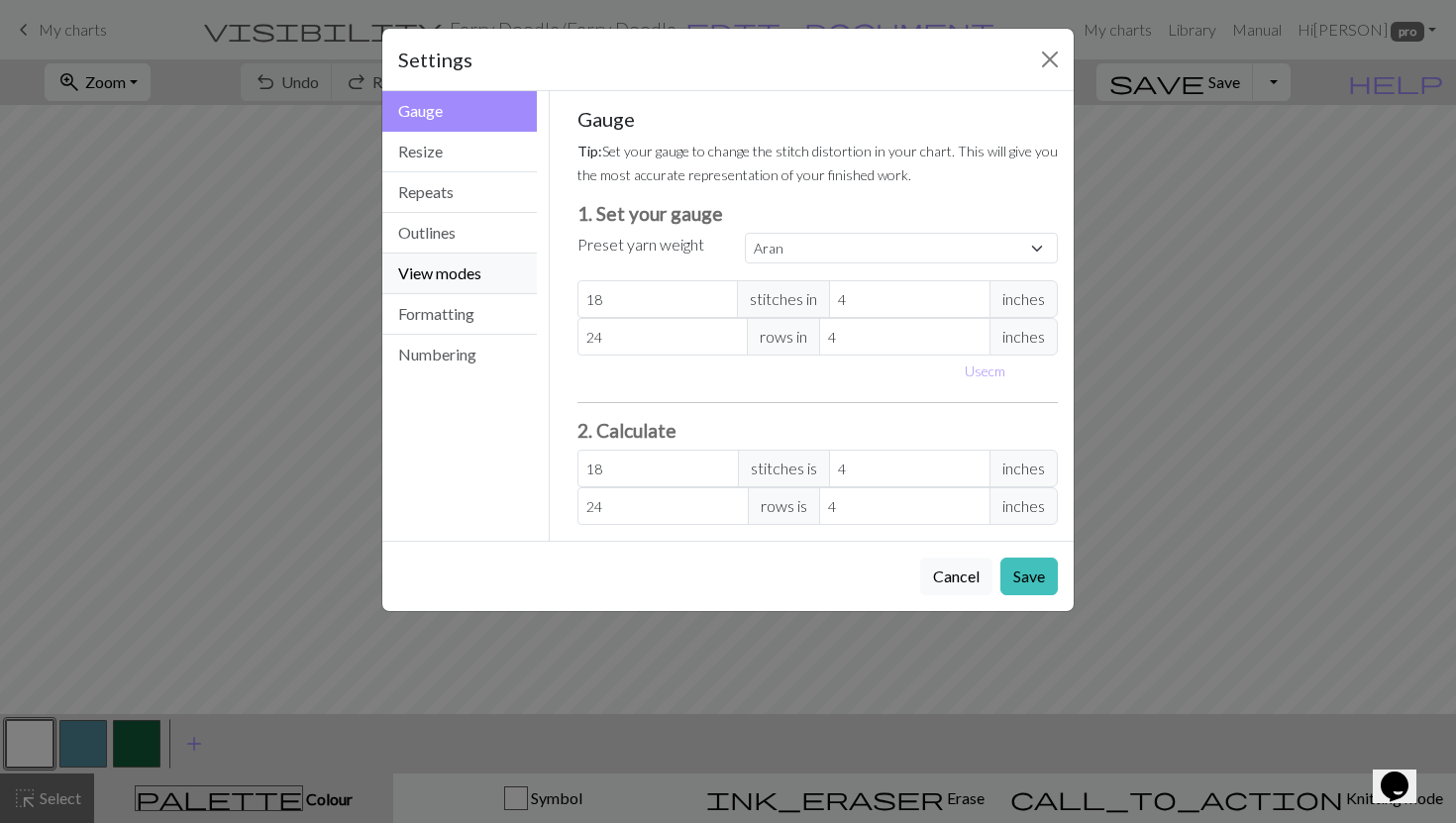 click on "View modes" at bounding box center [460, 273] 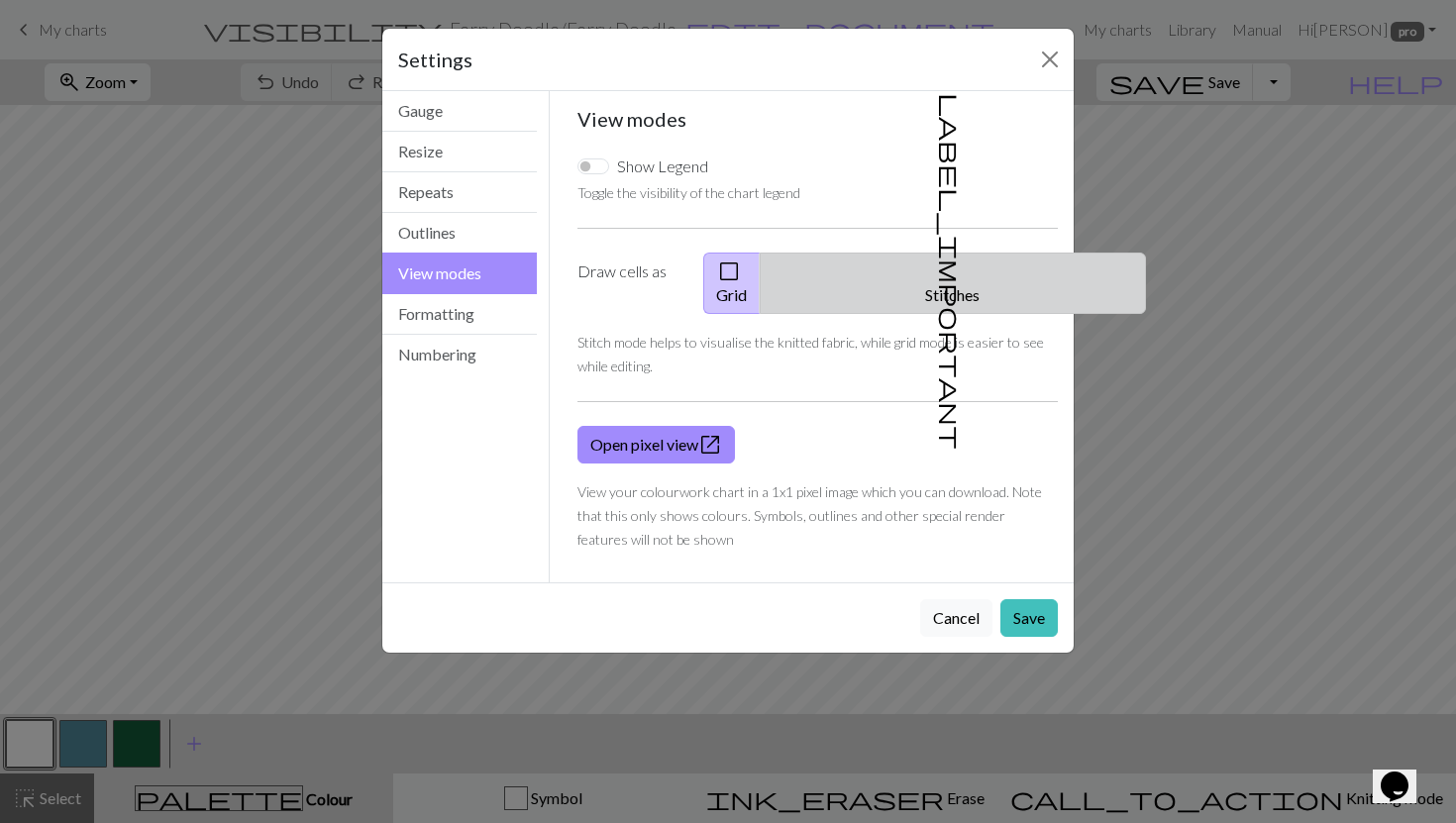 click on "label_important Stitches" at bounding box center [953, 283] 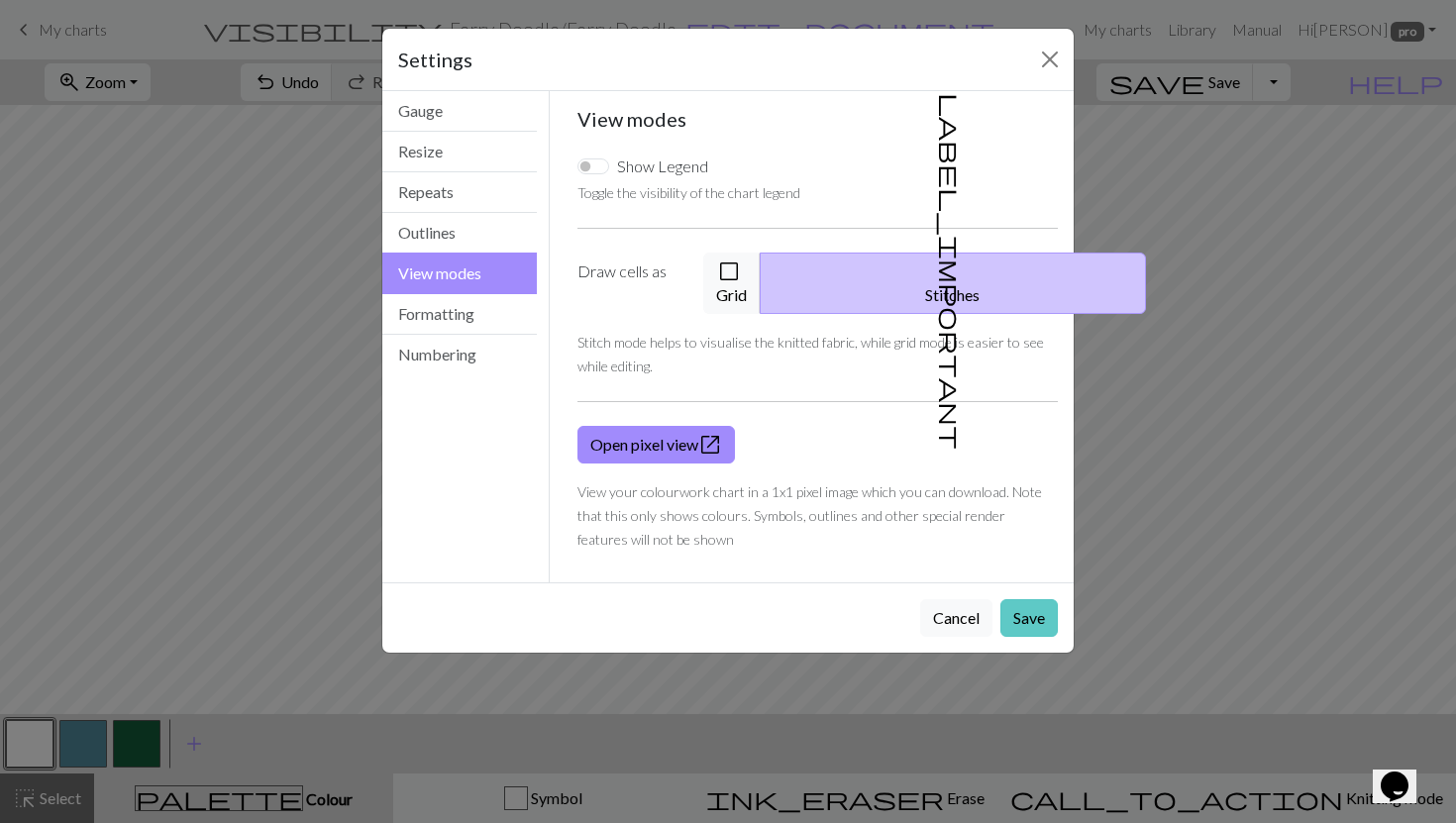 click on "Save" at bounding box center [1029, 618] 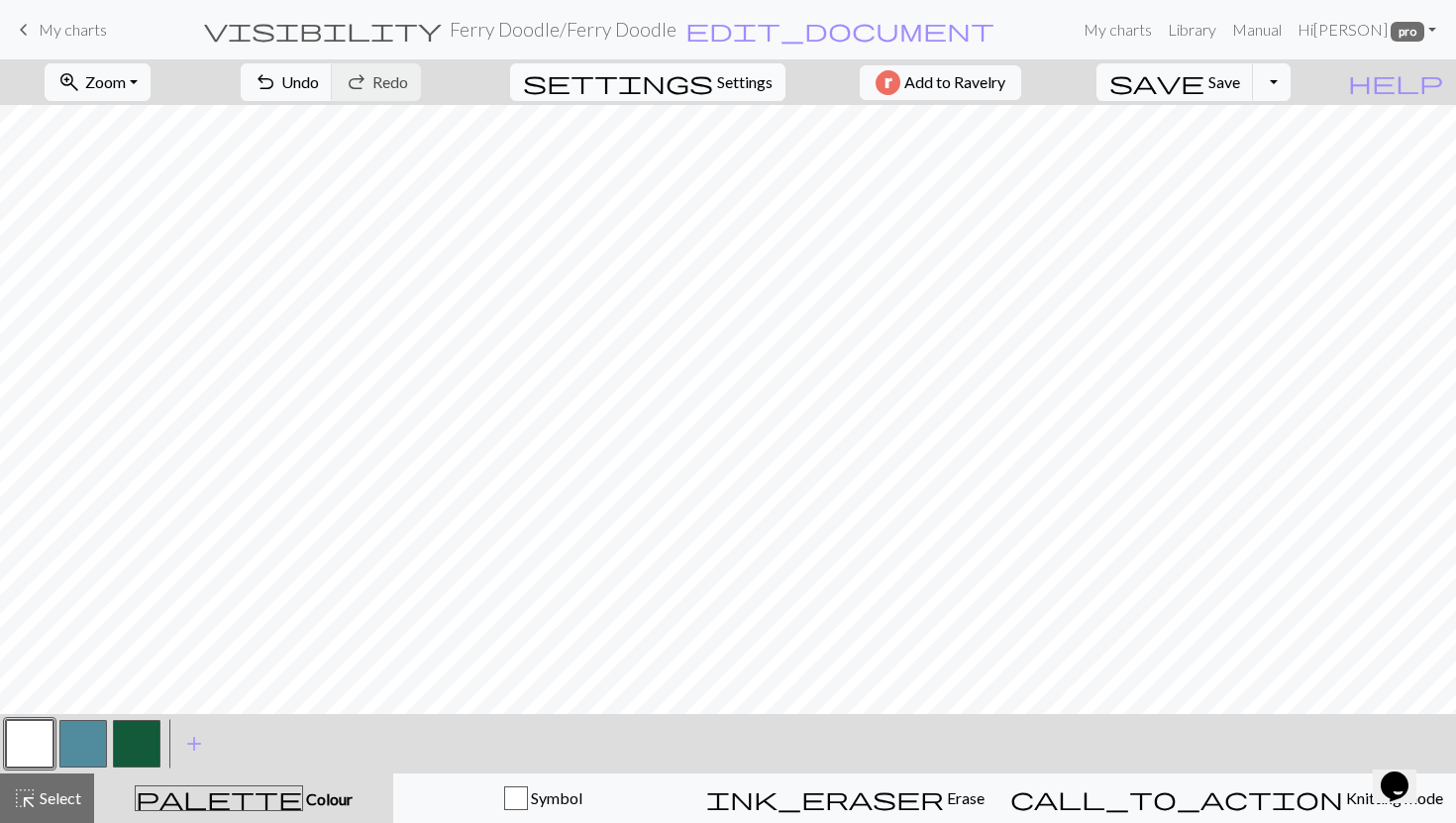 click on "Settings" at bounding box center (745, 82) 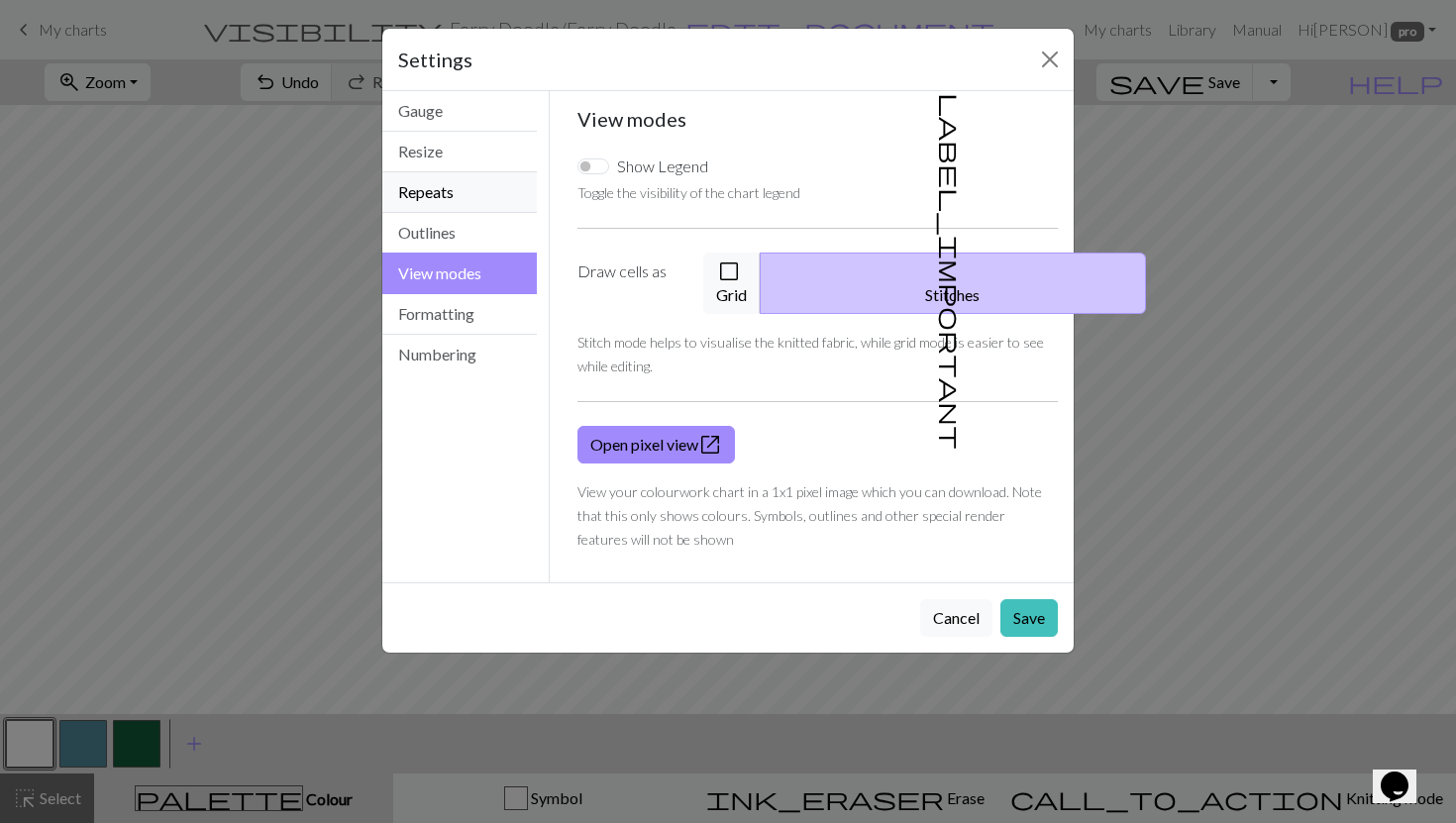 click on "Repeats" at bounding box center (460, 192) 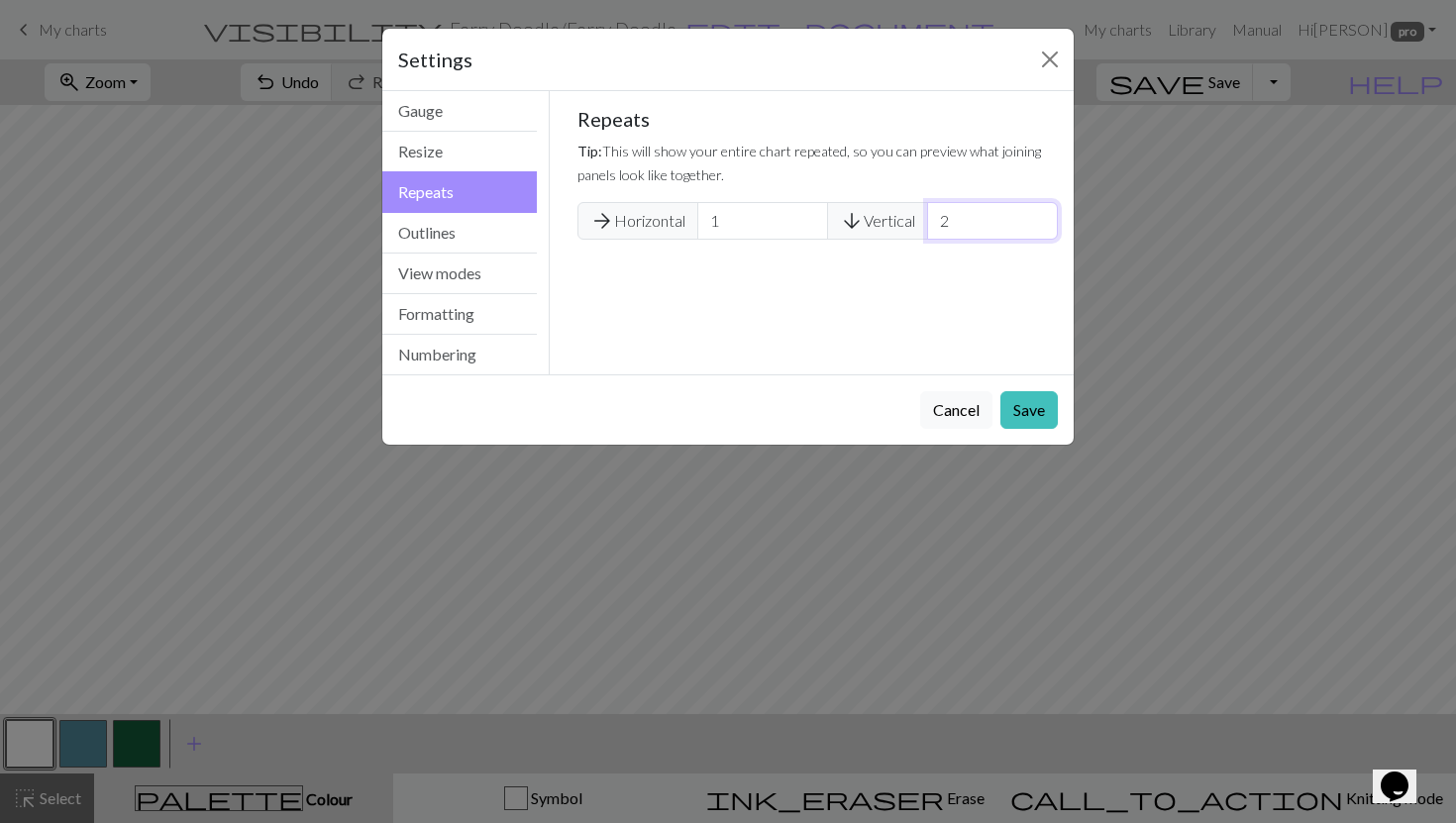 type on "2" 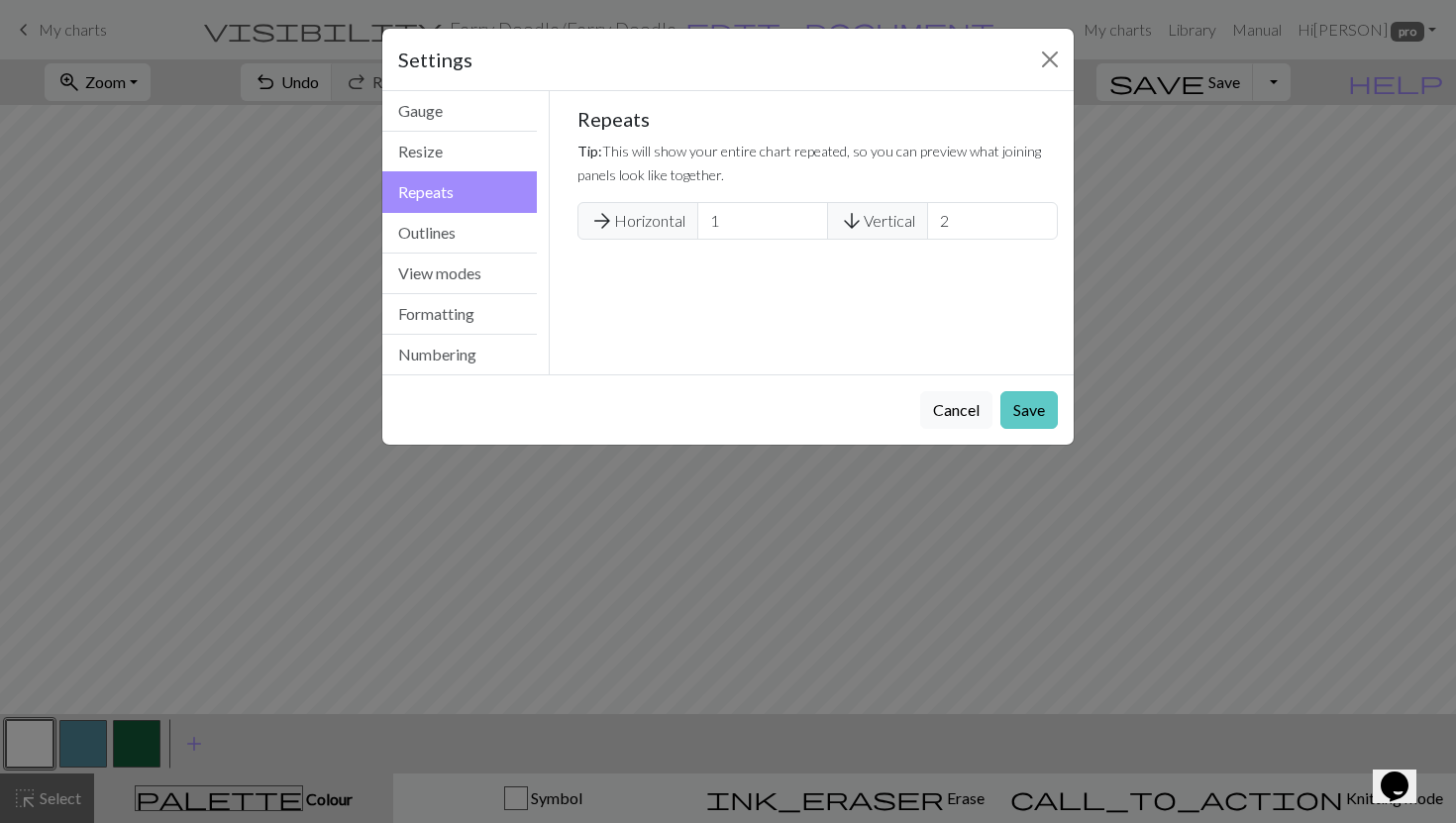 click on "Save" at bounding box center (1029, 410) 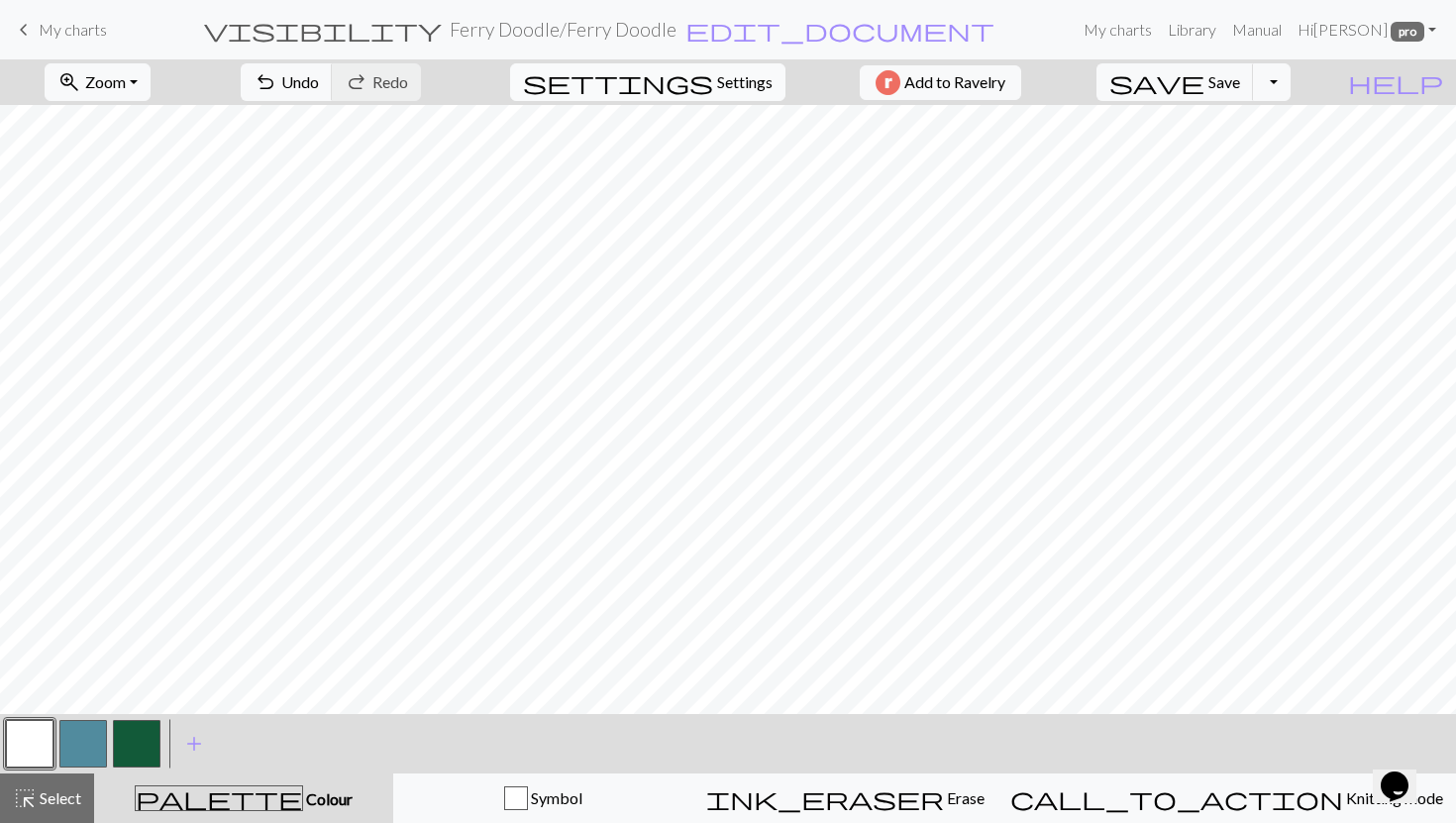 click on "Settings" at bounding box center (745, 82) 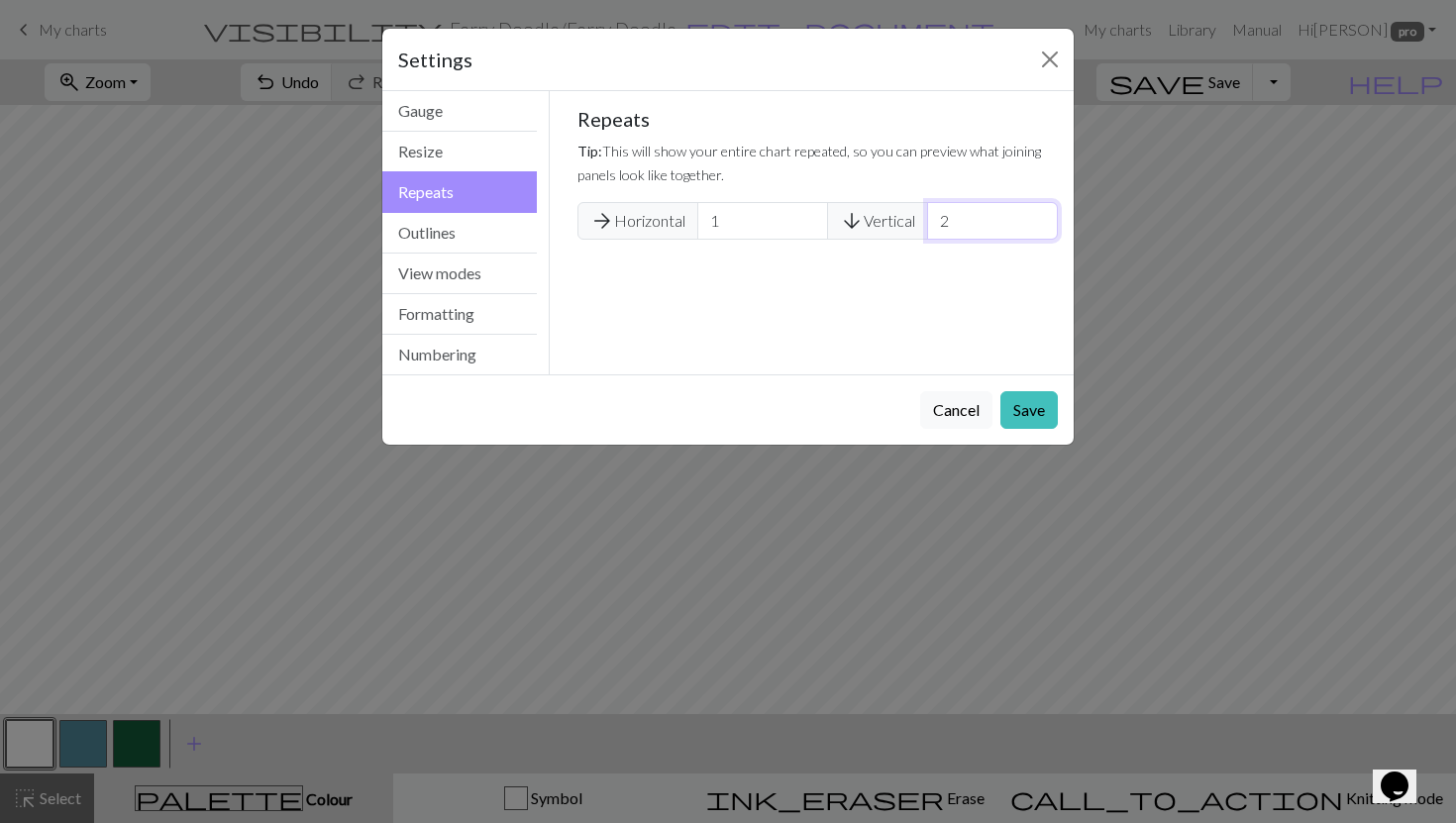click on "2" at bounding box center [992, 221] 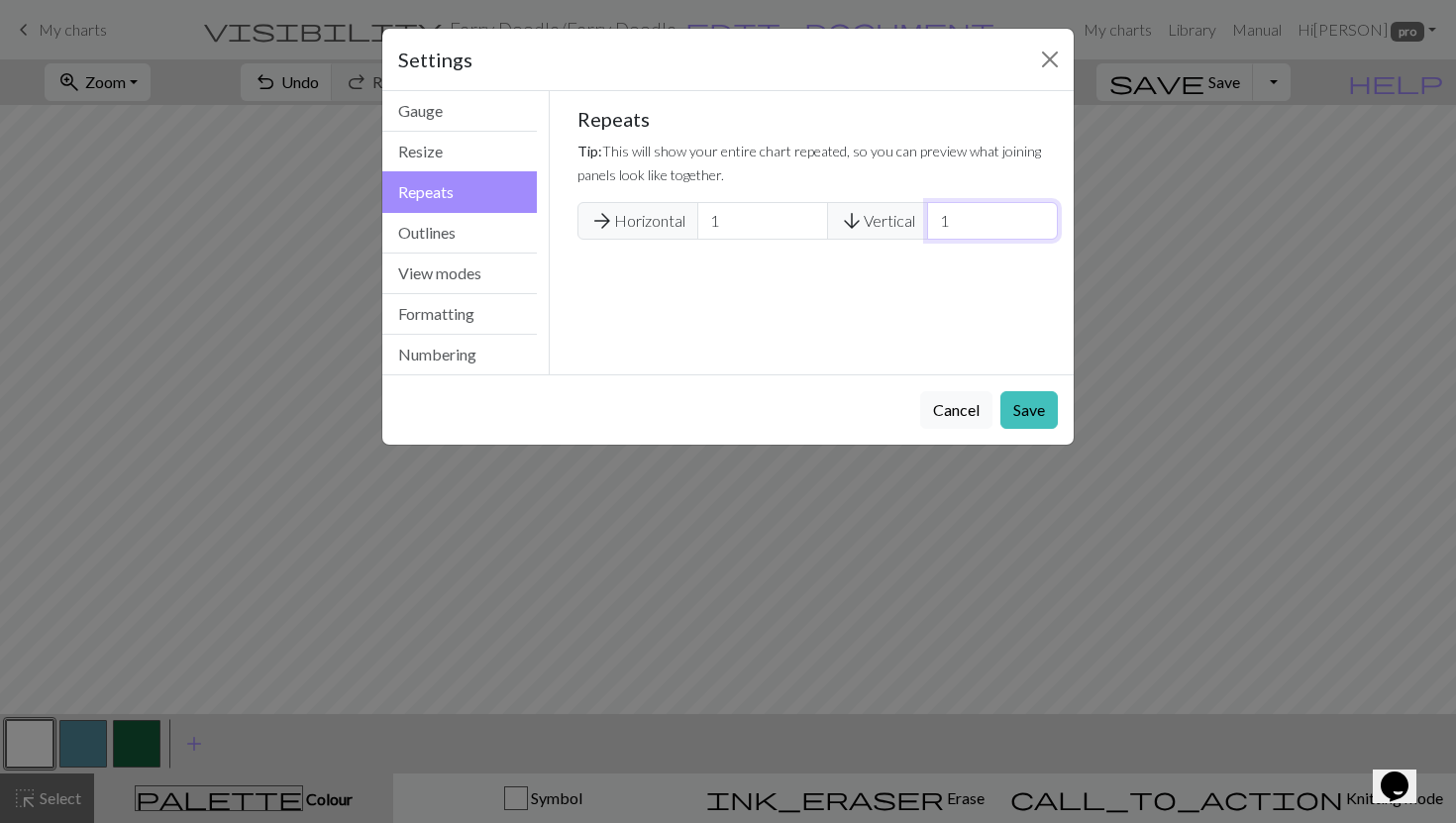 type on "1" 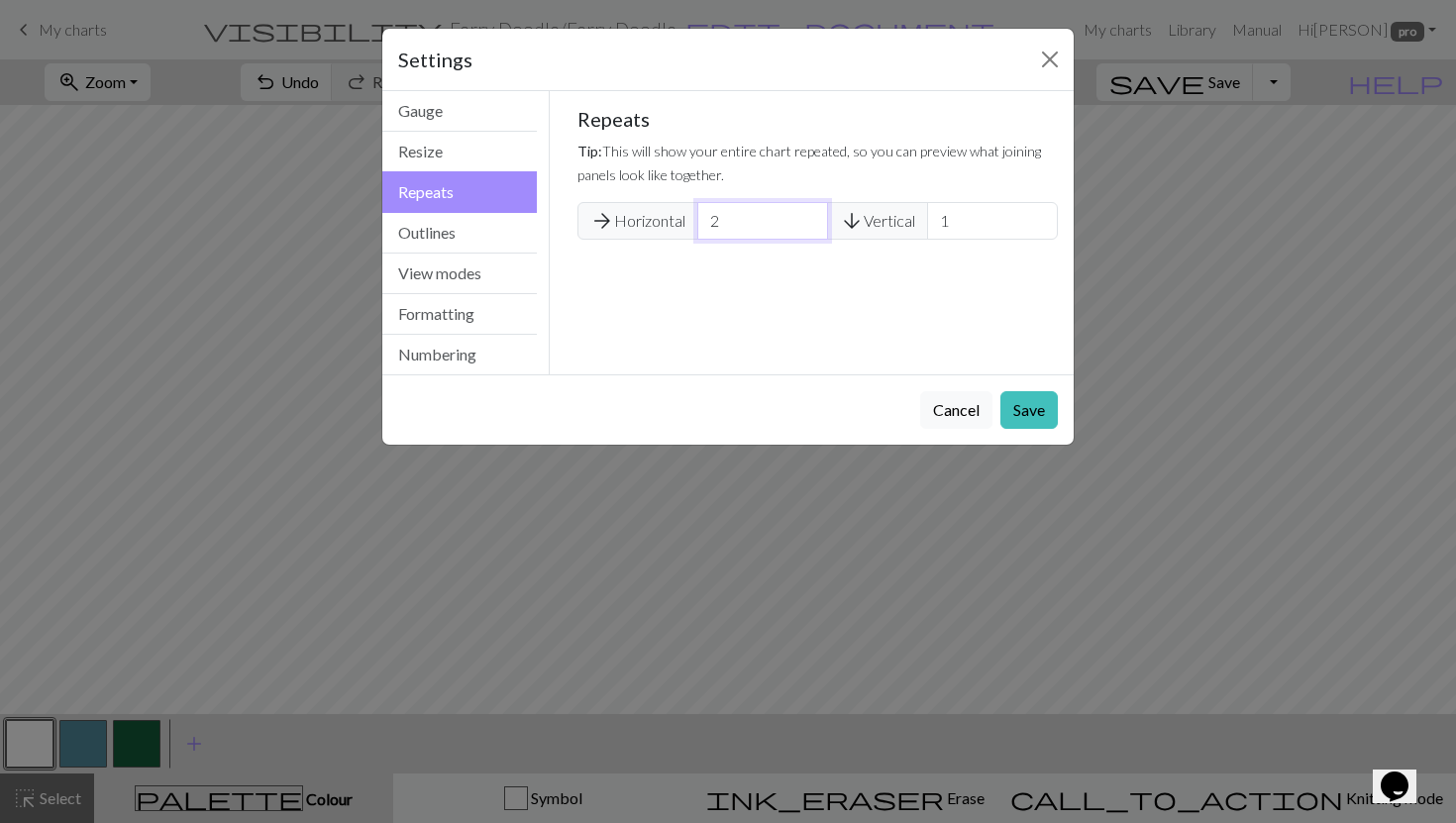 click on "2" at bounding box center (763, 221) 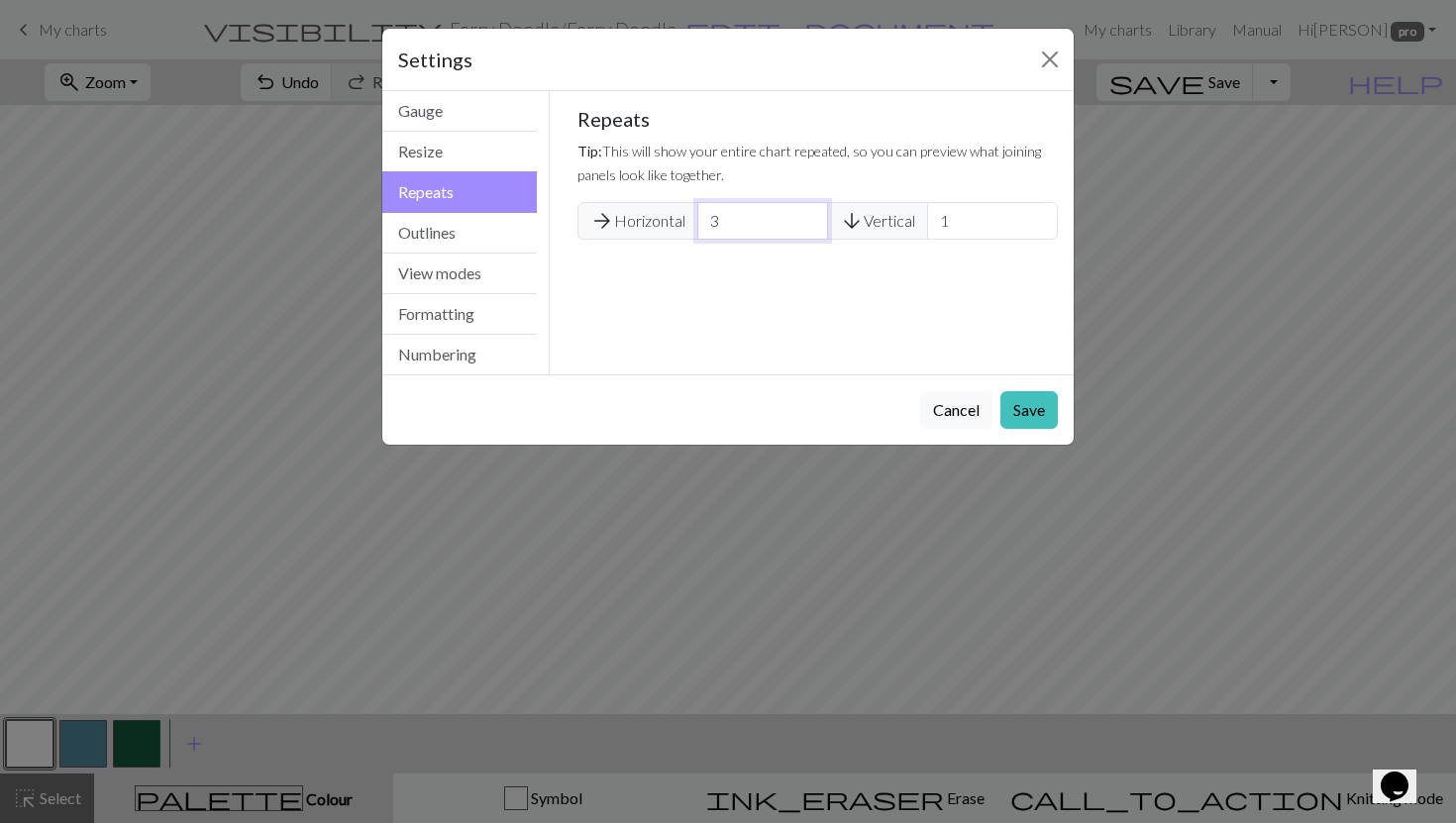 type on "3" 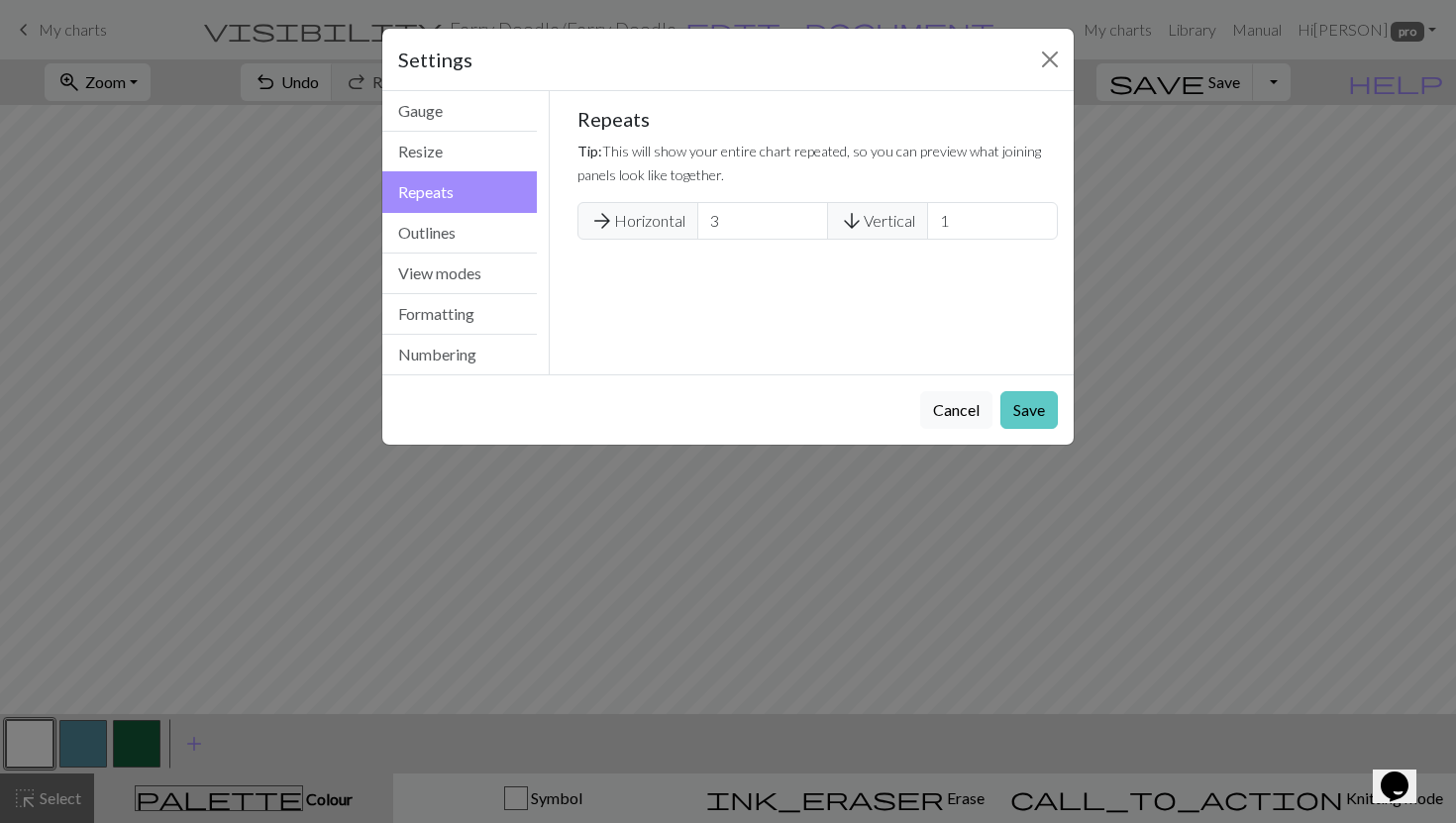 click on "Save" at bounding box center (1029, 410) 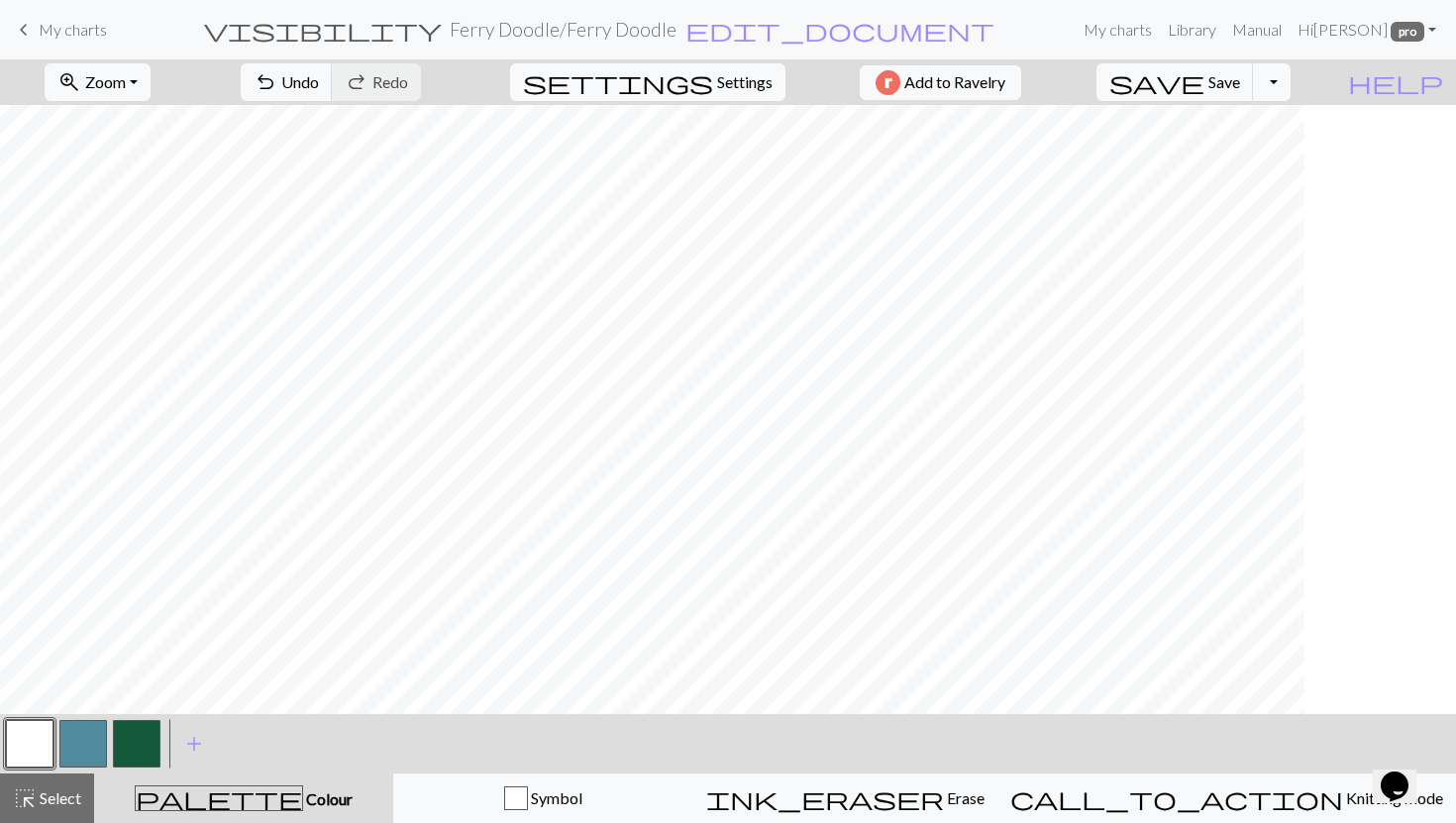 scroll, scrollTop: 0, scrollLeft: 0, axis: both 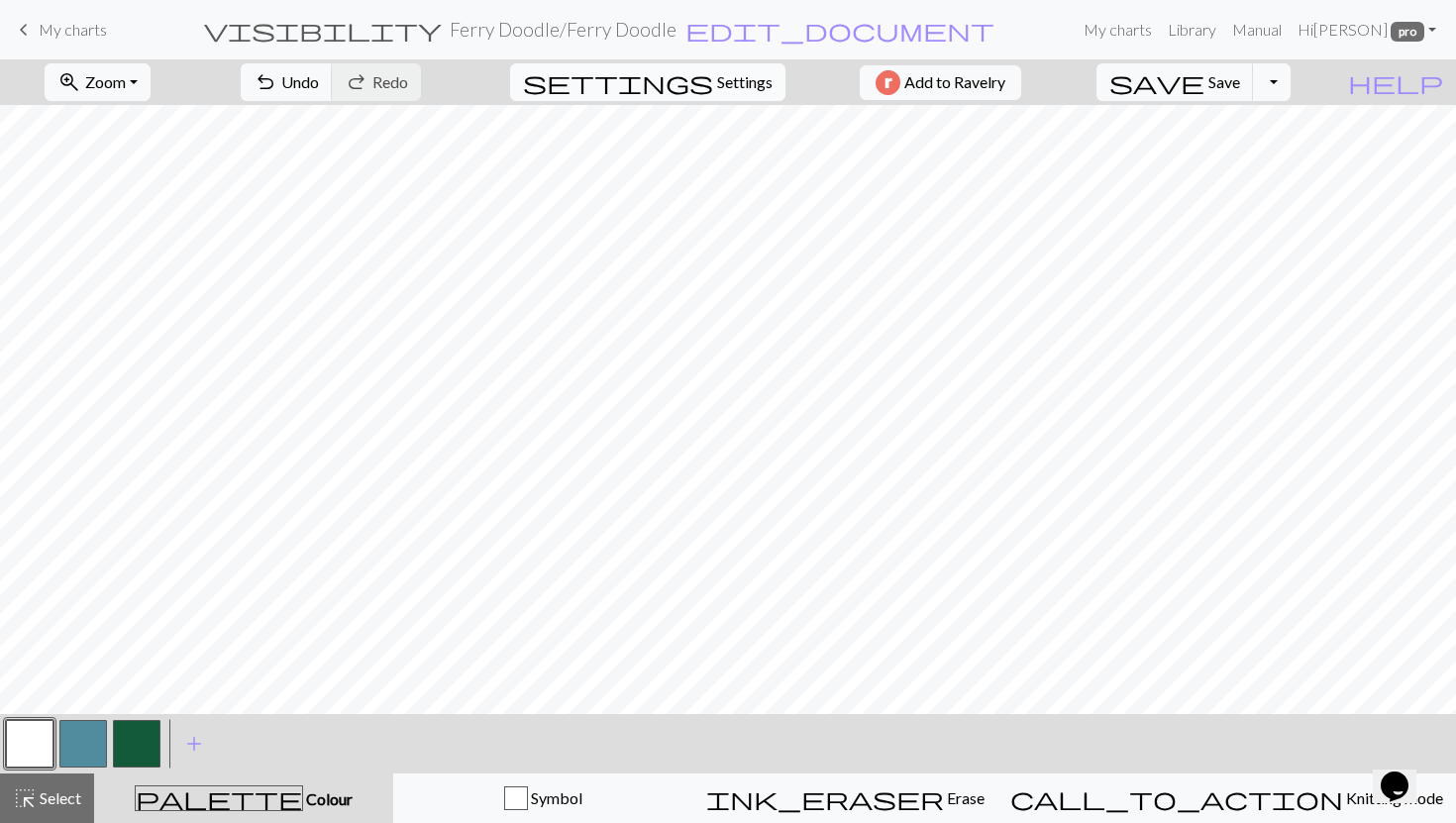 click on "Settings" at bounding box center [745, 82] 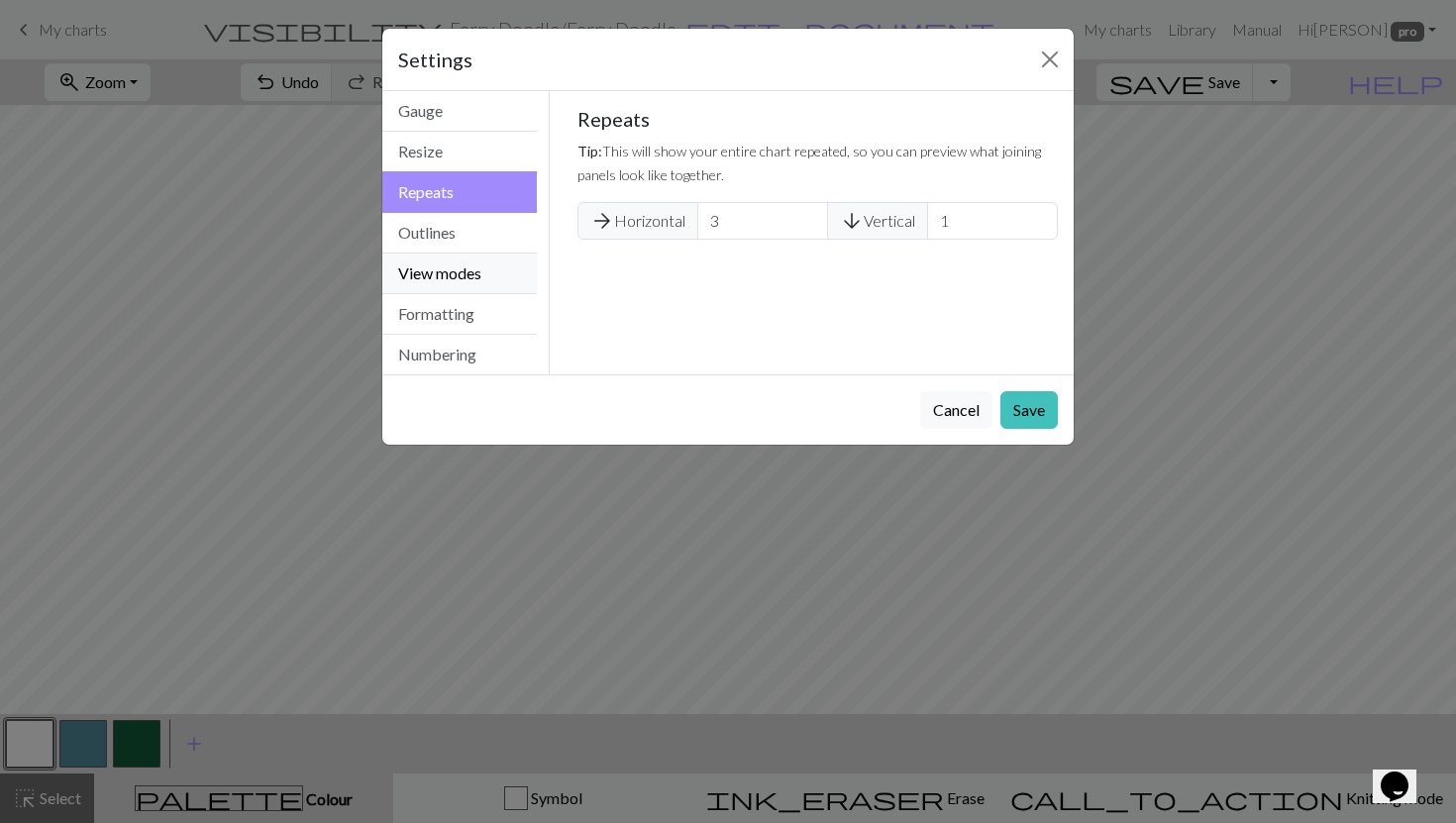 click on "View modes" at bounding box center [460, 273] 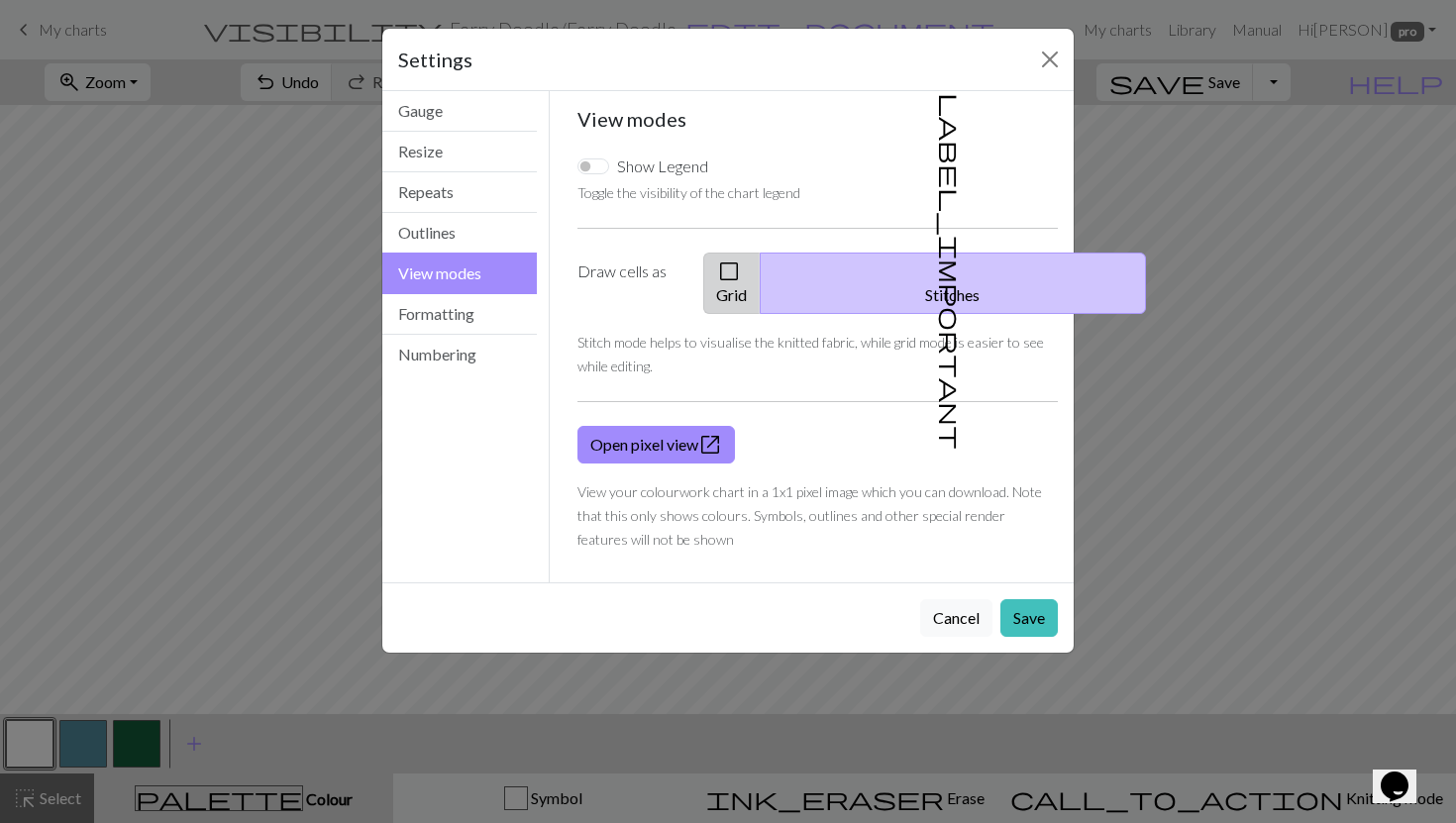 click on "check_box_outline_blank Grid" at bounding box center (732, 283) 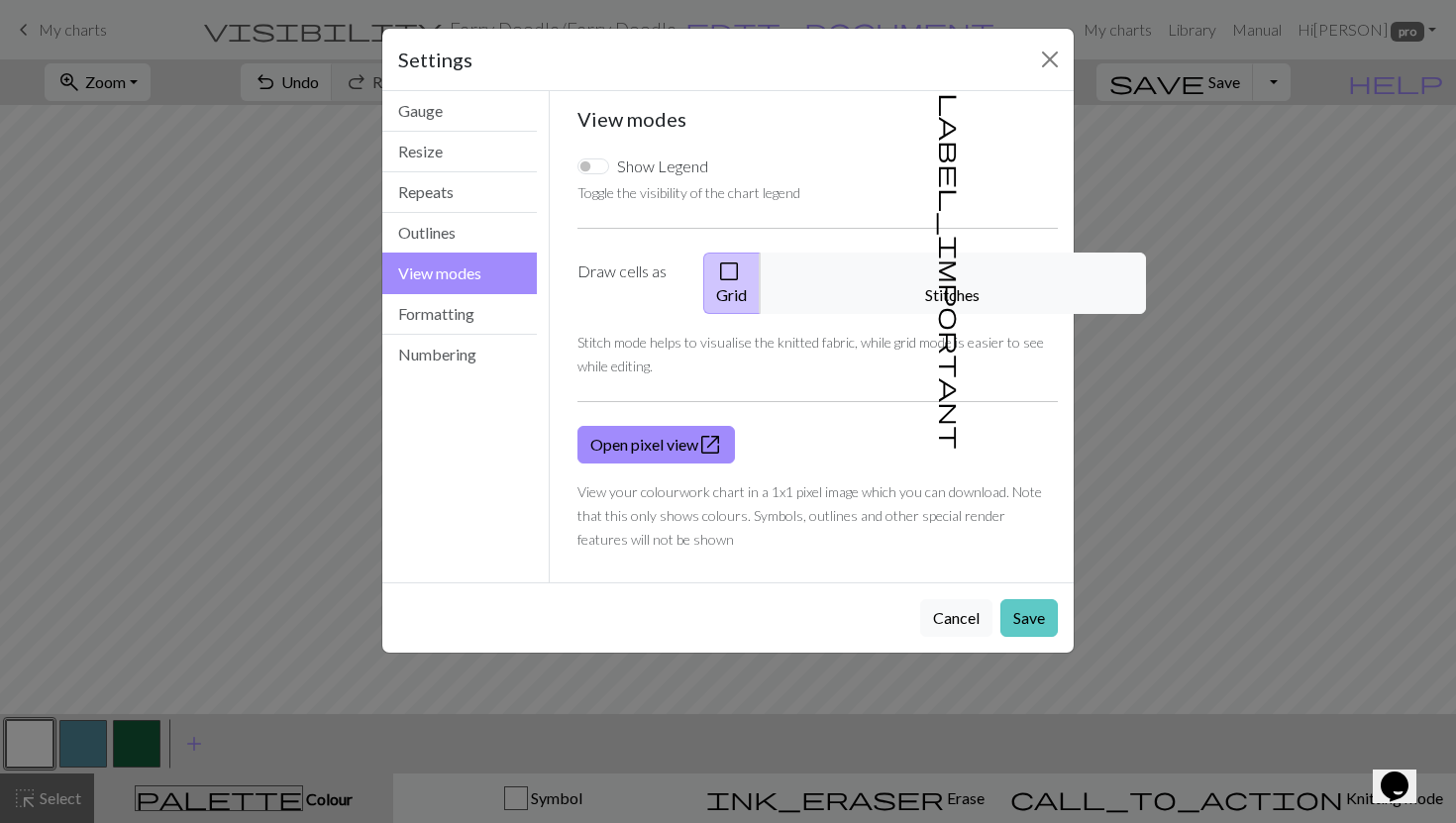 click on "Save" at bounding box center [1029, 618] 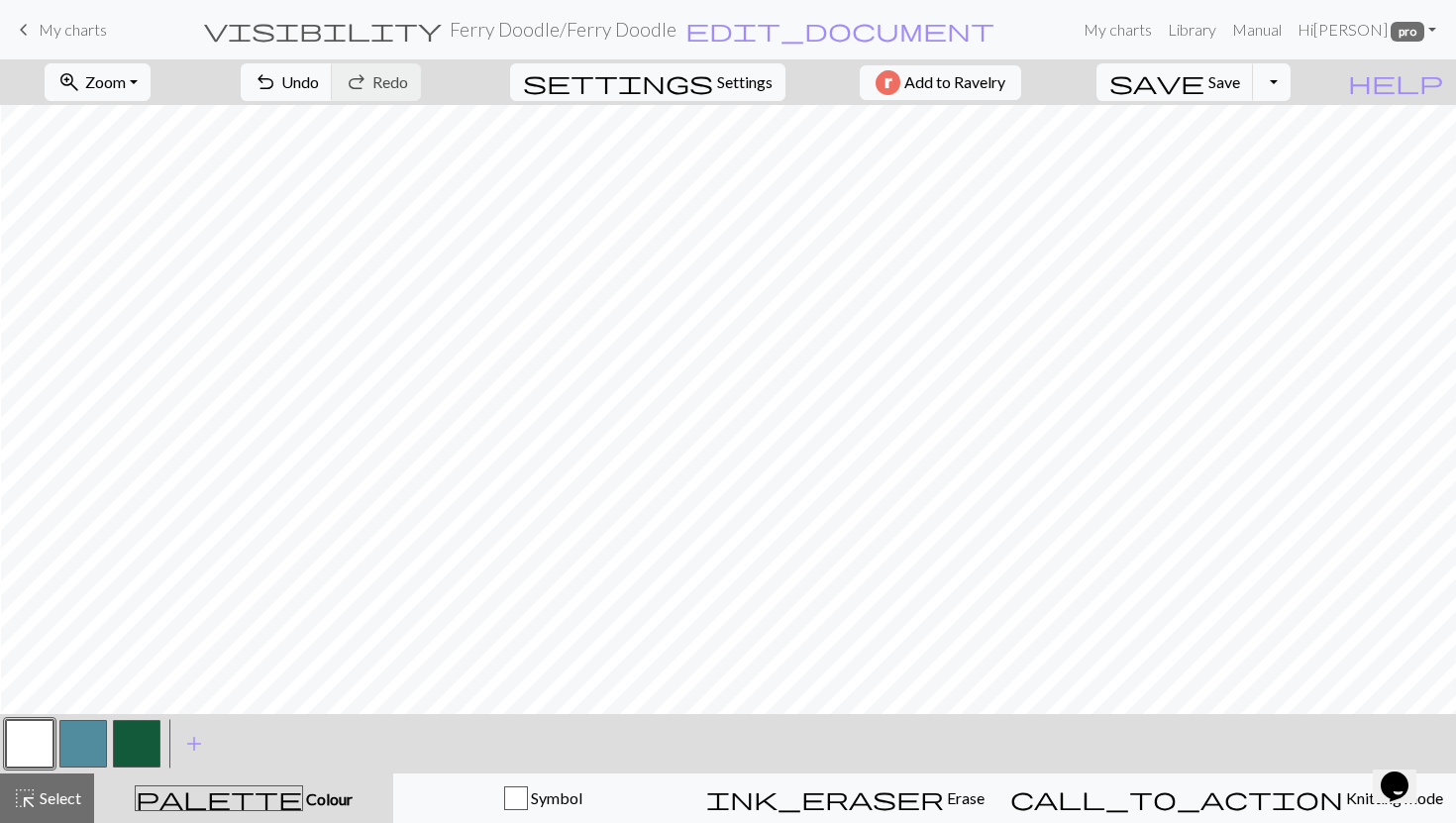 scroll, scrollTop: 0, scrollLeft: 0, axis: both 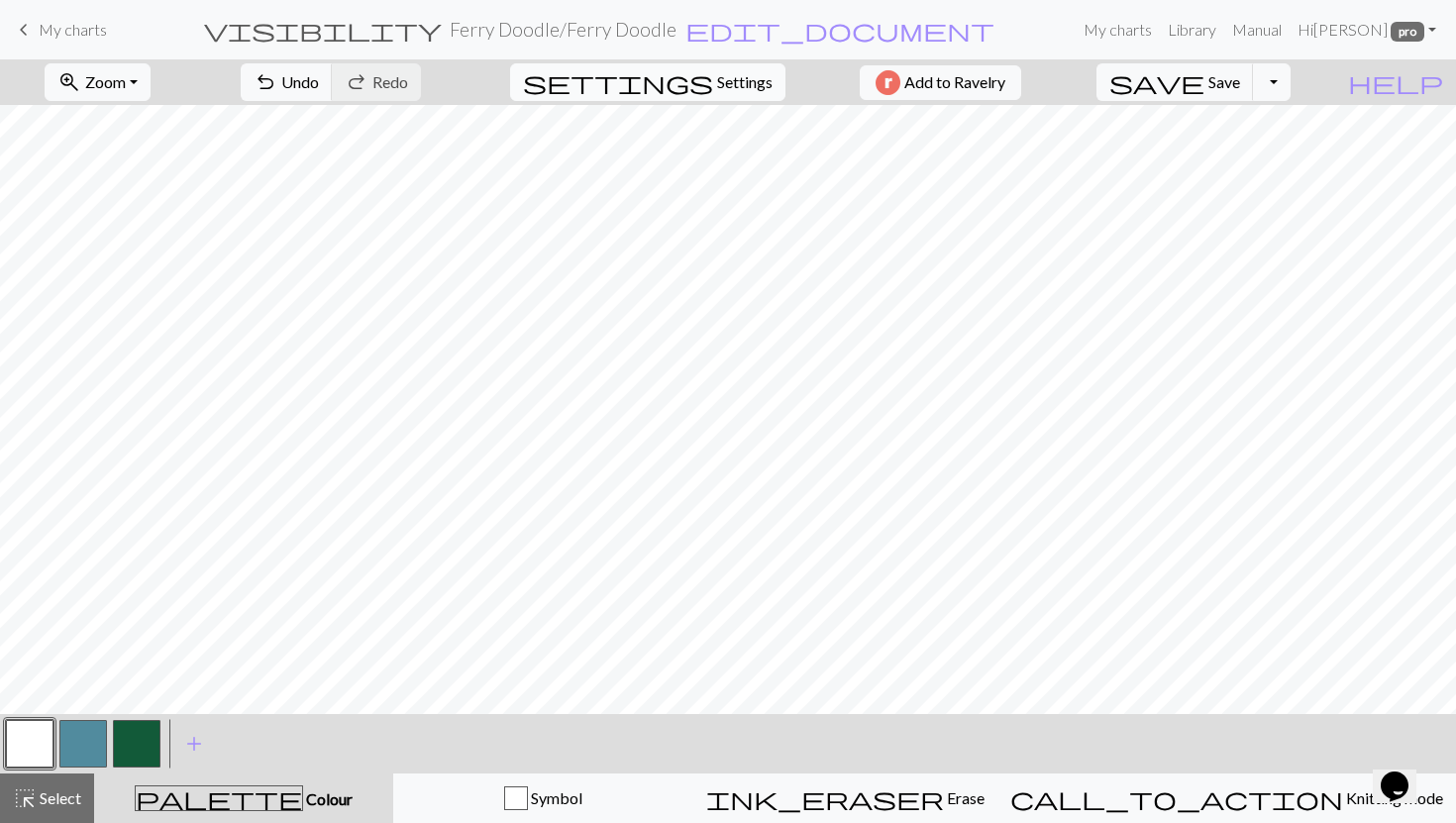 click on "Settings" at bounding box center (745, 82) 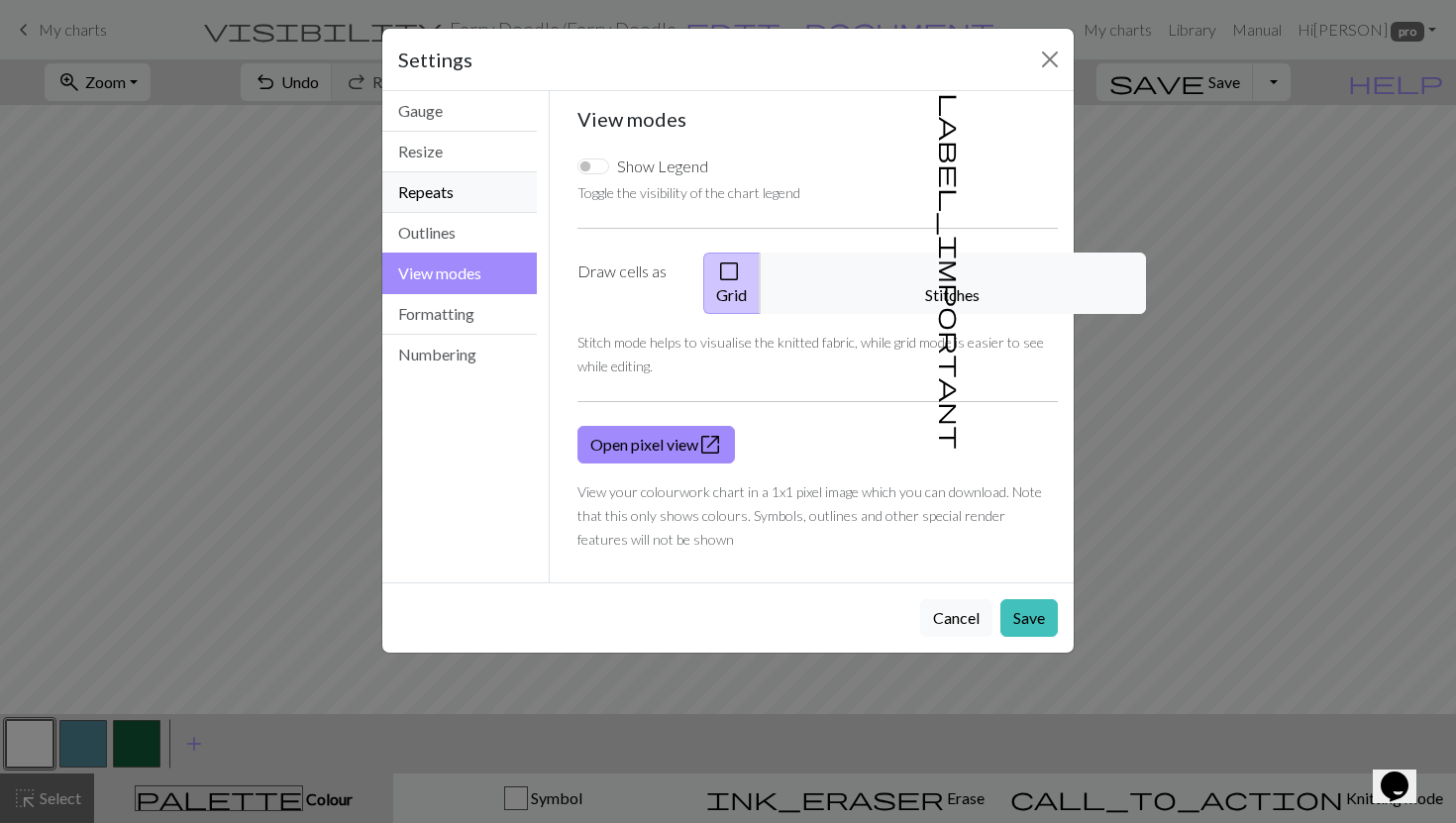 click on "Repeats" at bounding box center (460, 192) 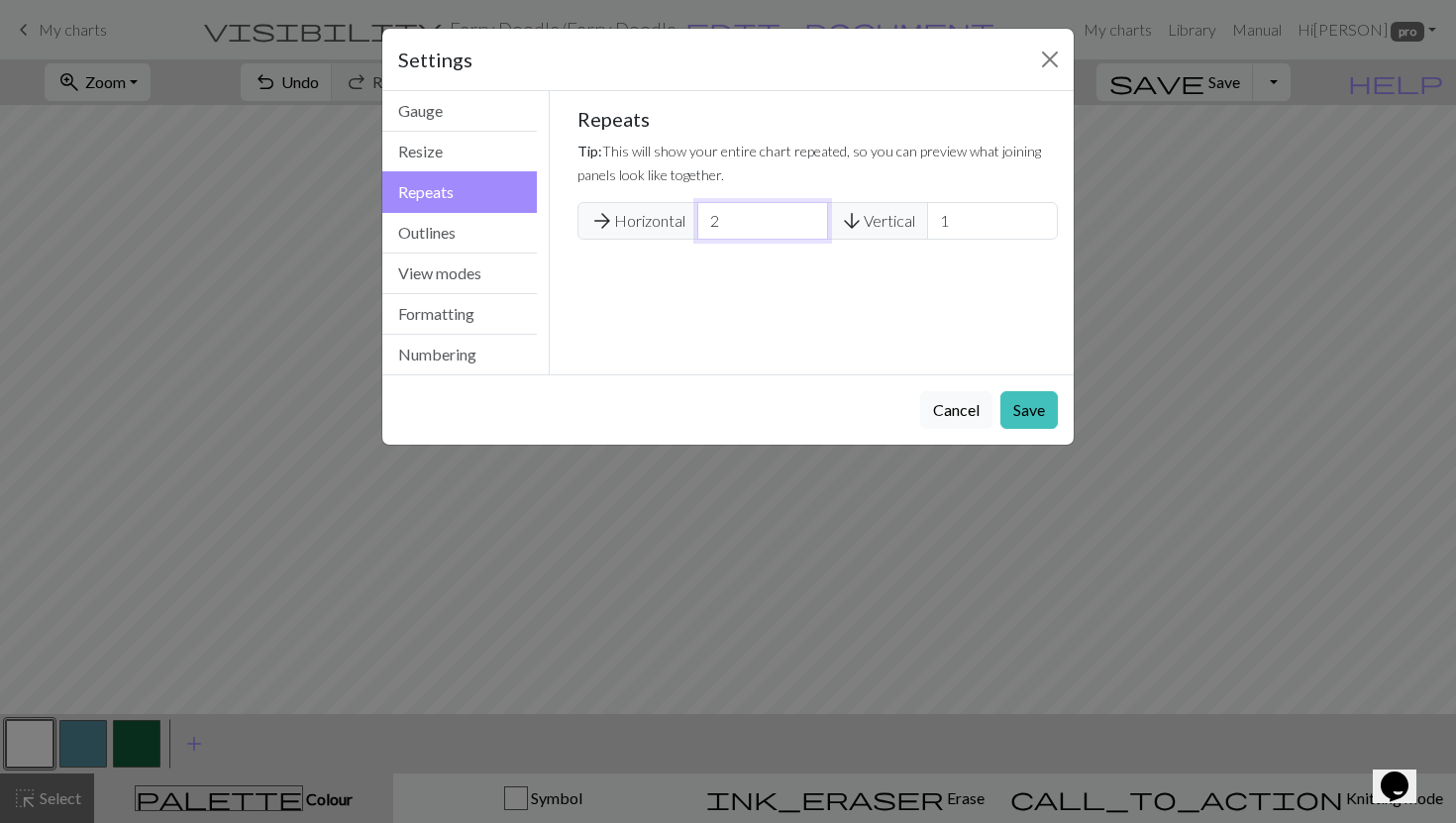 click on "2" at bounding box center (763, 221) 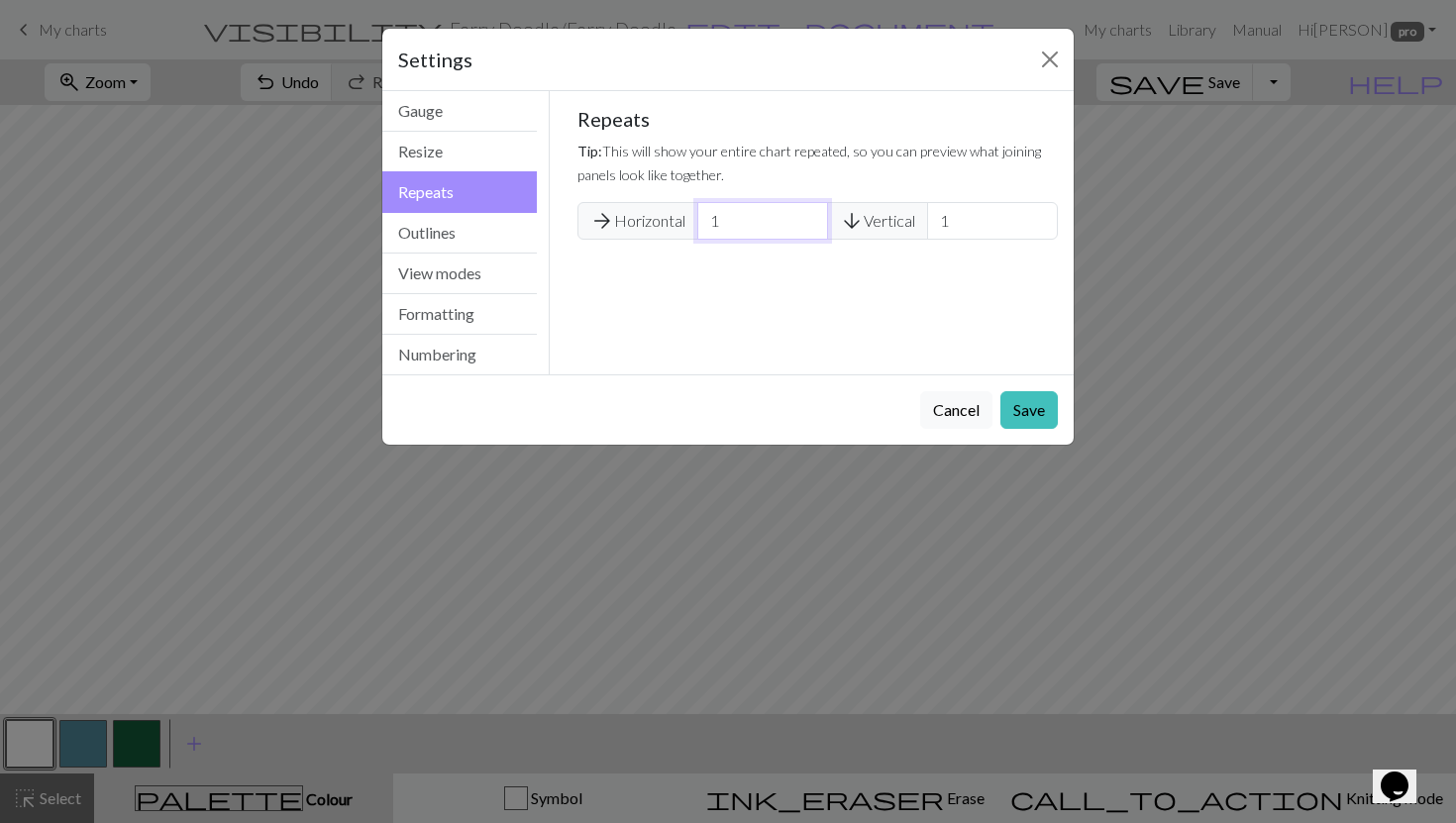 type on "1" 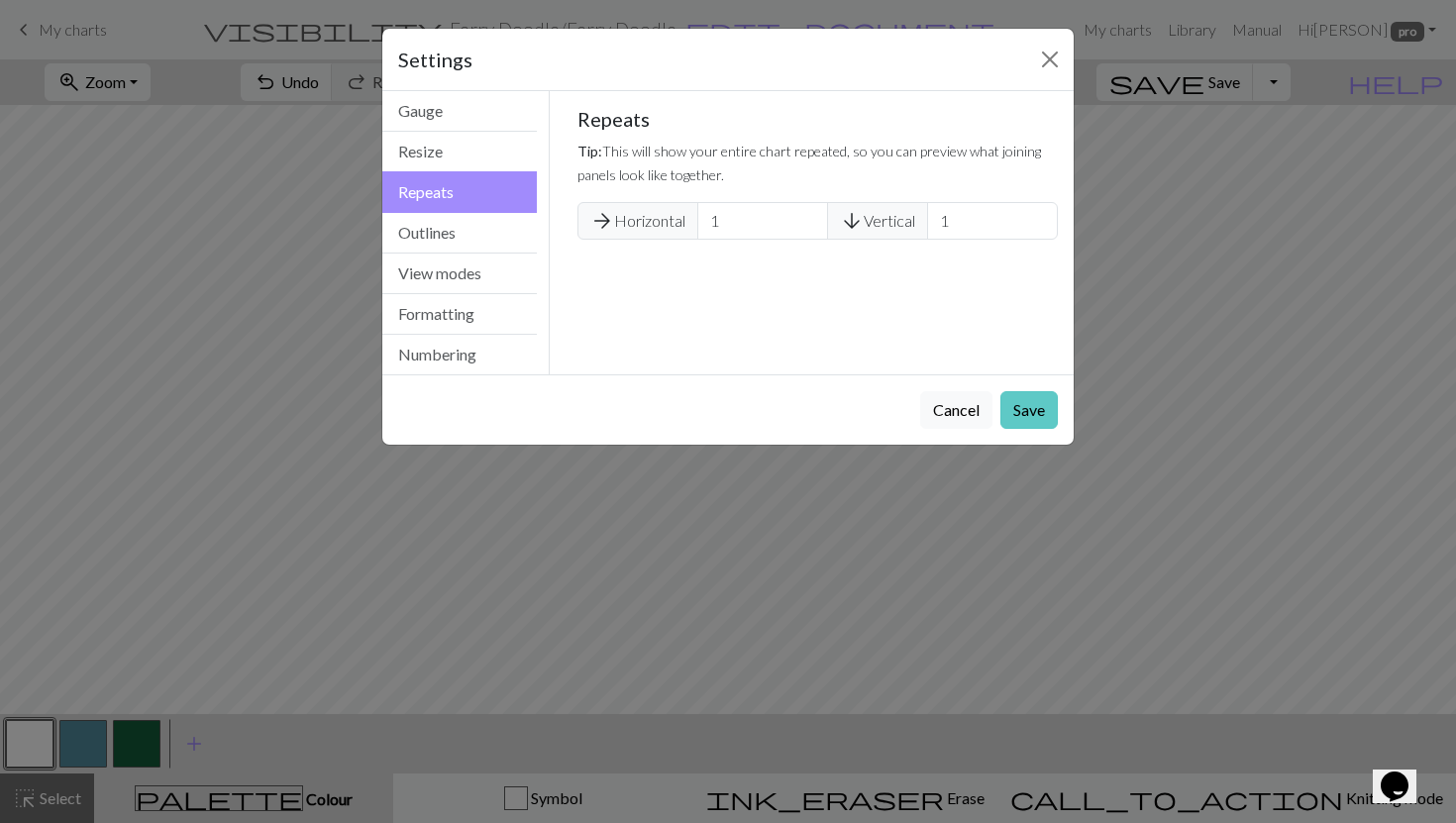 click on "Save" at bounding box center [1029, 410] 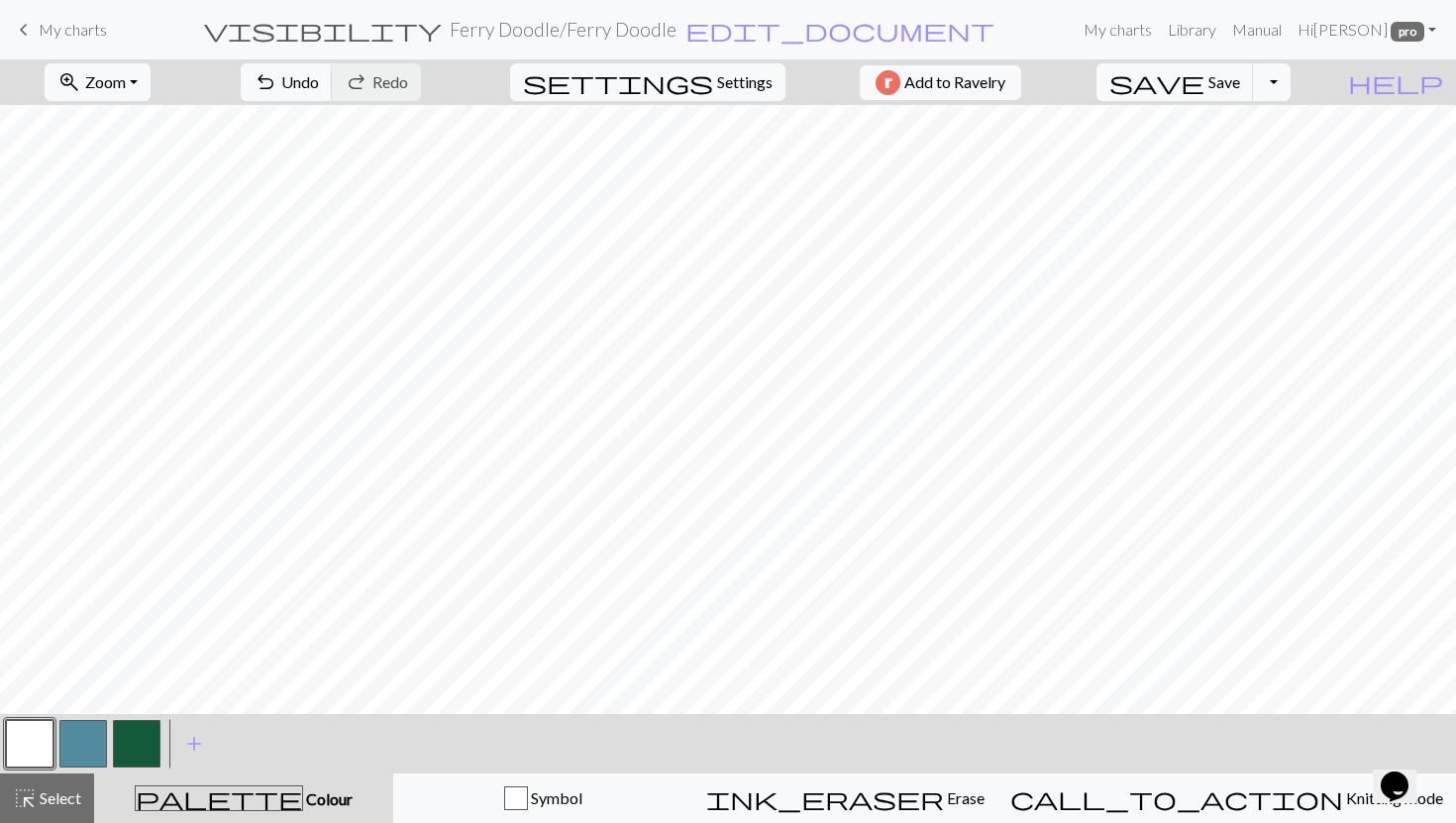 click on "My charts" at bounding box center (72, 29) 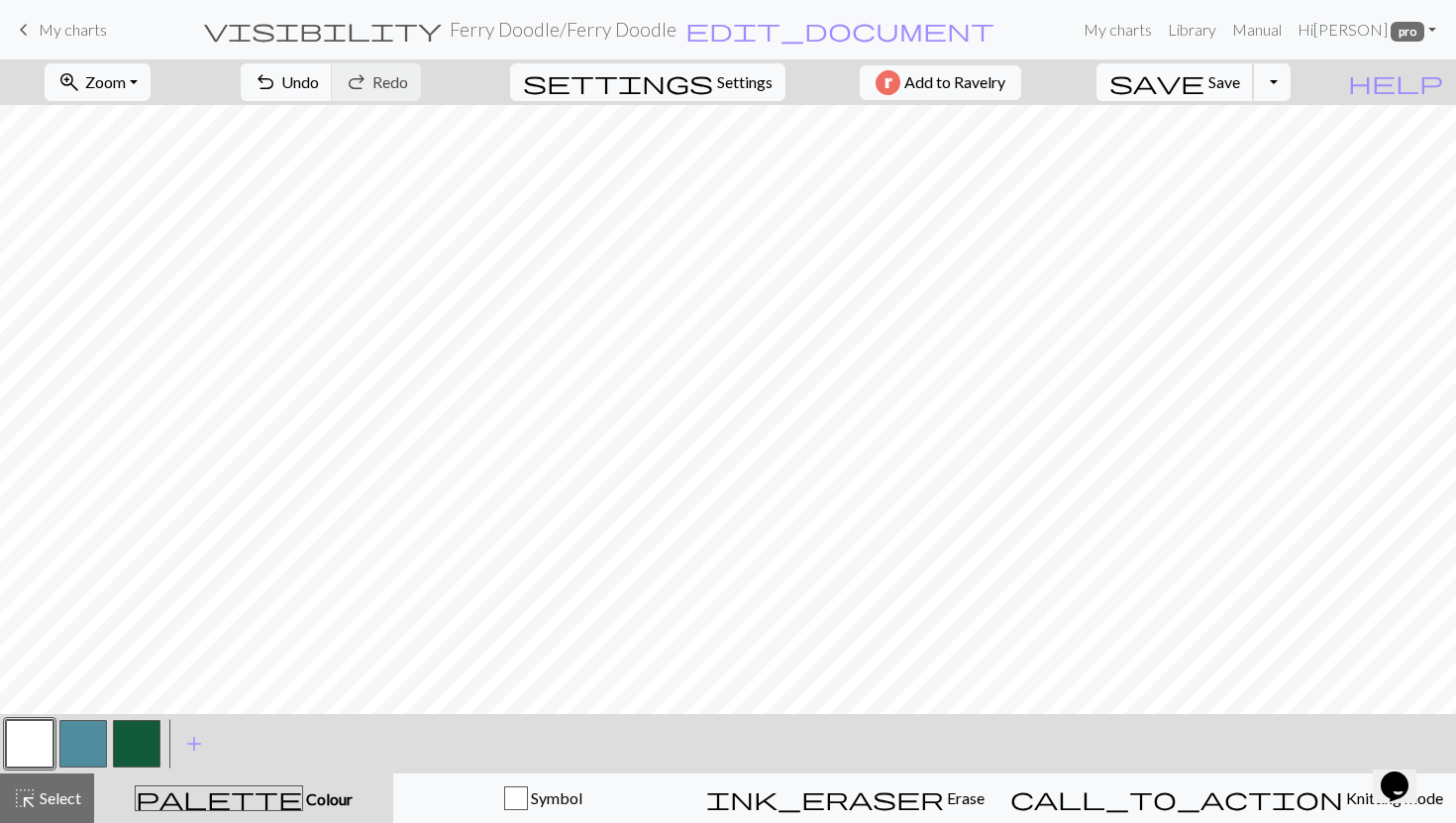 click on "Save" at bounding box center (1224, 81) 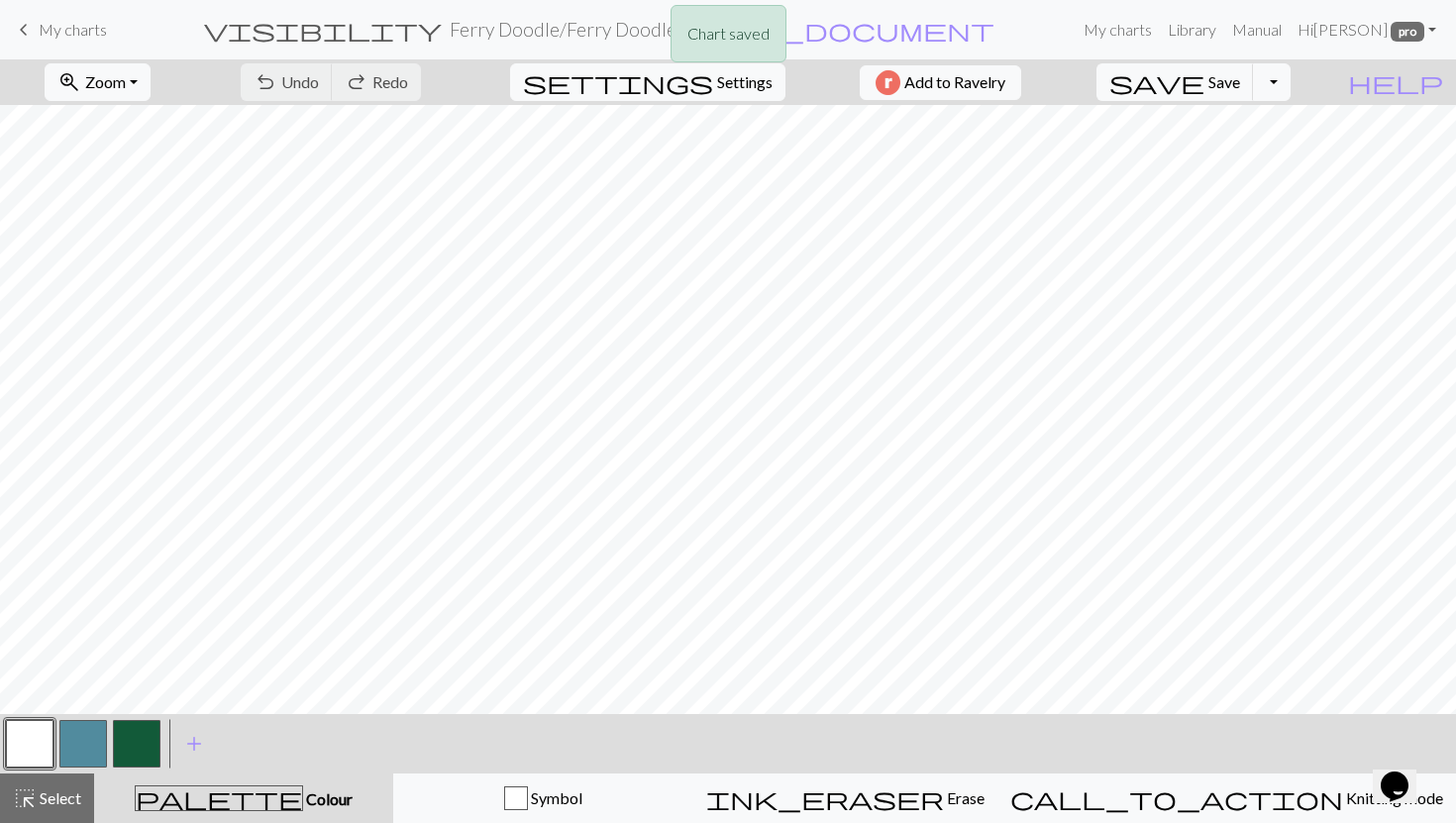 click on "Chart saved" at bounding box center [728, 39] 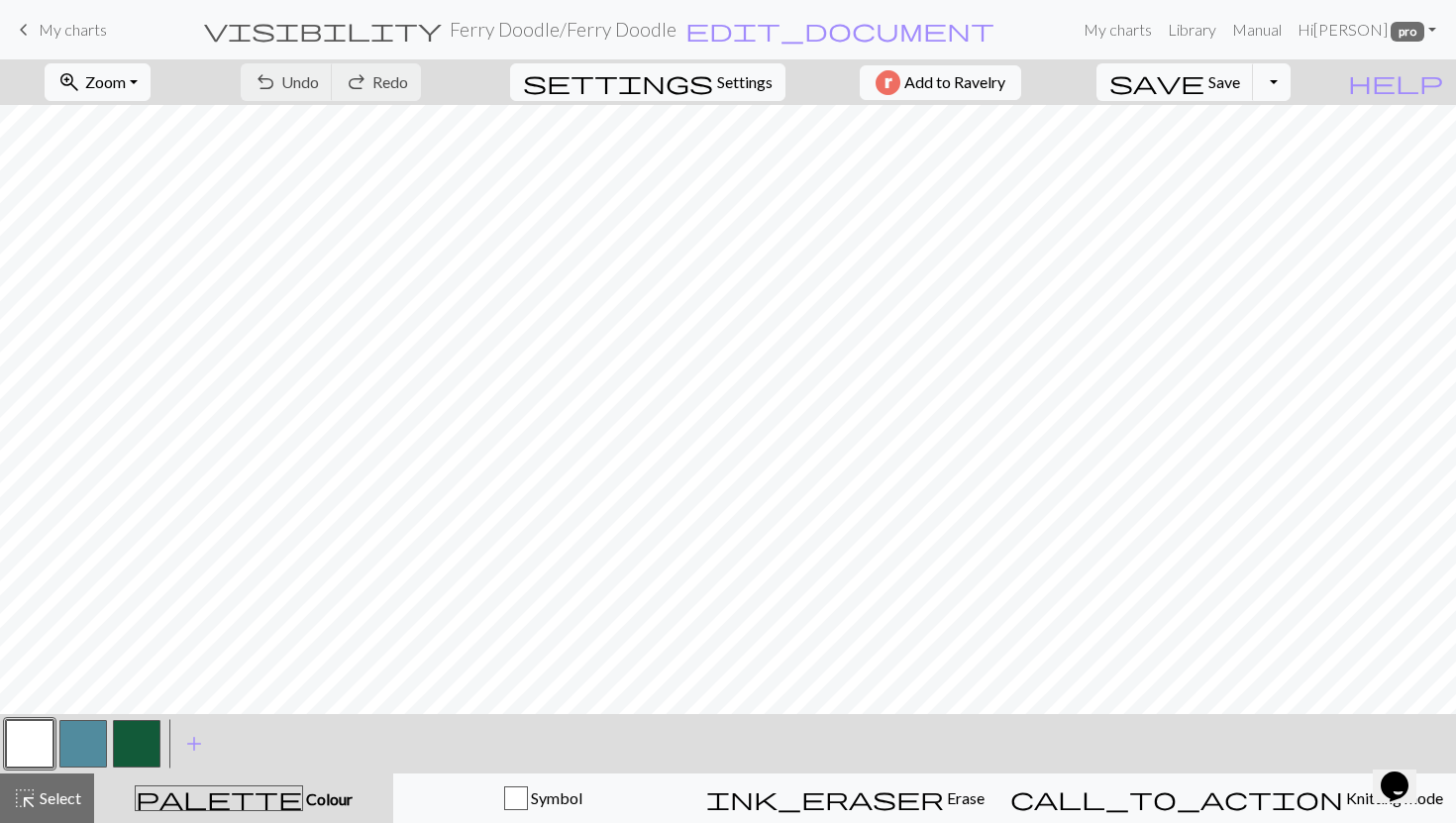 click on "My charts" at bounding box center (72, 29) 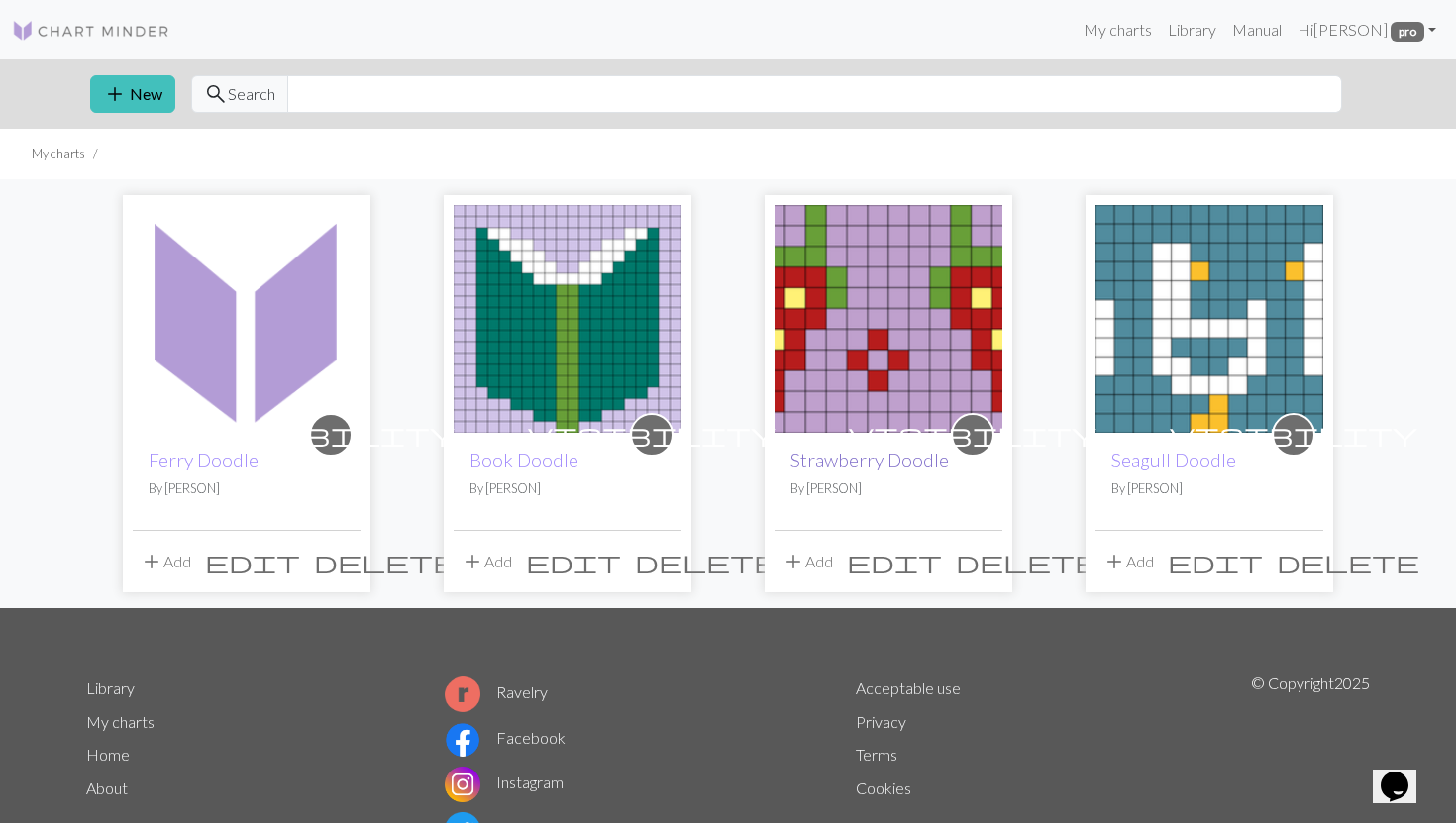 click on "Strawberry Doodle" at bounding box center [870, 460] 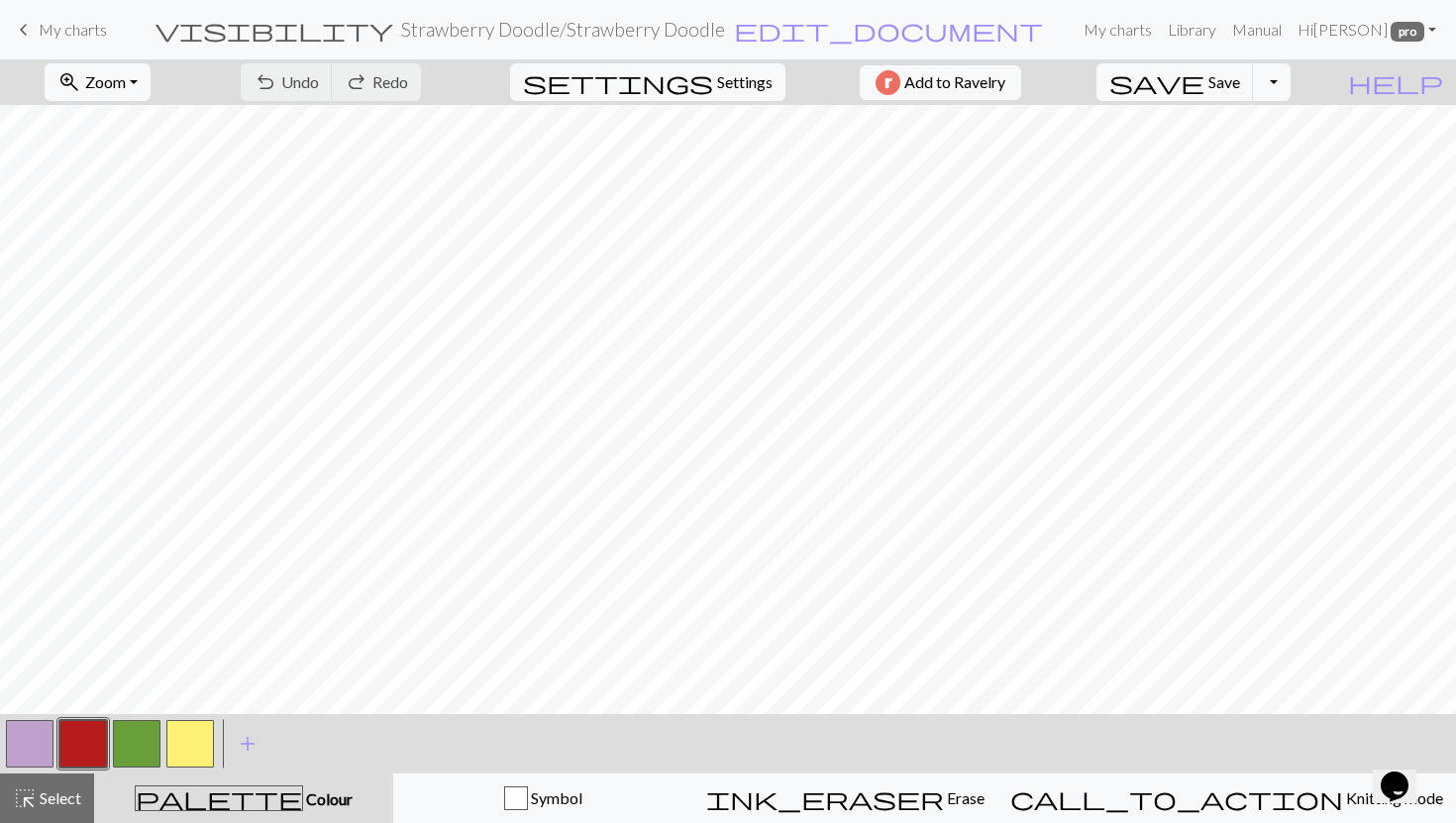 click on "My charts" at bounding box center (72, 29) 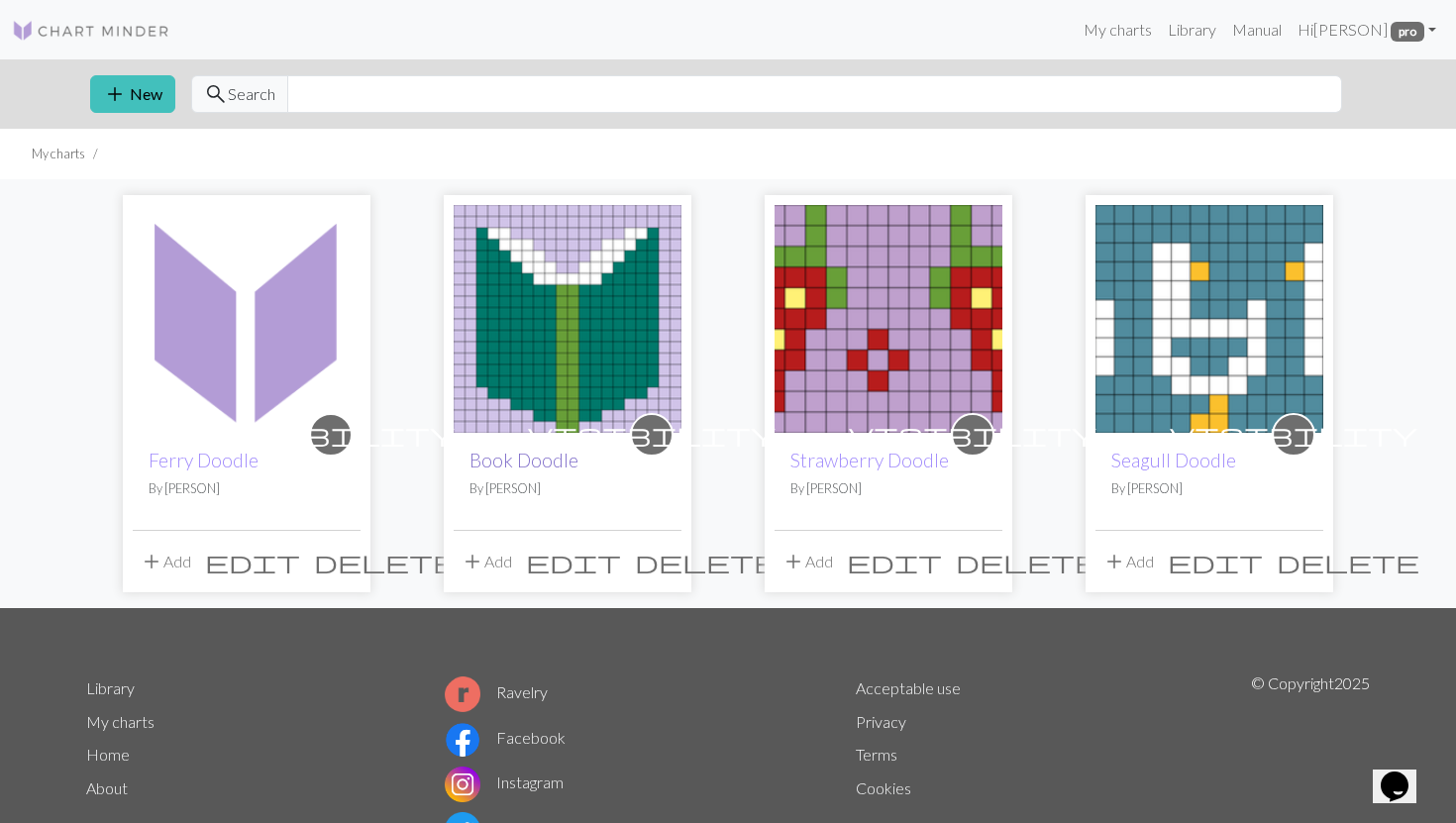 click on "Book Doodle" at bounding box center [524, 460] 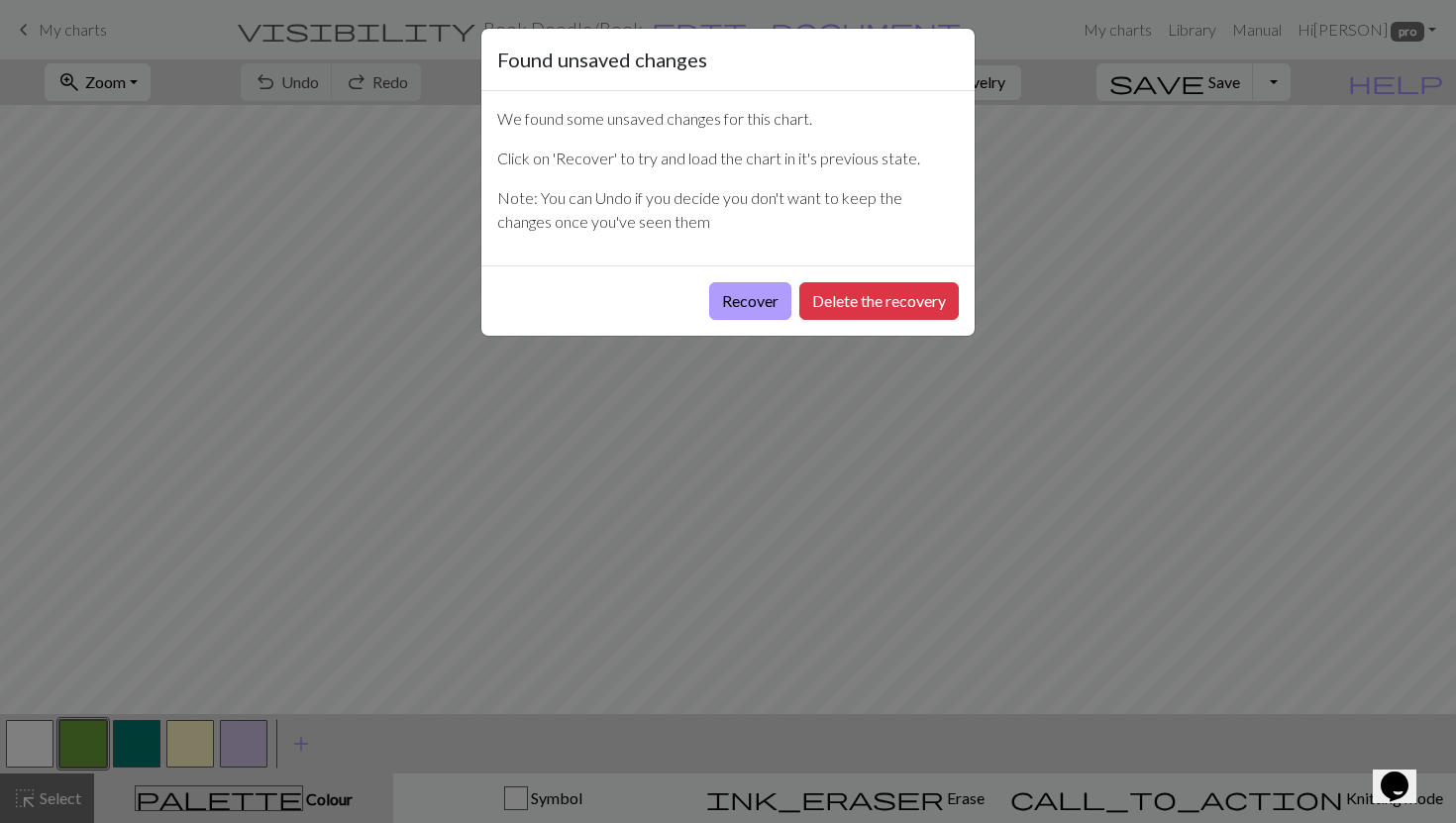 click on "Recover" at bounding box center (750, 301) 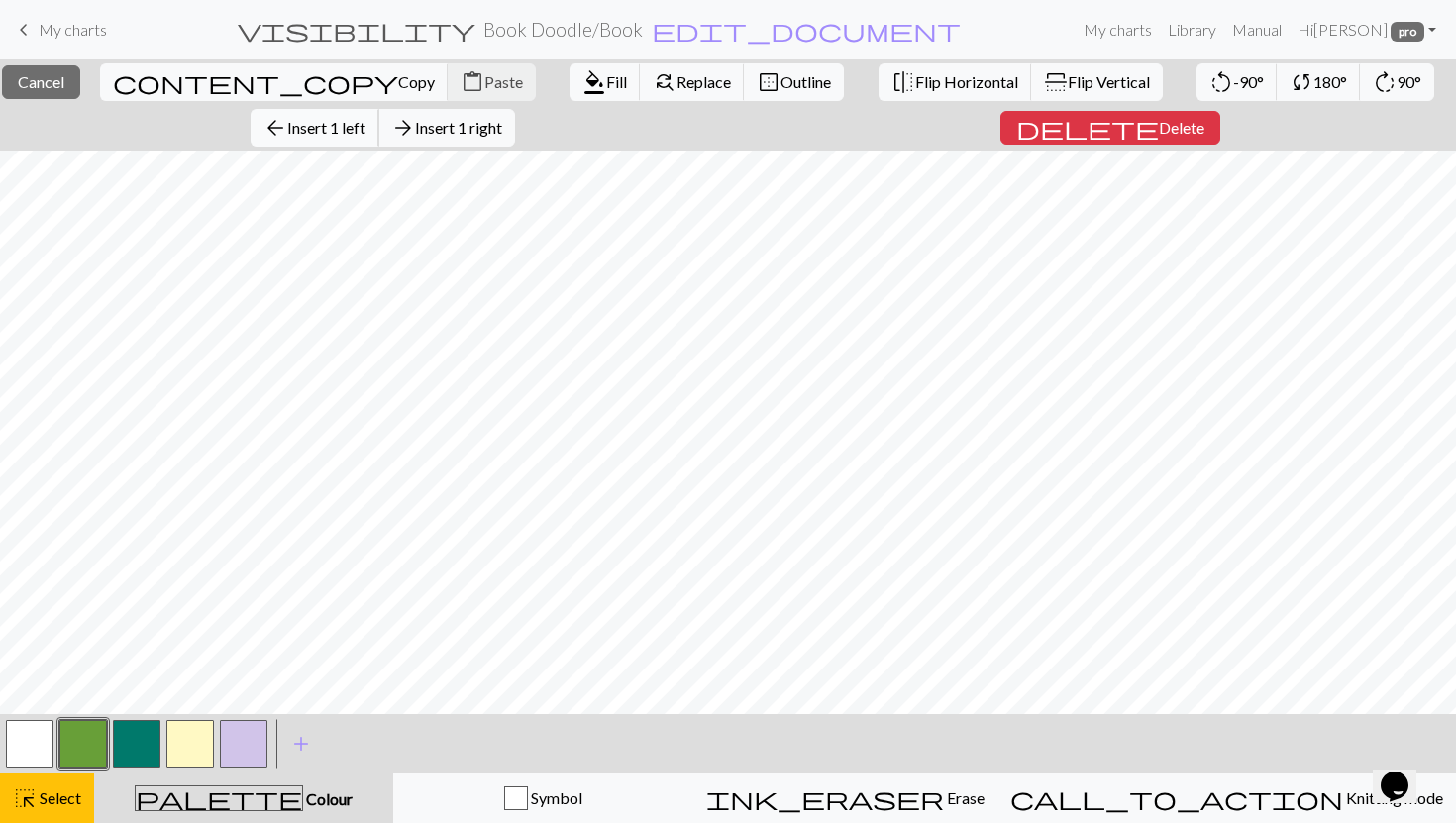 click on "Insert 1 left" at bounding box center [326, 127] 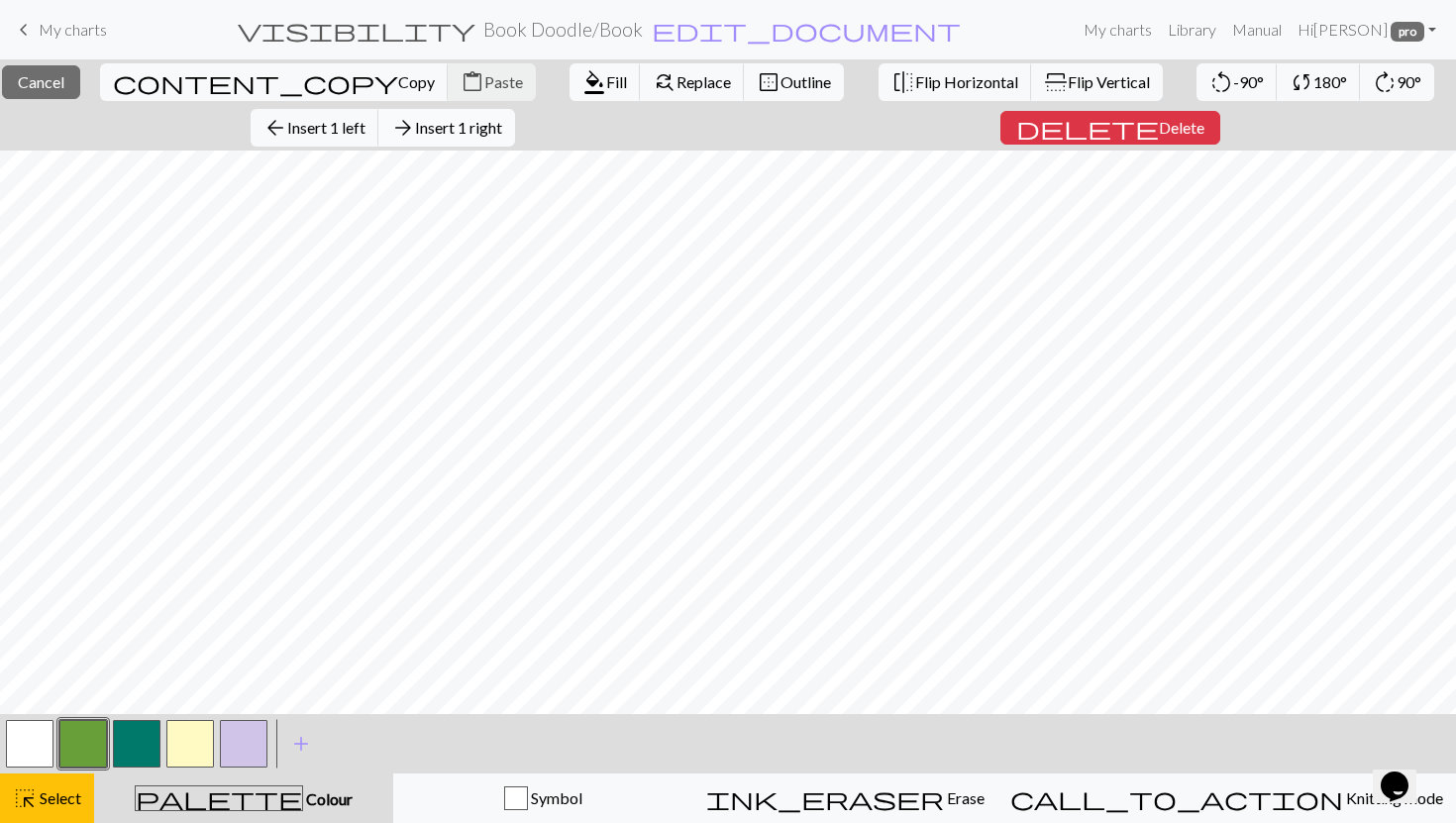 click on "Insert 1 right" at bounding box center (459, 127) 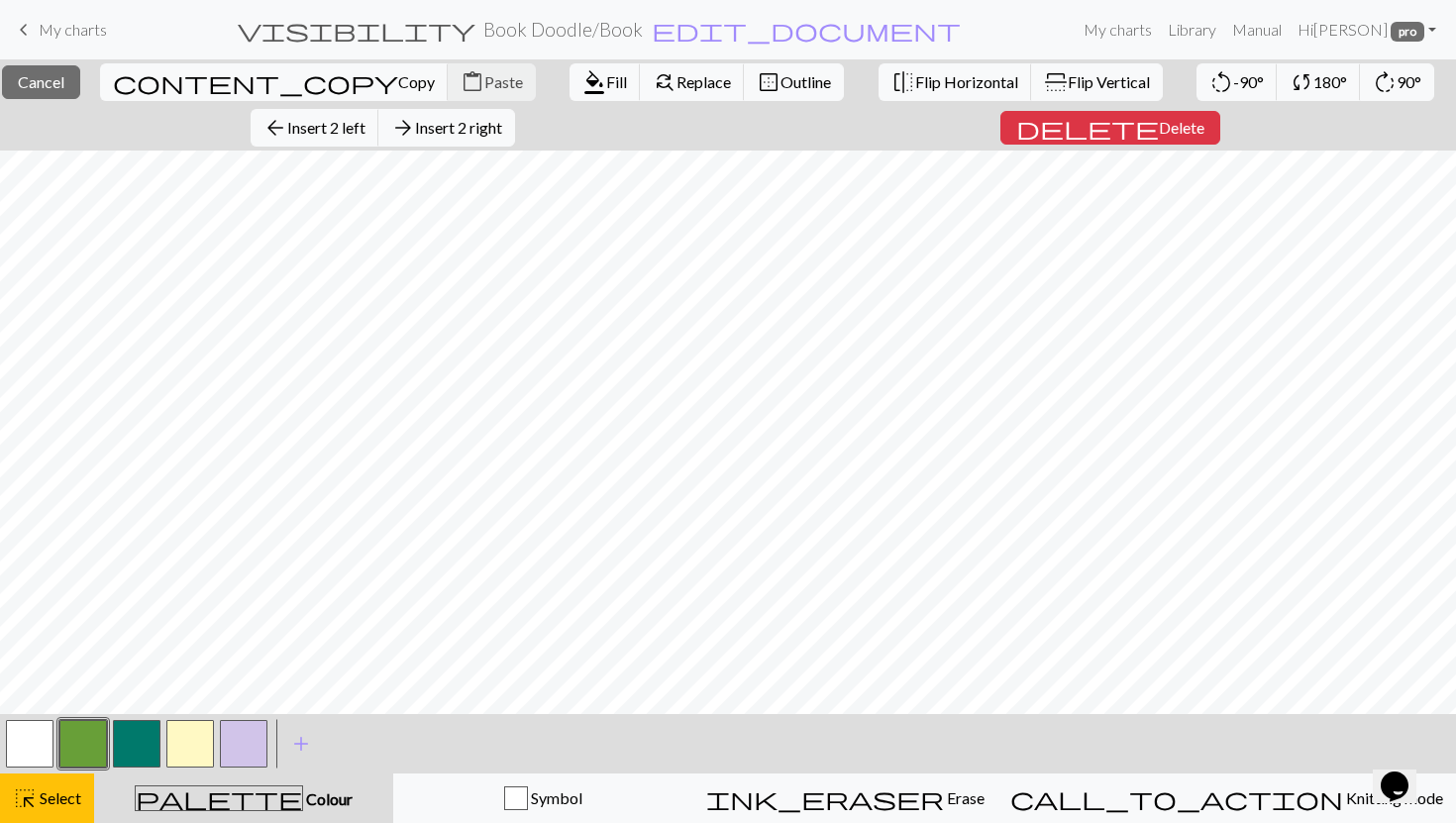 click at bounding box center [244, 744] 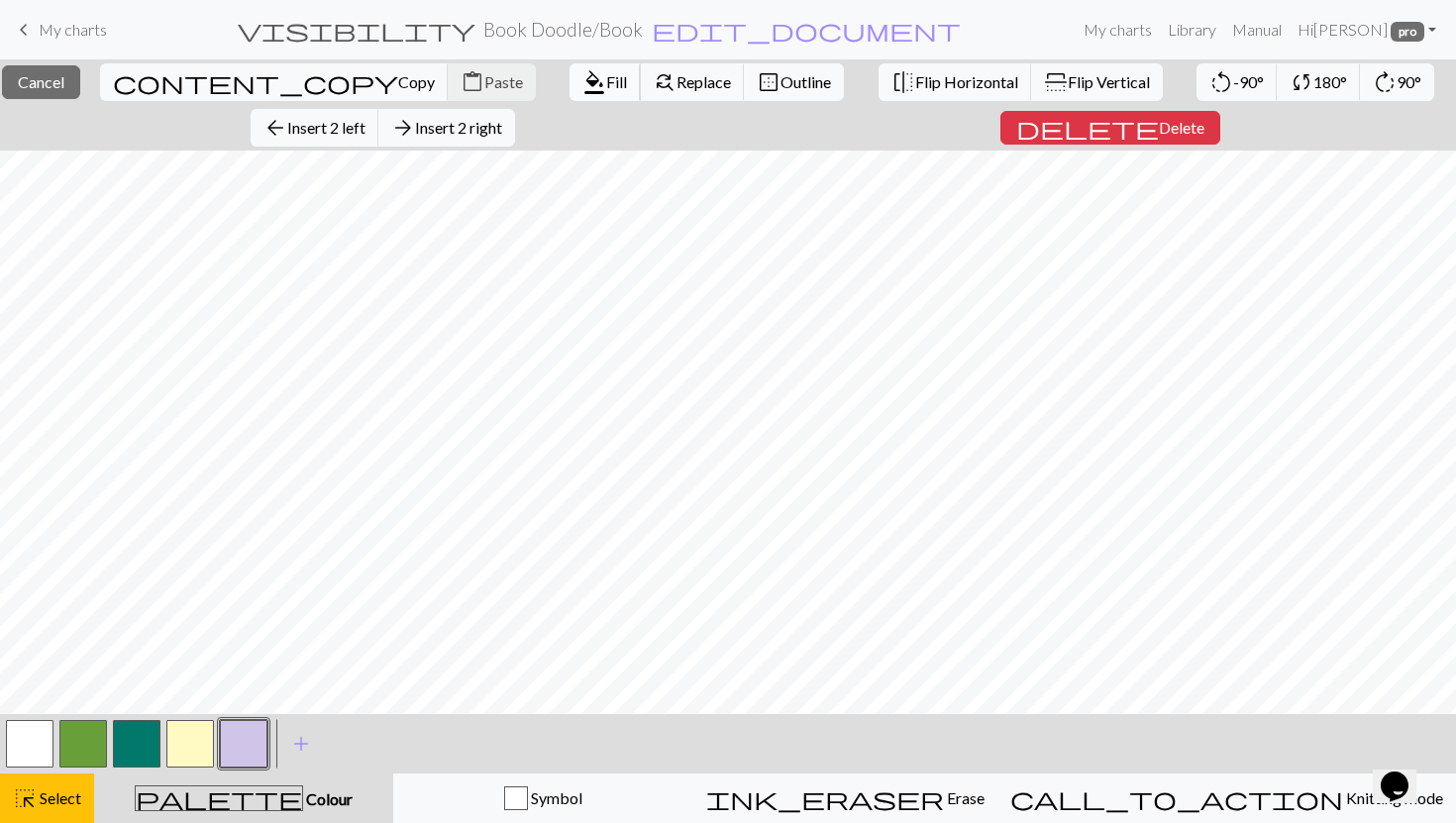 click on "format_color_fill" at bounding box center (594, 82) 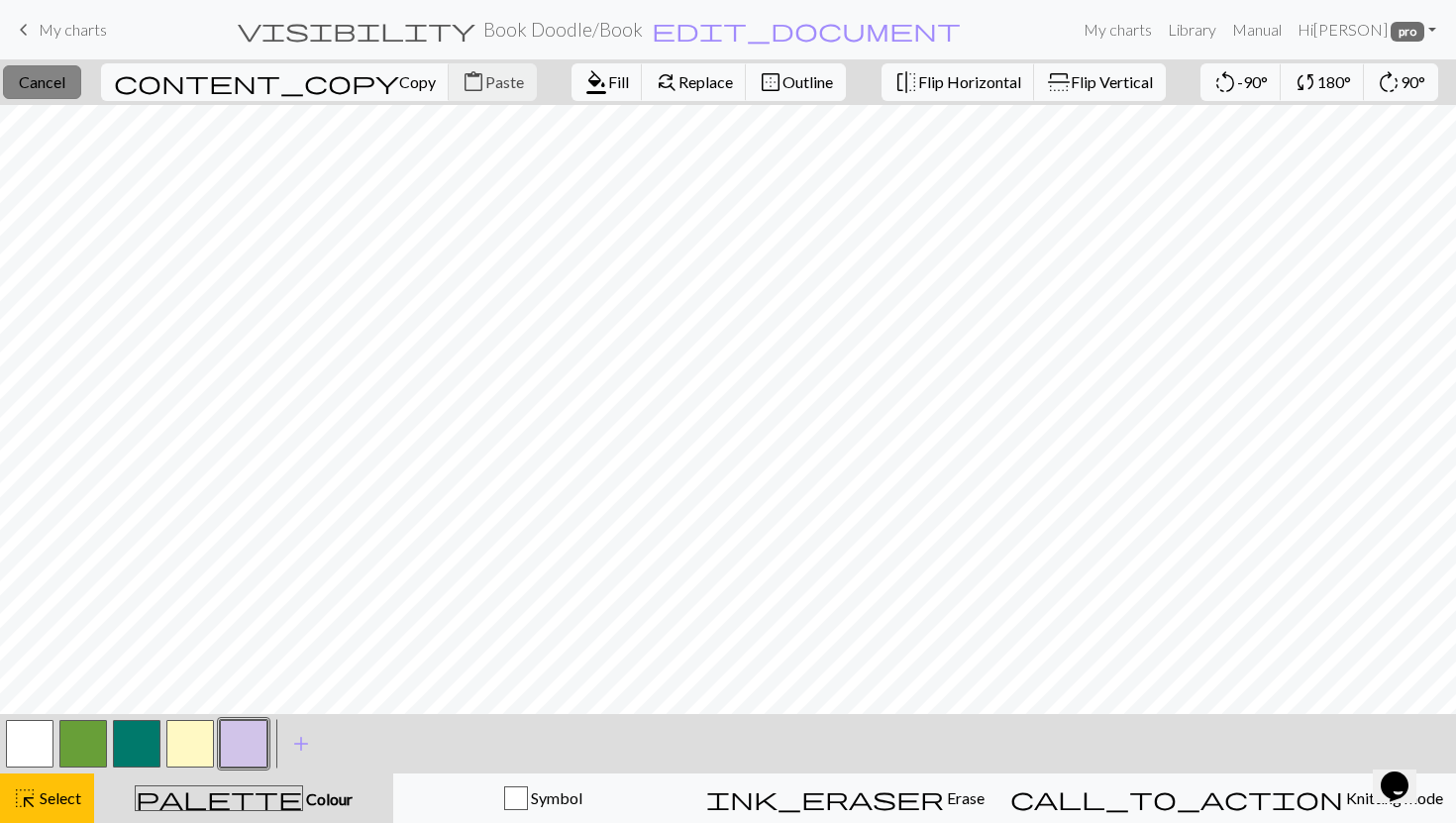 click on "Cancel" at bounding box center (42, 81) 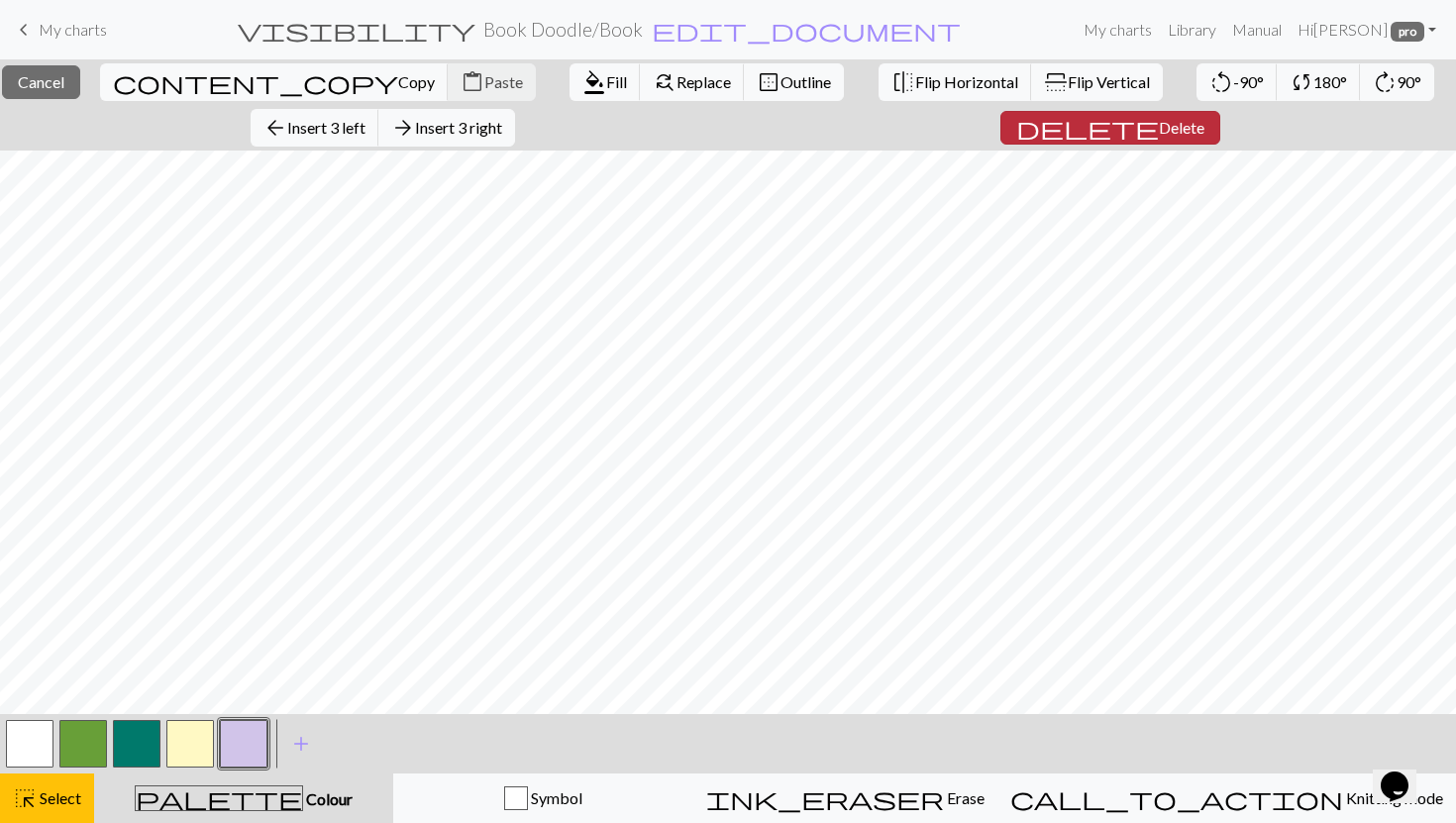 click on "Delete" at bounding box center (1182, 127) 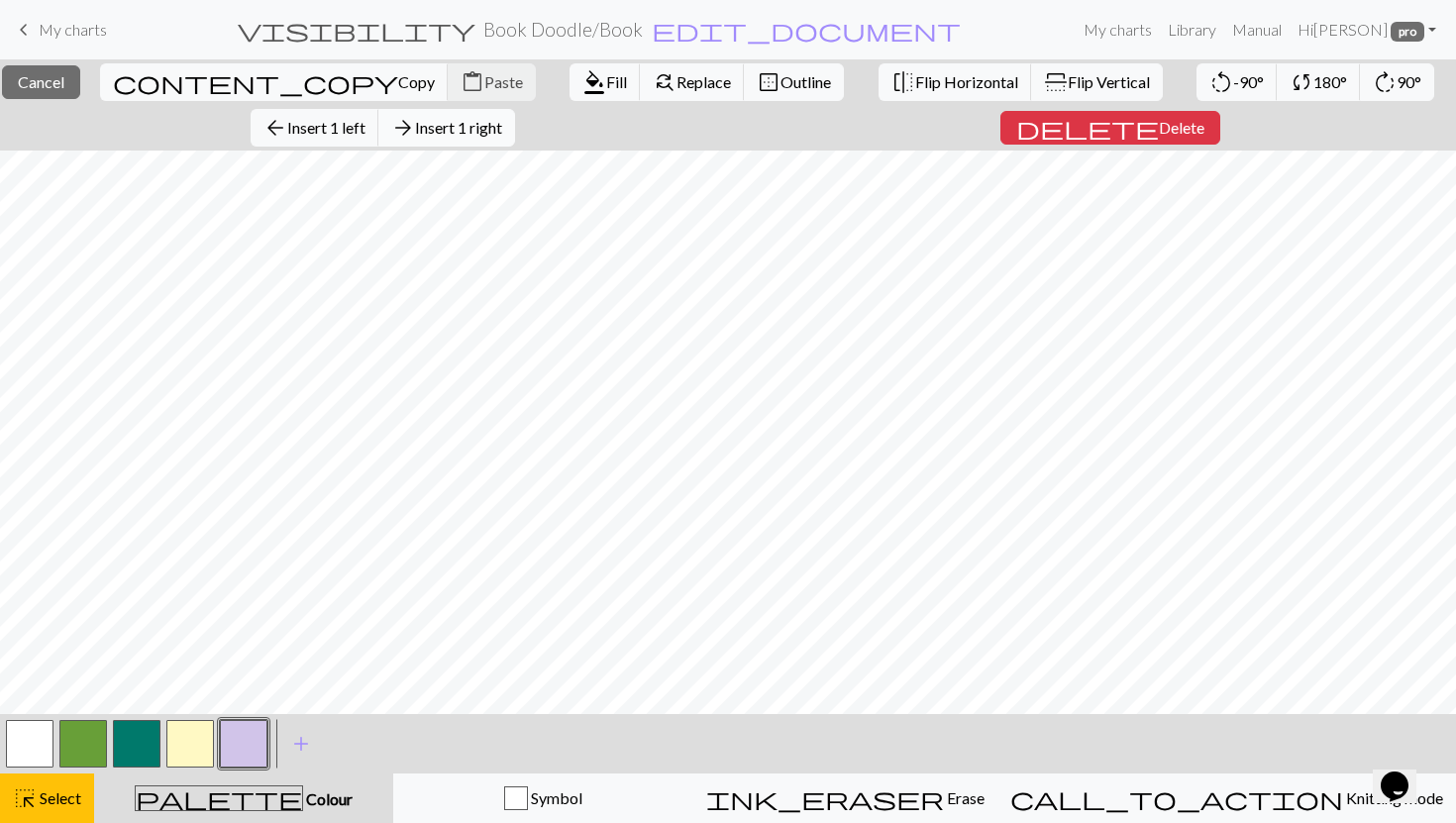 click on "Insert 1 right" at bounding box center [459, 127] 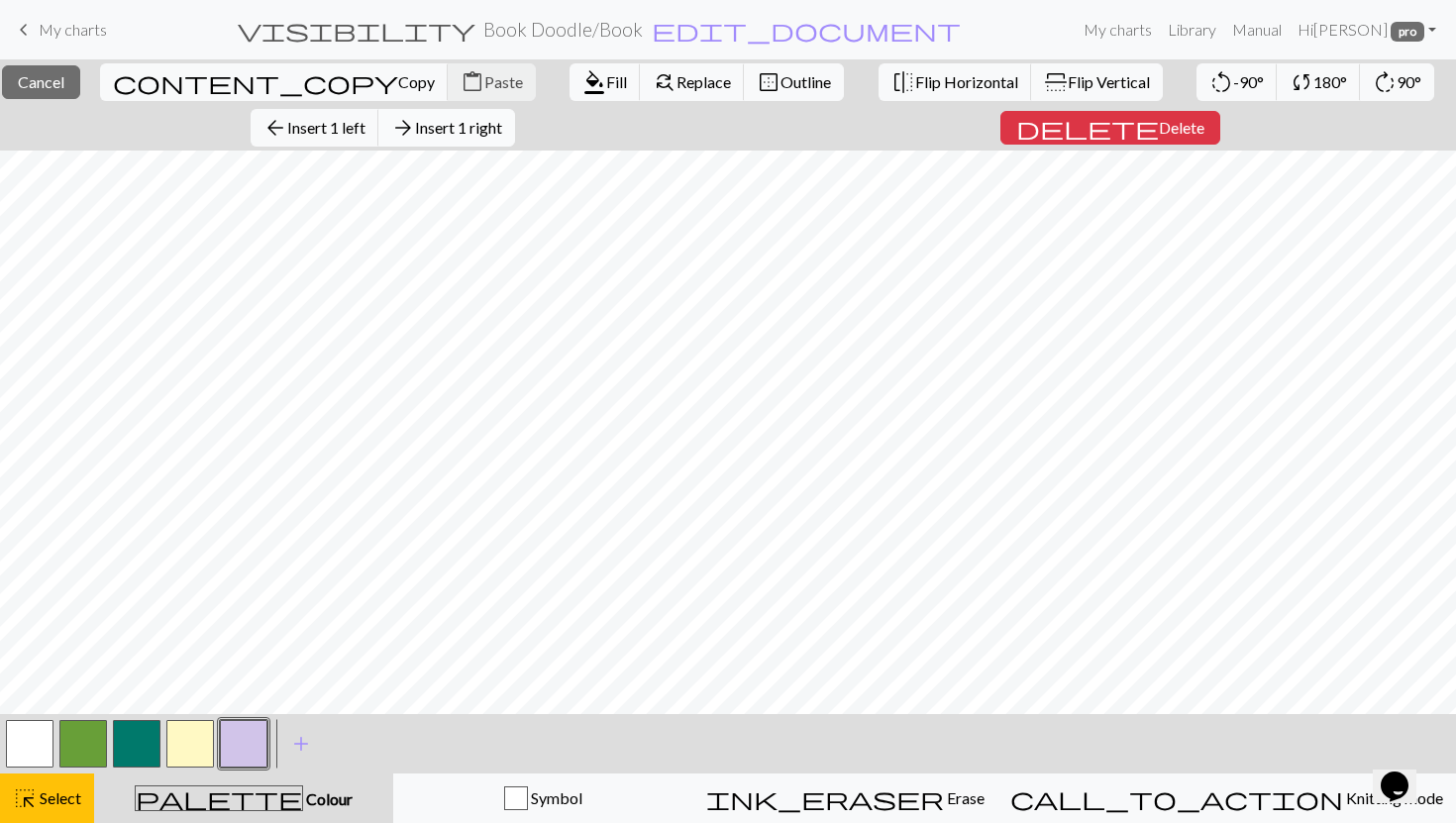 click on "Insert 1 right" at bounding box center (459, 127) 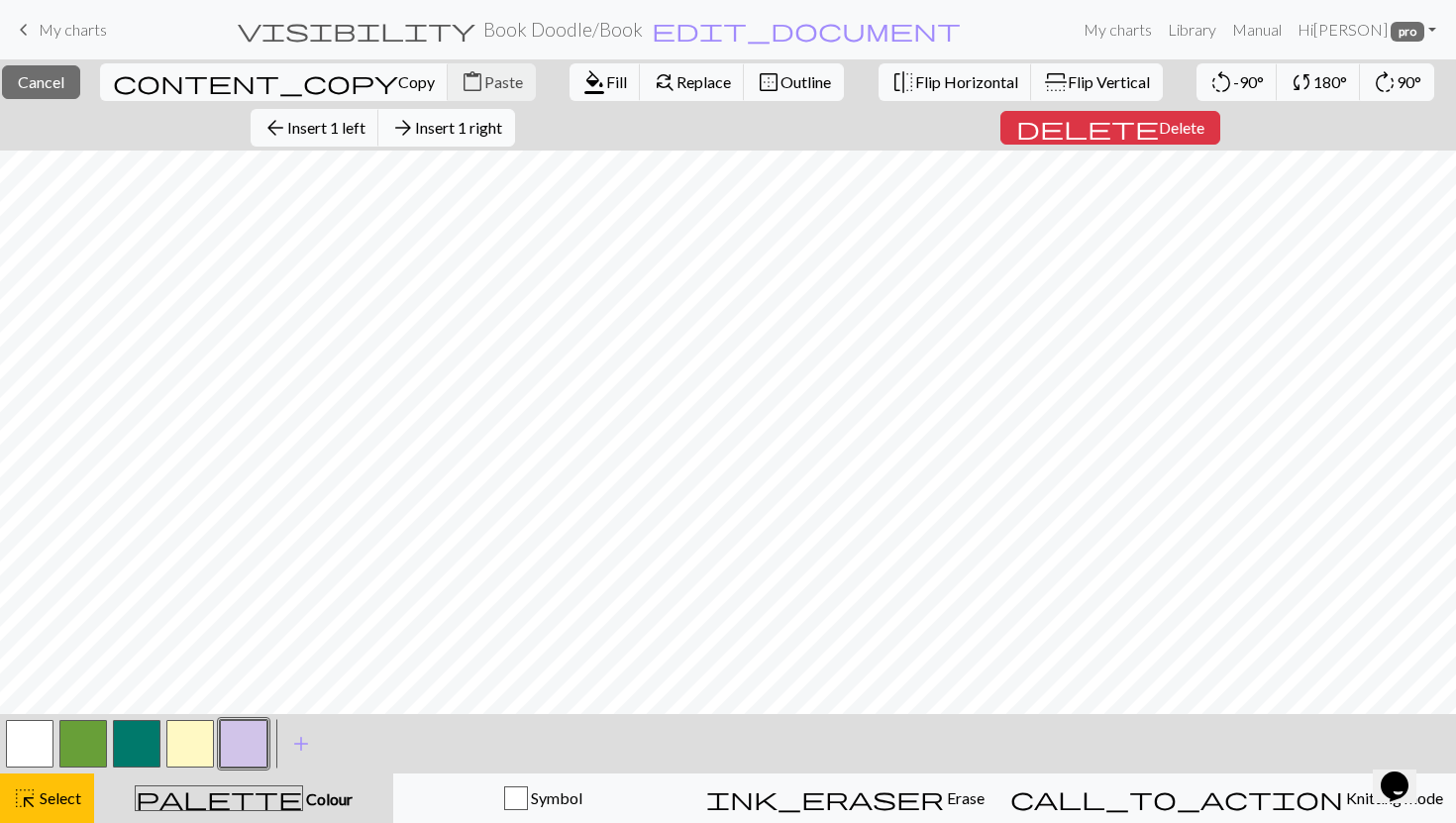 click on "arrow_forward" at bounding box center (403, 128) 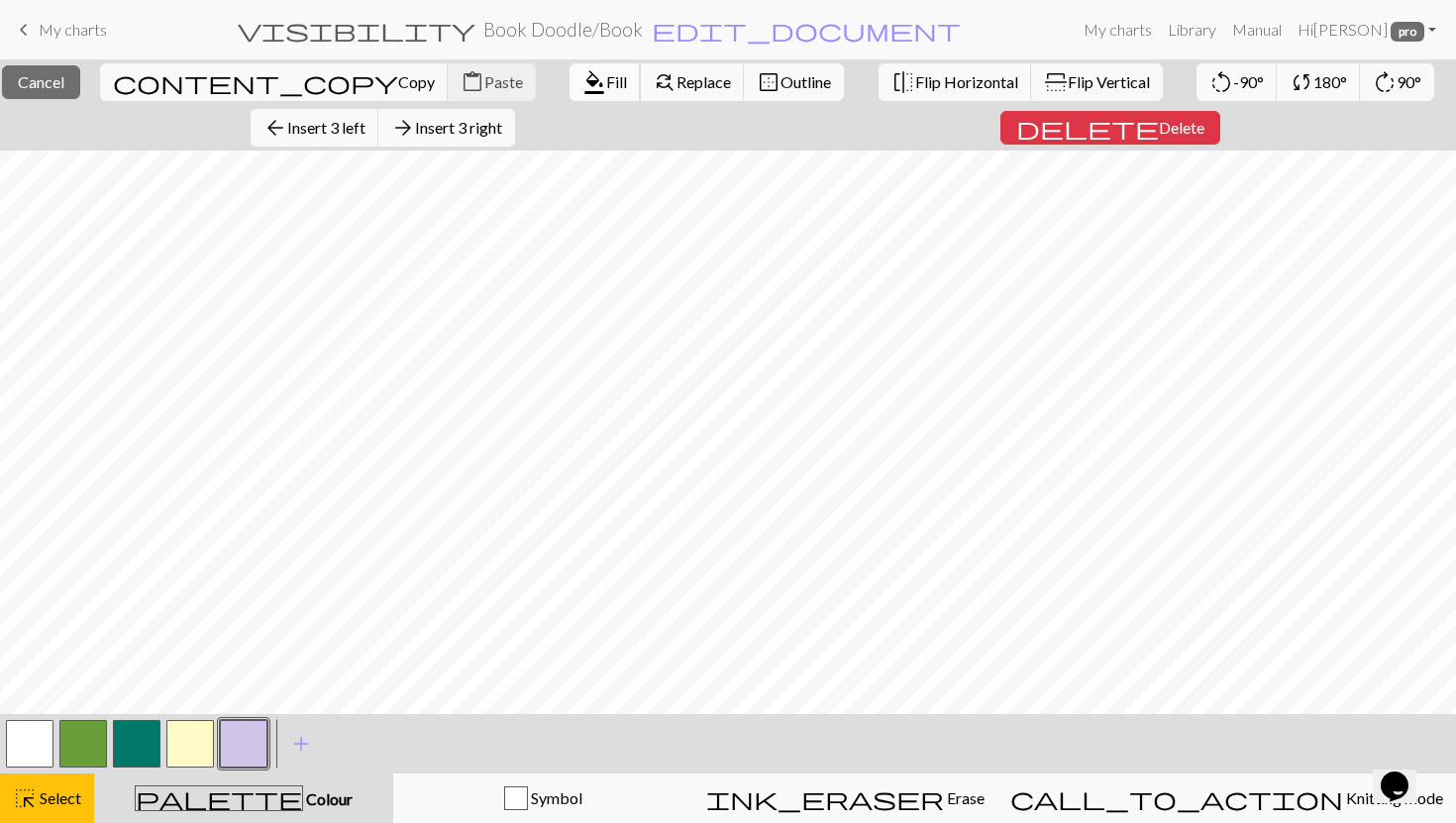 click on "format_color_fill" at bounding box center [594, 82] 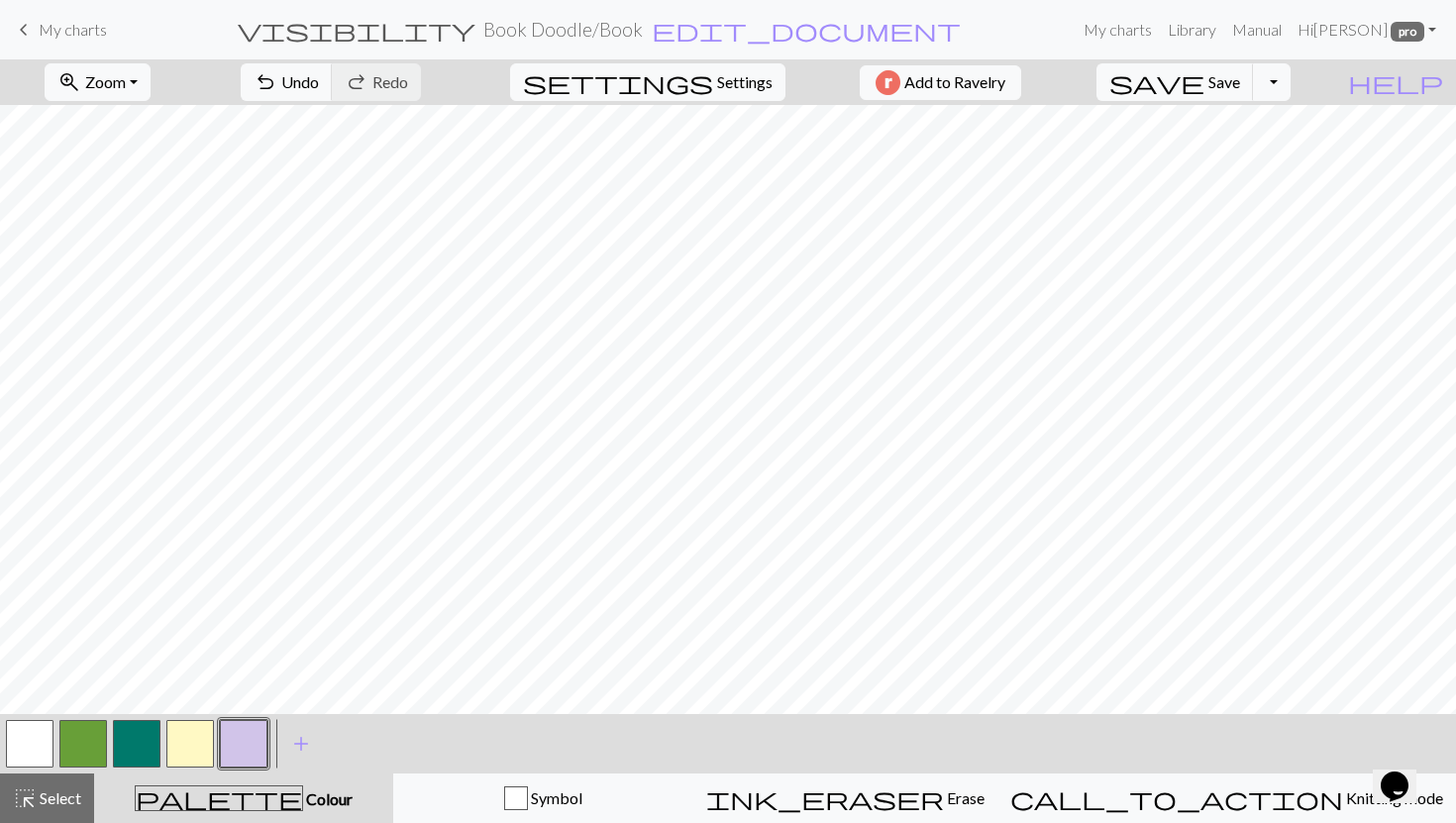 click at bounding box center (137, 744) 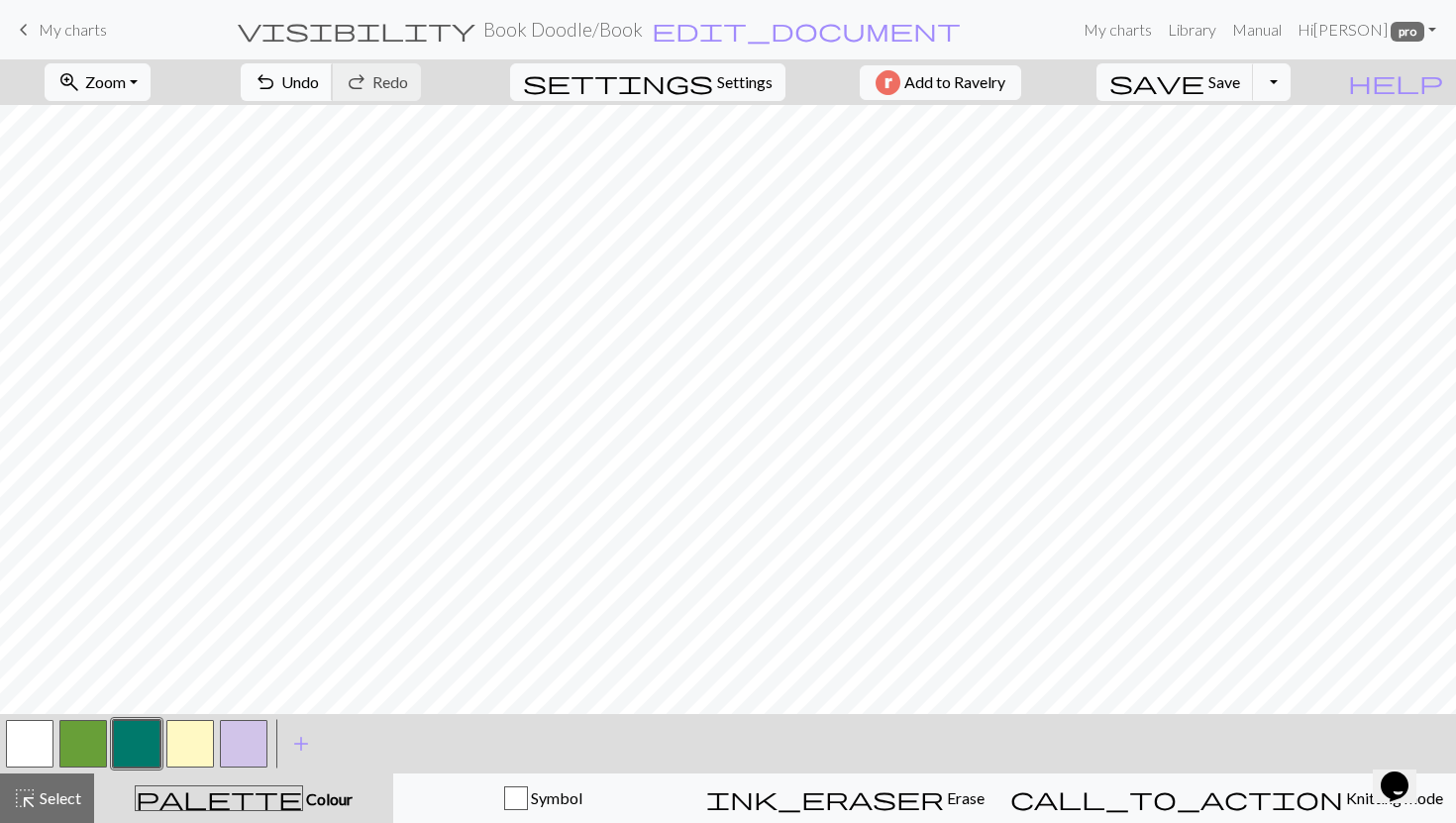click on "undo" at bounding box center [265, 82] 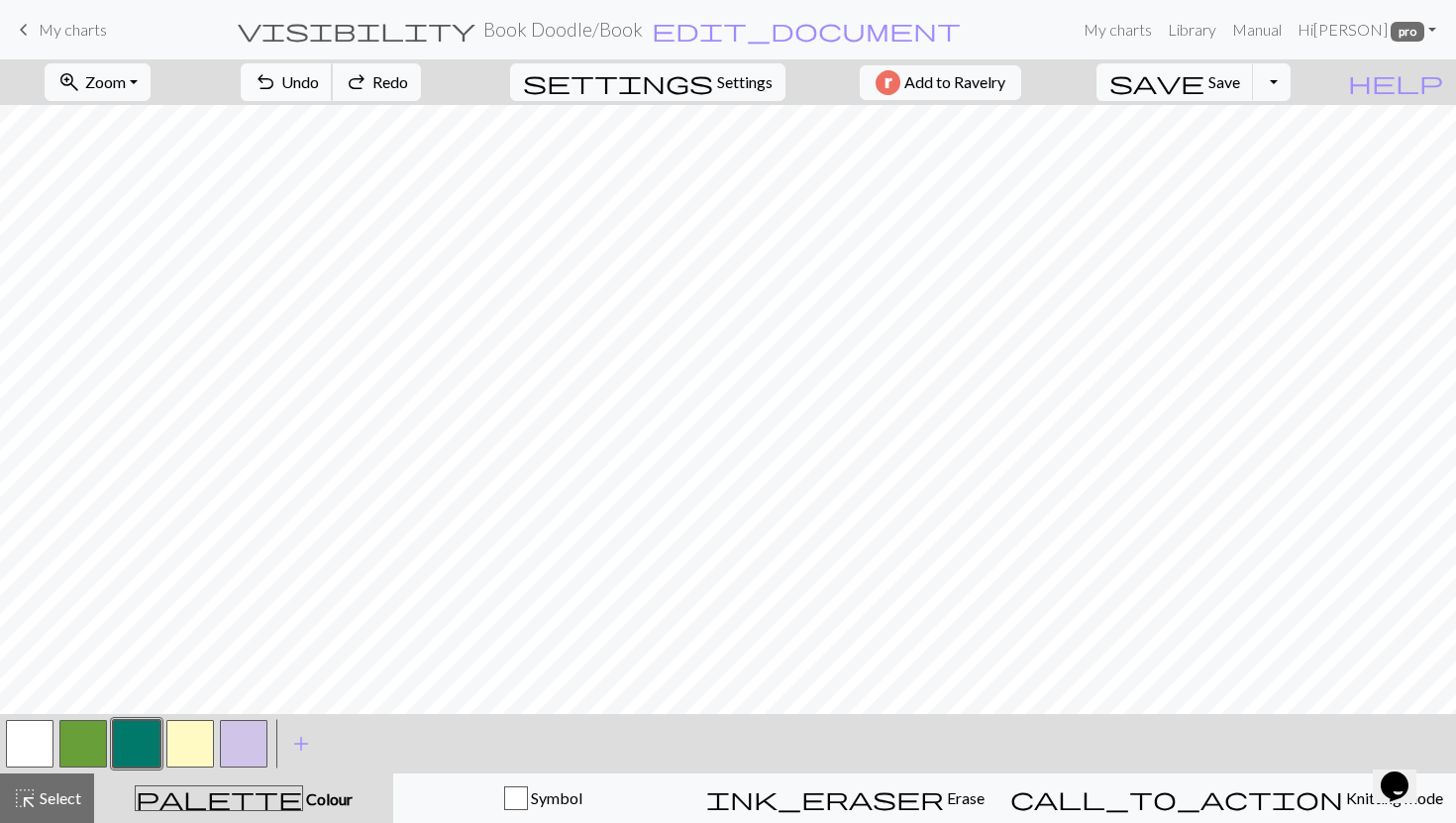 click on "undo" at bounding box center (265, 82) 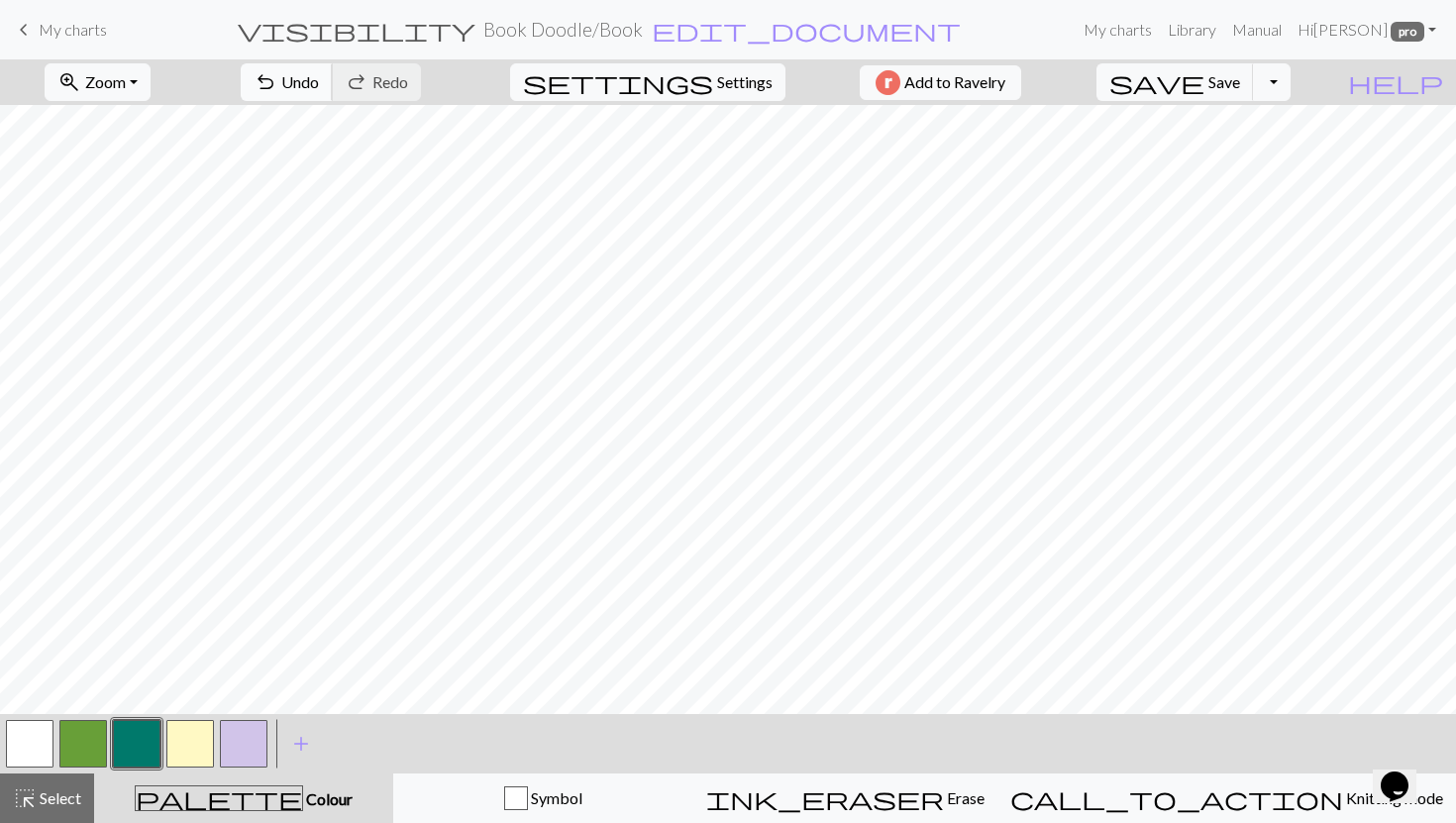 click on "Undo" at bounding box center (300, 81) 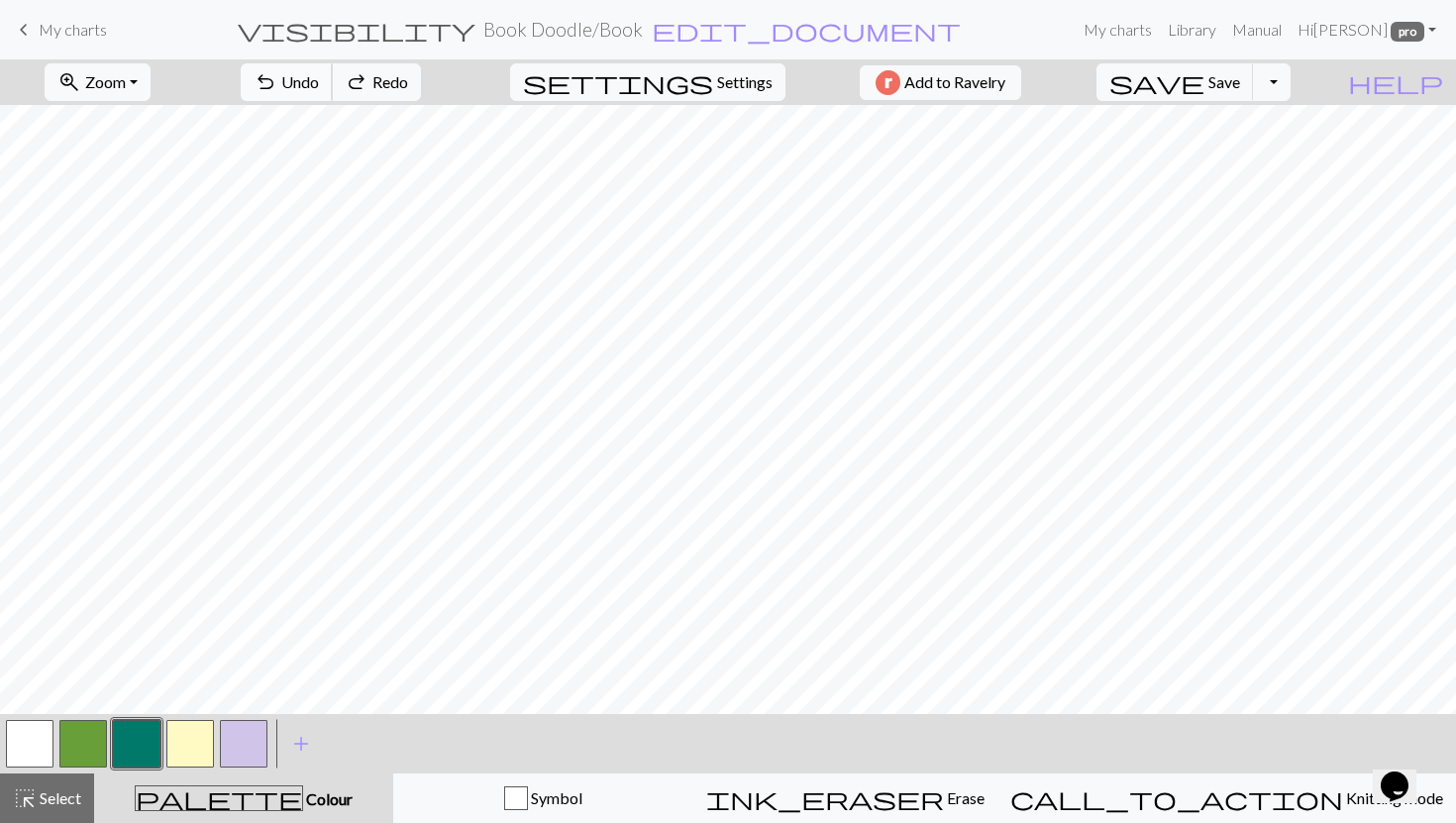 click on "Undo" at bounding box center [300, 81] 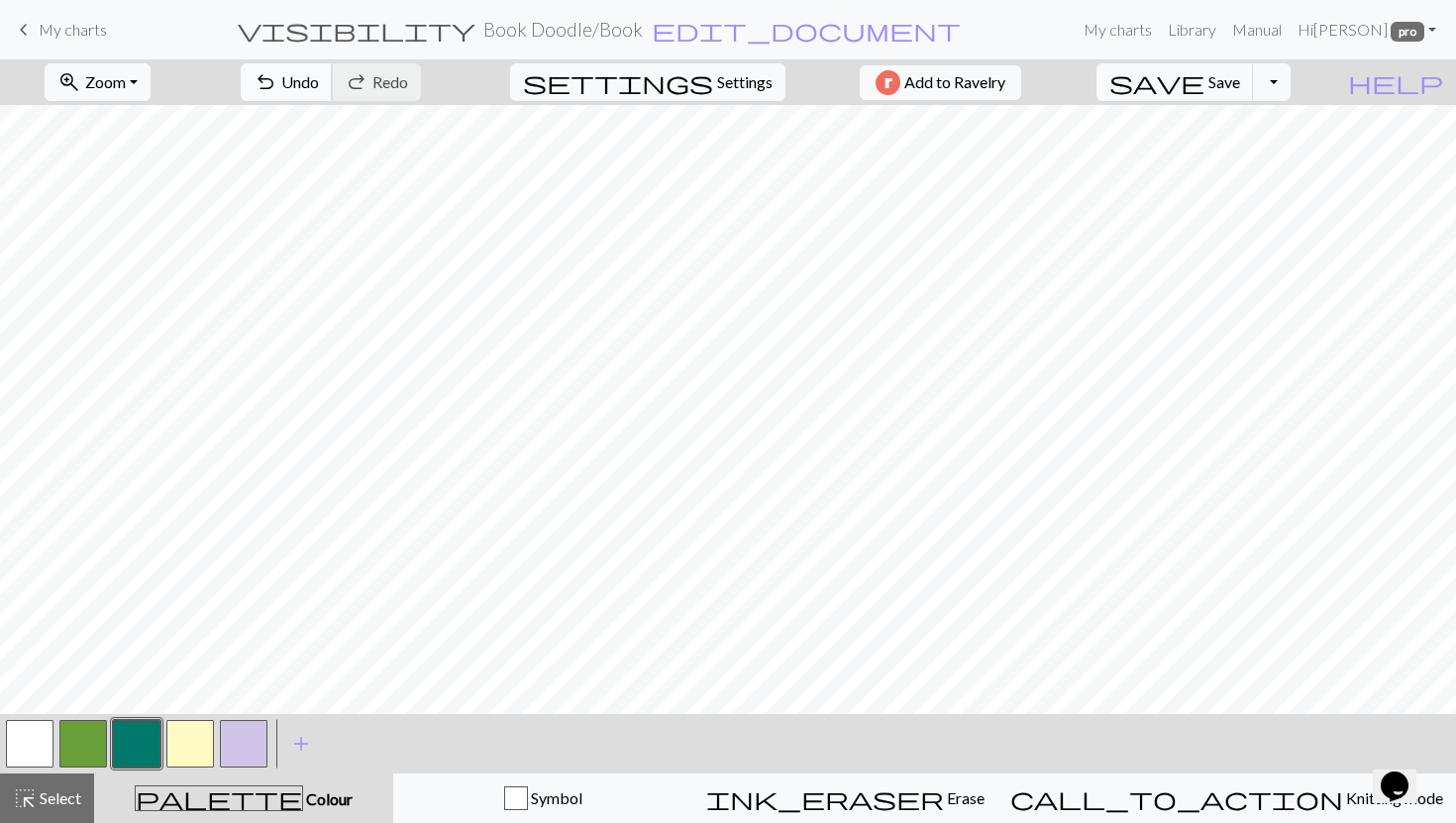 click on "Undo" at bounding box center (300, 81) 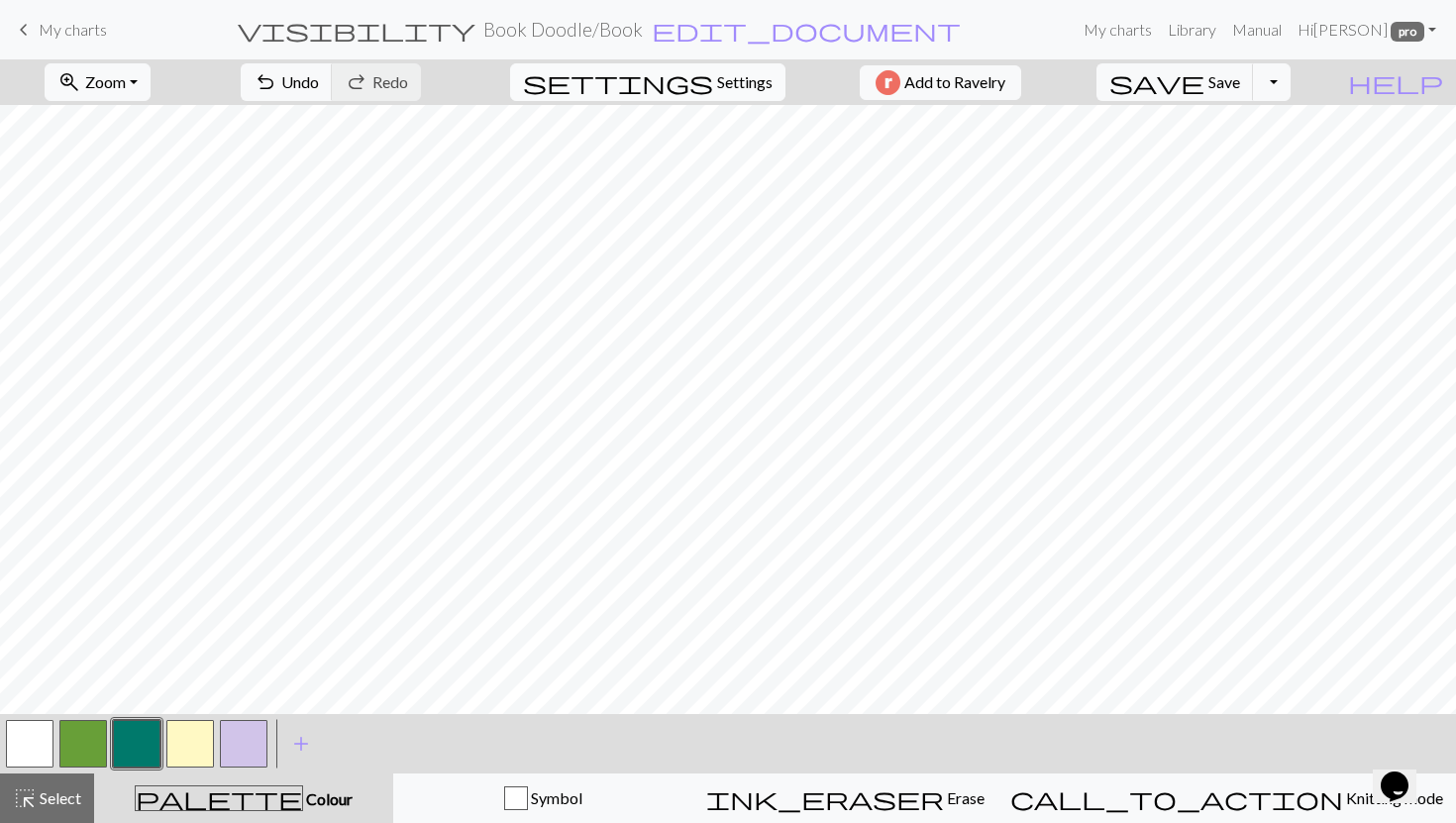 click on "Settings" at bounding box center (745, 82) 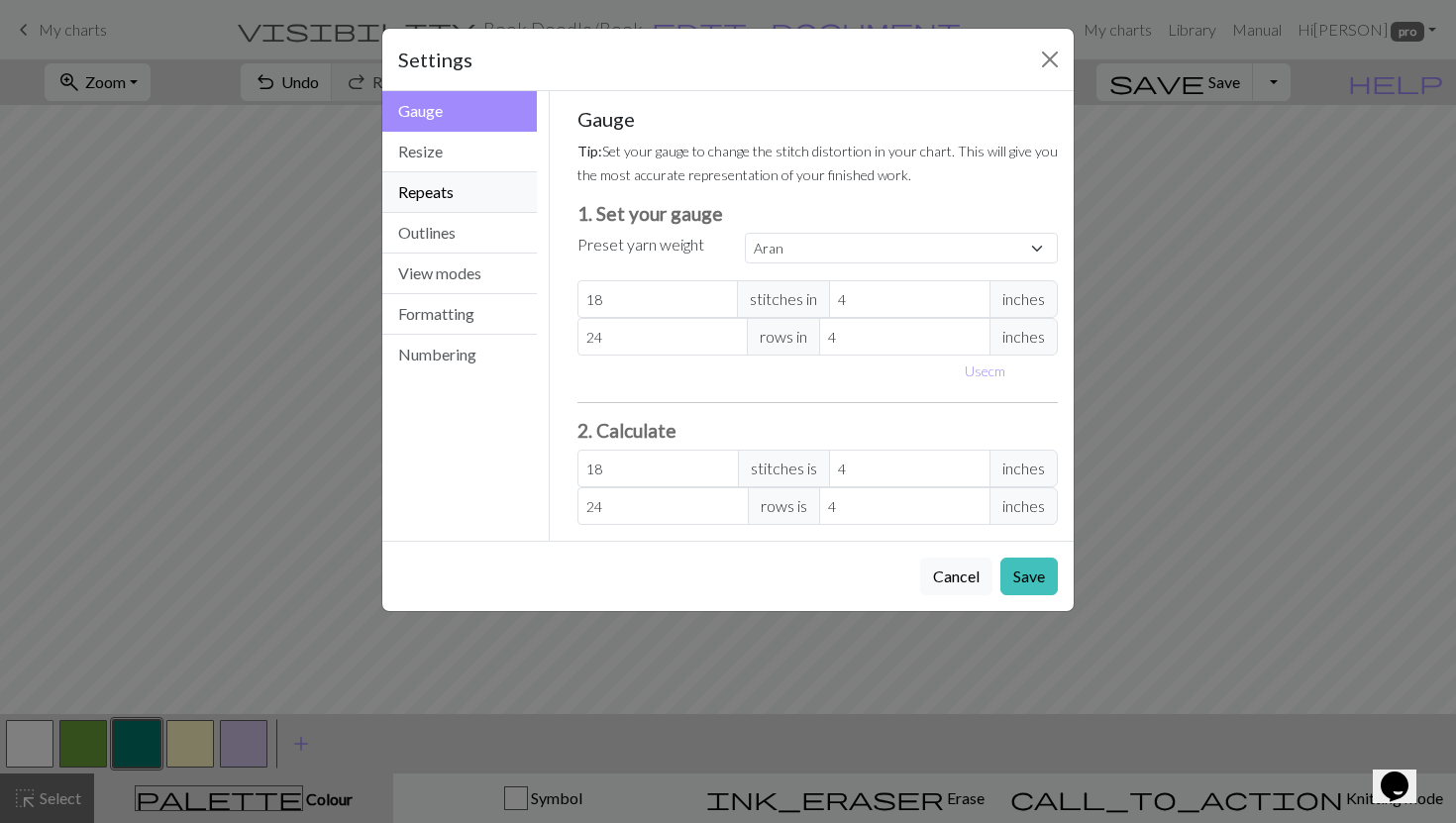 click on "Repeats" at bounding box center (460, 192) 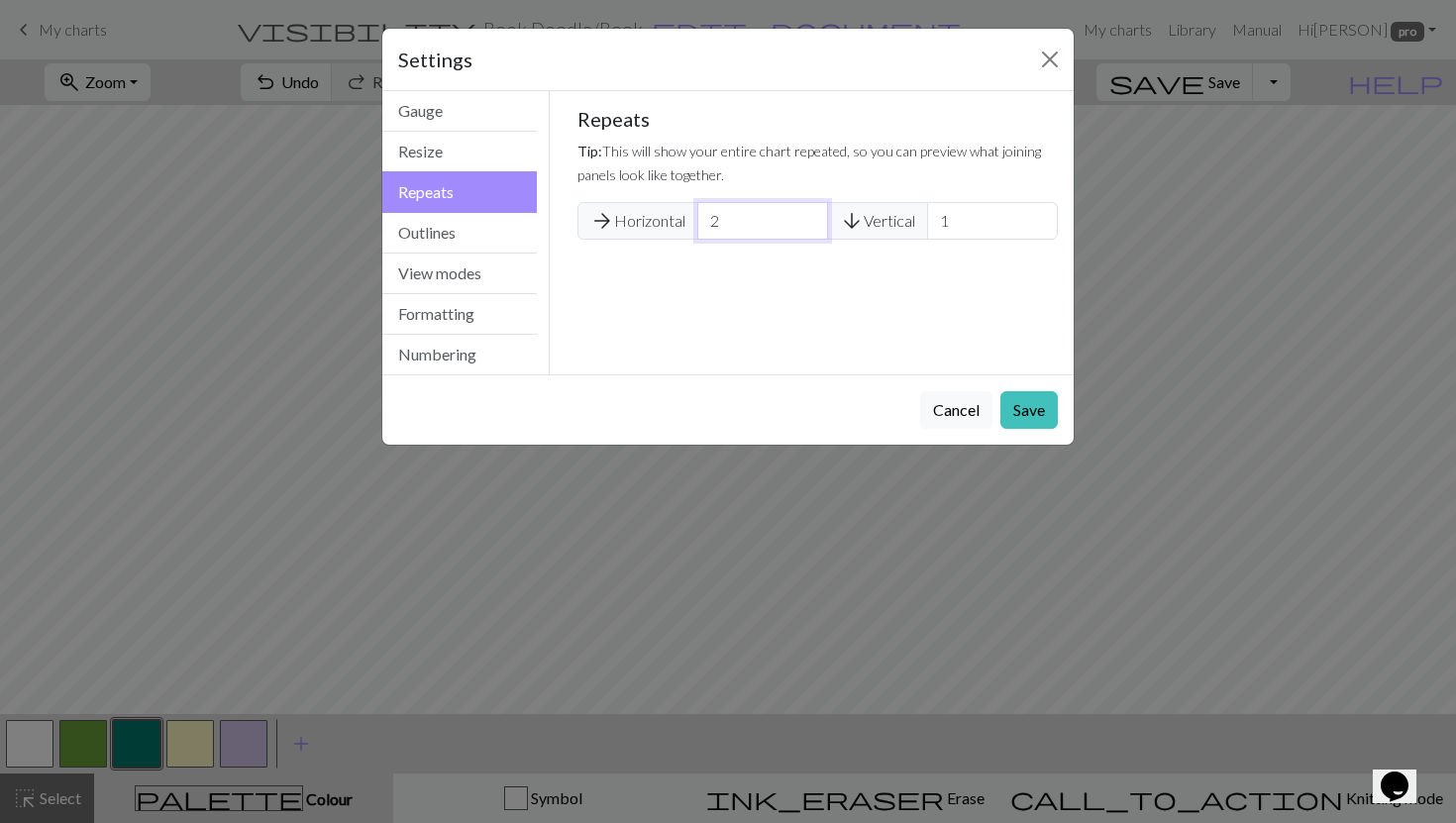type on "2" 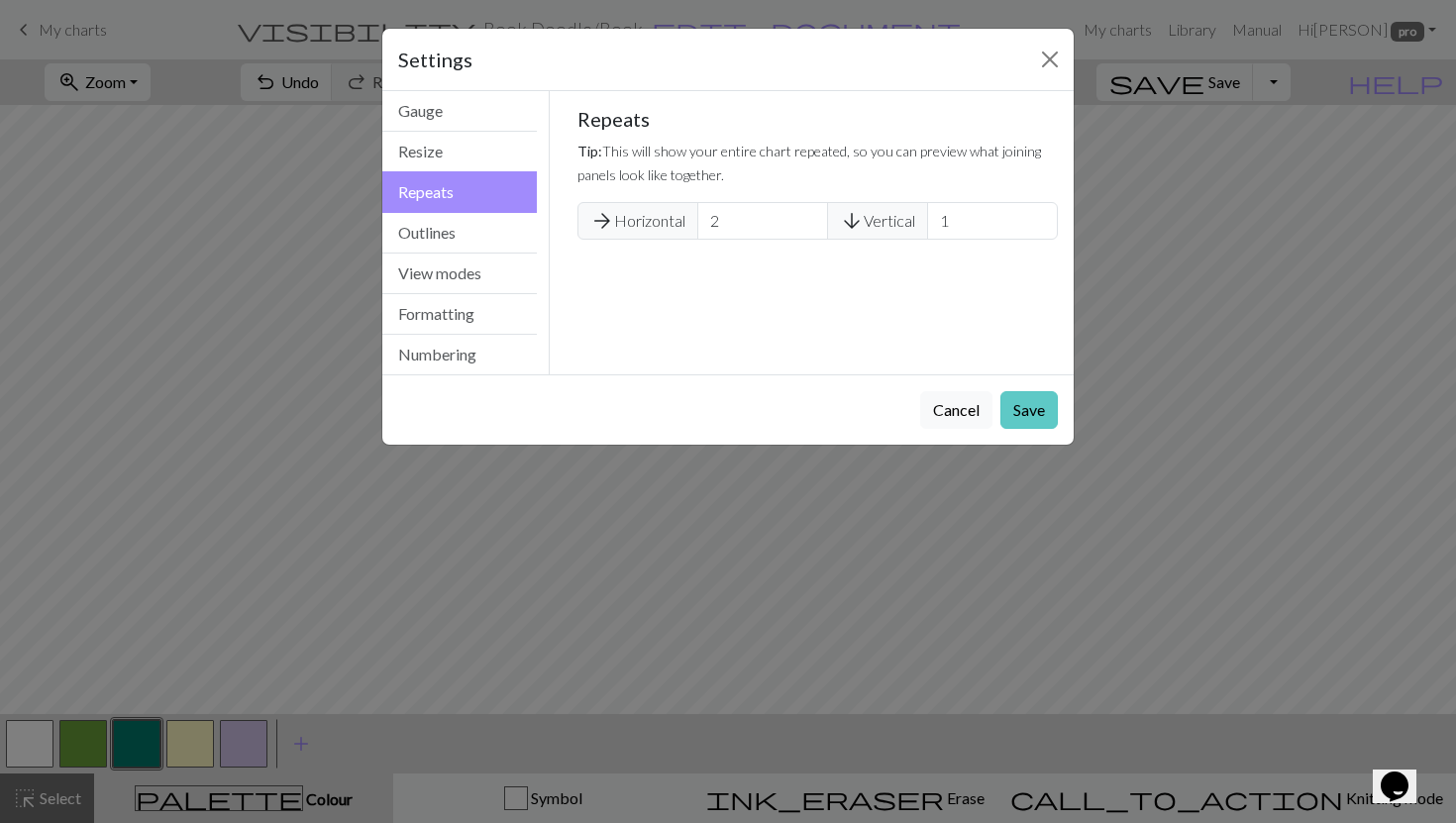click on "Save" at bounding box center (1029, 410) 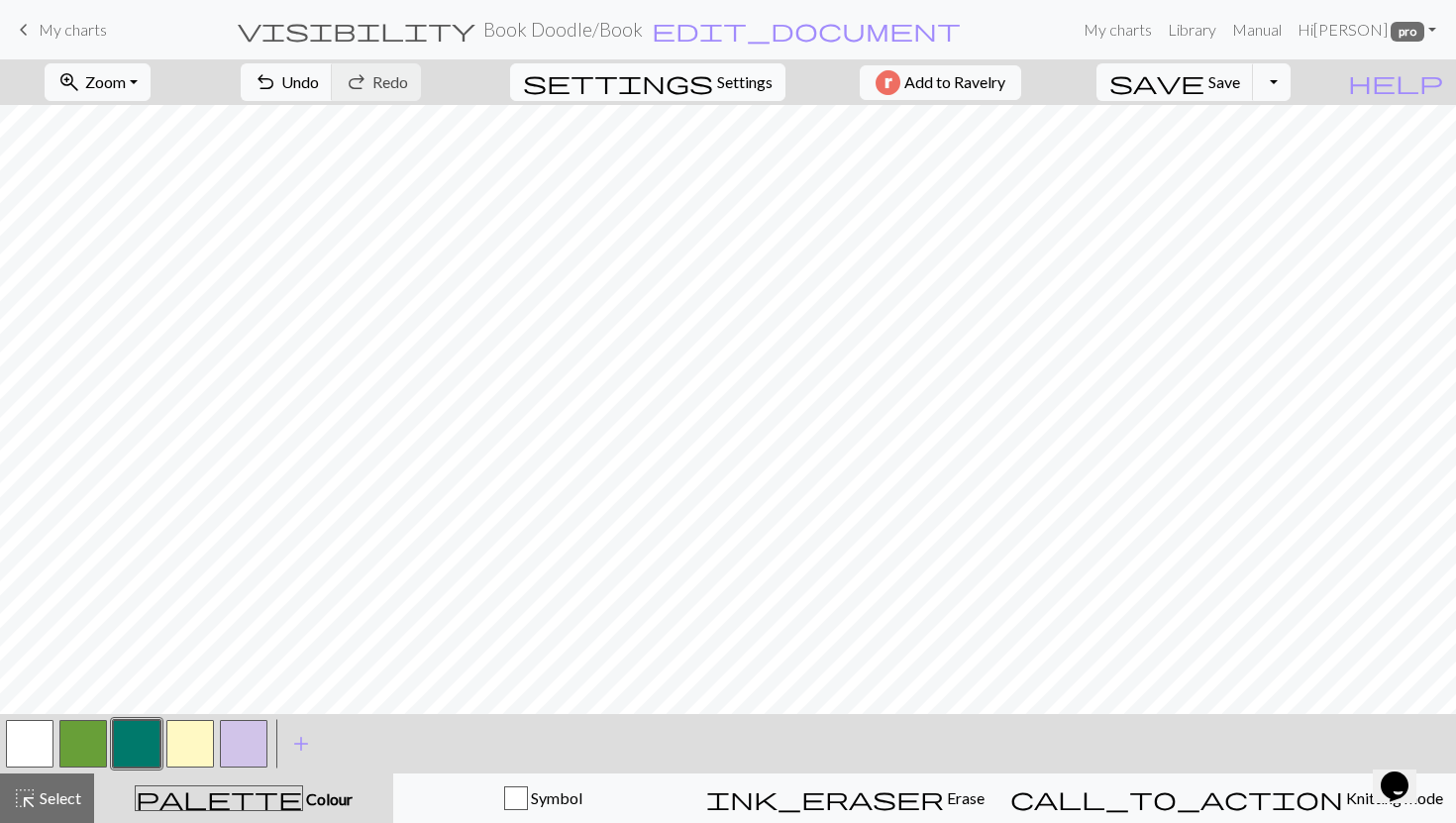 click on "Settings" at bounding box center [745, 82] 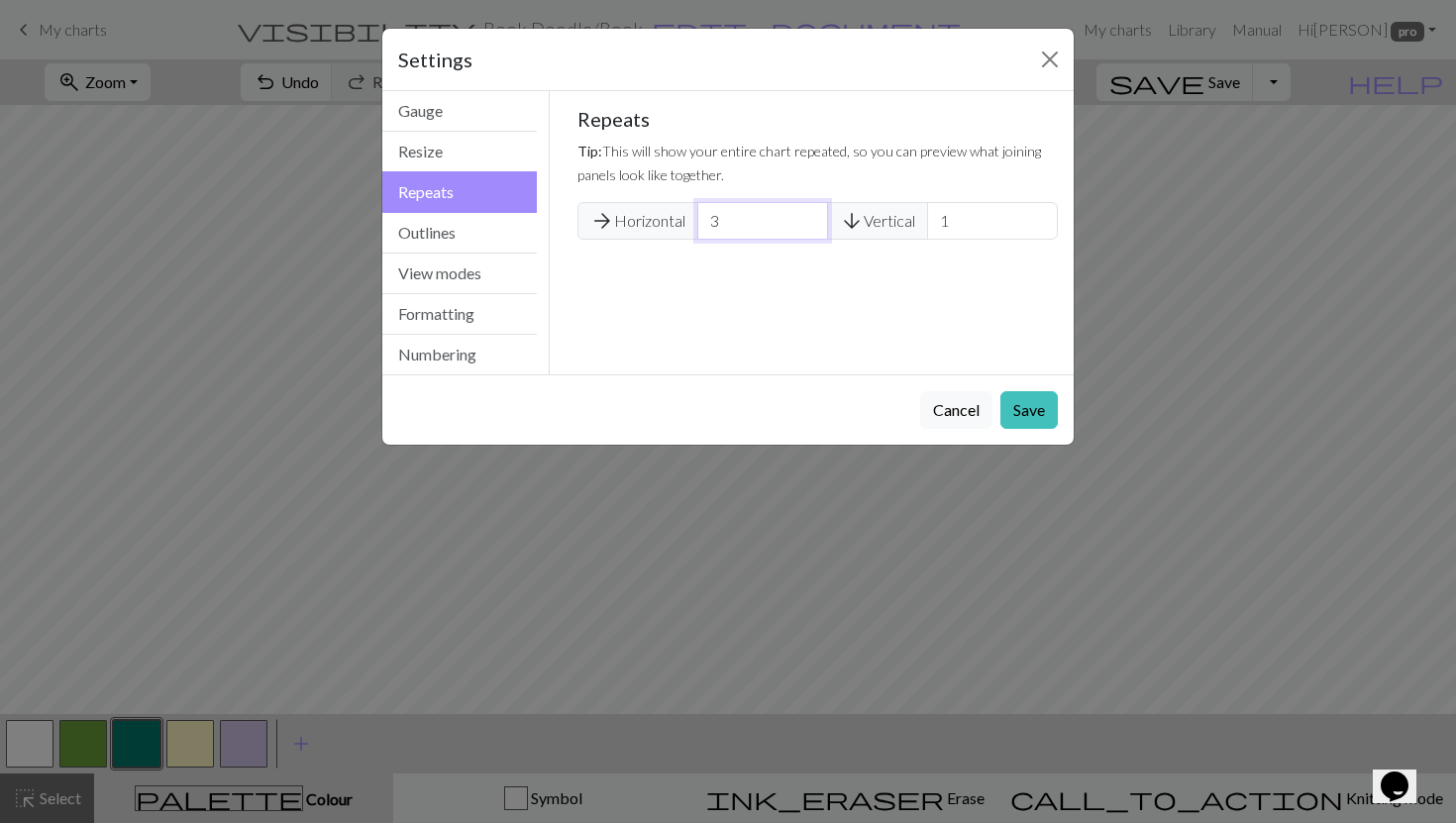 click on "3" at bounding box center (763, 221) 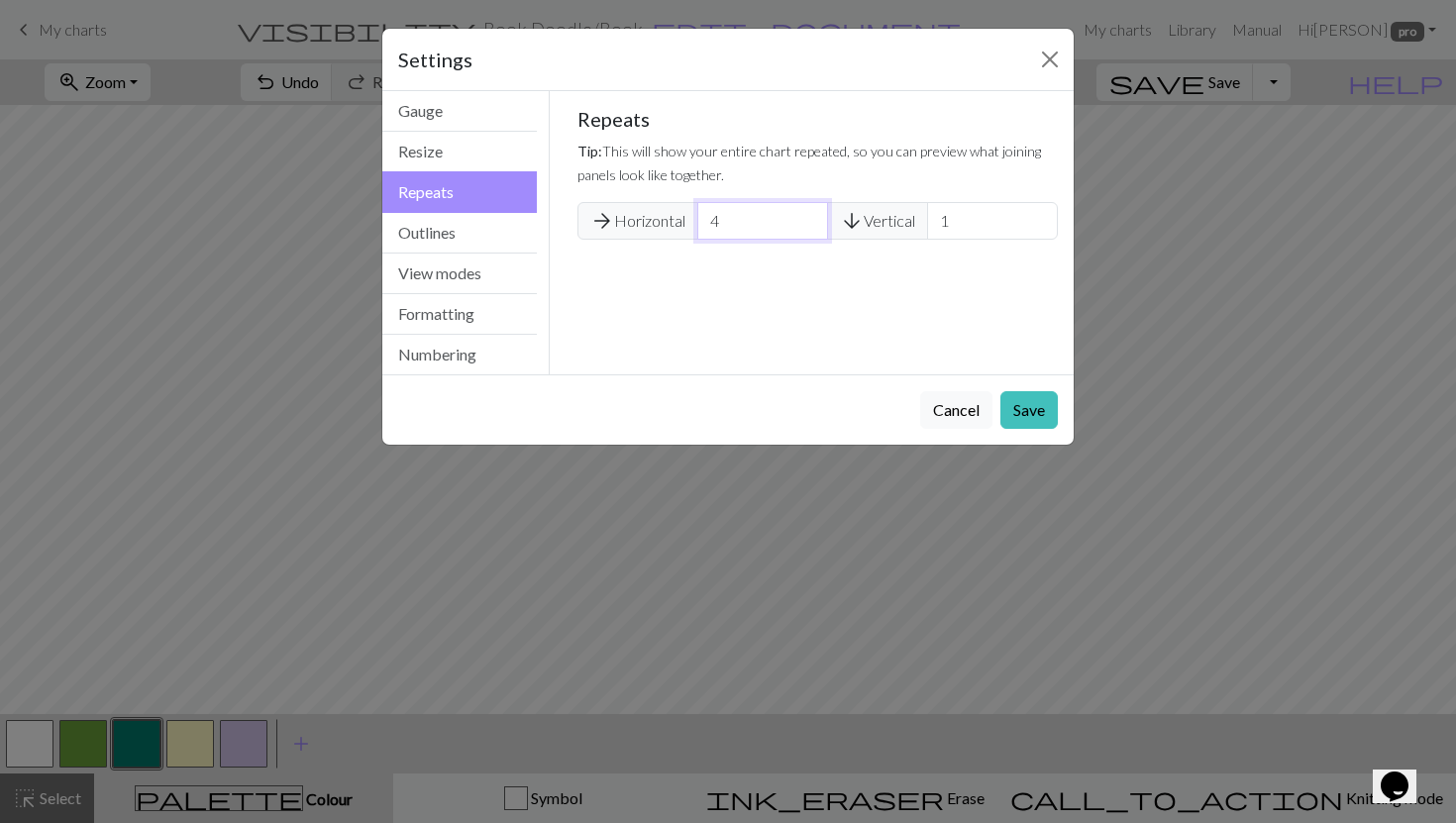type on "4" 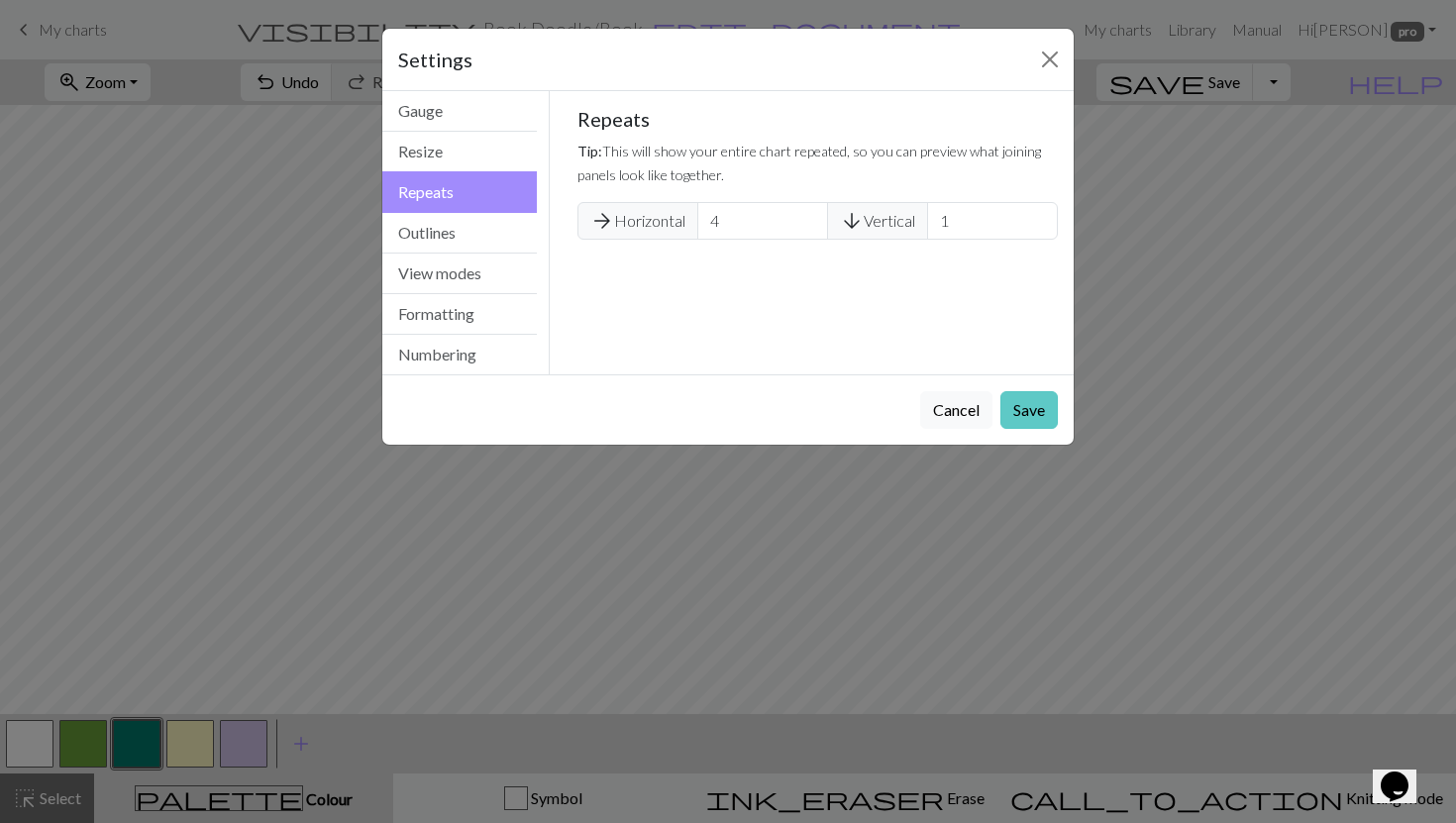 click on "Save" at bounding box center [1029, 410] 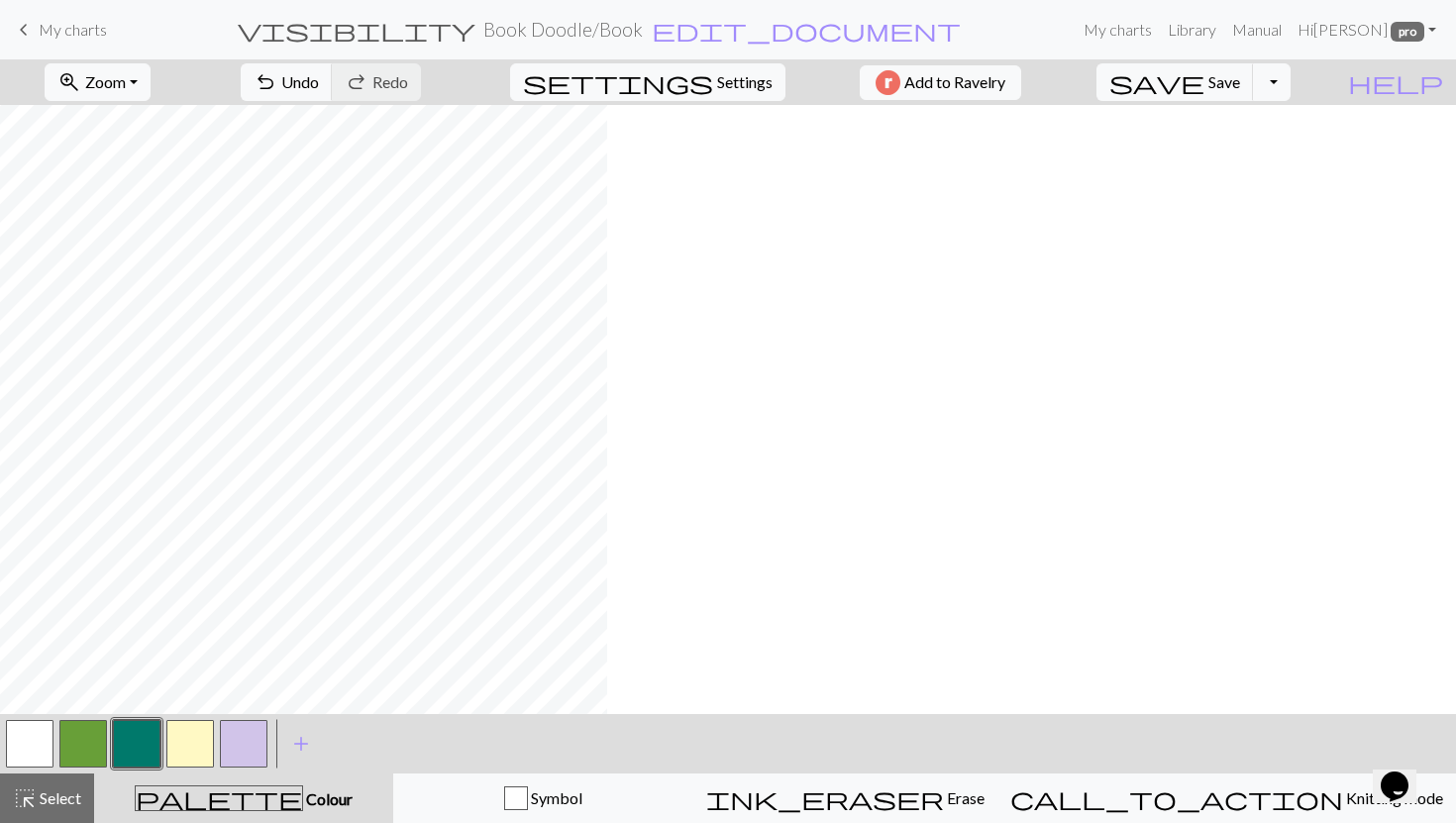 scroll, scrollTop: 0, scrollLeft: 0, axis: both 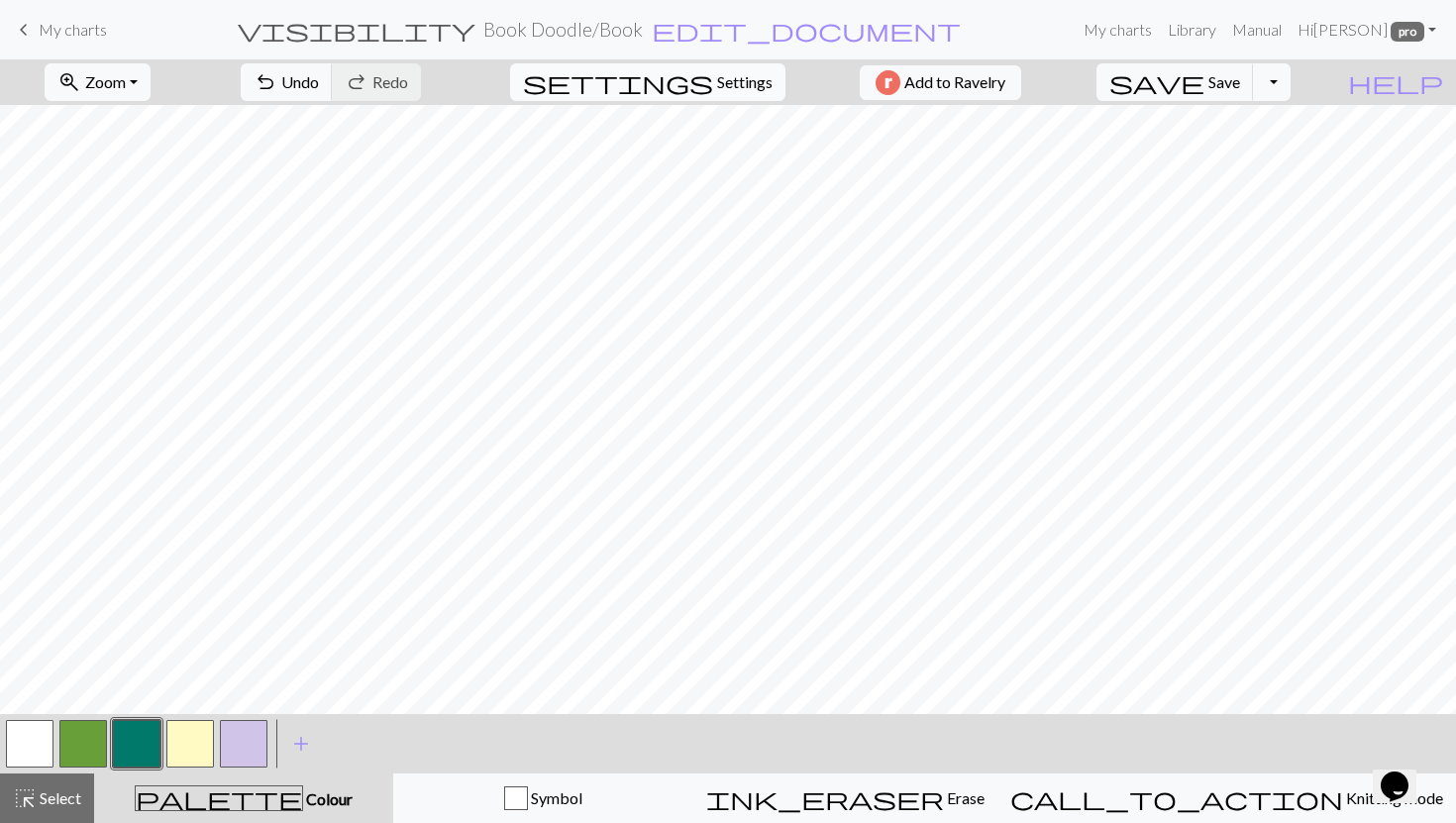 click on "Settings" at bounding box center (745, 82) 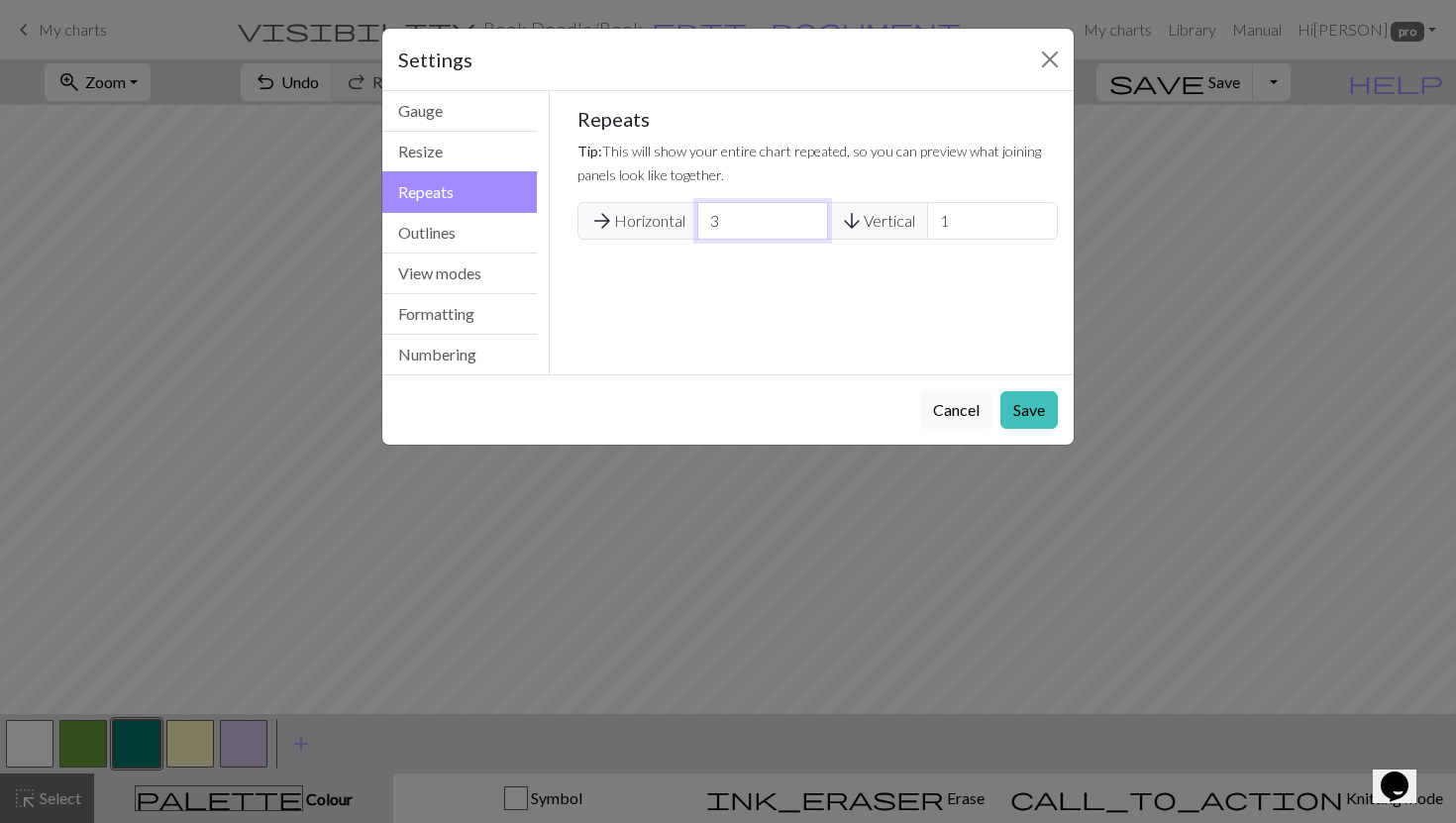 click on "3" at bounding box center (763, 221) 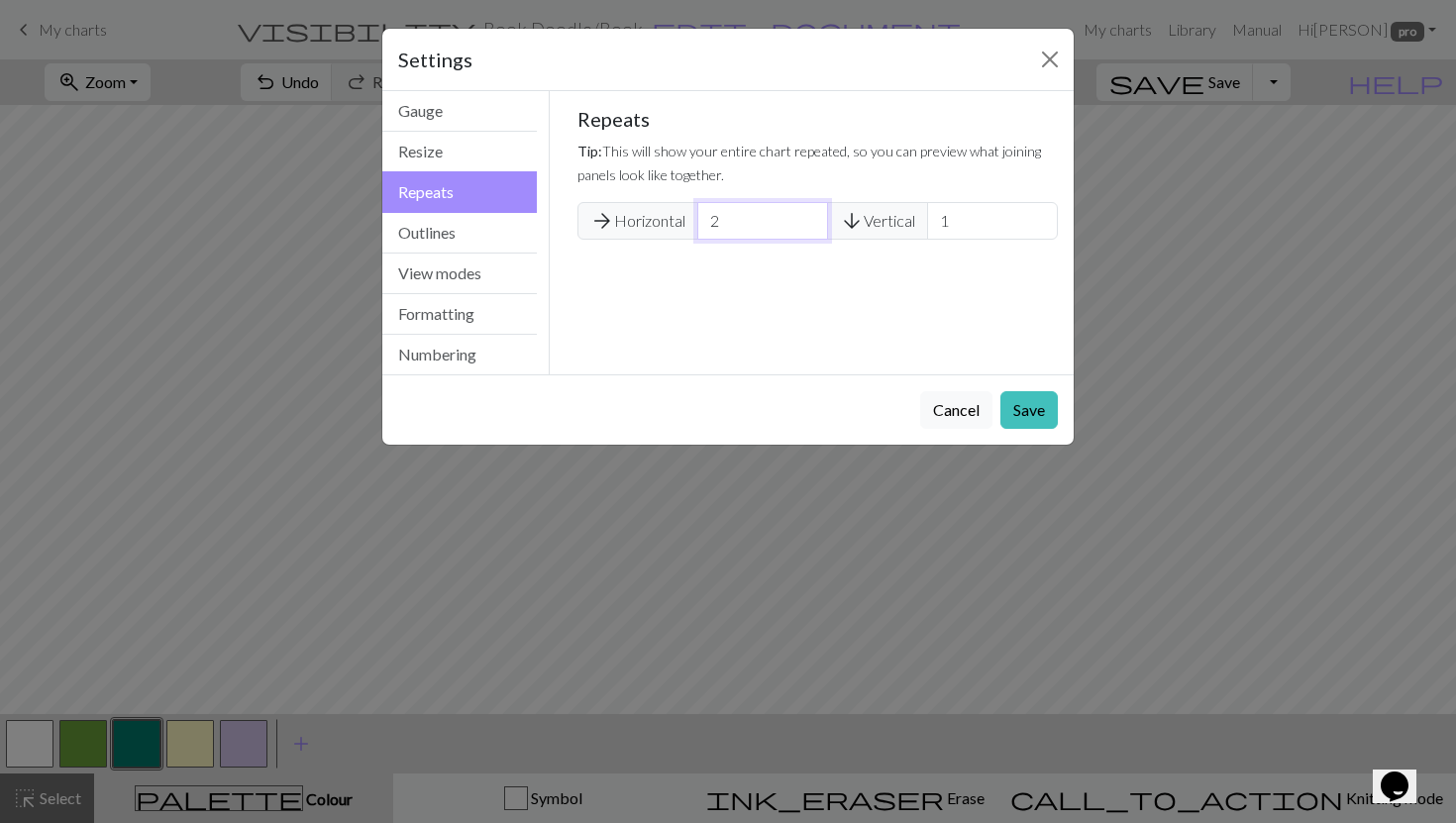 click on "2" at bounding box center [763, 221] 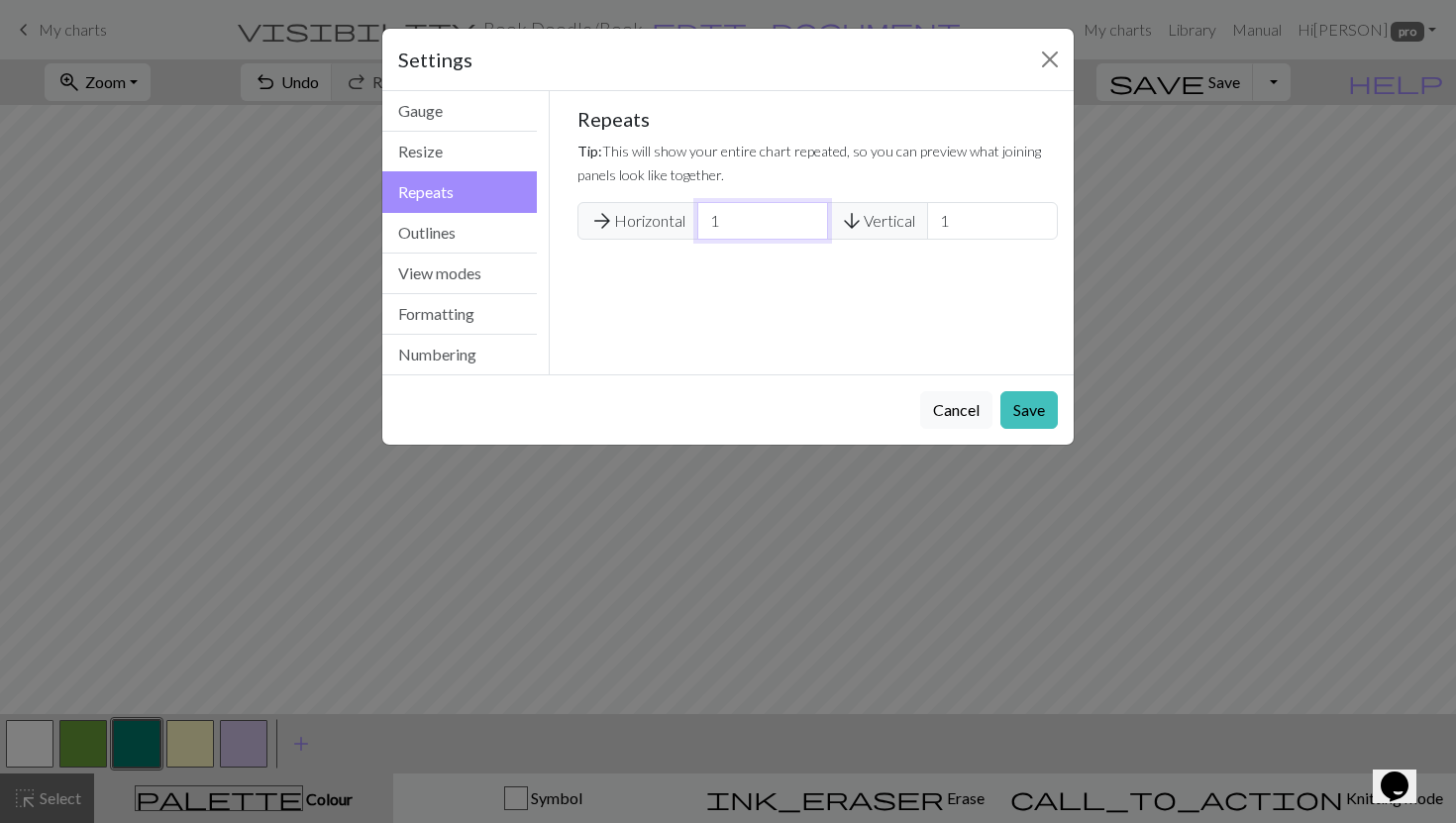 type on "1" 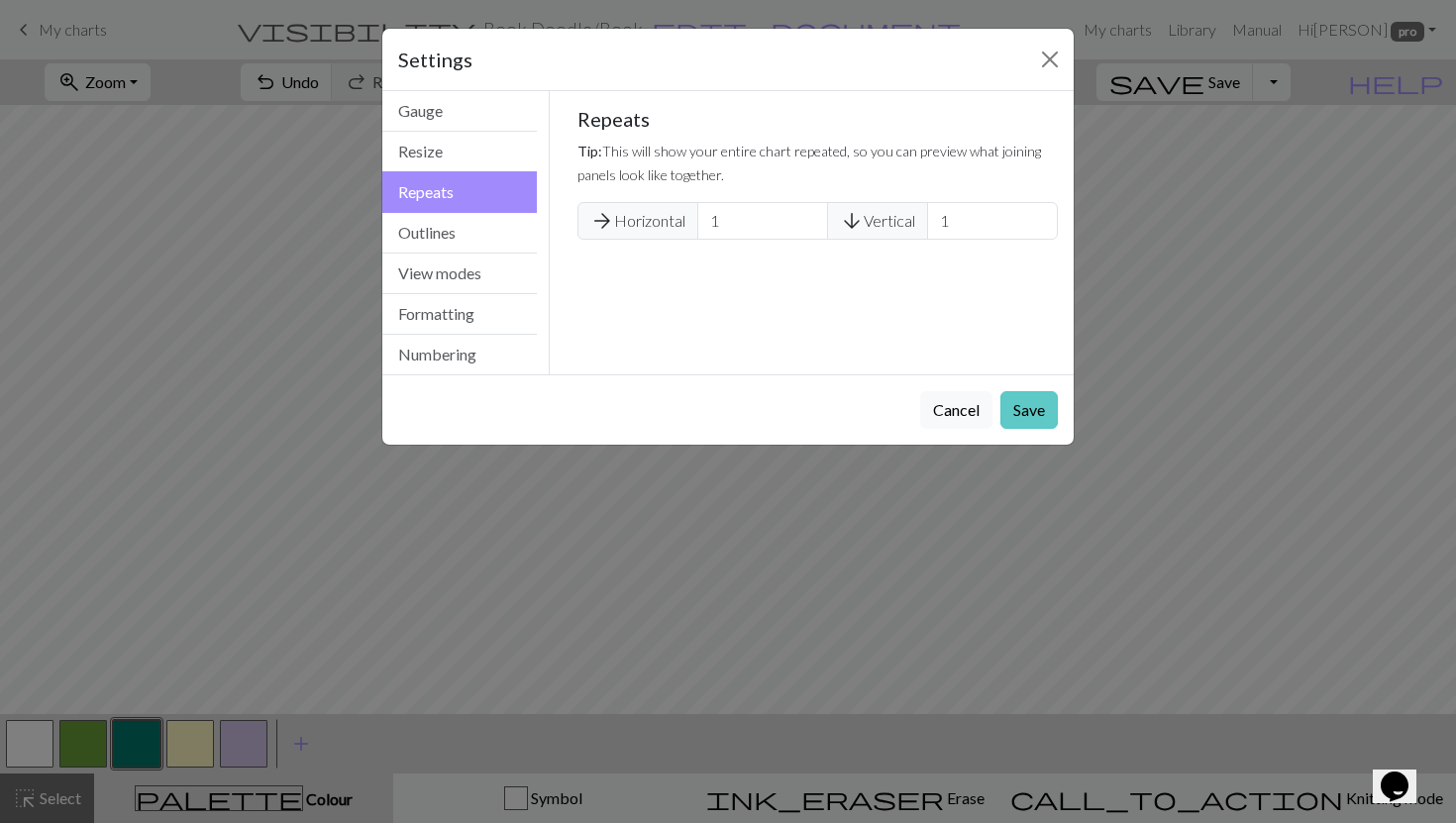 click on "Save" at bounding box center [1029, 410] 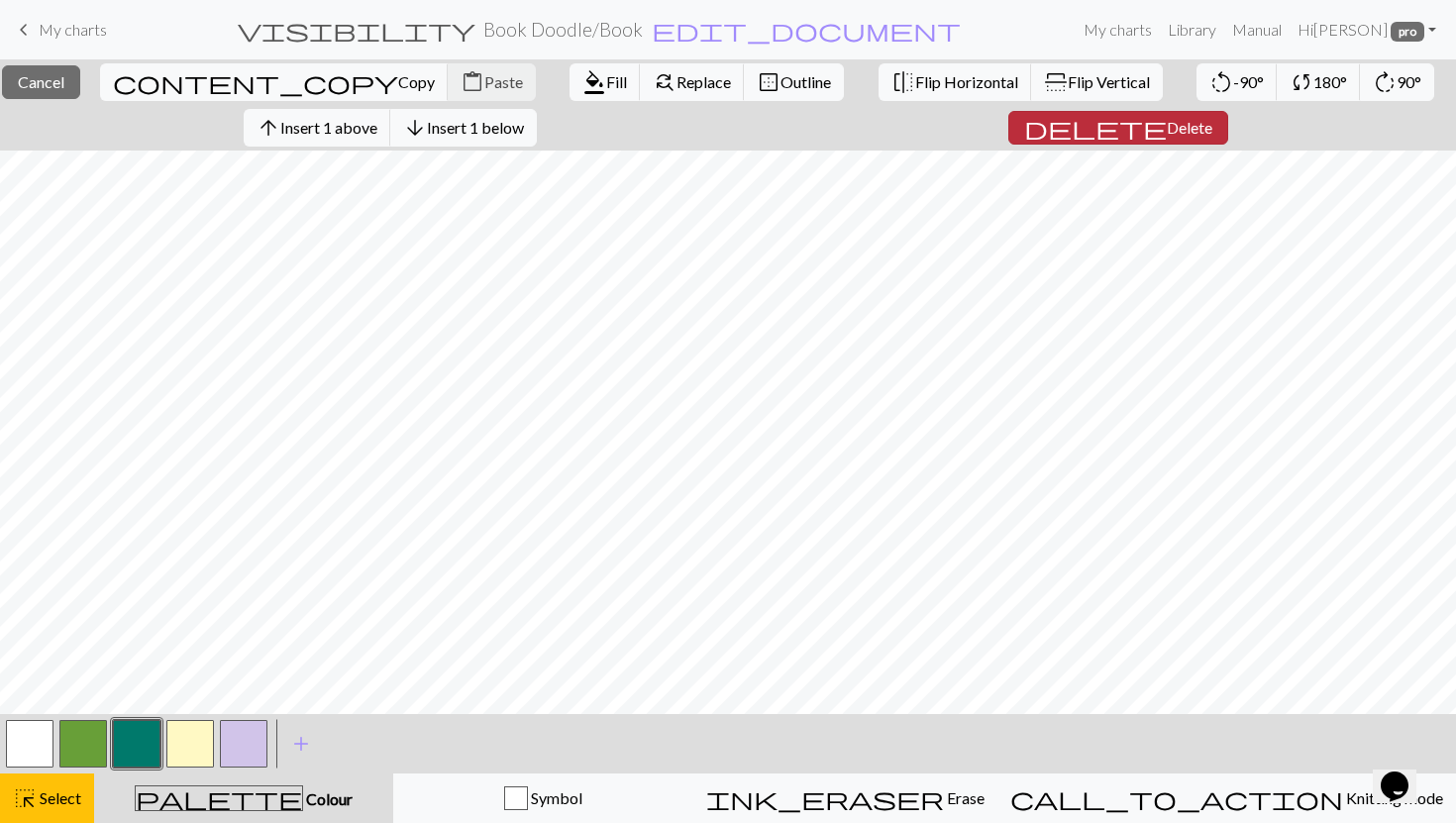 click on "Delete" at bounding box center (1190, 127) 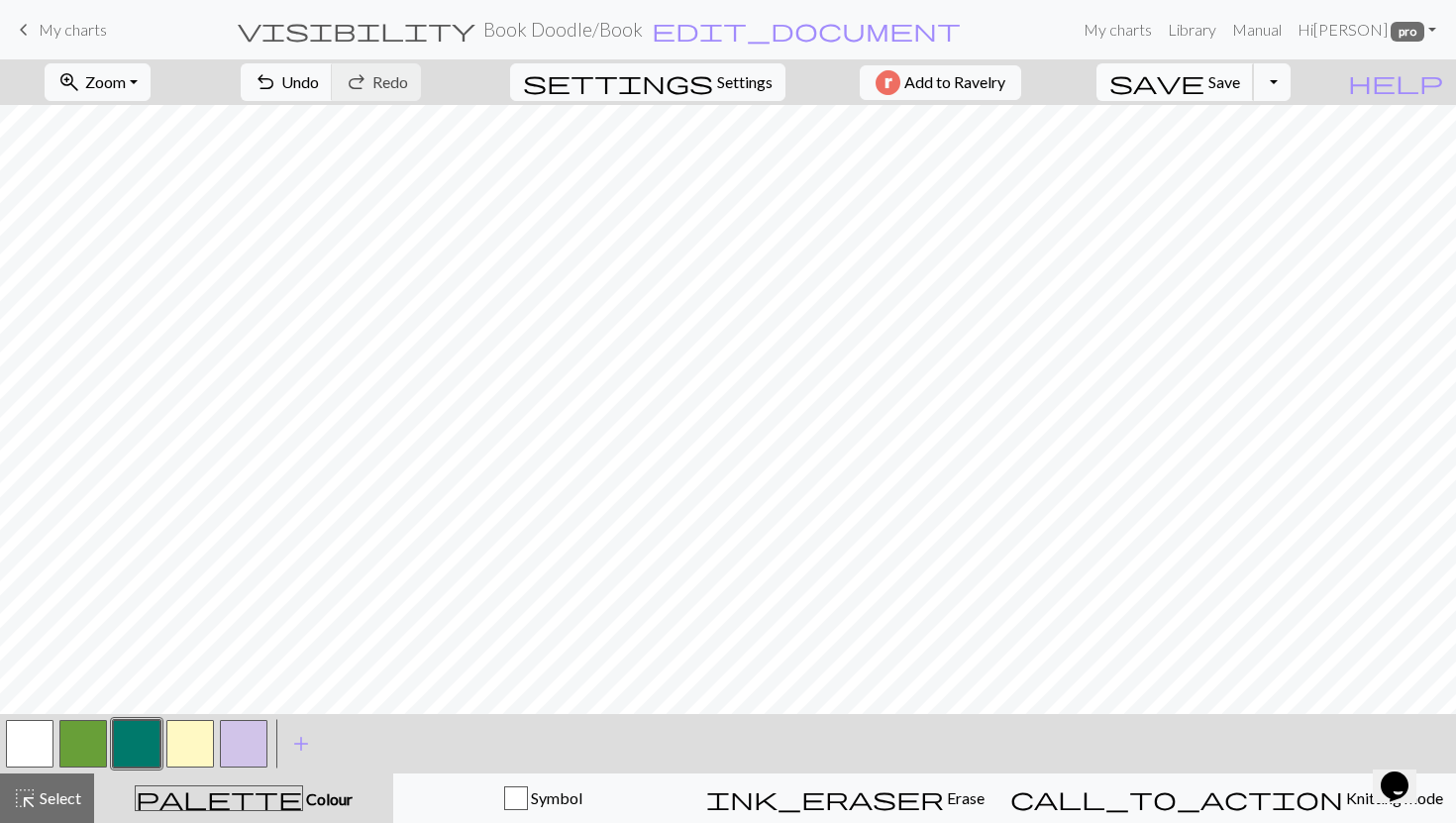 click on "save" at bounding box center (1157, 82) 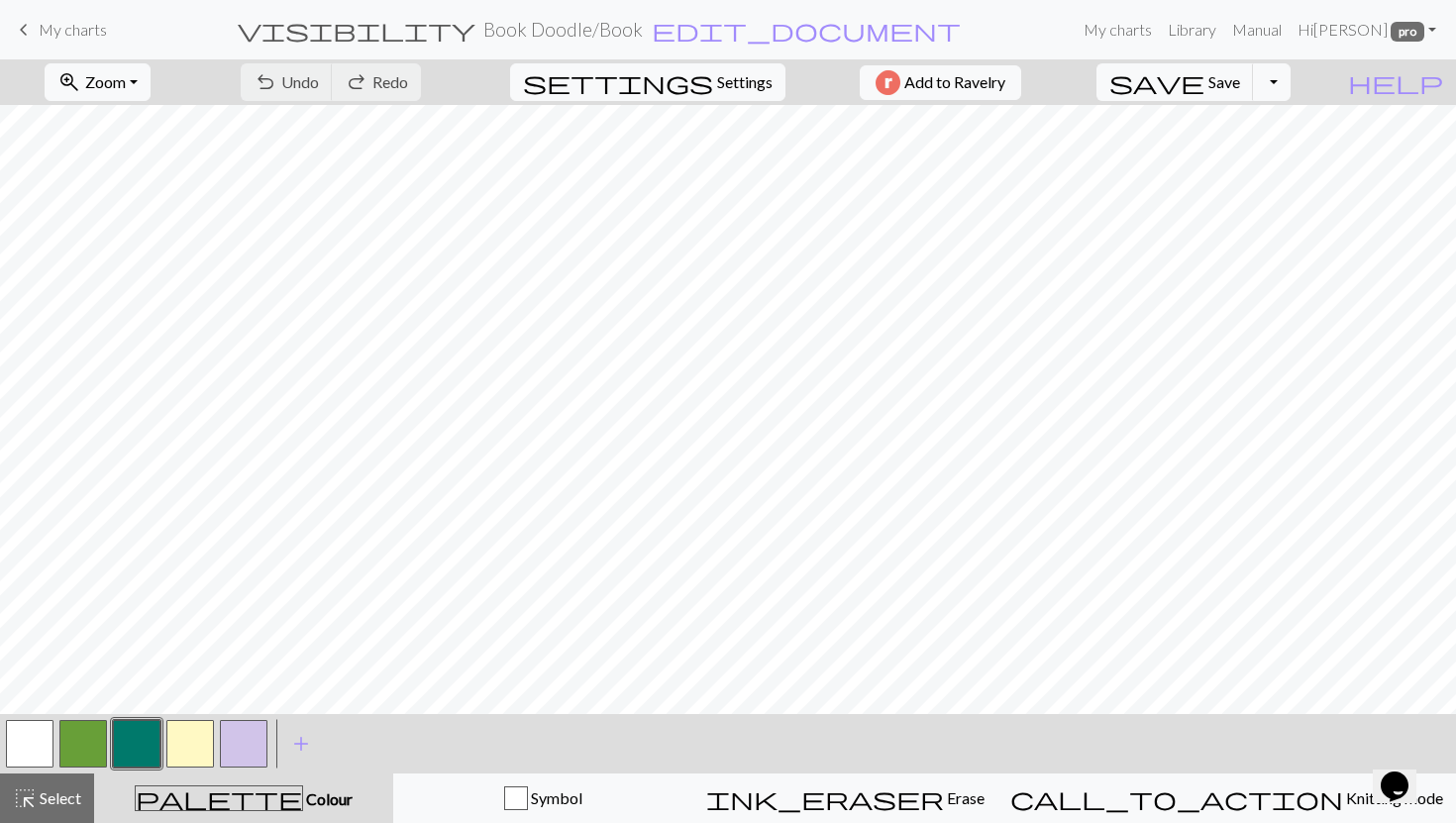 click on "My charts" at bounding box center (72, 29) 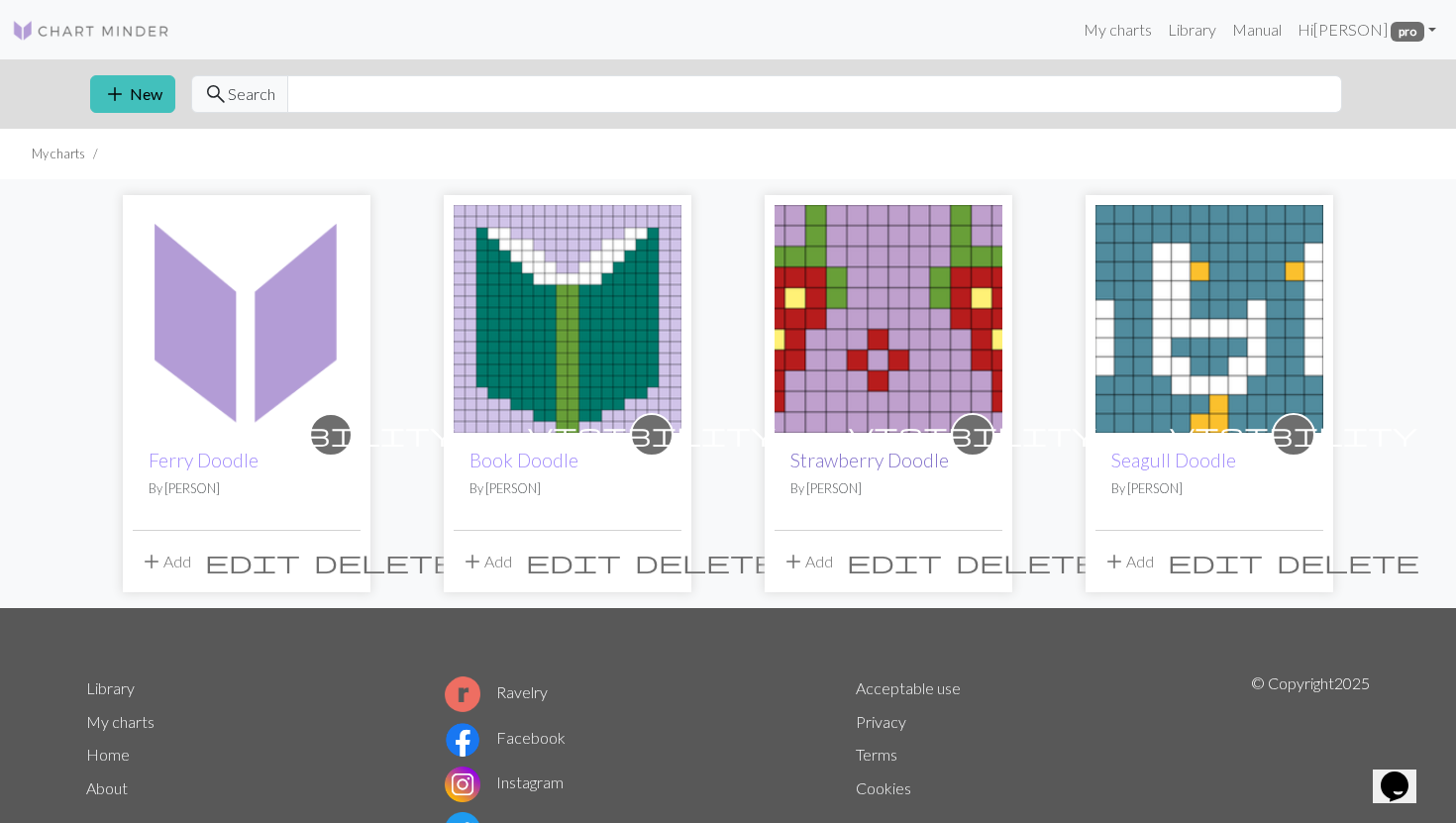 click on "Strawberry Doodle" at bounding box center (870, 460) 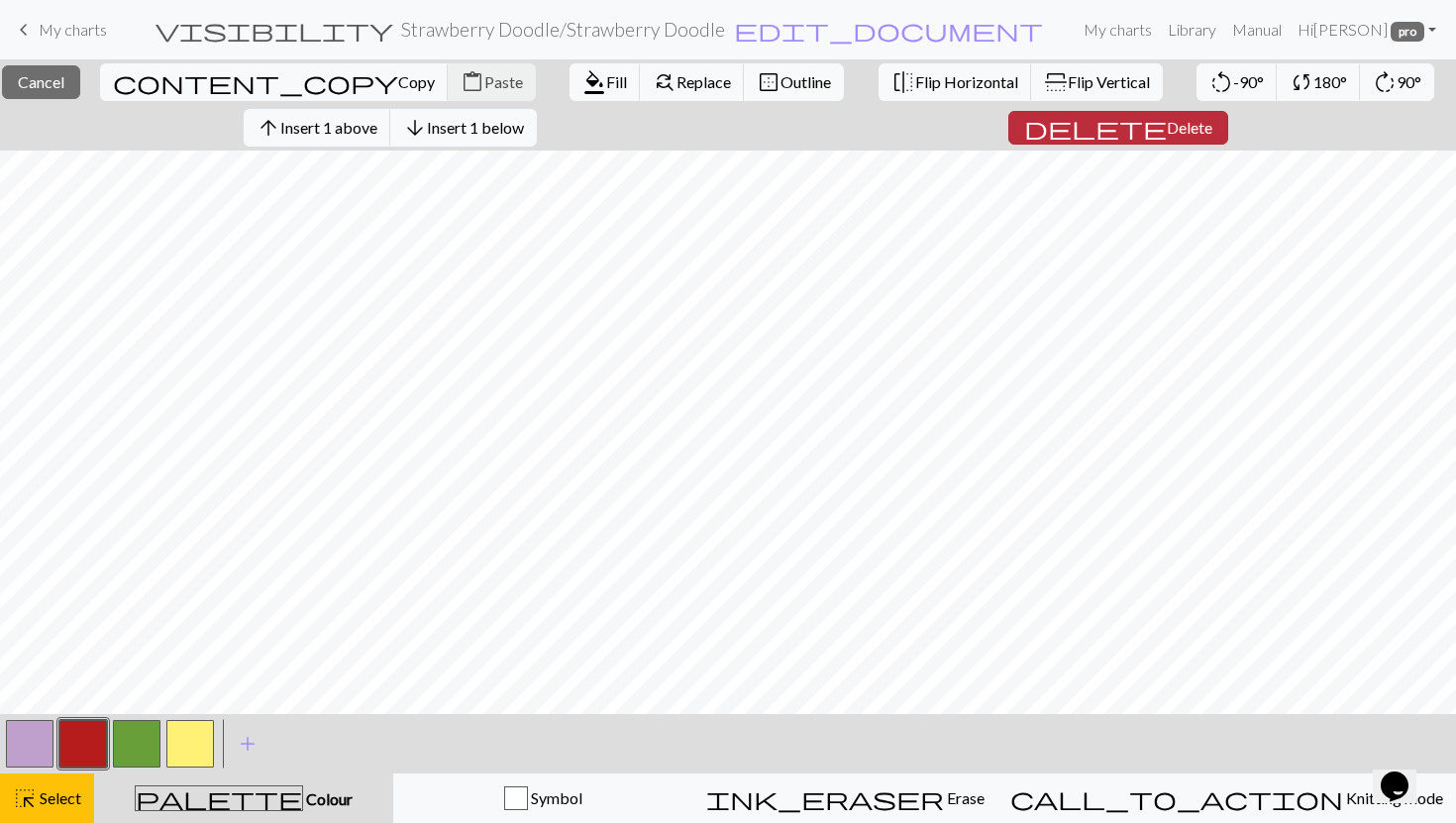click on "delete" at bounding box center (1095, 128) 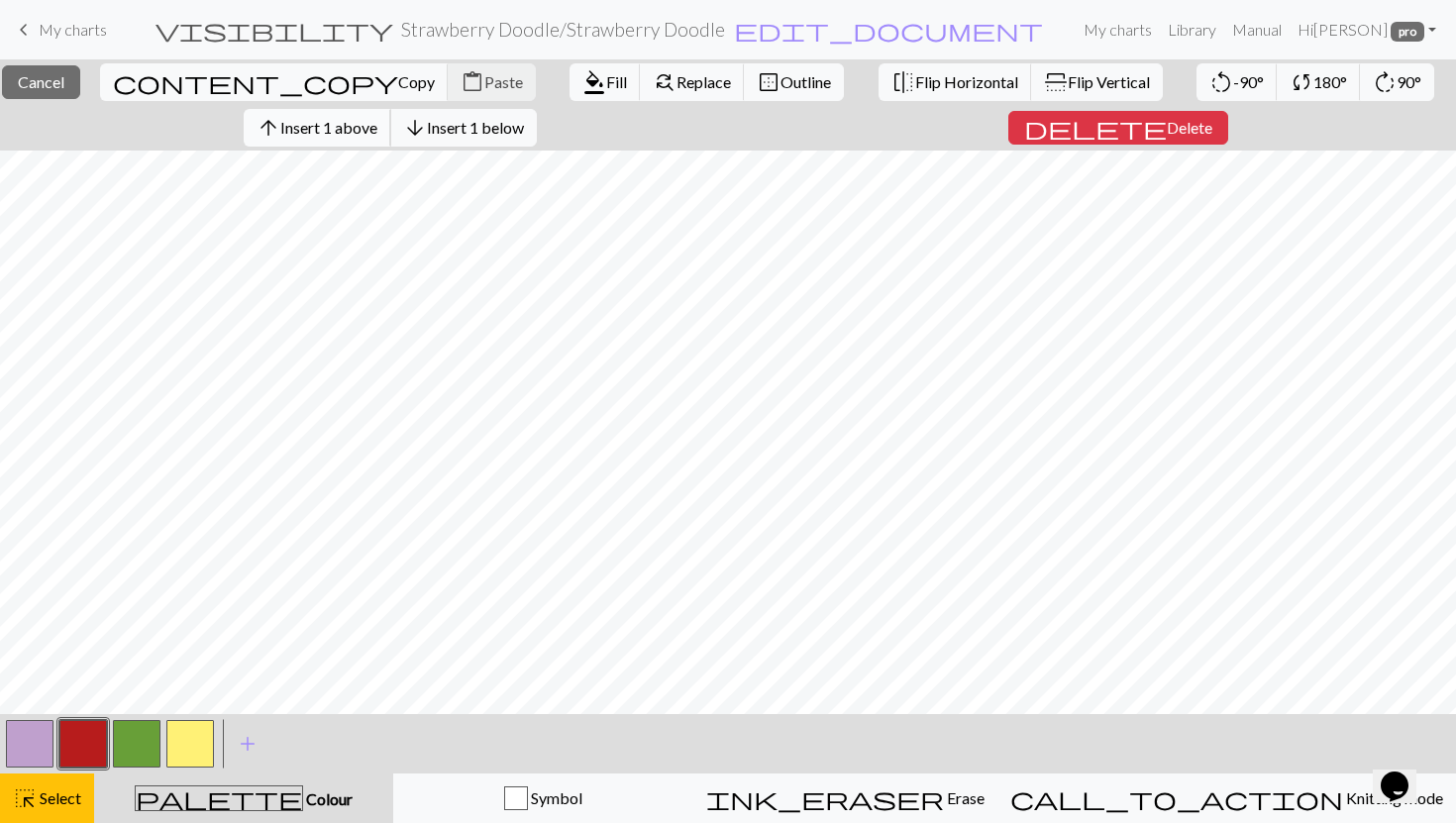 click on "Insert 1 above" at bounding box center [329, 127] 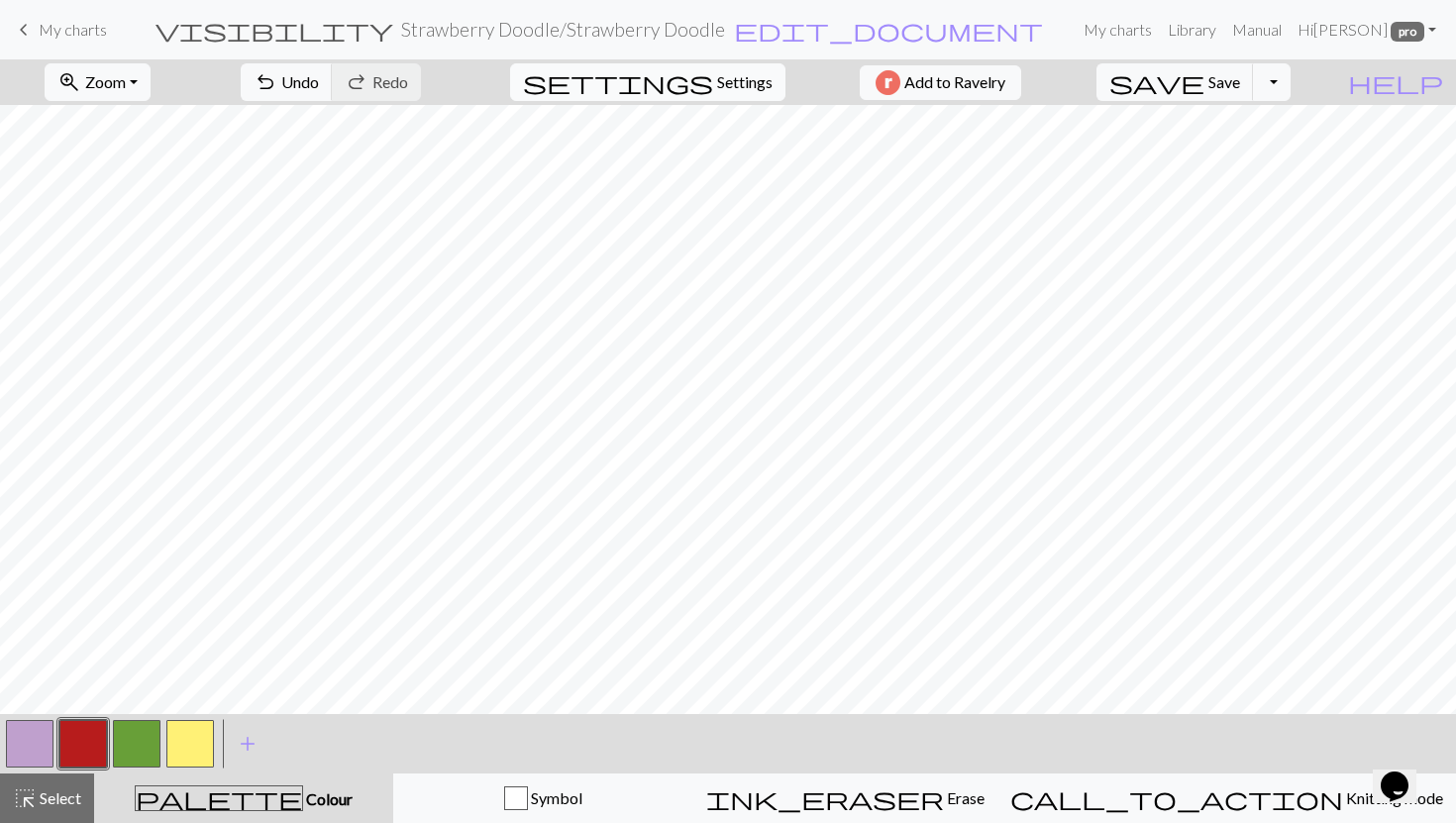 click on "Settings" at bounding box center [745, 82] 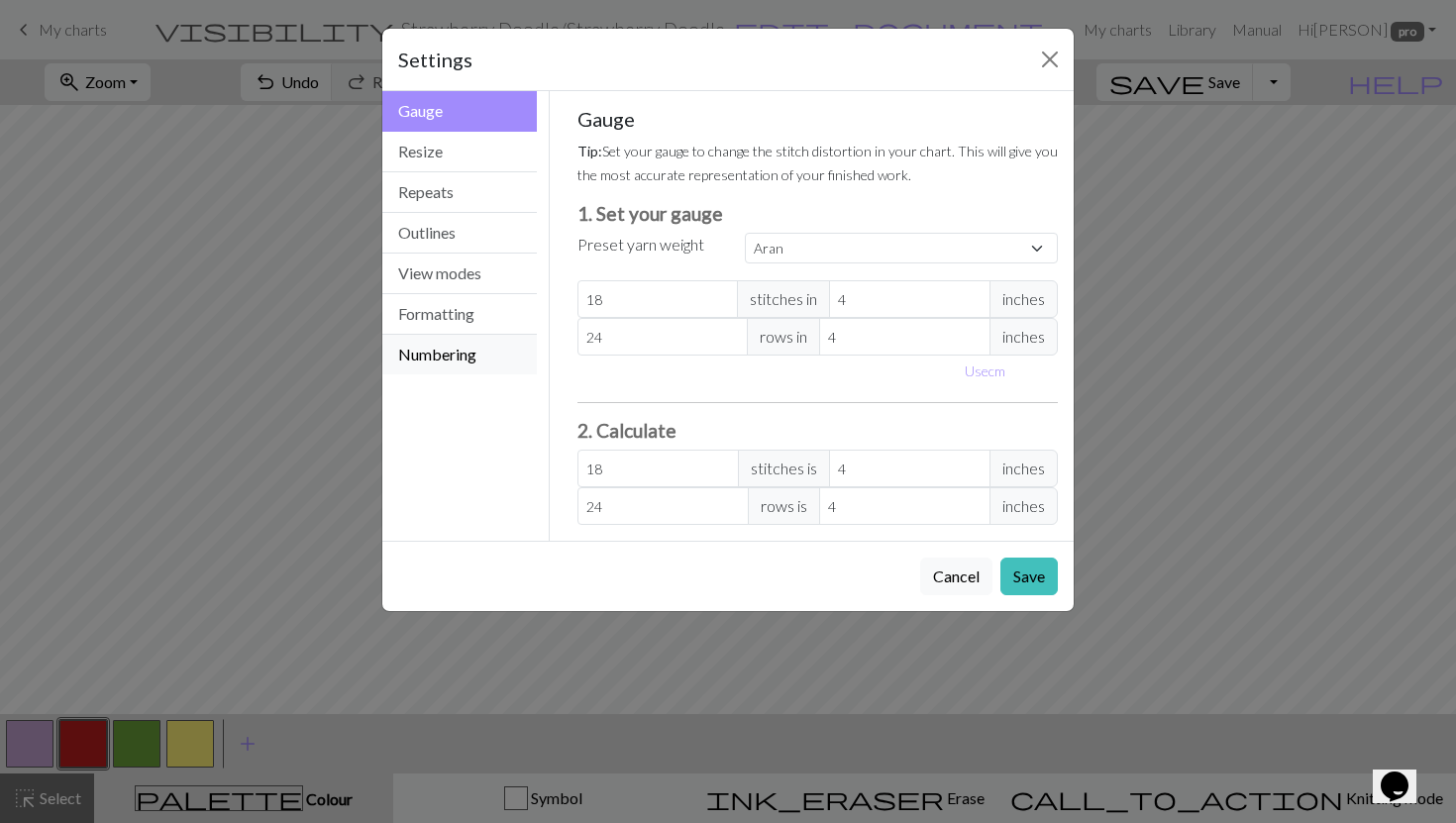 click on "Numbering" at bounding box center (460, 355) 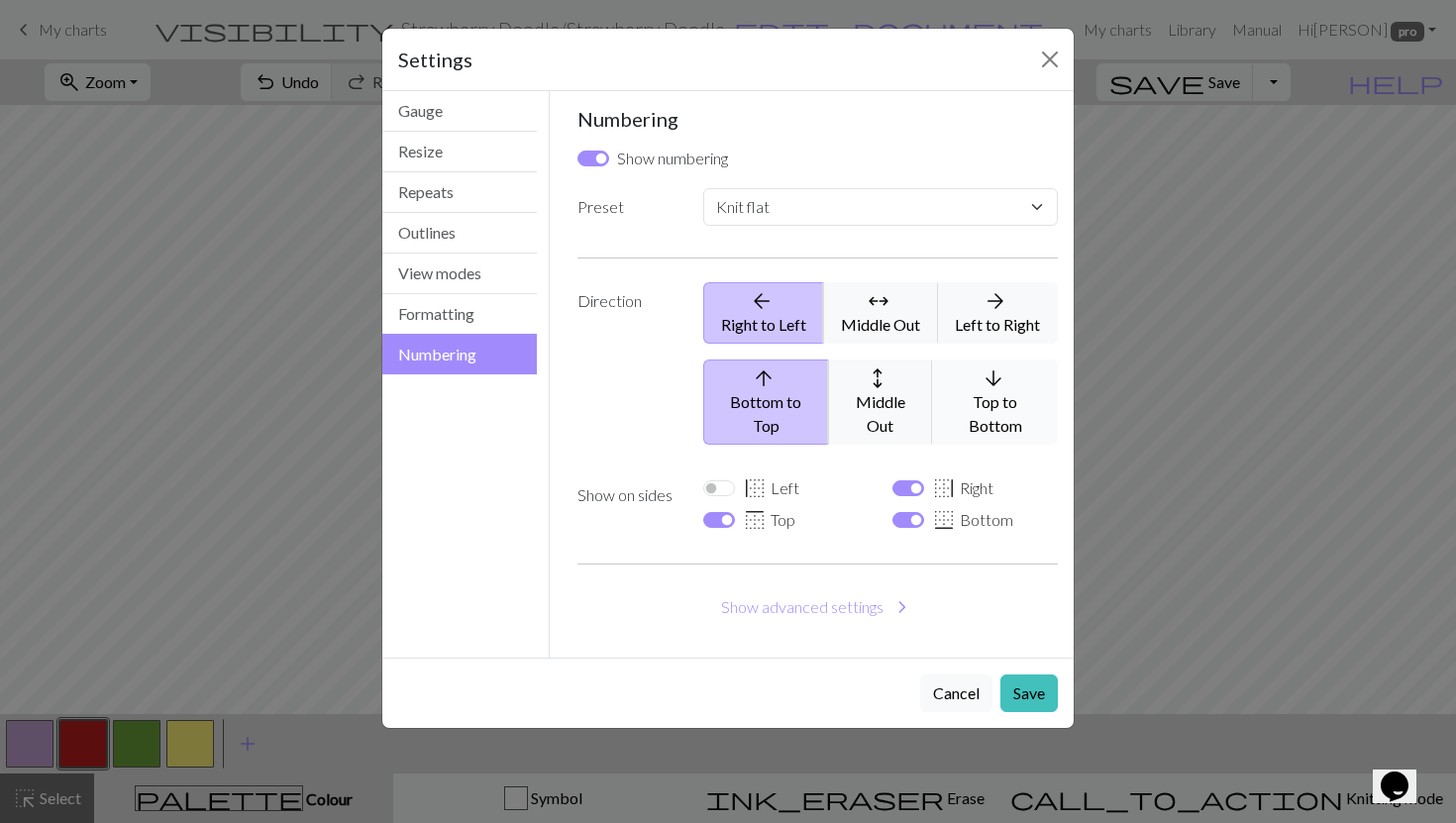 click on "arrow_downward" at bounding box center (993, 378) 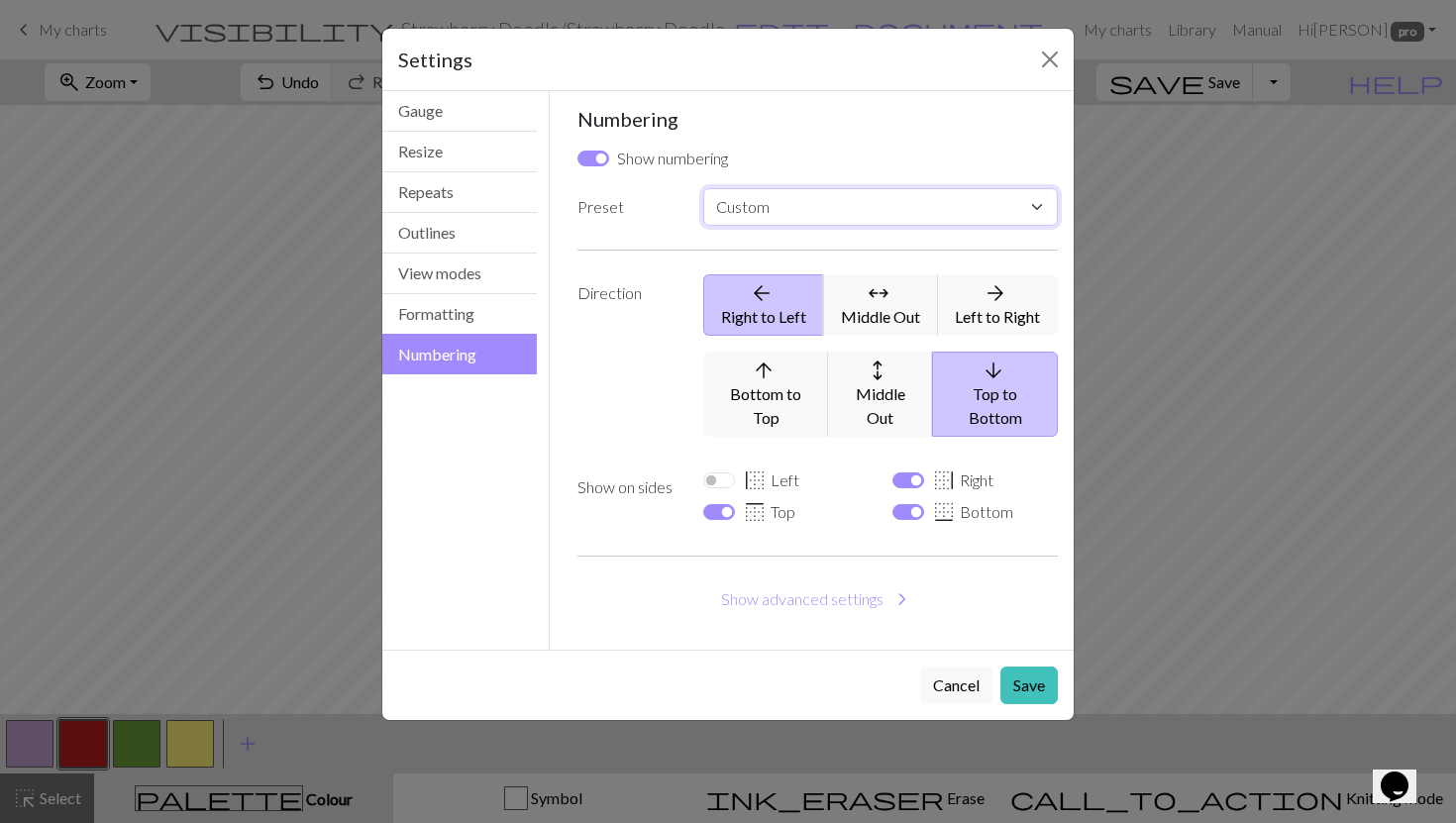 click on "Custom Knit flat Knit in the round Lace knitting Cross stitch" at bounding box center [881, 207] 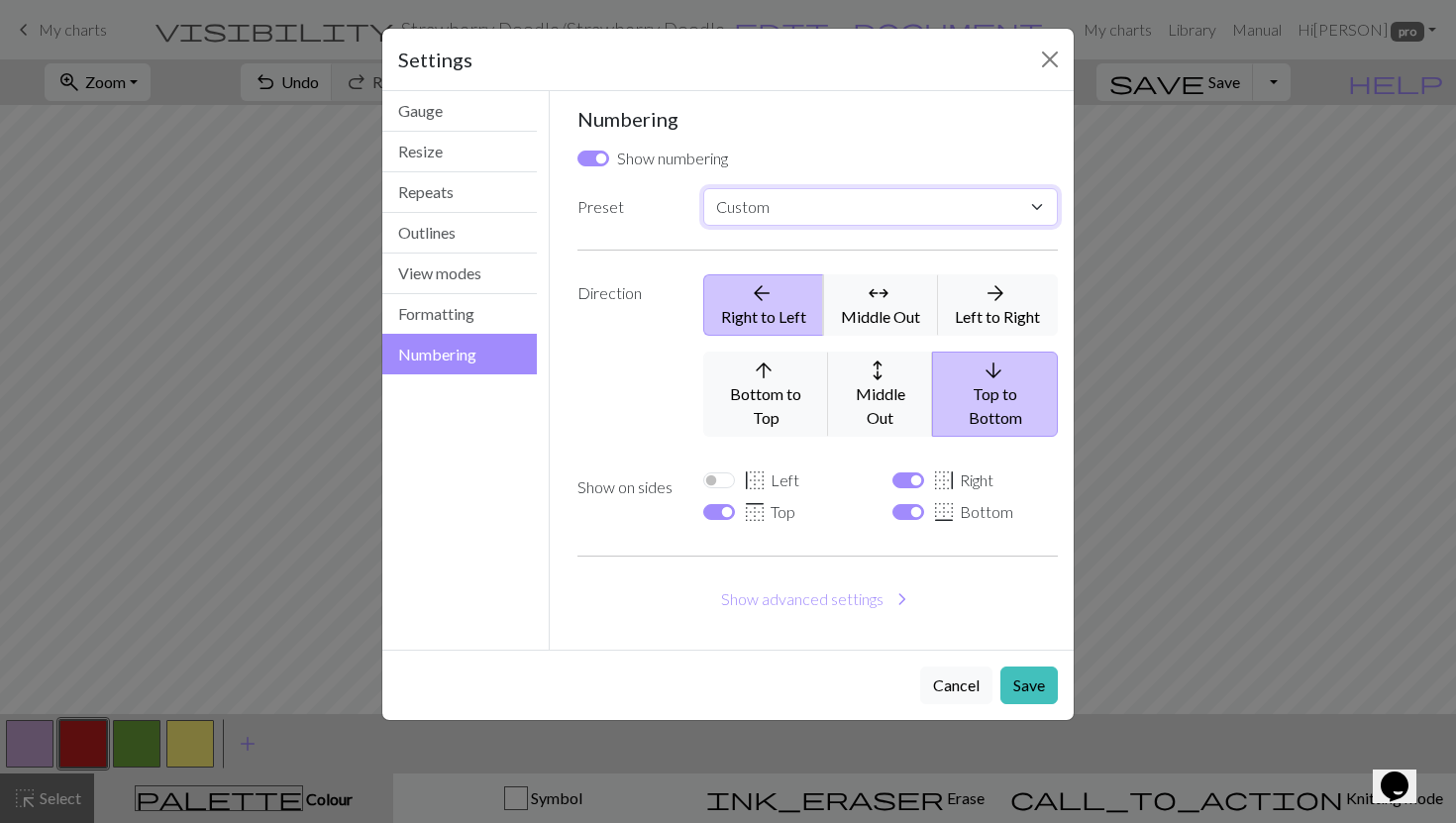 select on "round" 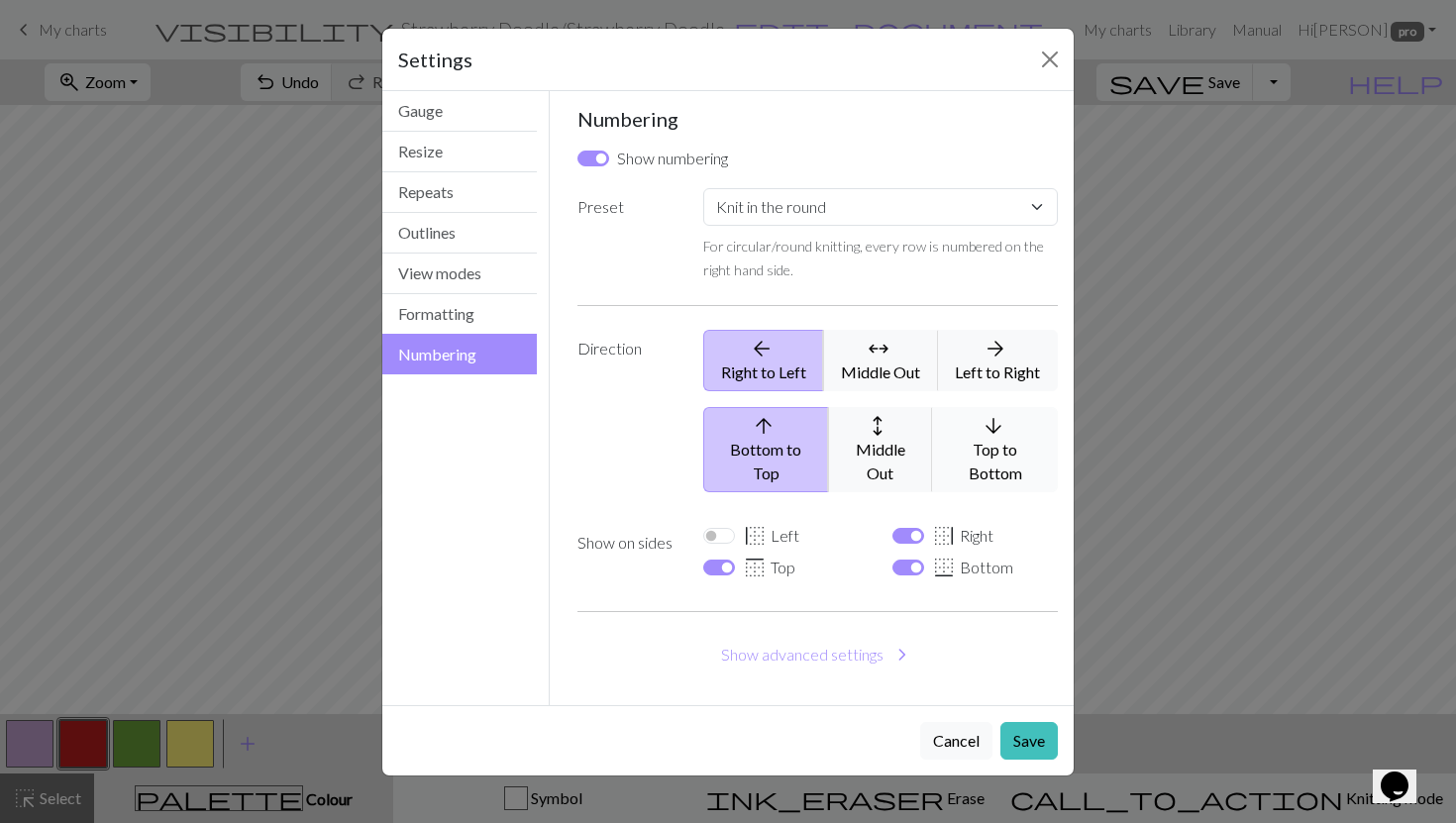 click on "arrow_downward" at bounding box center (992, 426) 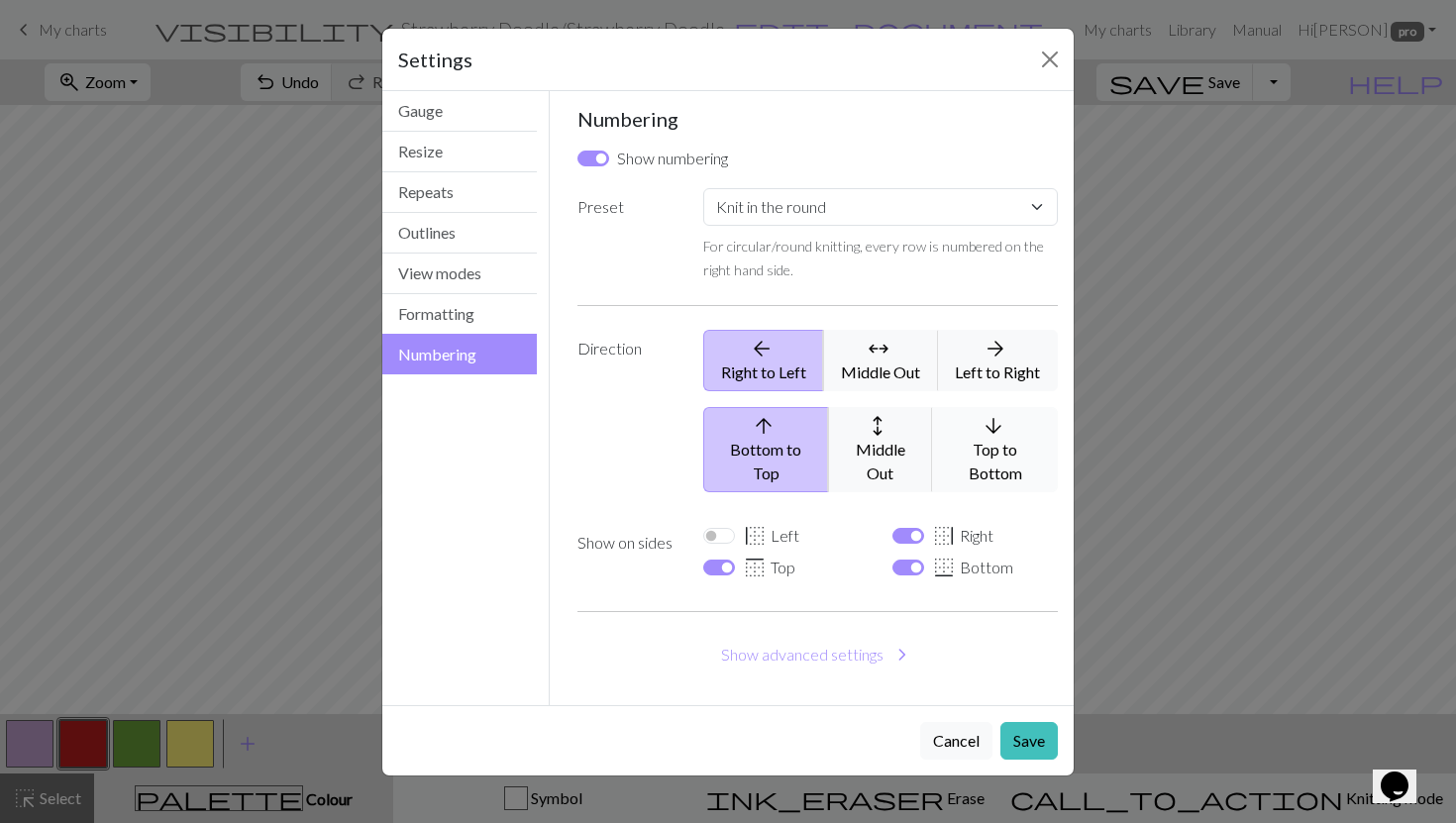 select 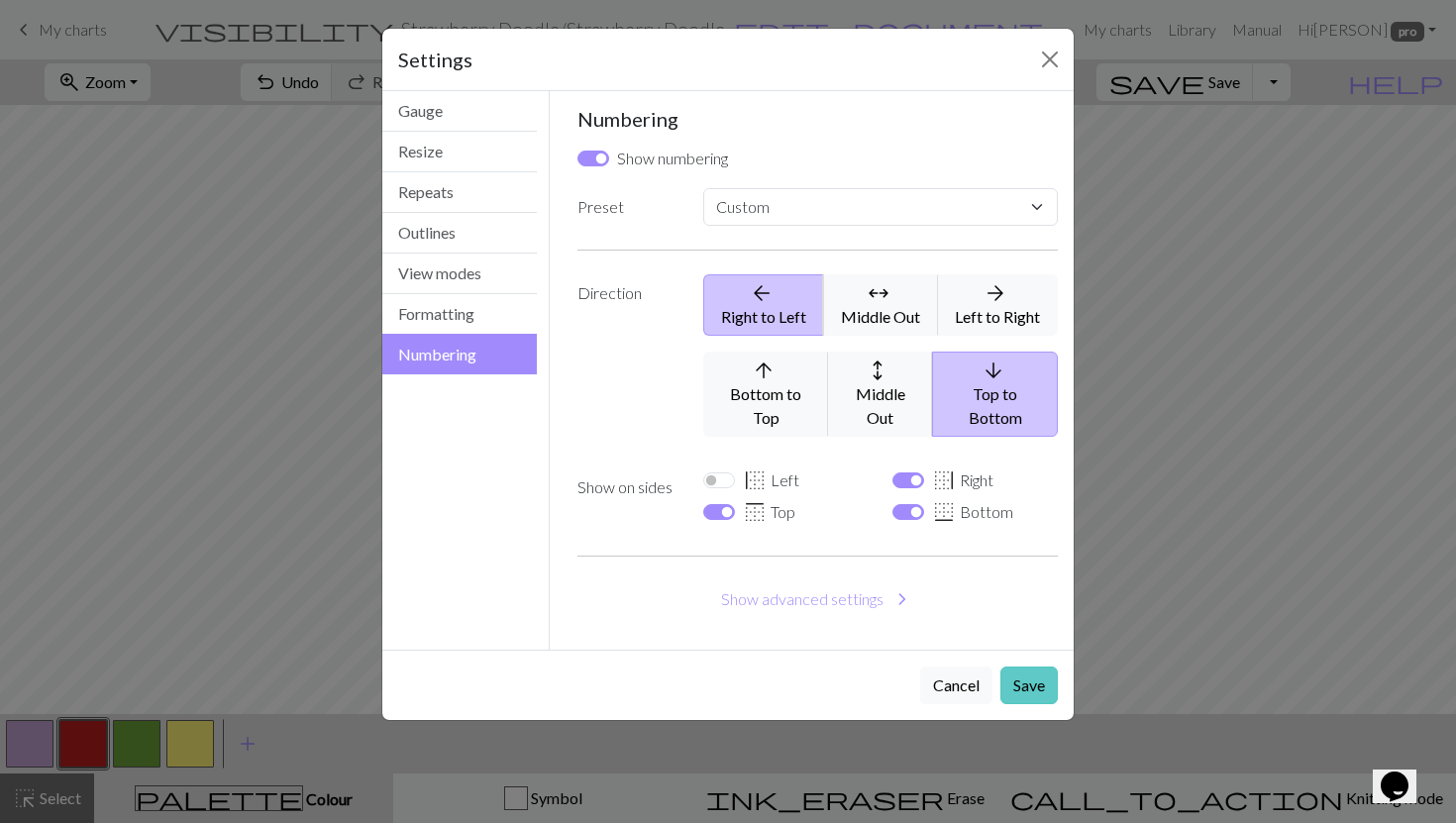 click on "Save" at bounding box center [1029, 685] 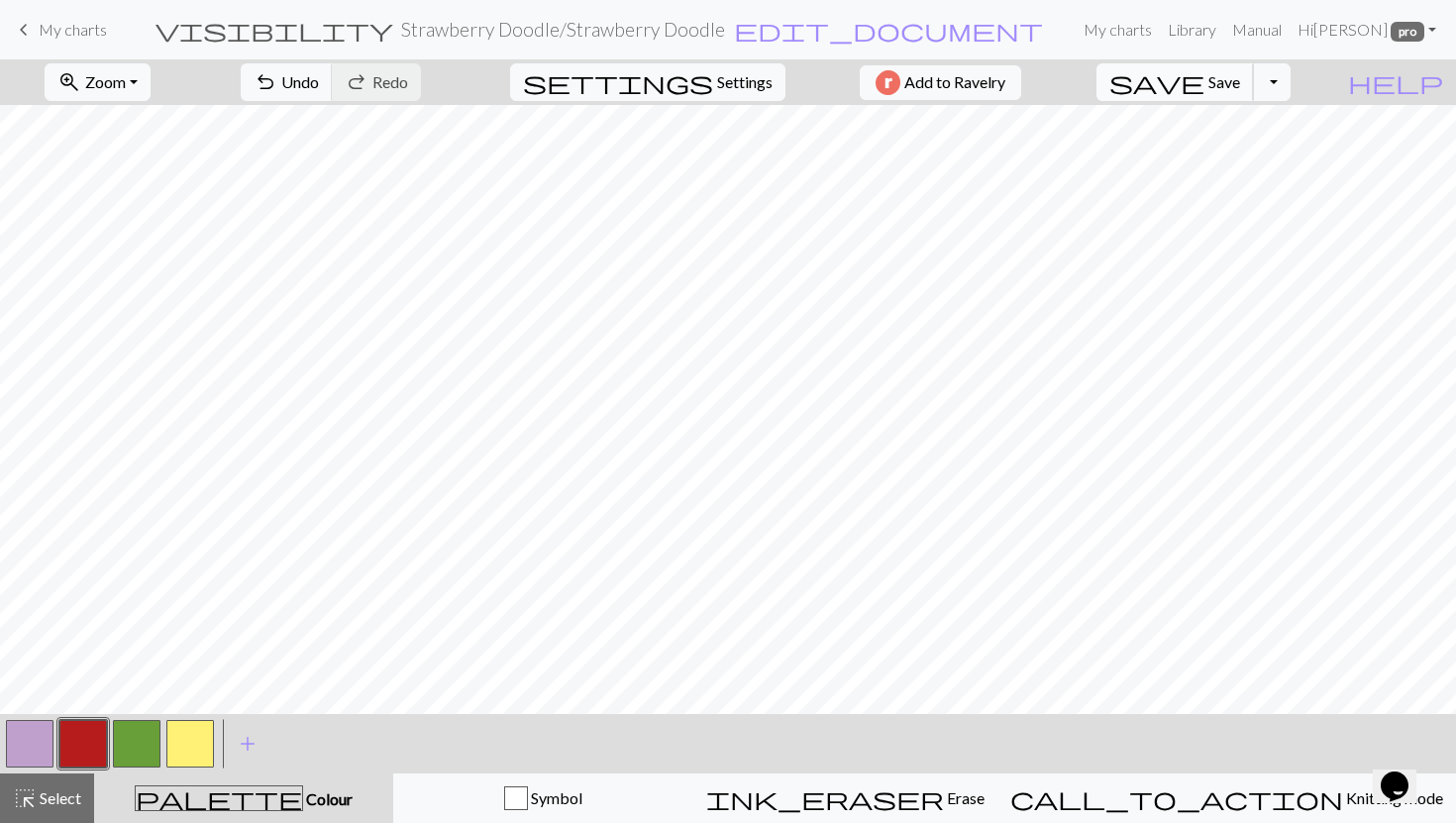 click on "save" at bounding box center (1157, 82) 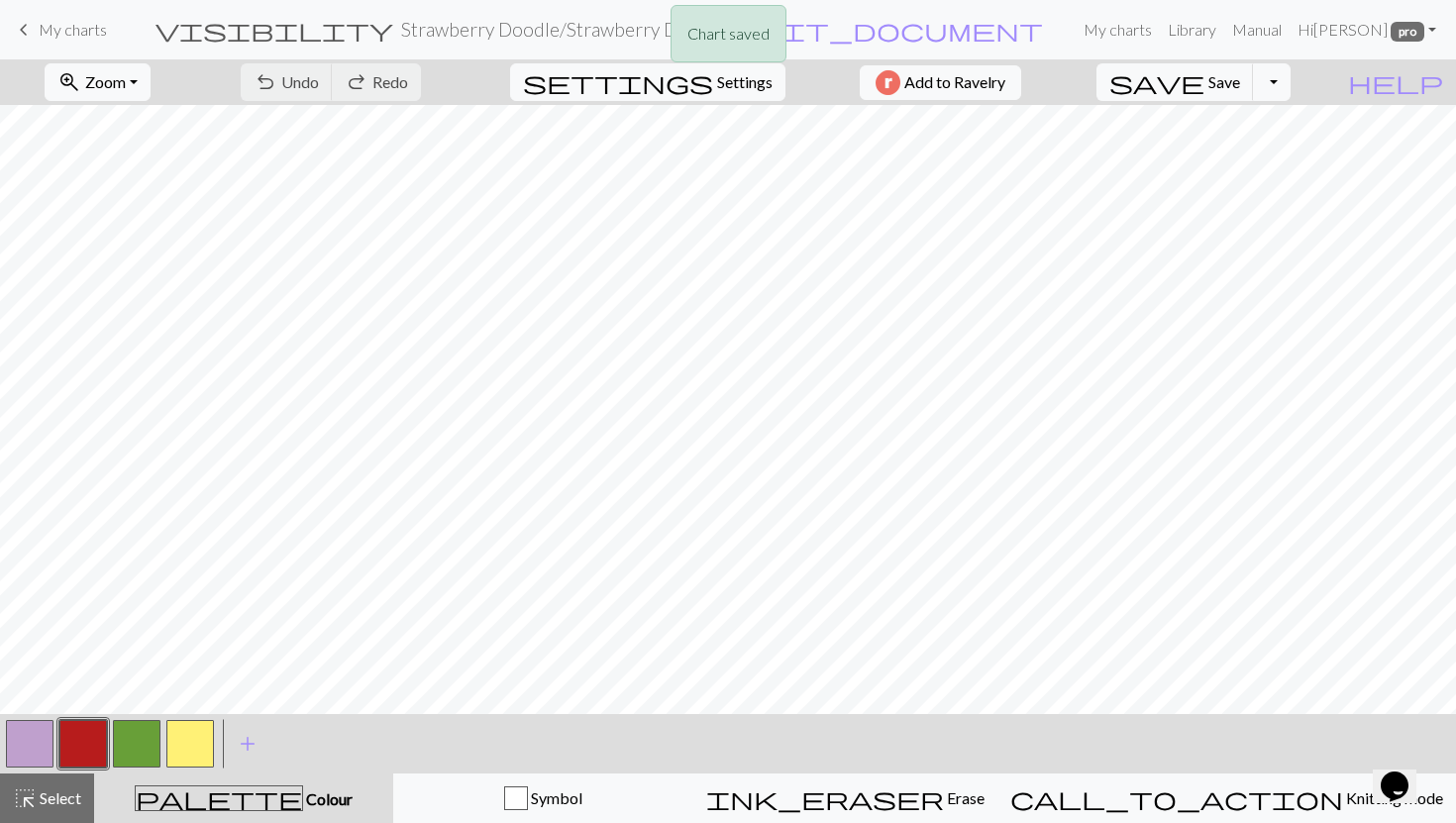 click on "Chart saved" at bounding box center [728, 39] 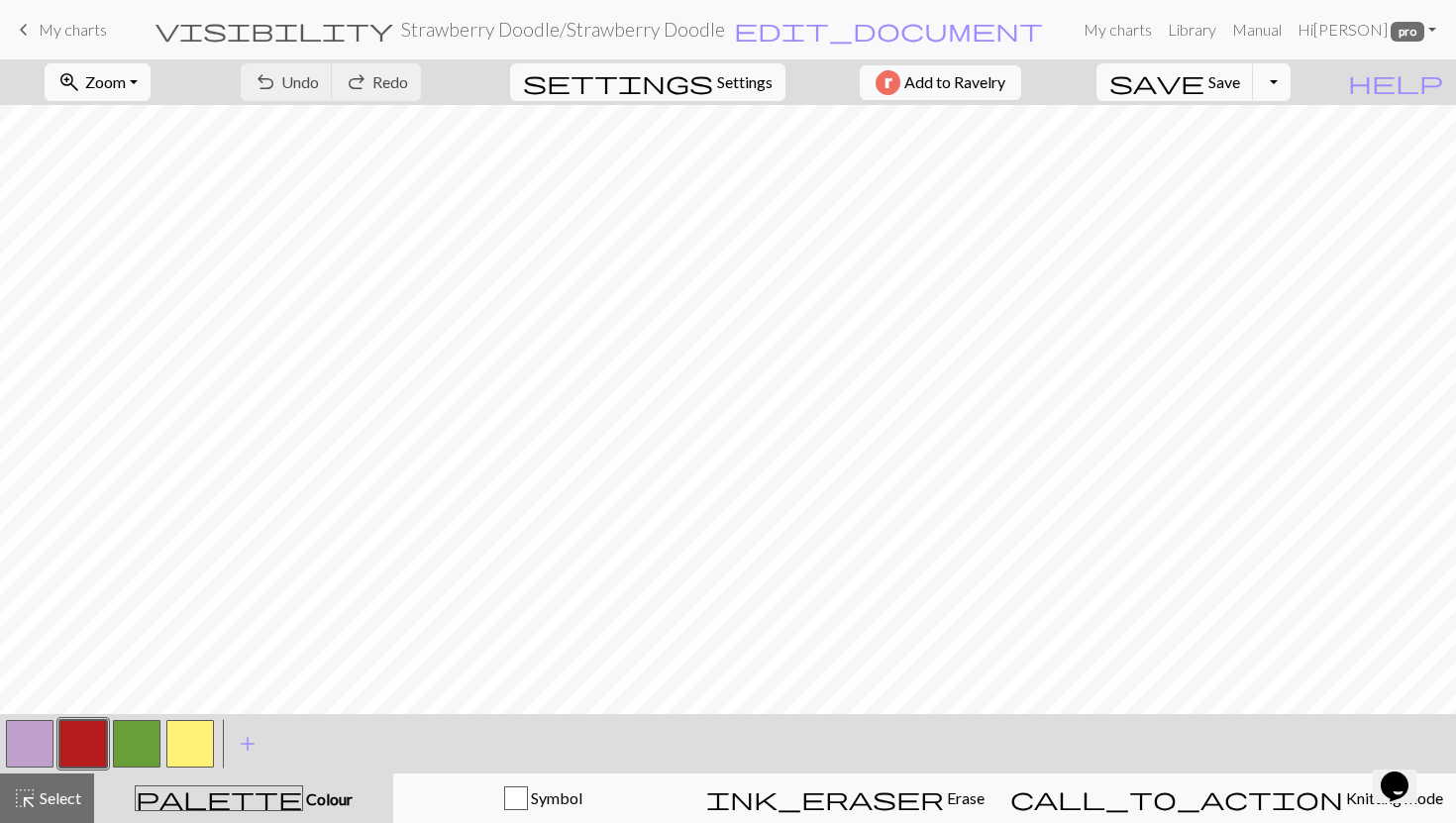 click on "My charts" at bounding box center (72, 29) 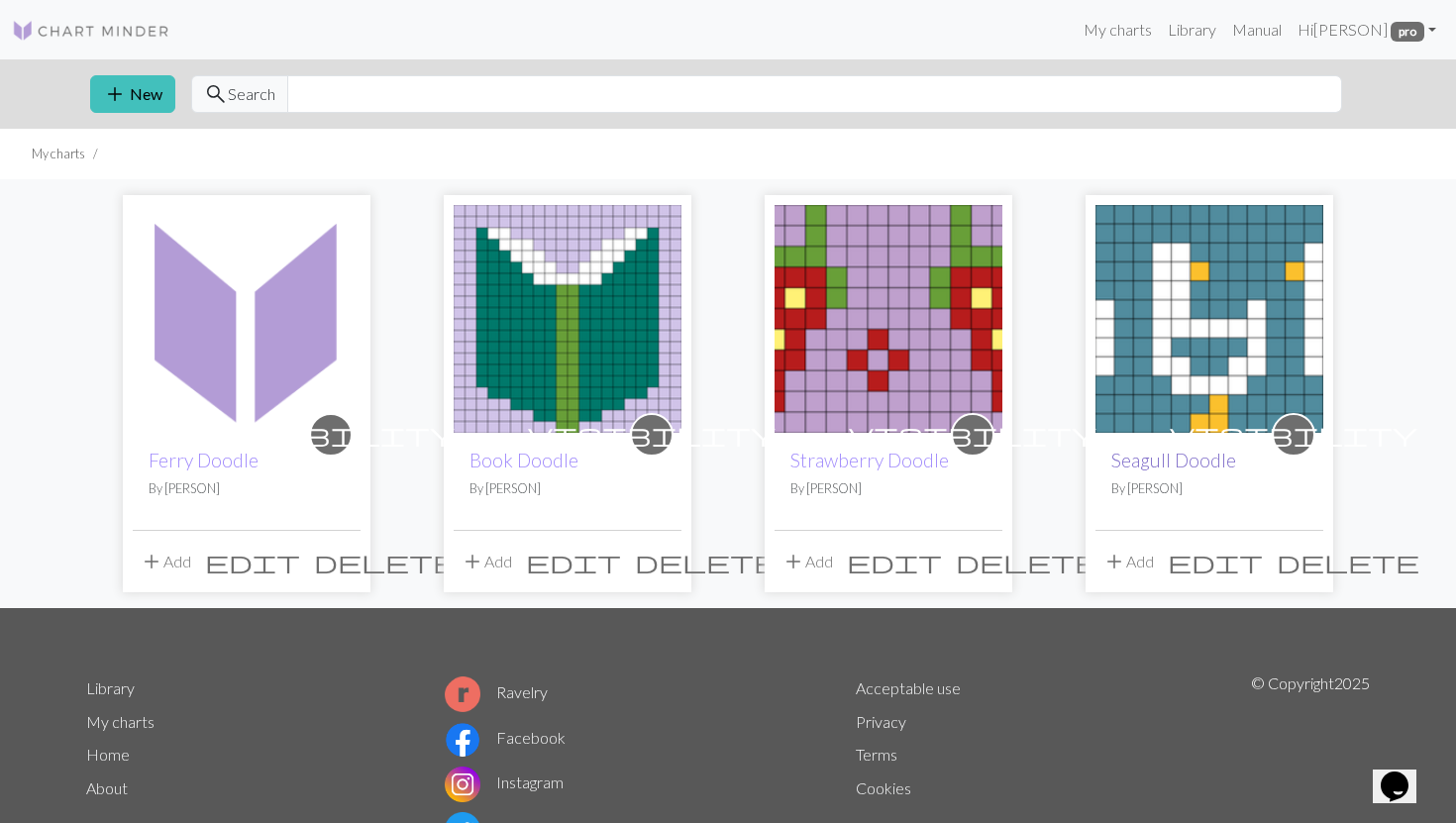 click on "Seagull Doodle" at bounding box center [1174, 460] 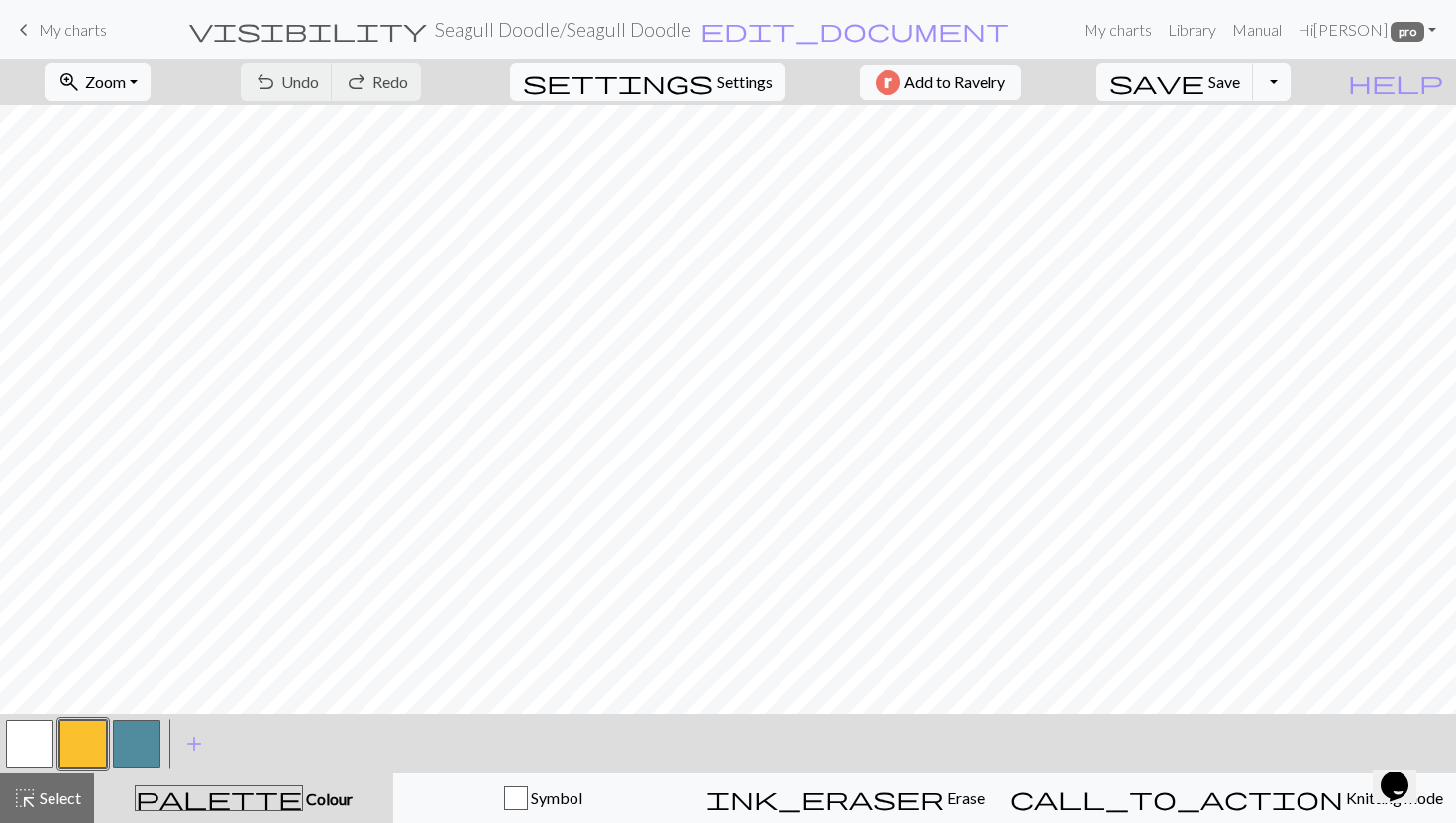 click on "Settings" at bounding box center [745, 82] 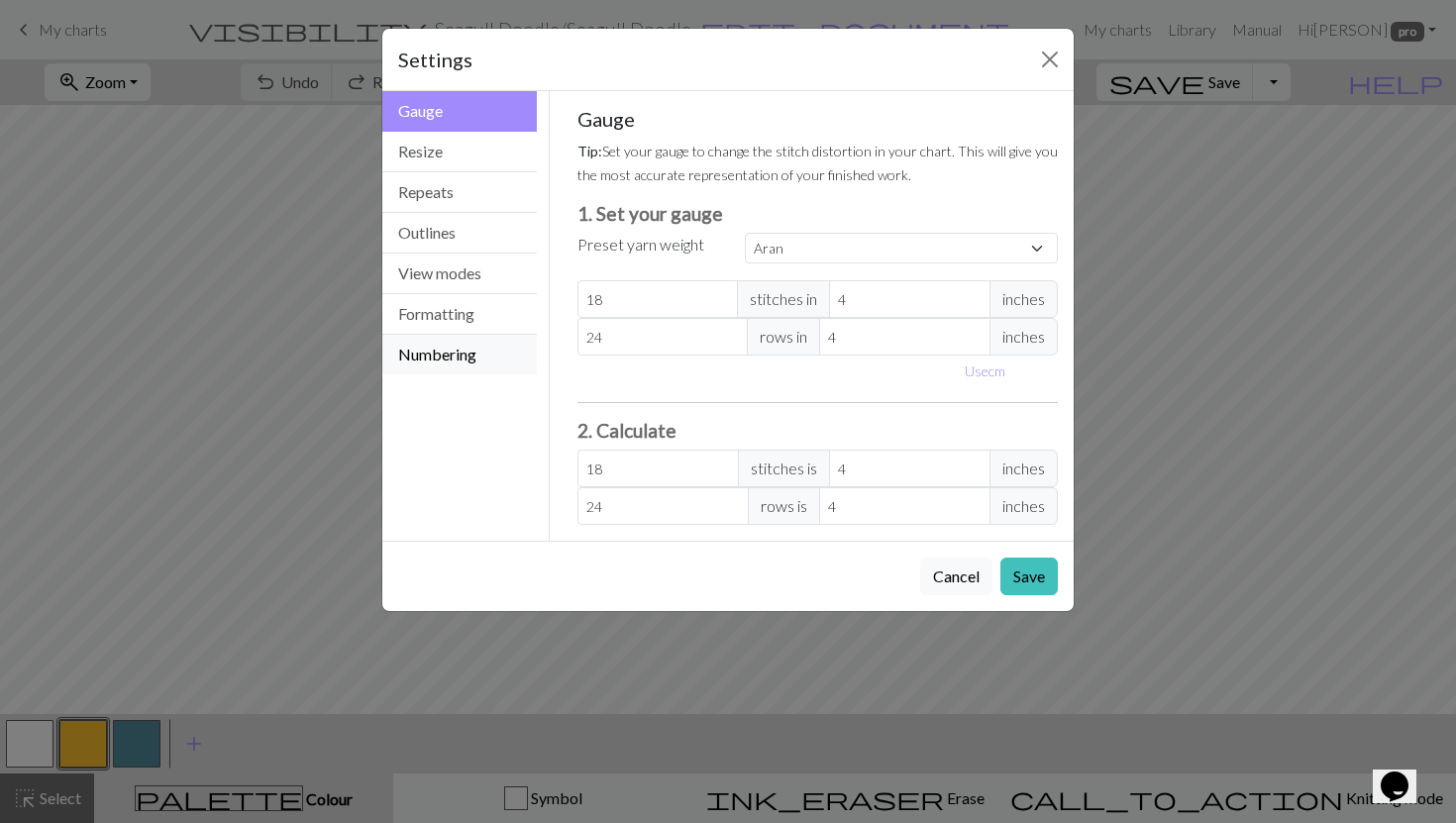 click on "Numbering" at bounding box center [460, 355] 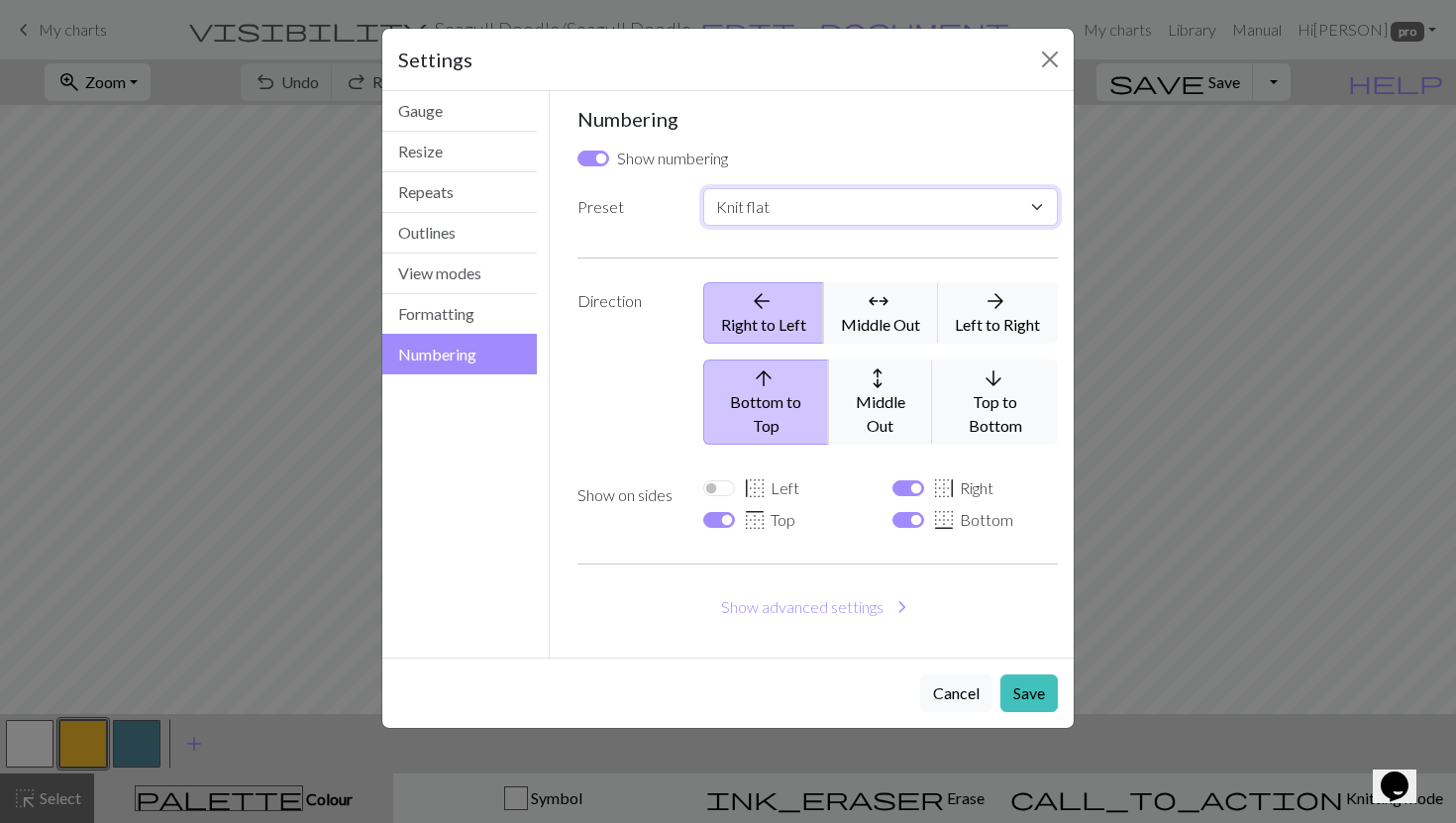 click on "Custom Knit flat Knit in the round Lace knitting Cross stitch" at bounding box center (881, 207) 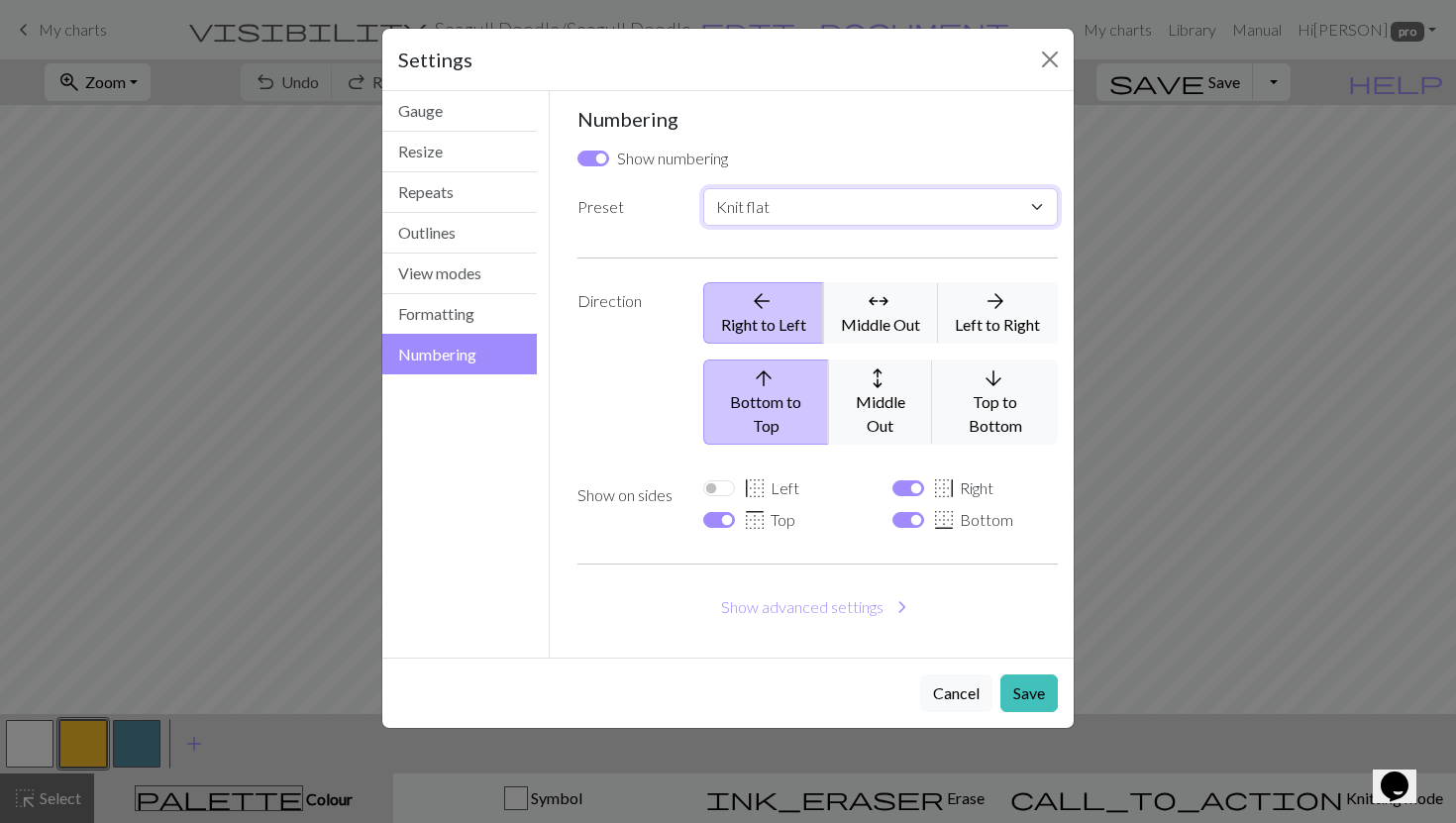 select on "round" 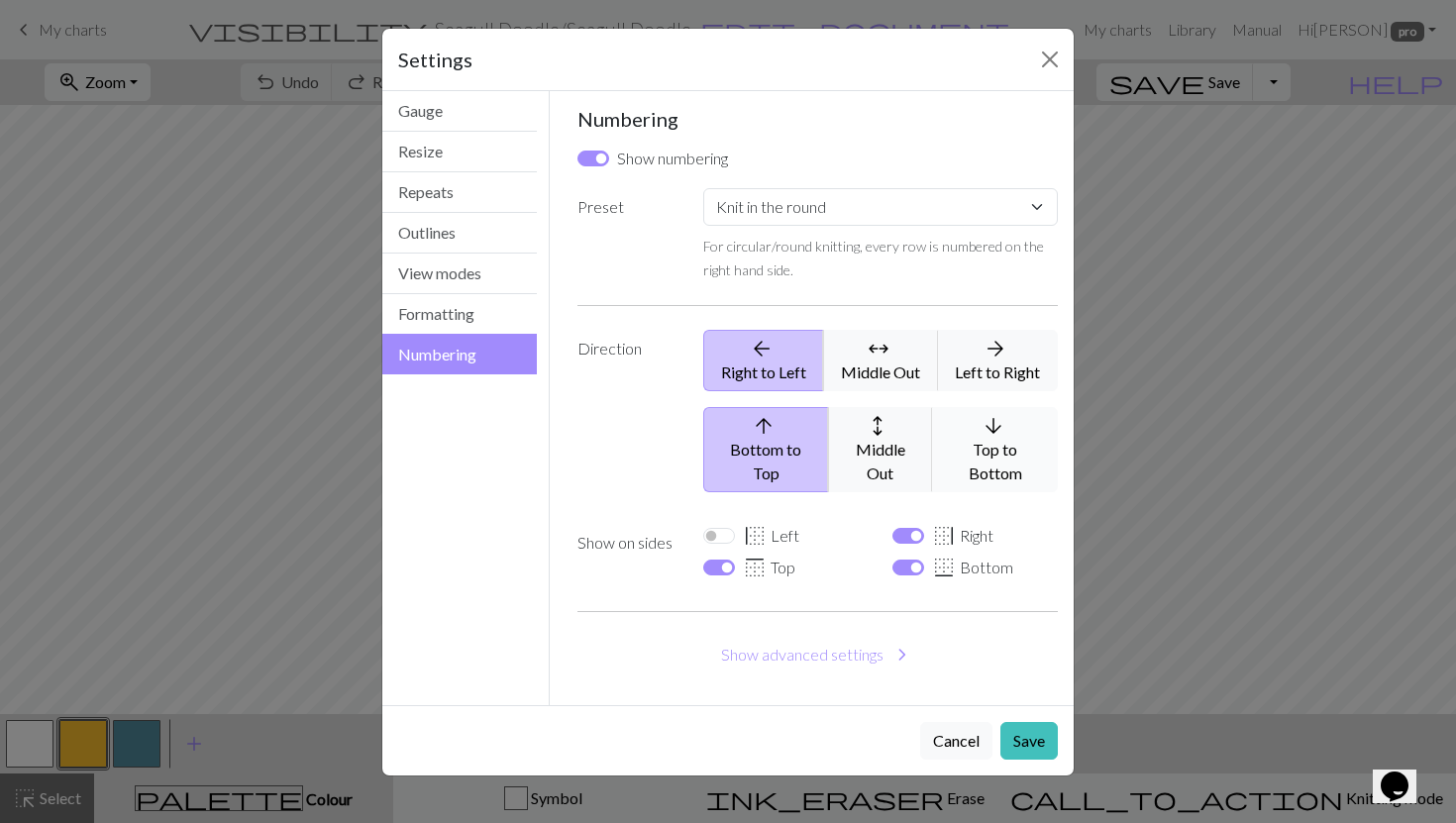 click on "arrow_downward" at bounding box center [992, 426] 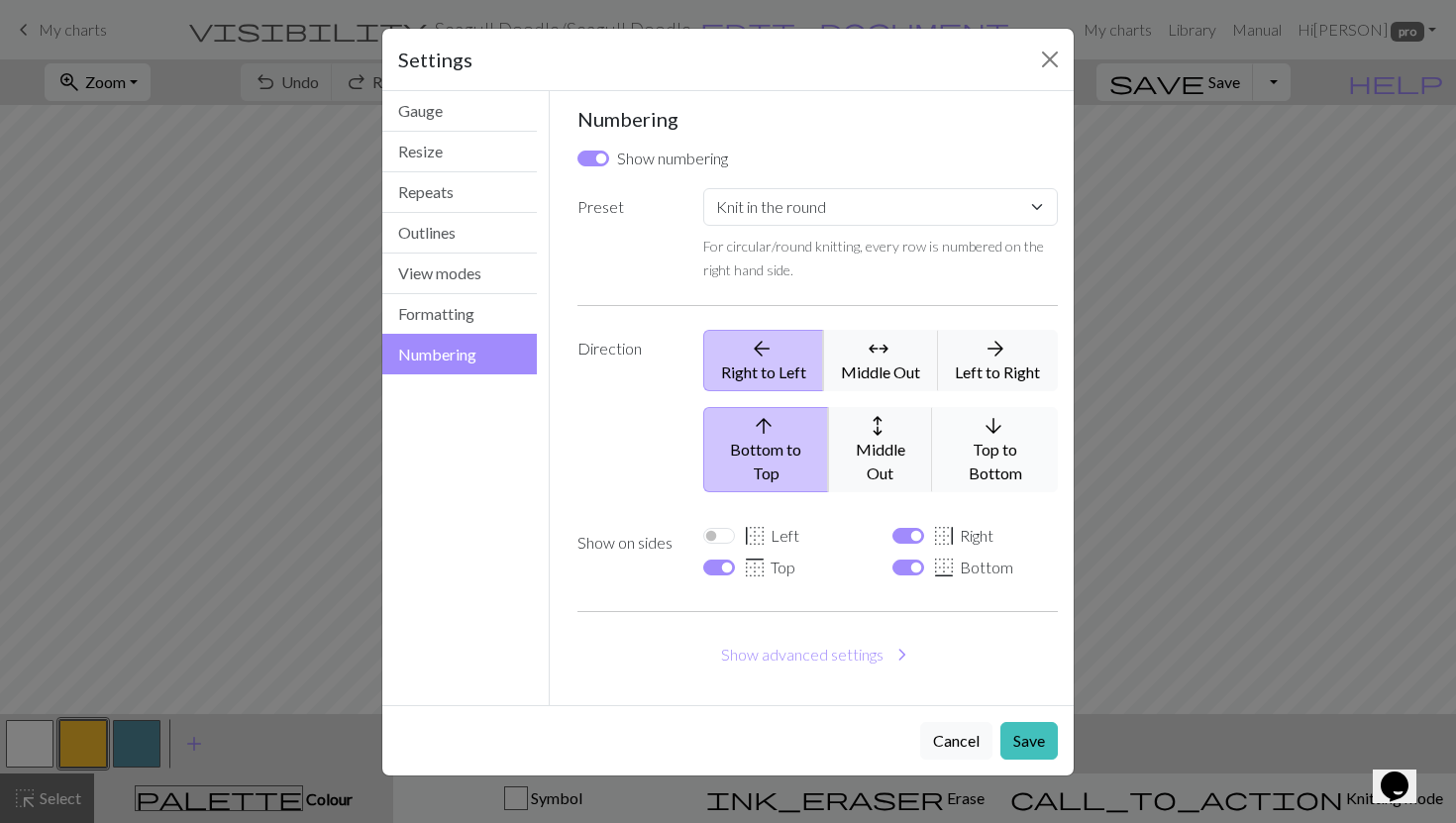 select 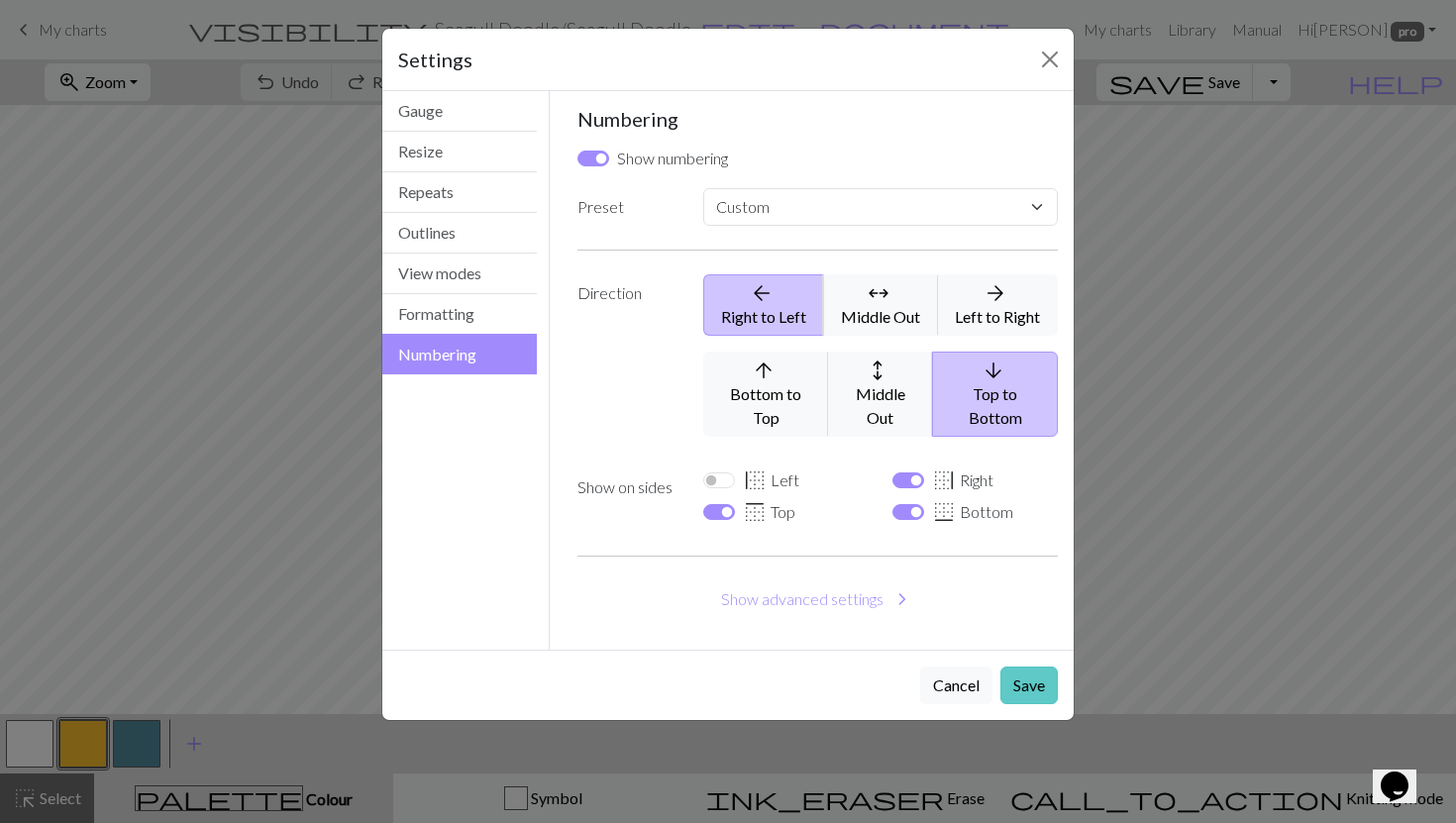 click on "Save" at bounding box center [1029, 685] 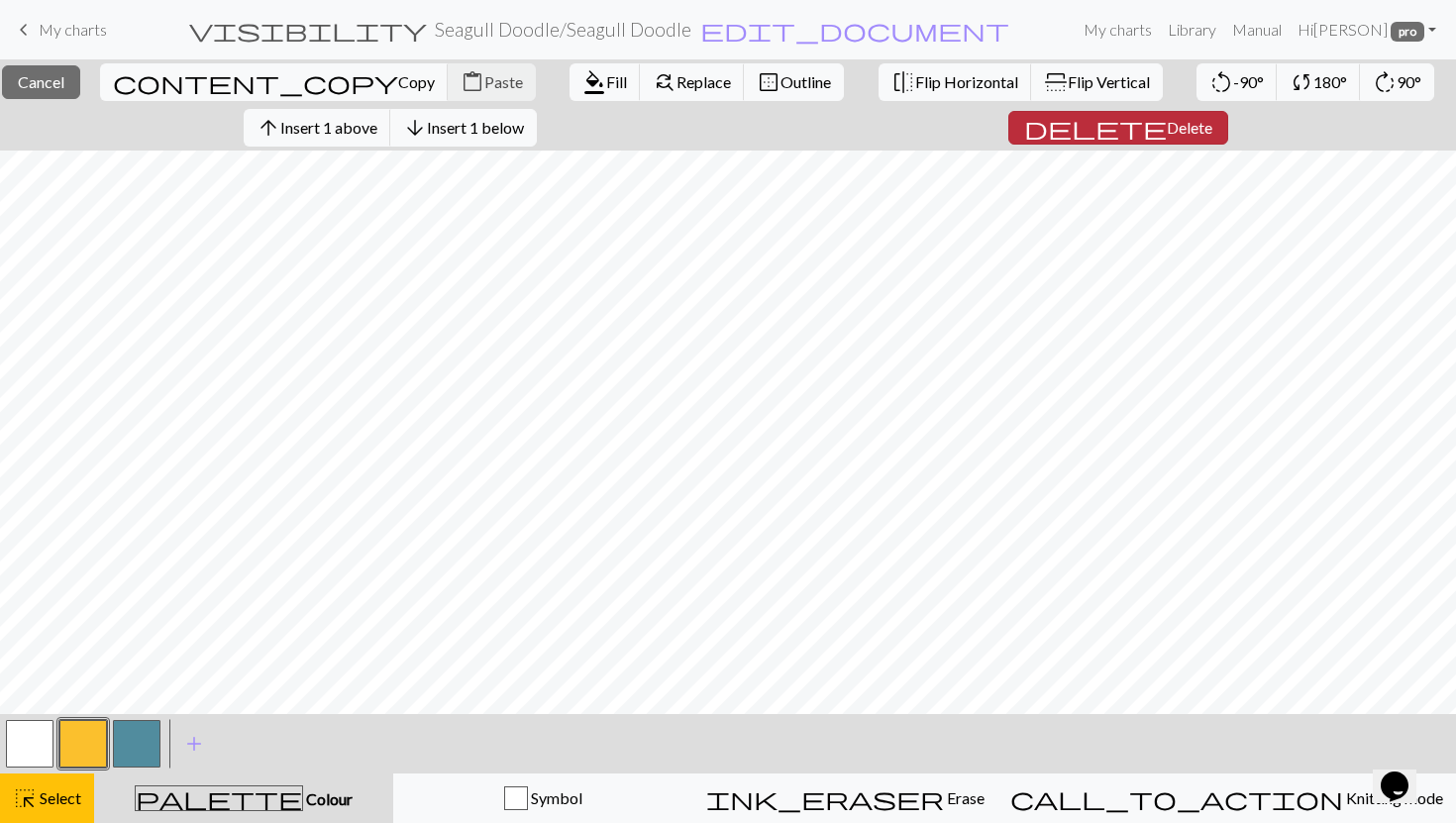 click on "Delete" at bounding box center [1190, 127] 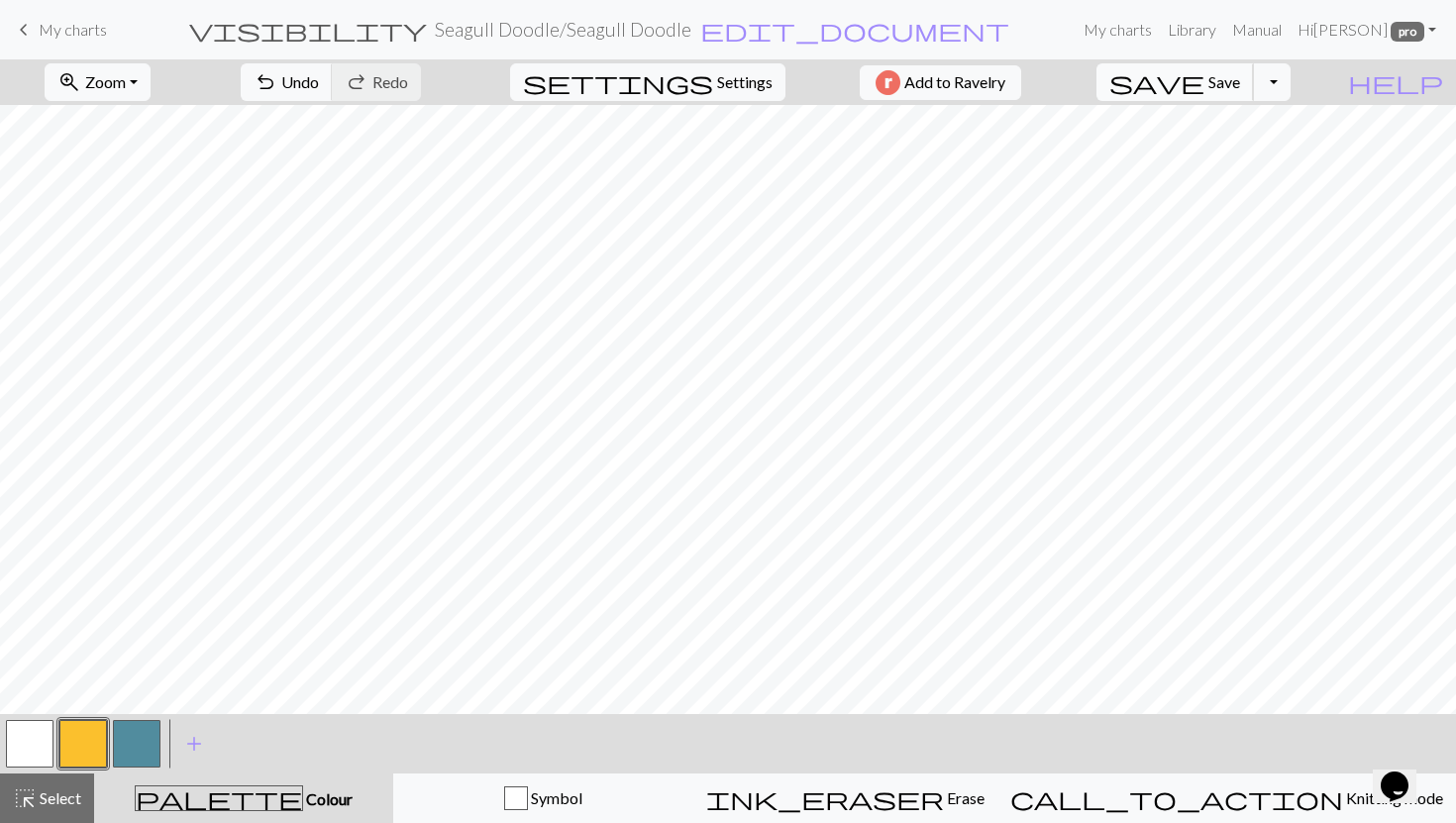 click on "Save" at bounding box center [1224, 81] 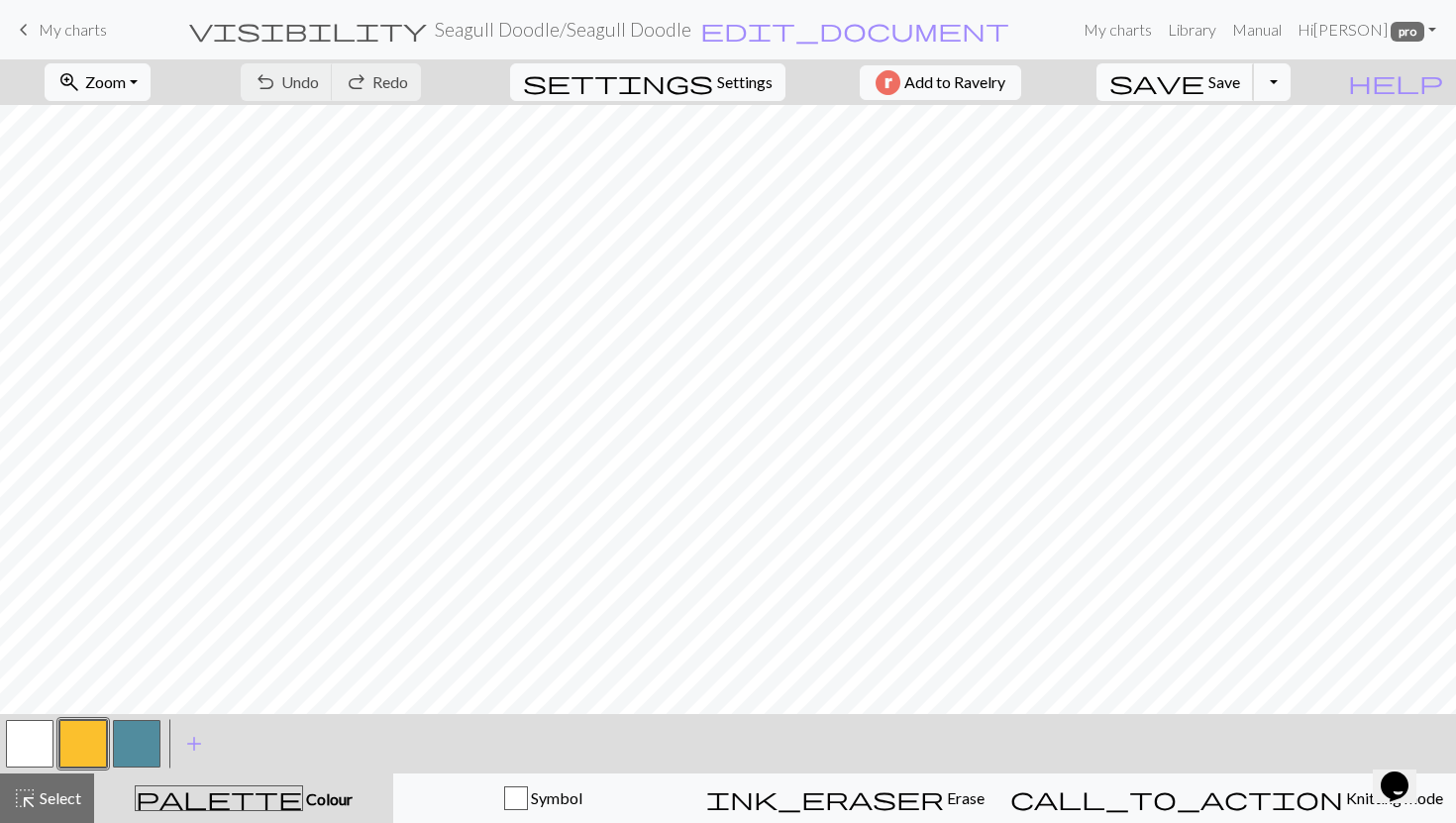click on "Save" at bounding box center (1224, 81) 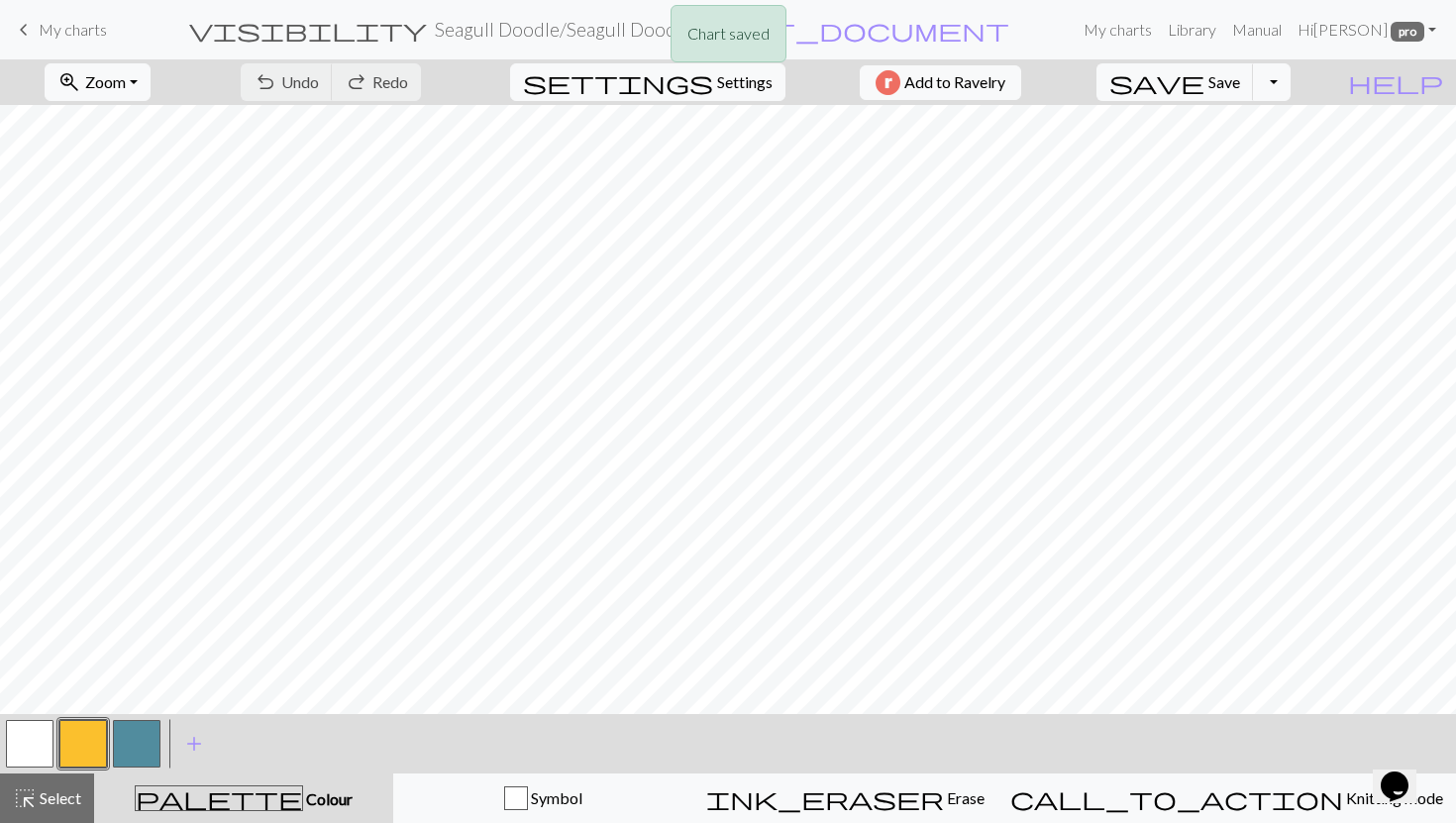 click on "Chart saved" at bounding box center [728, 39] 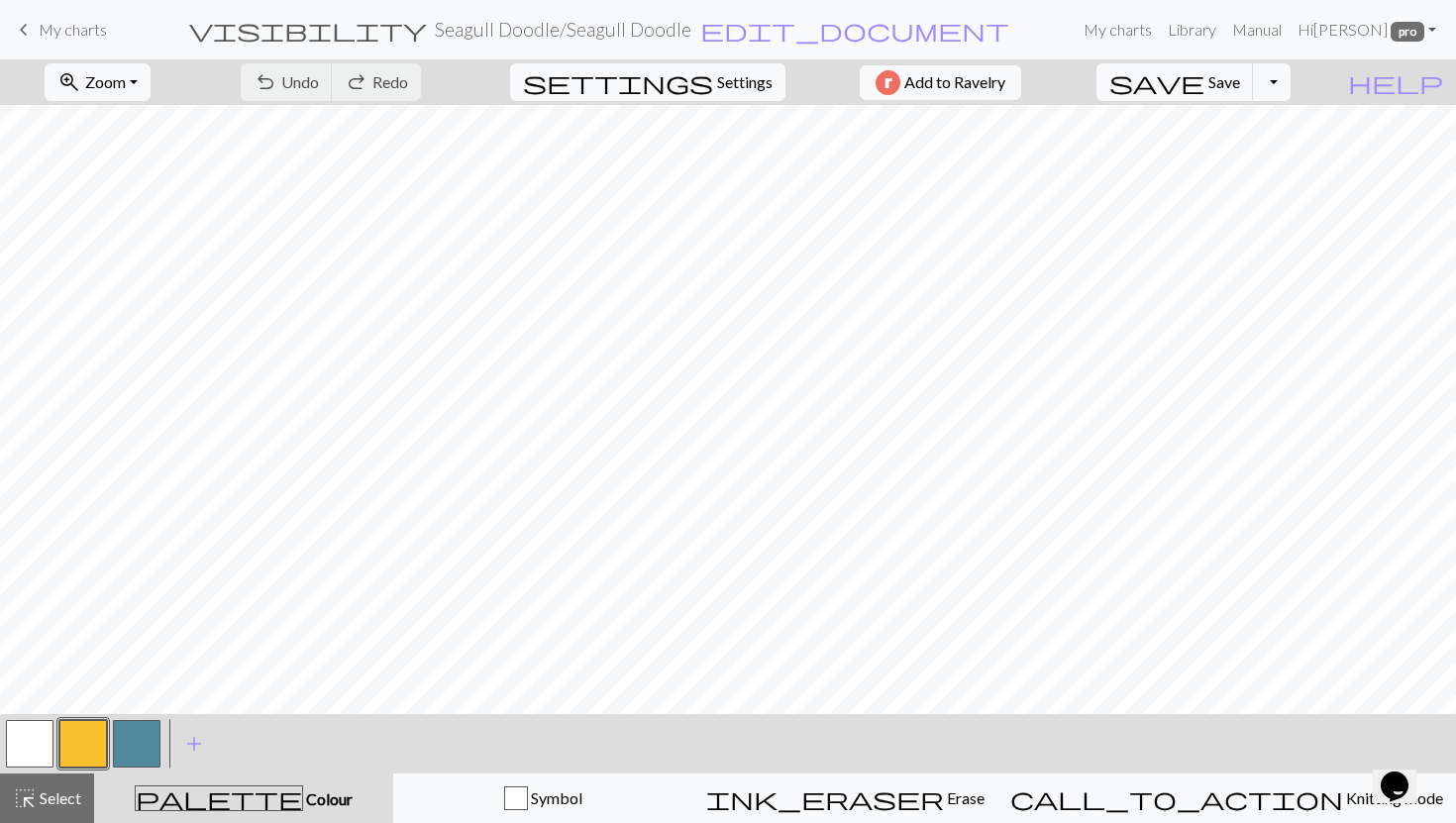 click on "My charts" at bounding box center [72, 29] 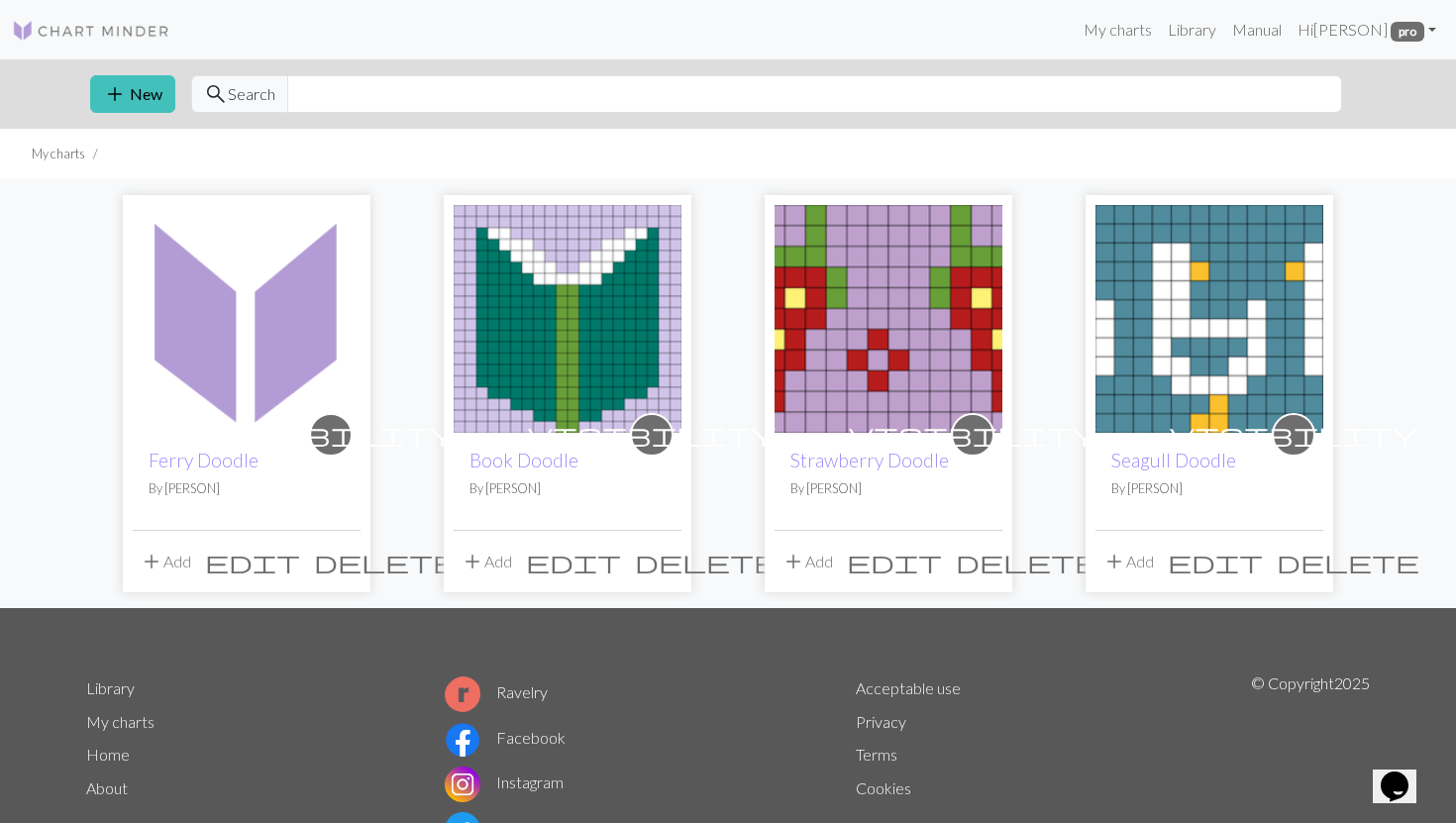 click on "add" at bounding box center [152, 562] 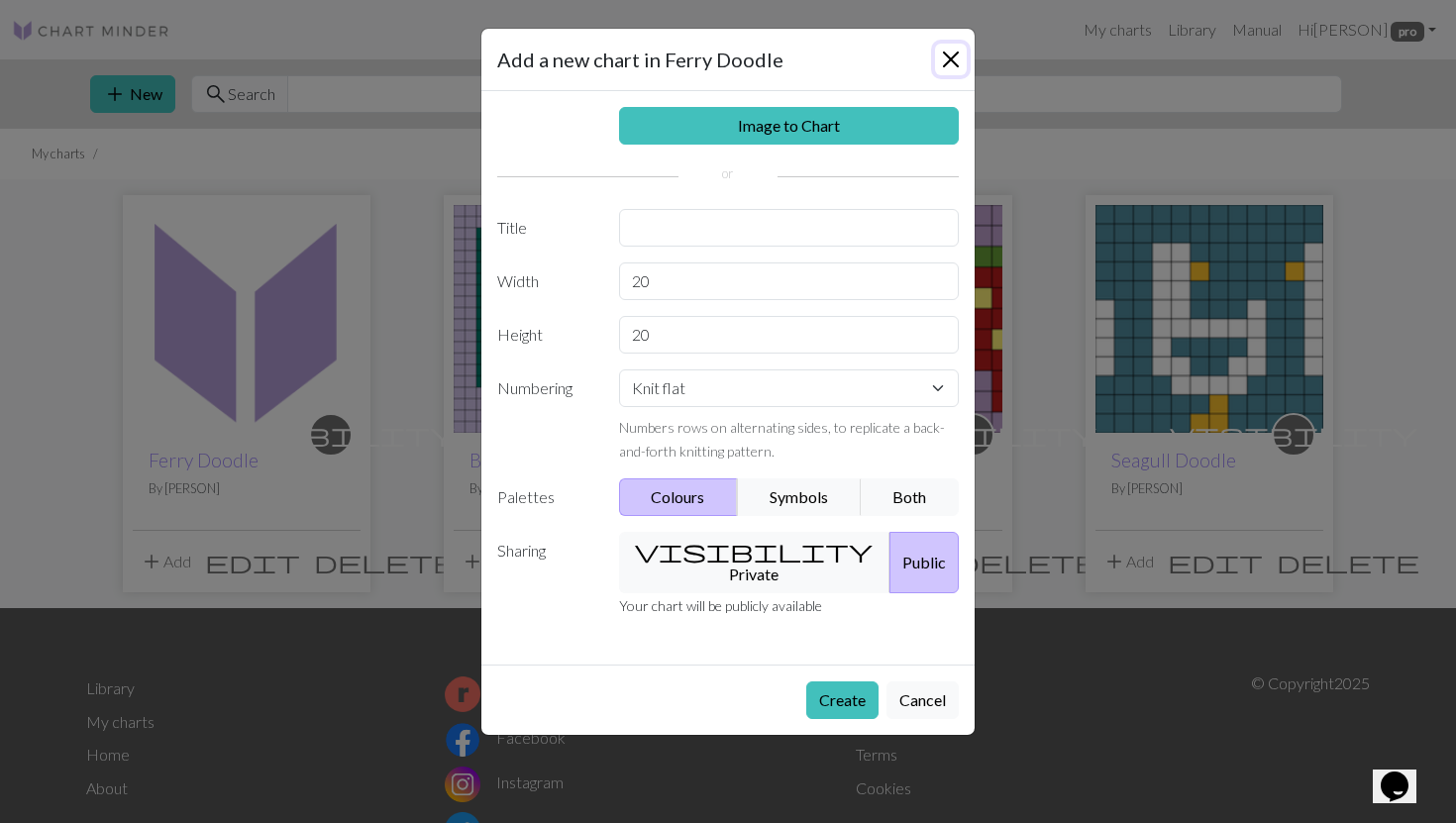 click at bounding box center (951, 59) 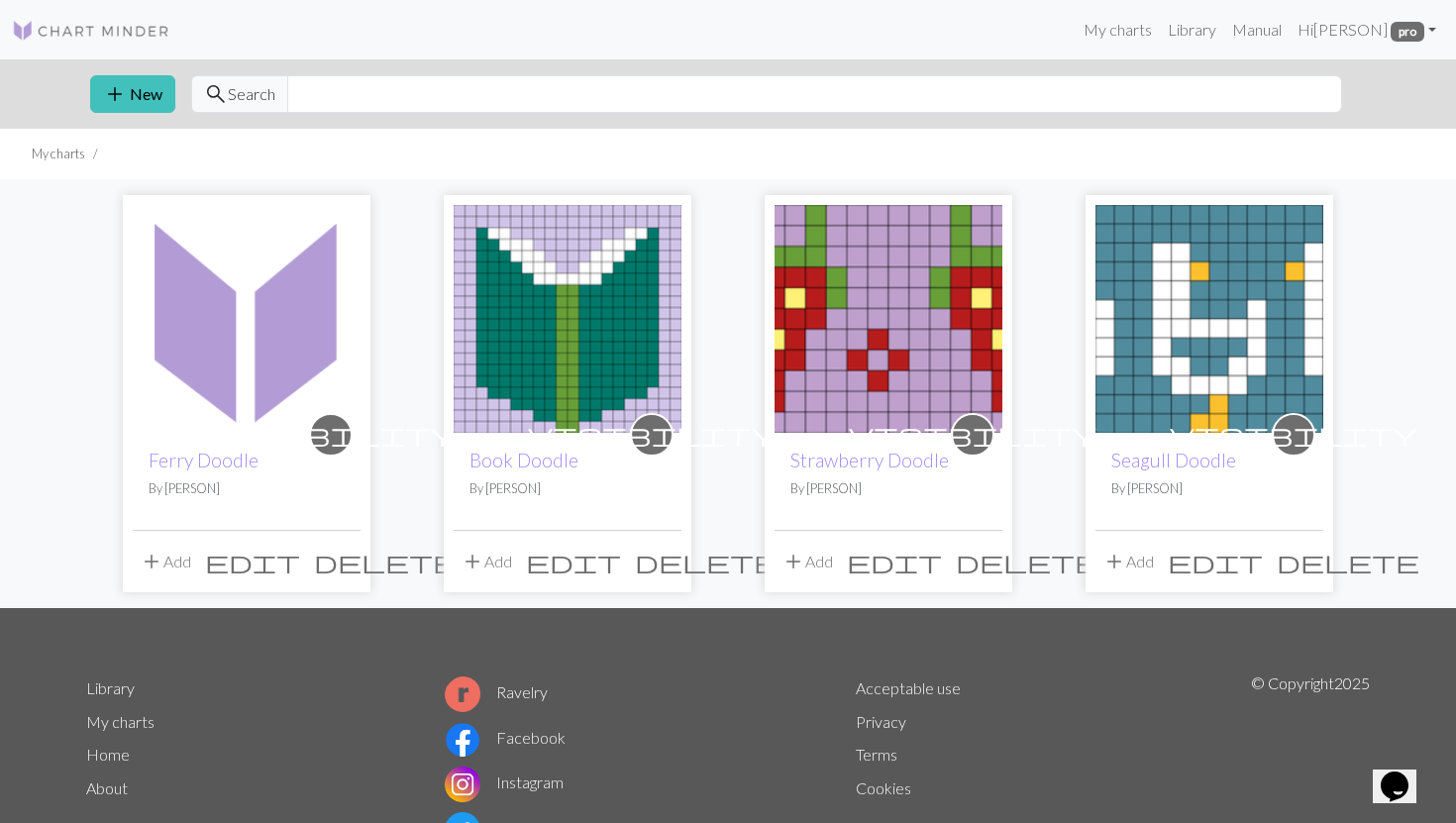 click on "add  Add edit delete" at bounding box center (247, 561) 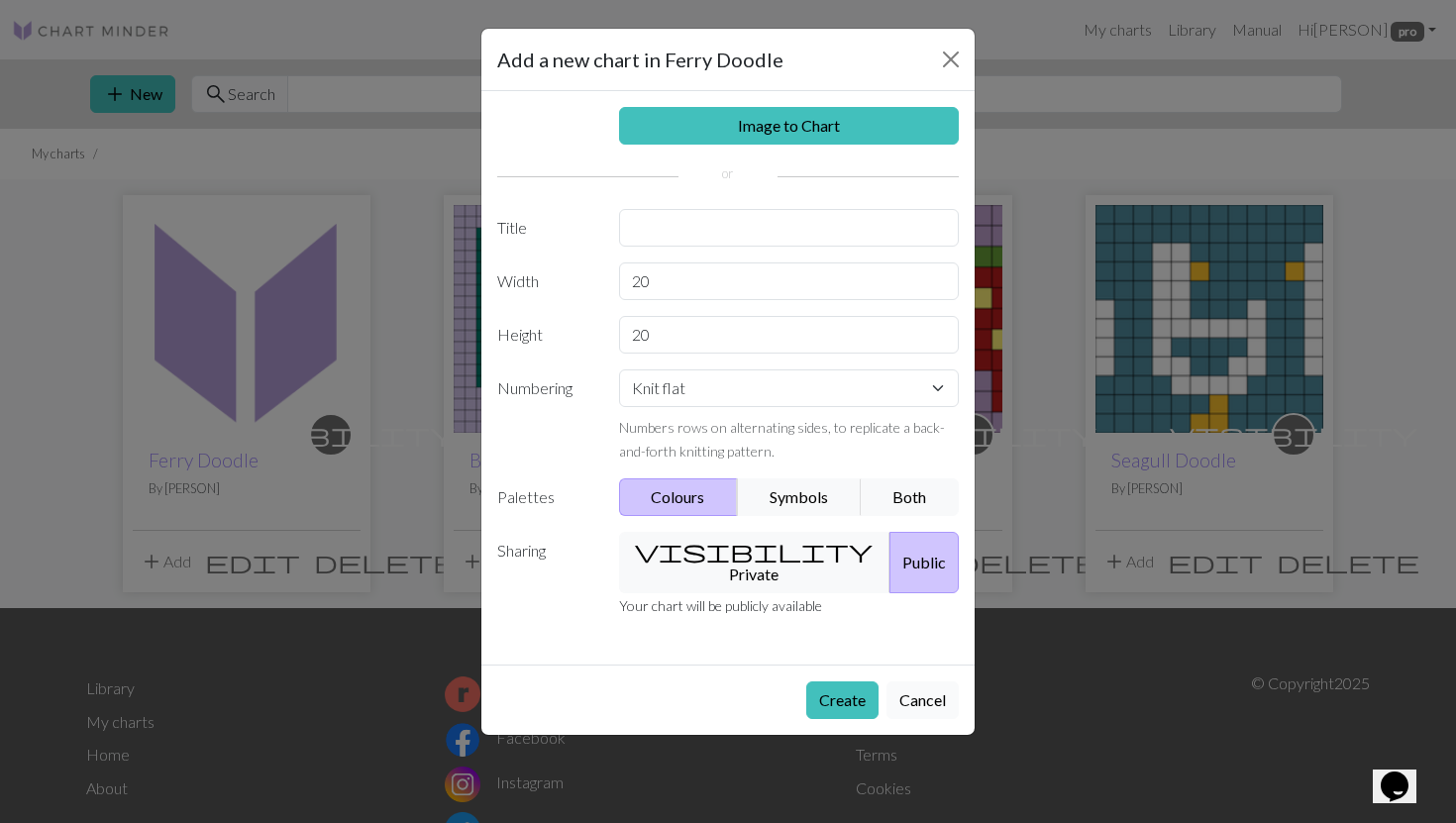 click on "Cancel" at bounding box center [922, 700] 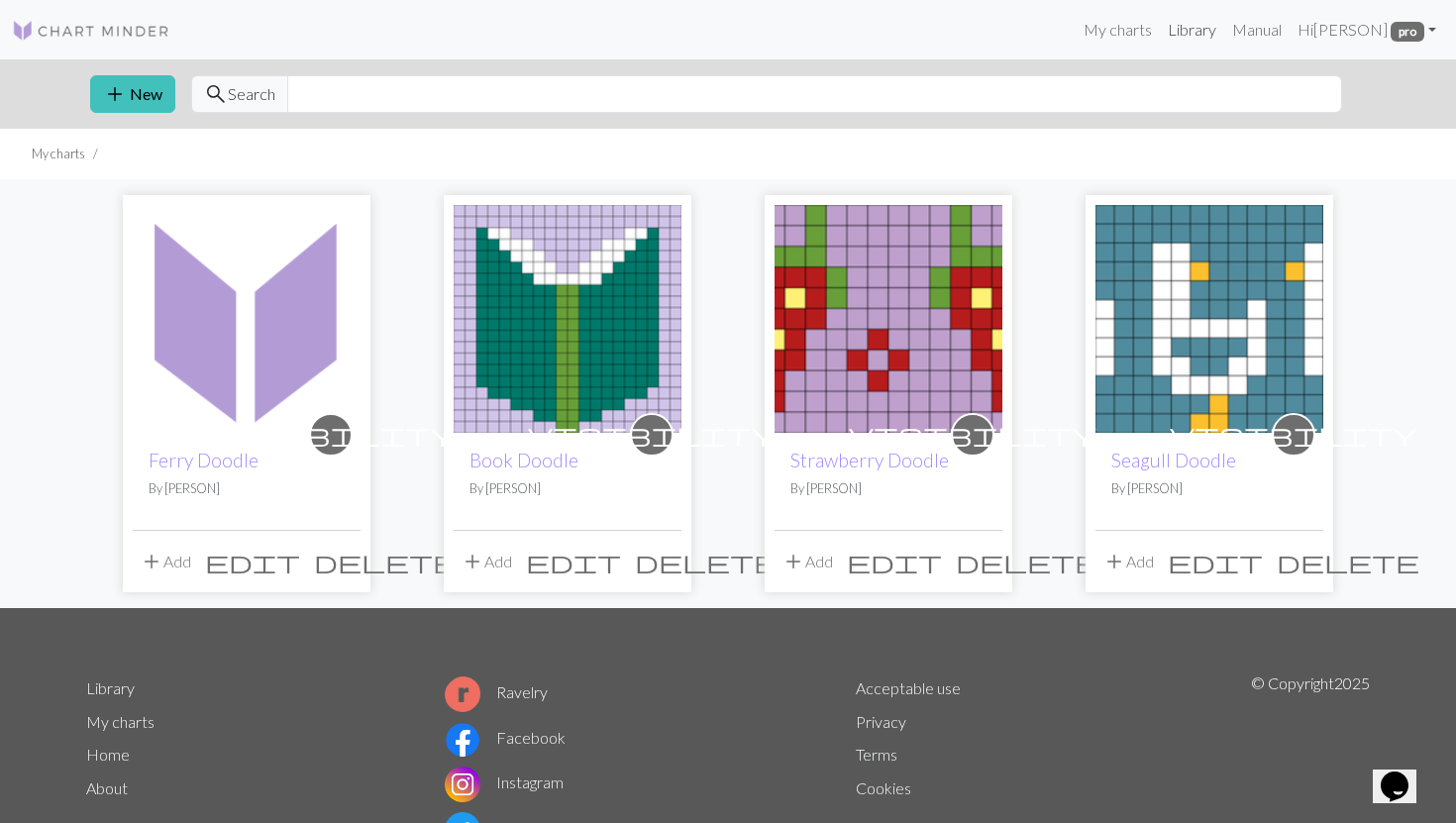 click on "Library" at bounding box center [1192, 30] 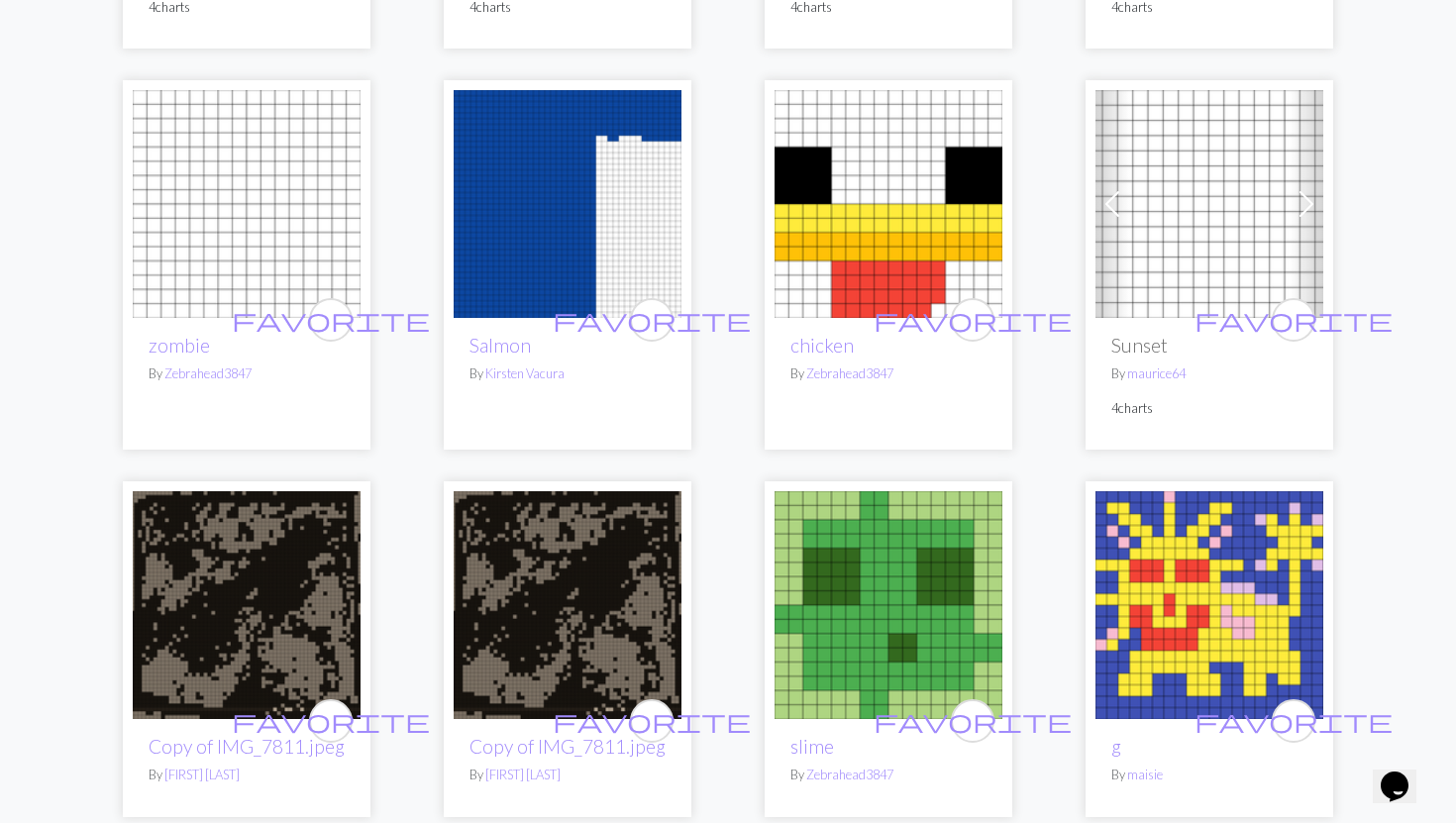 scroll, scrollTop: 2154, scrollLeft: 0, axis: vertical 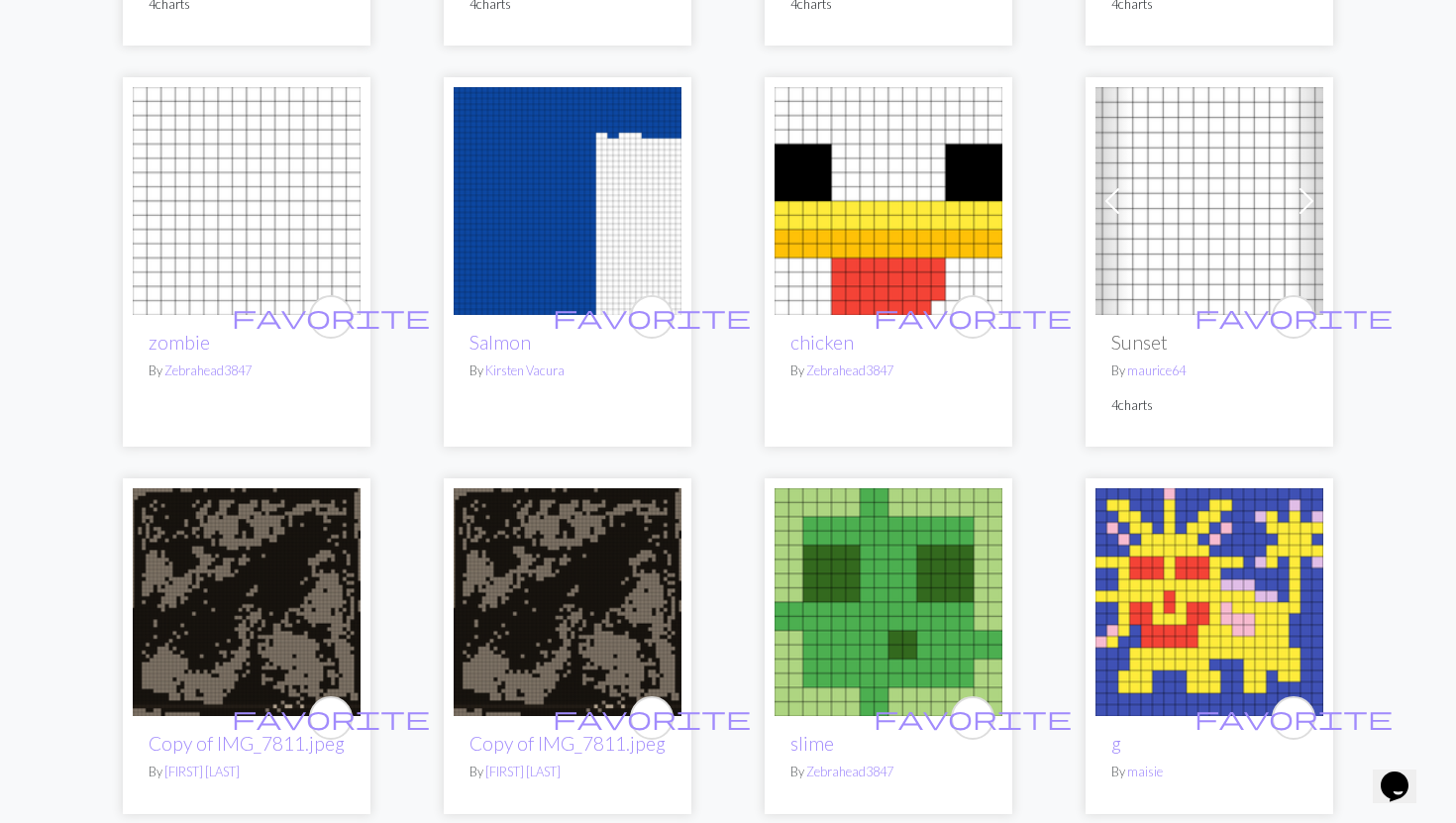 click at bounding box center (1306, 201) 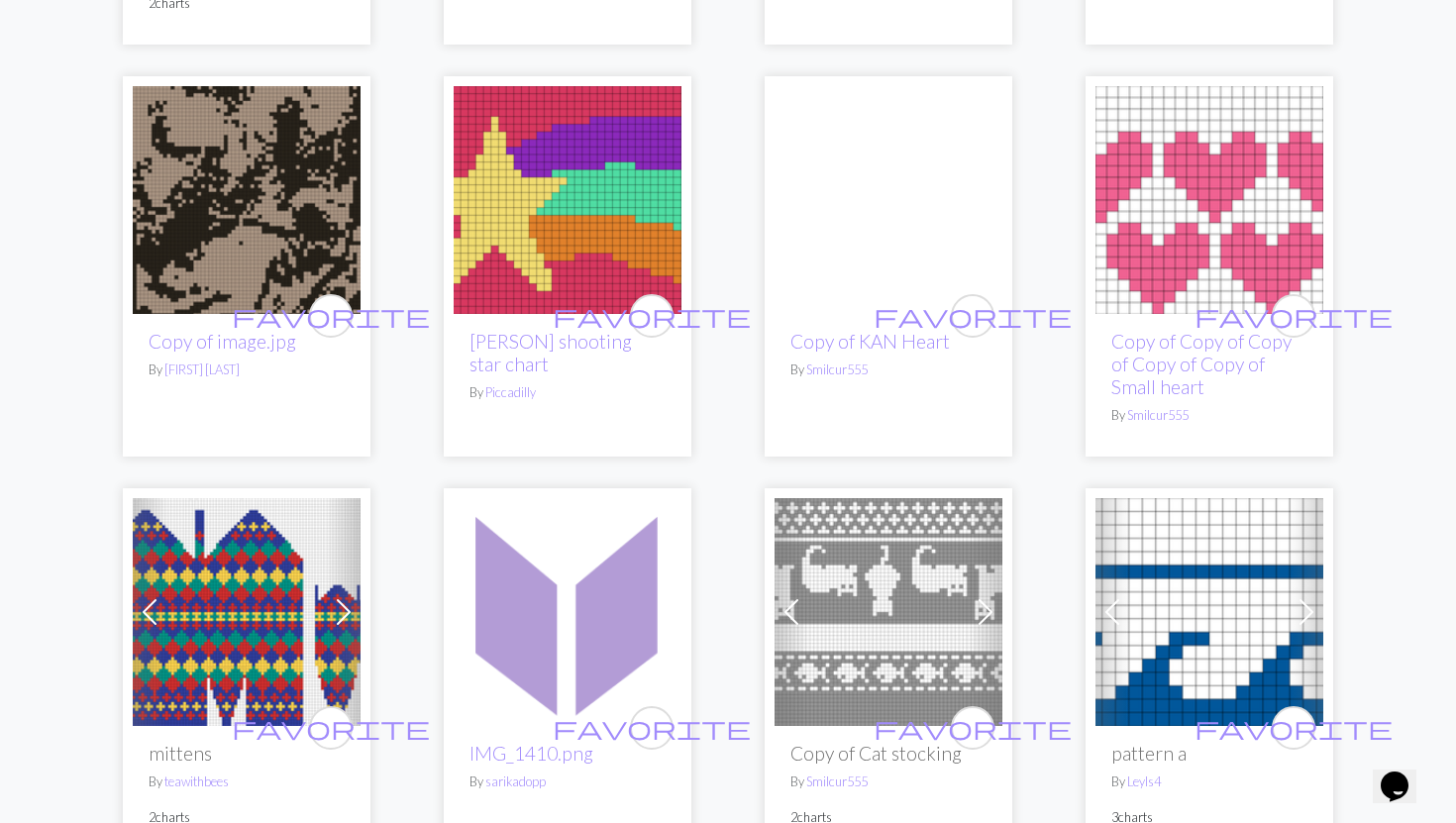 scroll, scrollTop: 3399, scrollLeft: 0, axis: vertical 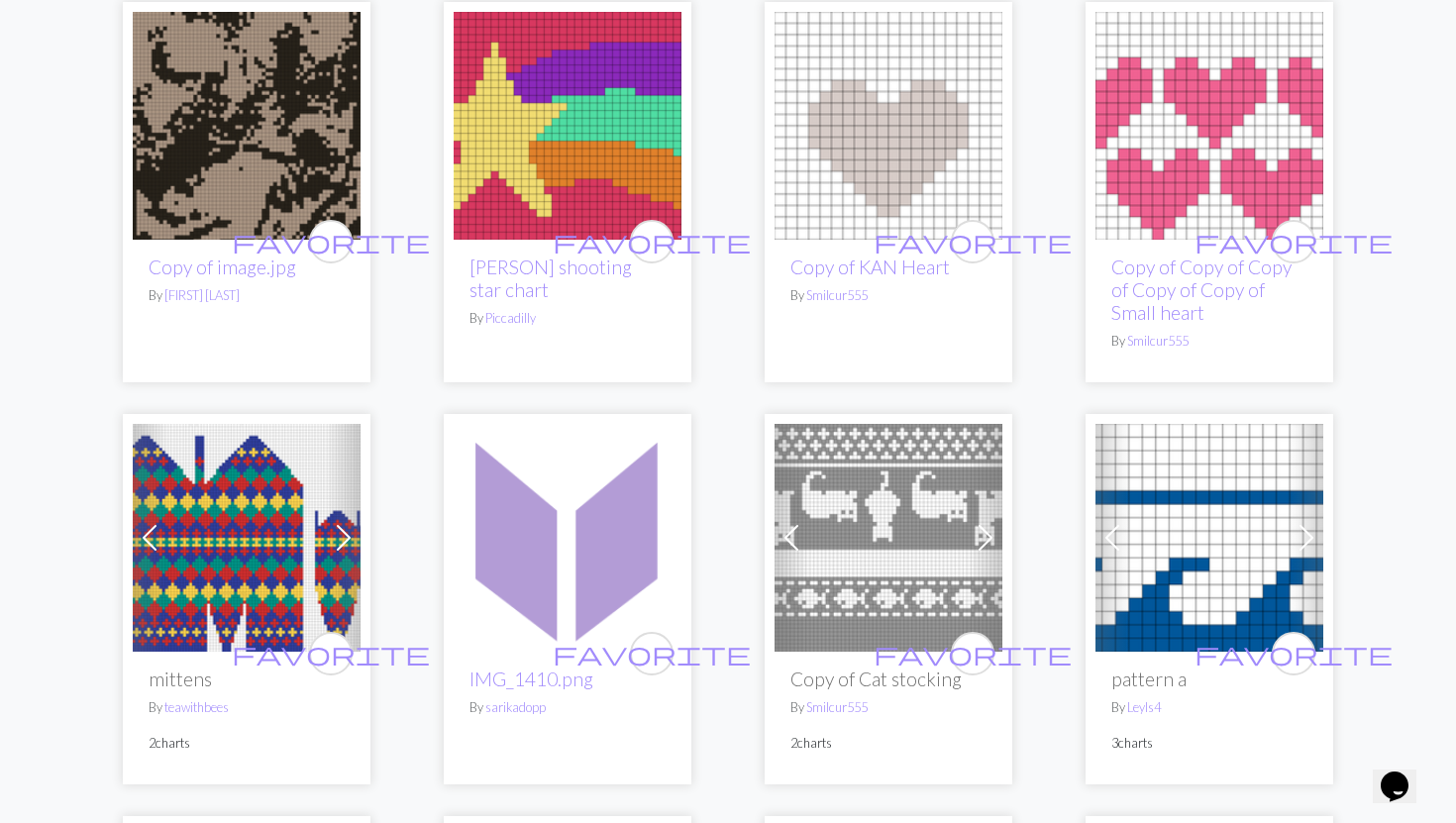 click at bounding box center [344, 538] 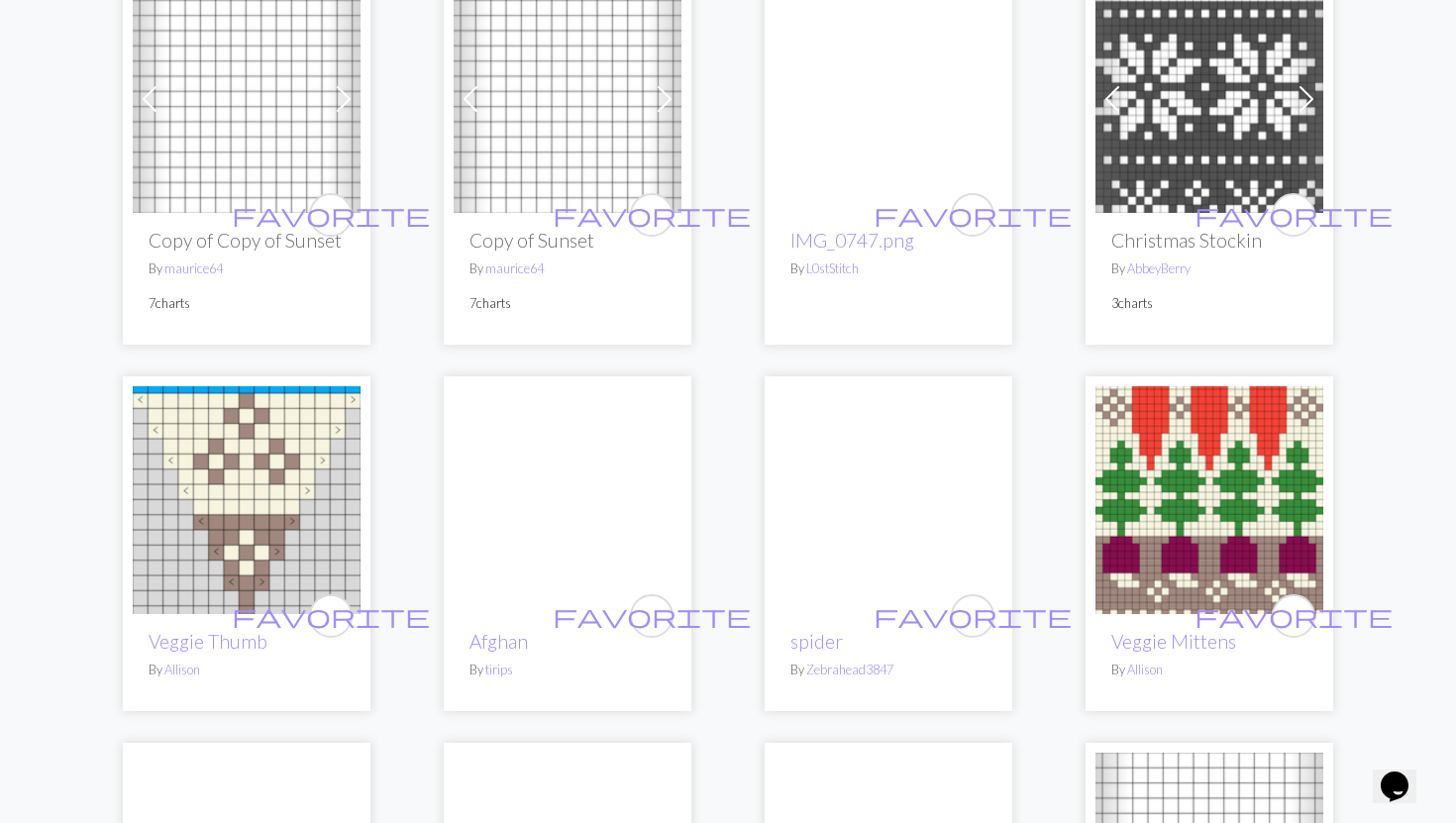 scroll, scrollTop: 0, scrollLeft: 0, axis: both 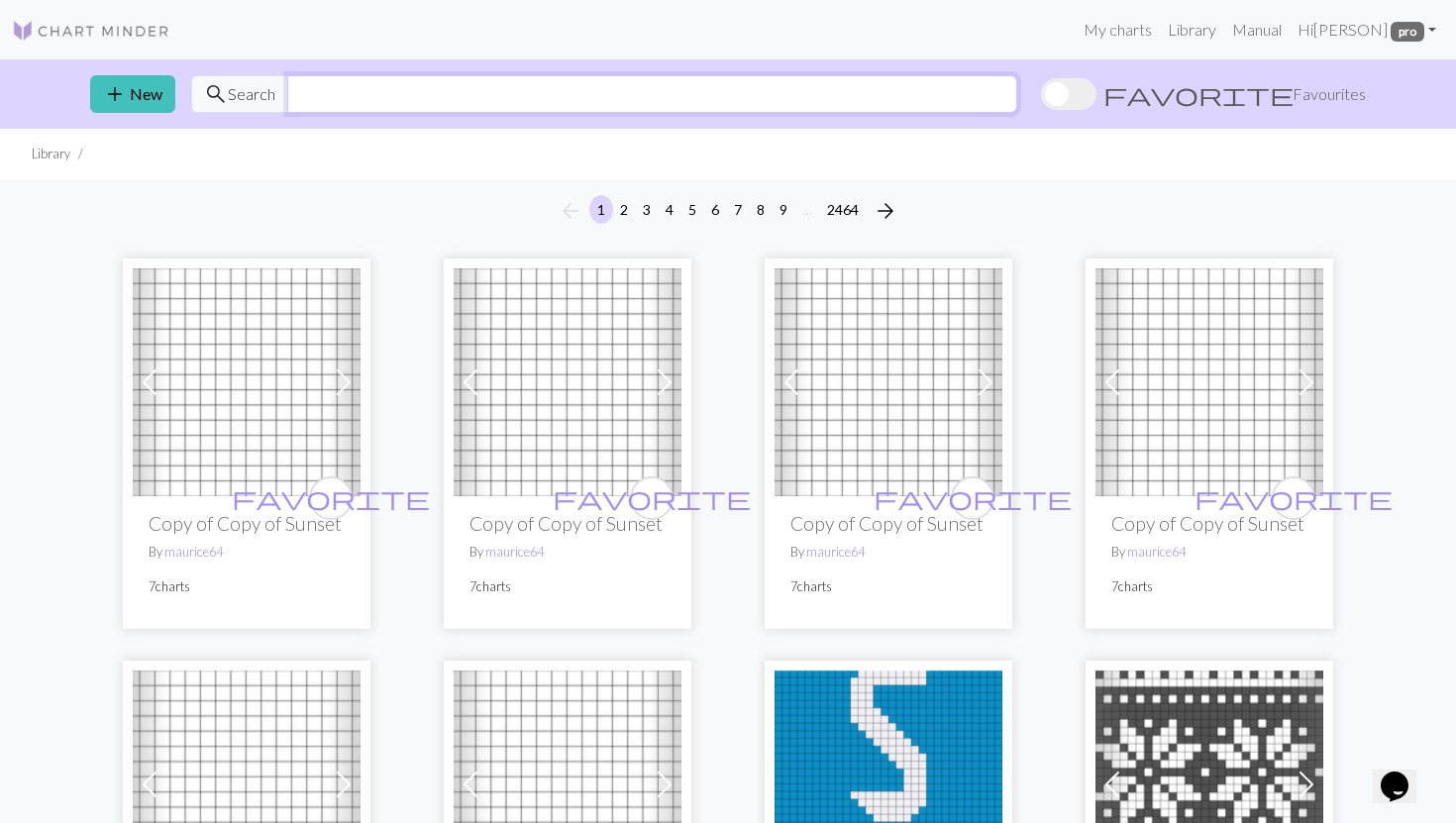 click at bounding box center [652, 94] 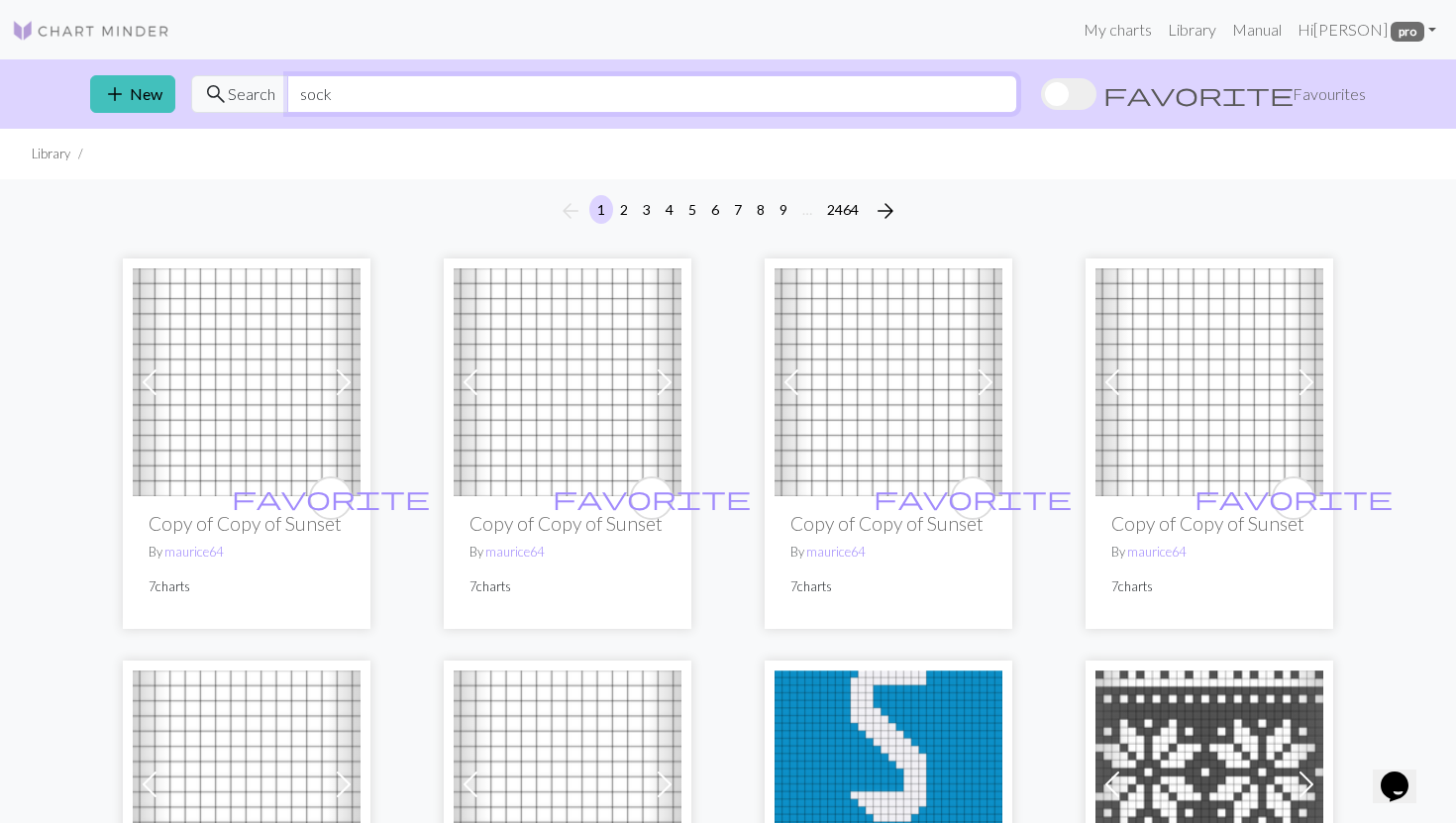 type on "sock" 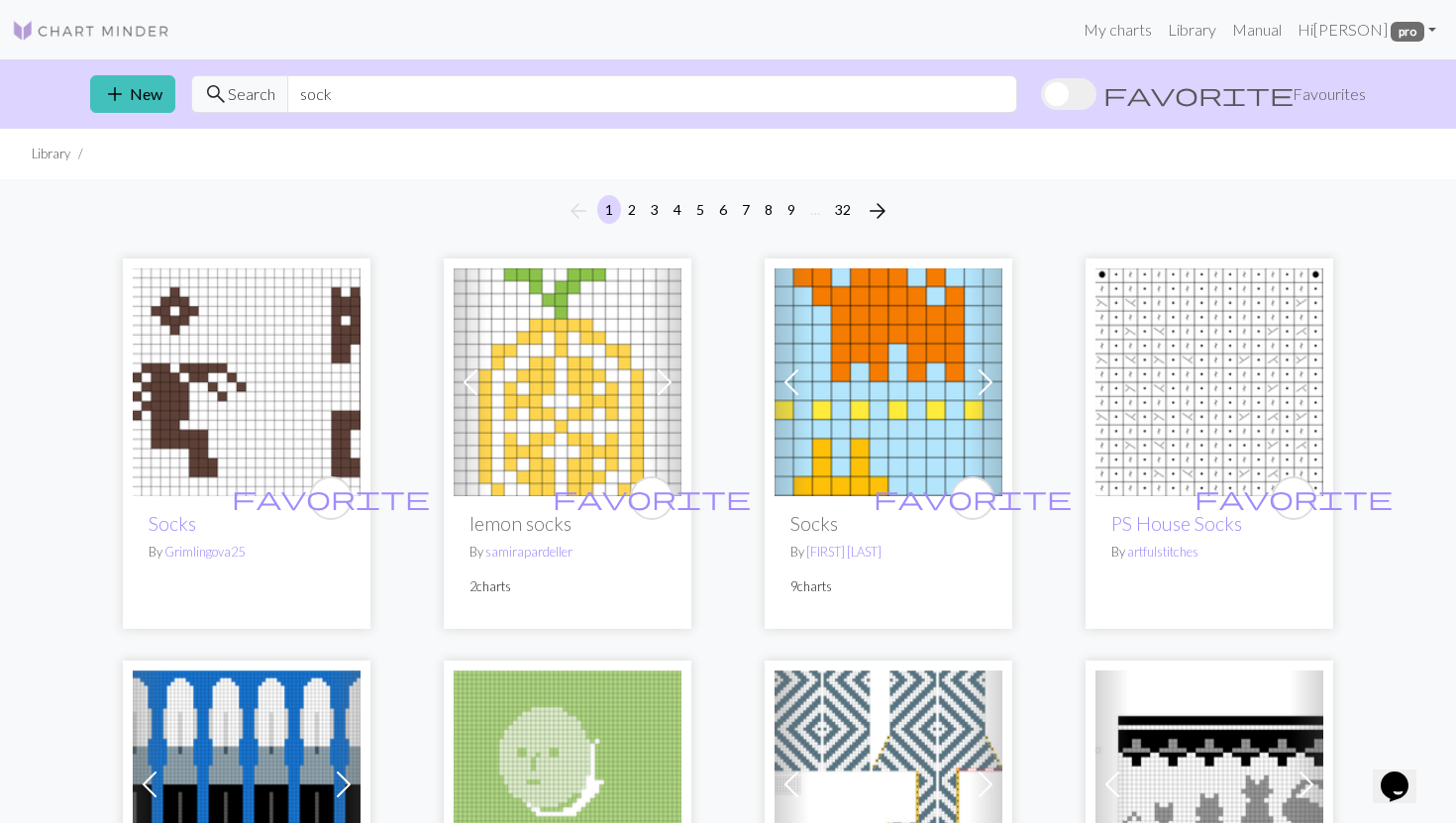 click at bounding box center (665, 382) 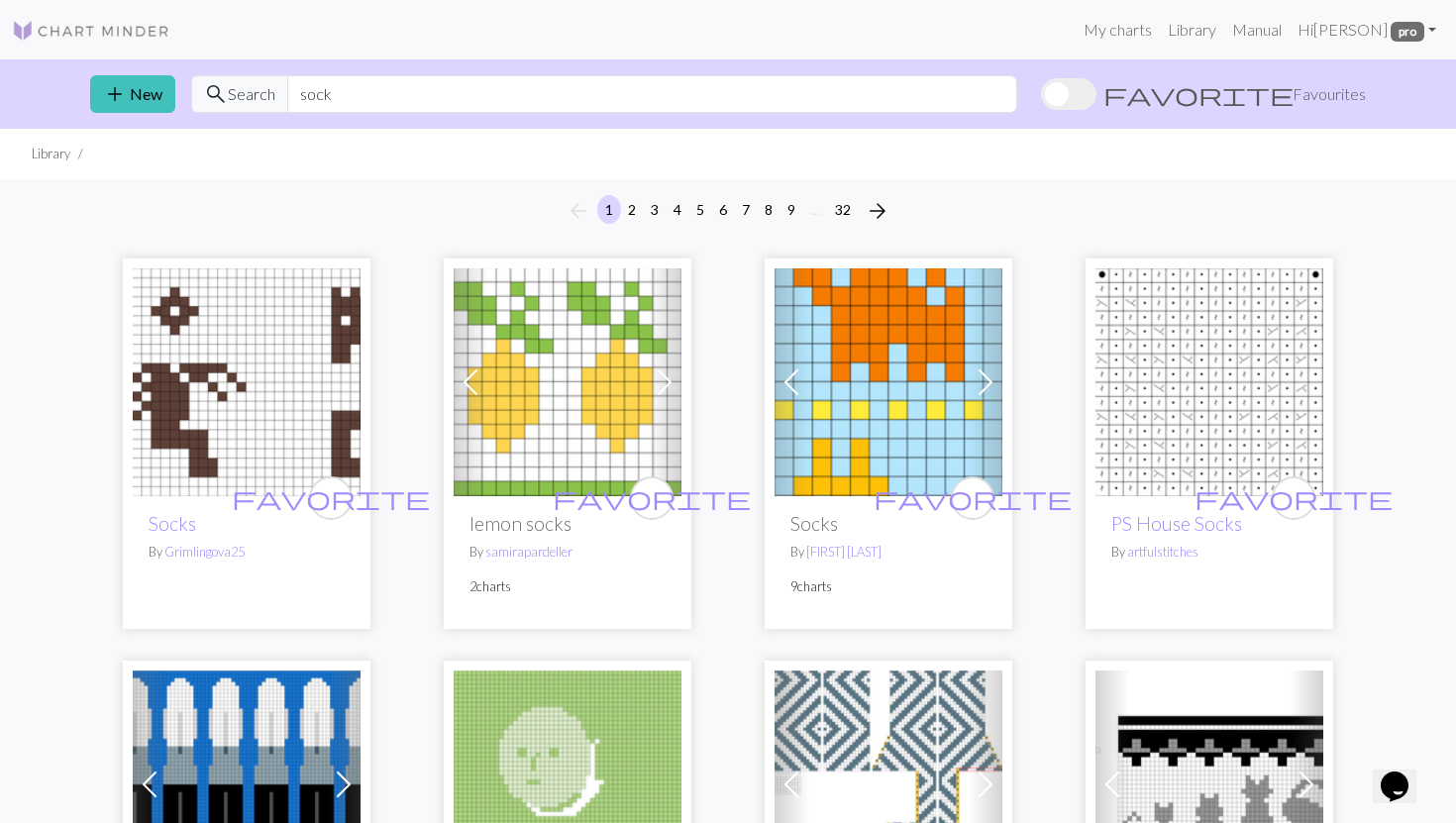 click at bounding box center [665, 382] 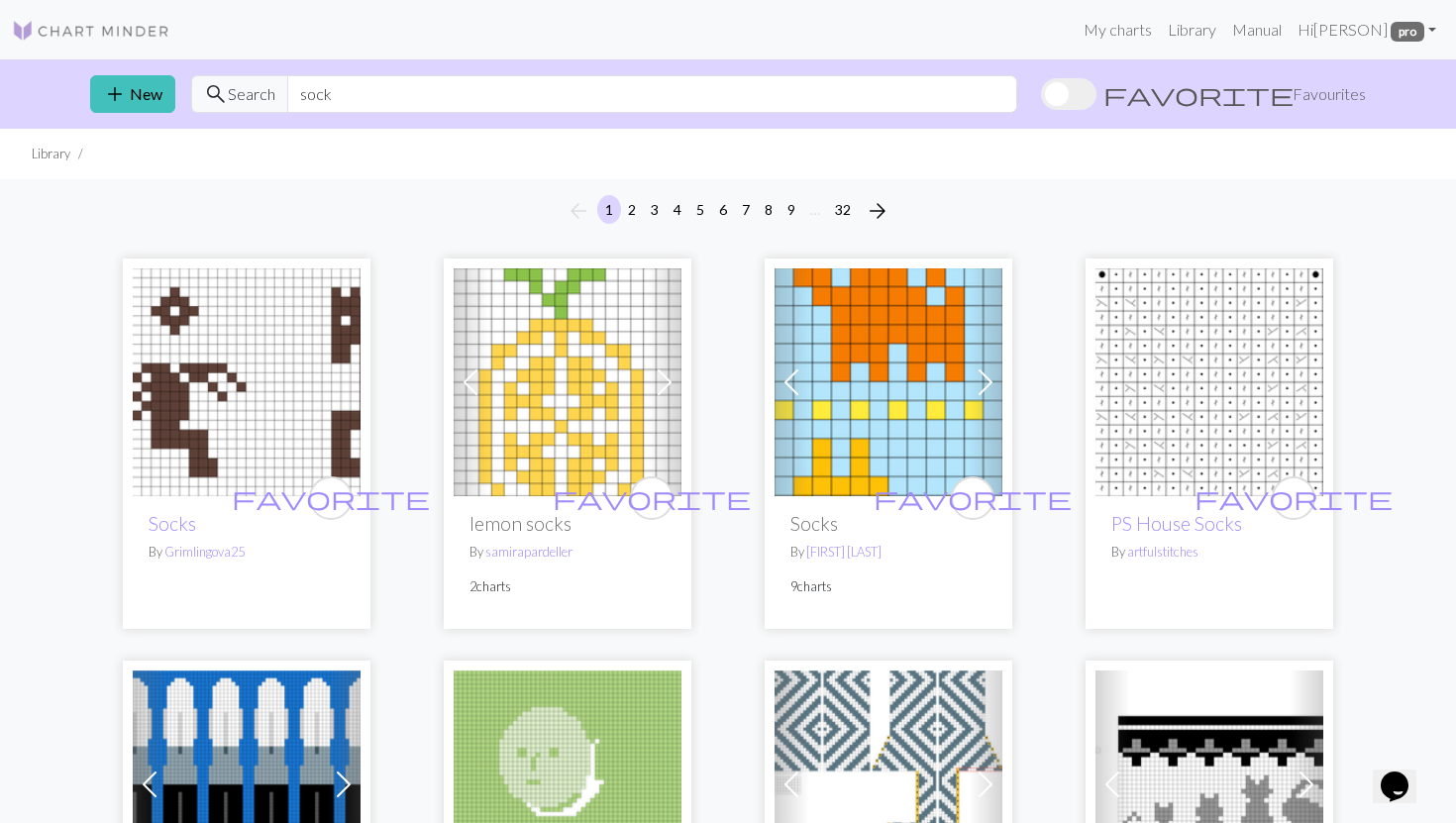 click at bounding box center (986, 382) 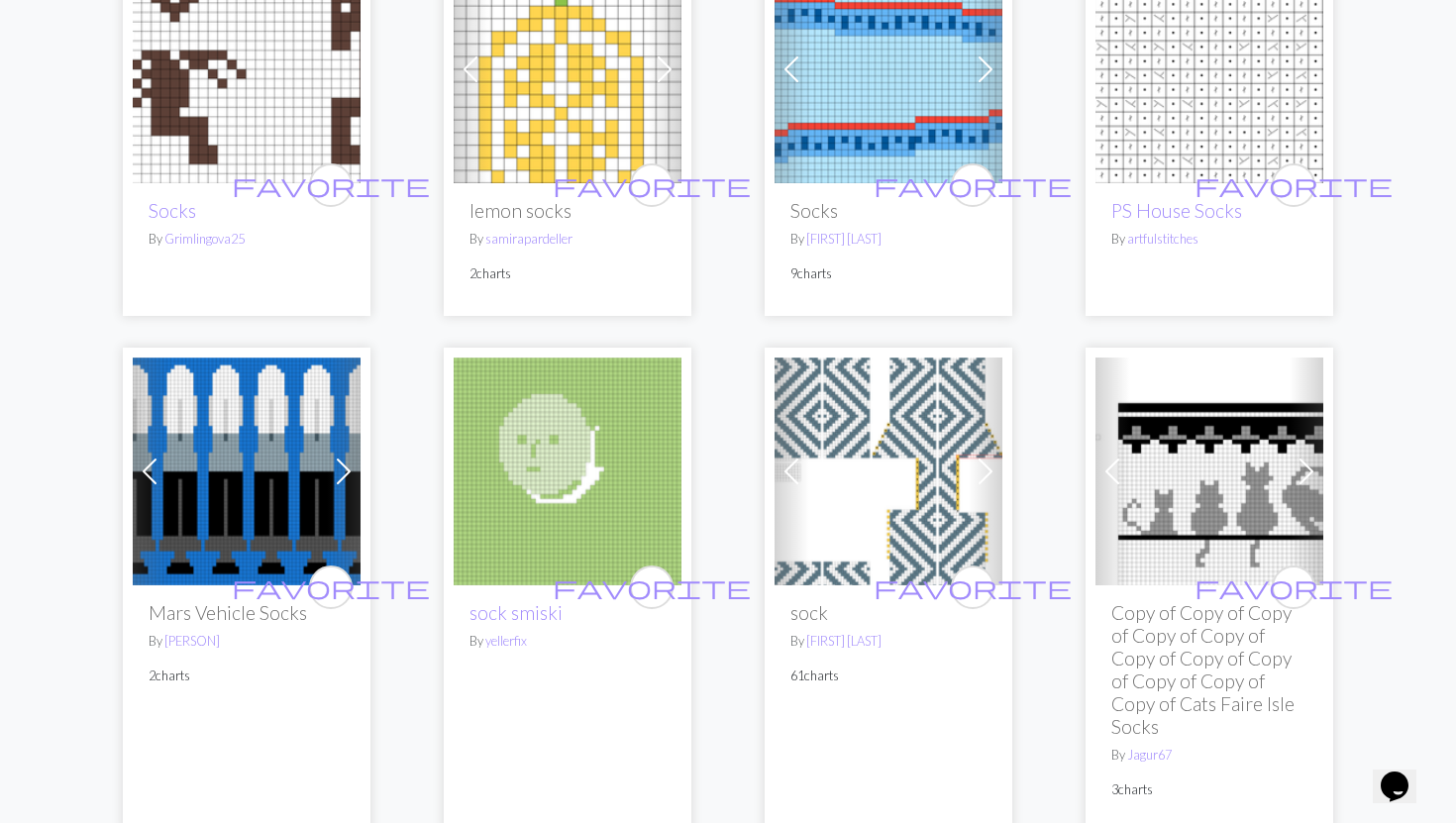 scroll, scrollTop: 330, scrollLeft: 0, axis: vertical 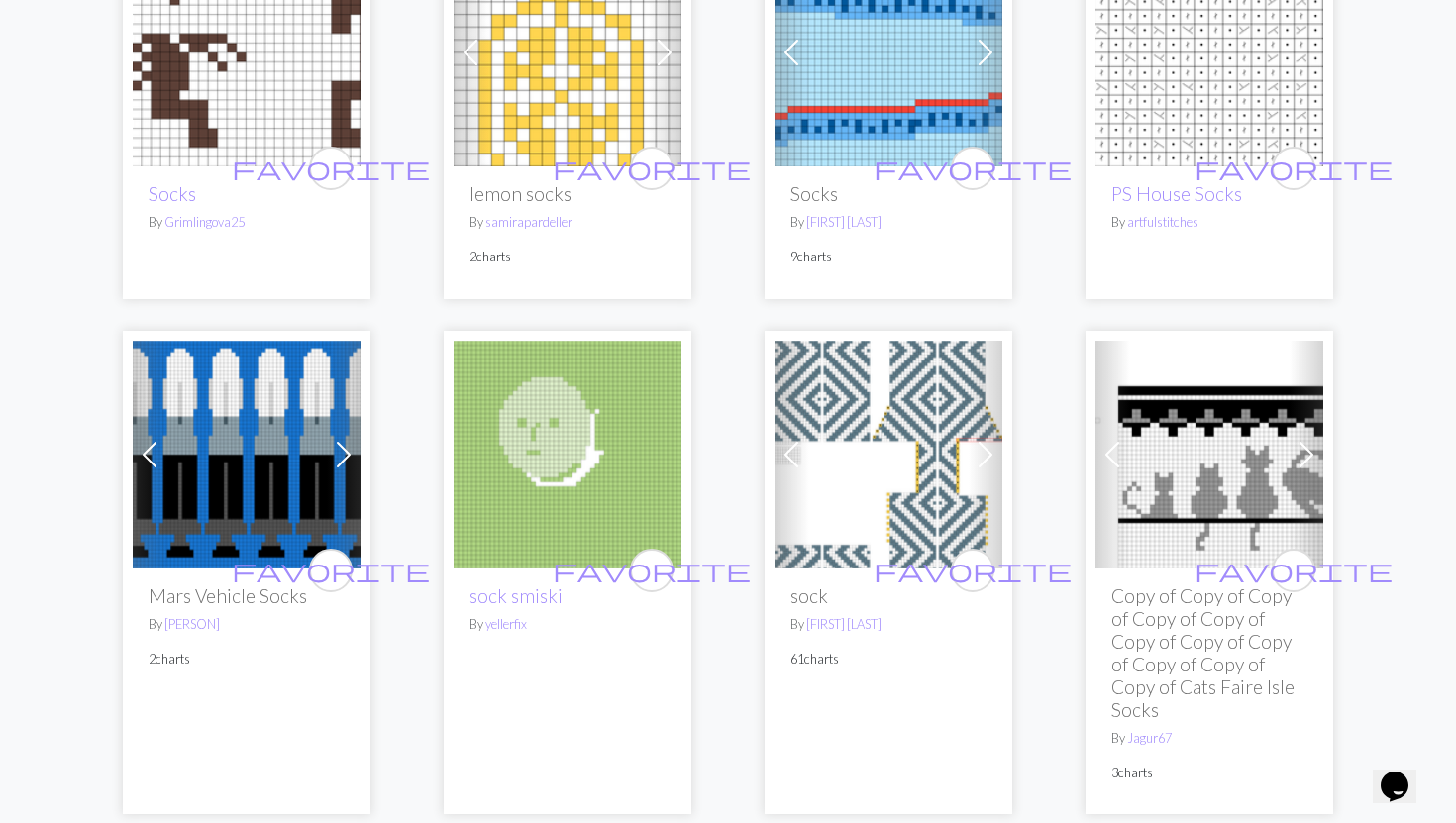 click at bounding box center [986, 455] 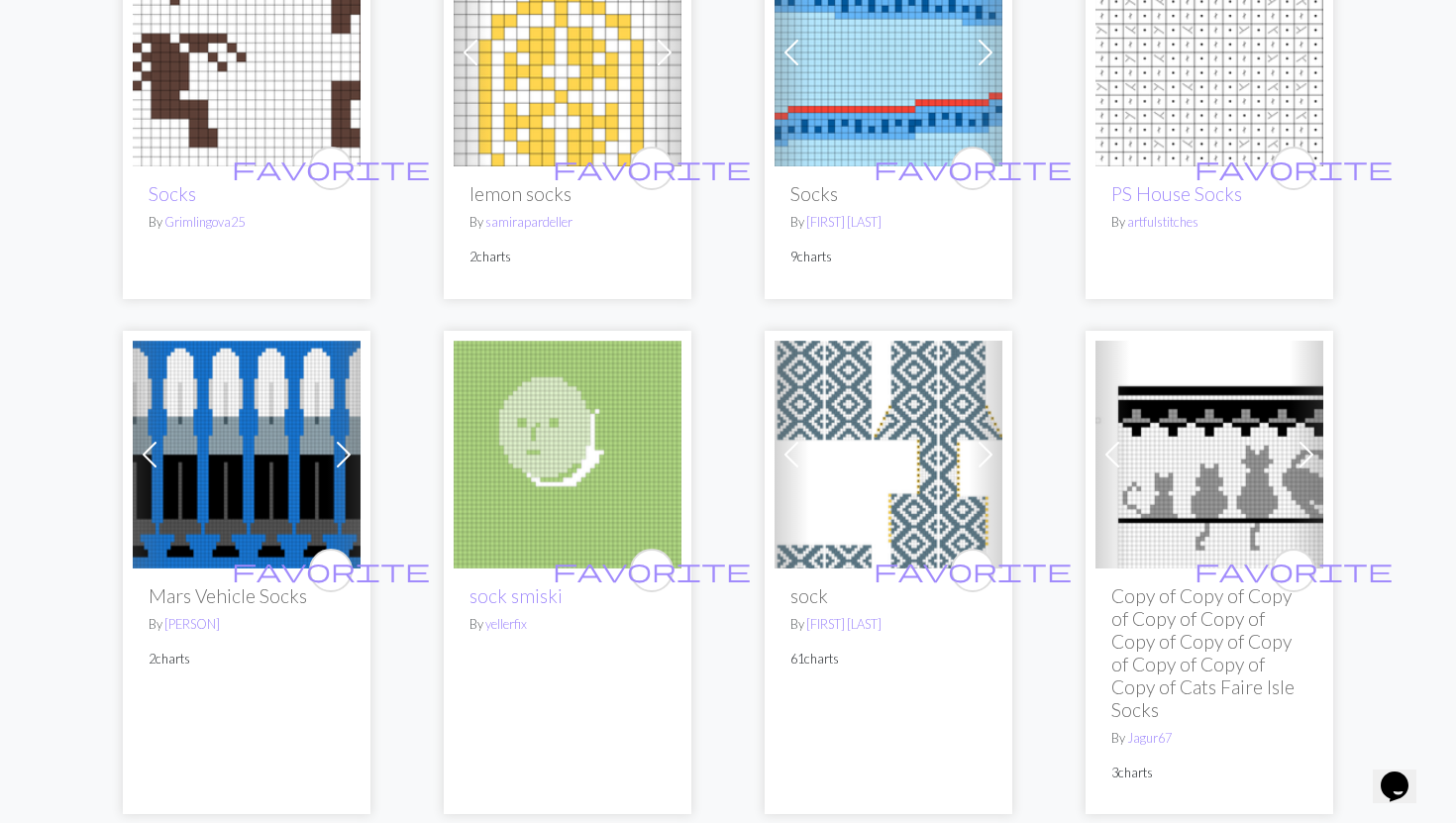click at bounding box center (986, 455) 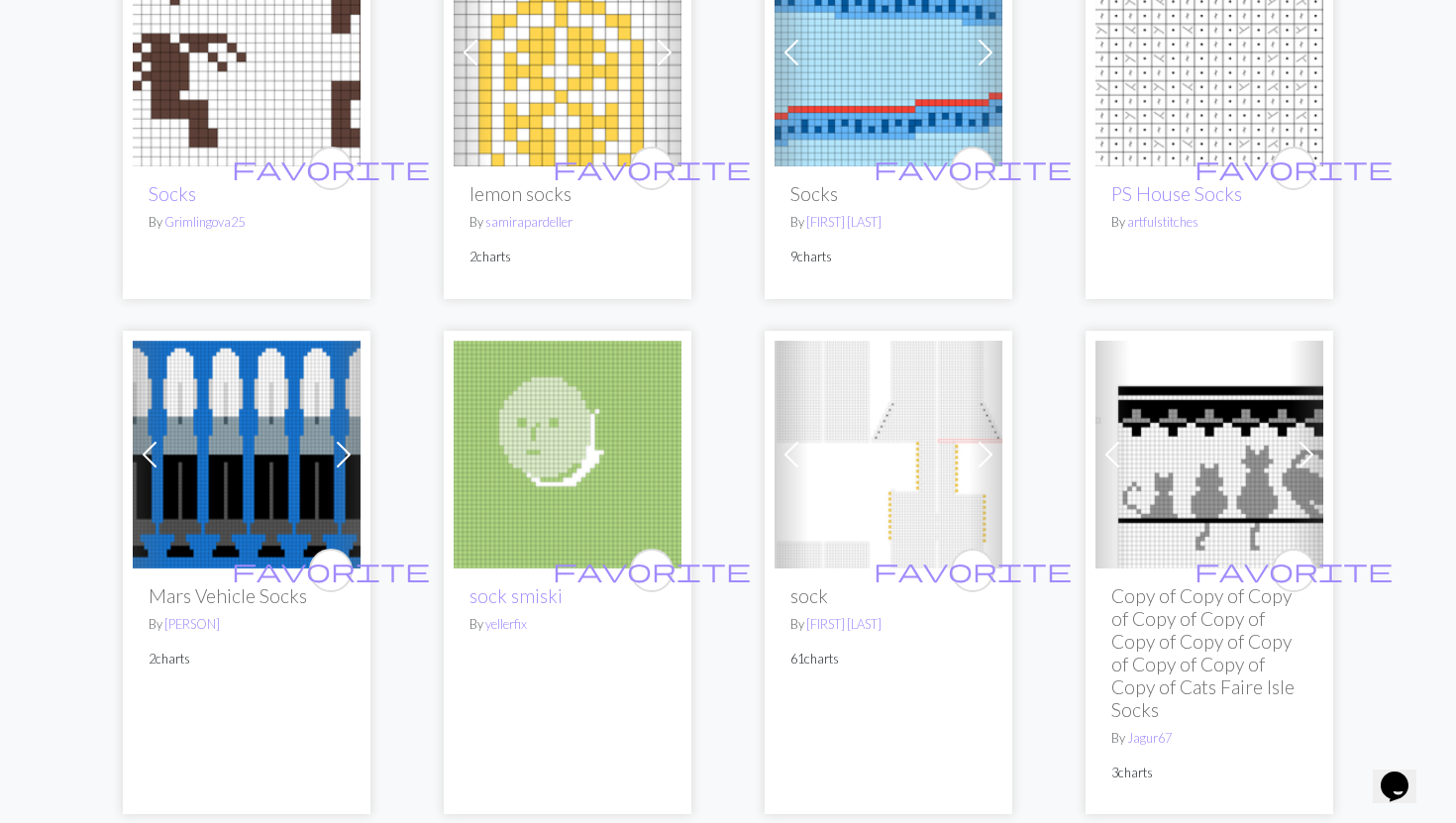 click at bounding box center [986, 455] 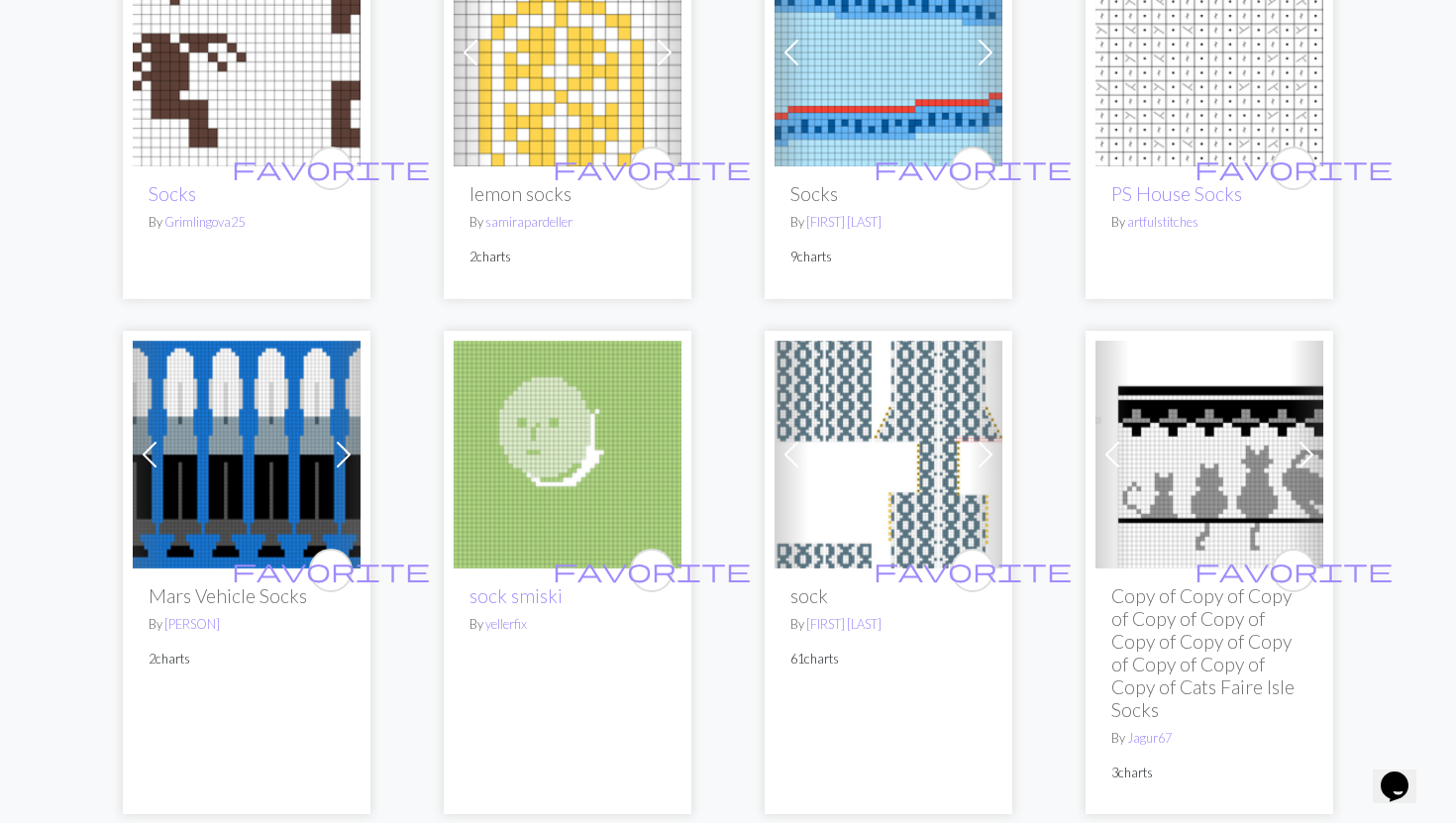 click on "sock" at bounding box center [888, 595] 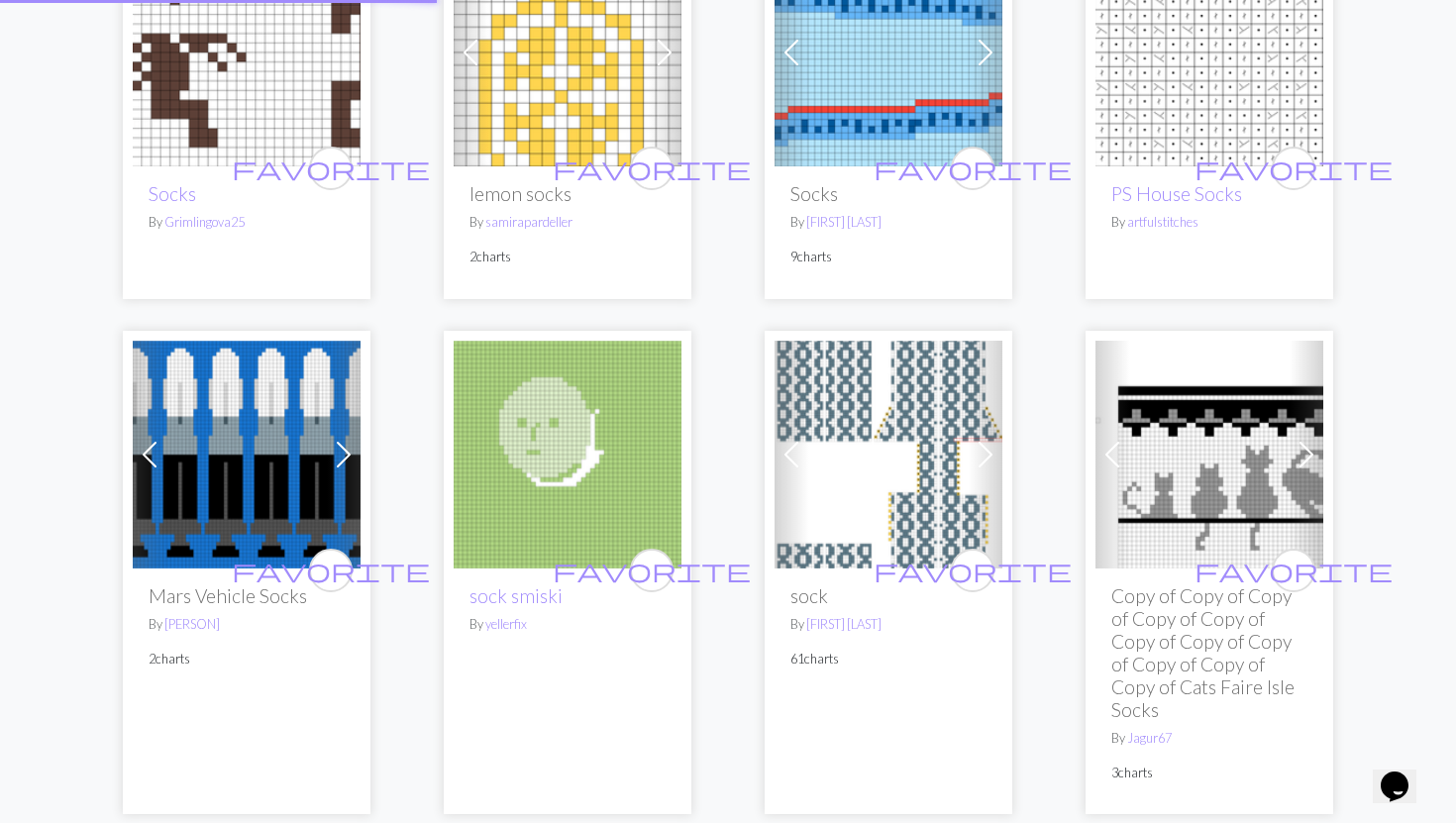 scroll, scrollTop: 0, scrollLeft: 0, axis: both 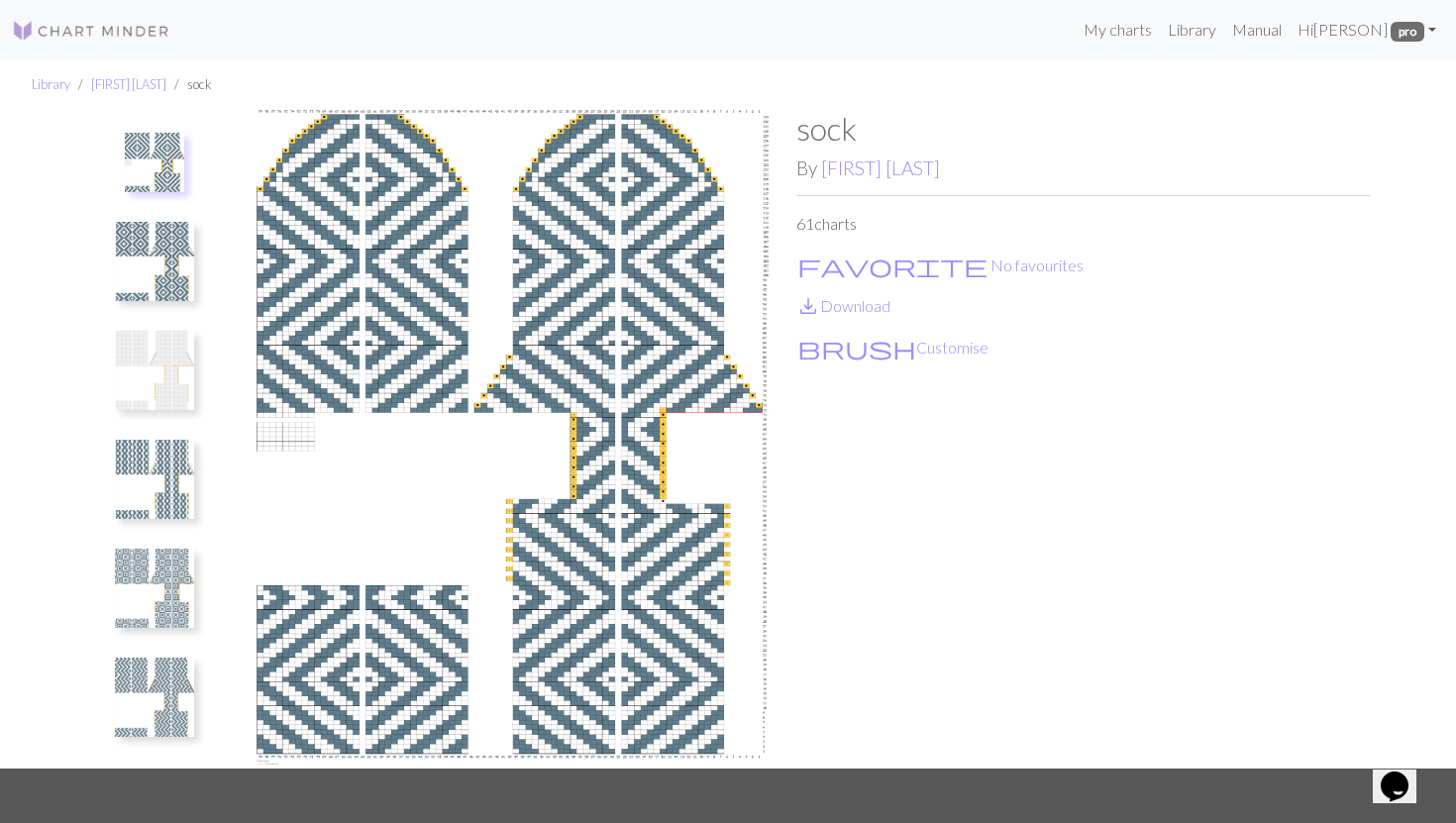 click at bounding box center [155, 162] 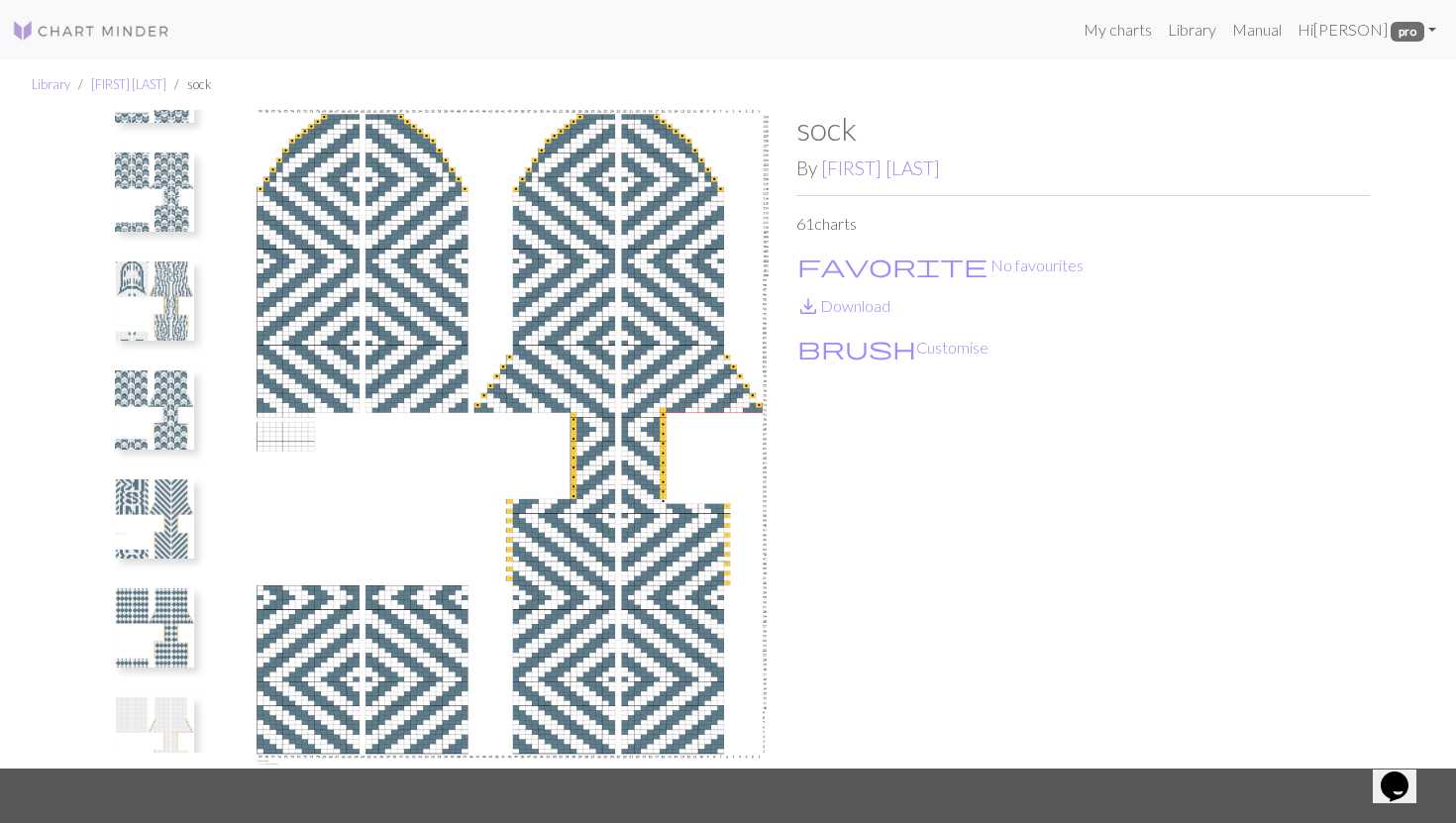 click at bounding box center (155, 519) 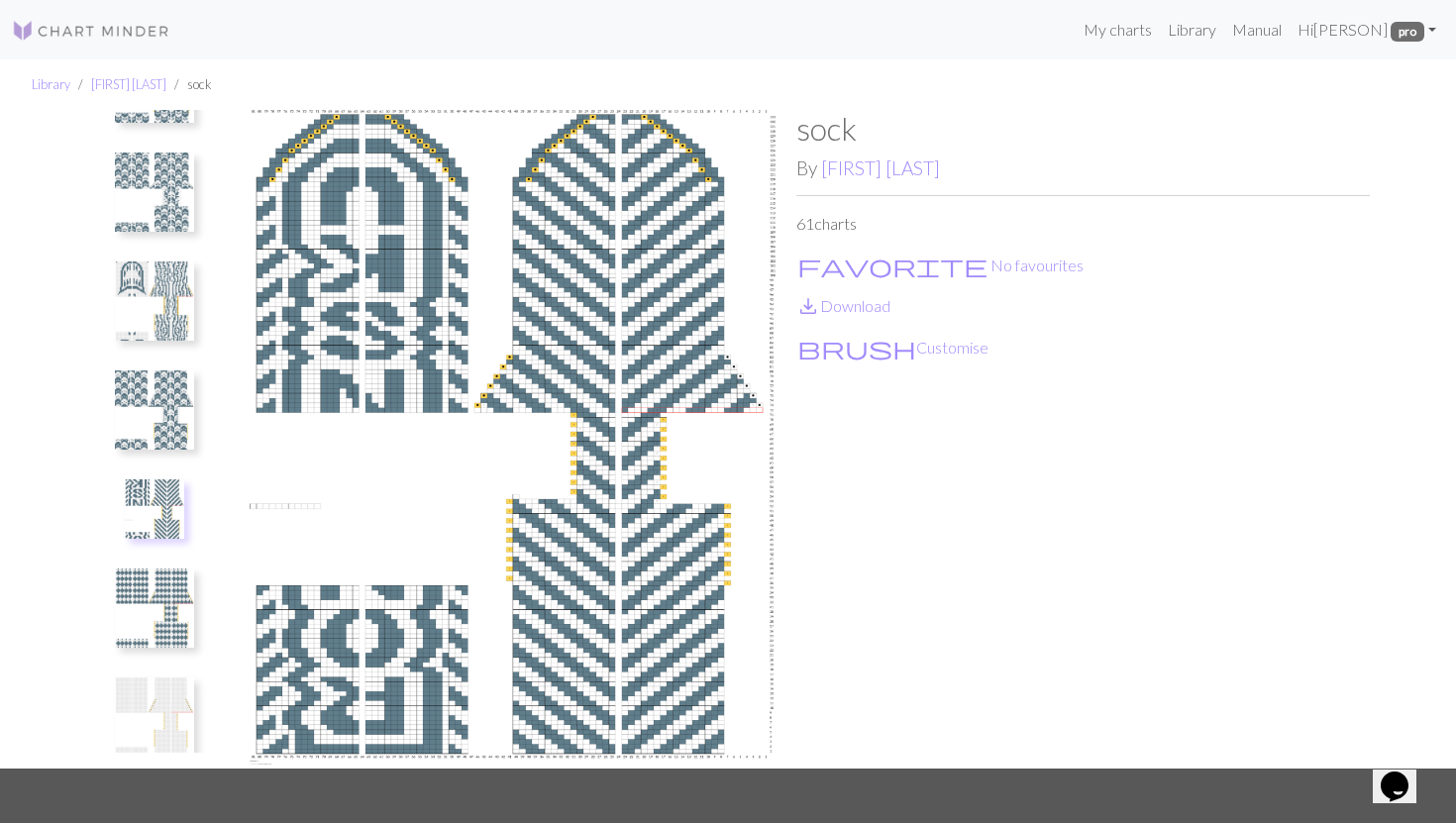 click at bounding box center (155, 410) 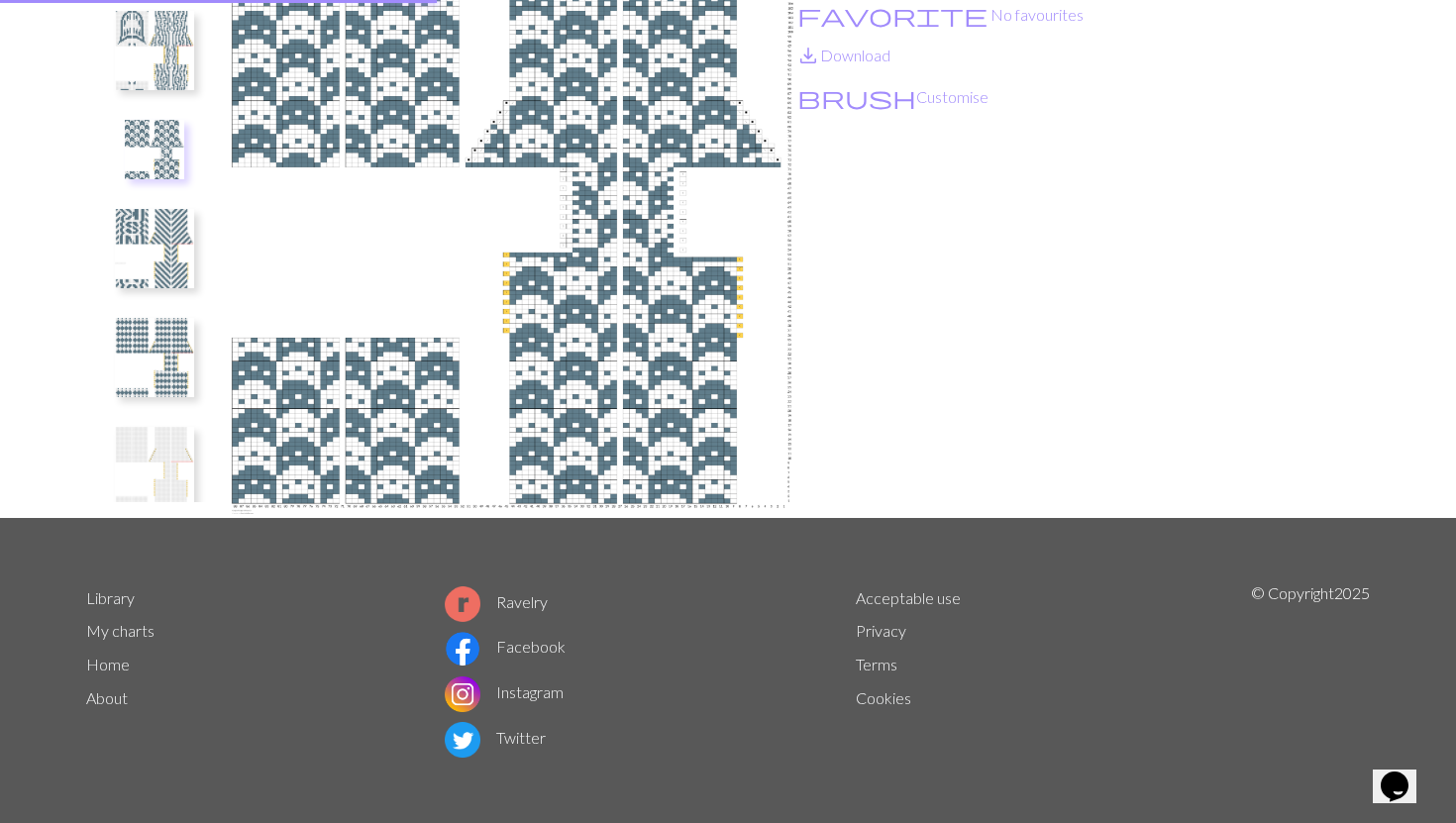 scroll, scrollTop: 253, scrollLeft: 0, axis: vertical 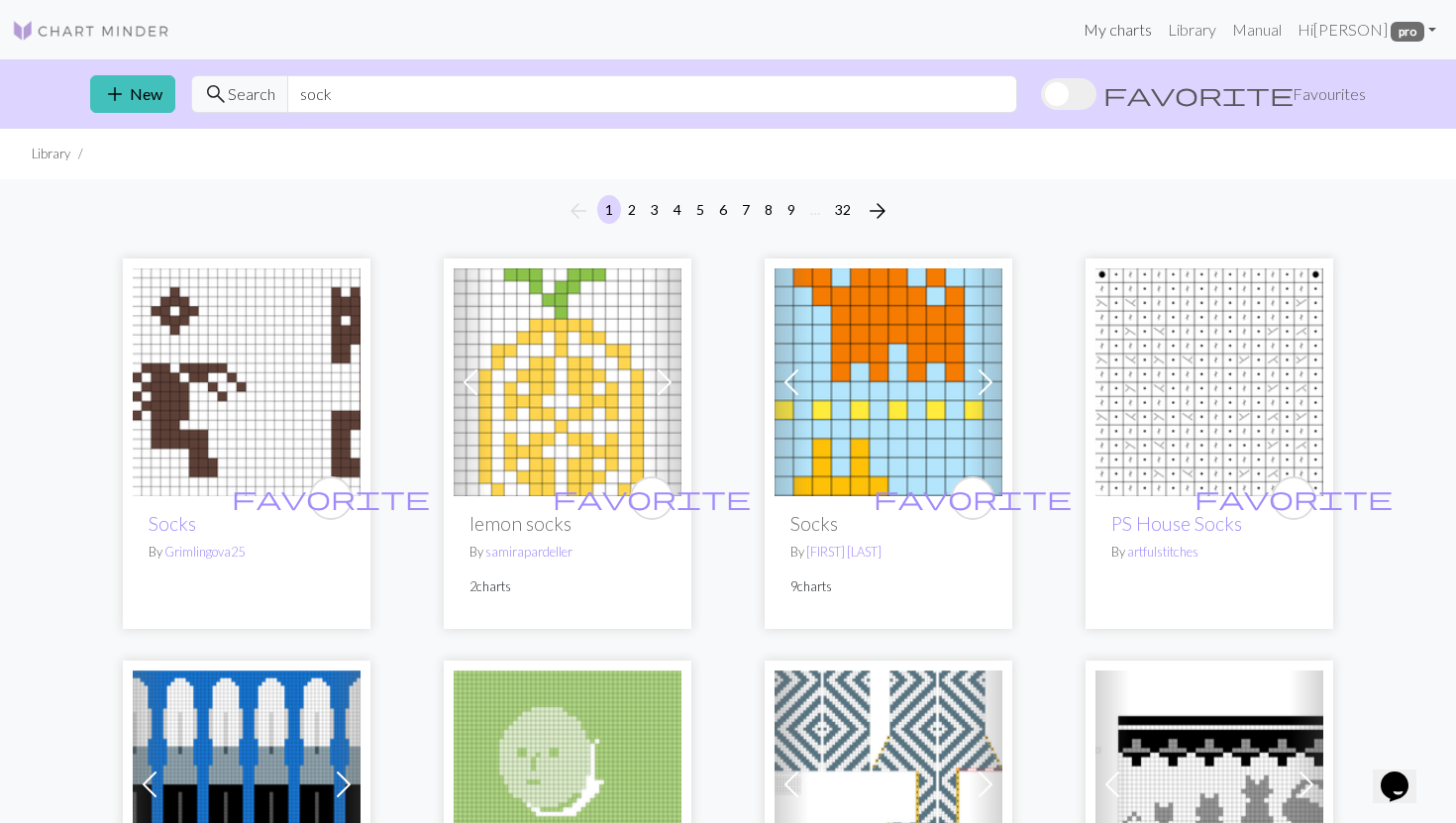 click on "My charts" at bounding box center [1117, 30] 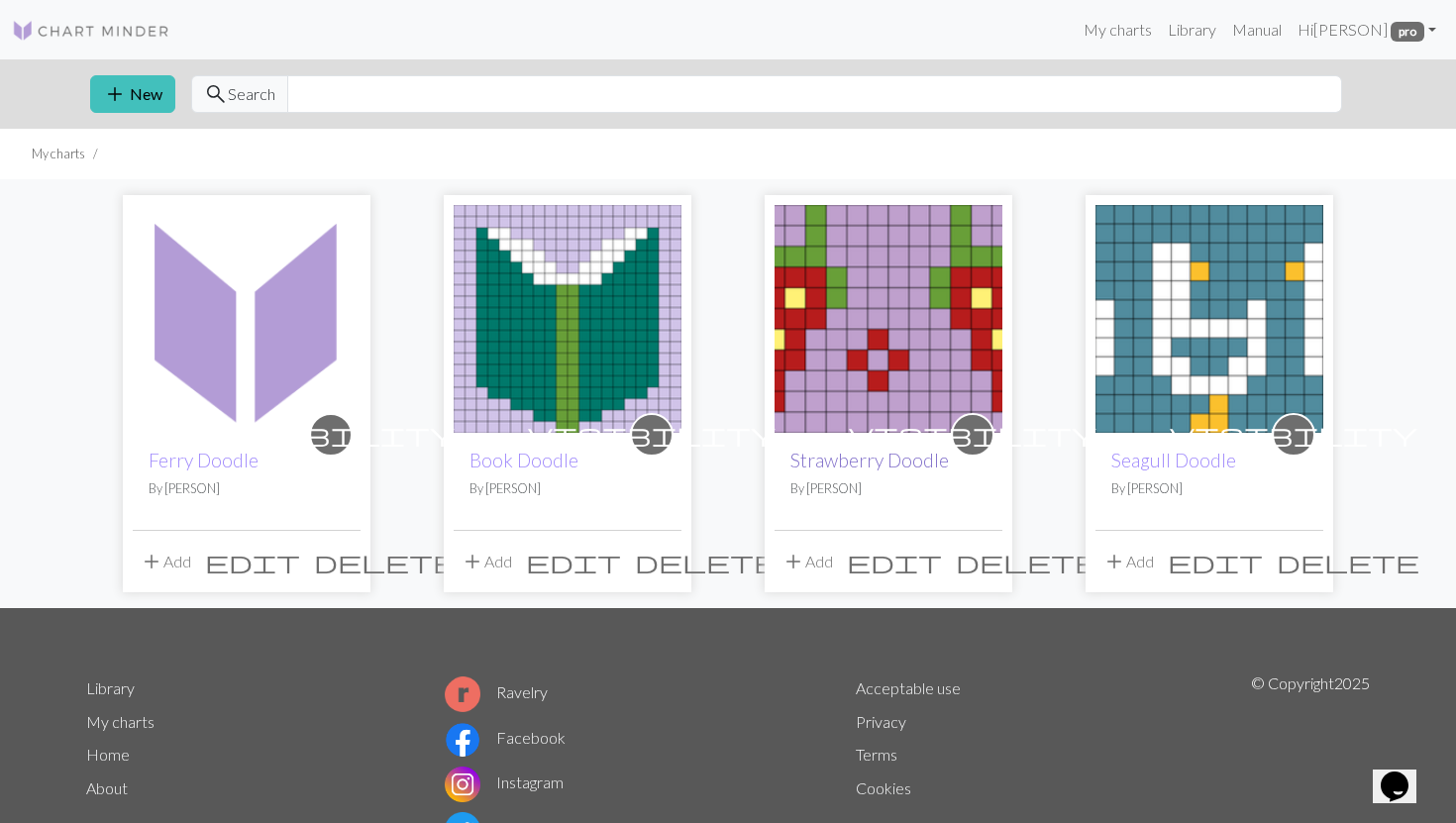 click on "Strawberry Doodle" at bounding box center [870, 460] 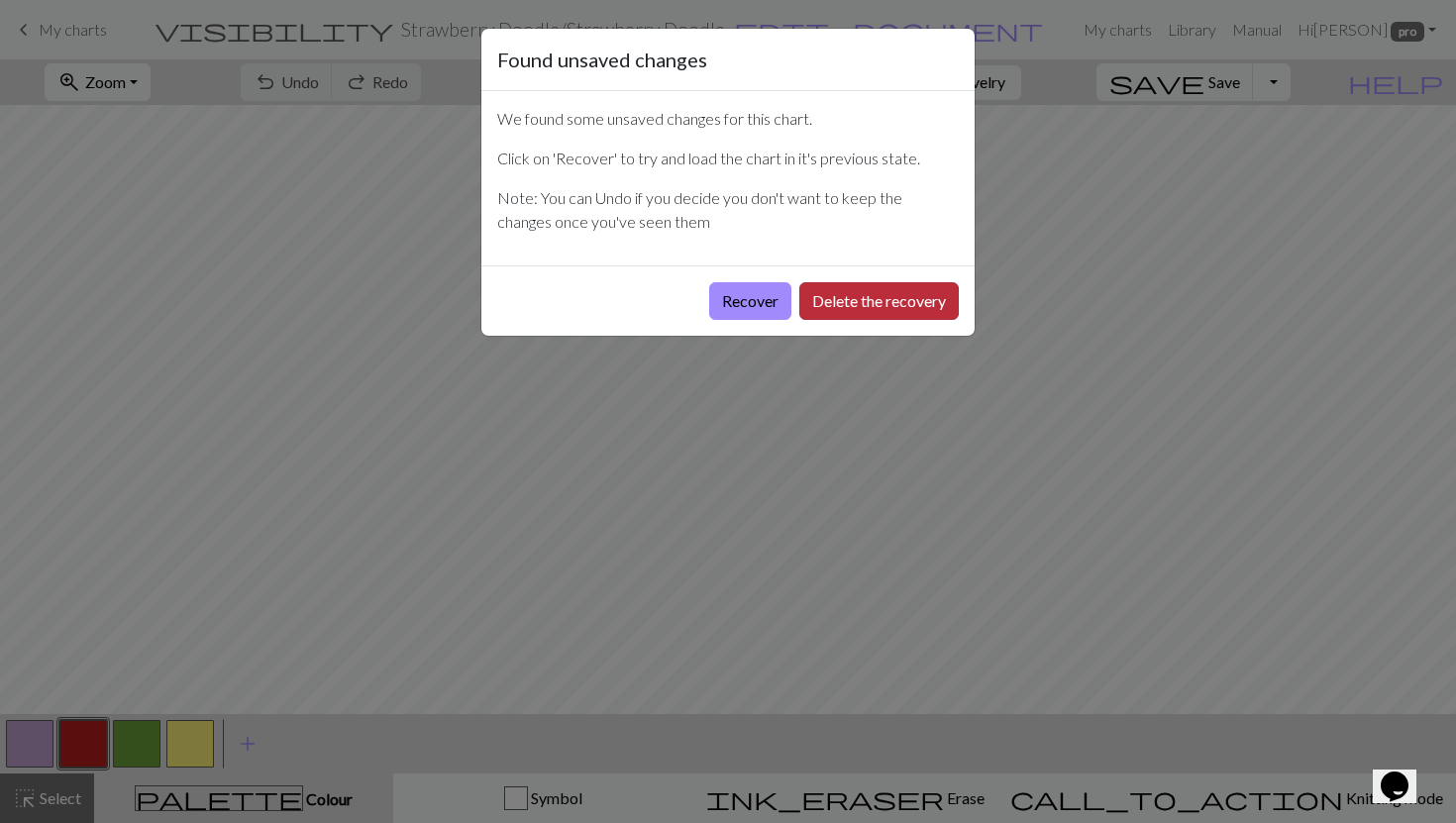 click on "Delete the recovery" at bounding box center (879, 301) 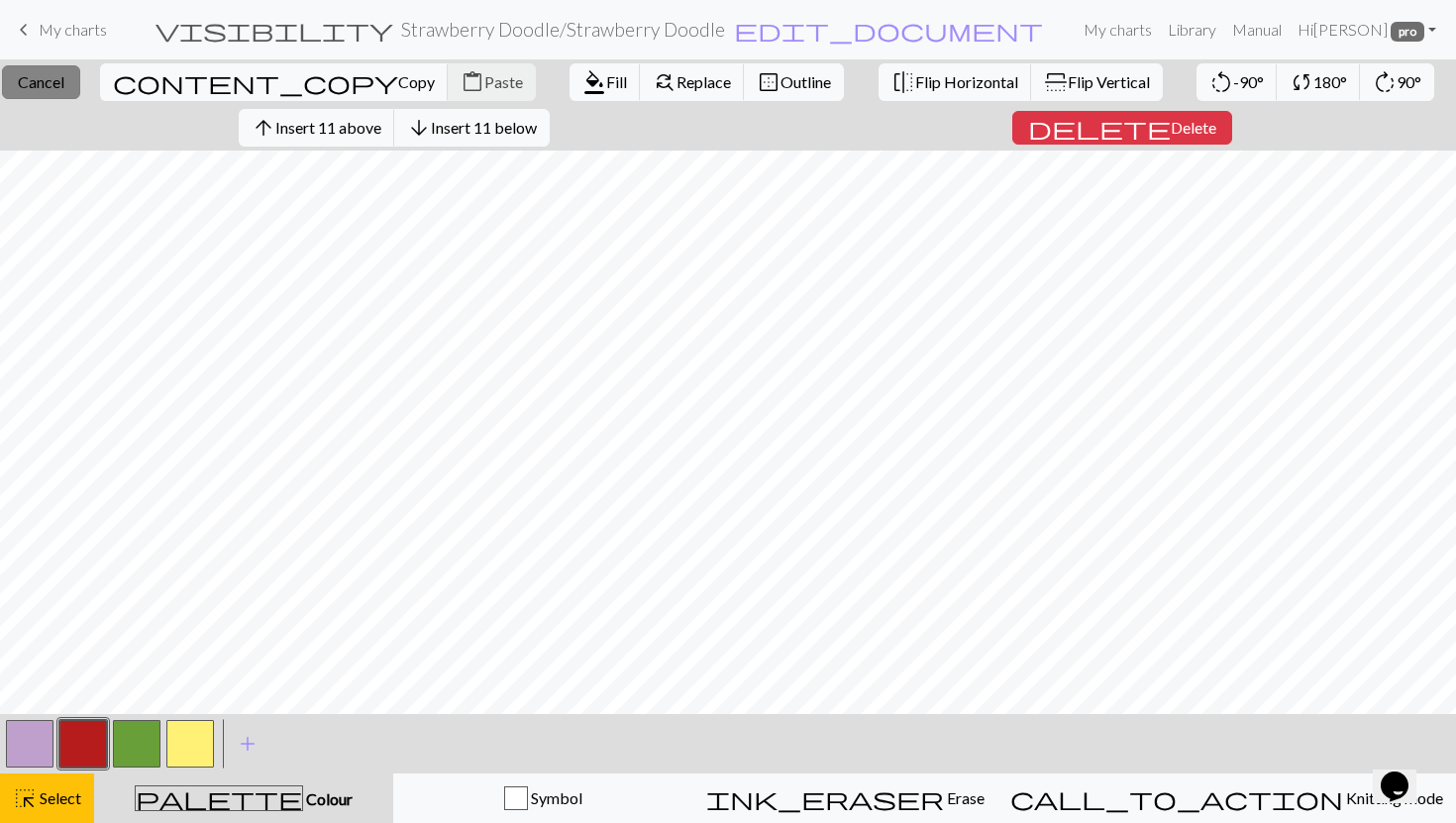click on "close Cancel" at bounding box center (41, 82) 